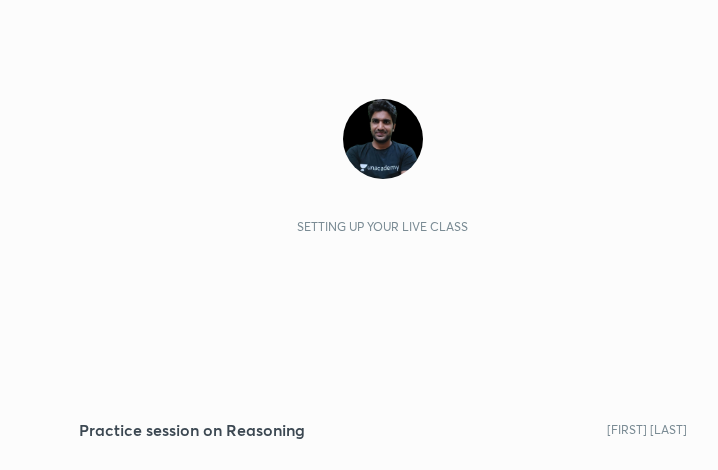 scroll, scrollTop: 0, scrollLeft: 0, axis: both 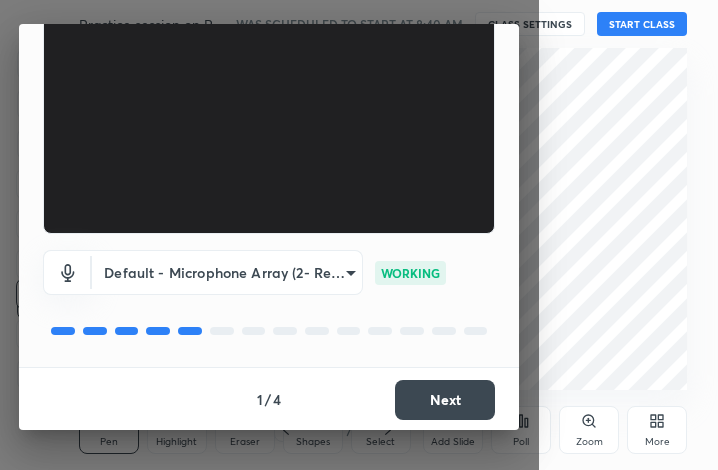 click on "Next" at bounding box center (445, 400) 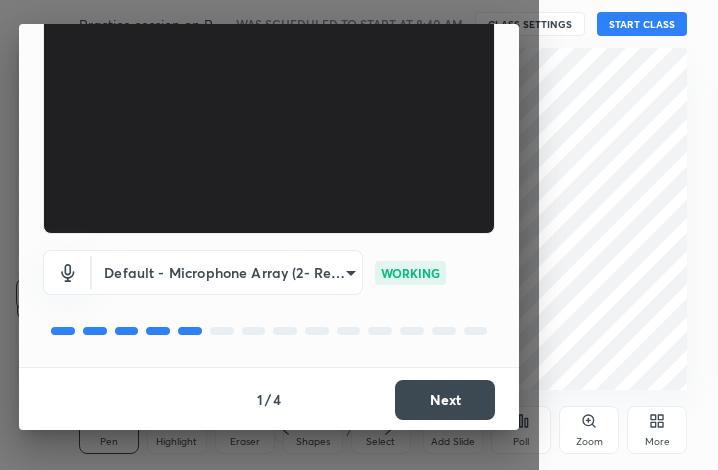 scroll, scrollTop: 108, scrollLeft: 0, axis: vertical 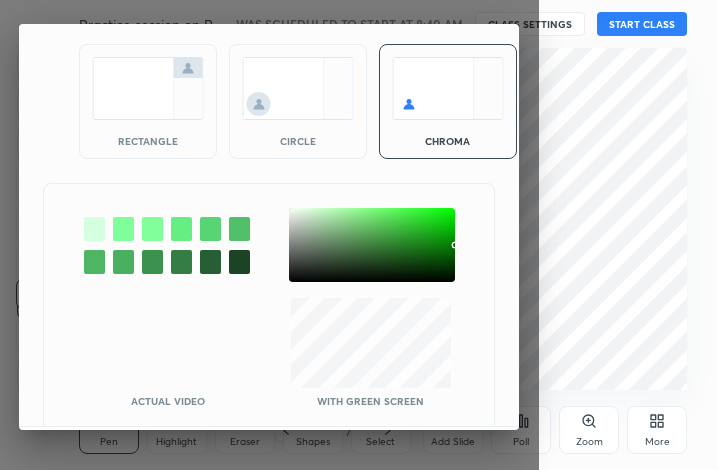 click at bounding box center (148, 88) 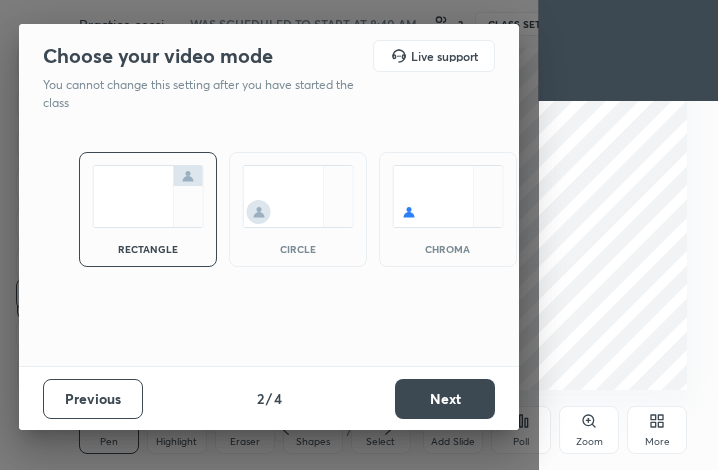 click on "Next" at bounding box center (445, 399) 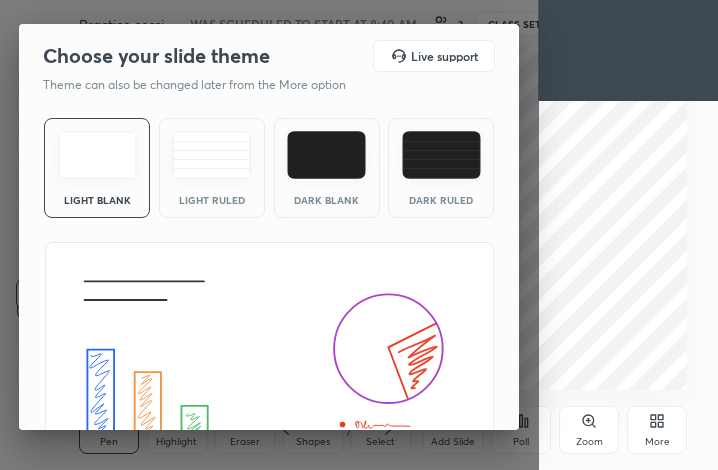 scroll, scrollTop: 129, scrollLeft: 0, axis: vertical 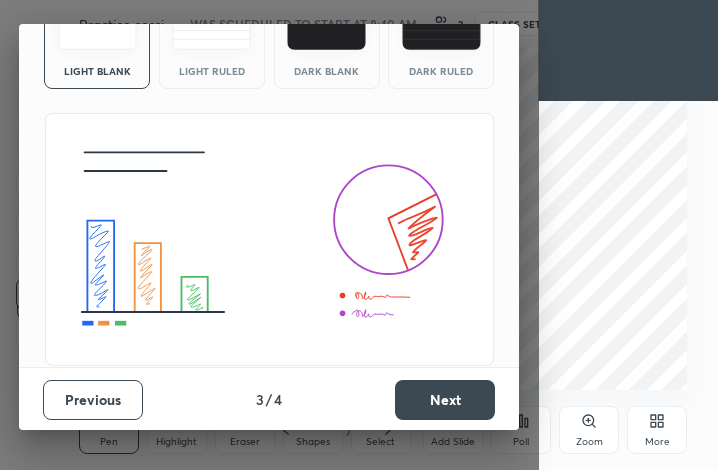click on "Next" at bounding box center [445, 400] 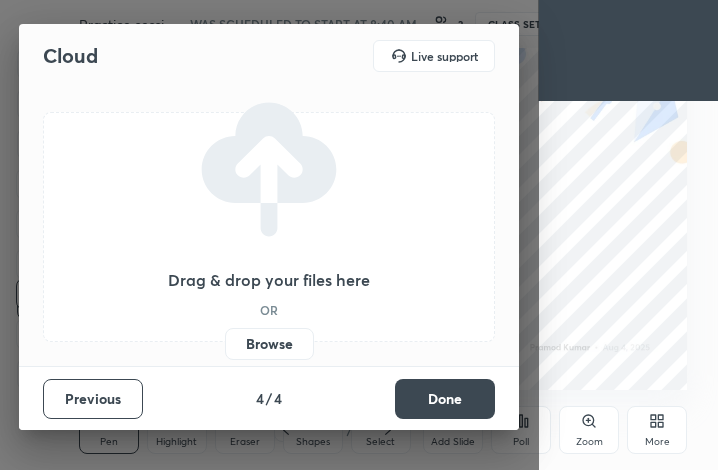 click on "Browse" at bounding box center [269, 344] 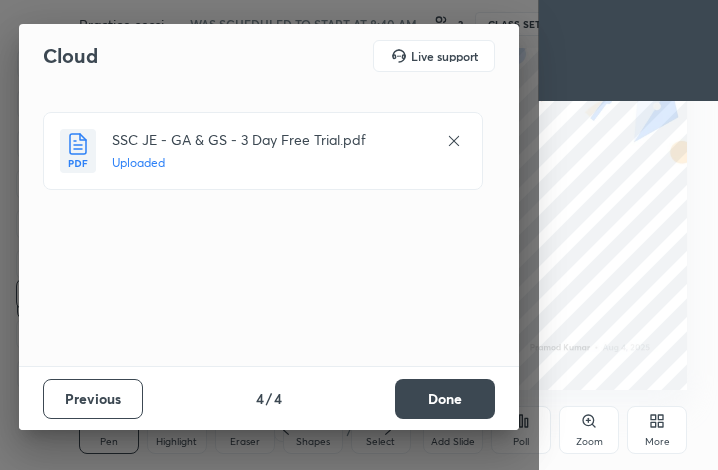 click on "Done" at bounding box center [445, 399] 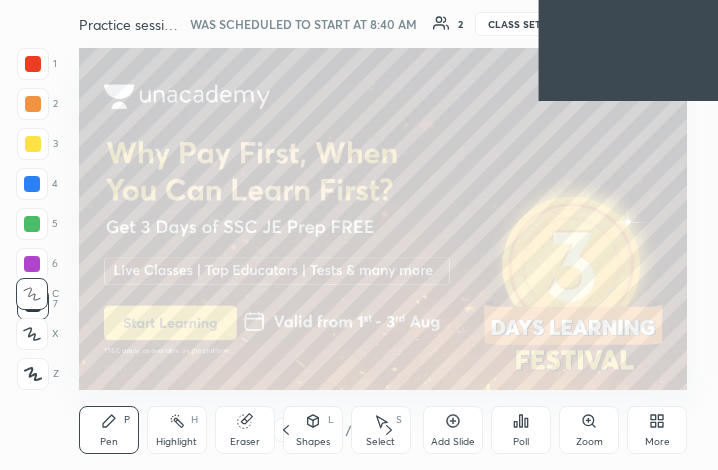 click on "/" at bounding box center (349, 430) 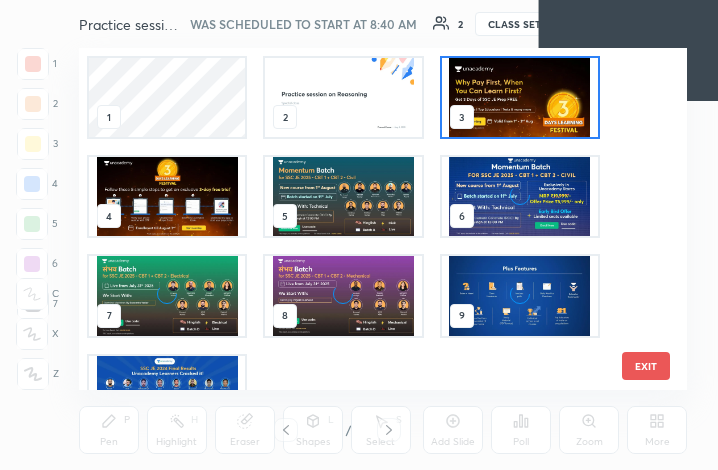 scroll, scrollTop: 6, scrollLeft: 11, axis: both 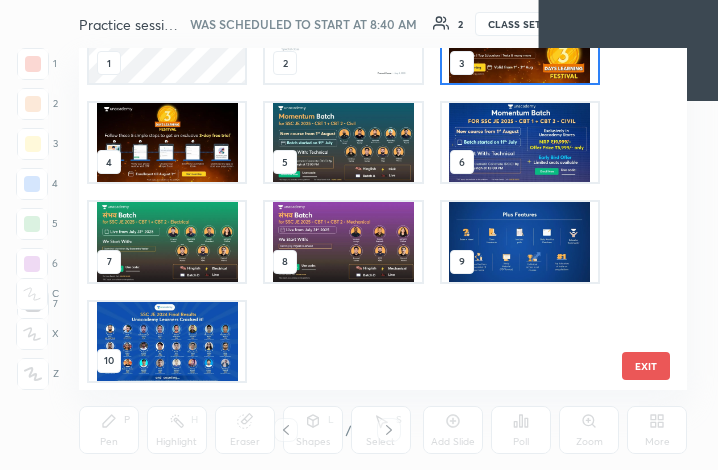 click at bounding box center (167, 340) 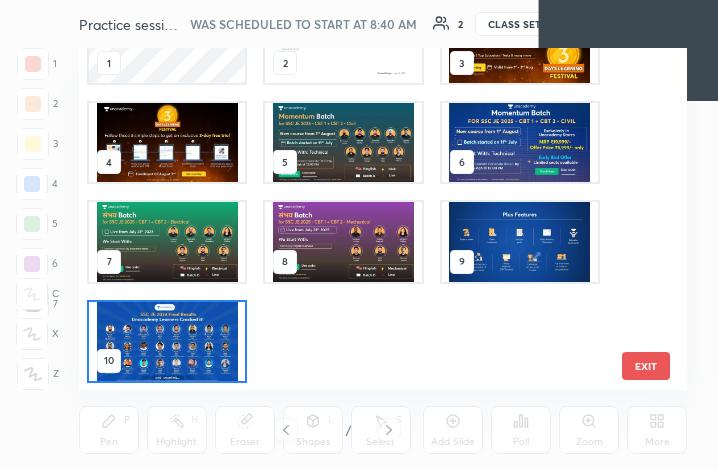 click at bounding box center [167, 340] 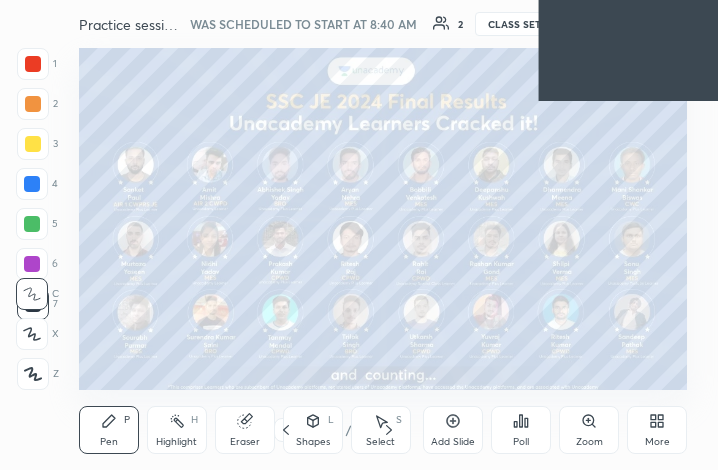 click at bounding box center [167, 340] 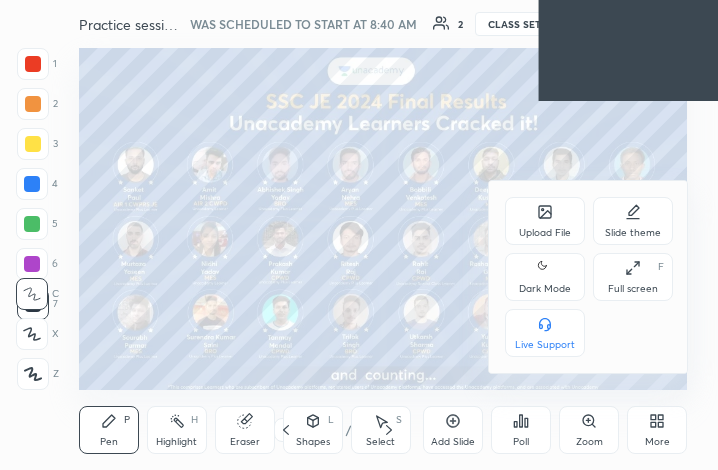 click on "Upload File" at bounding box center (545, 233) 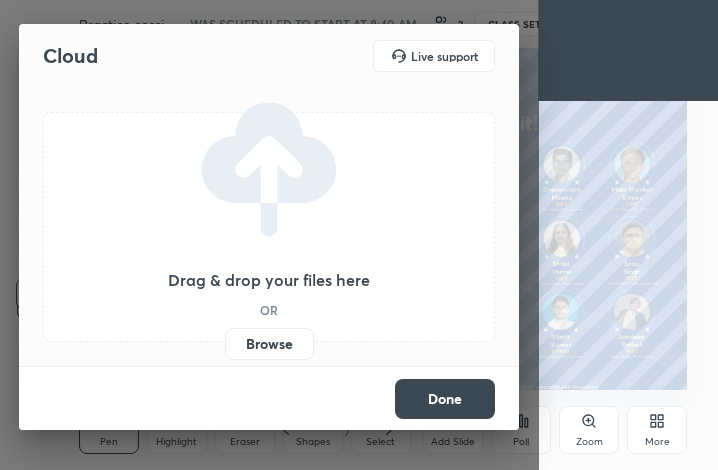 click on "Browse" at bounding box center (269, 344) 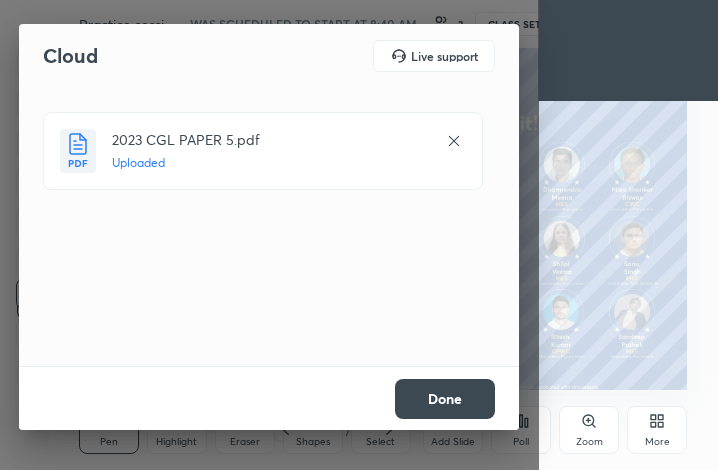 click on "Done" at bounding box center (445, 399) 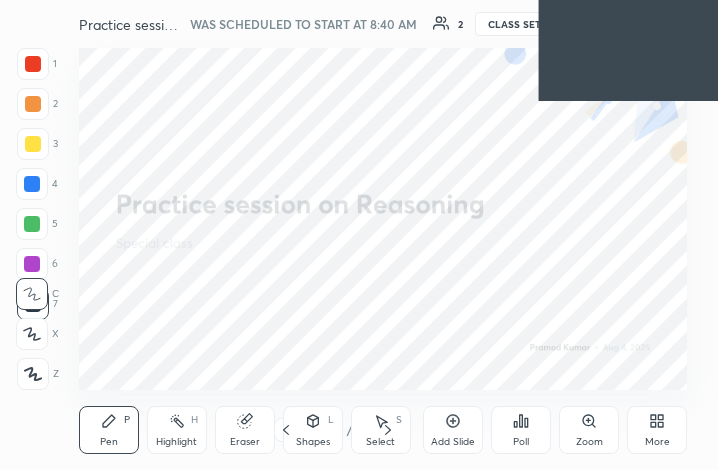 click on "More" at bounding box center (657, 430) 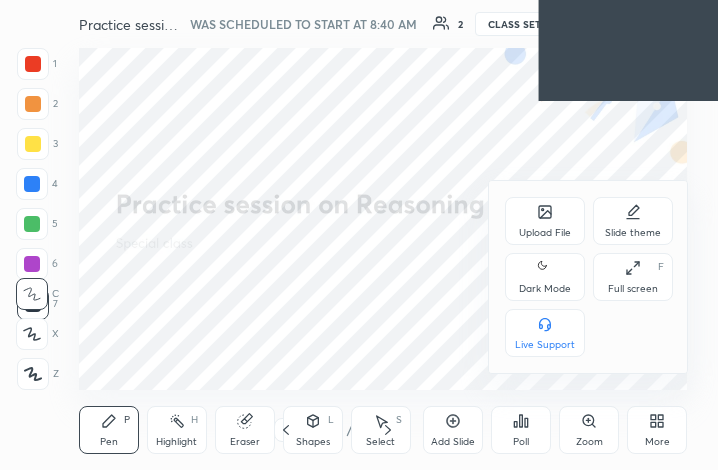 click 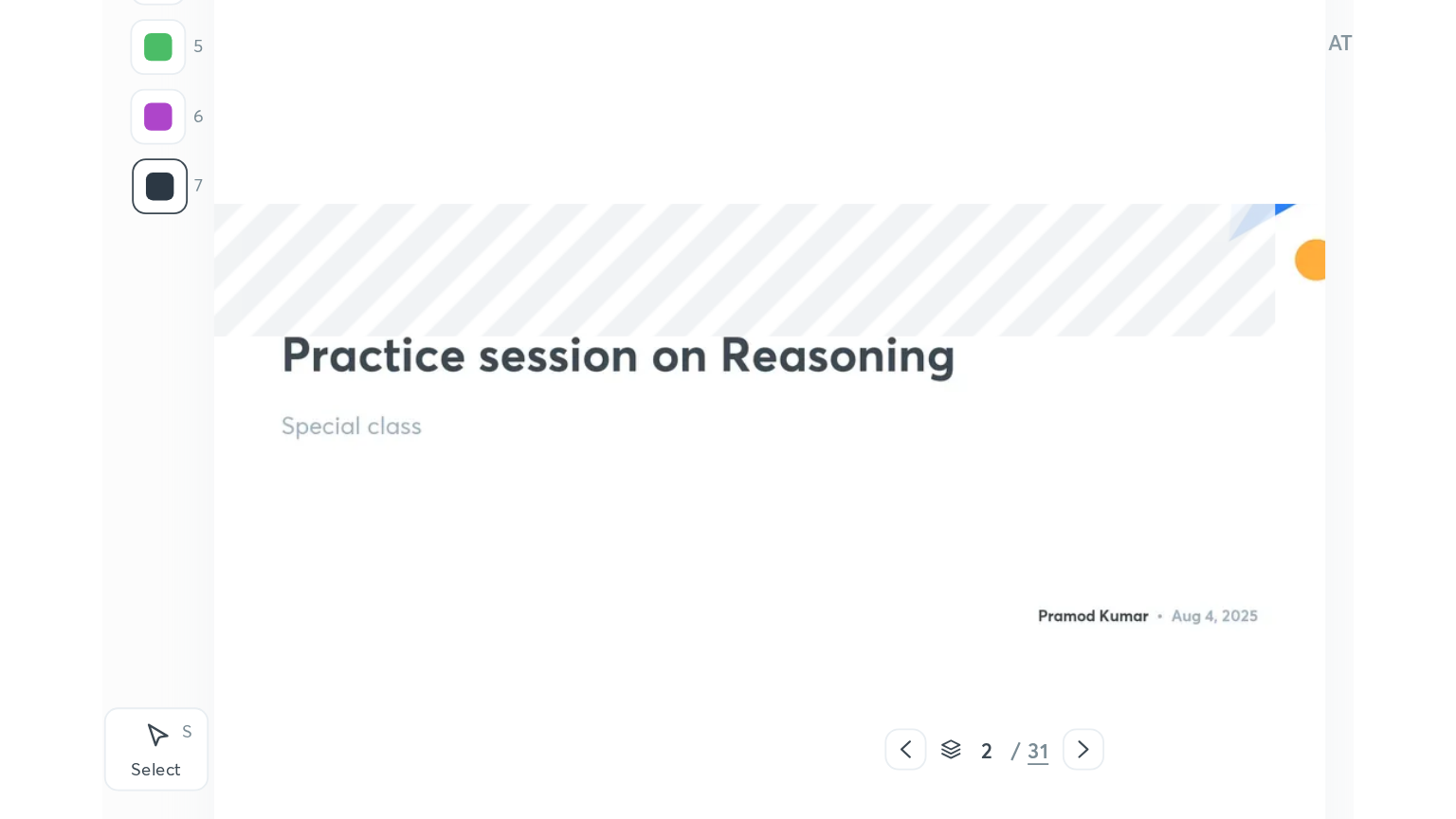 scroll, scrollTop: 94094, scrollLeft: 93416, axis: both 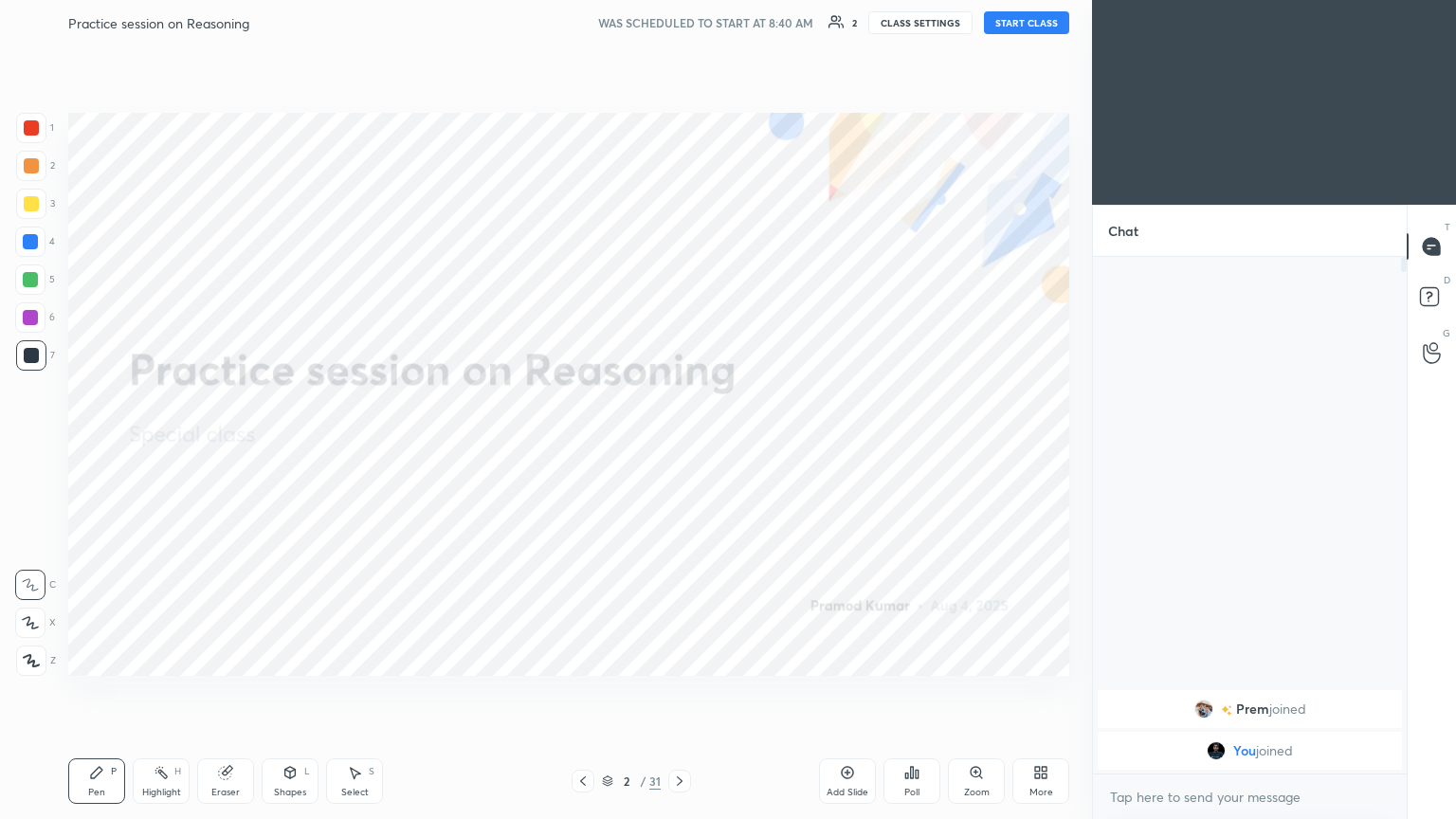 click 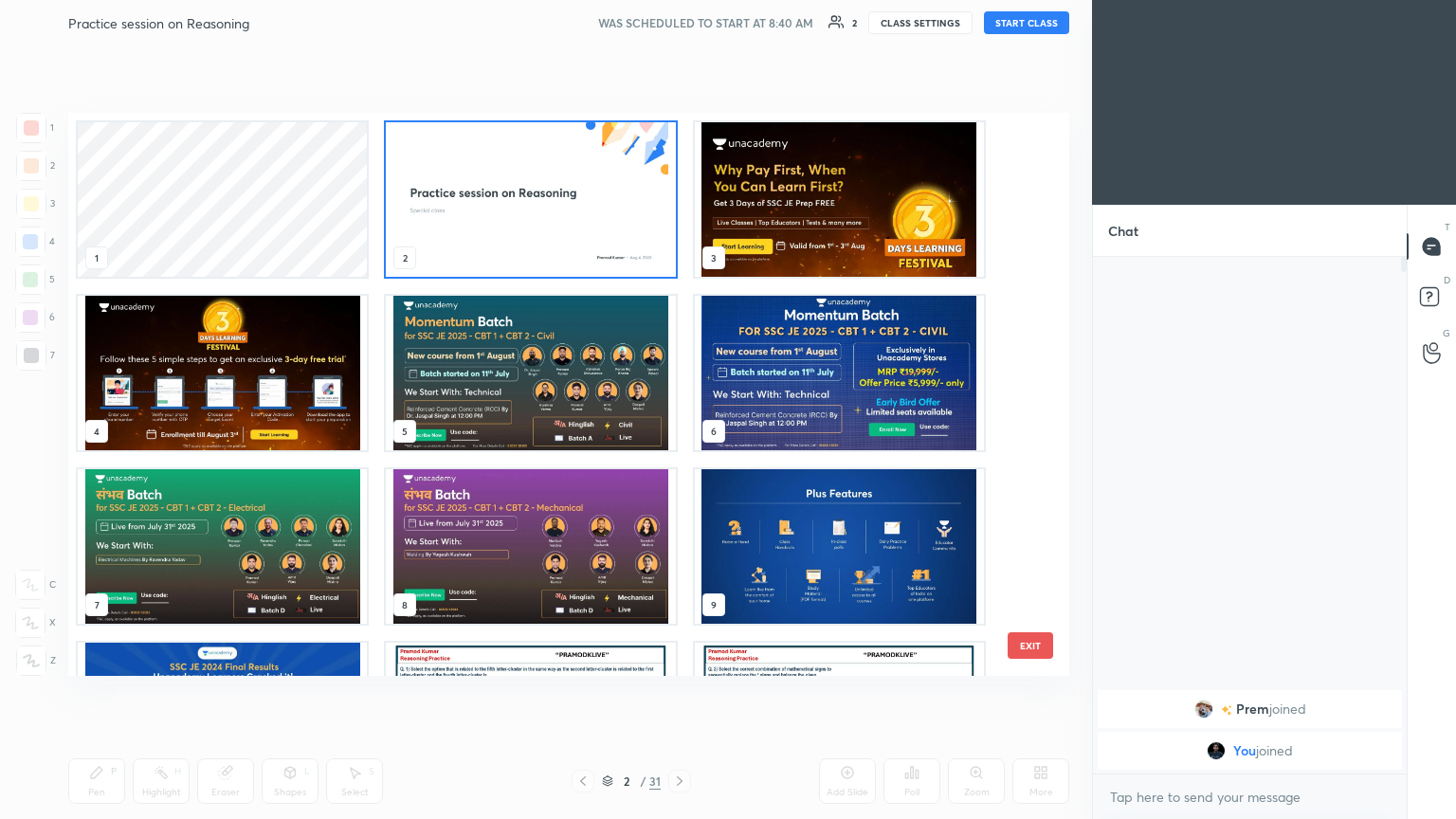 scroll, scrollTop: 6, scrollLeft: 9, axis: both 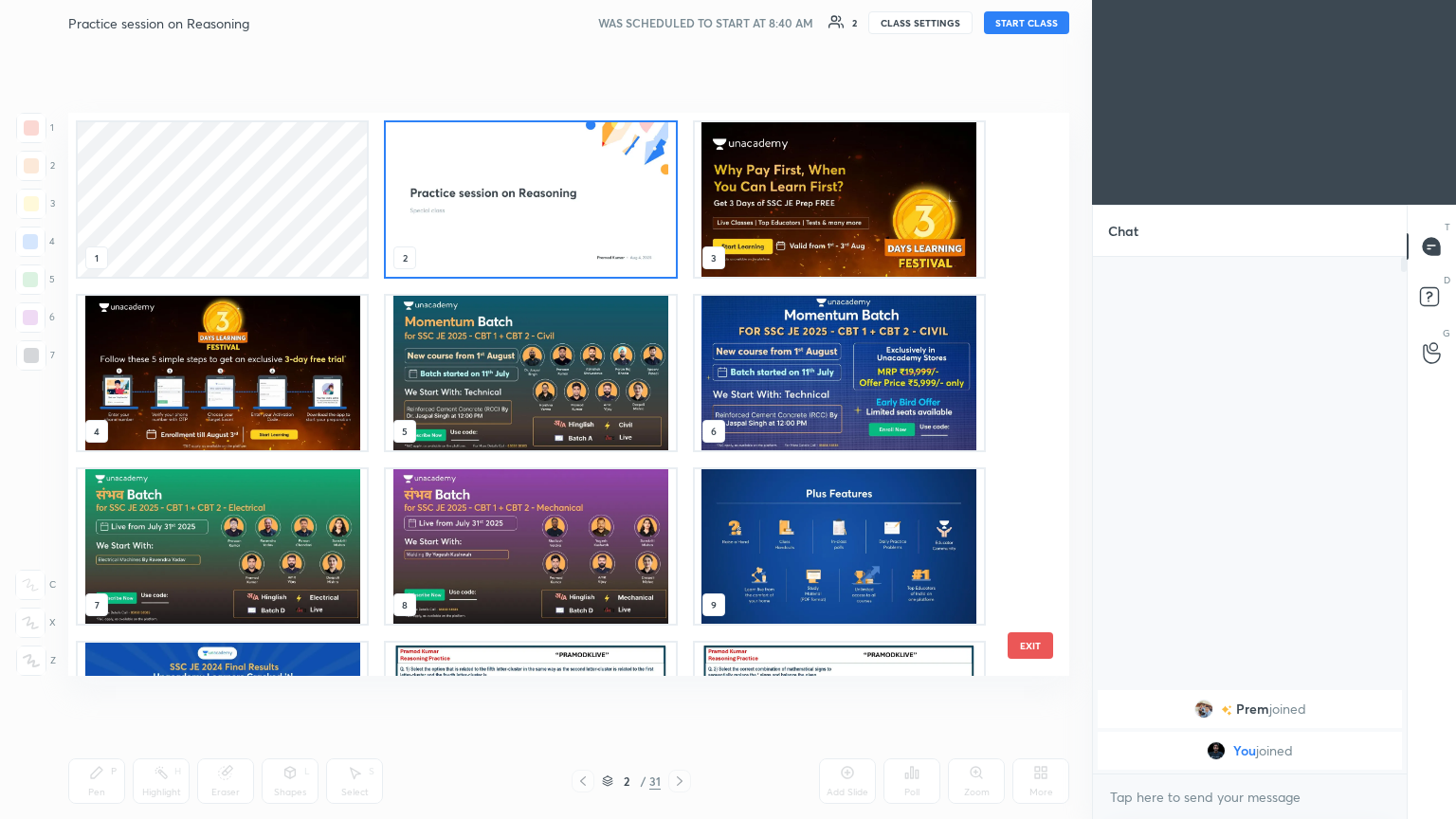 click at bounding box center (530, 199) 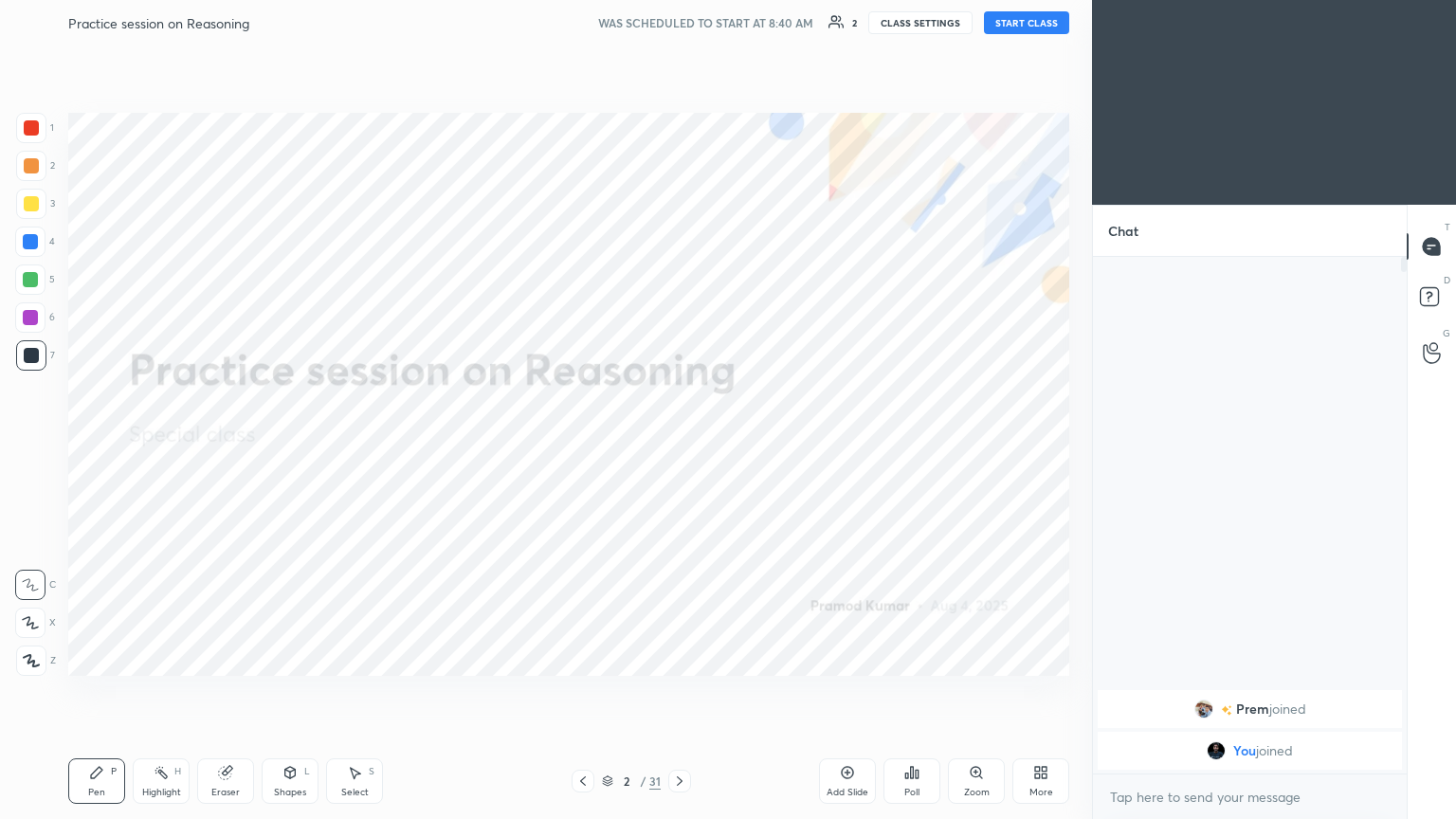 click at bounding box center (530, 199) 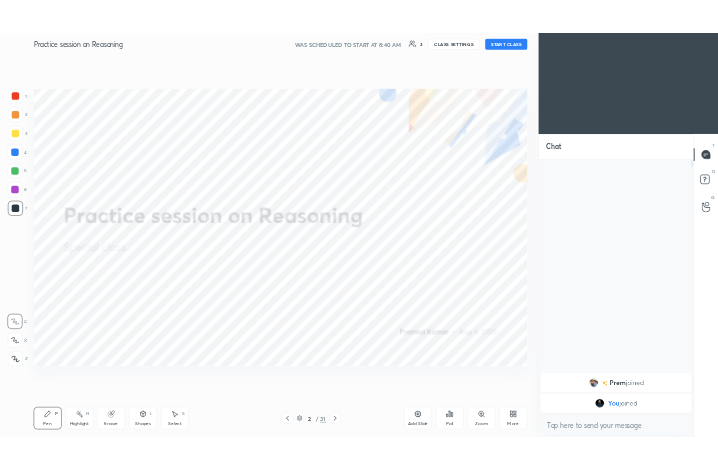scroll, scrollTop: 342, scrollLeft: 504, axis: both 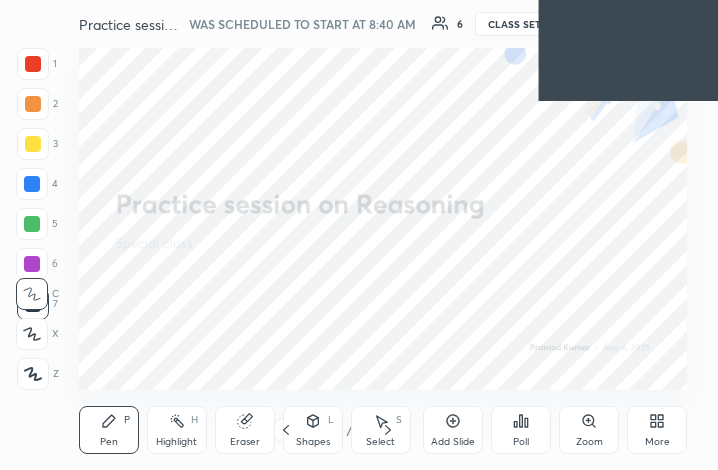 click on "More" at bounding box center (657, 442) 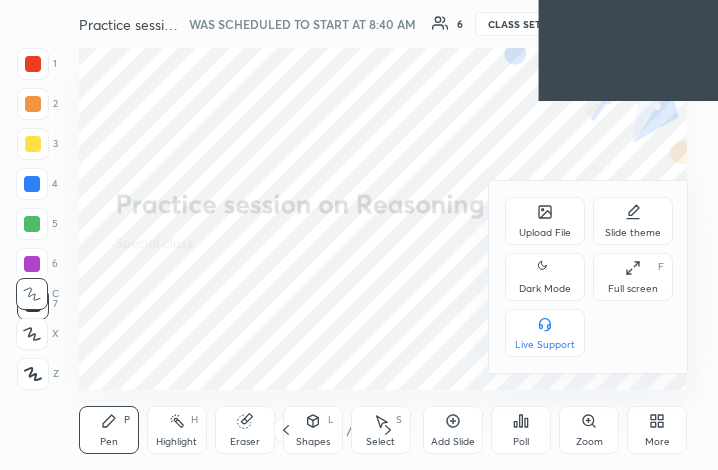 click on "Full screen F" at bounding box center (633, 277) 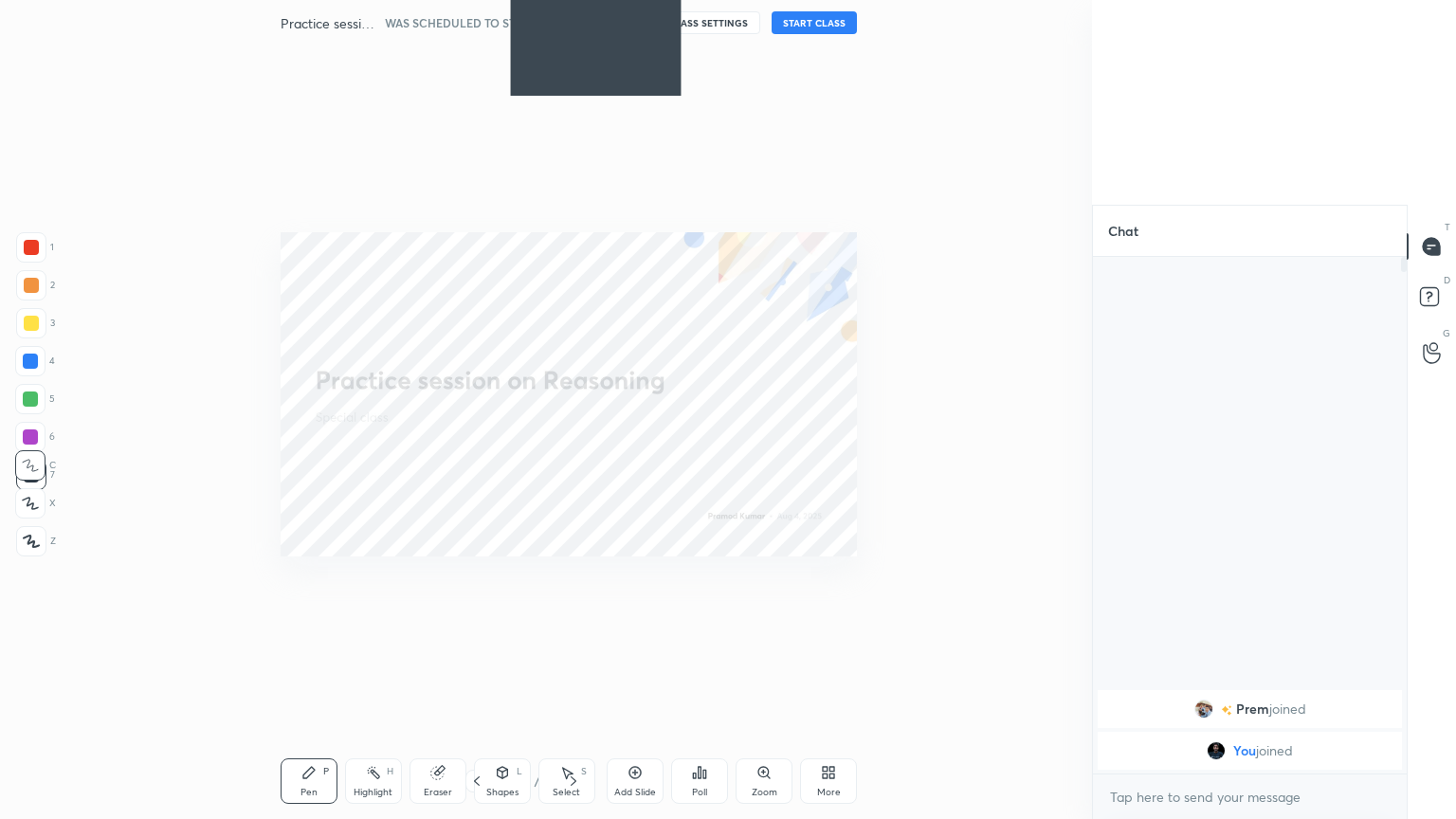 scroll, scrollTop: 94094, scrollLeft: 93452, axis: both 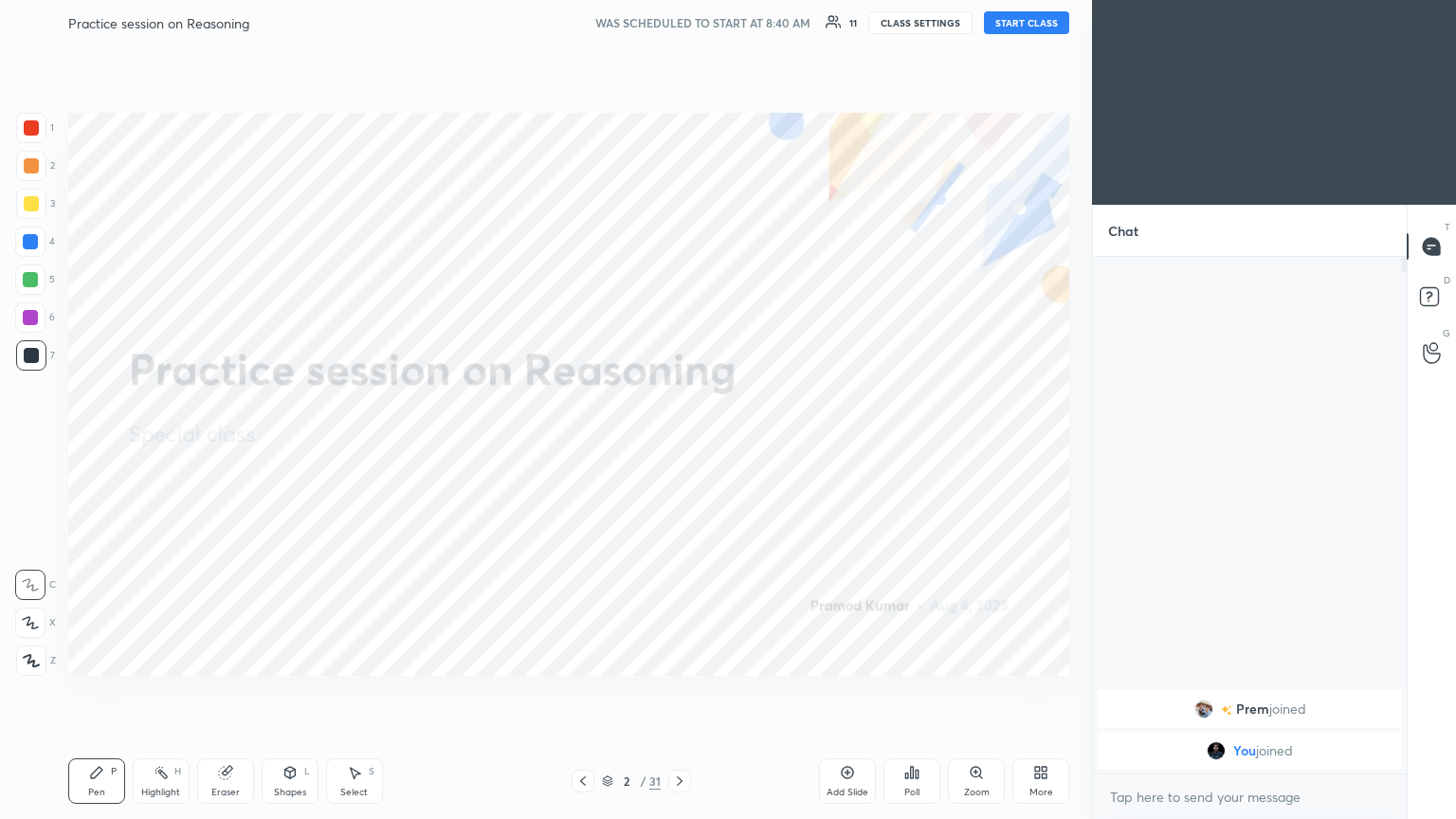 click on "More" at bounding box center (1041, 781) 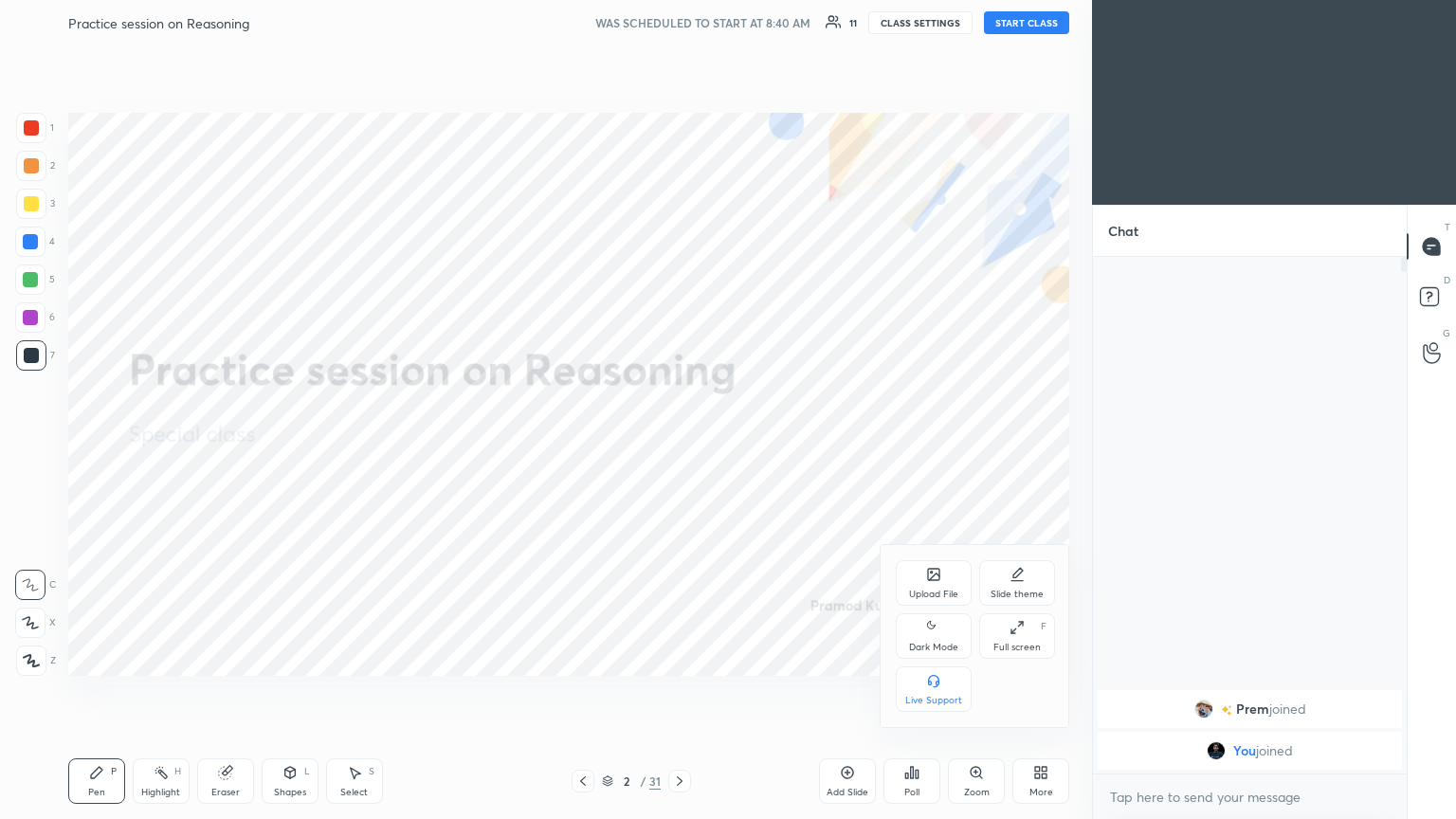 click at bounding box center (728, 410) 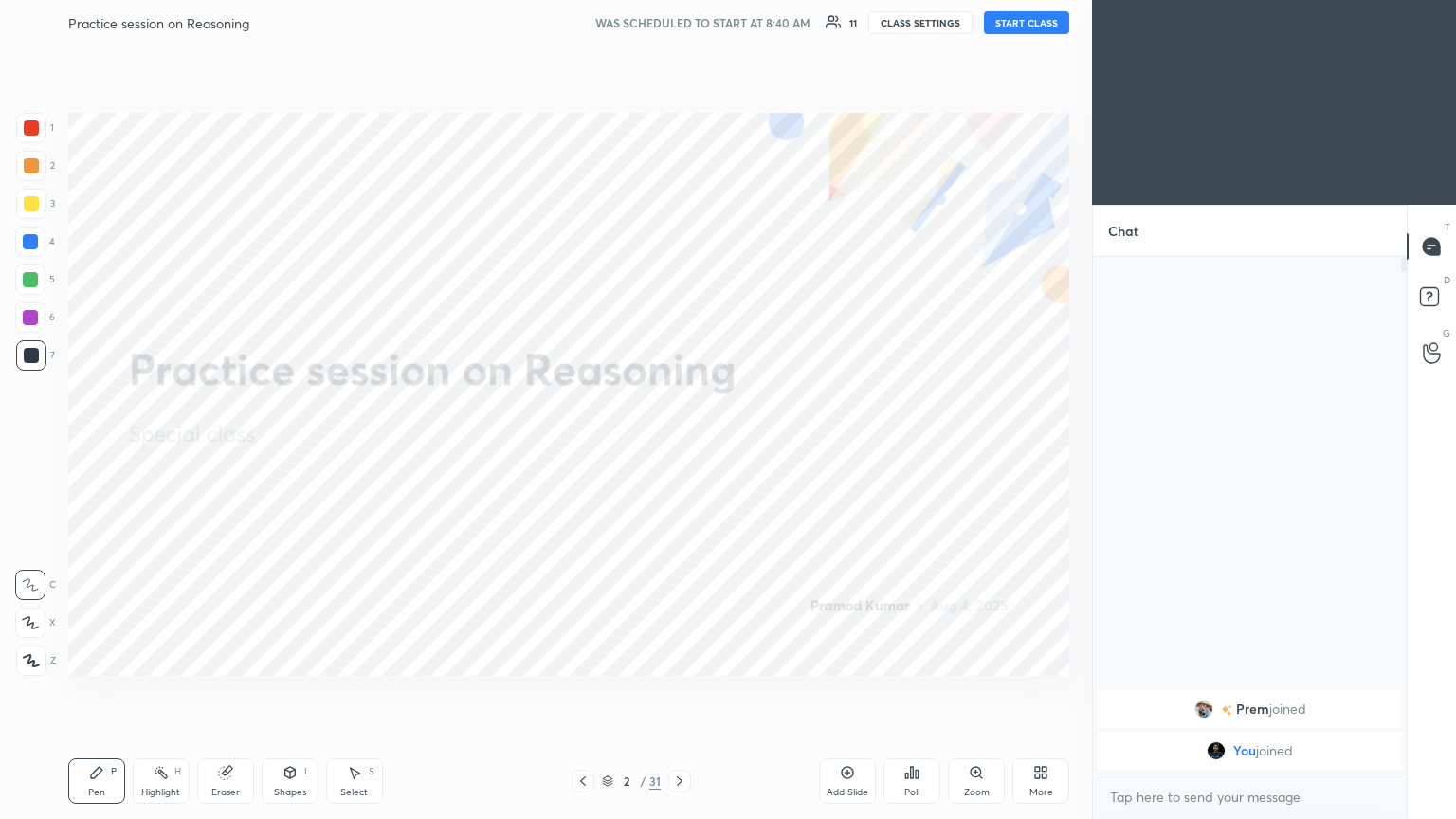 click on "START CLASS" at bounding box center (1027, 23) 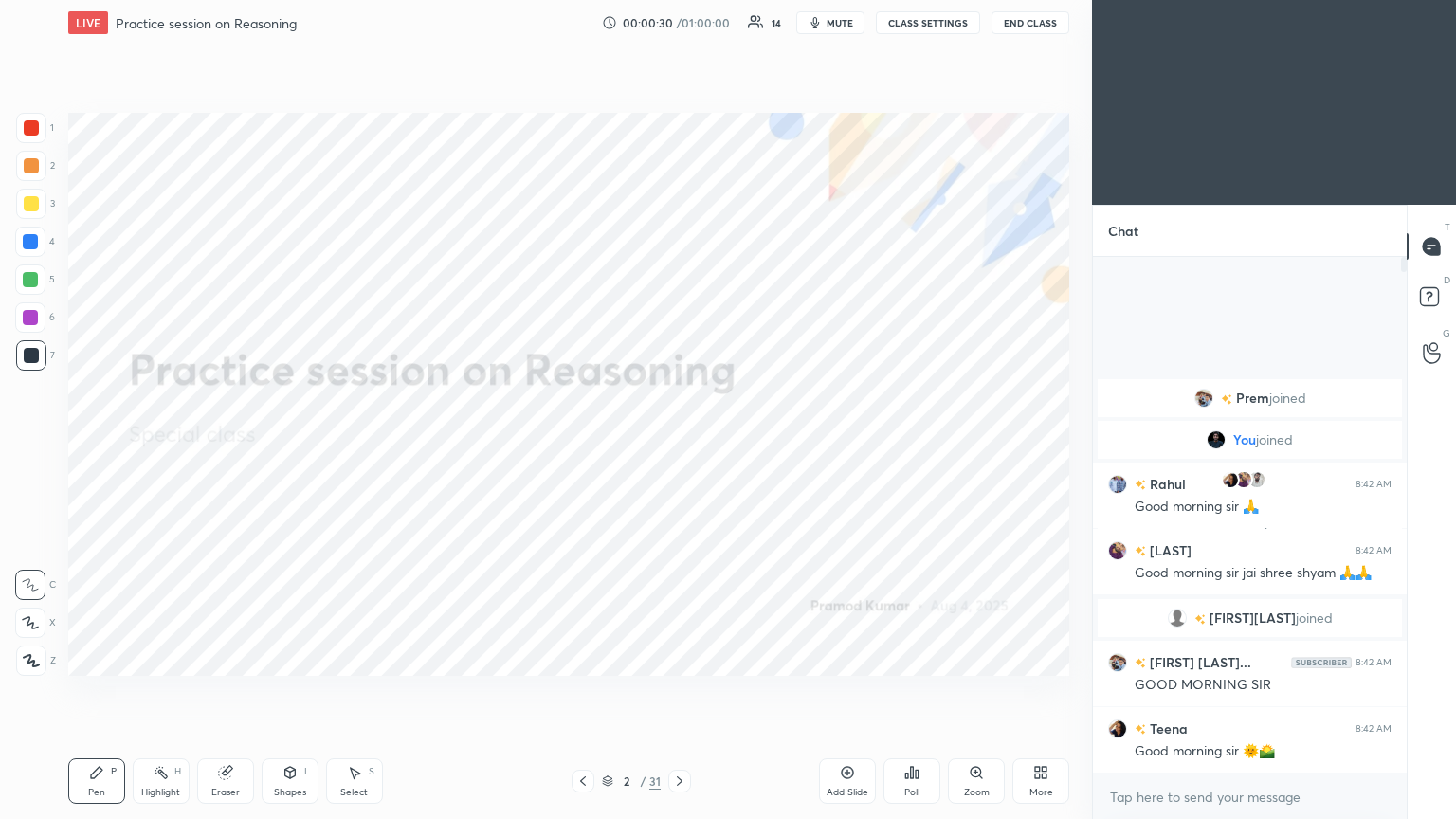 click on "Practice session on Reasoning [FIRST] [LAST] Pen P Highlight H Eraser Shapes L Select S 2 / 31 Add Slide Poll Zoom More Chat [FIRST]  joined You  joined 8 [FIRST], [FIRST] &  8 others  joined [FIRST] 8:42 AM Good morning sir 🙏 [FIRST] 8:42 AM Good morning sir jai shree shyam 🙏🙏 [FIRST]  joined [FIRST] 8:42 AM GOOD MORNING SIR [FIRST] 8:42 AM Good morning sir 🌞🌄 17 NEW MESSAGES Enable hand raising Enable raise hand to speak to learners. Once enabled, chat will be turned off temporarily. Enable x   introducing Raise a hand with a doubt Now learners can raise their hand along with a doubt  How it works? Doubts asked by learners will show up here NEW DOUBTS ASKED No one has raised a hand yet Can't raise hand Got it T Messages (T) D Doubts (D) G Raise Hand (G) Report an issue Buffering ​" at bounding box center (728, 410) 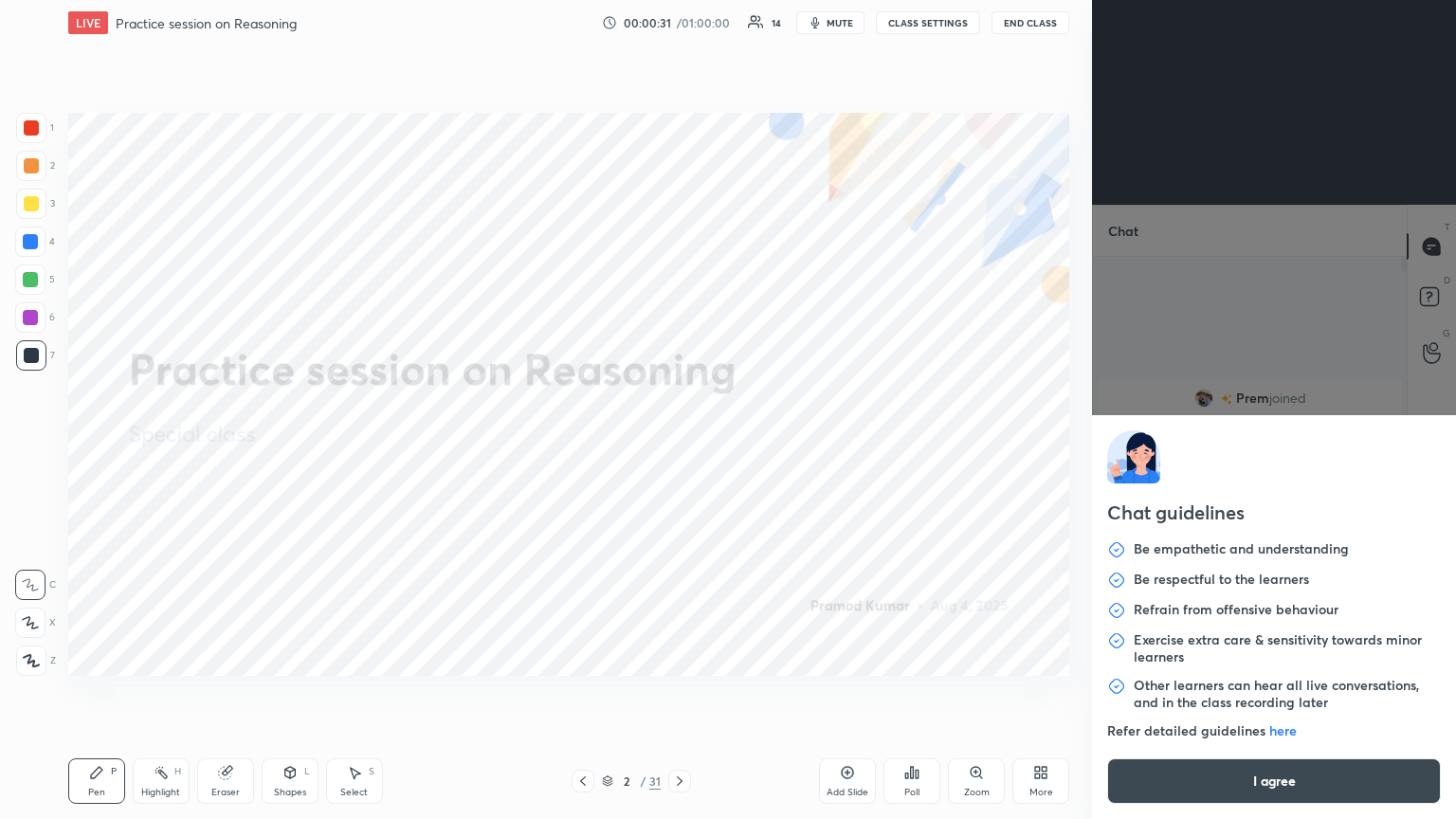 click on "I agree" at bounding box center (1274, 781) 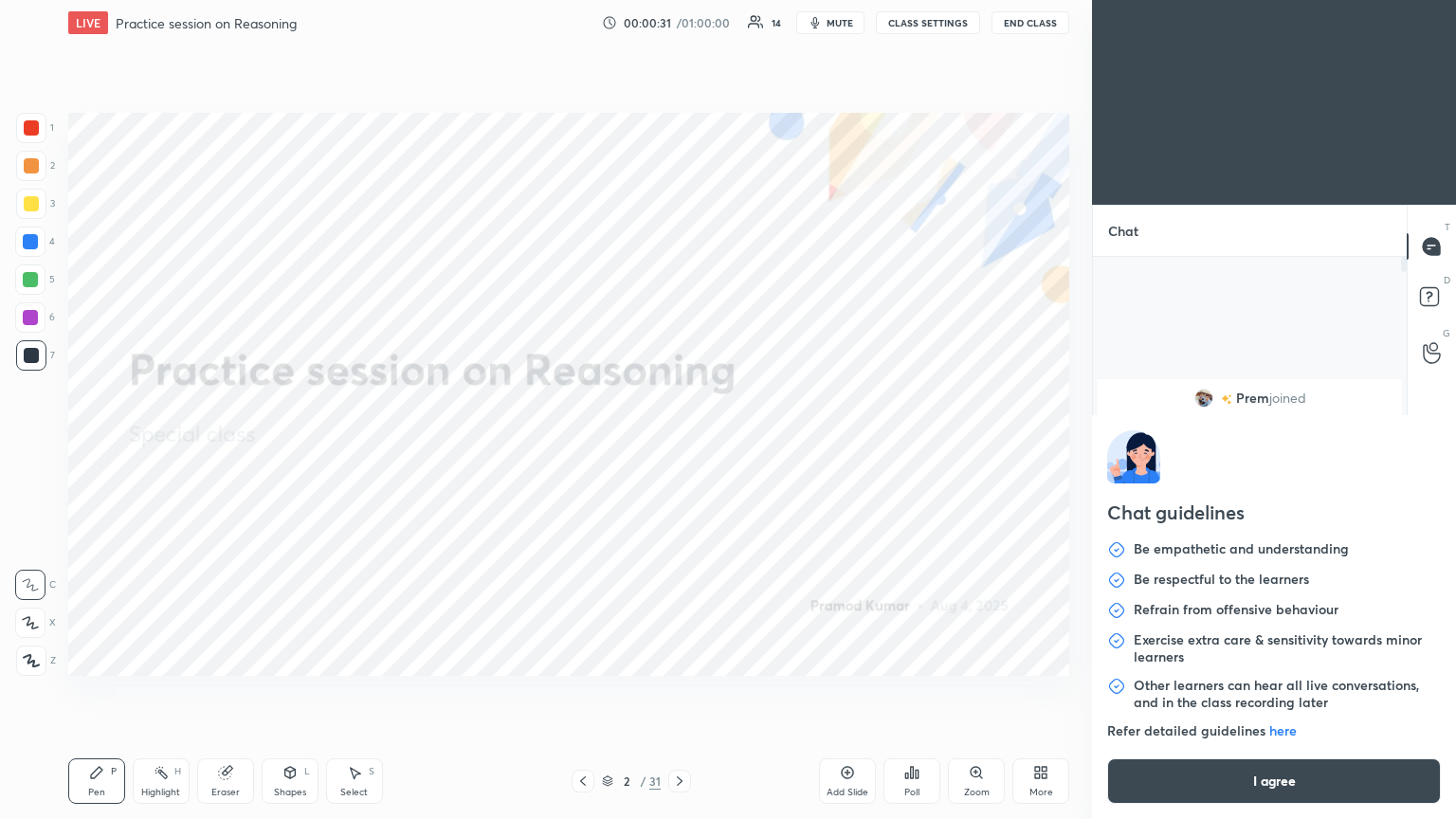 type on "x" 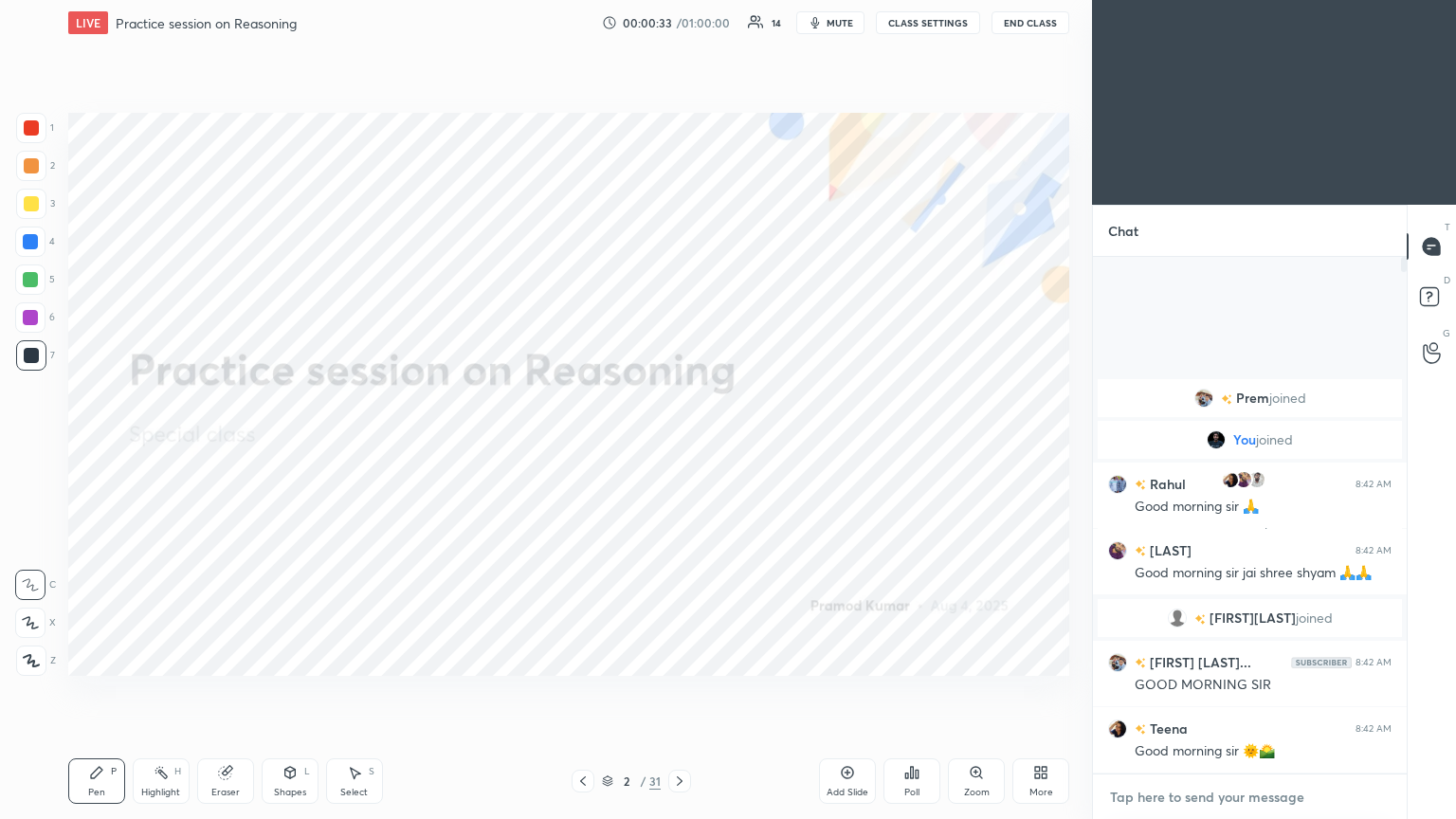 paste on "https://t.me/unacademypramod" 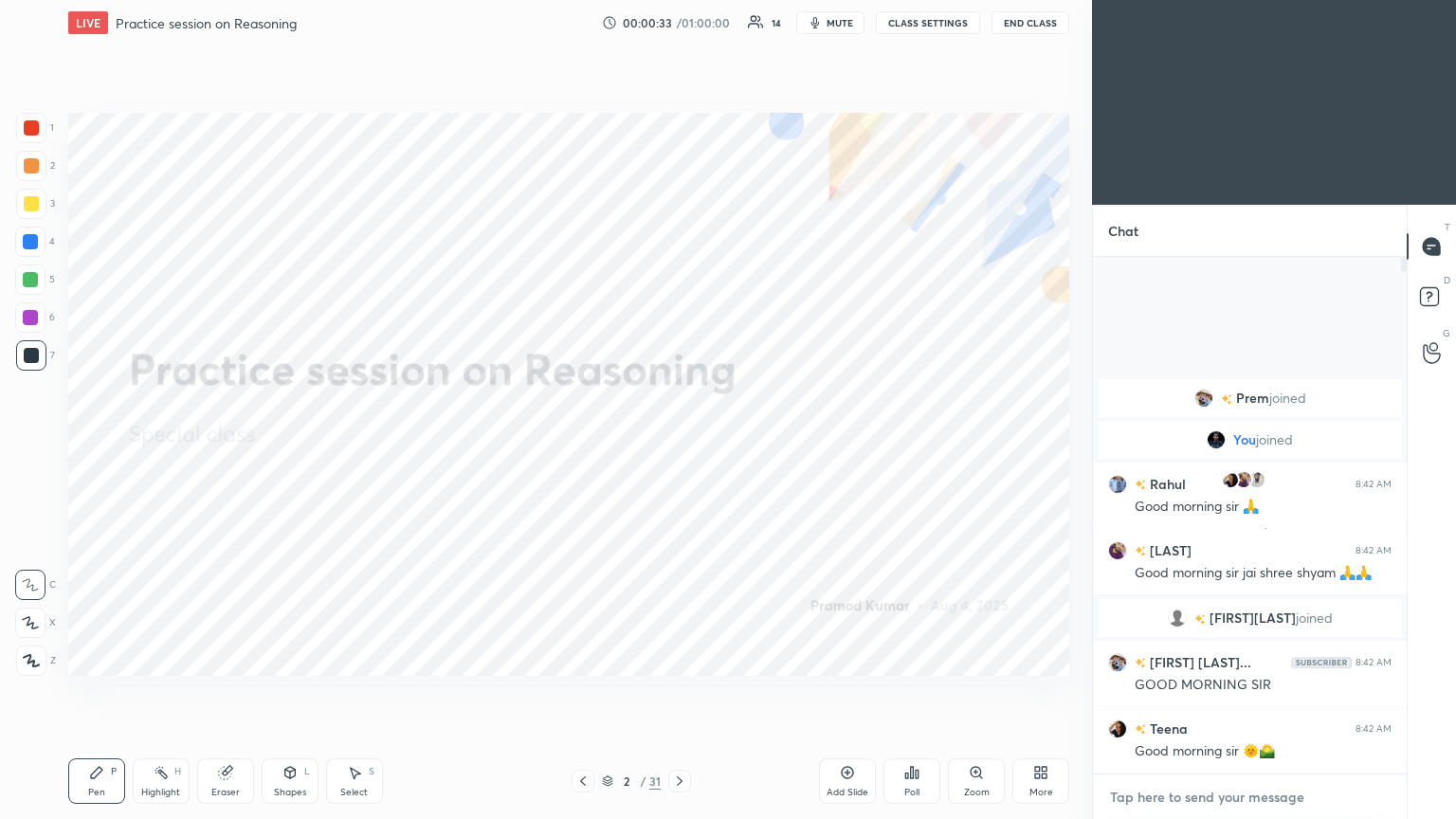 type on "https://t.me/unacademypramod" 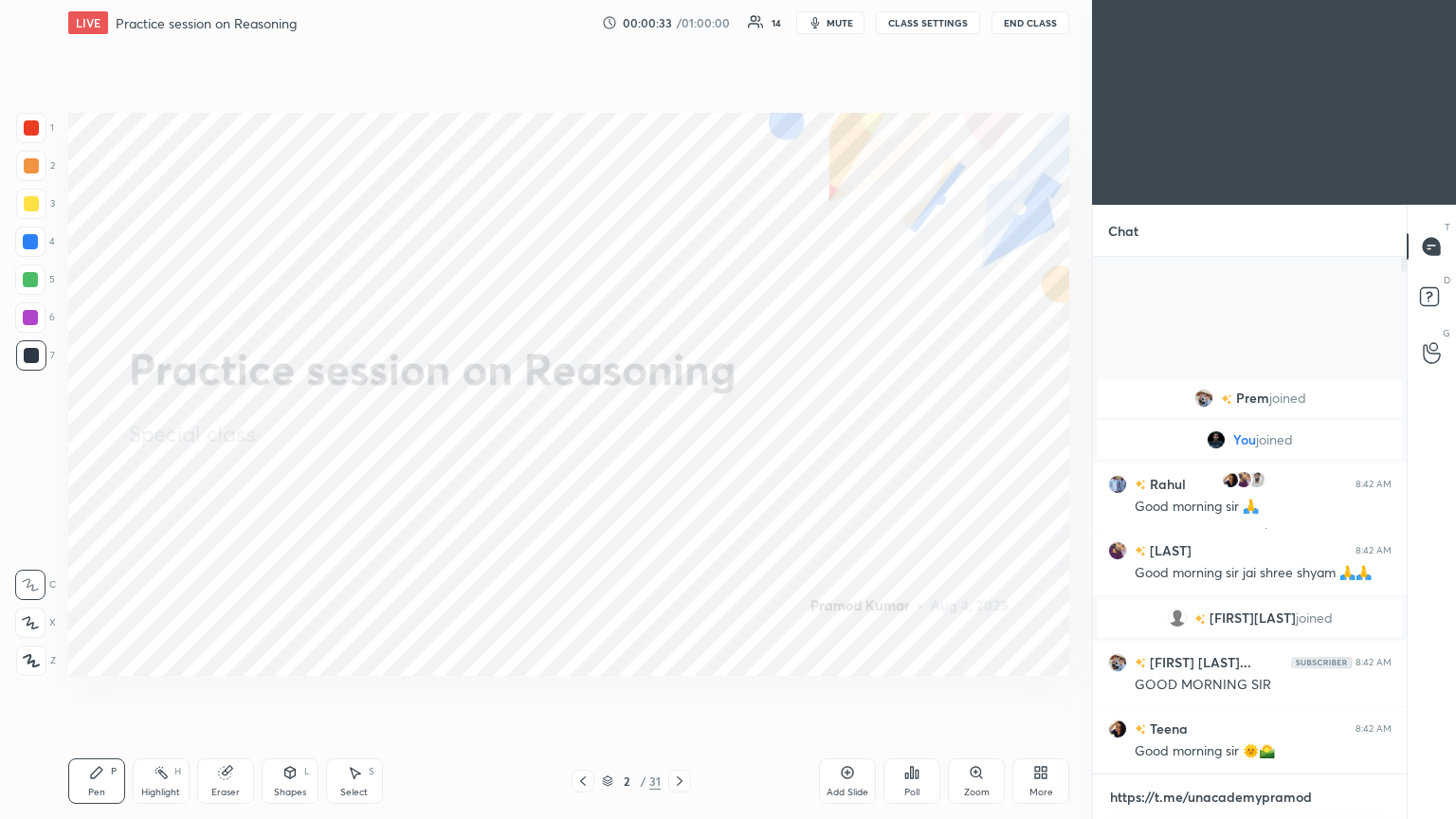 scroll, scrollTop: 505, scrollLeft: 308, axis: both 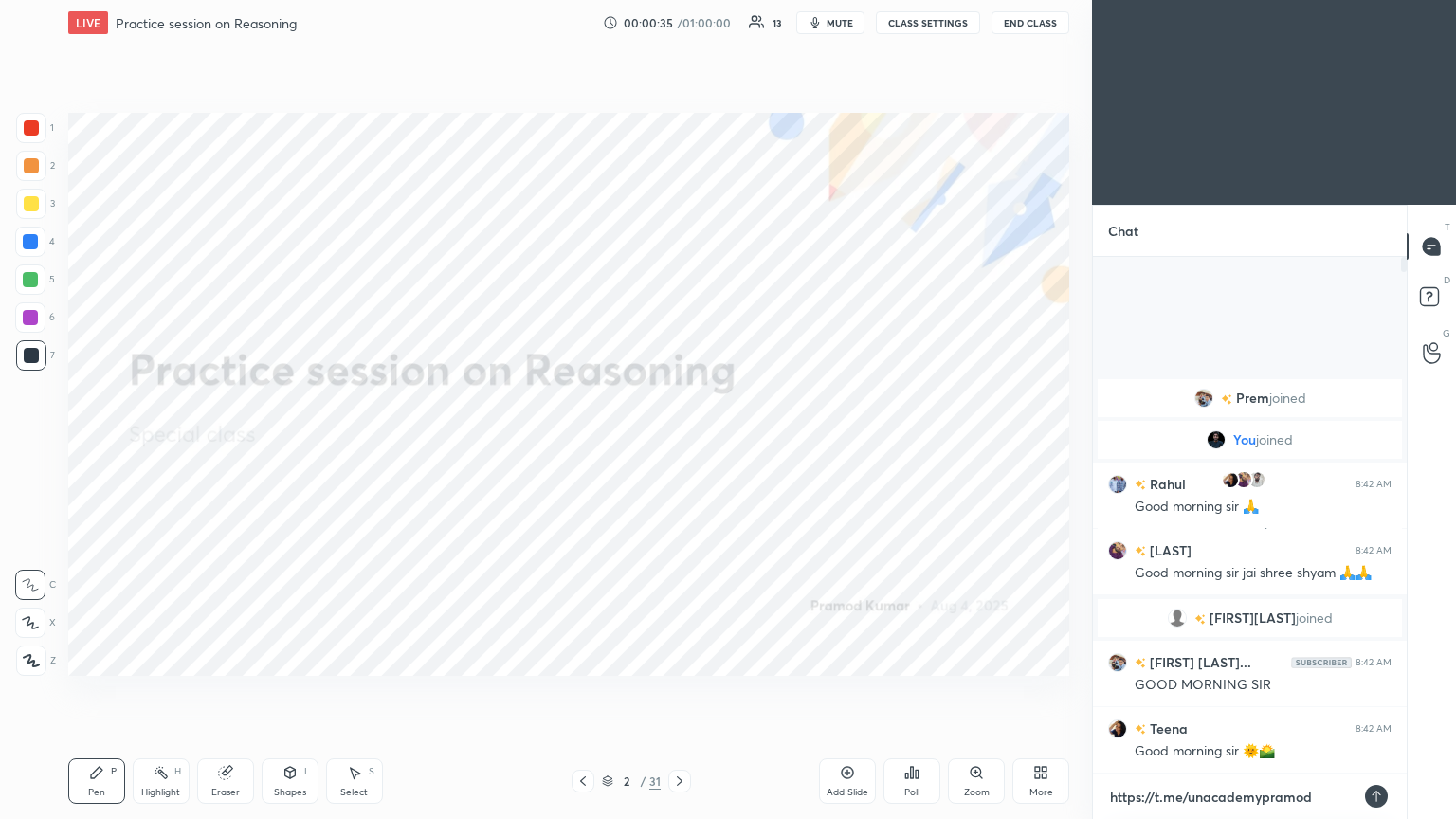 click on "https://t.me/unacademypramod" at bounding box center [1230, 797] 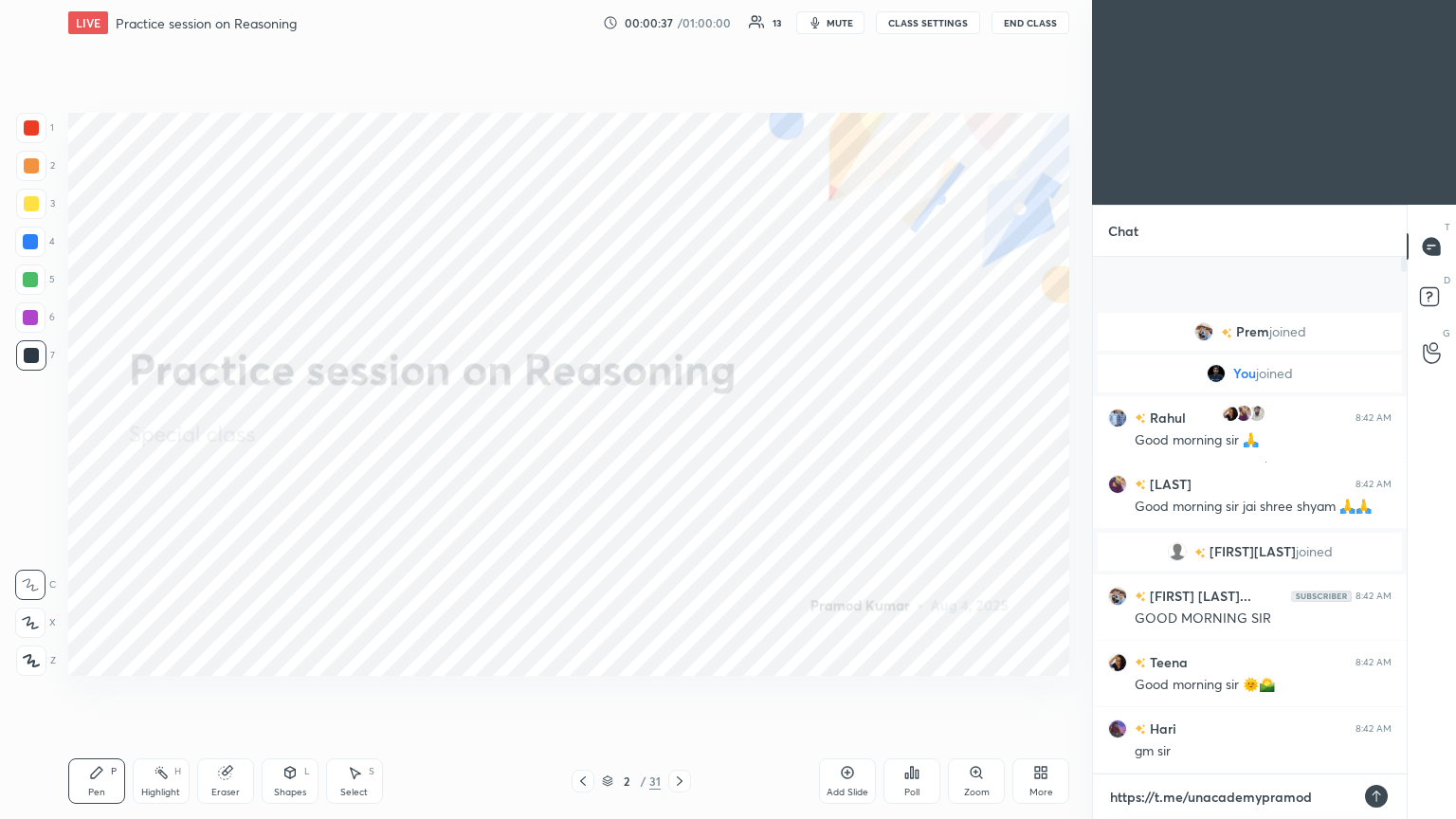 type on "https://te.me/unacademypramod" 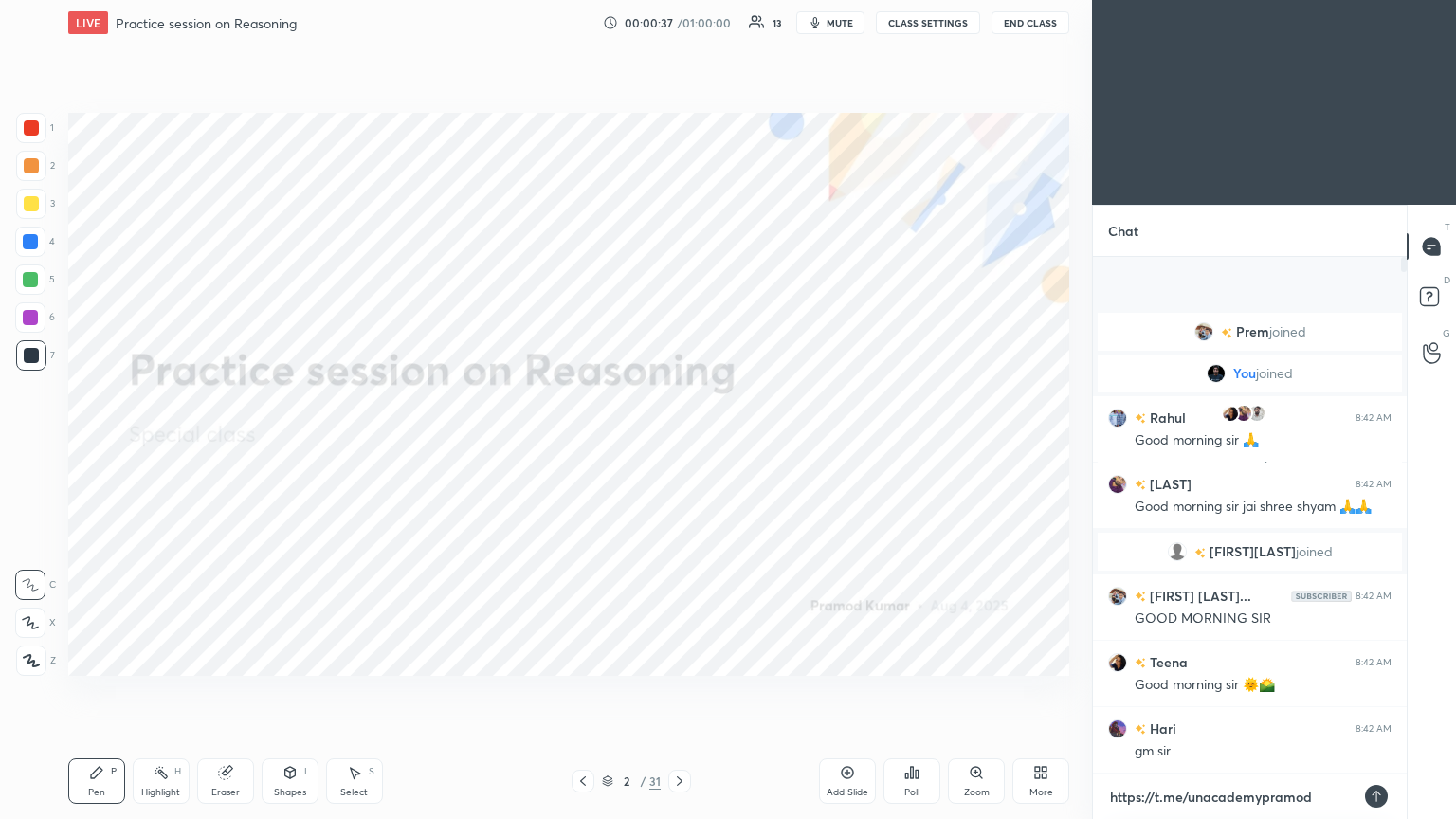 type on "x" 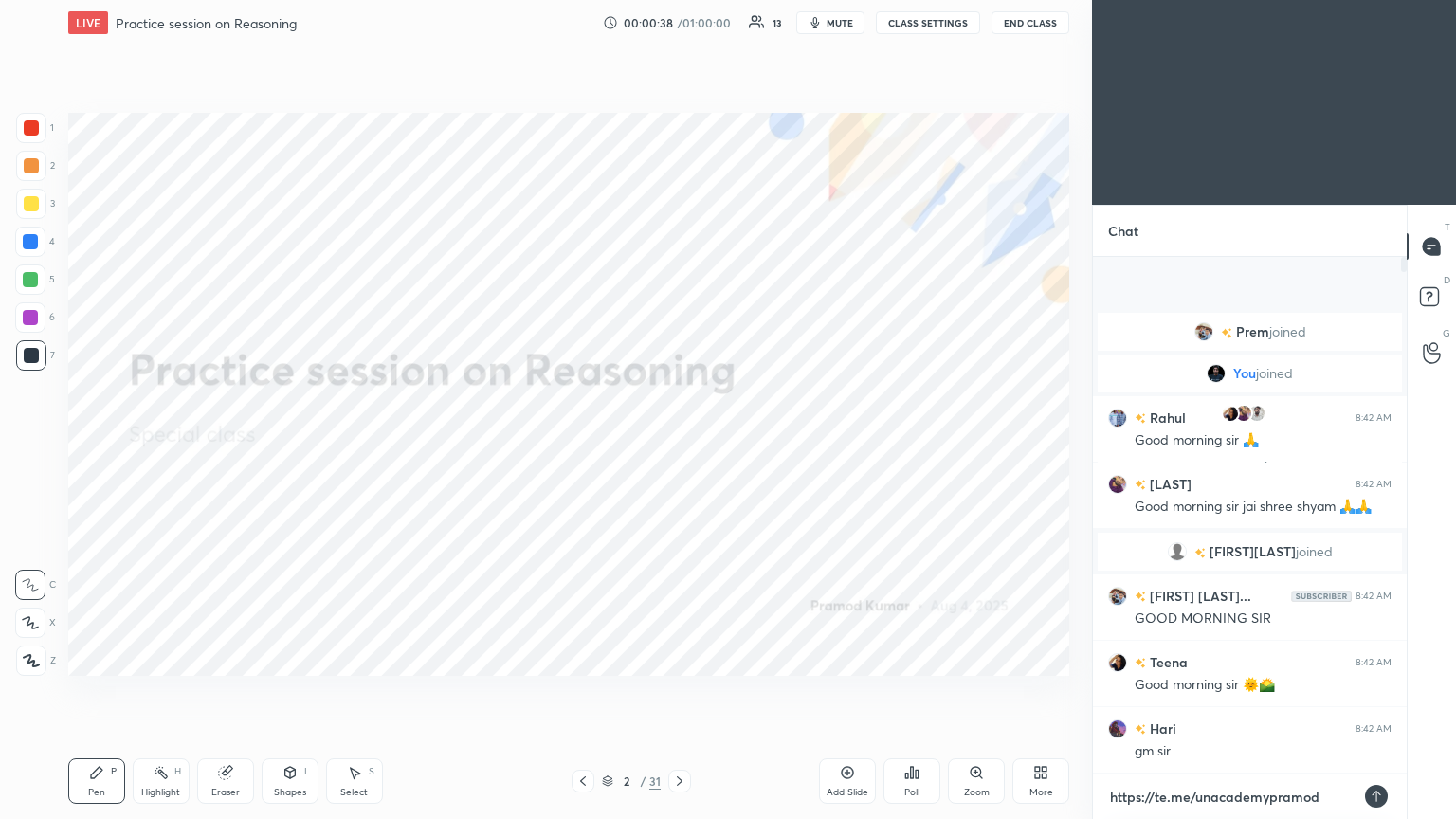 type on "https://telegram.me/unacademy[EMAIL]" 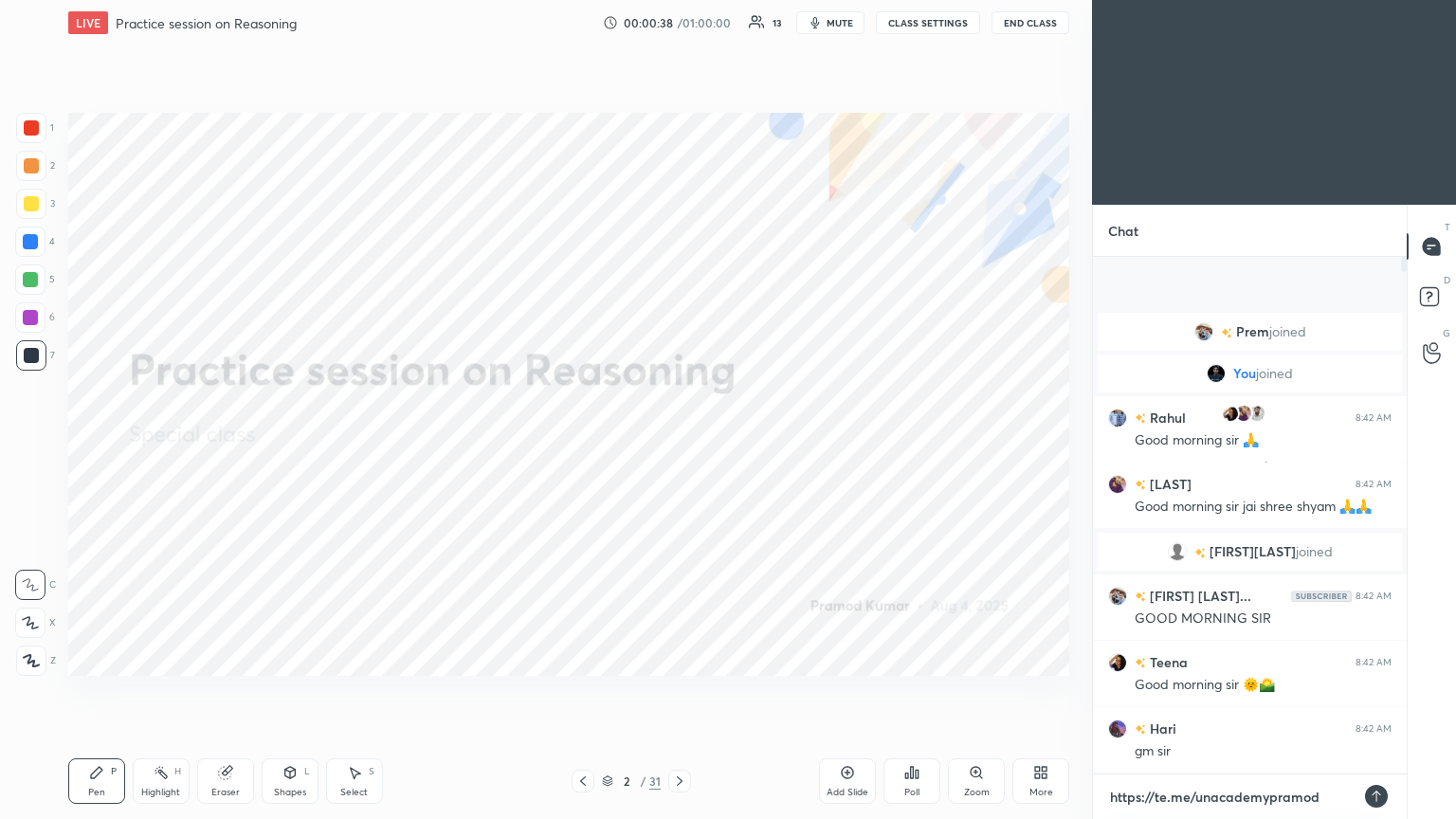 type on "x" 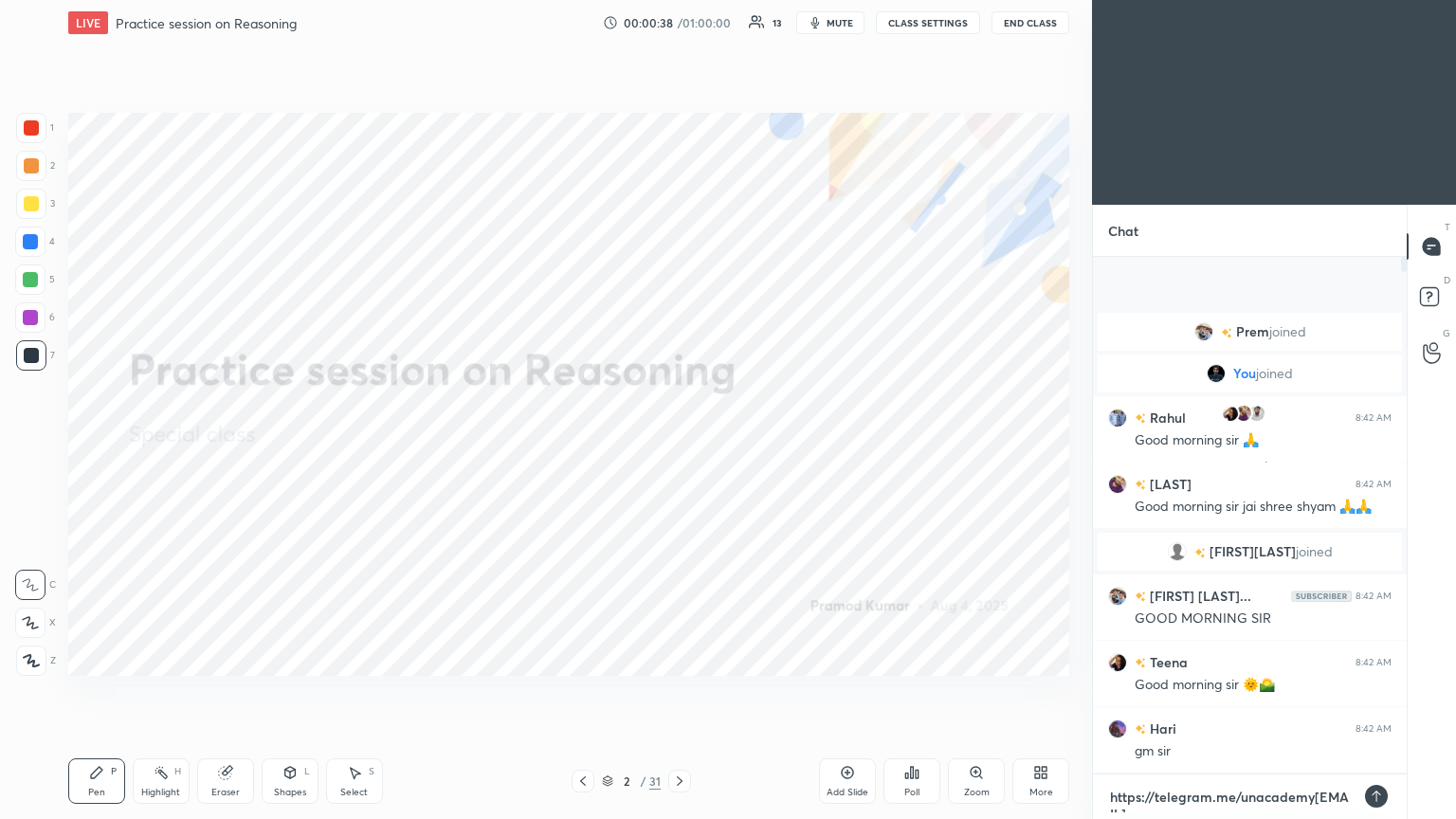 type on "https://tele.me/[PERSON]" 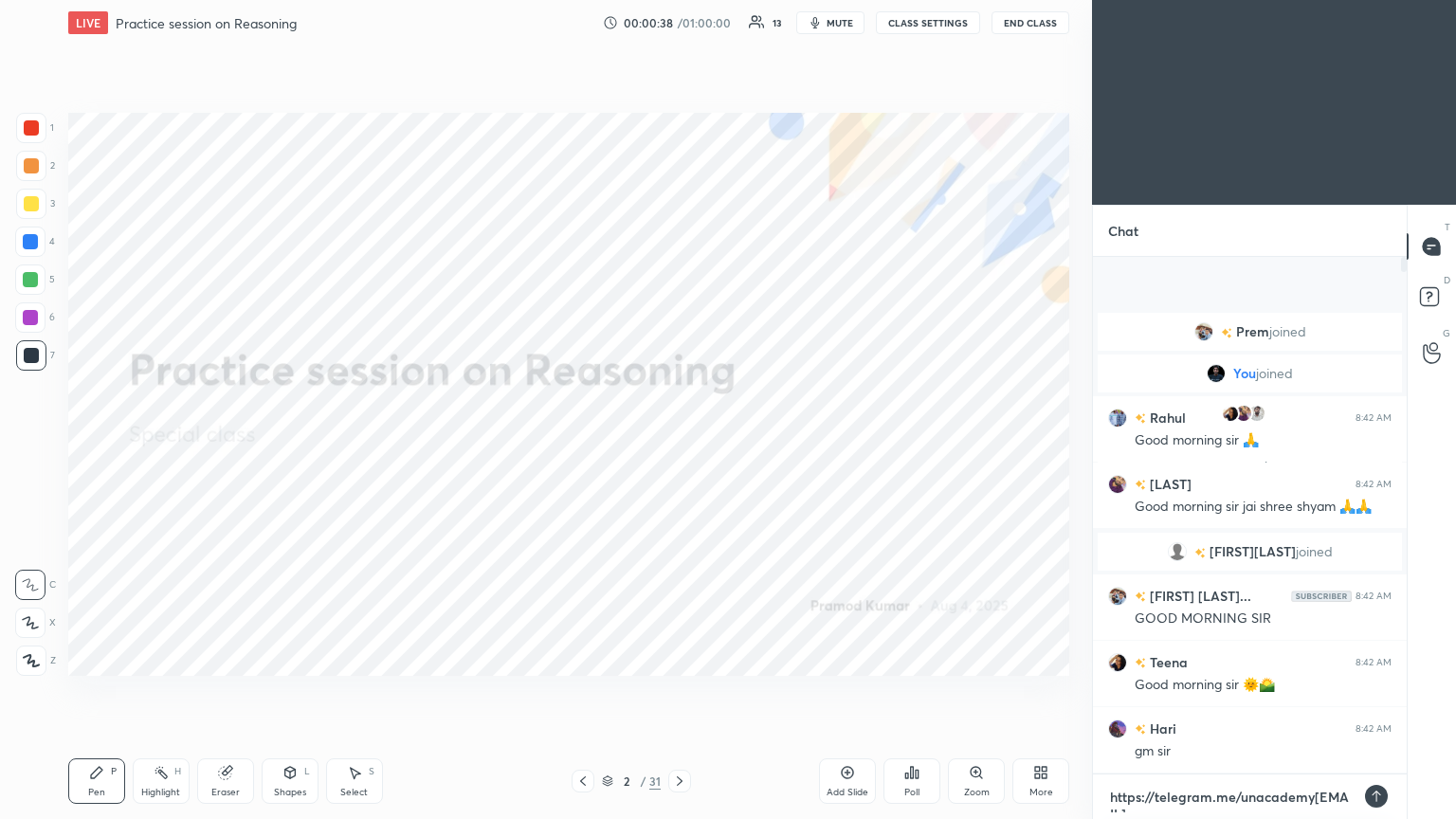 type on "x" 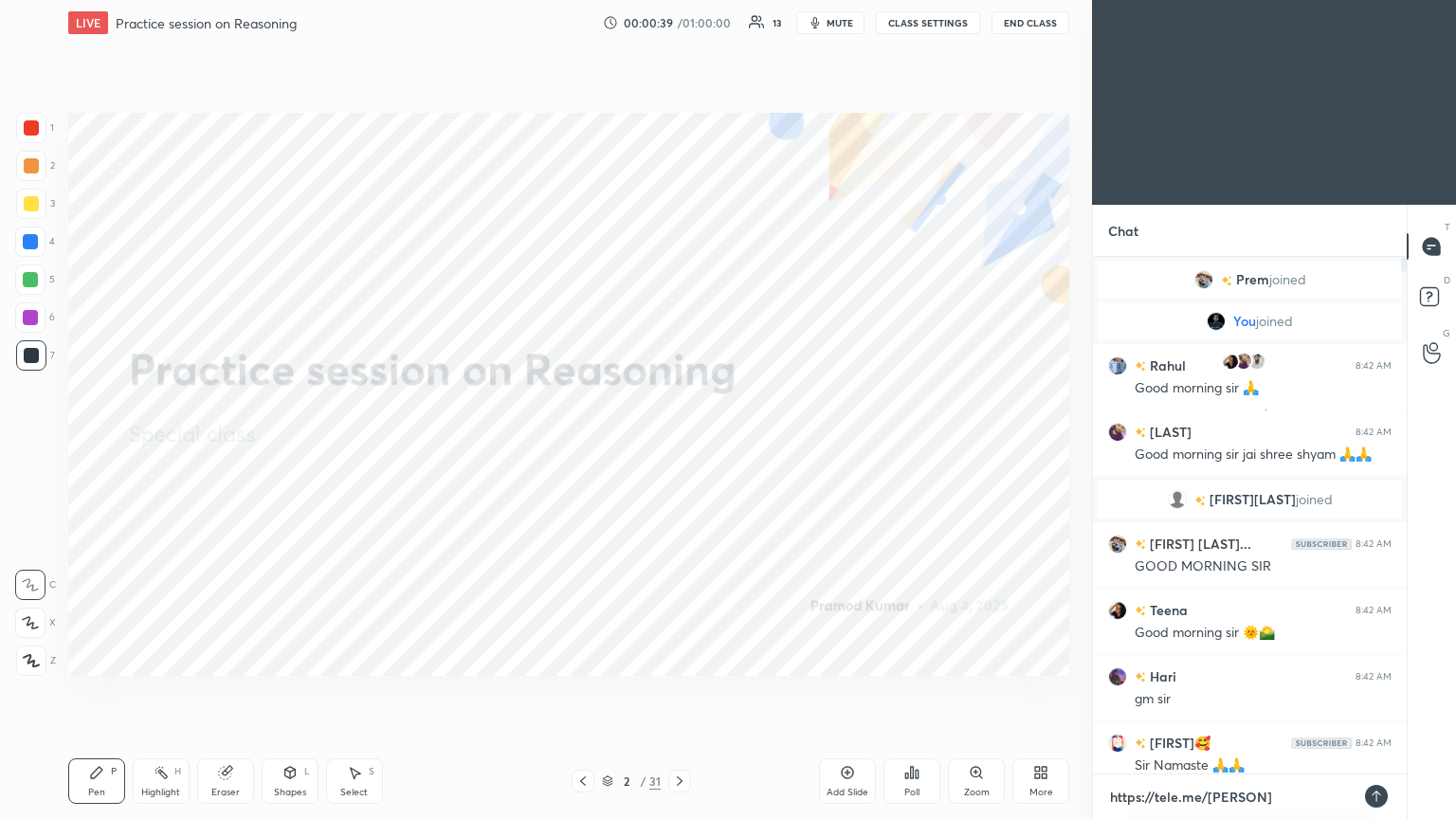 type on "https://teleg.me/unacademy[USER]" 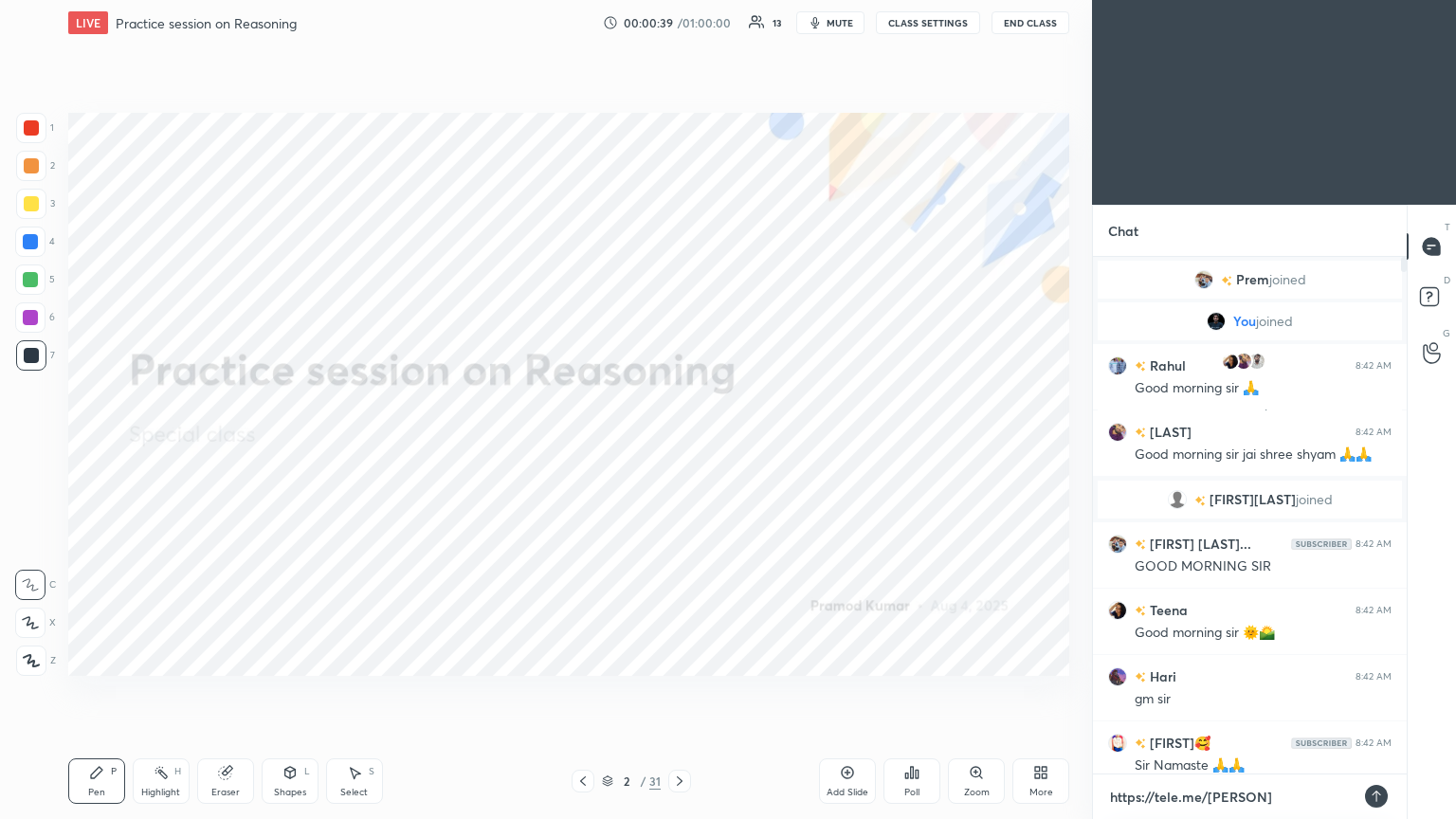 type on "x" 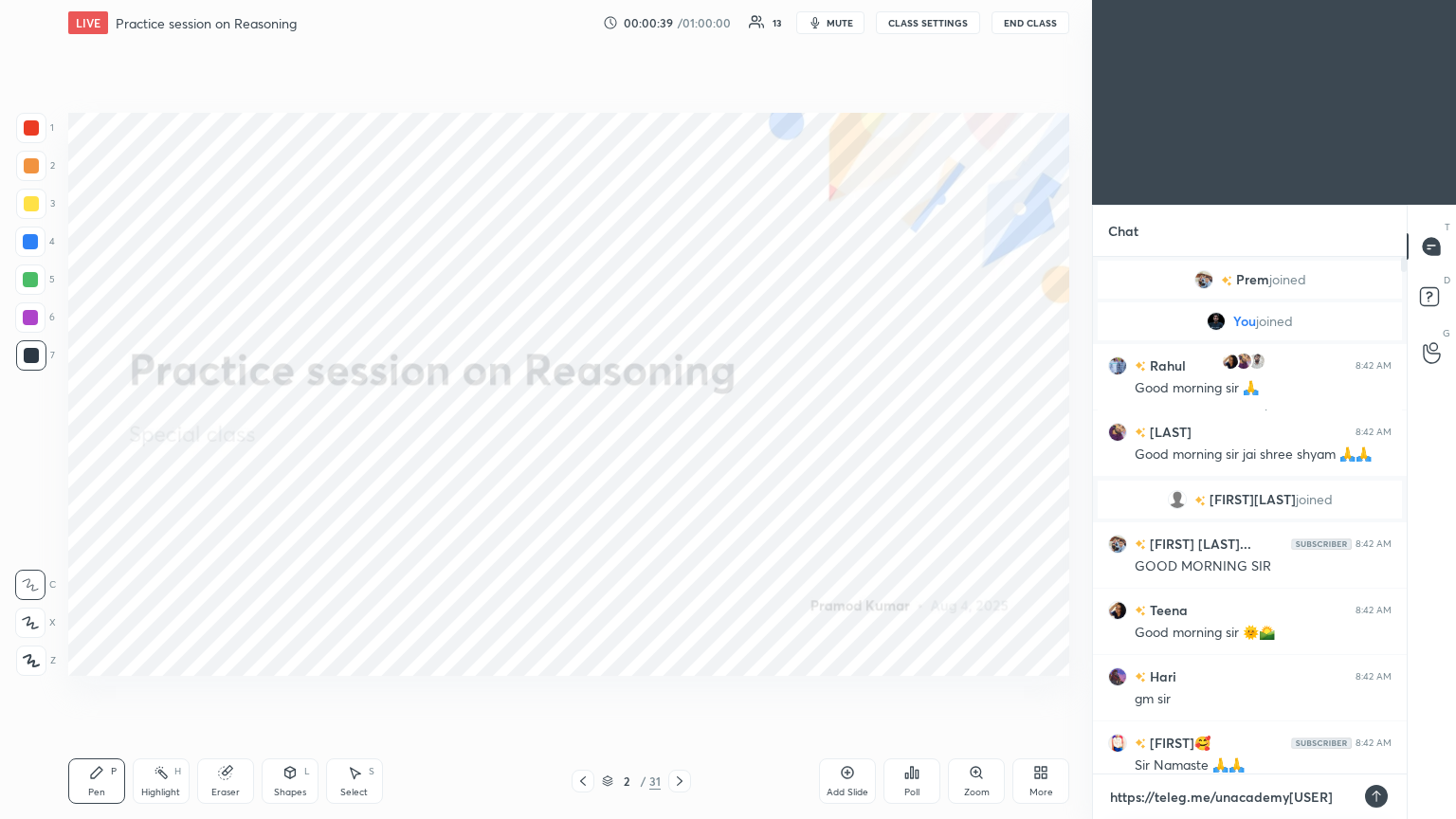 type on "https://telegr.me/[PERSON]" 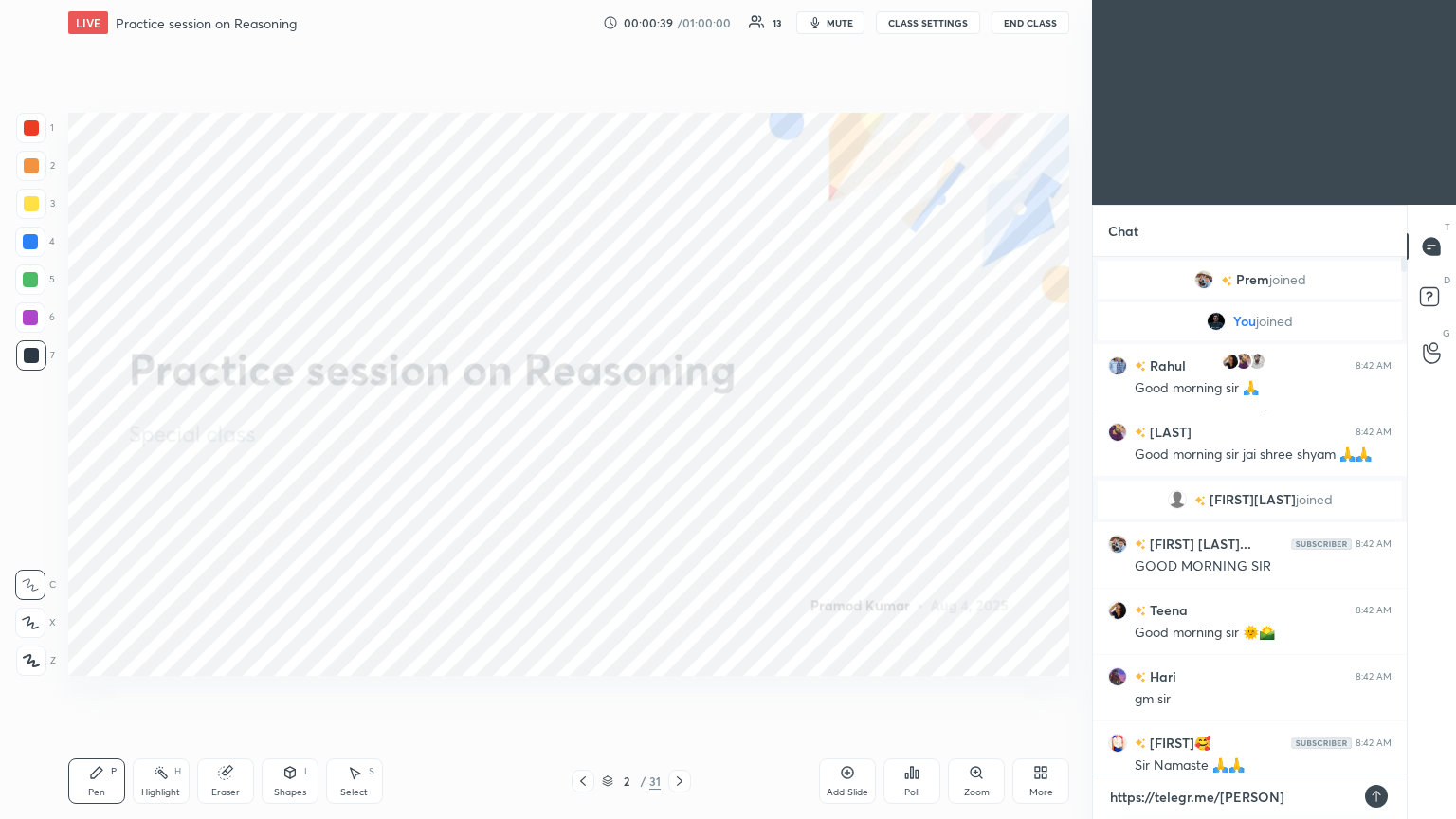 type on "https://telegra.me/unacademy[USER]" 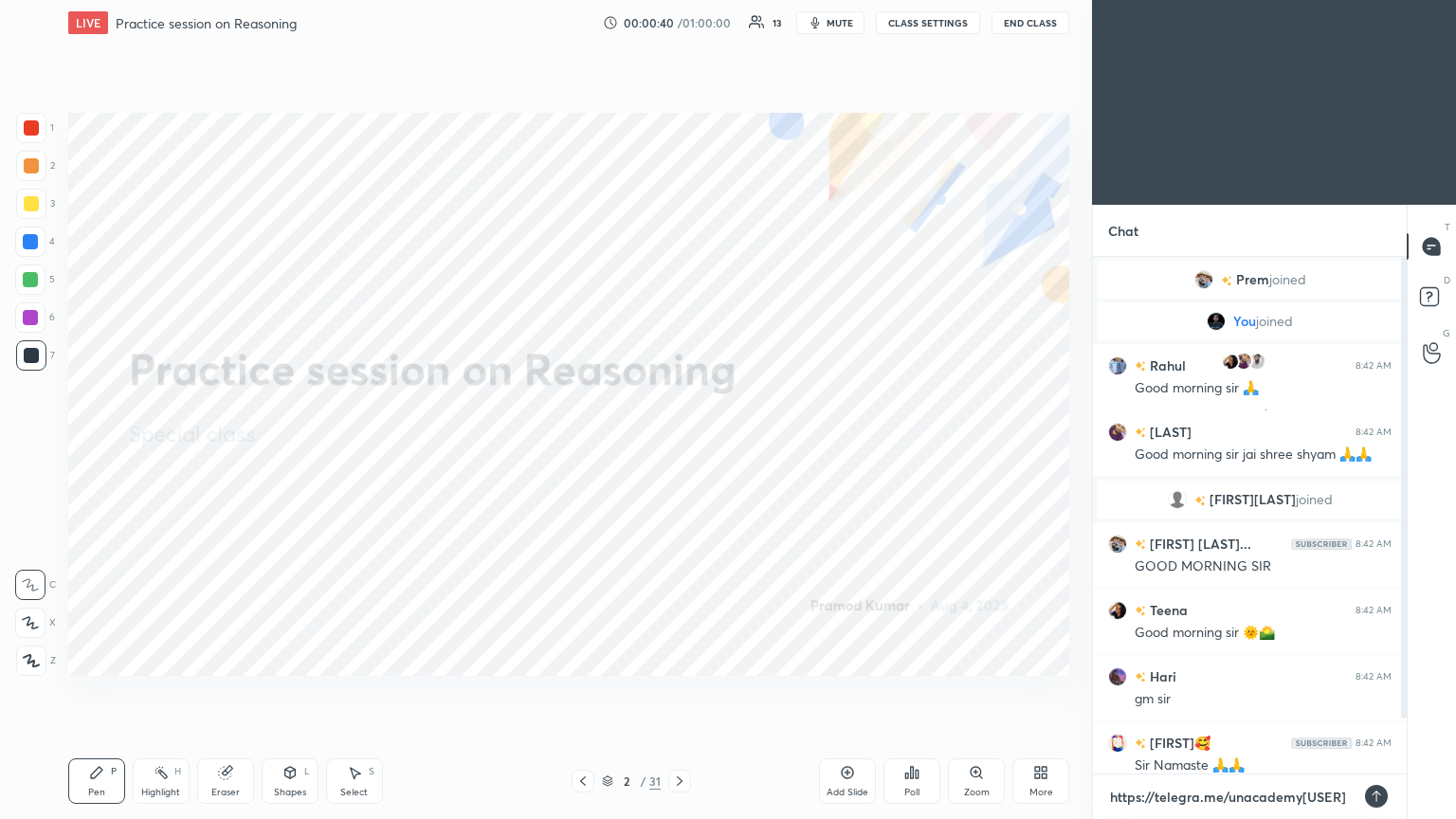 type on "https://telegram.me/unacademy[USER]" 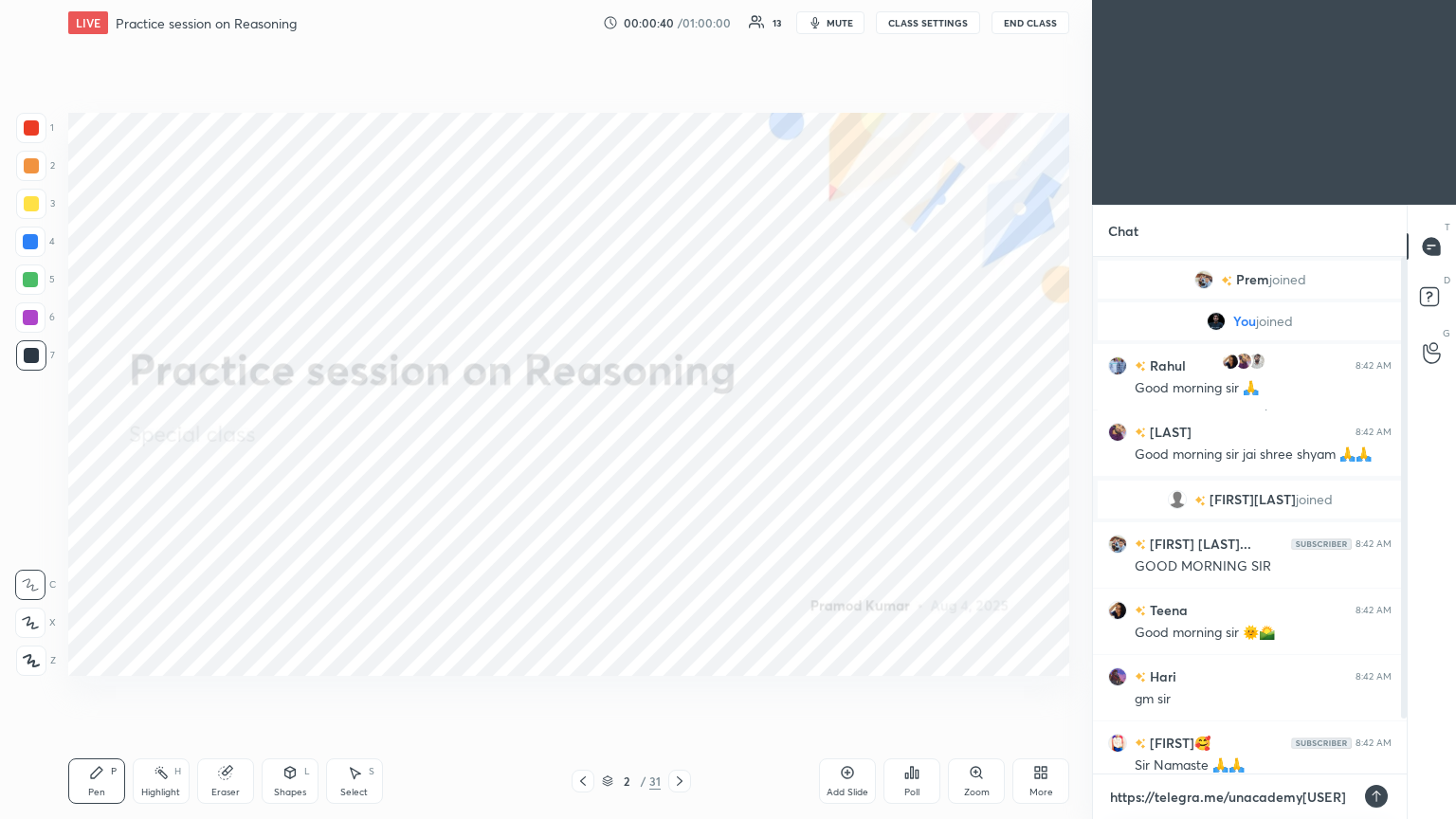 type on "x" 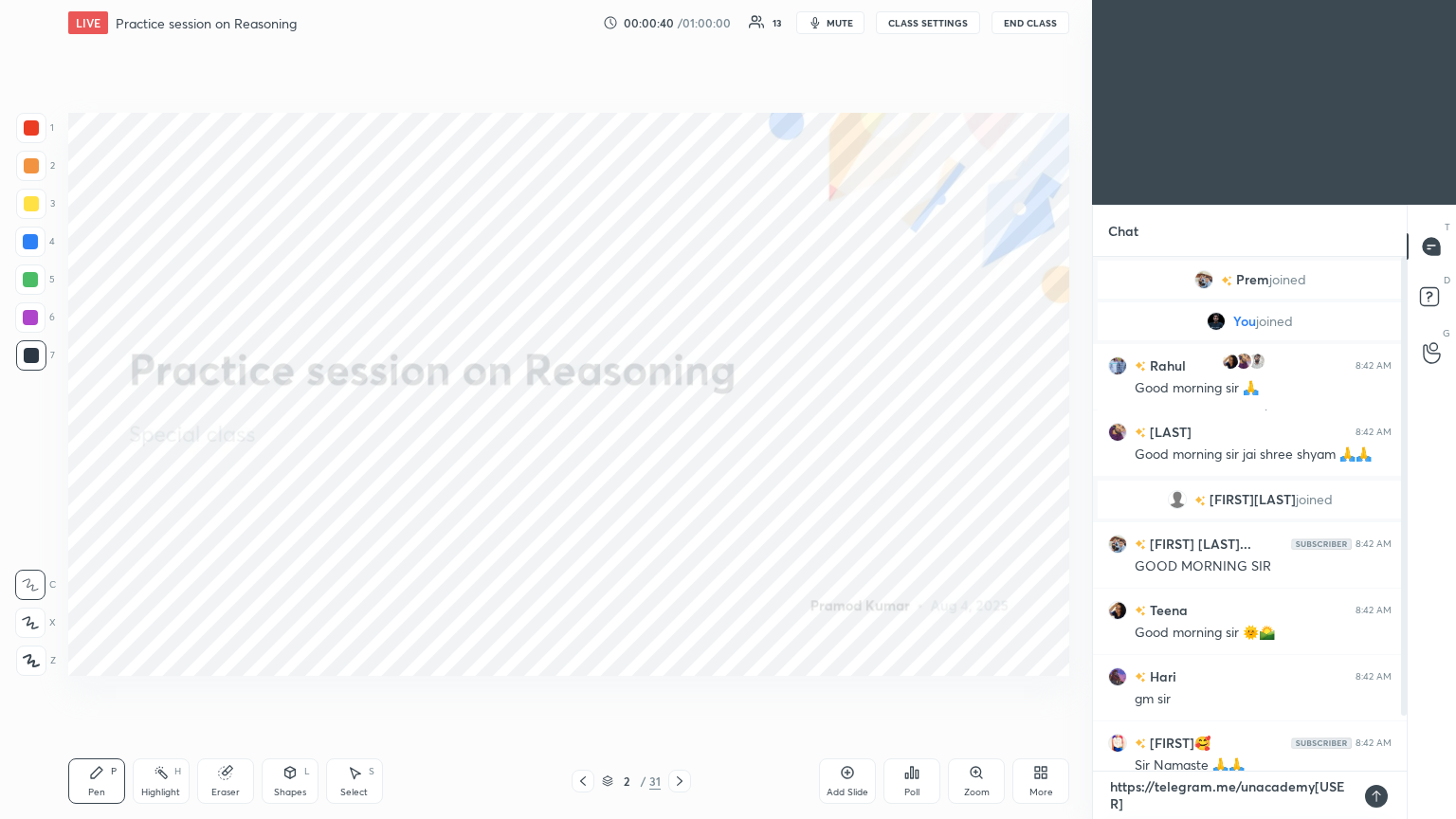 scroll, scrollTop: 508, scrollLeft: 308, axis: both 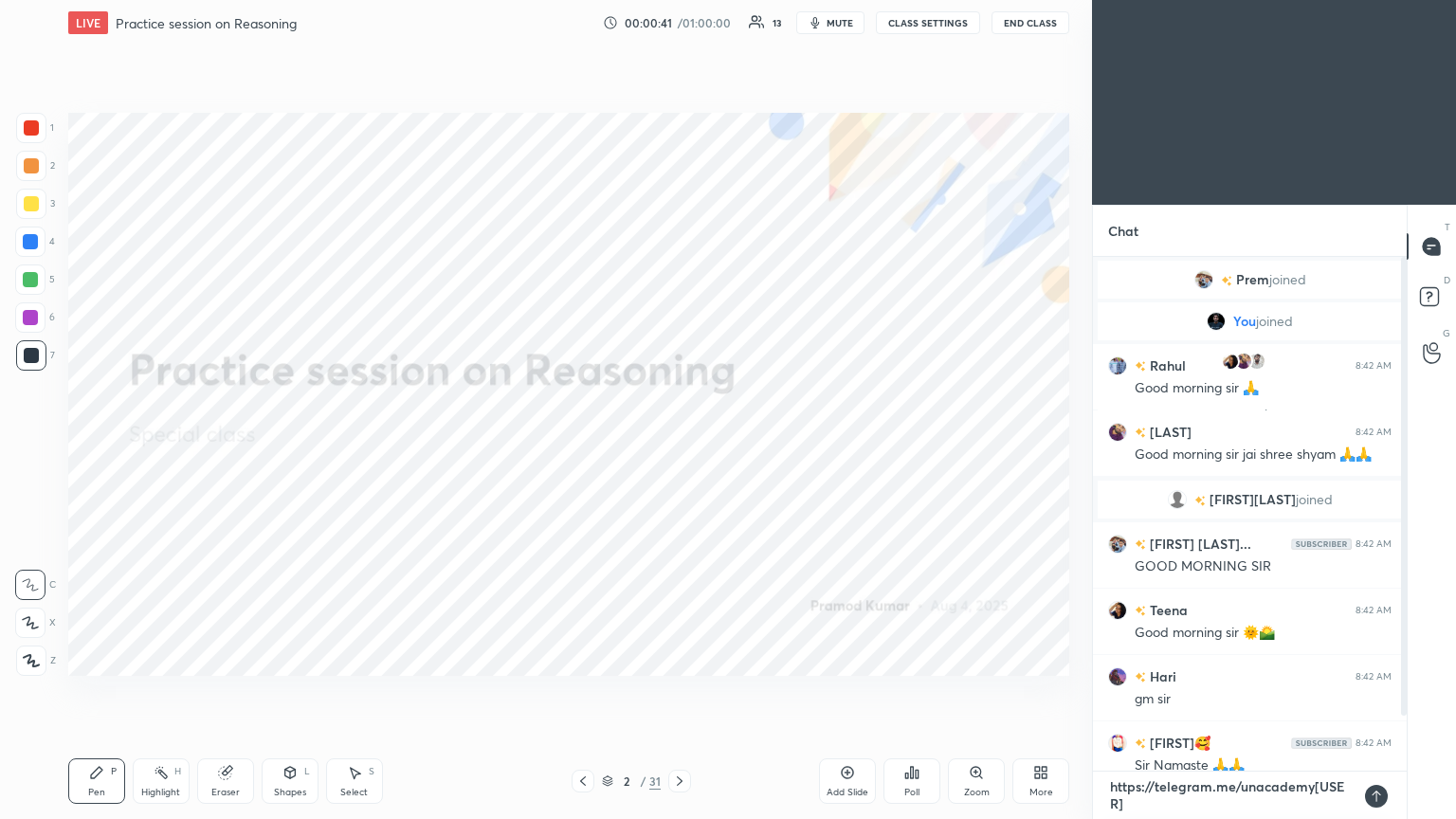 type 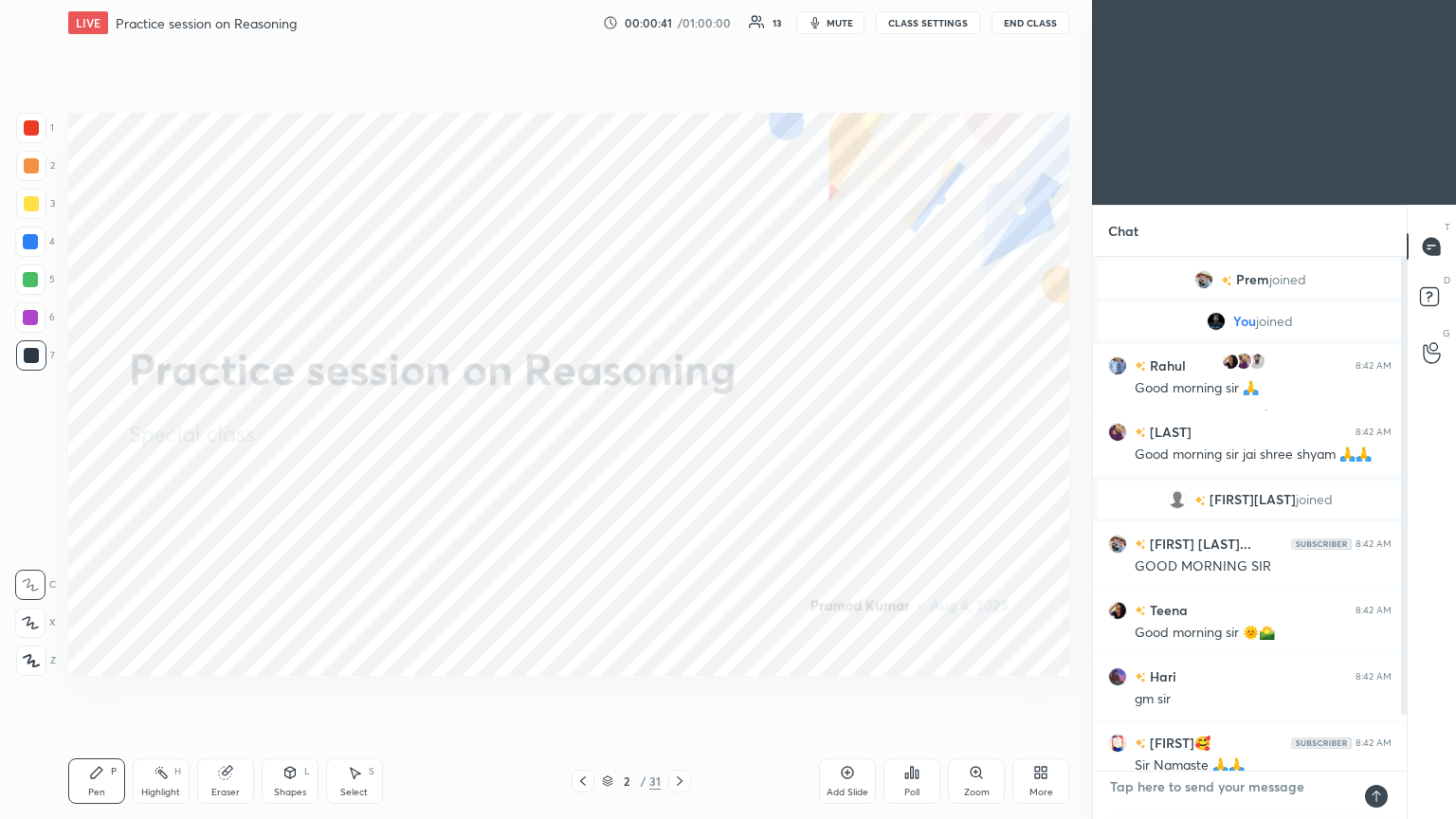 scroll, scrollTop: 6, scrollLeft: 6, axis: both 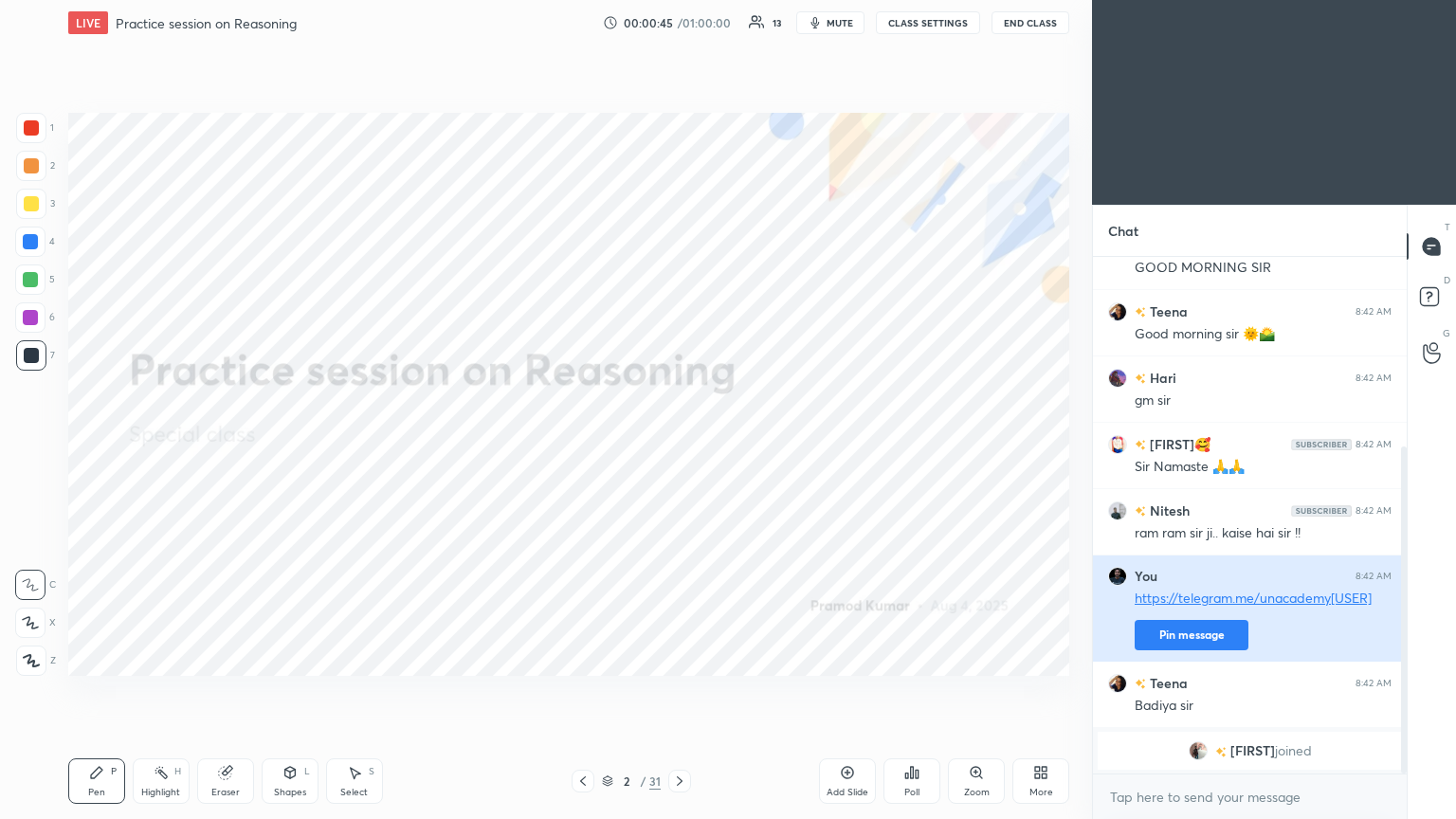 click on "Pin message" at bounding box center (1192, 635) 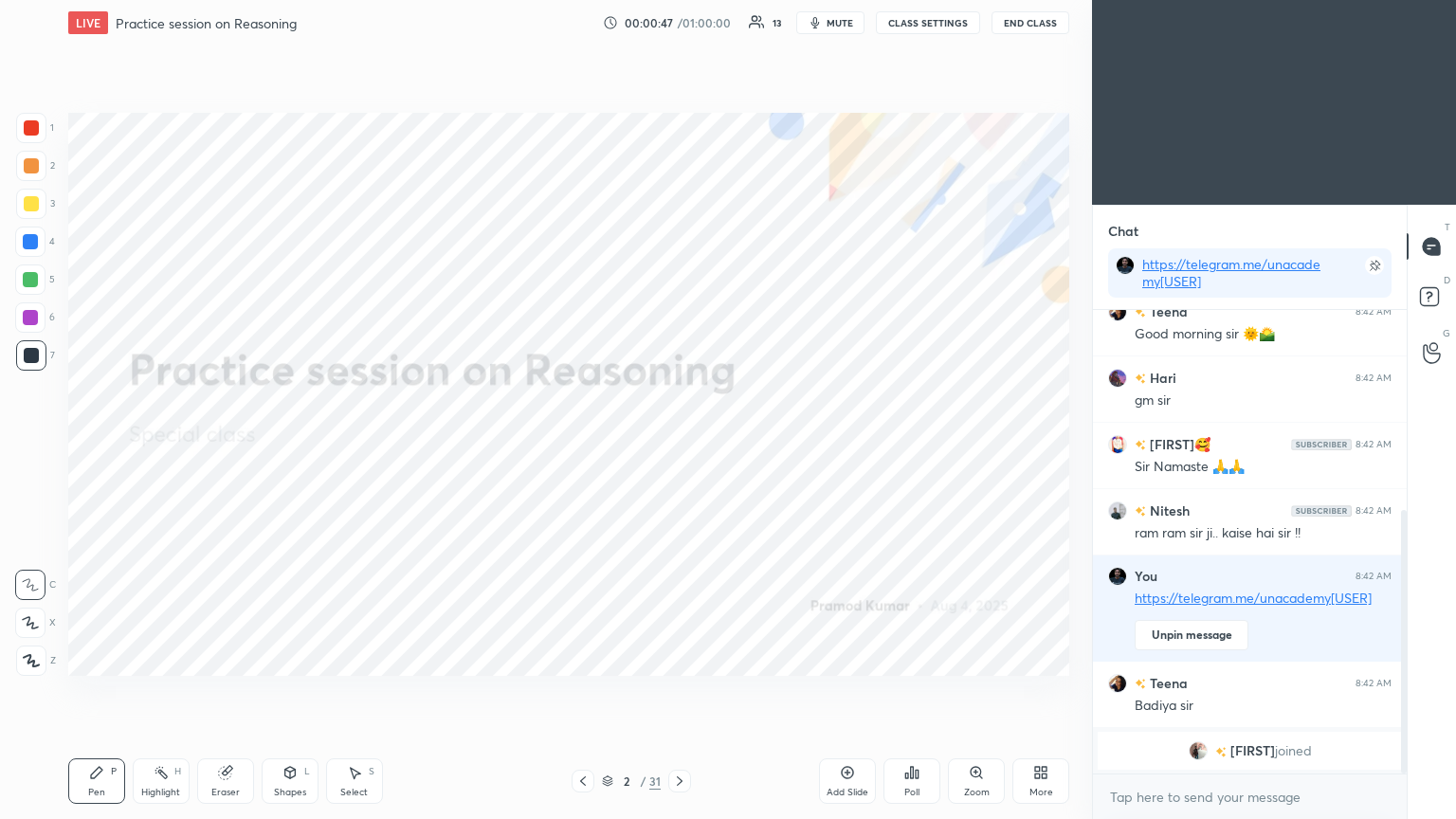 scroll, scrollTop: 374, scrollLeft: 0, axis: vertical 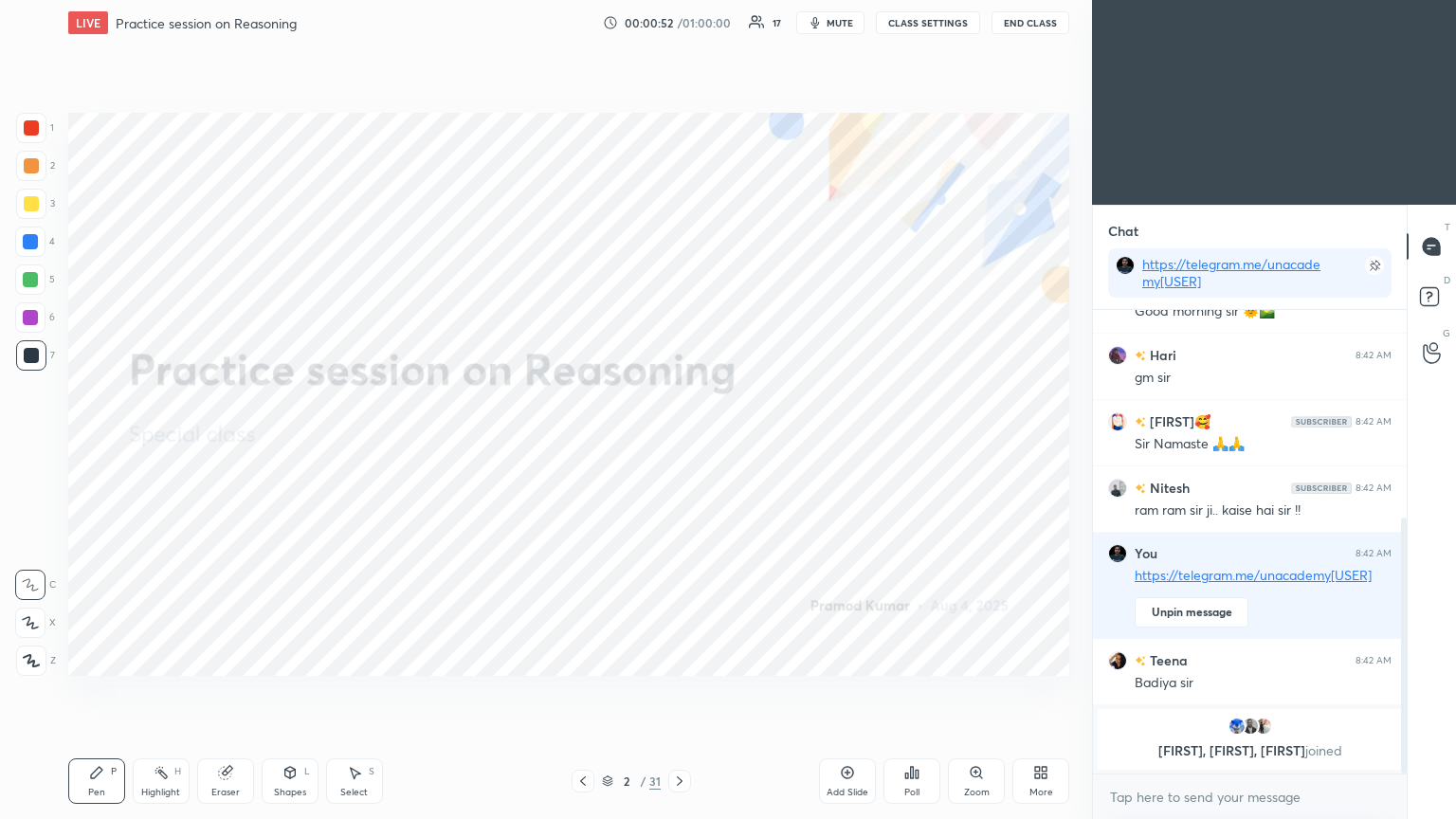click 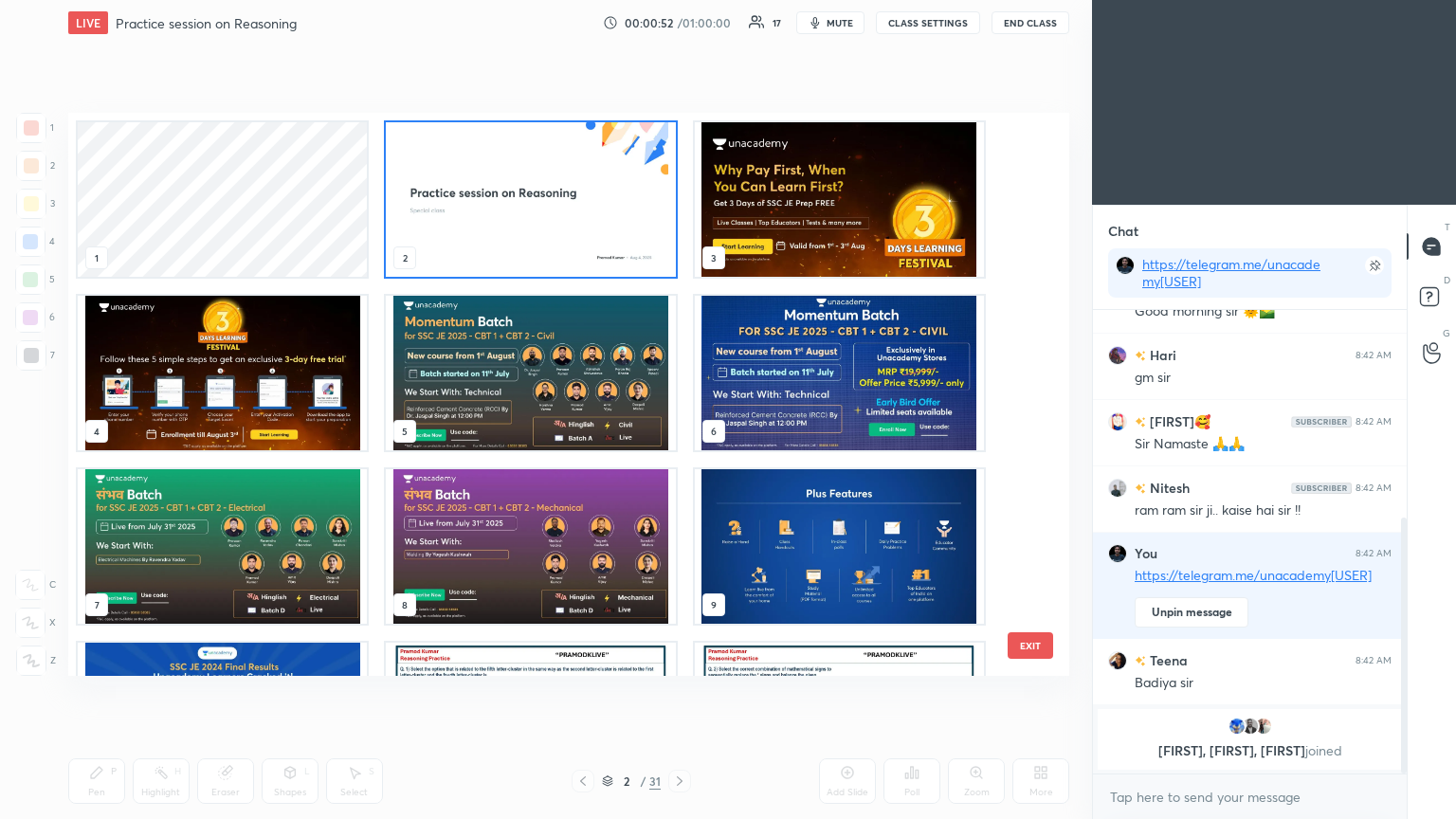 scroll, scrollTop: 6, scrollLeft: 9, axis: both 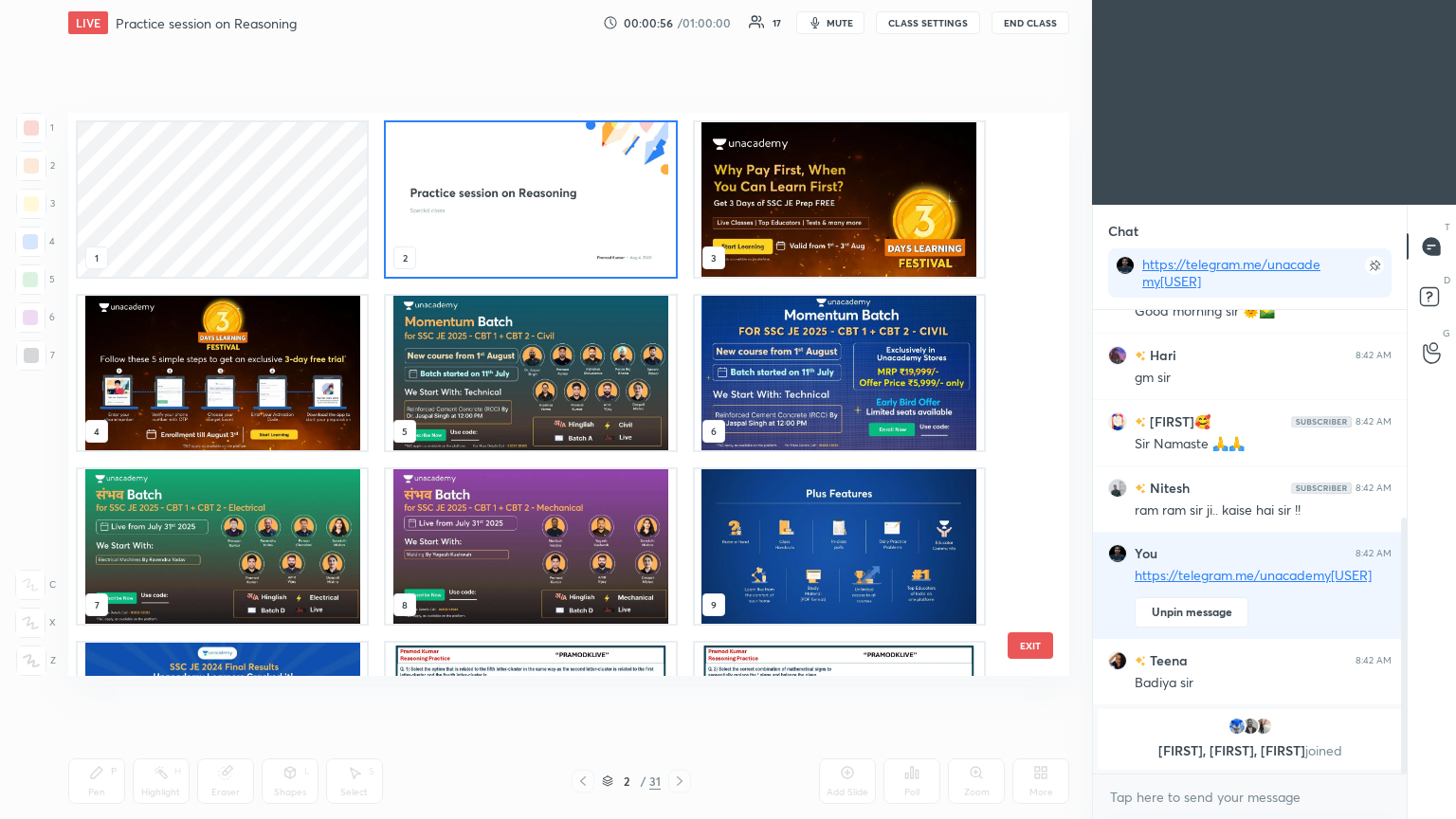 click at bounding box center [530, 373] 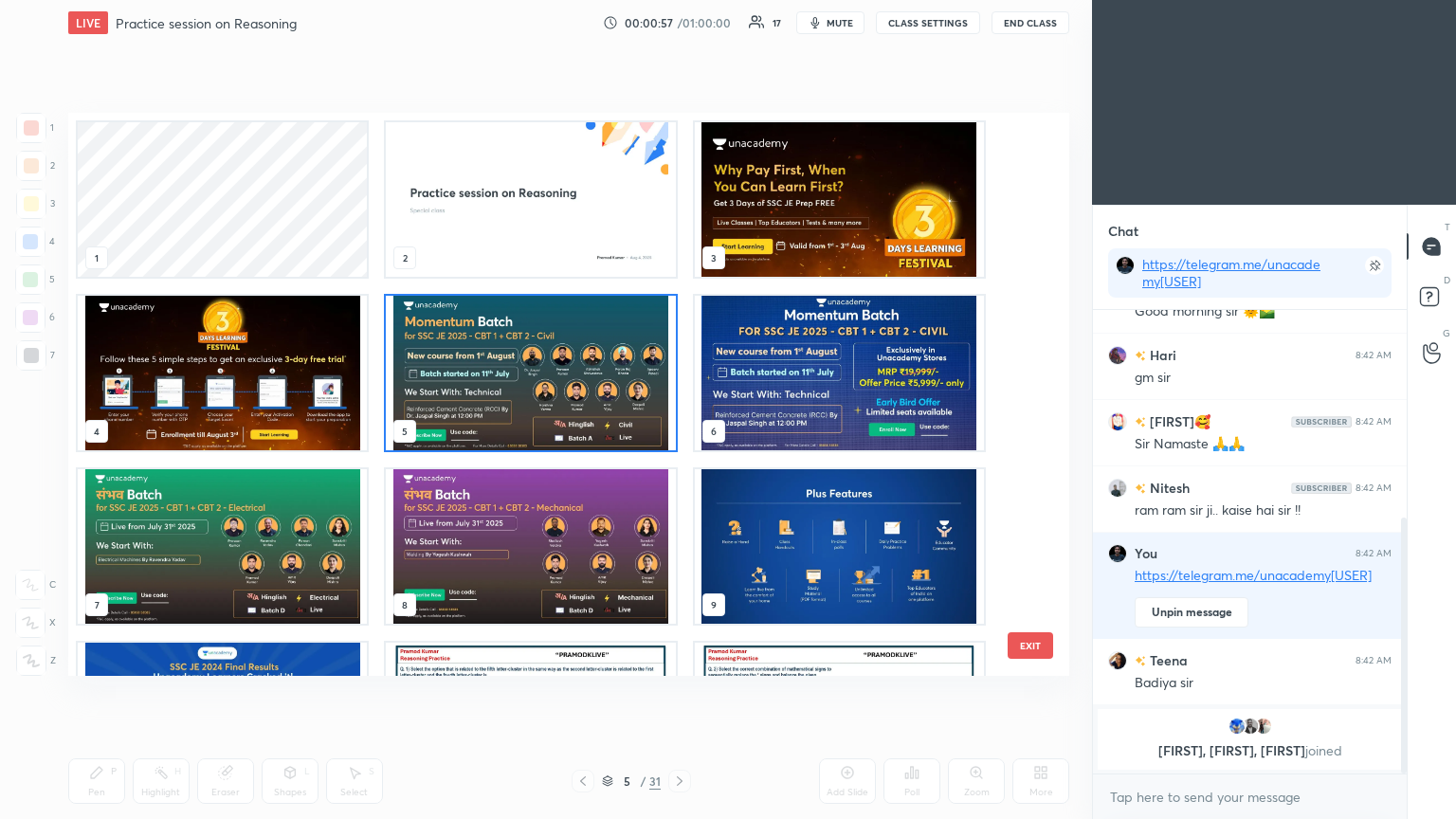 click at bounding box center (530, 373) 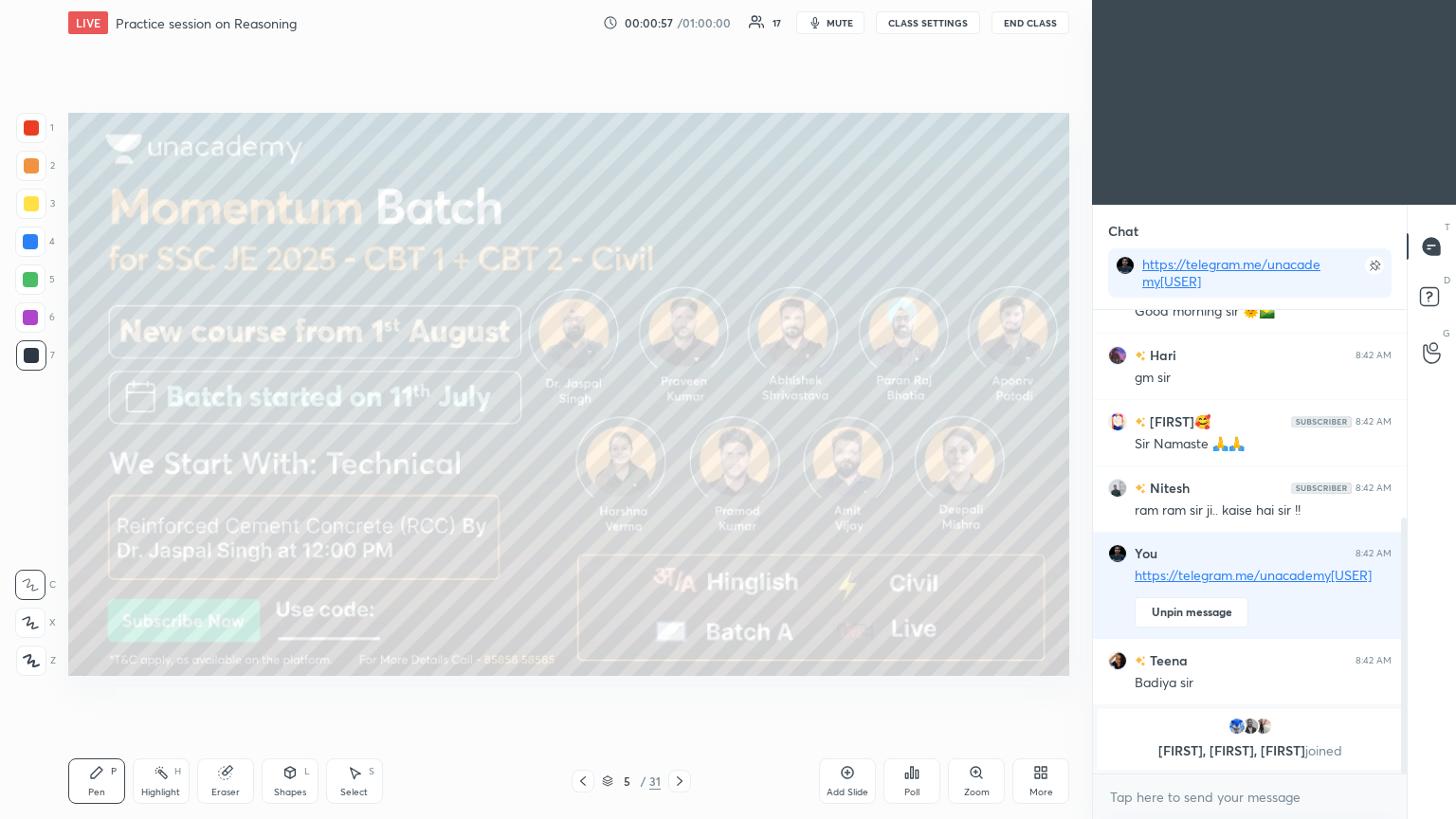 click at bounding box center (530, 373) 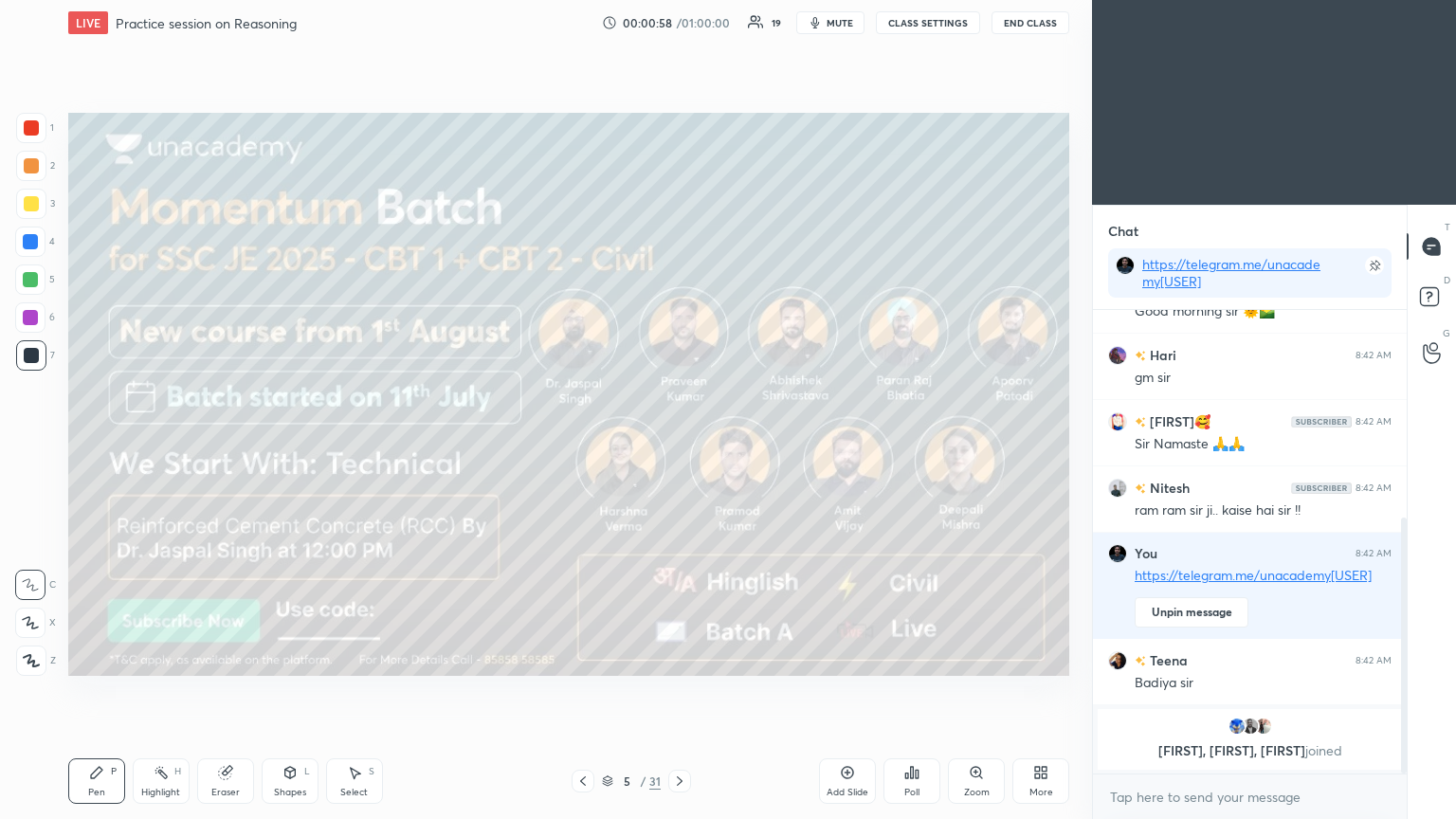 scroll, scrollTop: 459, scrollLeft: 0, axis: vertical 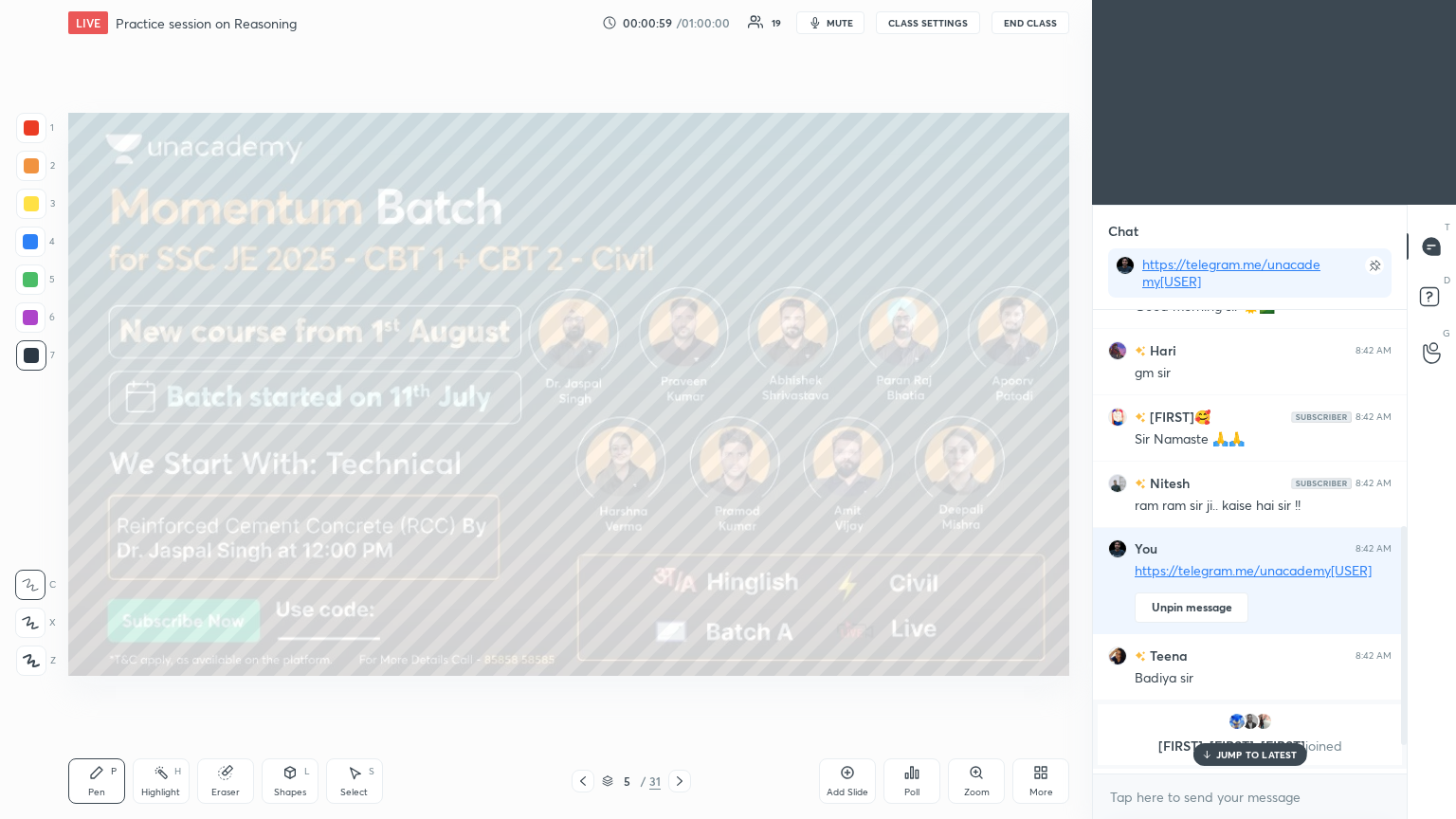 click at bounding box center (31, 204) 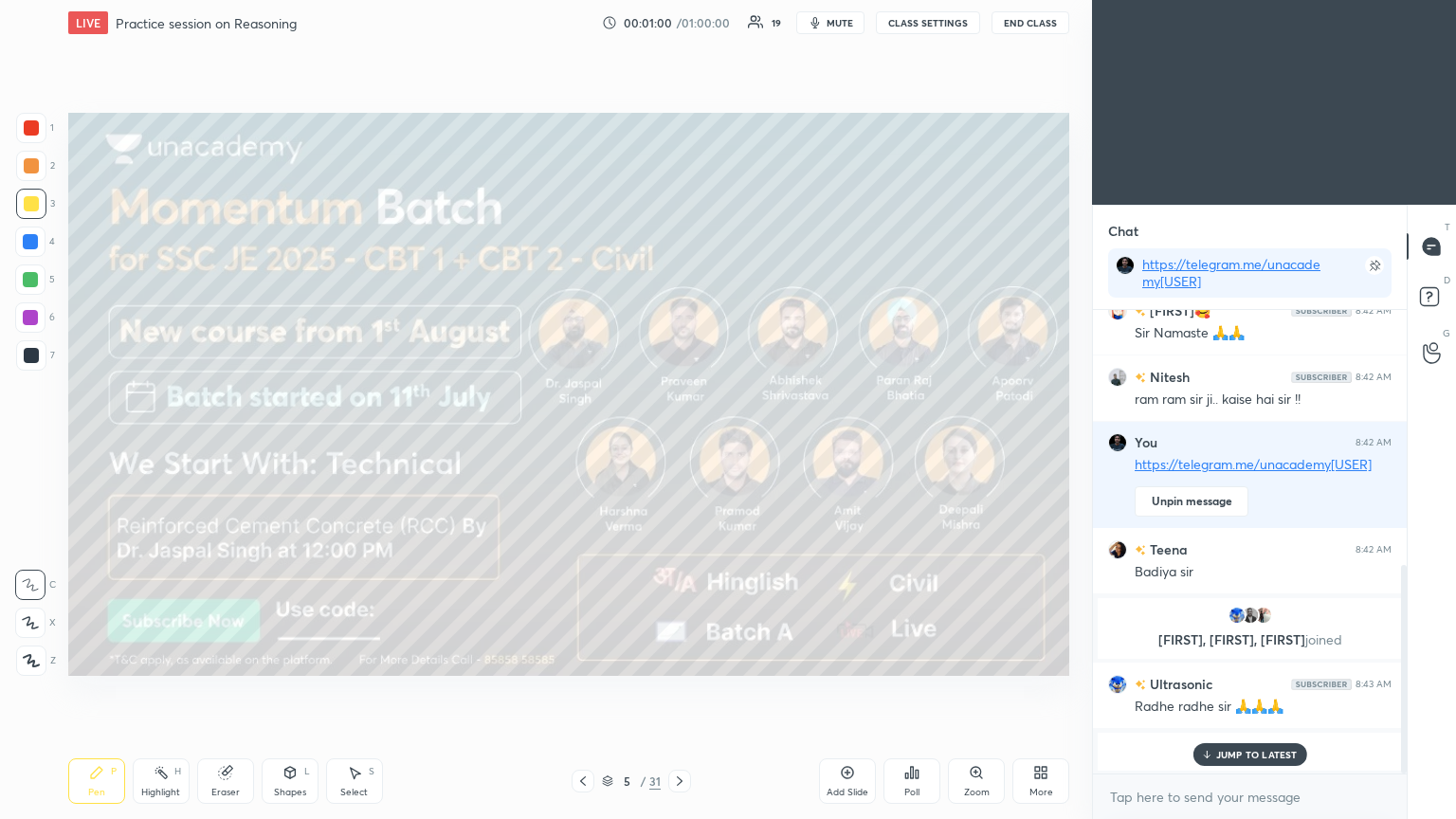 scroll, scrollTop: 632, scrollLeft: 0, axis: vertical 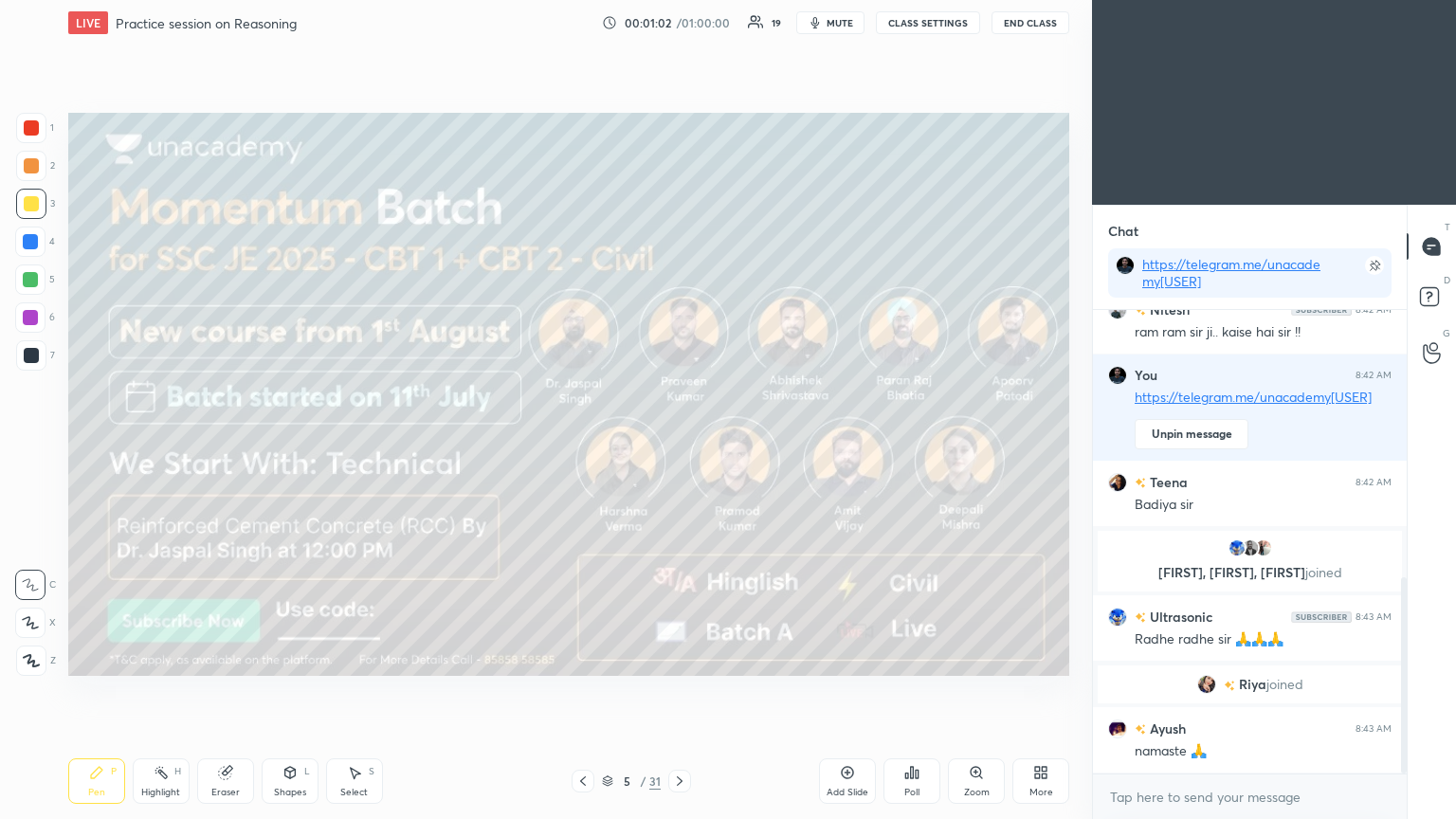 click 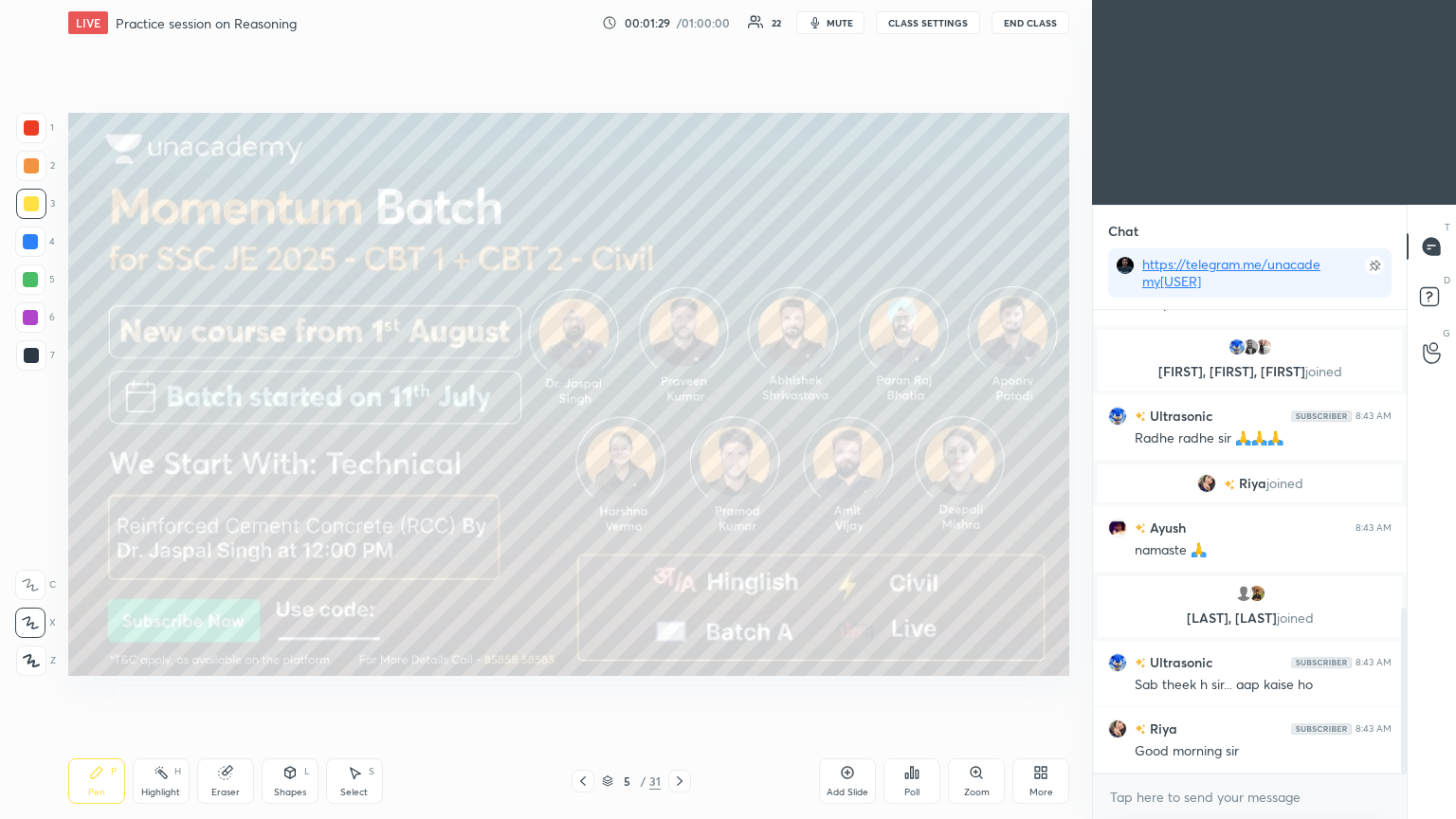 scroll, scrollTop: 917, scrollLeft: 0, axis: vertical 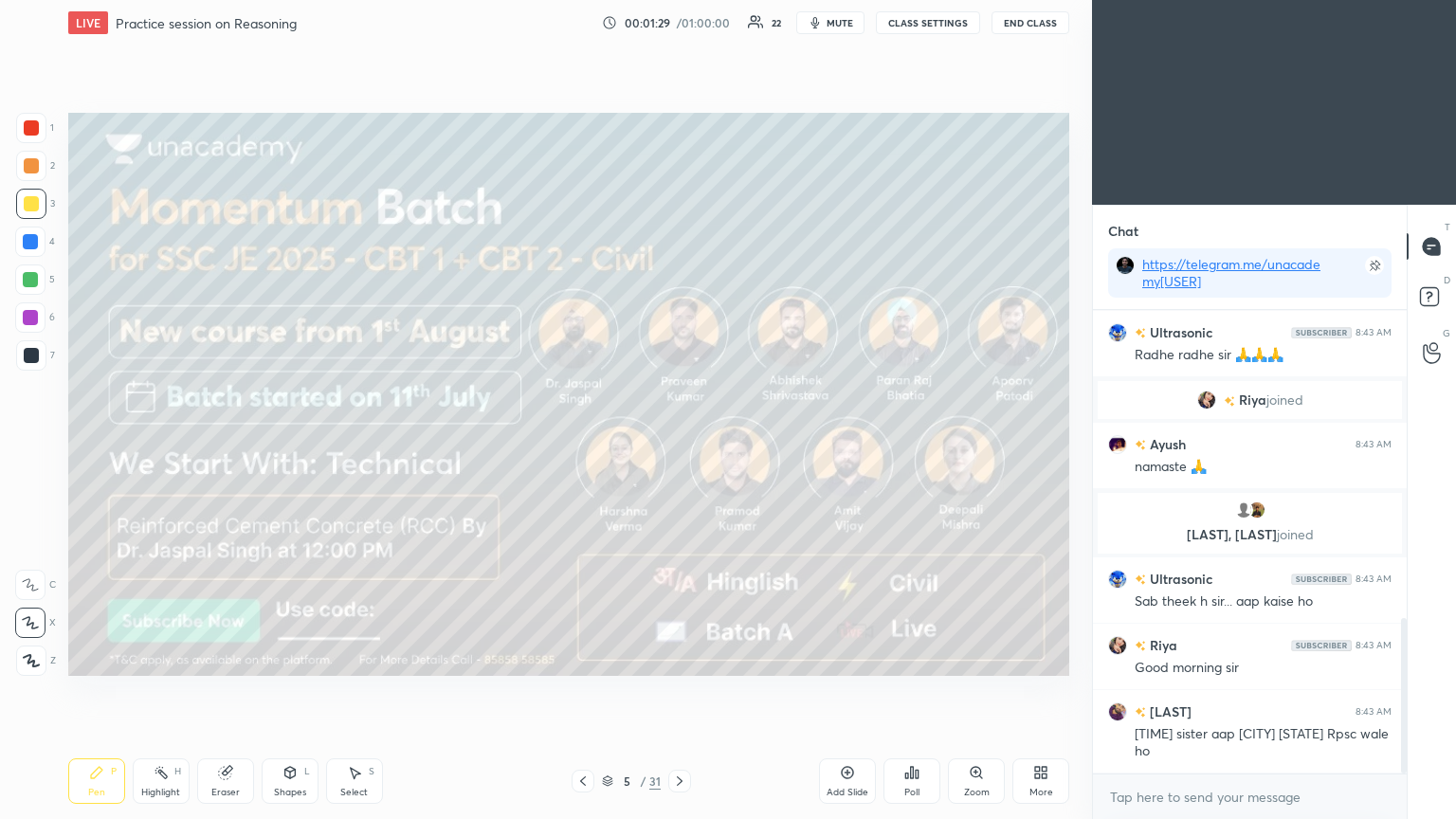 click 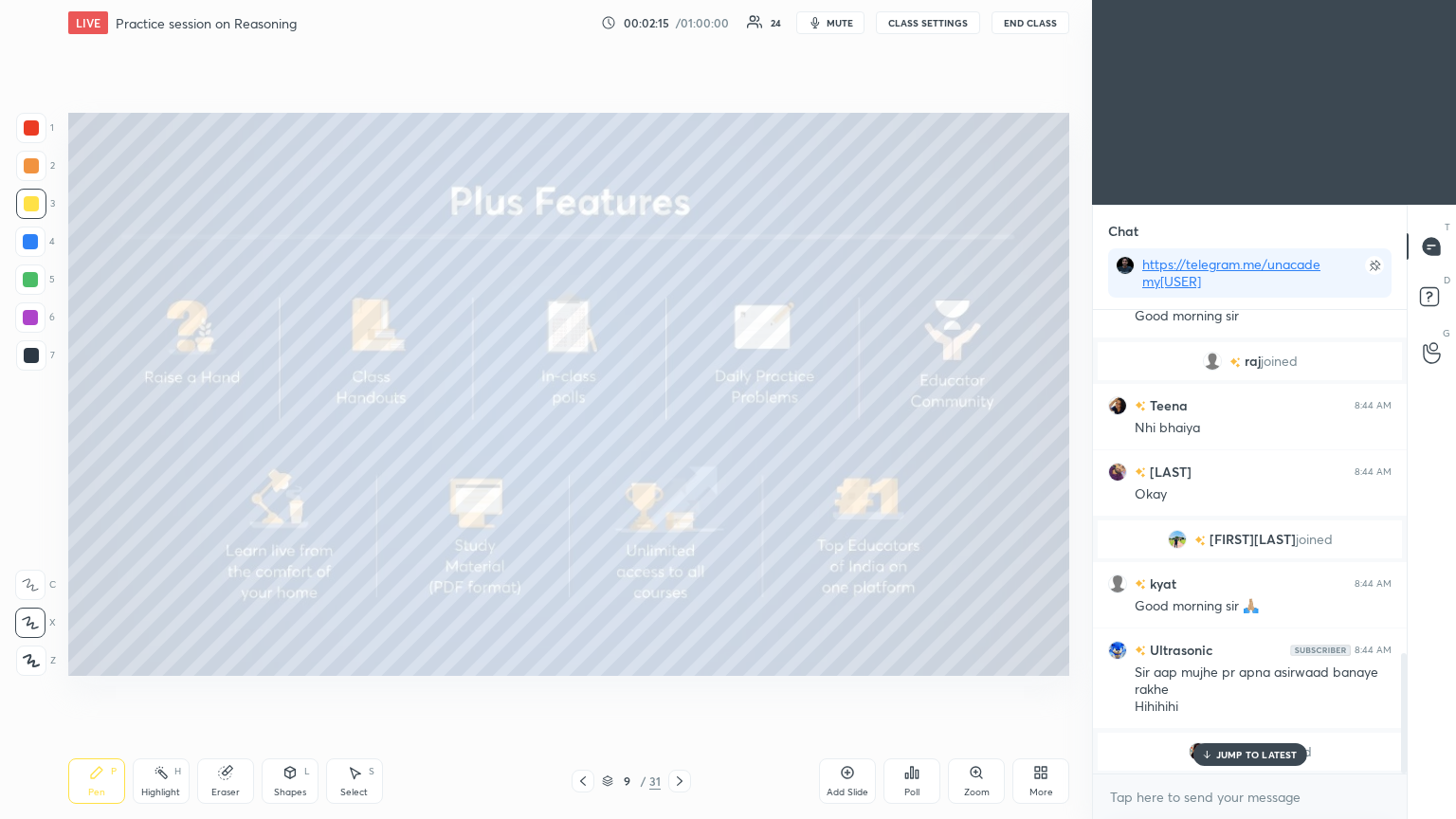 scroll, scrollTop: 1387, scrollLeft: 0, axis: vertical 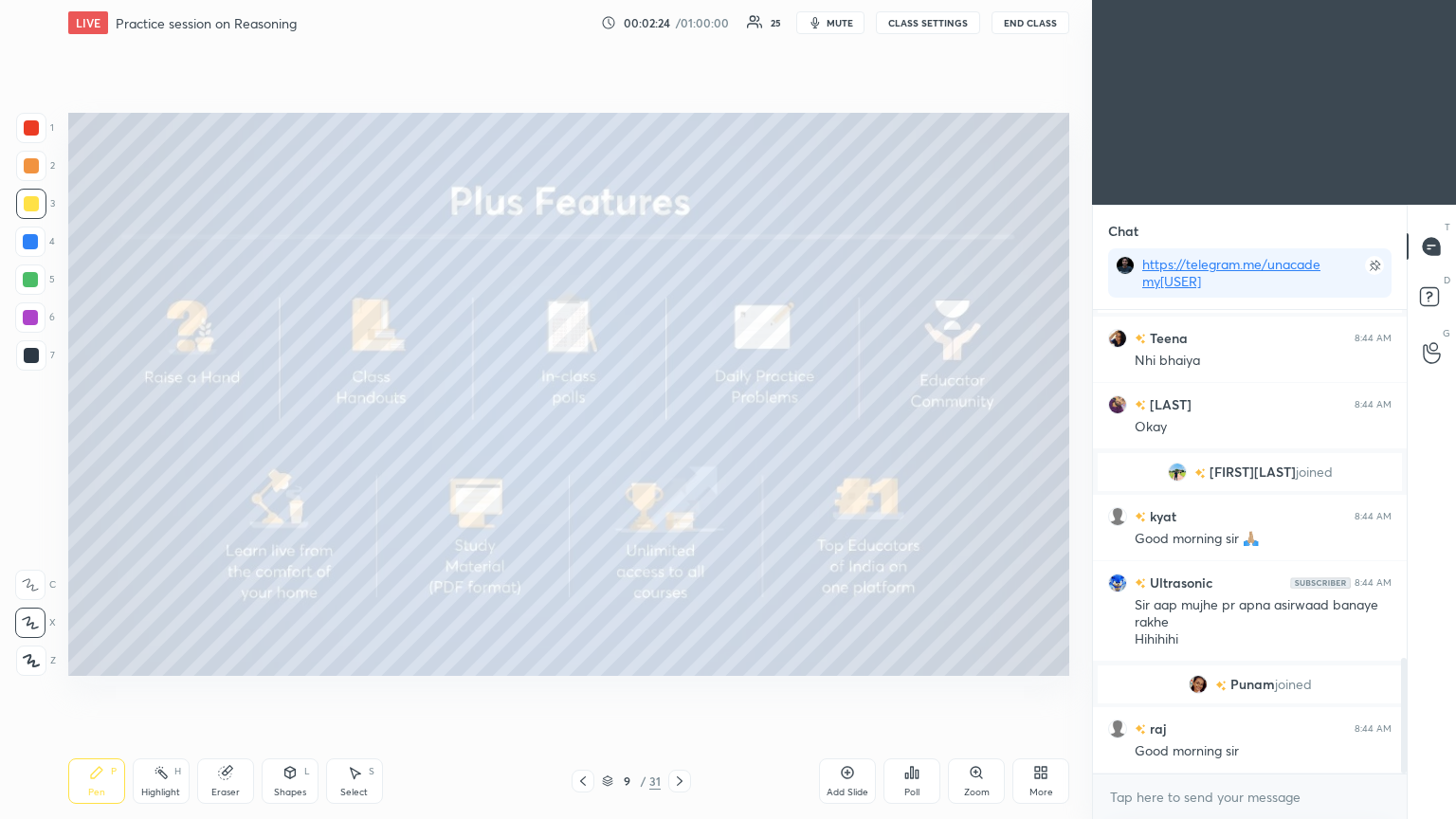 click 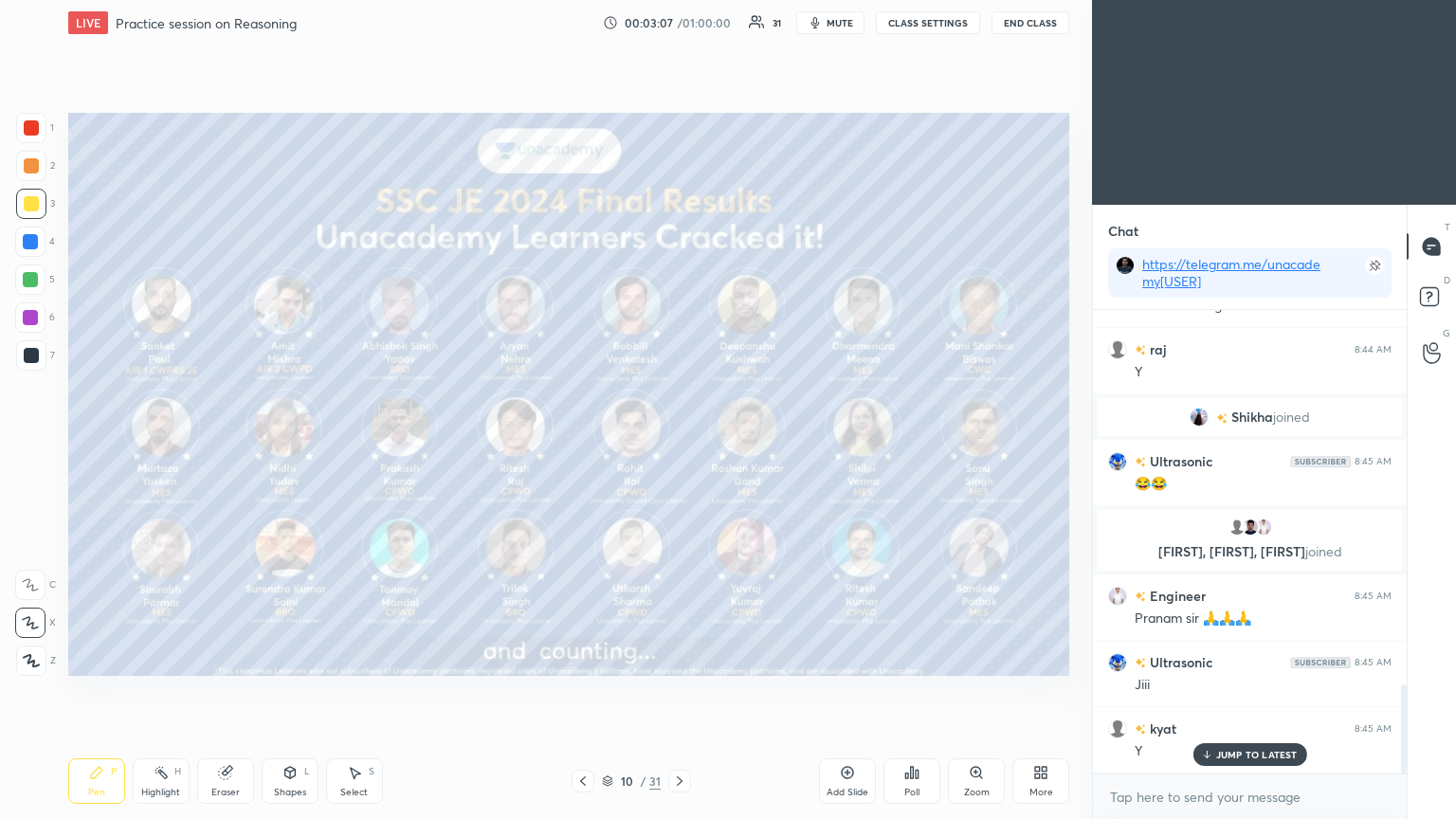 scroll, scrollTop: 1949, scrollLeft: 0, axis: vertical 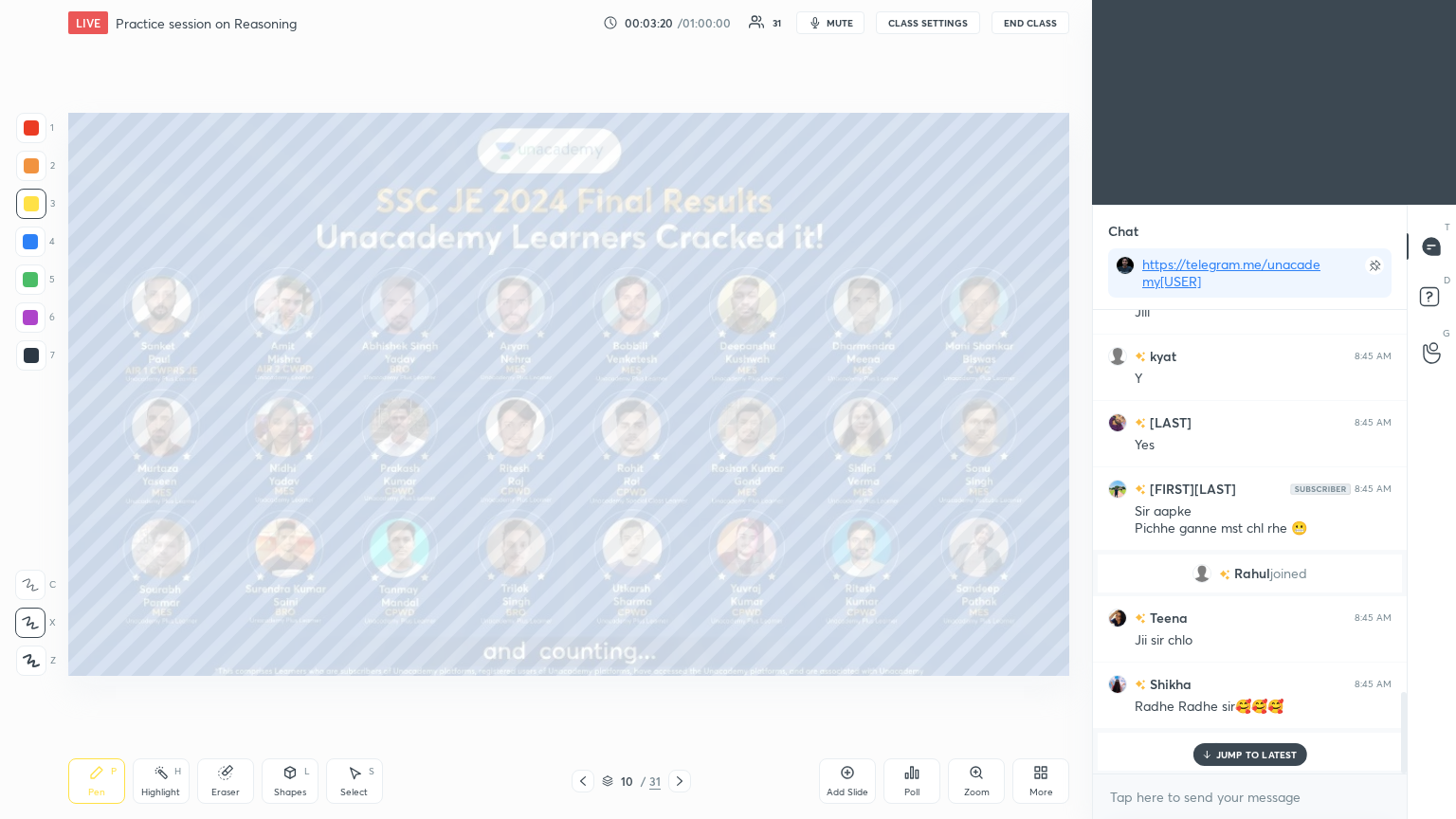 click on "JUMP TO LATEST" at bounding box center [1257, 755] 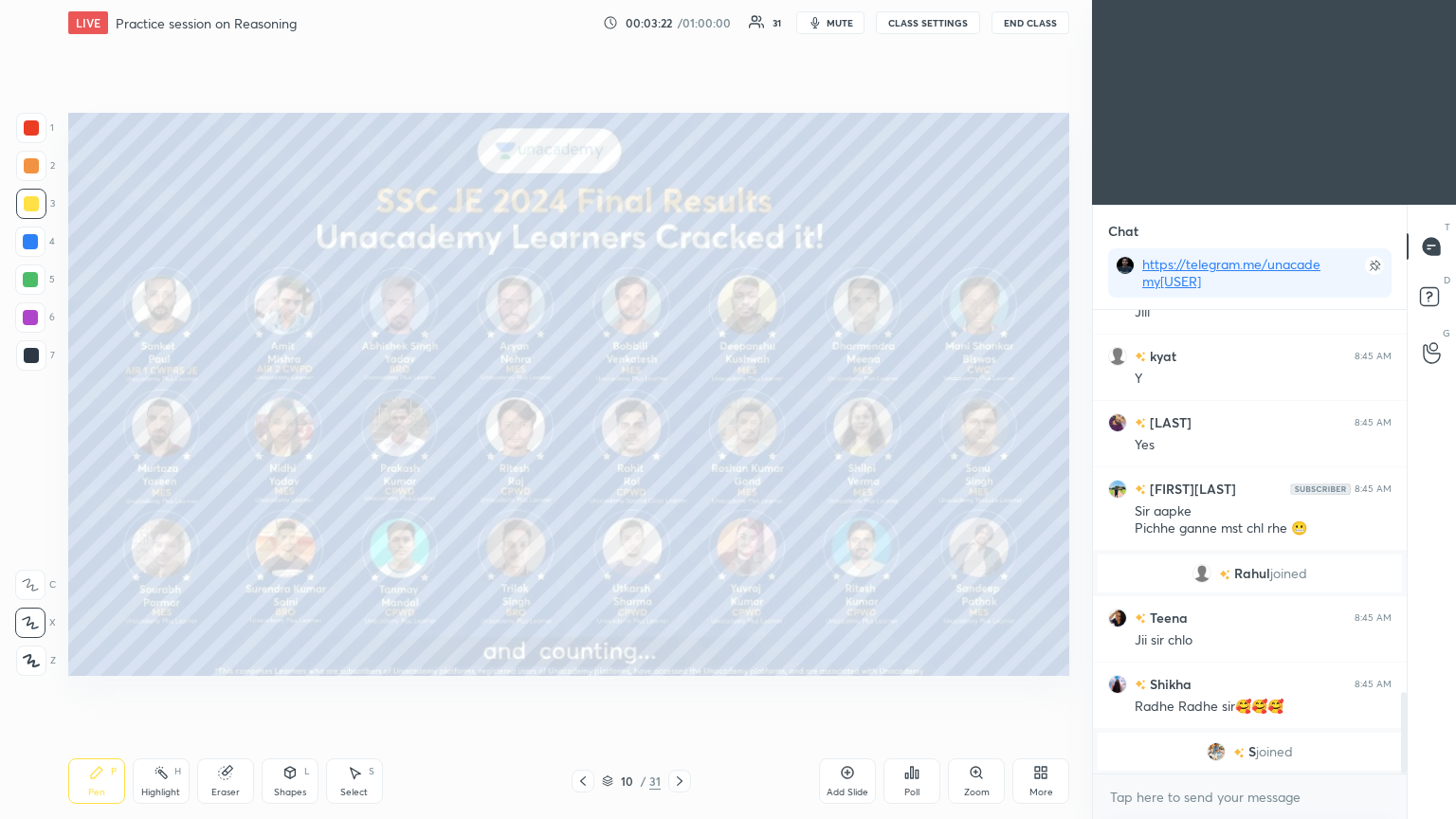click at bounding box center (1241, 752) 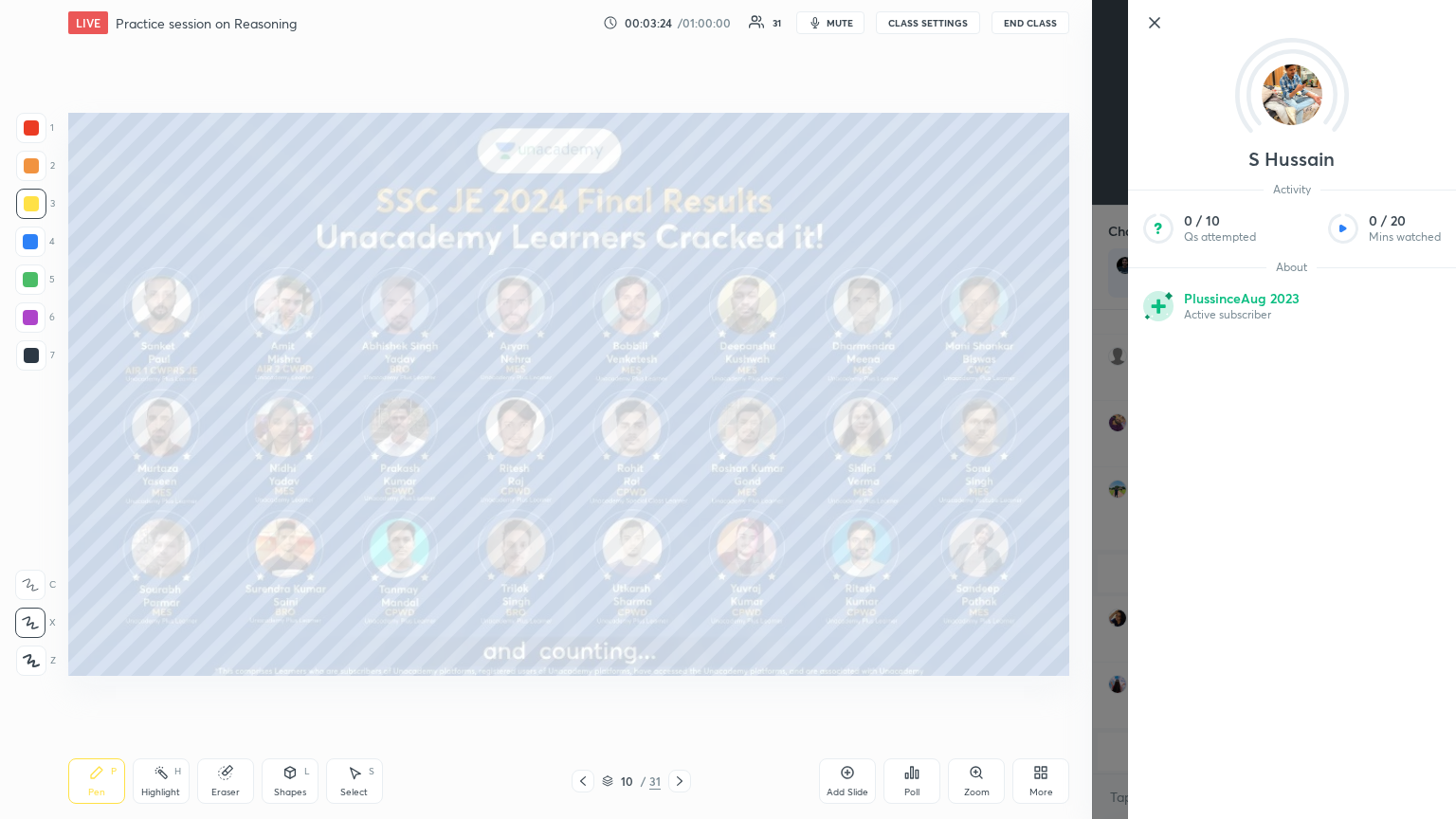 click on "[FIRST] [LAST] Activity 0 / 10 Qs attempted 0 / 20 Mins watched About Plus  since  Aug   2023 Active subscriber" at bounding box center (1274, 410) 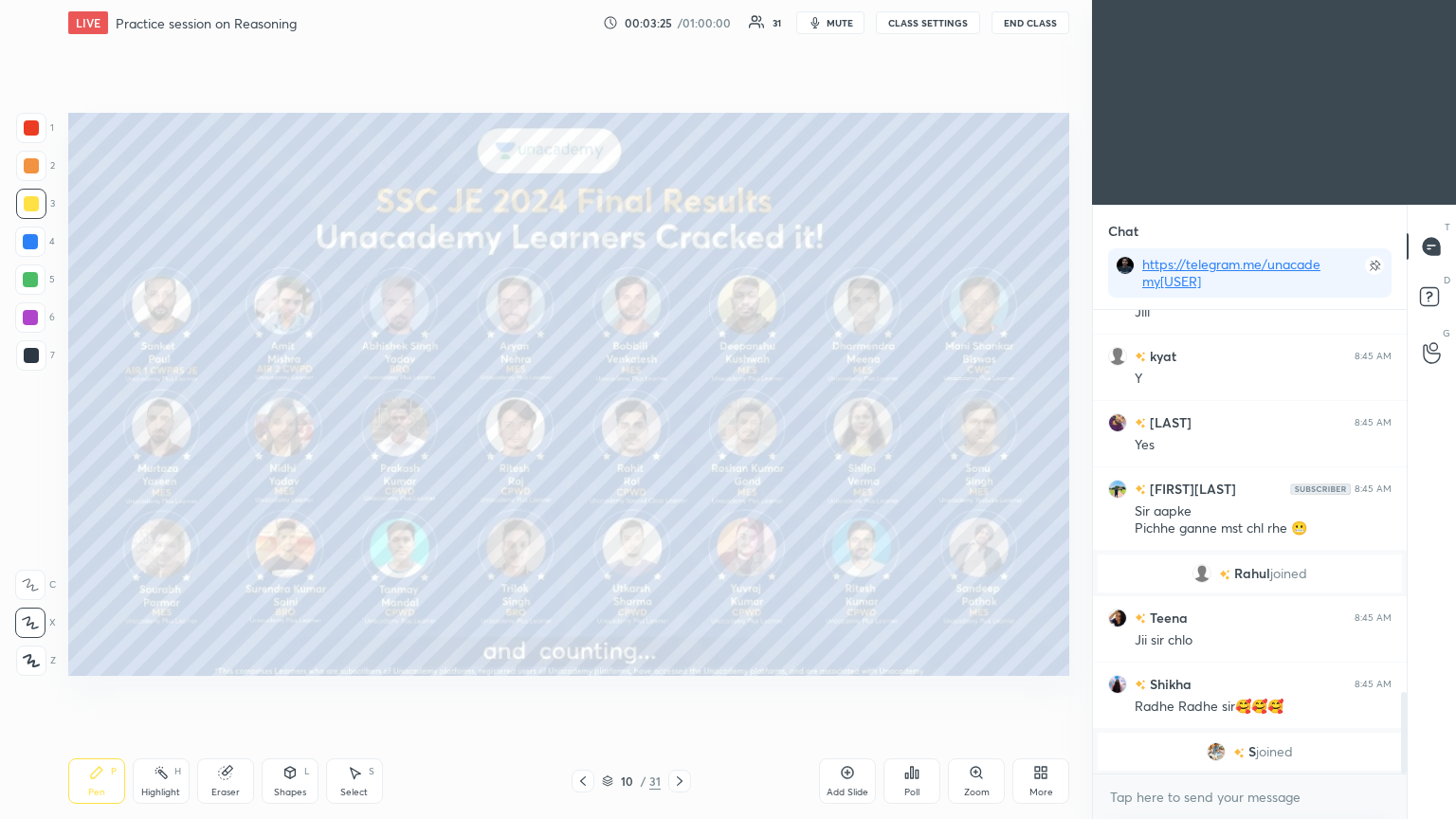 scroll, scrollTop: 2059, scrollLeft: 0, axis: vertical 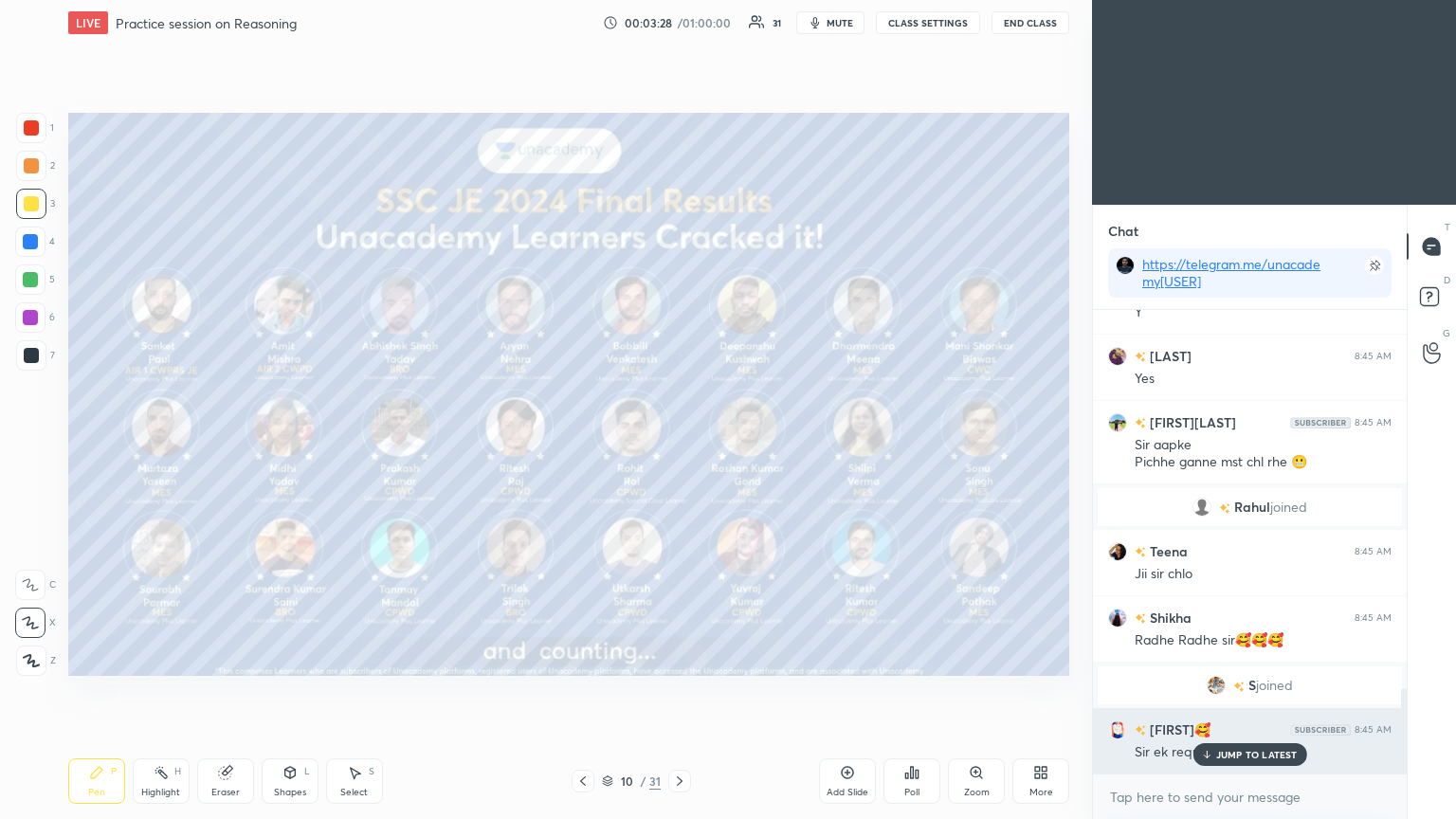 click on "JUMP TO LATEST" at bounding box center [1249, 755] 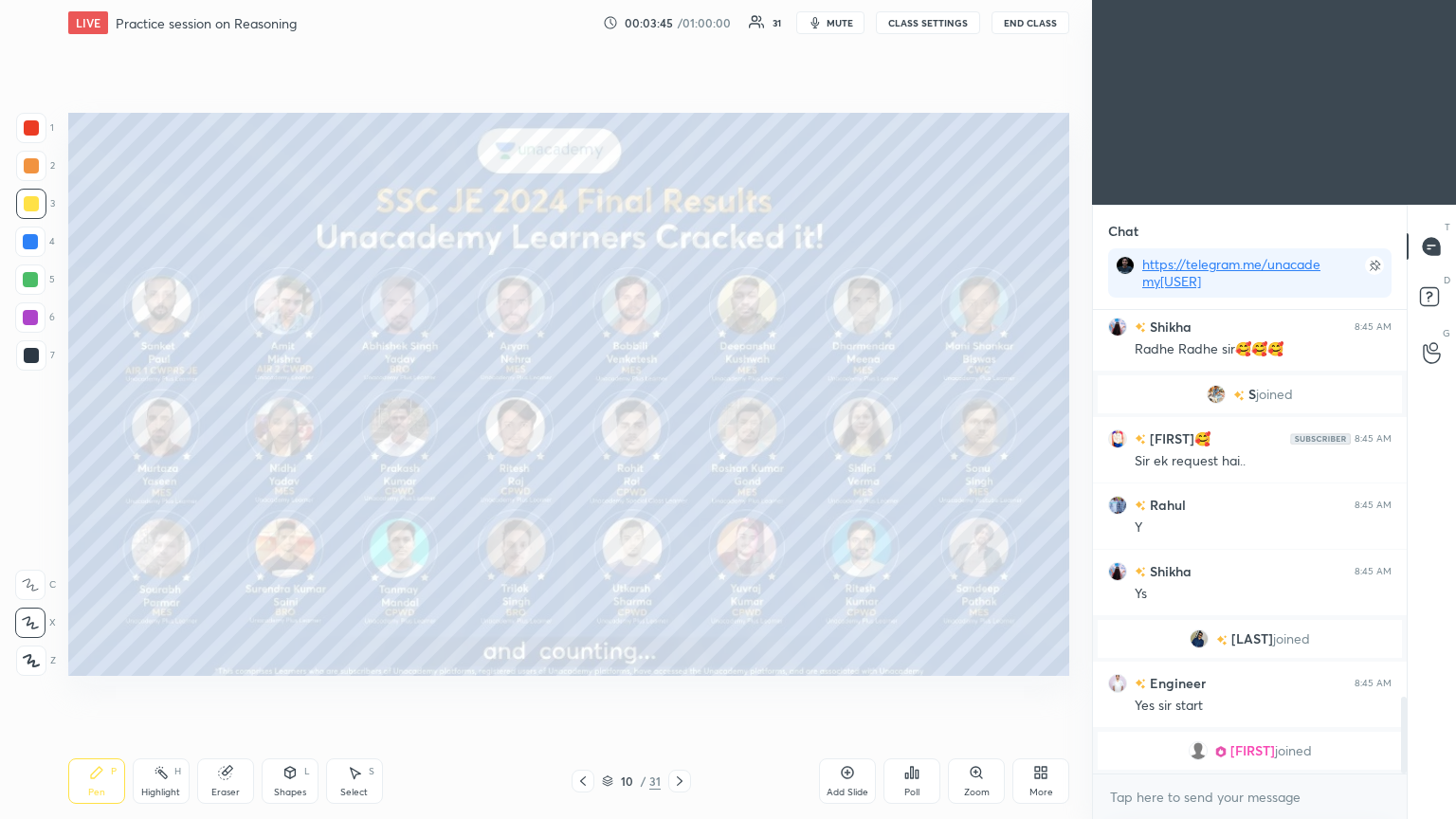 scroll, scrollTop: 2342, scrollLeft: 0, axis: vertical 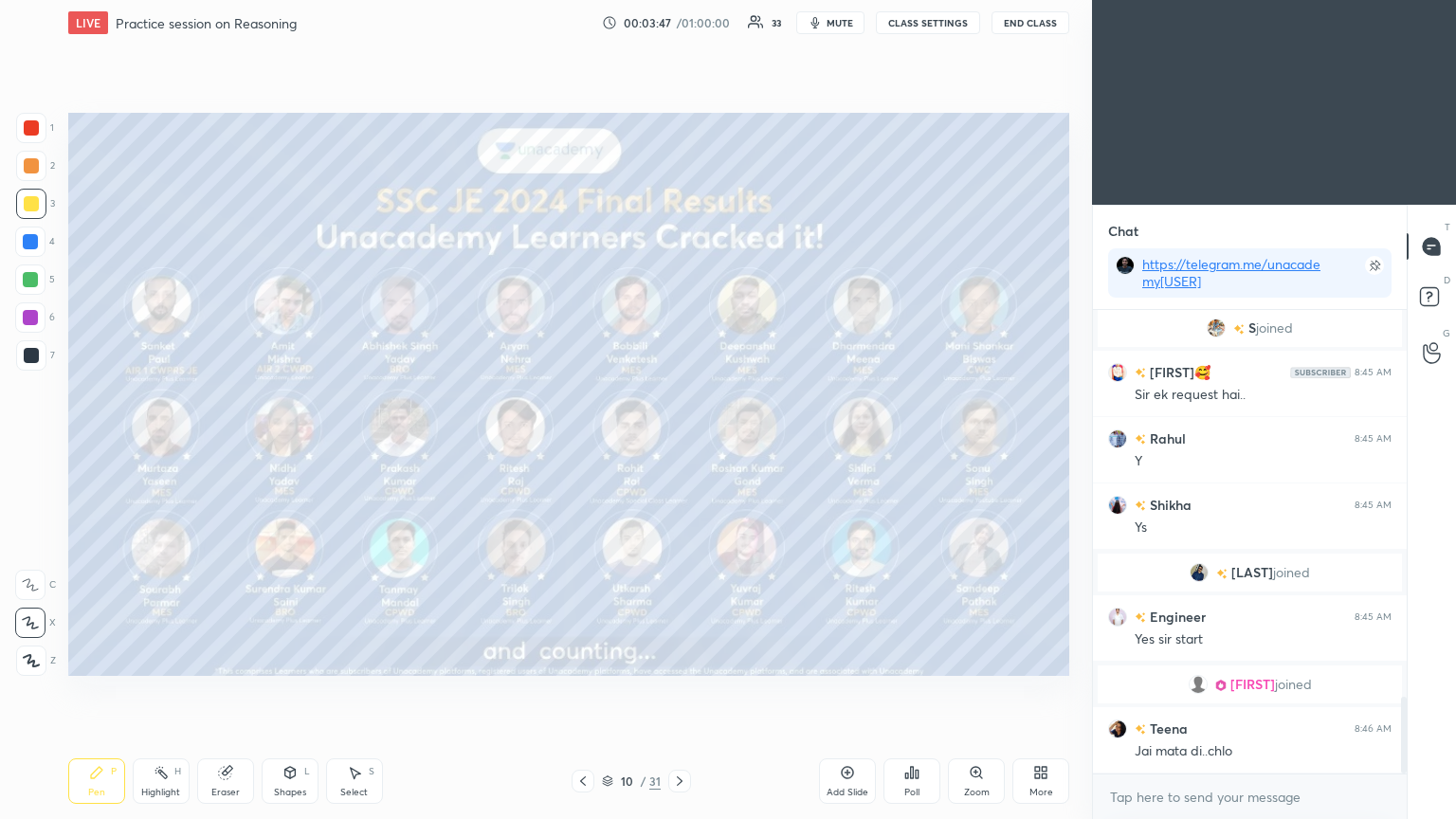 click on "[LAST]" at bounding box center (1252, 573) 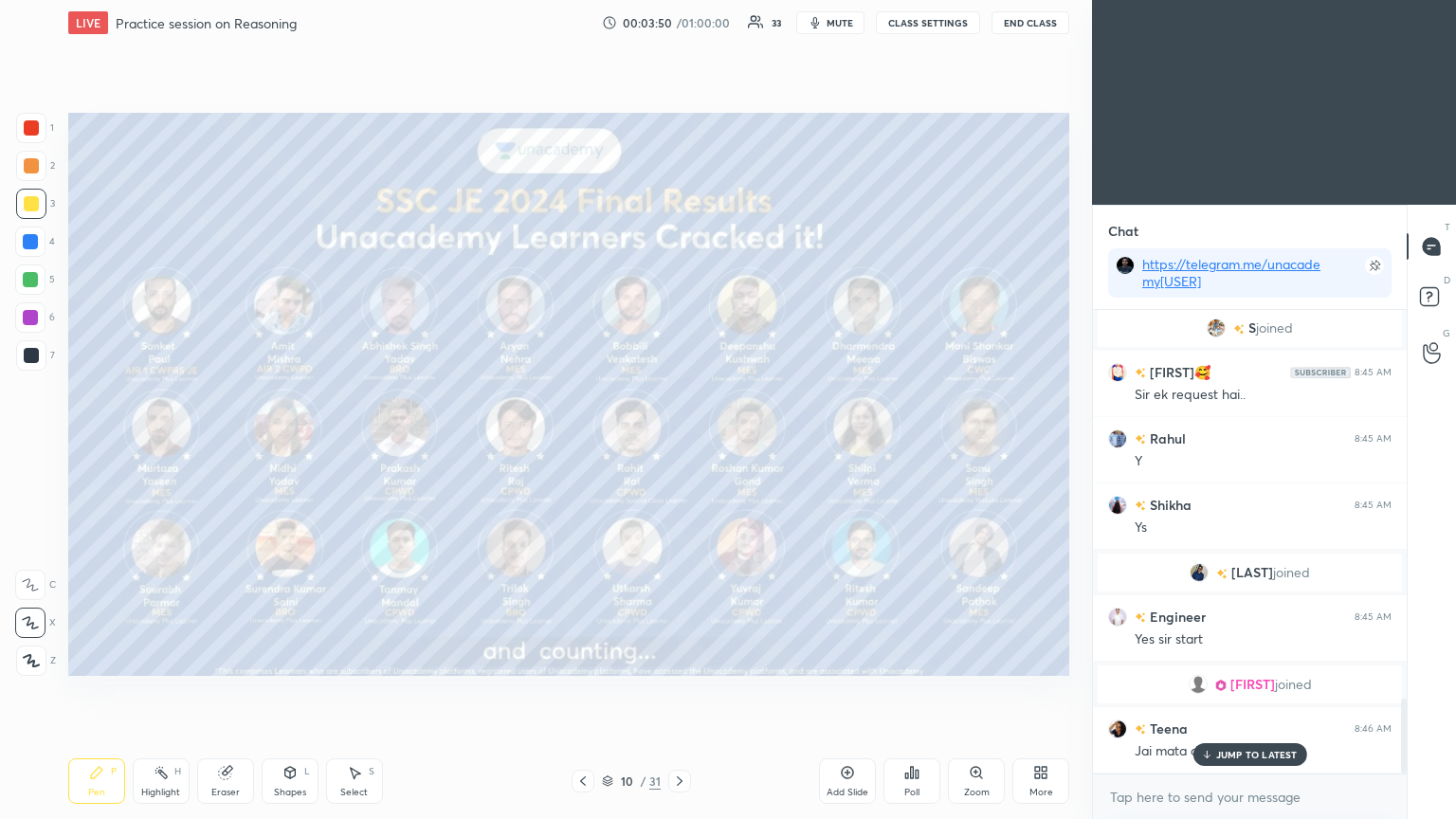 scroll, scrollTop: 2408, scrollLeft: 0, axis: vertical 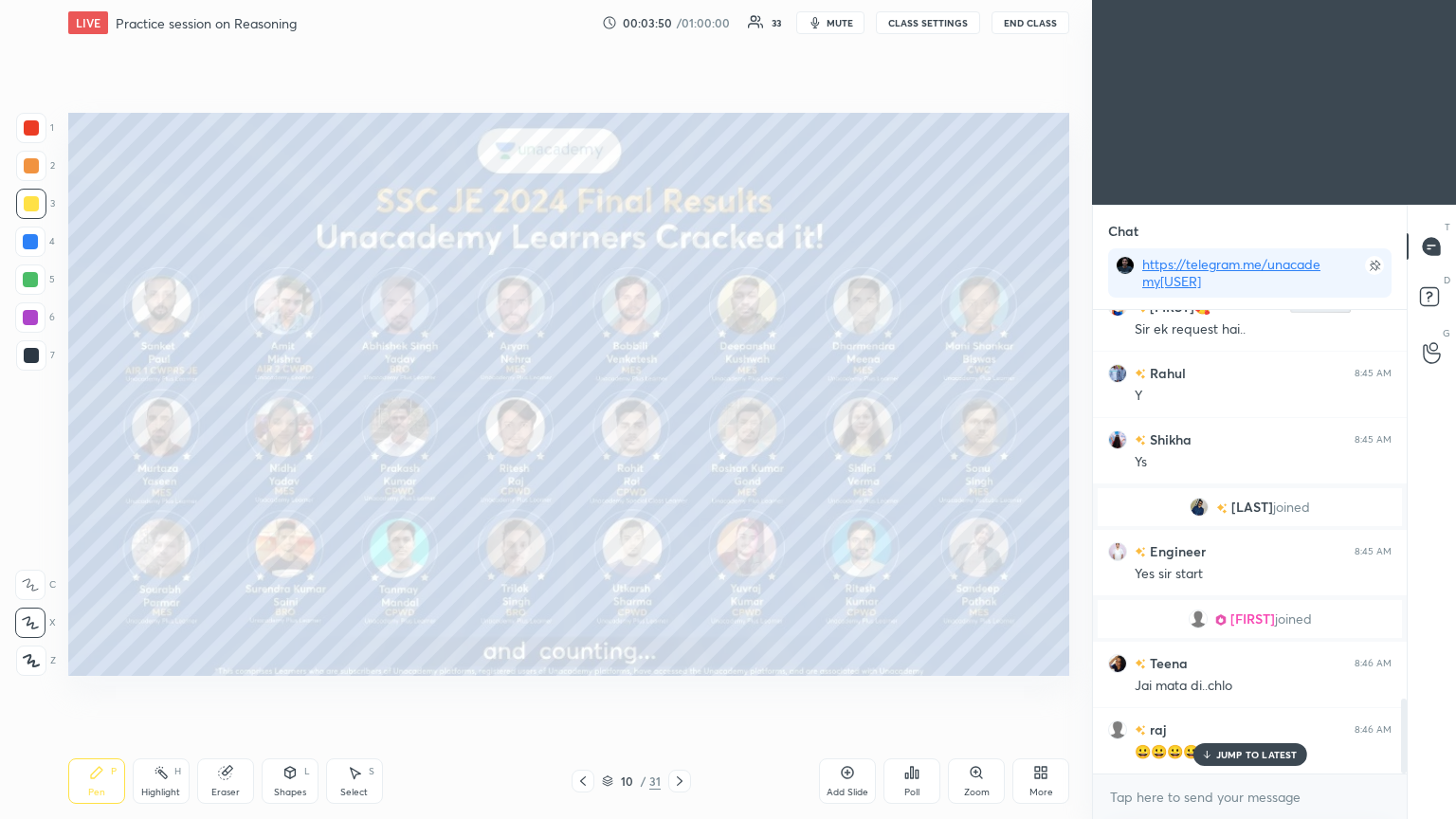 click 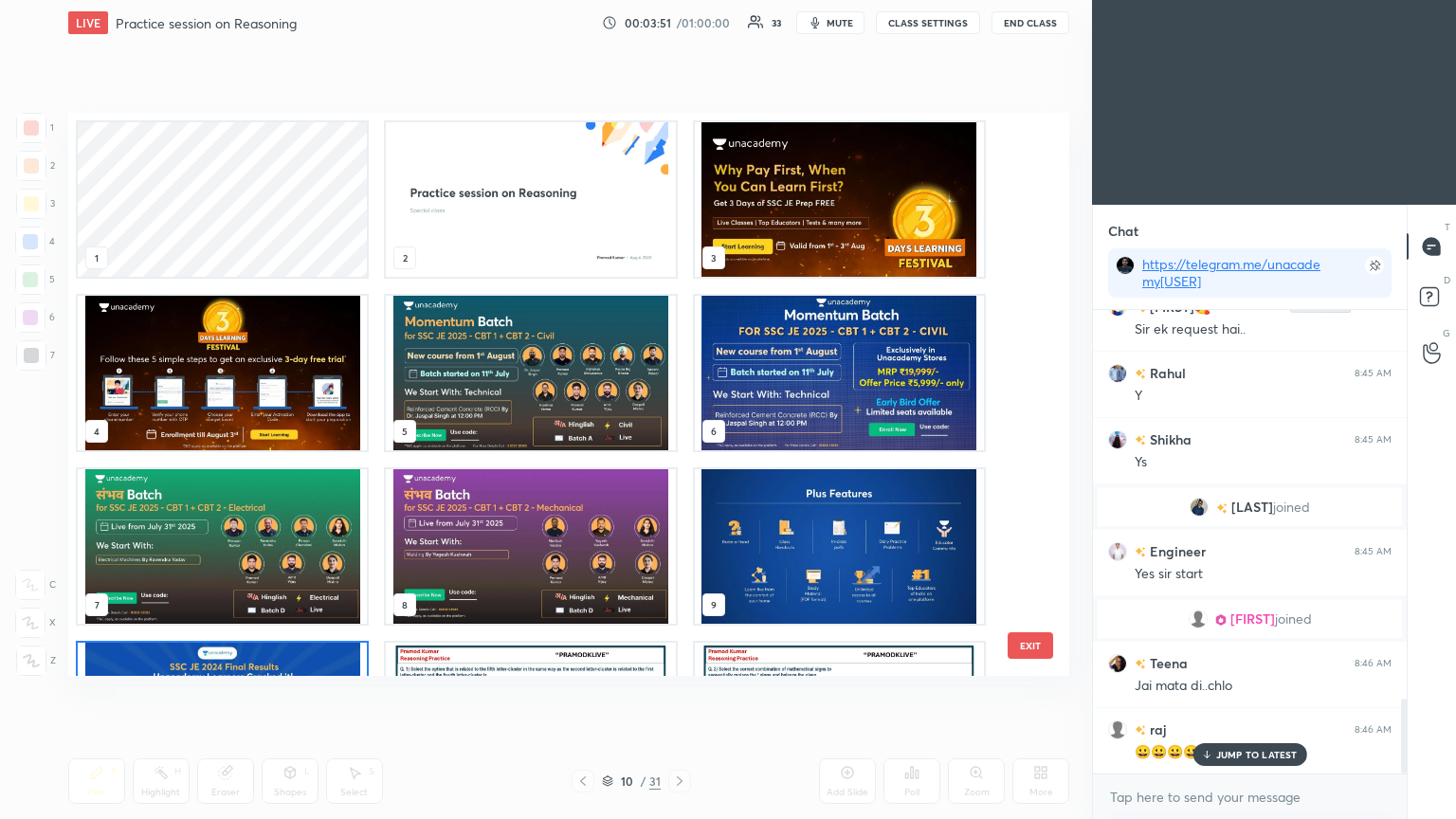 scroll, scrollTop: 131, scrollLeft: 0, axis: vertical 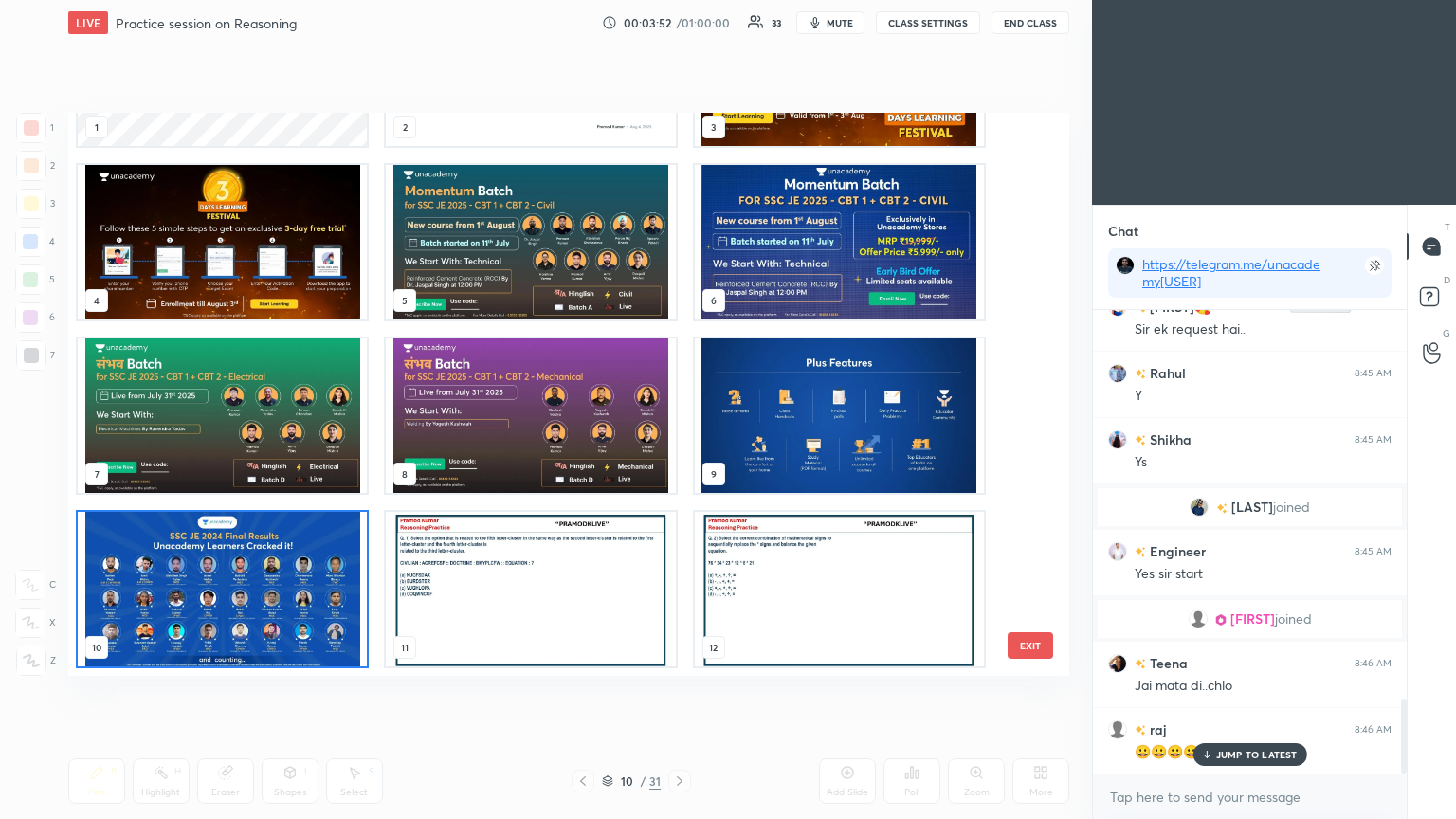 click at bounding box center [530, 589] 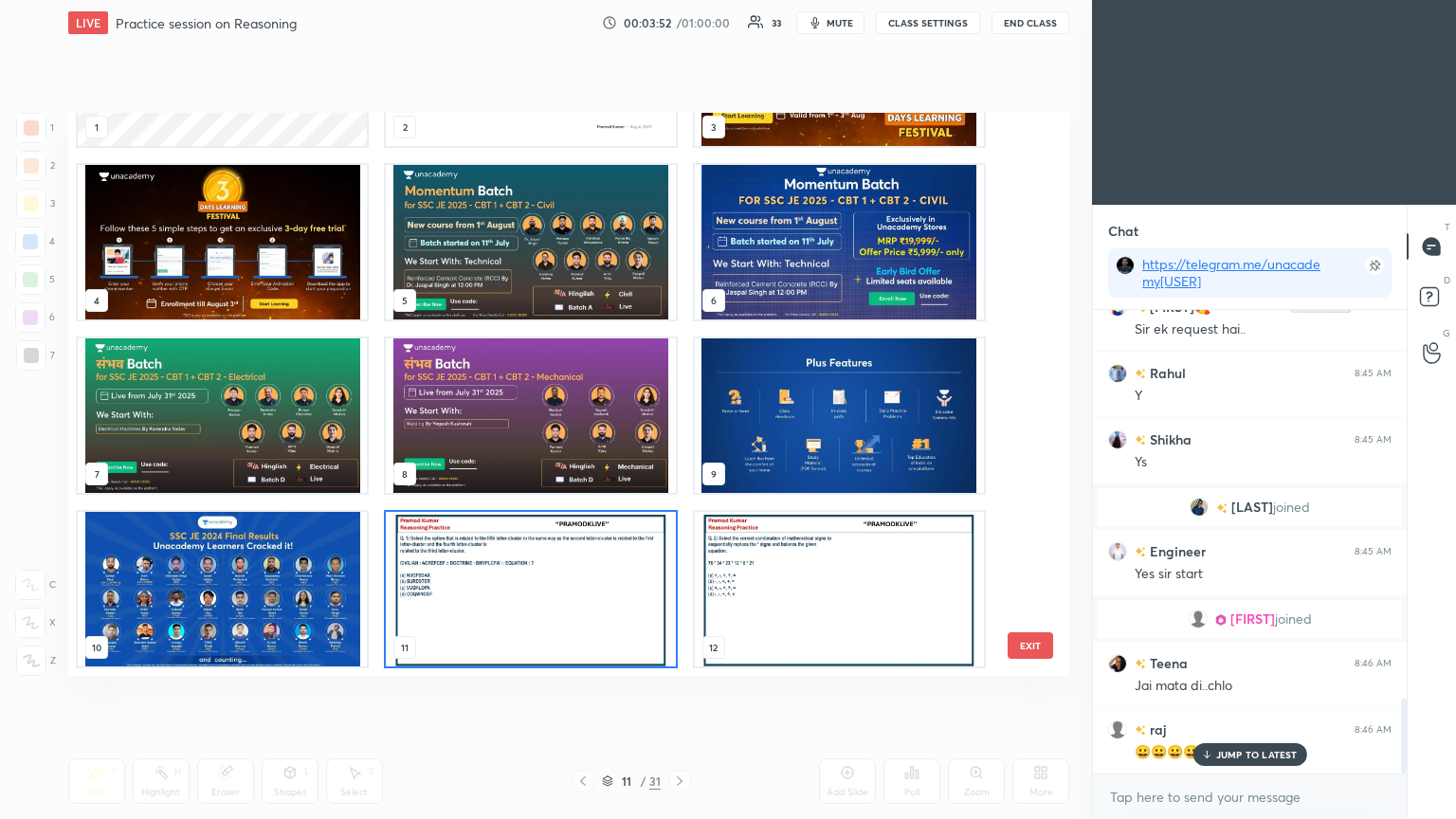 click at bounding box center [530, 589] 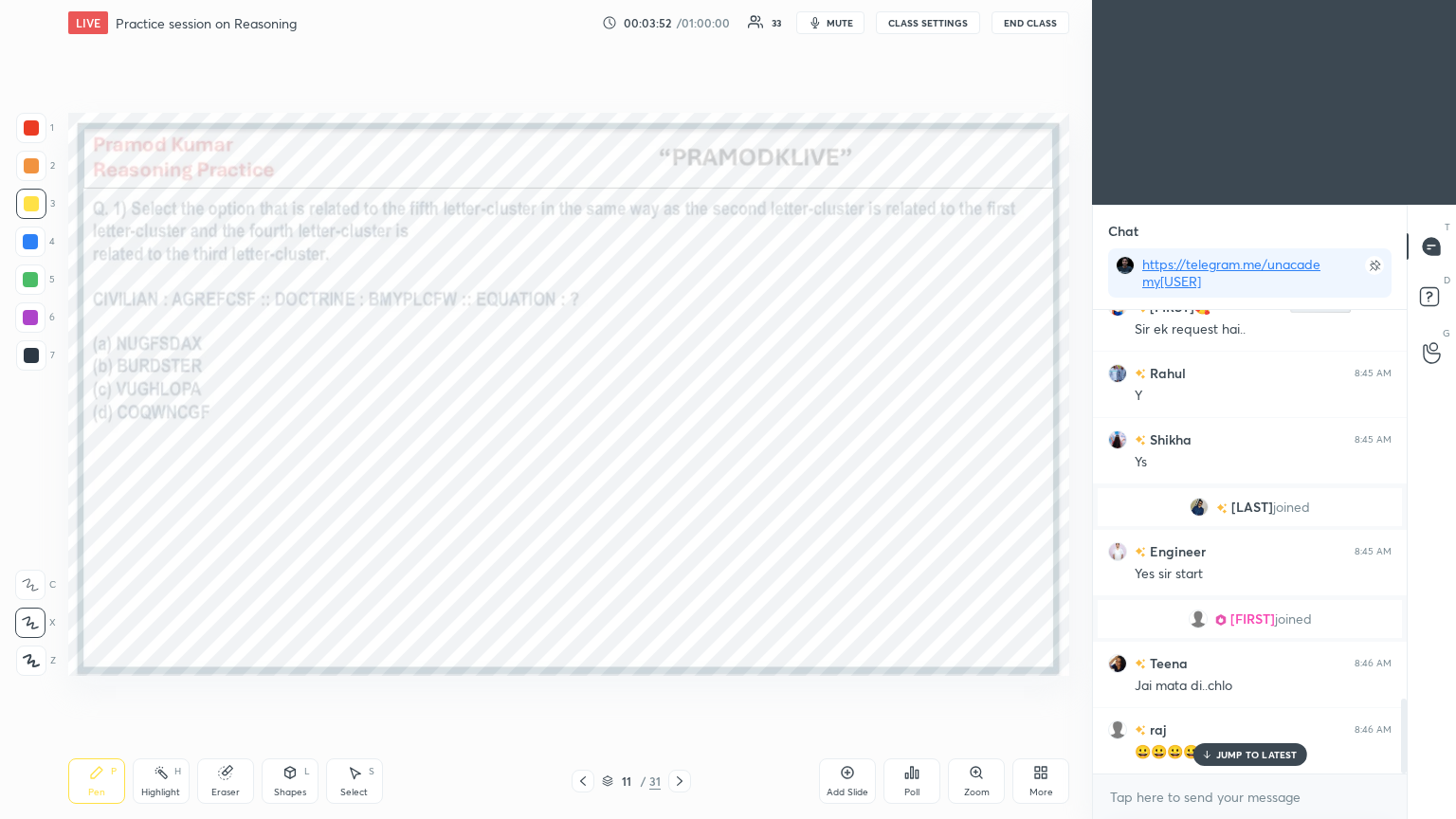 click at bounding box center [530, 589] 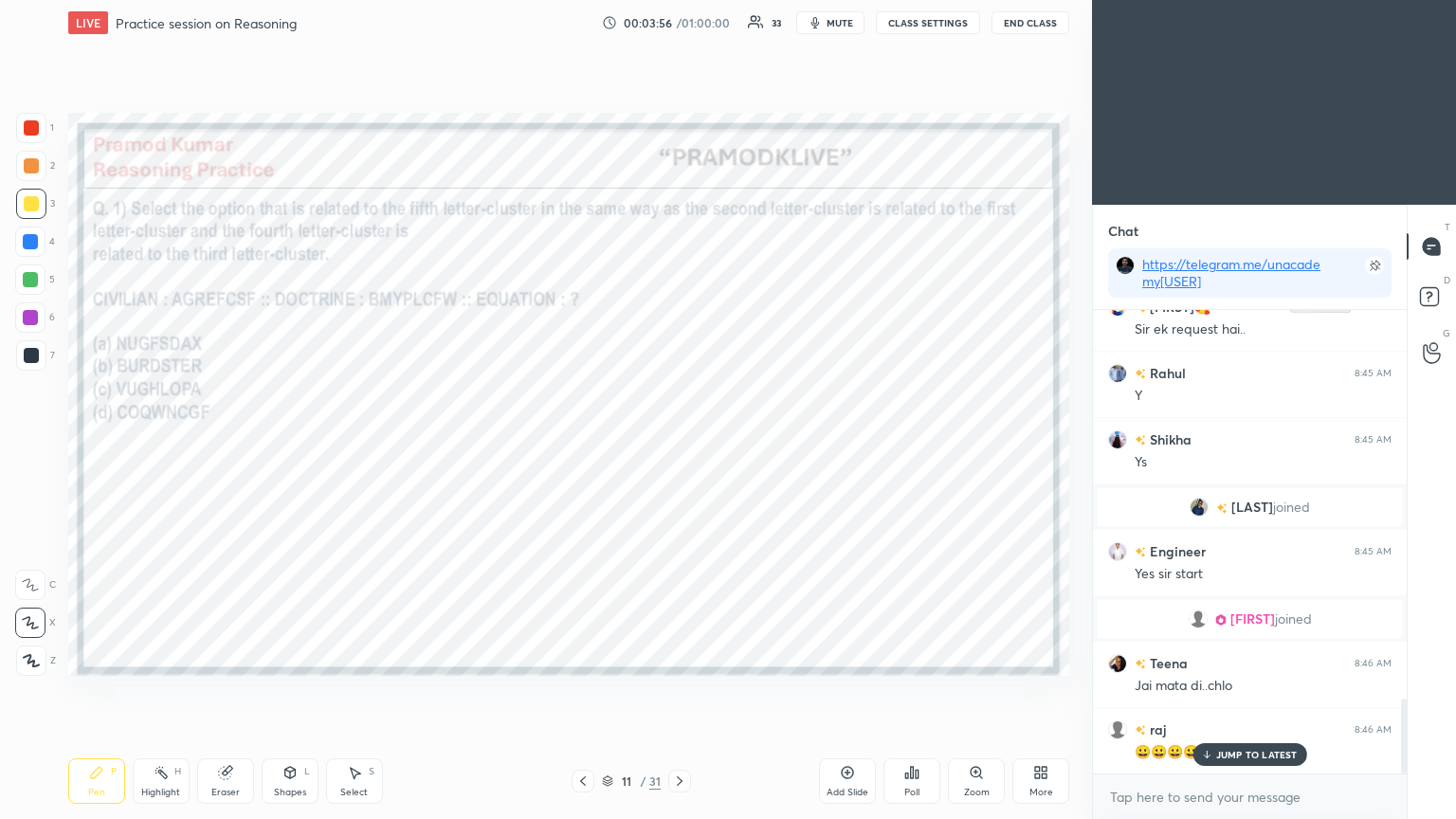 click at bounding box center (31, 128) 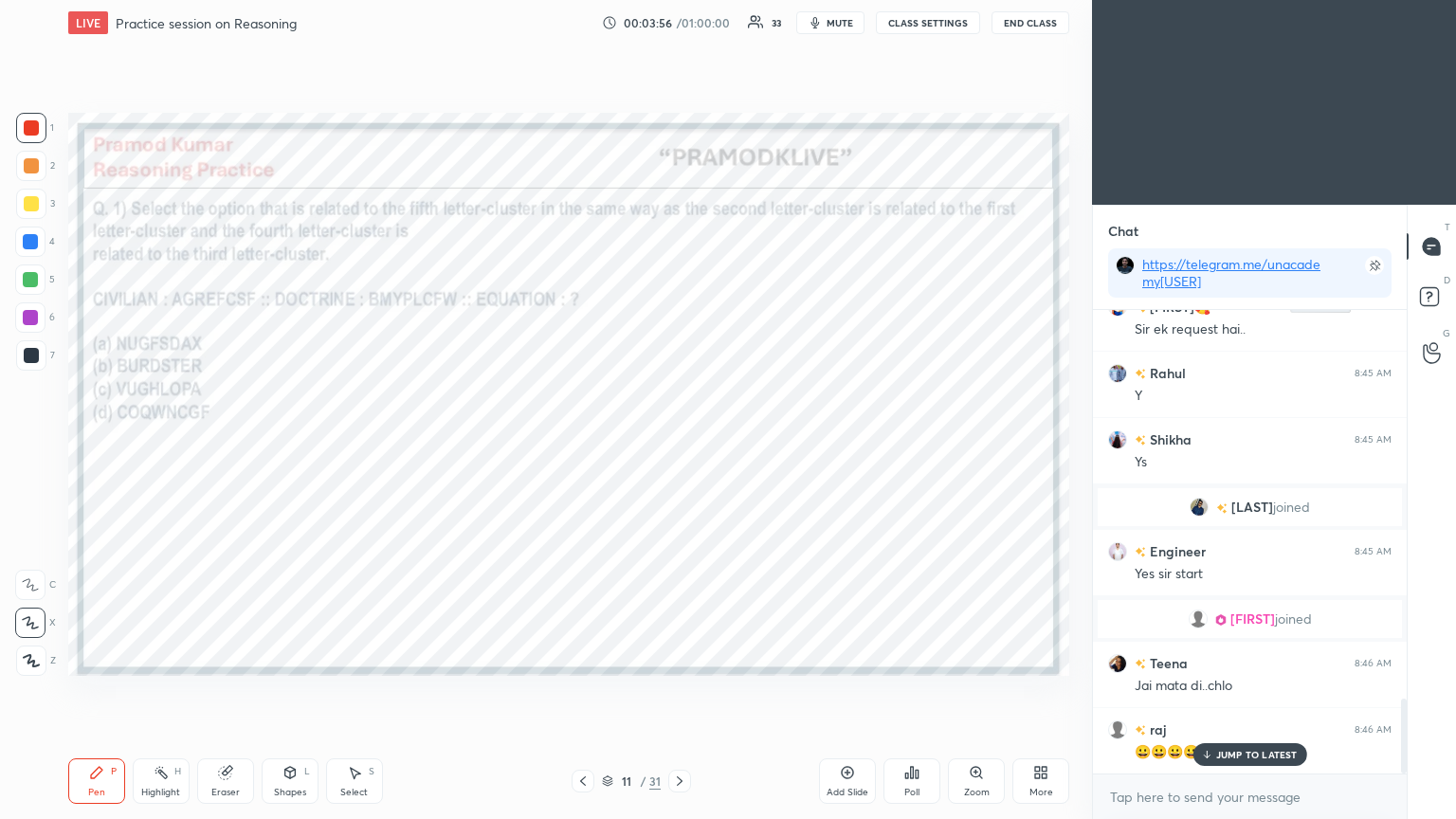 click at bounding box center (31, 128) 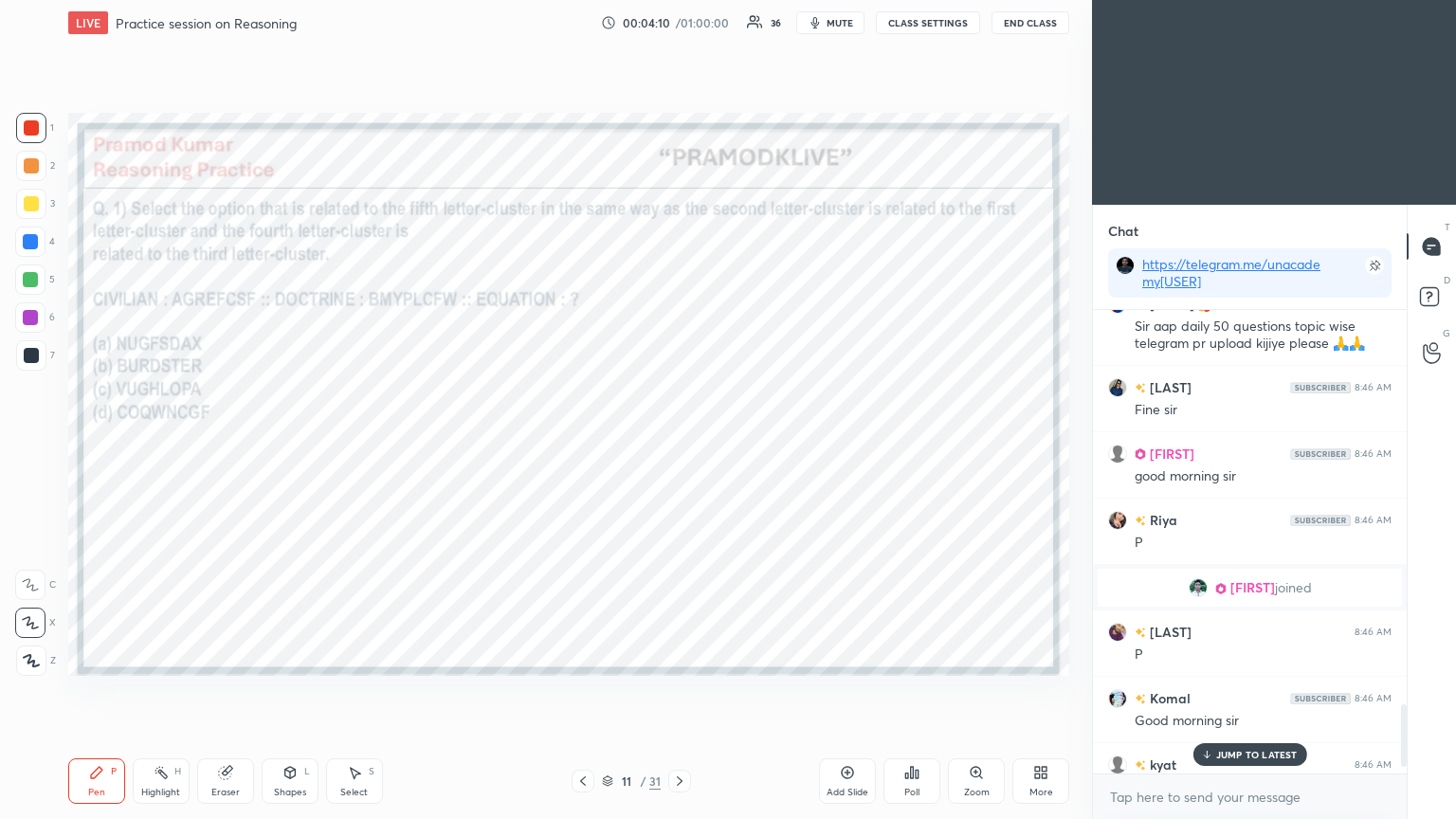 scroll, scrollTop: 2981, scrollLeft: 0, axis: vertical 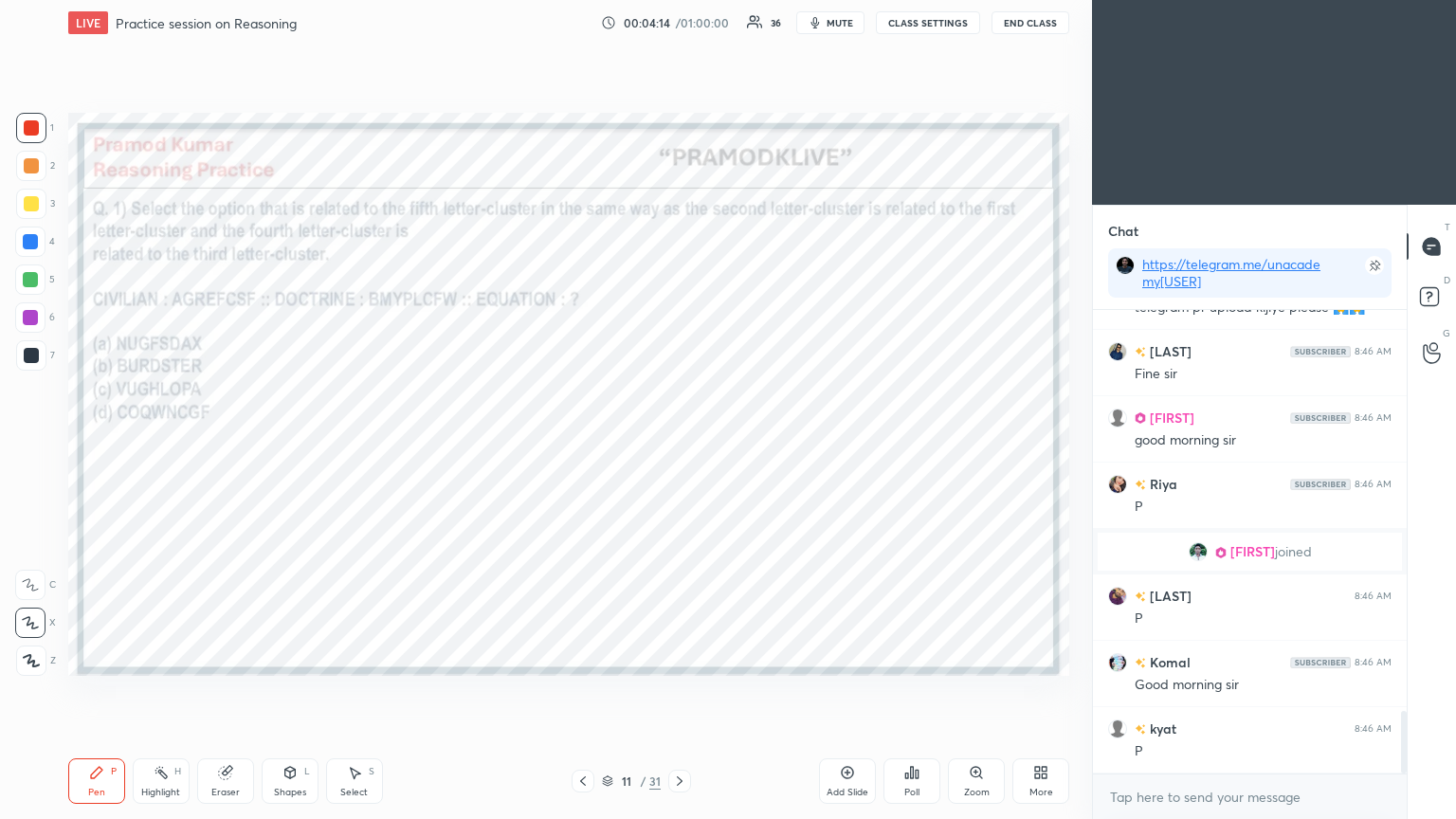 click on "Poll" at bounding box center (912, 781) 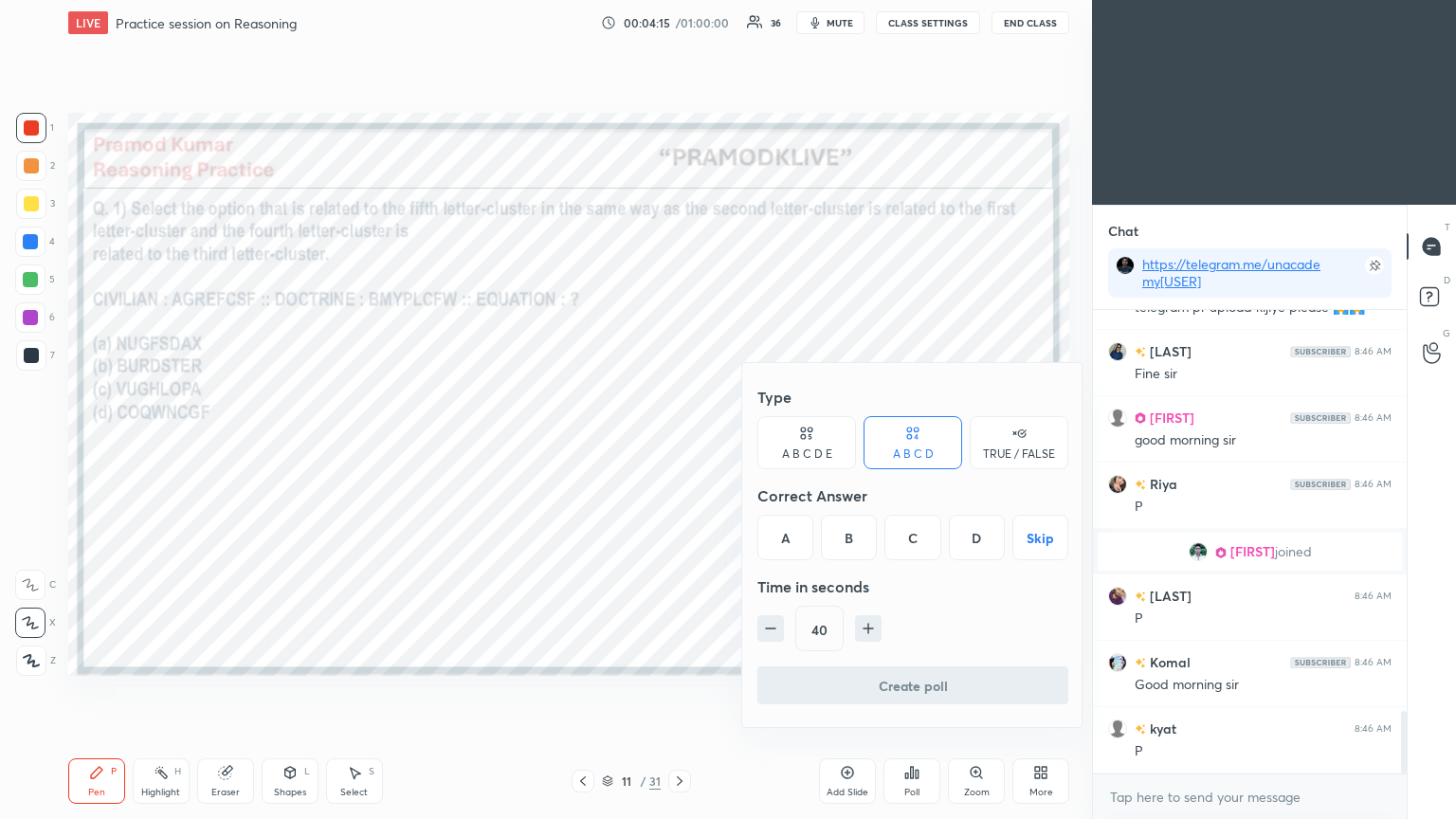click on "D" at bounding box center [976, 537] 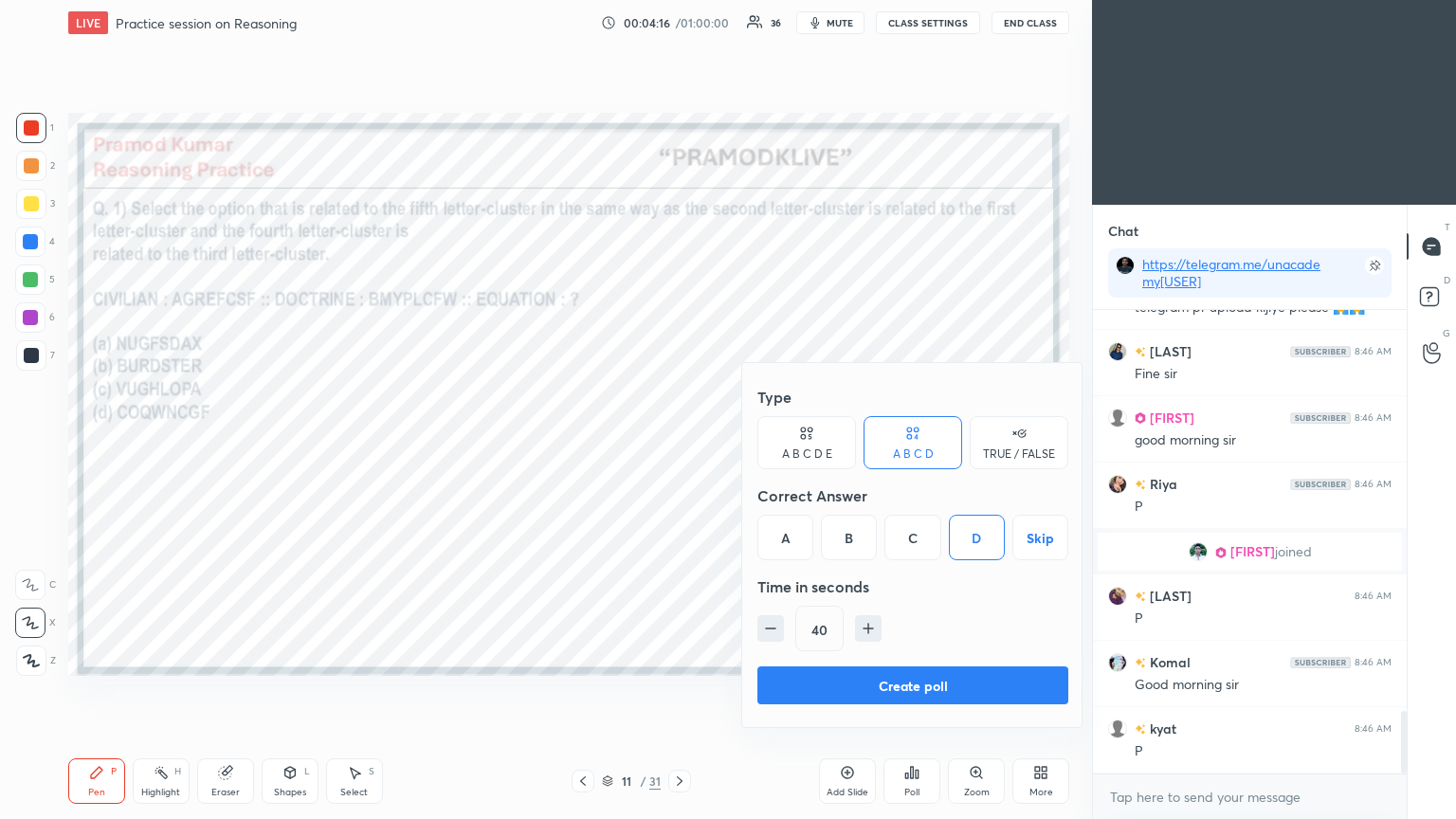 click on "Create poll" at bounding box center [913, 685] 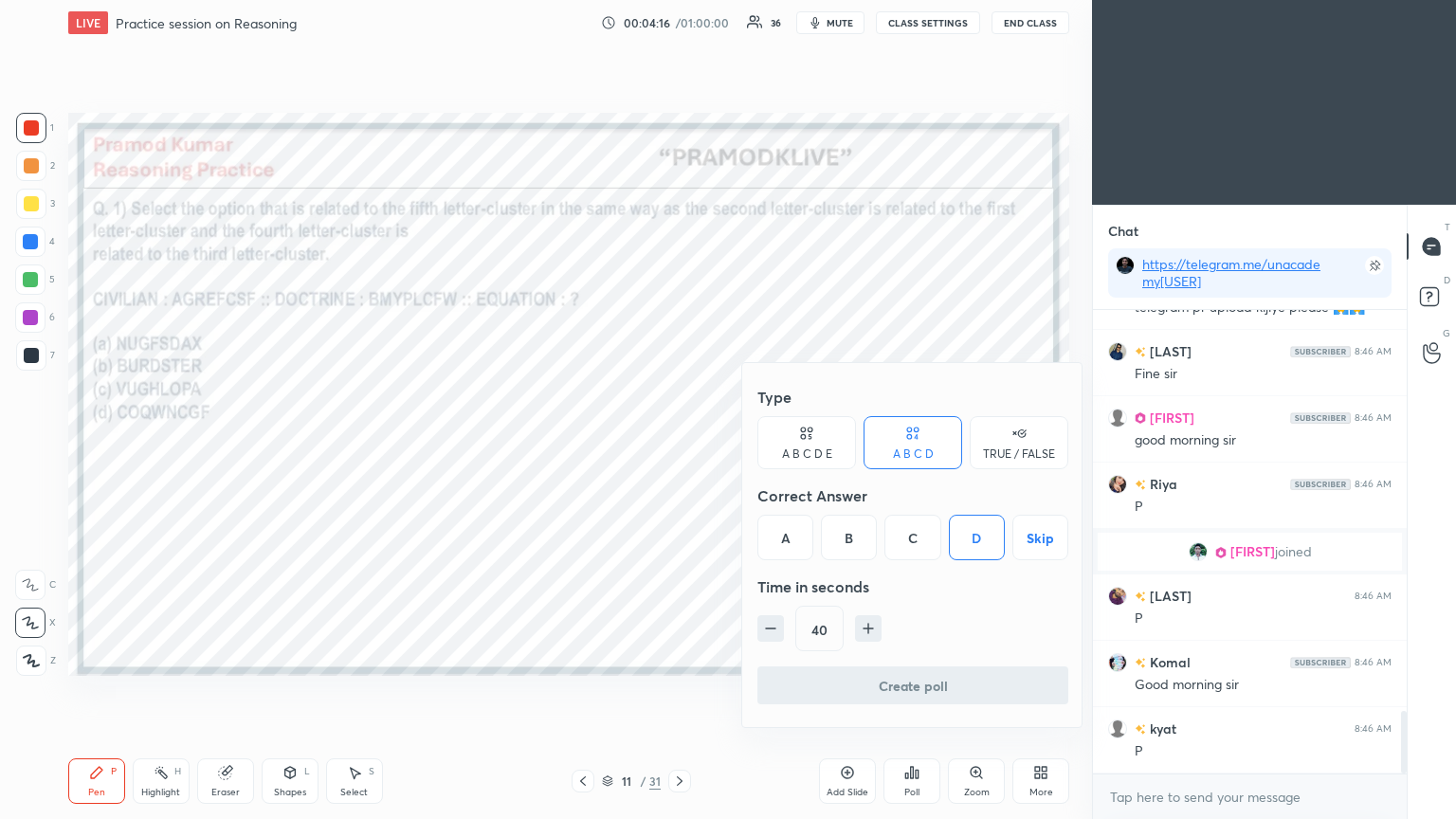 scroll, scrollTop: 269, scrollLeft: 308, axis: both 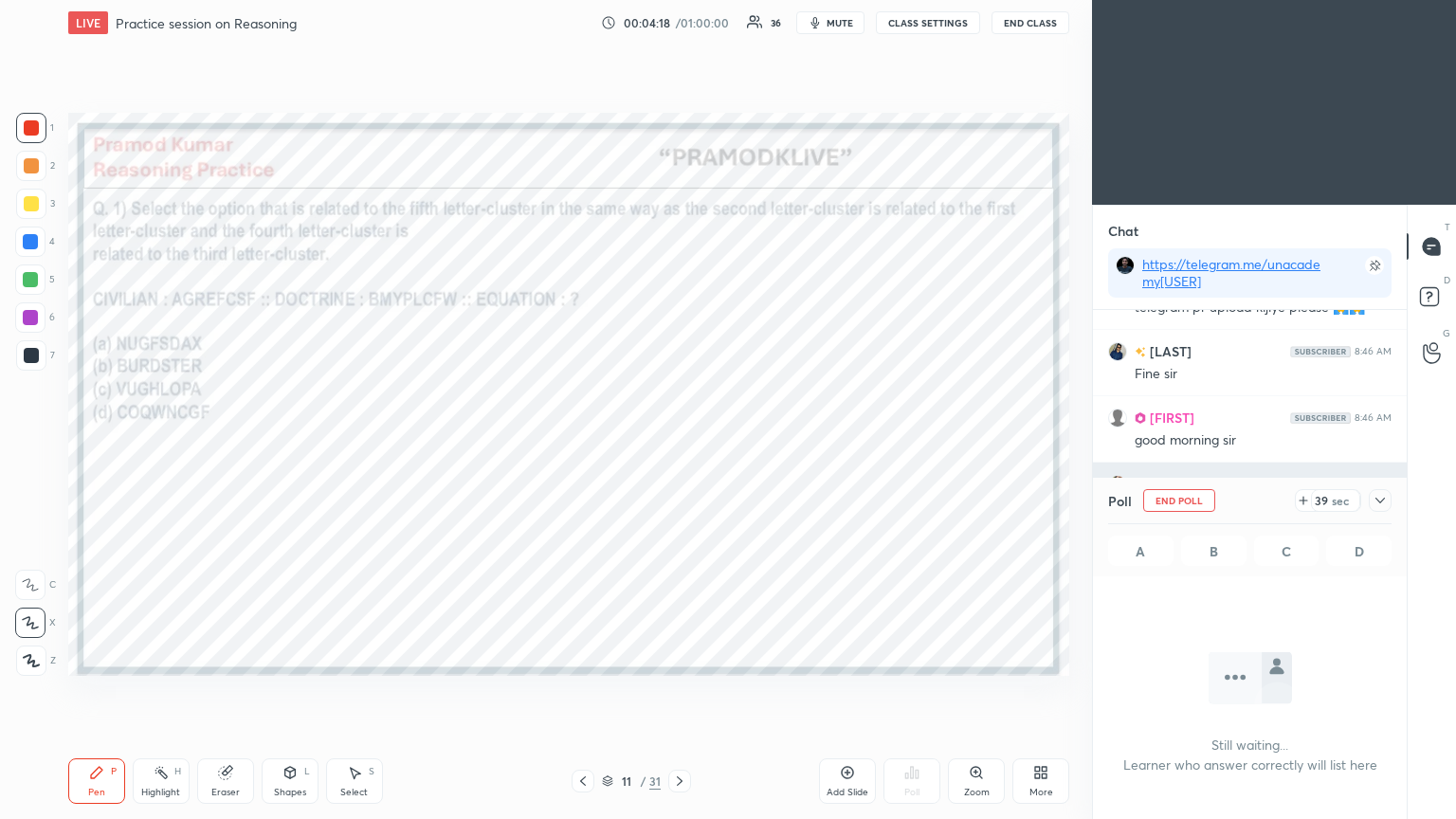 click 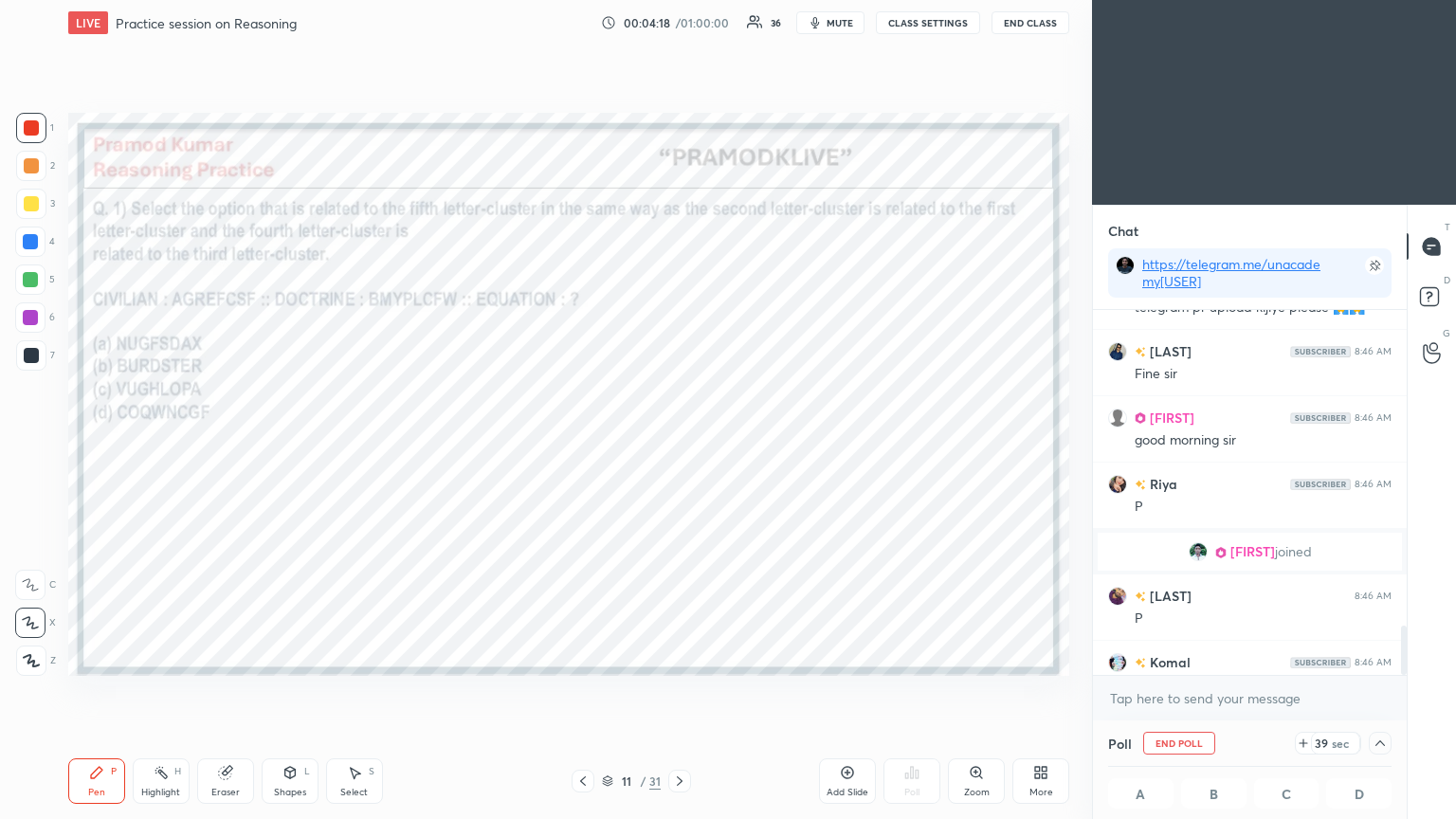 scroll, scrollTop: 3080, scrollLeft: 0, axis: vertical 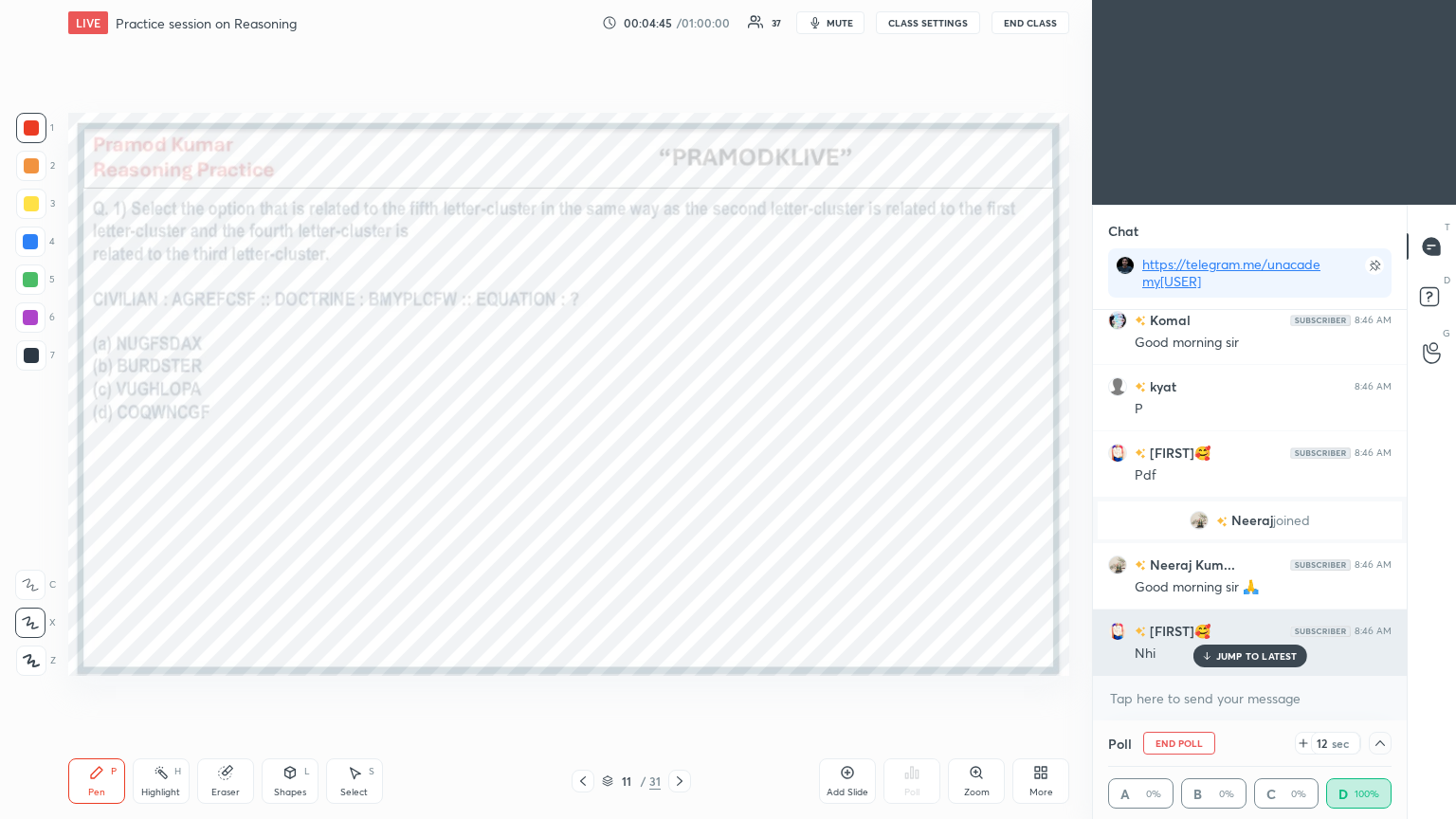 click on "JUMP TO LATEST" at bounding box center (1257, 656) 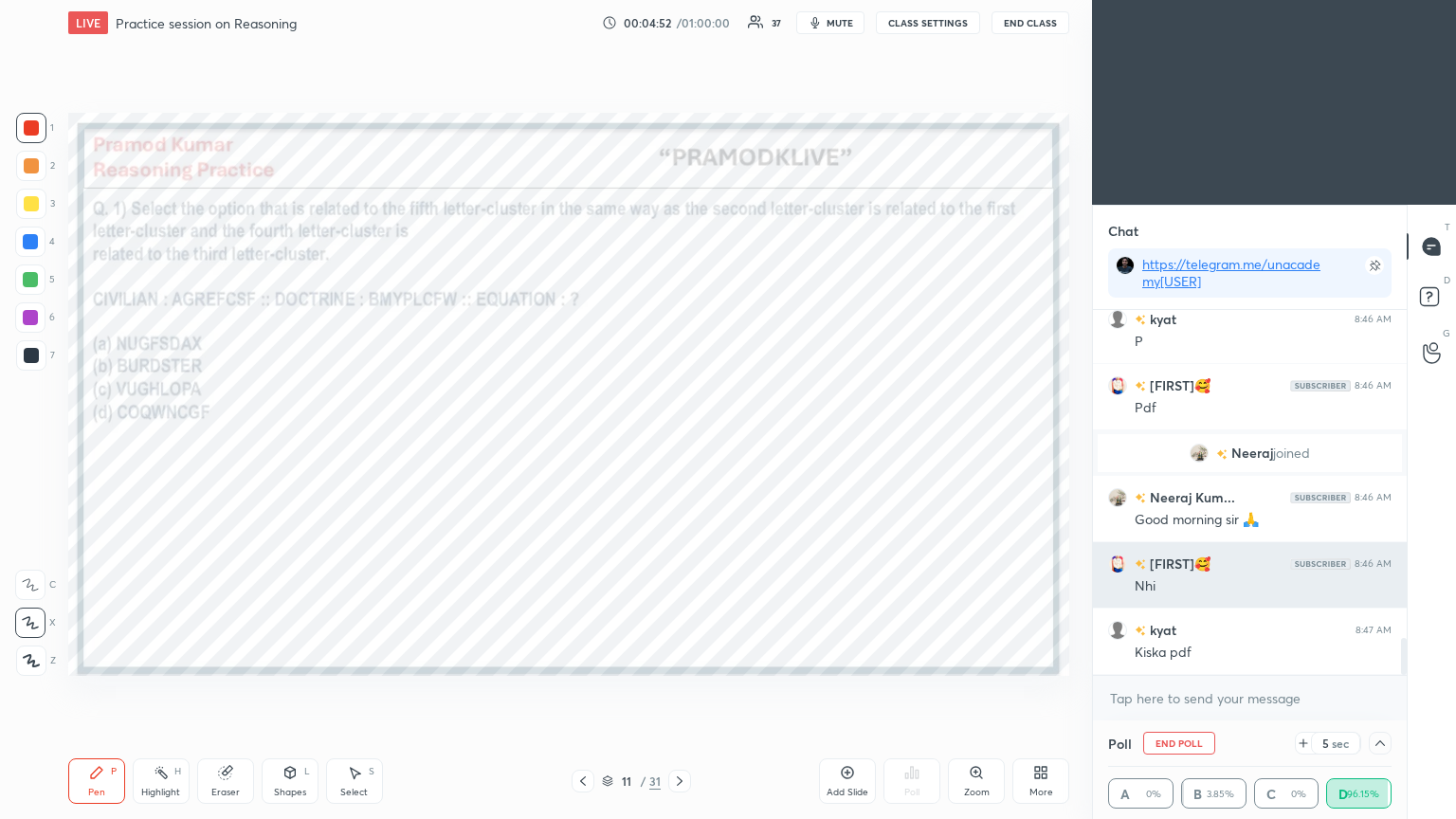 scroll, scrollTop: 3287, scrollLeft: 0, axis: vertical 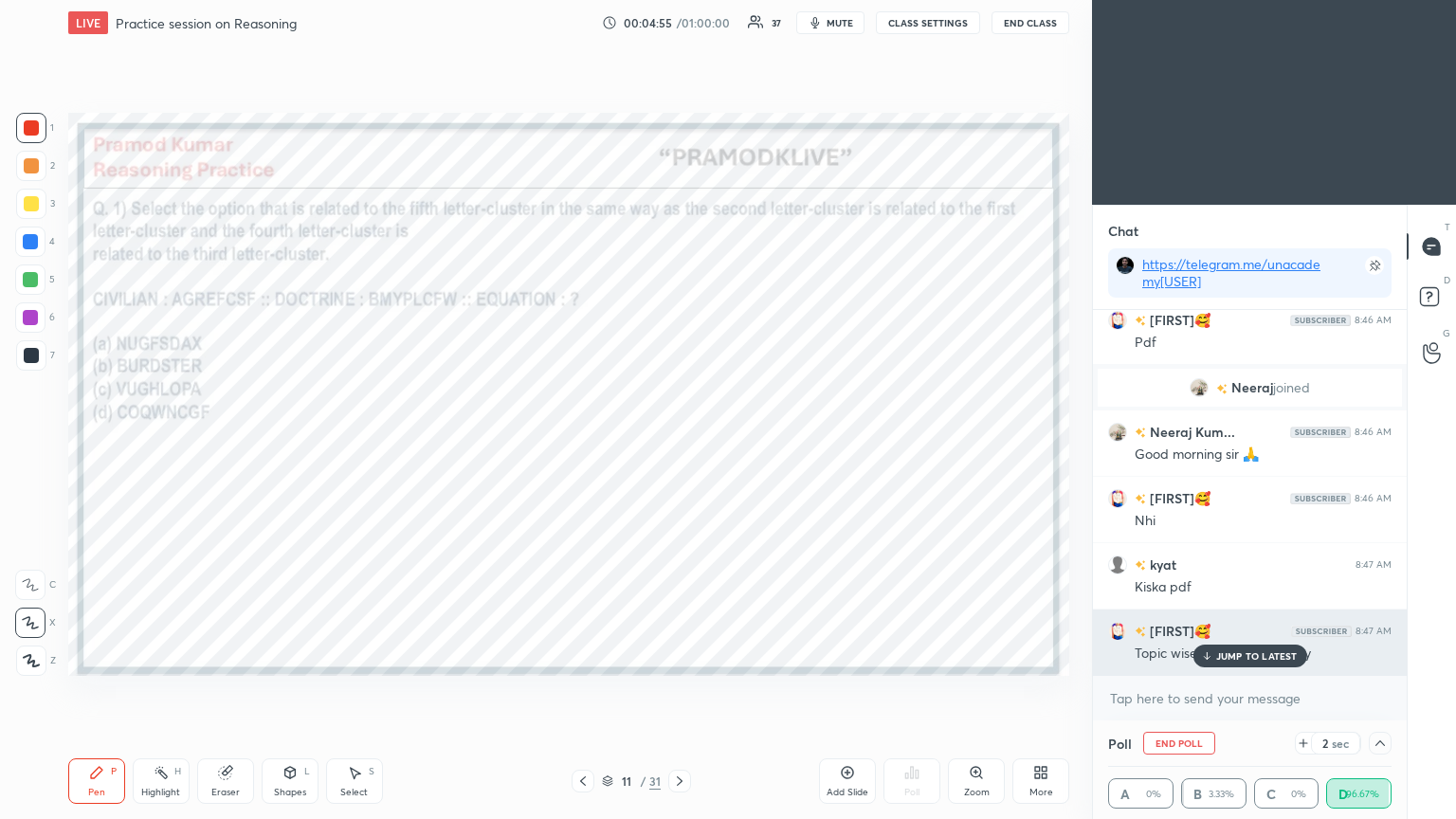 click on "JUMP TO LATEST" at bounding box center (1249, 656) 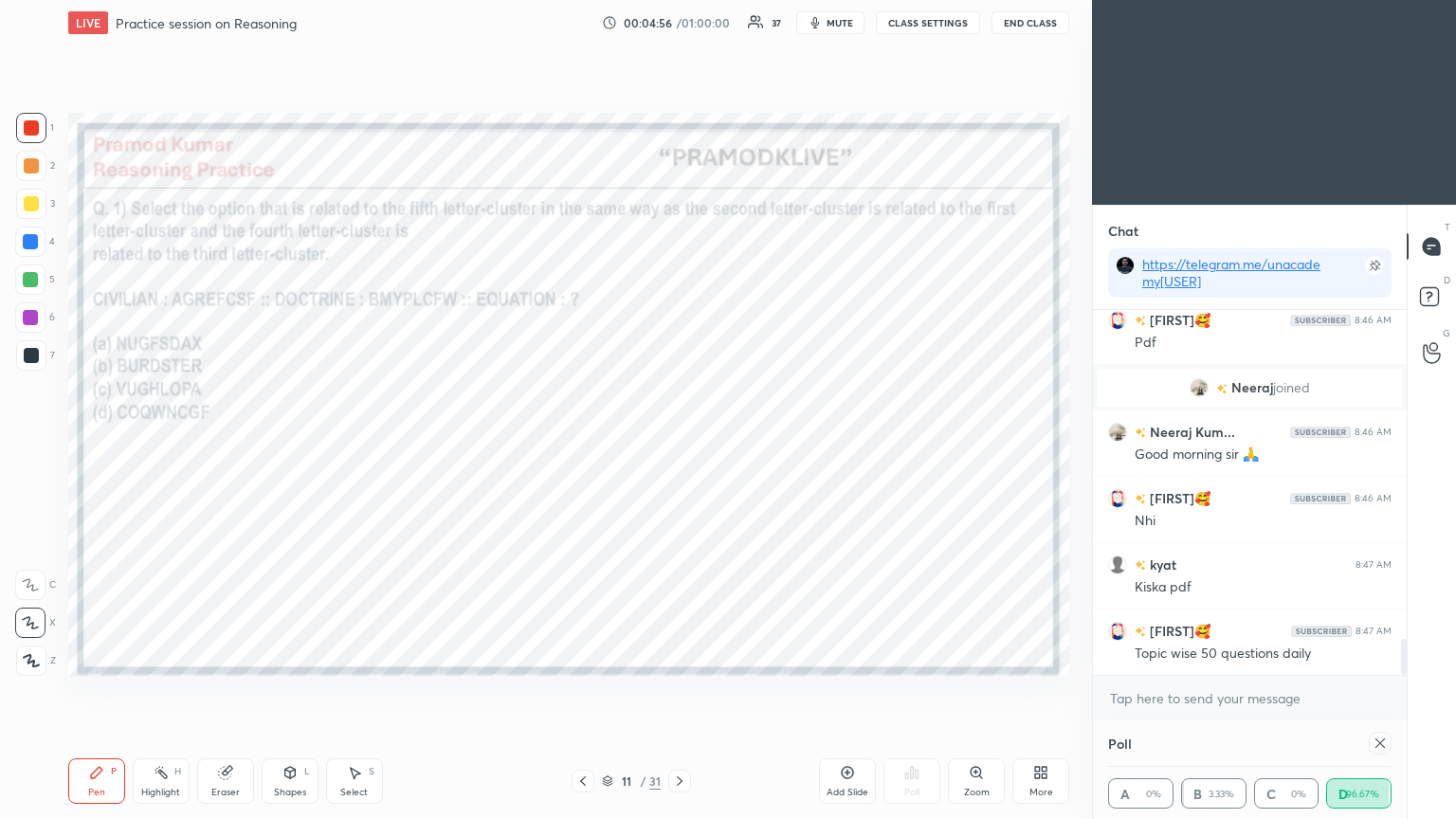 scroll, scrollTop: 0, scrollLeft: 0, axis: both 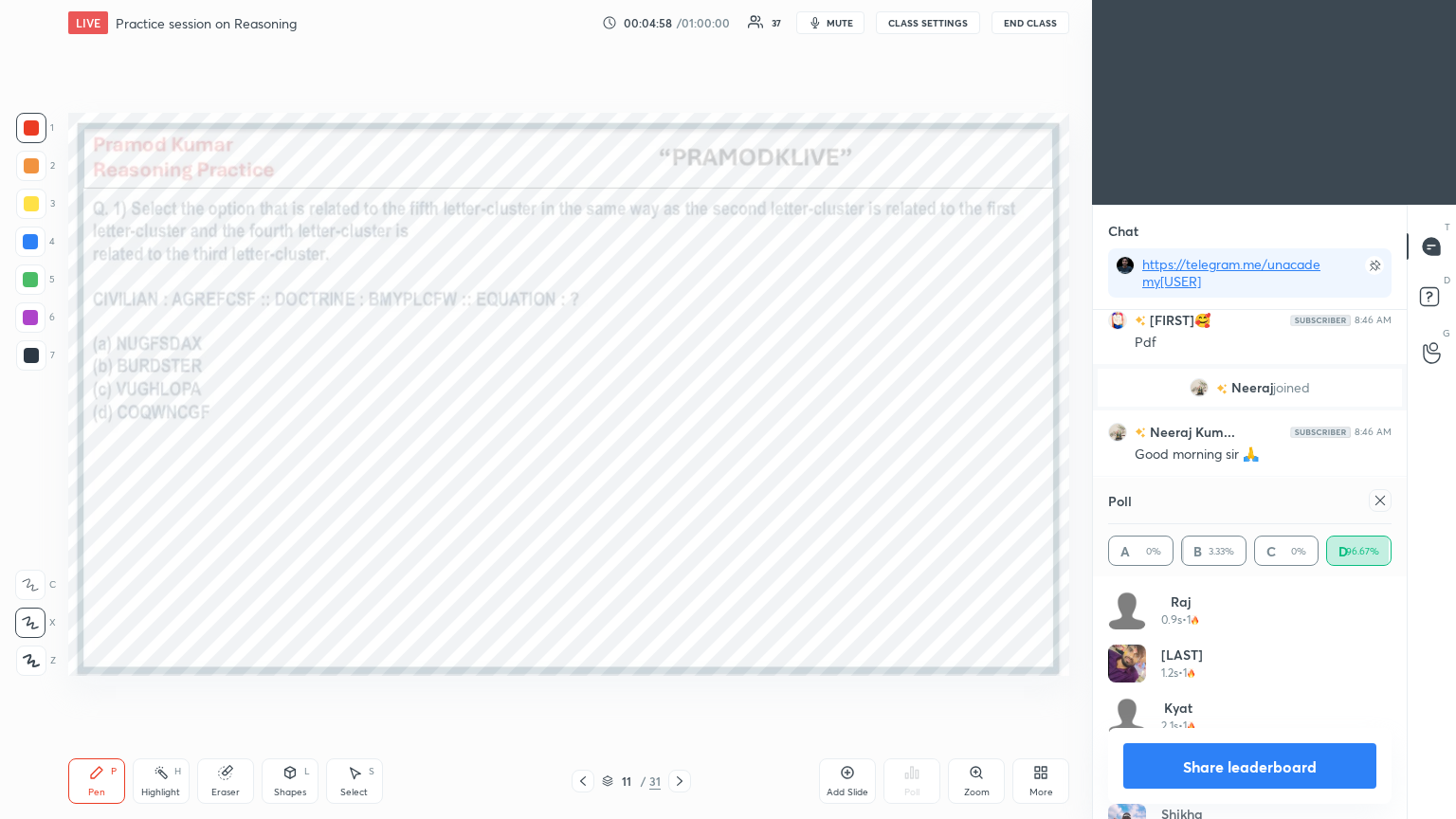 click 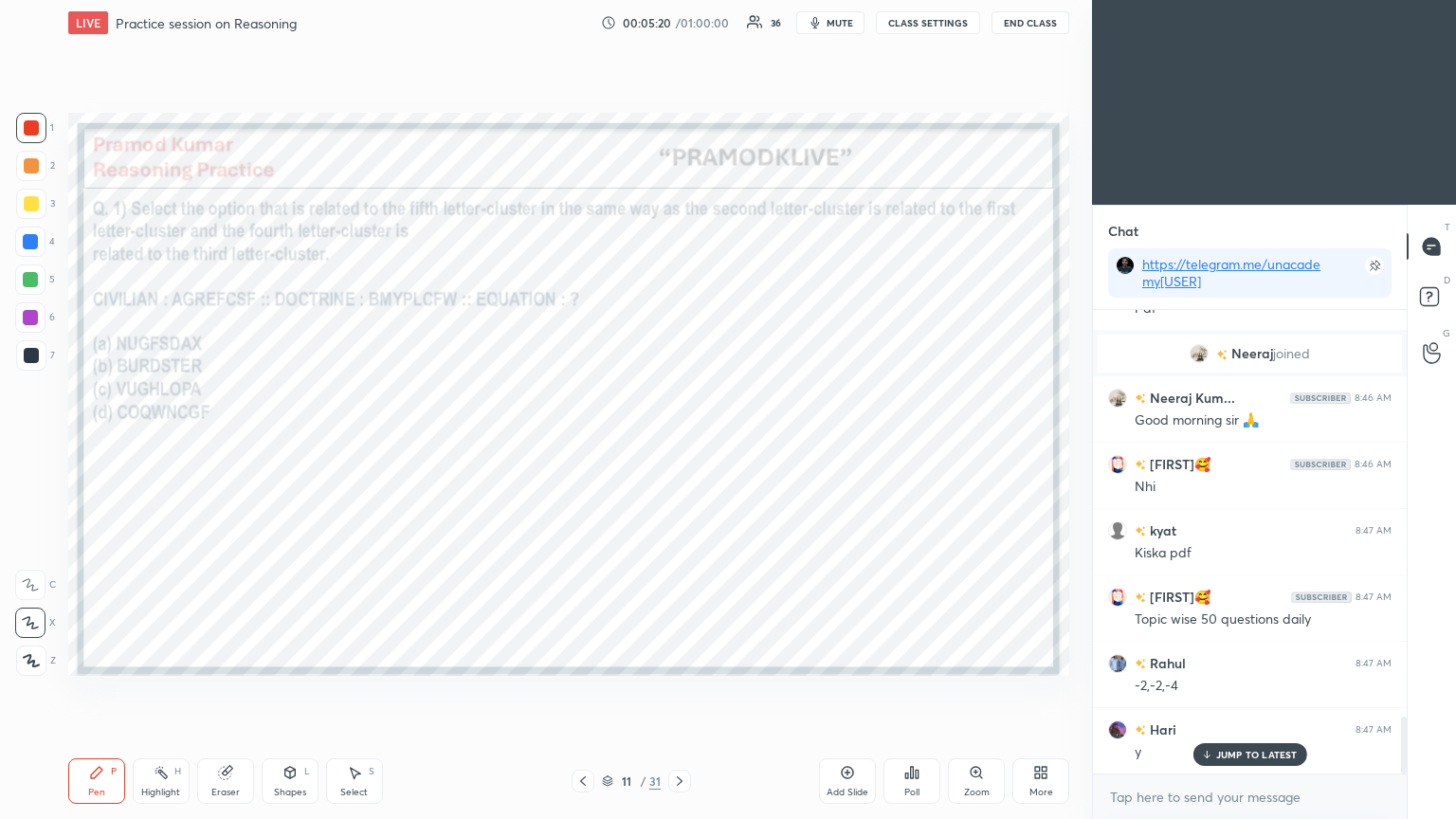 click 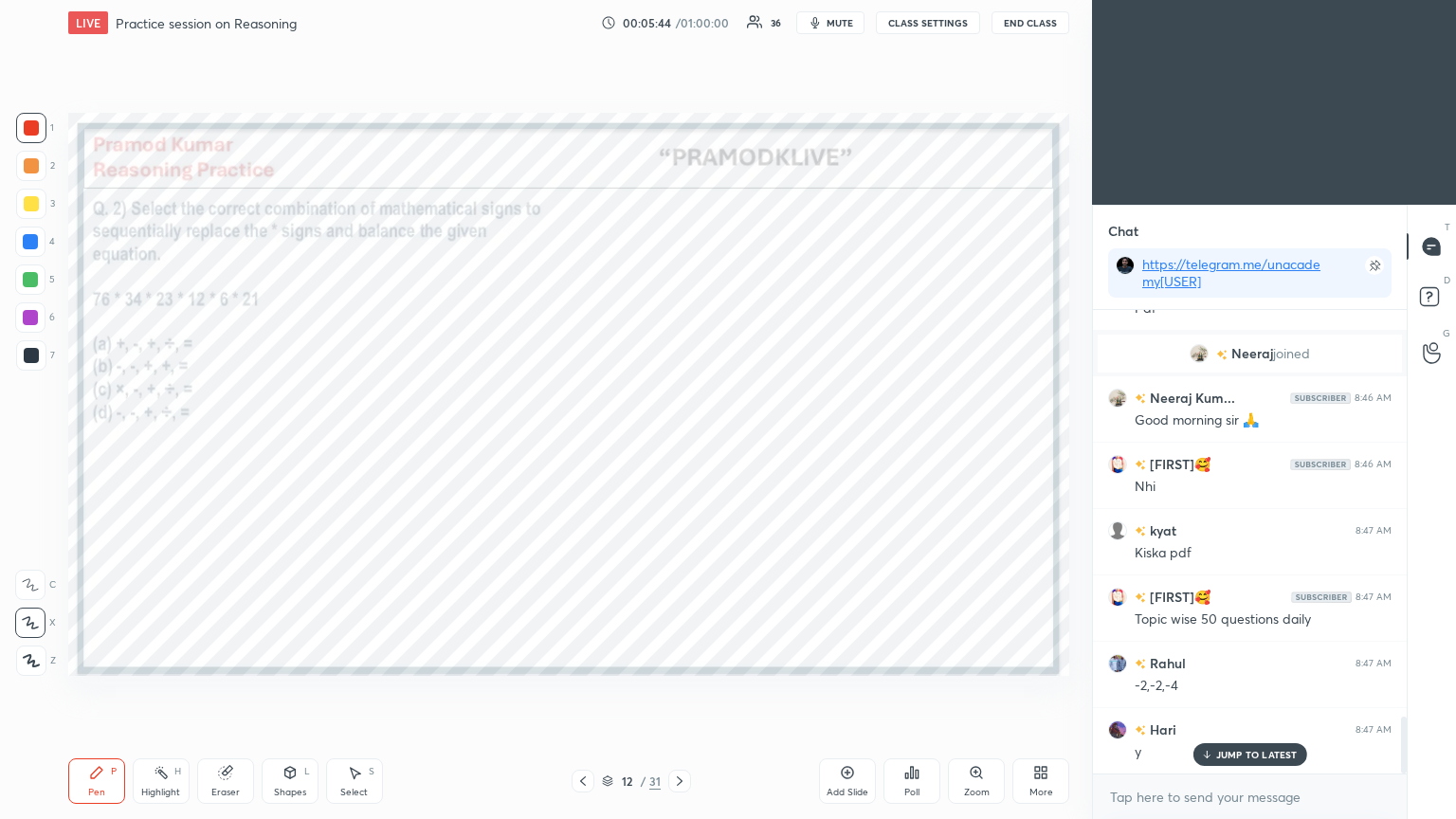 scroll, scrollTop: 3367, scrollLeft: 0, axis: vertical 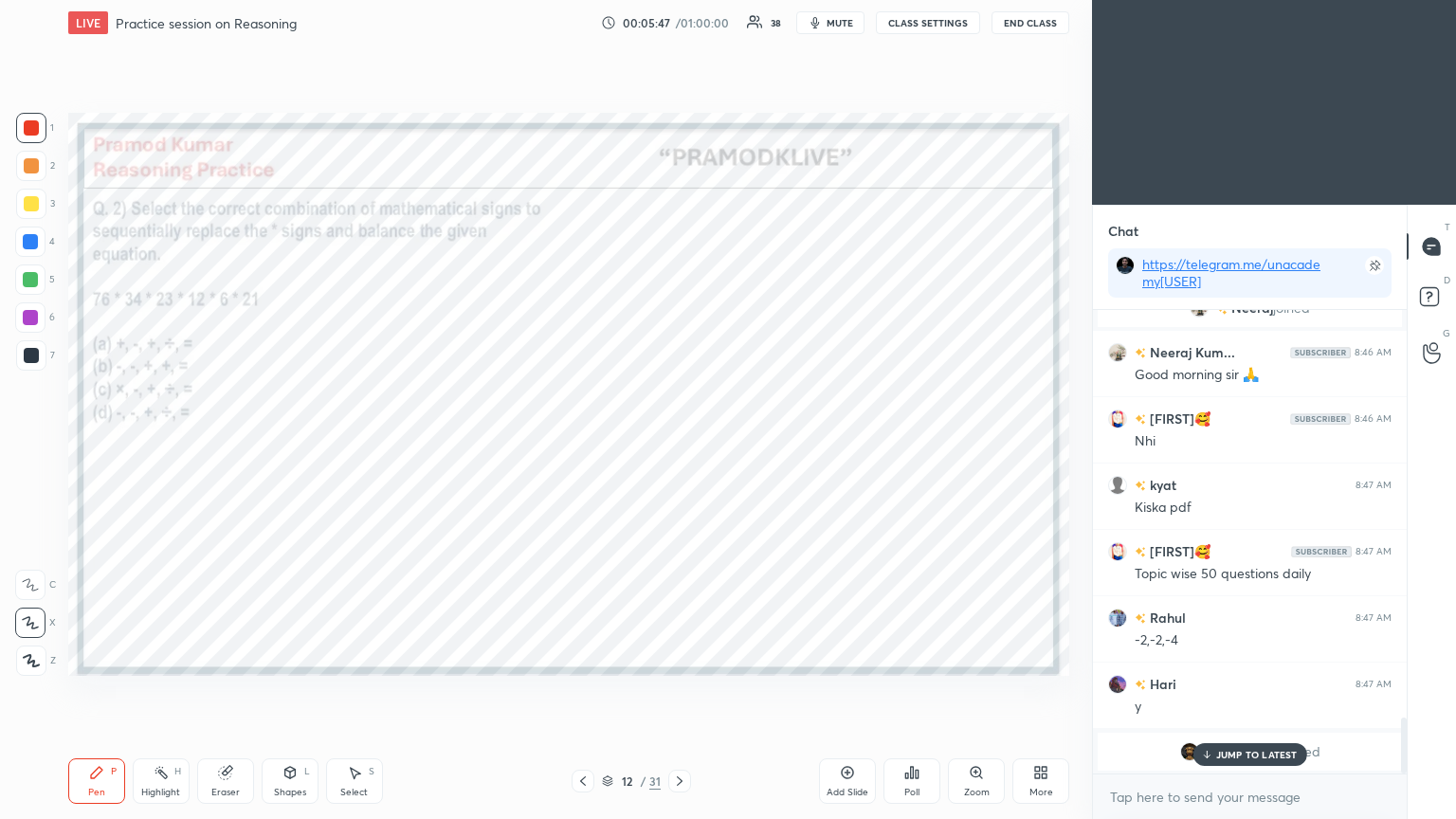 click on "JUMP TO LATEST" at bounding box center (1257, 755) 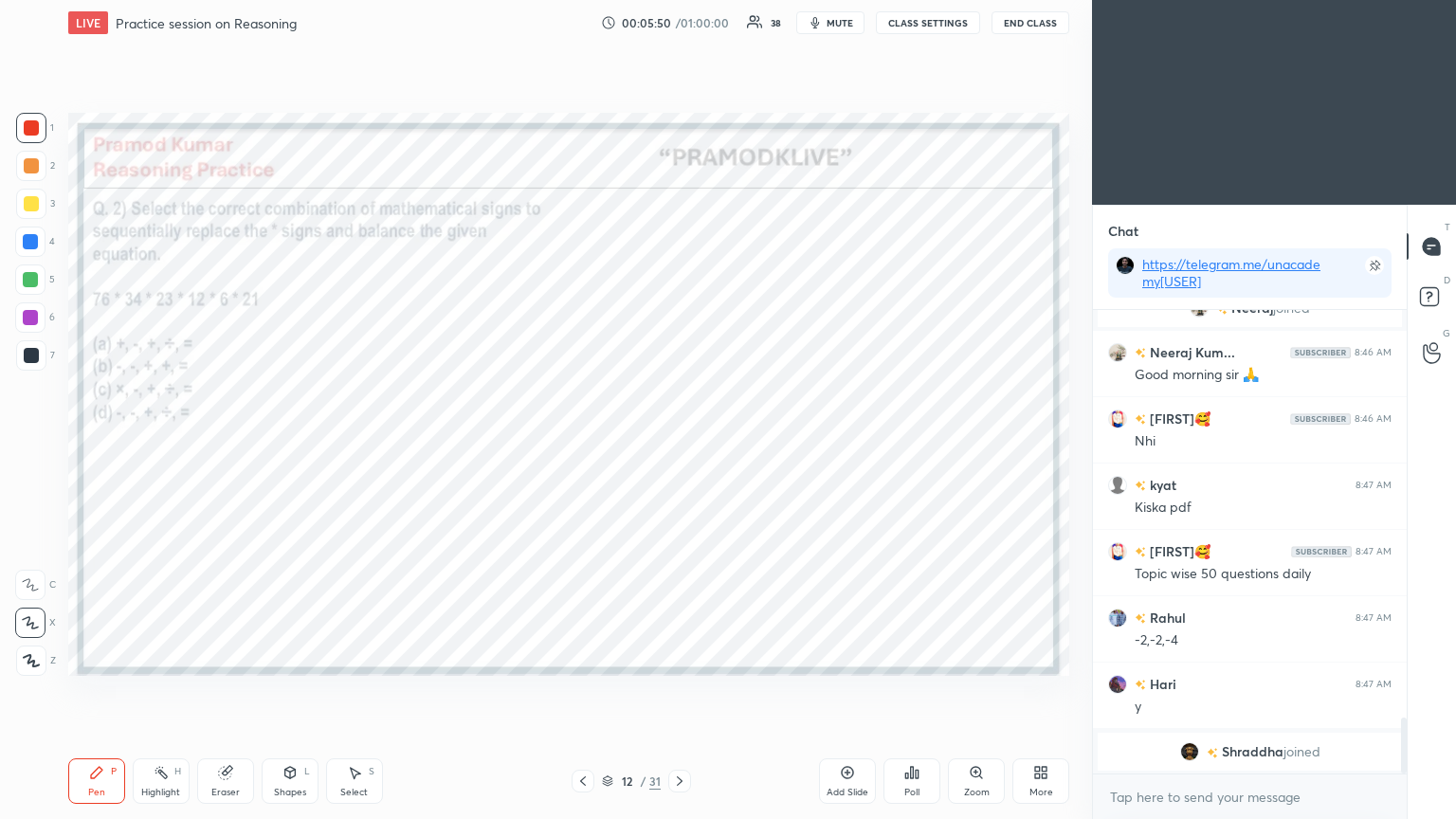 click 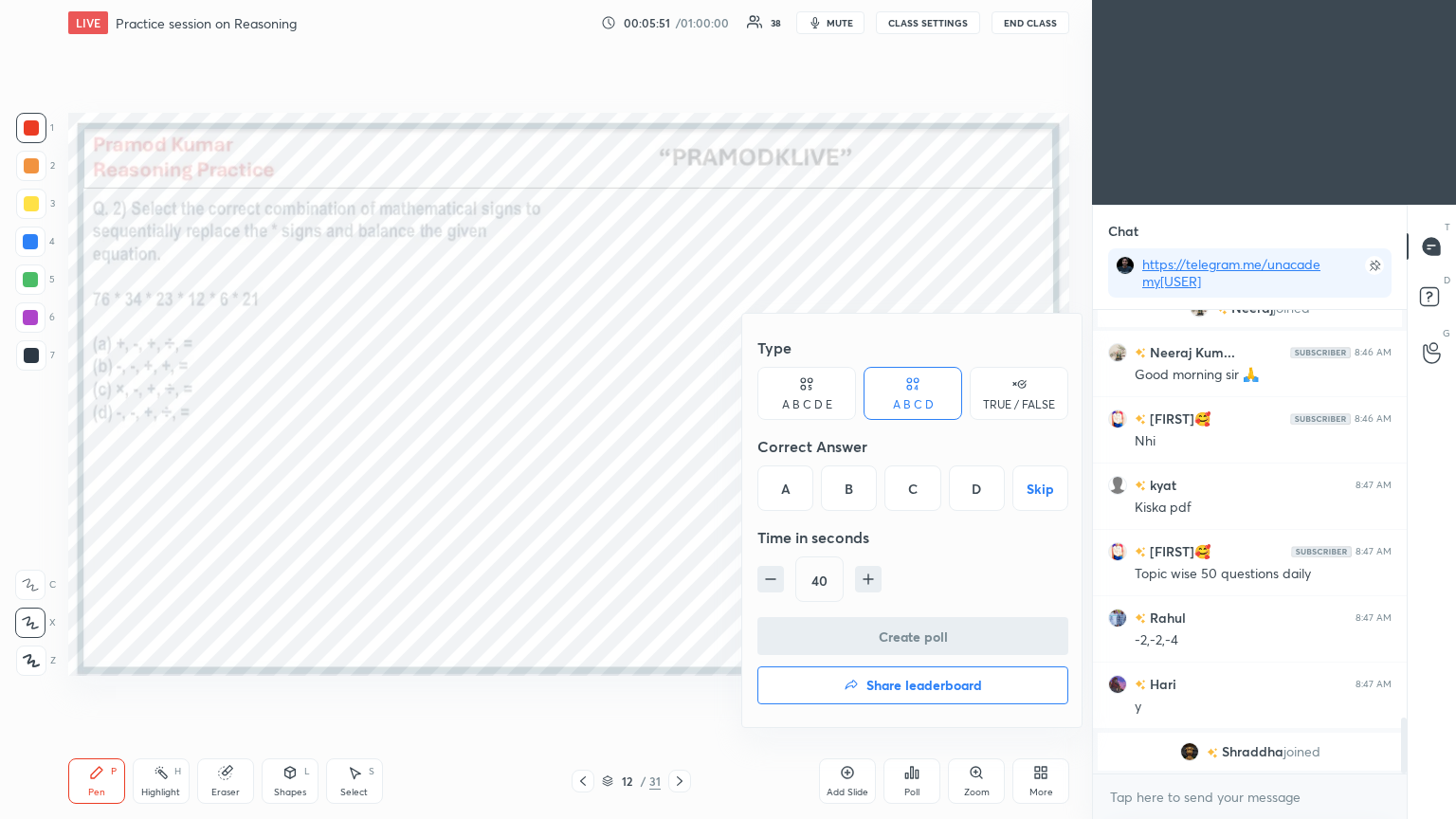 click on "D" at bounding box center (976, 488) 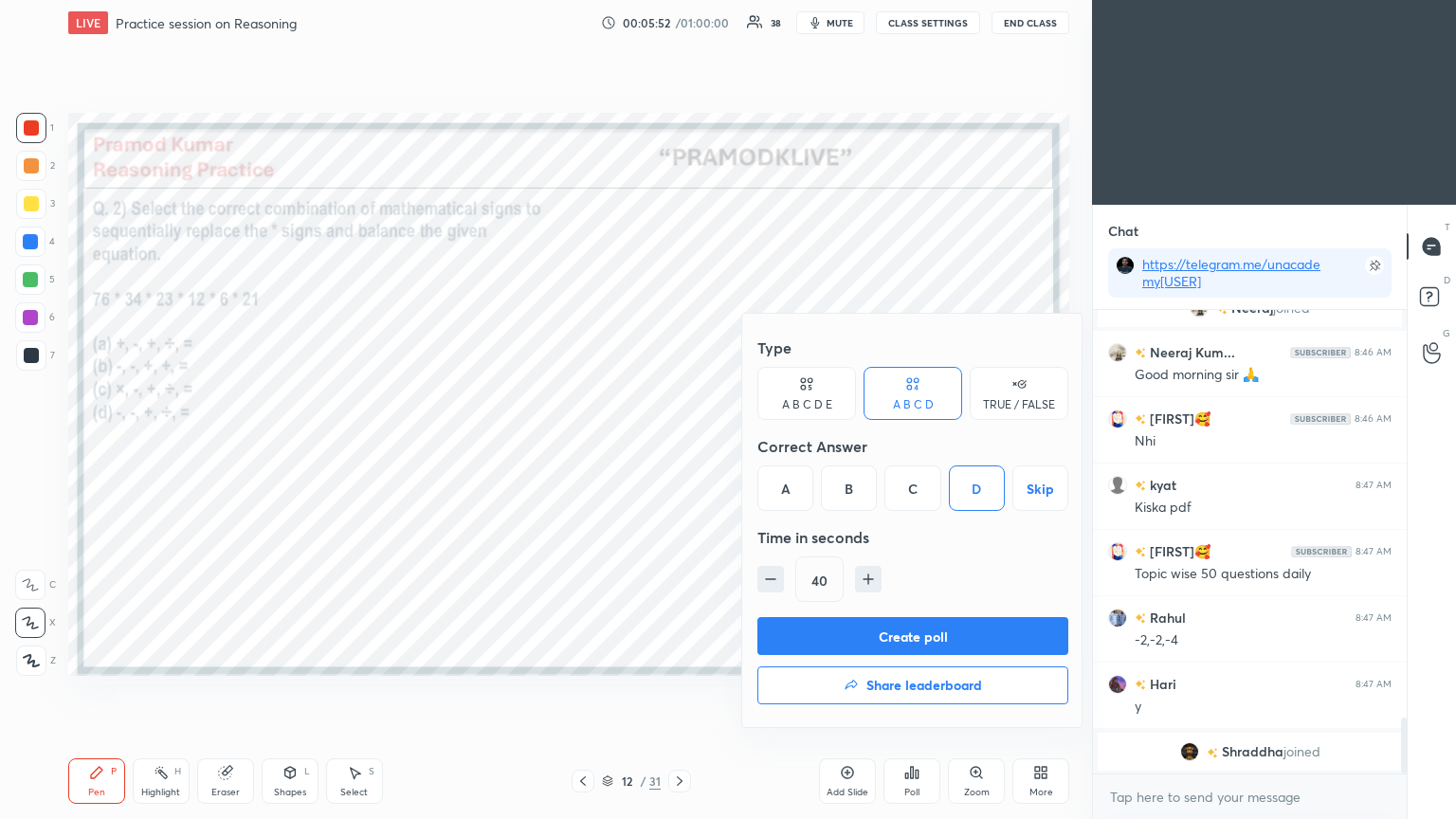 click on "Type A B C D E A B C D TRUE / FALSE Correct Answer A B C D Skip Time in seconds 40" at bounding box center [913, 473] 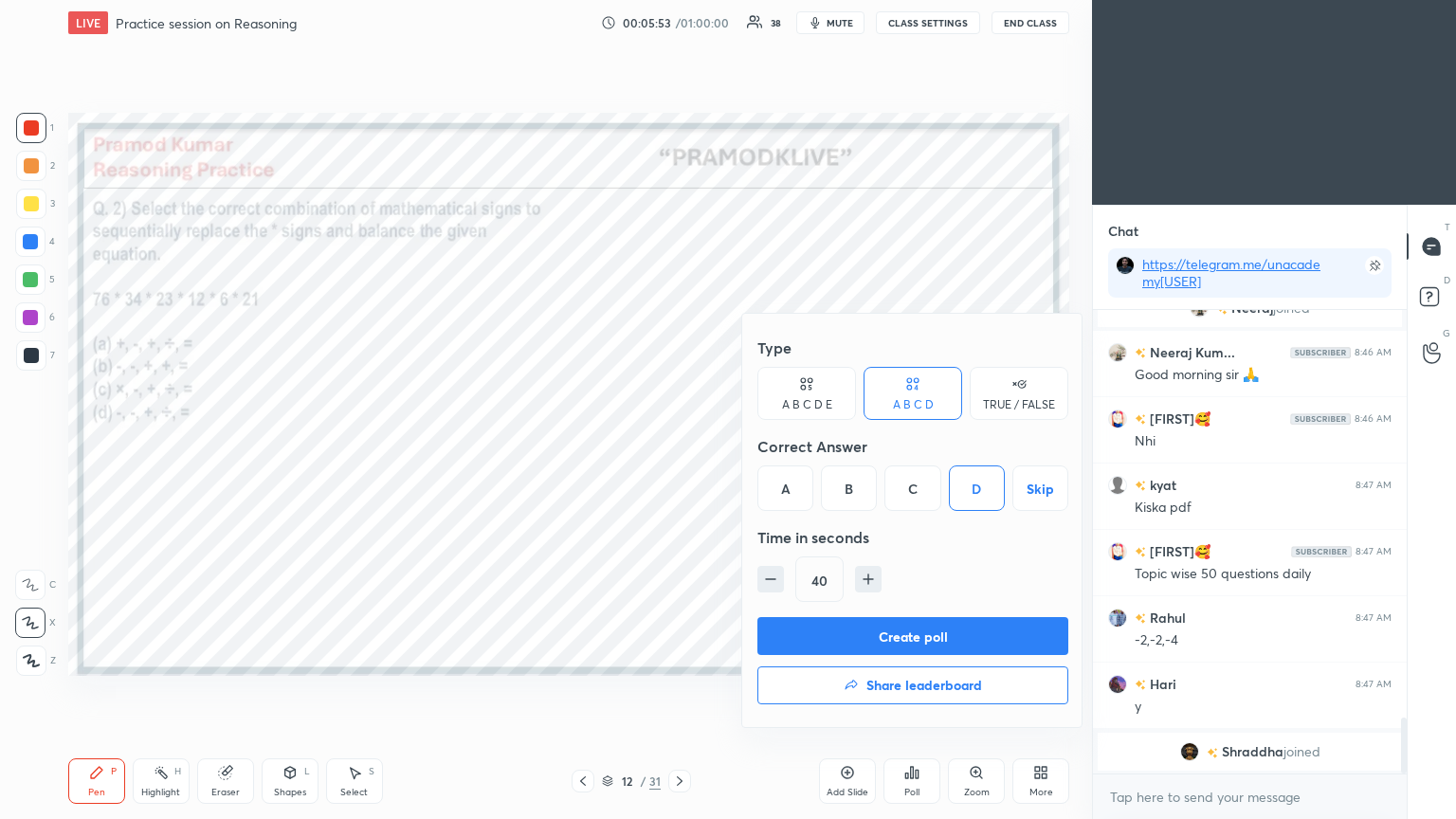 click on "Create poll" at bounding box center [913, 636] 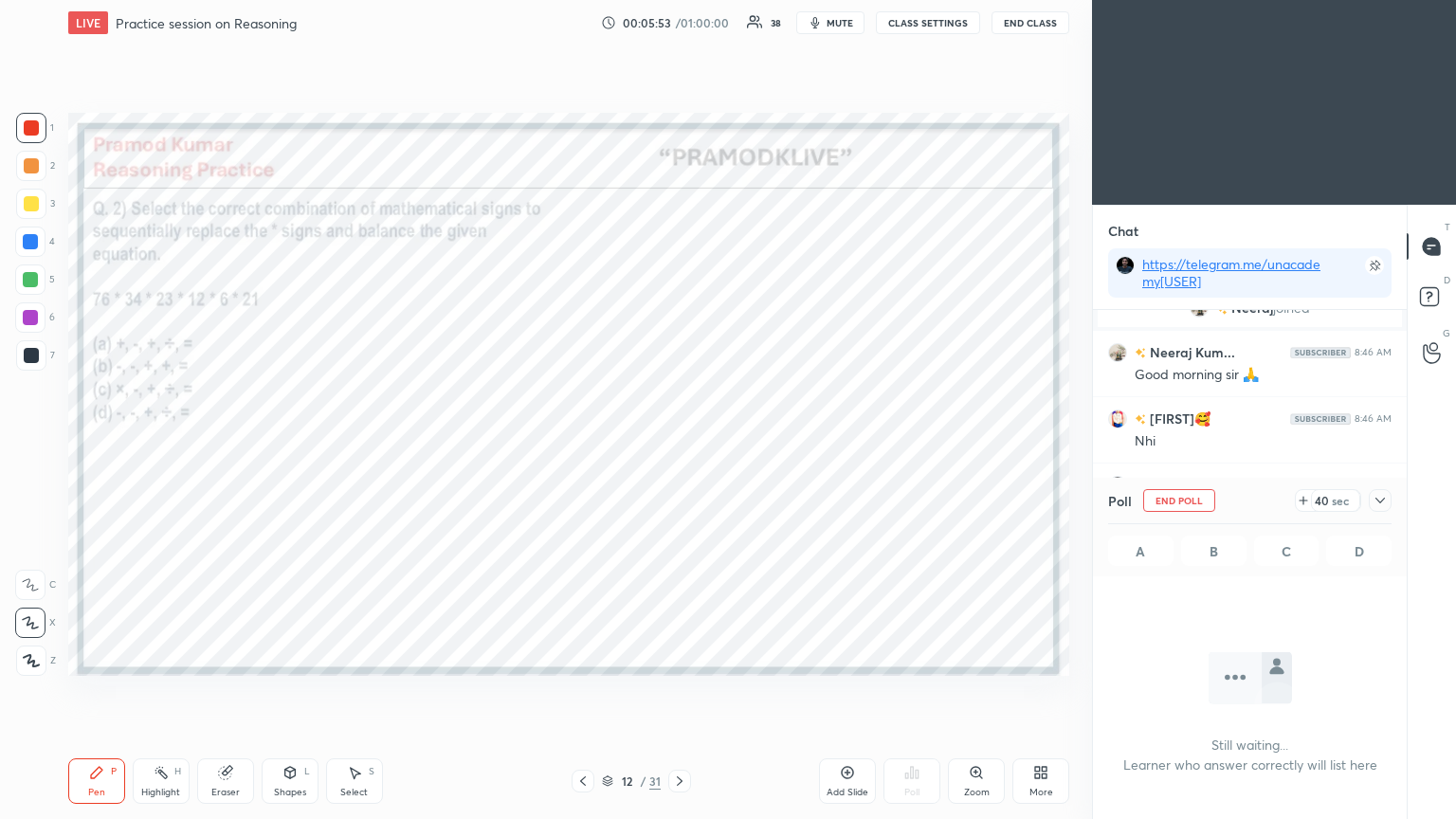 scroll, scrollTop: 237, scrollLeft: 308, axis: both 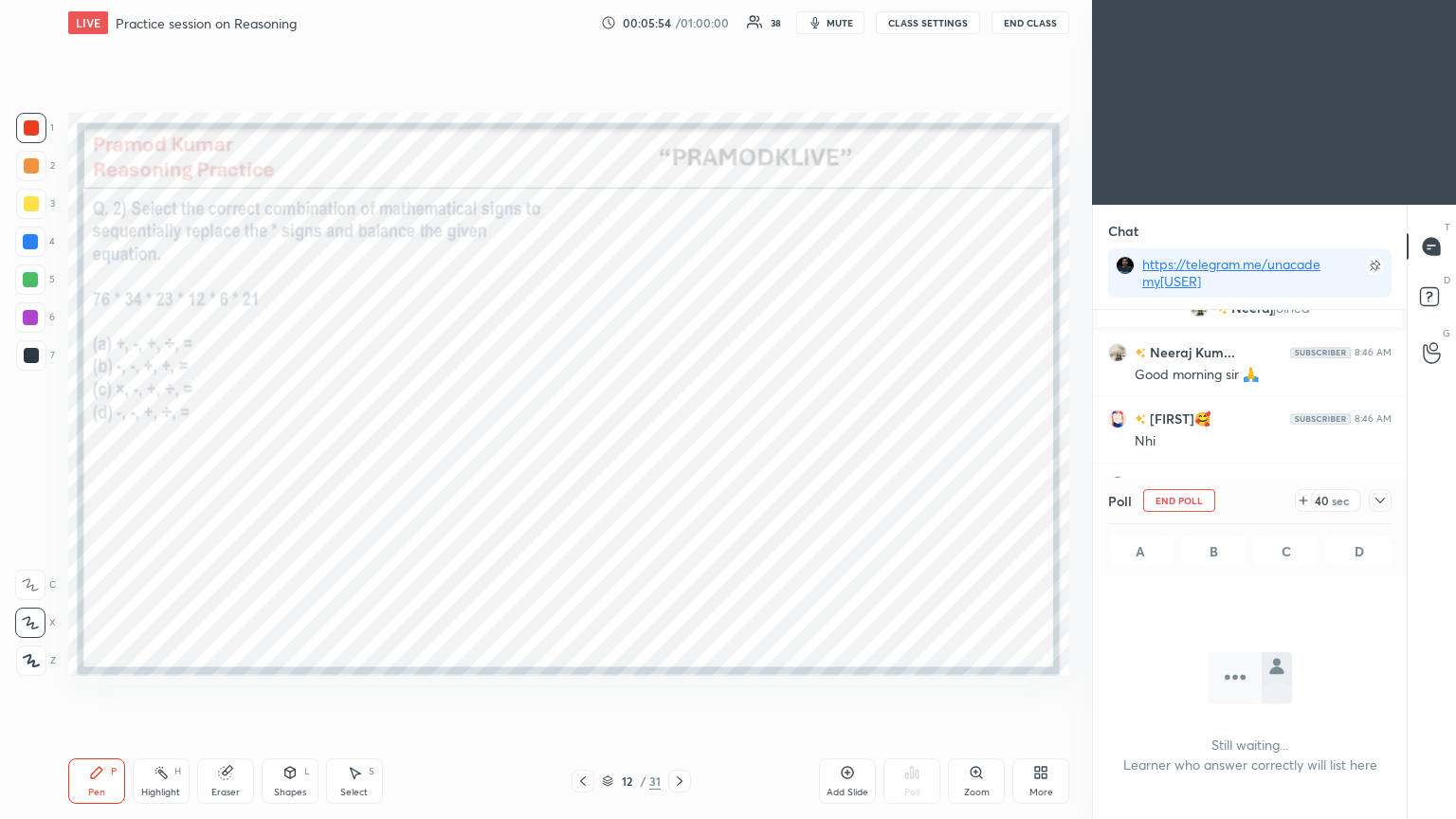 click 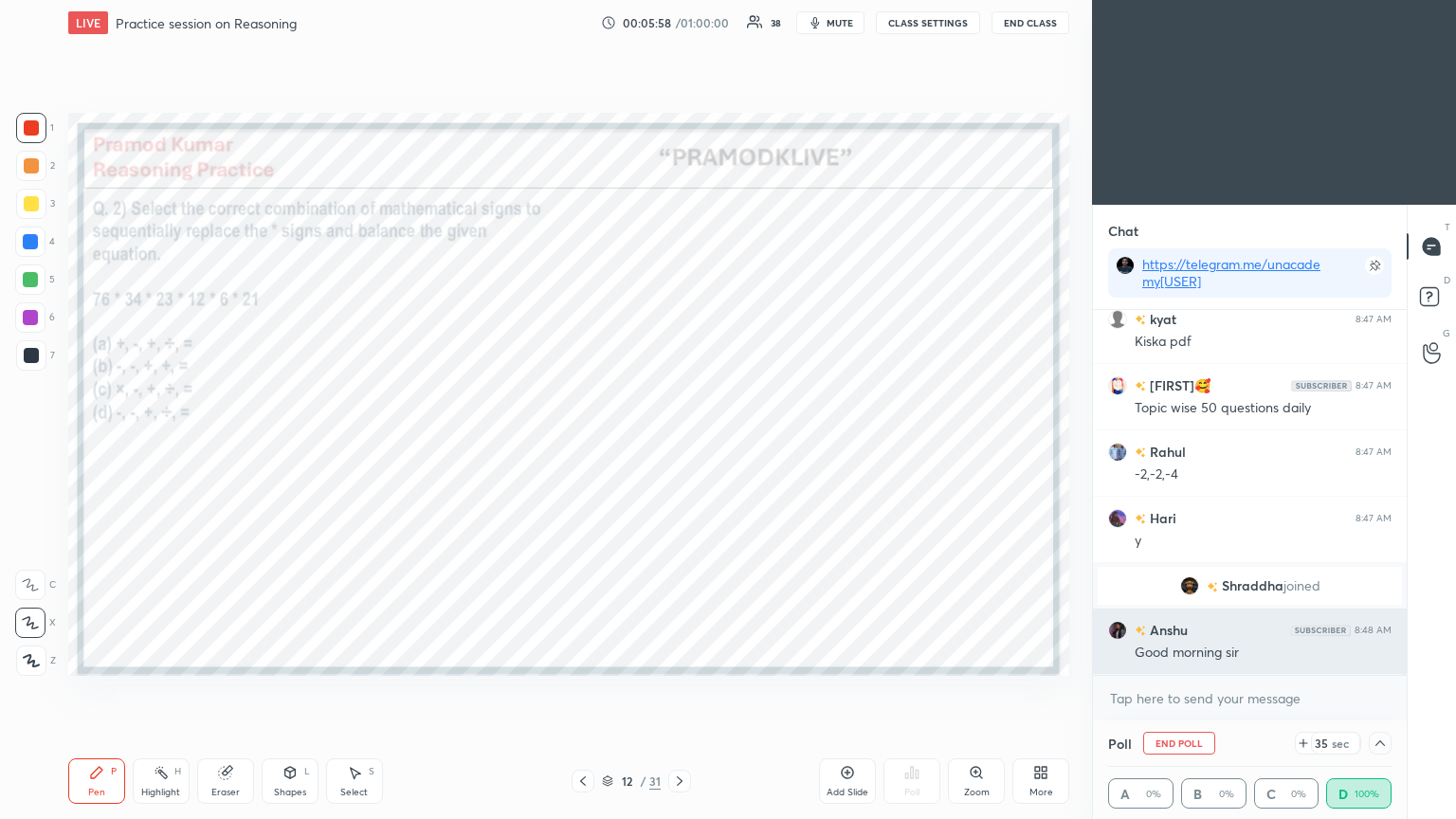 click on "Anshu" at bounding box center (1167, 629) 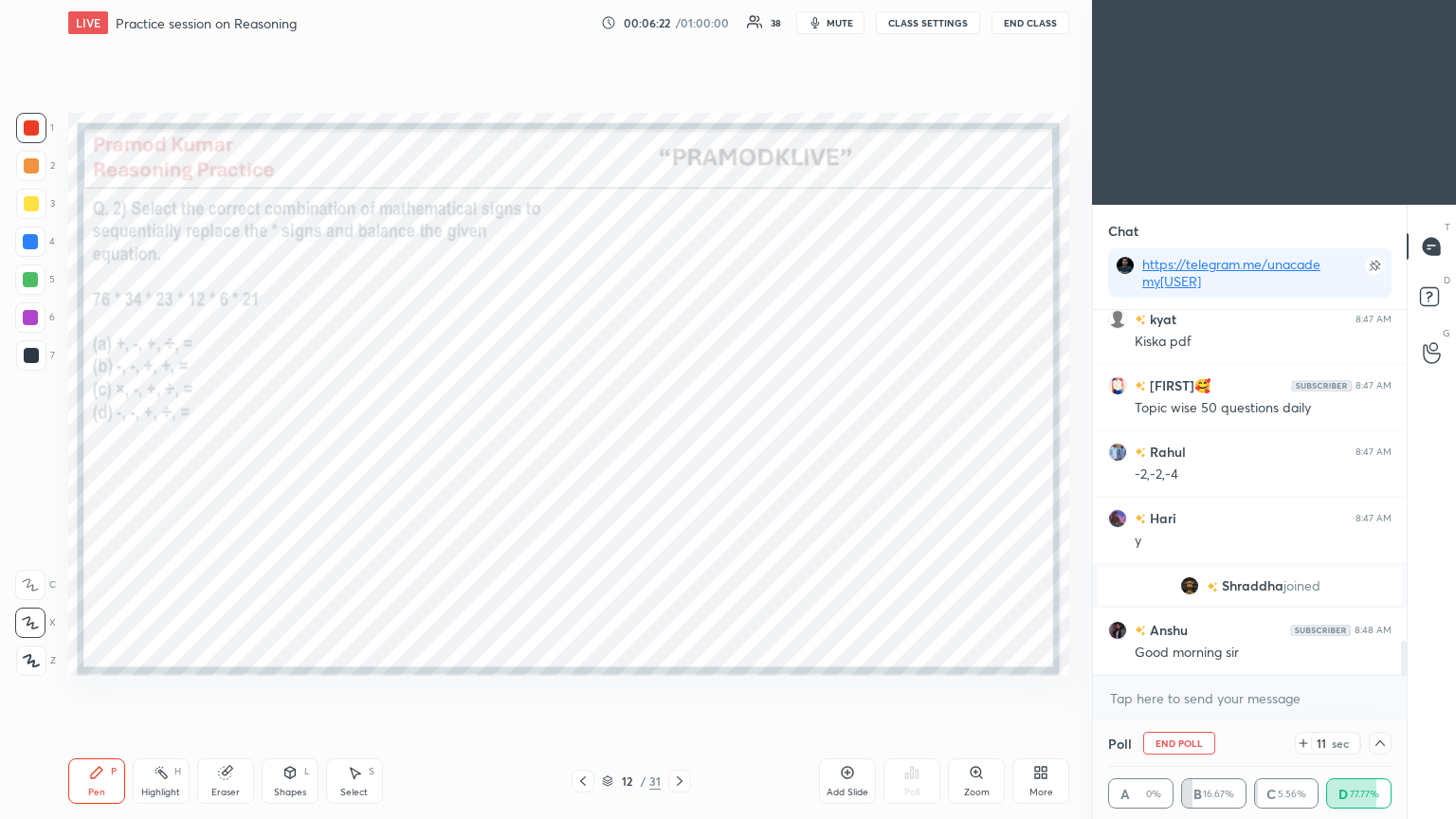 click 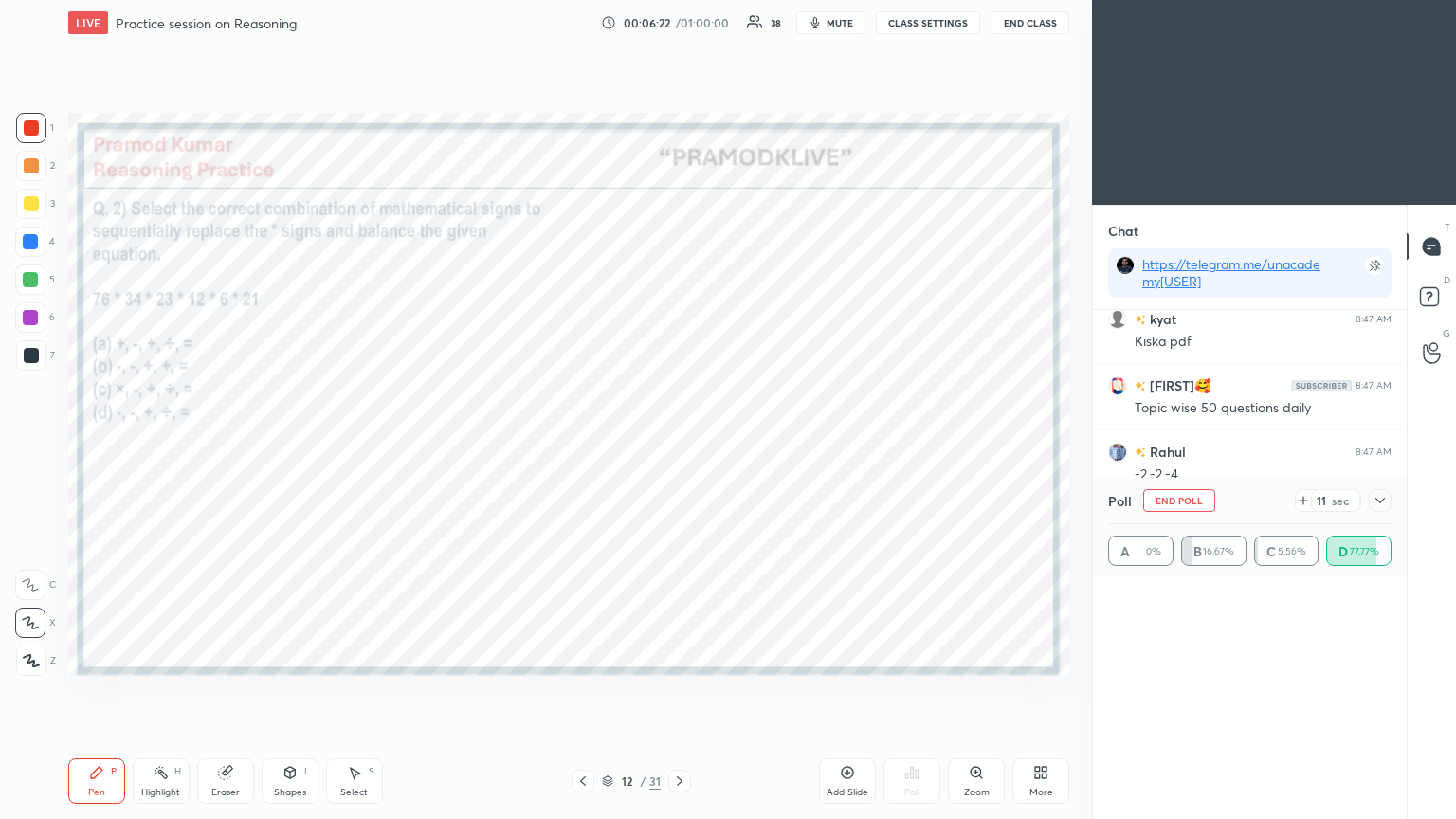 scroll, scrollTop: 0, scrollLeft: 6, axis: horizontal 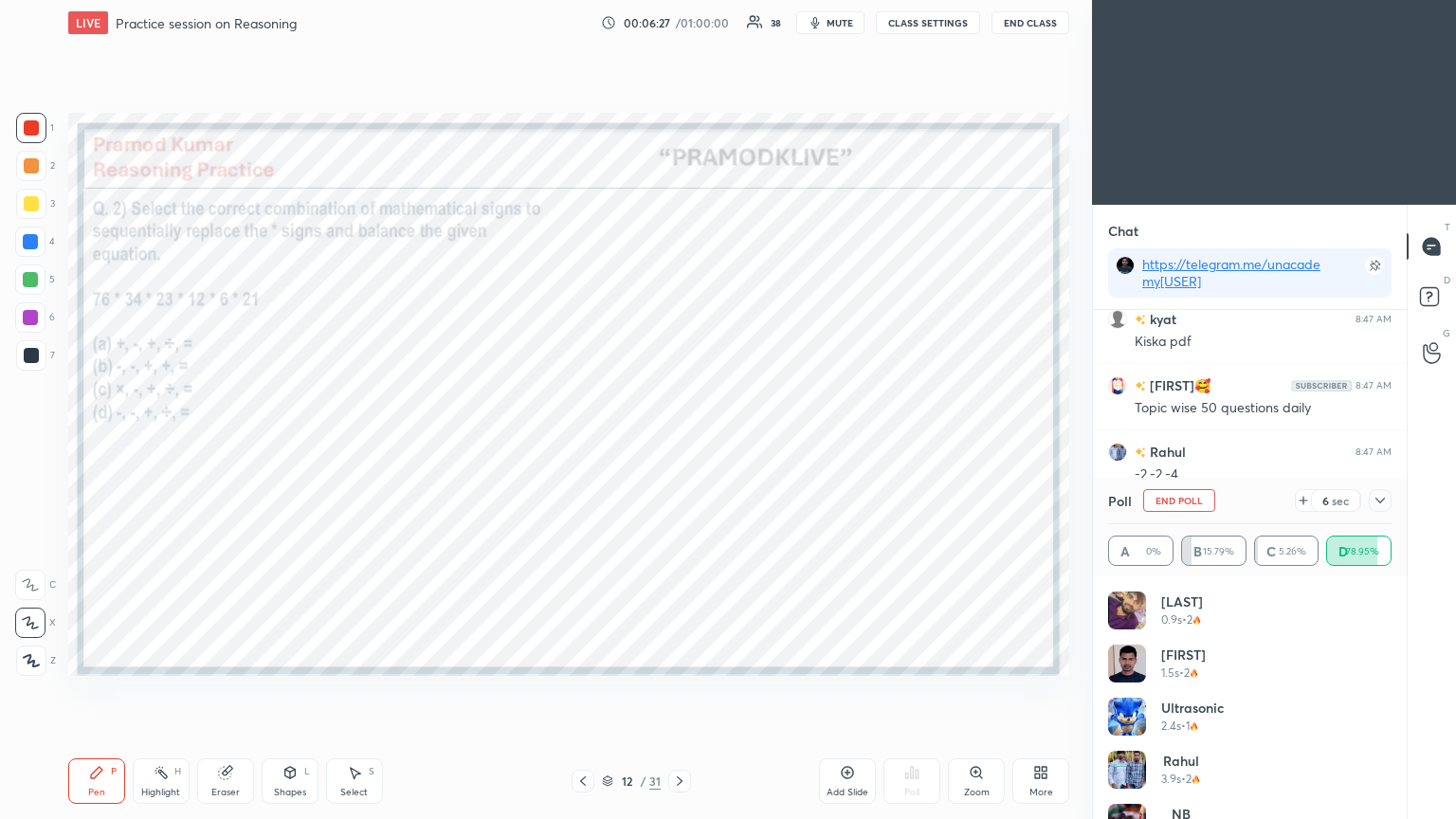 click 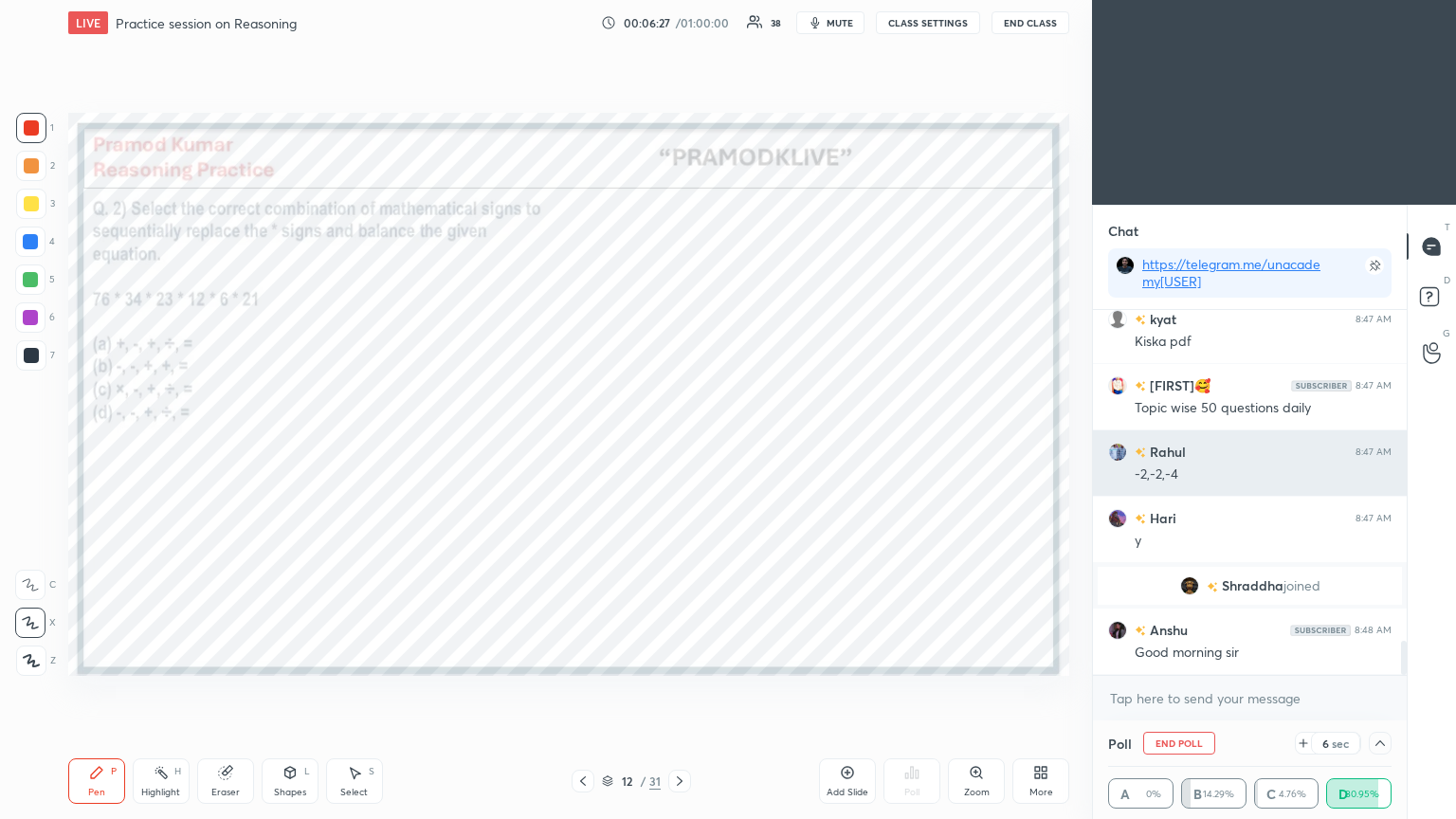 scroll, scrollTop: 166, scrollLeft: 278, axis: both 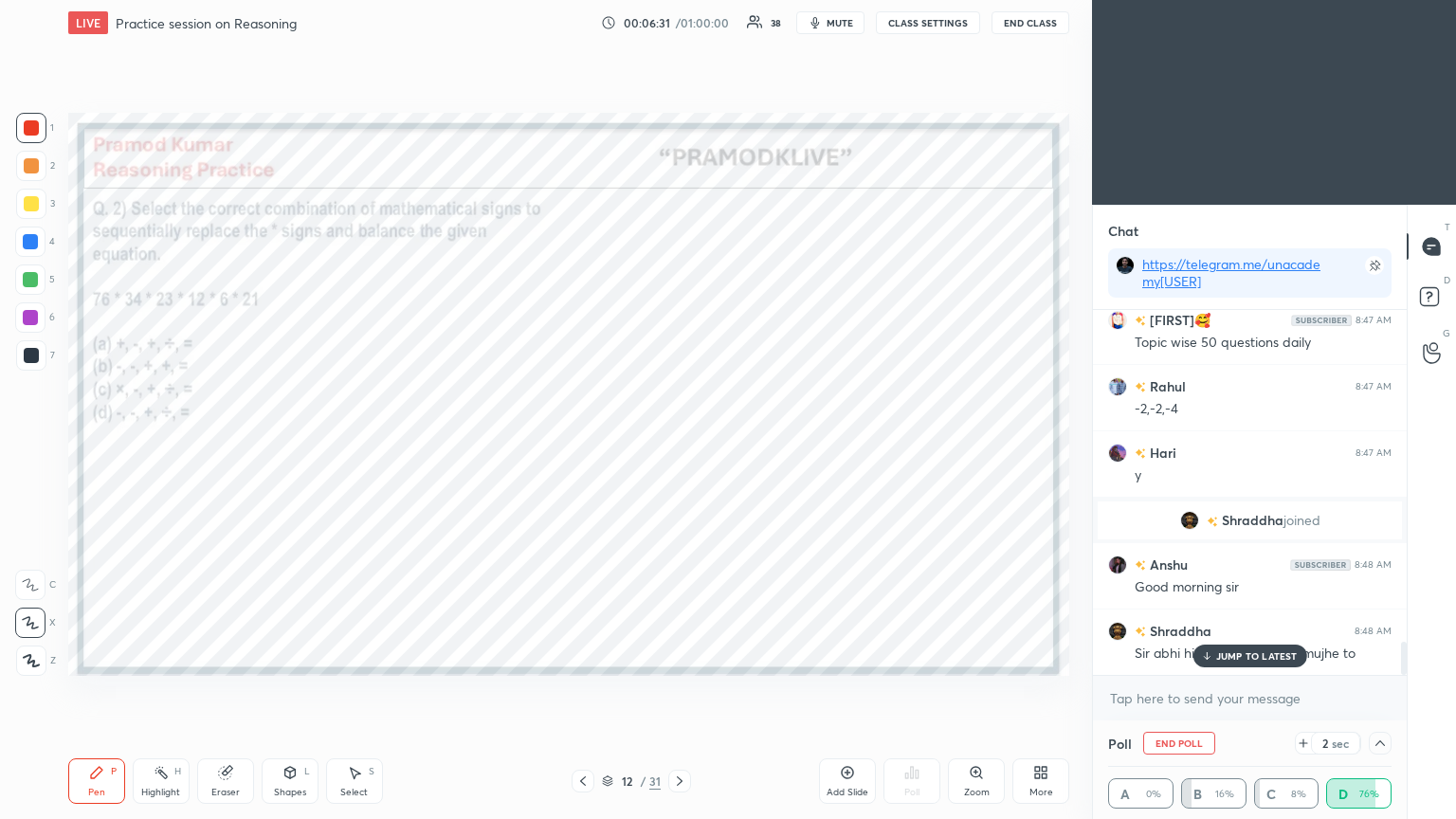 click on "JUMP TO LATEST" at bounding box center [1257, 656] 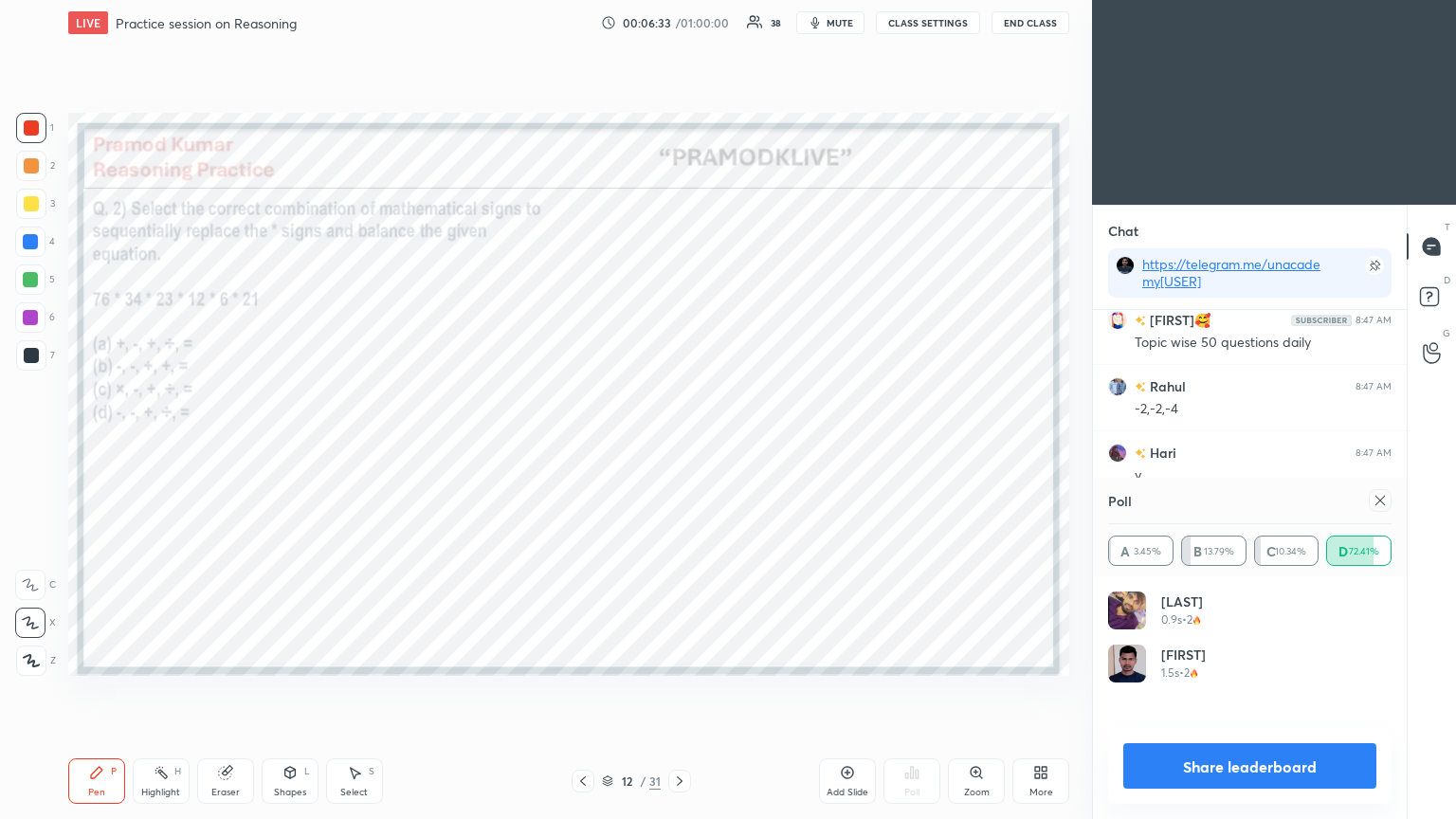 scroll, scrollTop: 0, scrollLeft: 0, axis: both 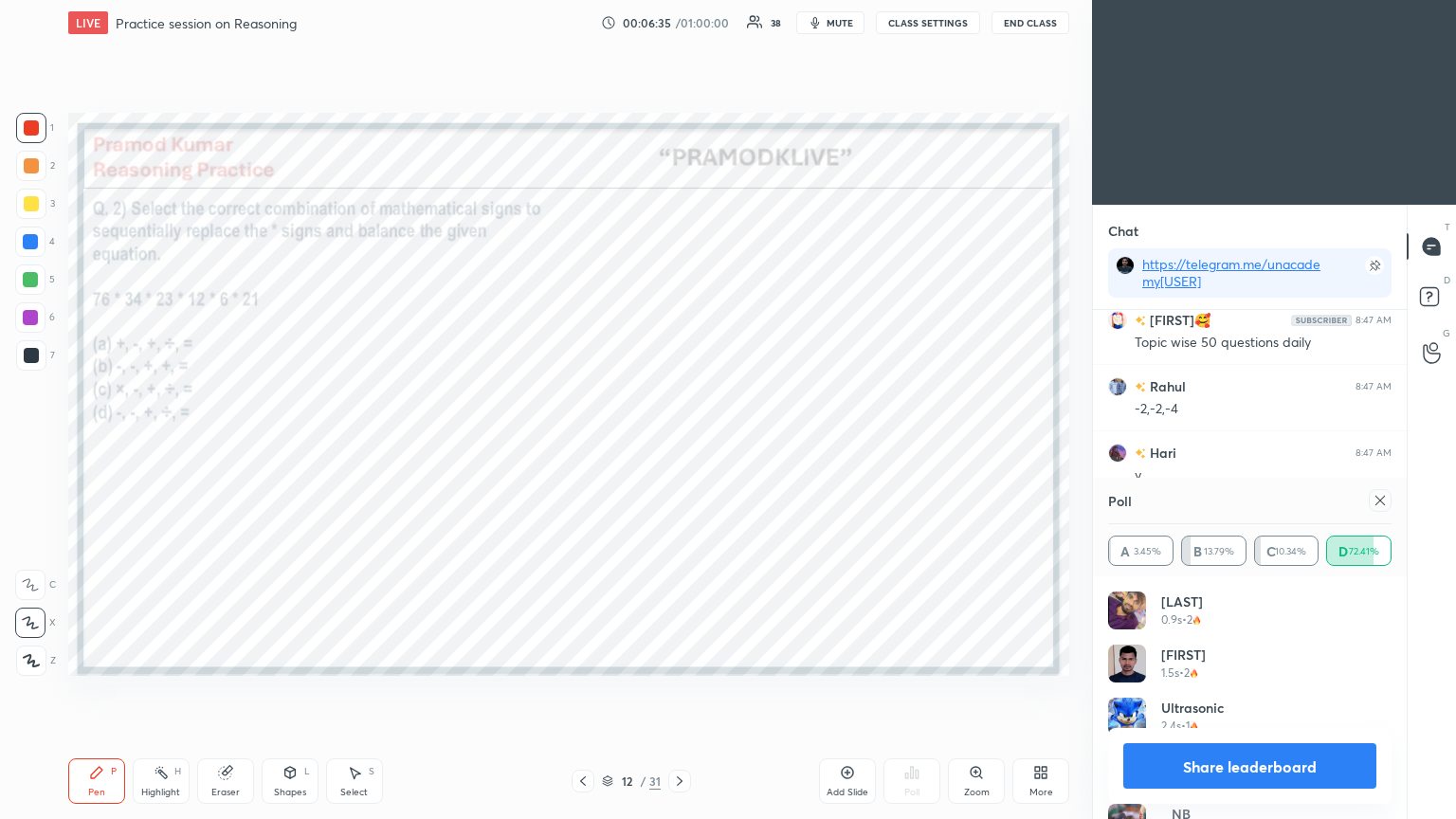 click 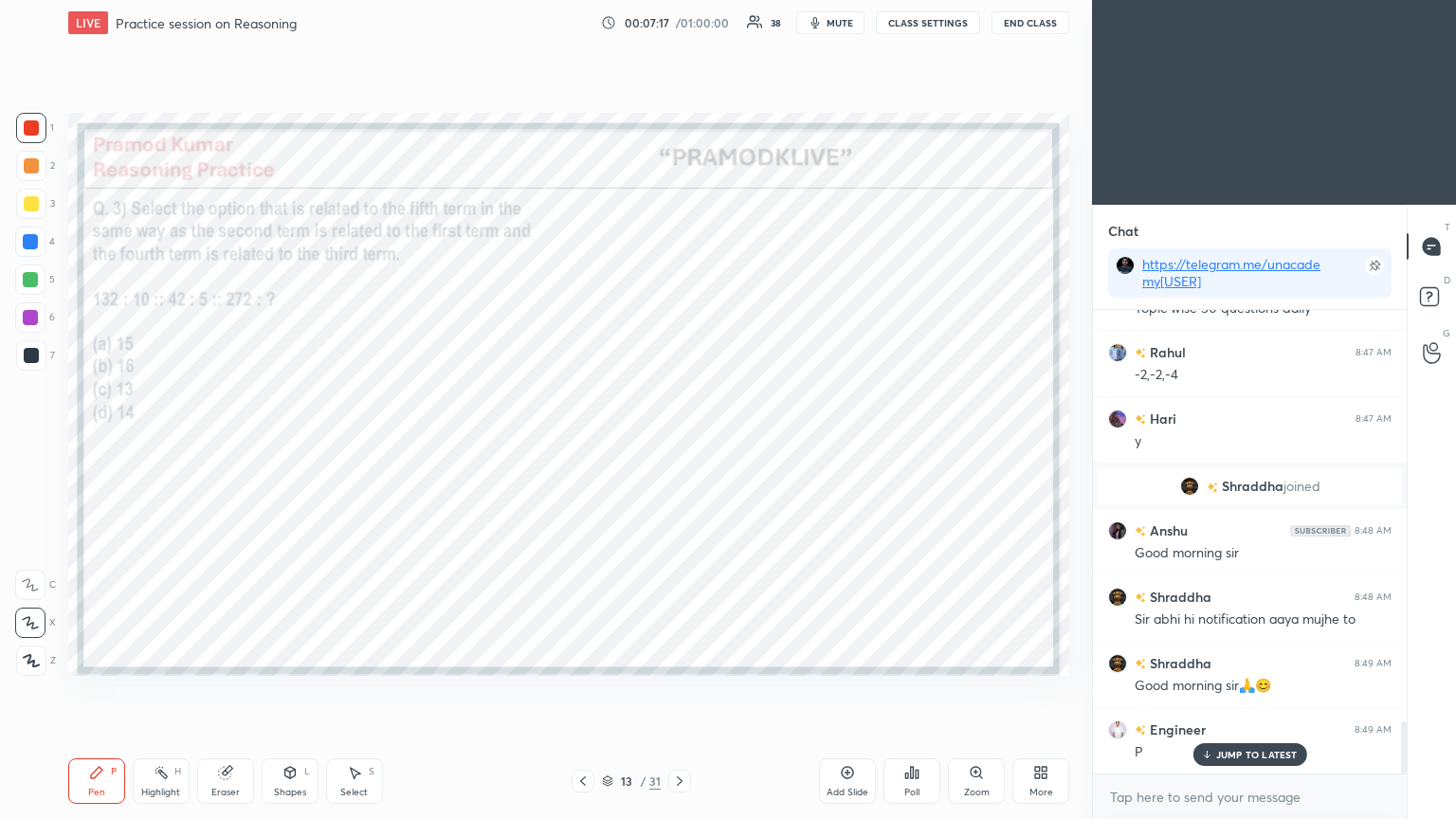 click on "Poll" at bounding box center [912, 781] 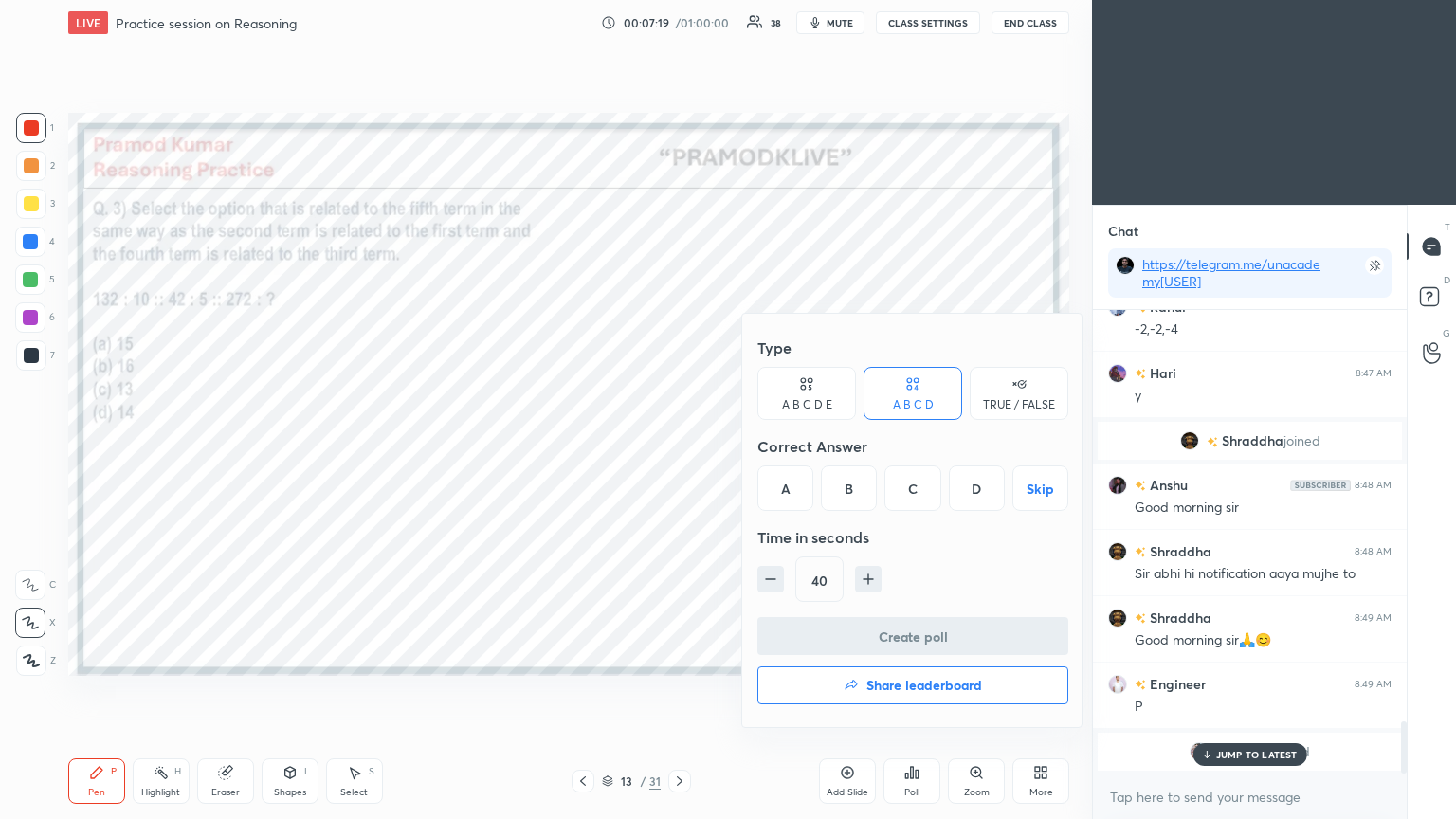 click on "A" at bounding box center [785, 488] 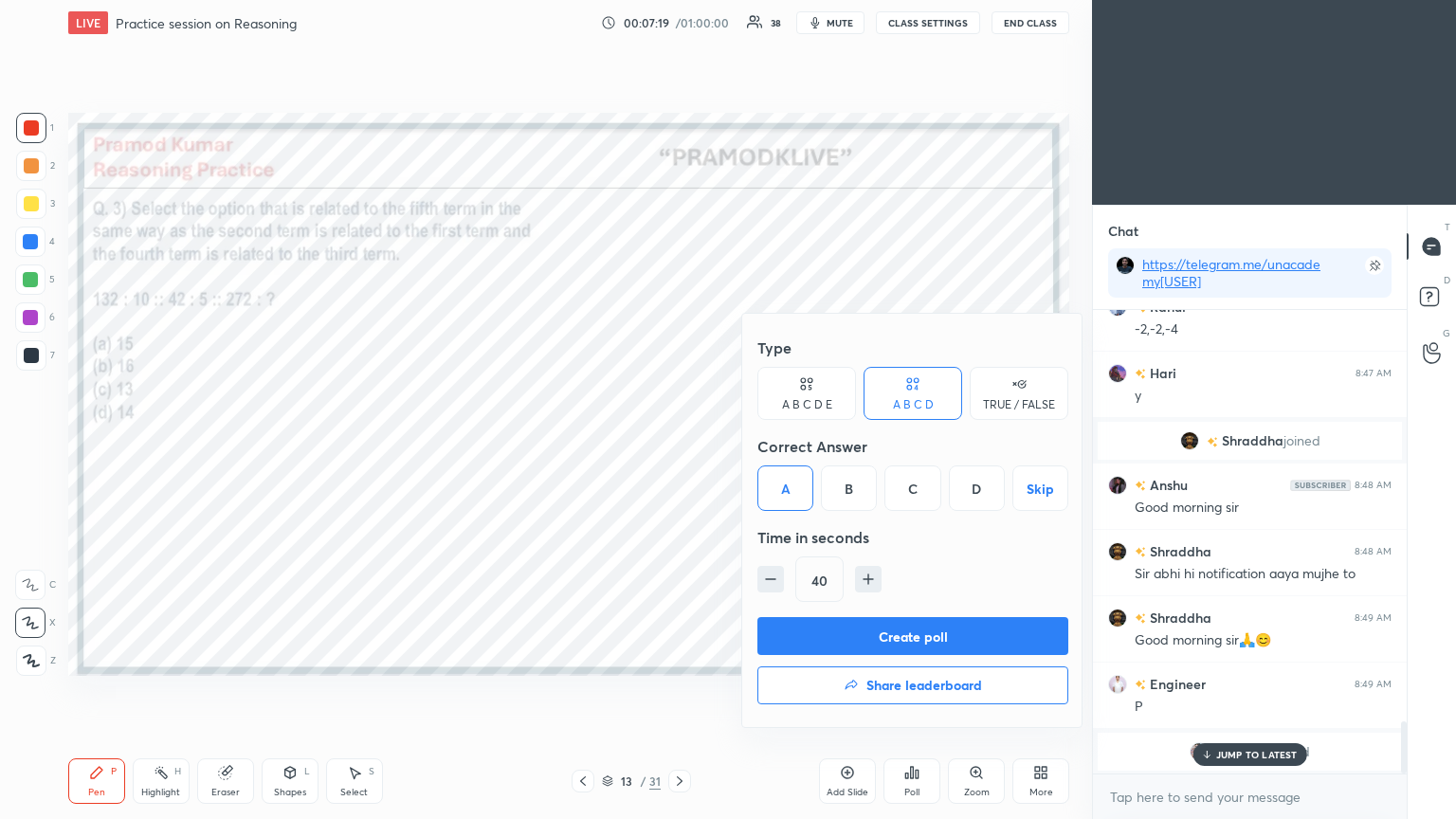 click on "Create poll" at bounding box center (913, 636) 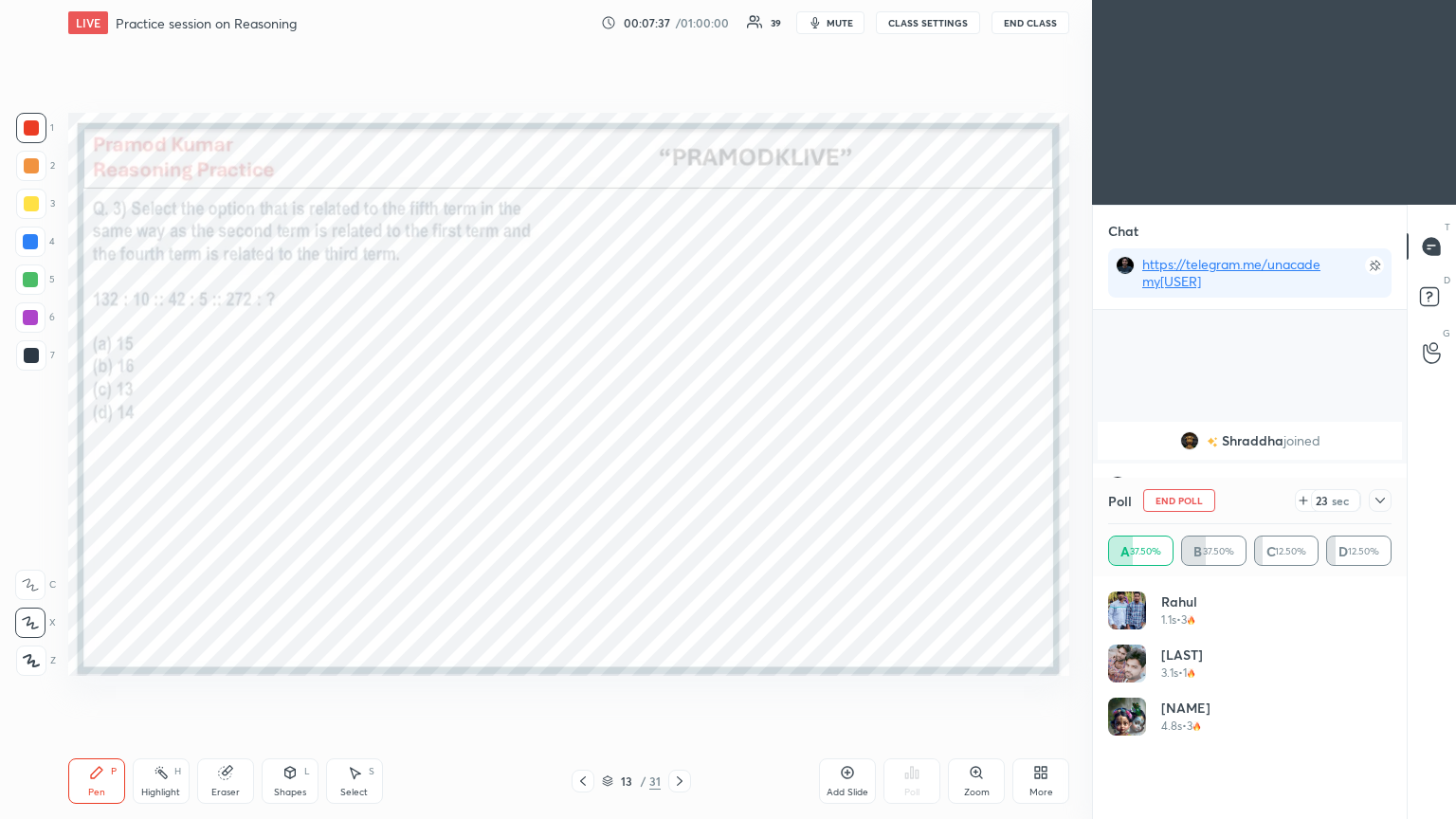 scroll, scrollTop: 3844, scrollLeft: 0, axis: vertical 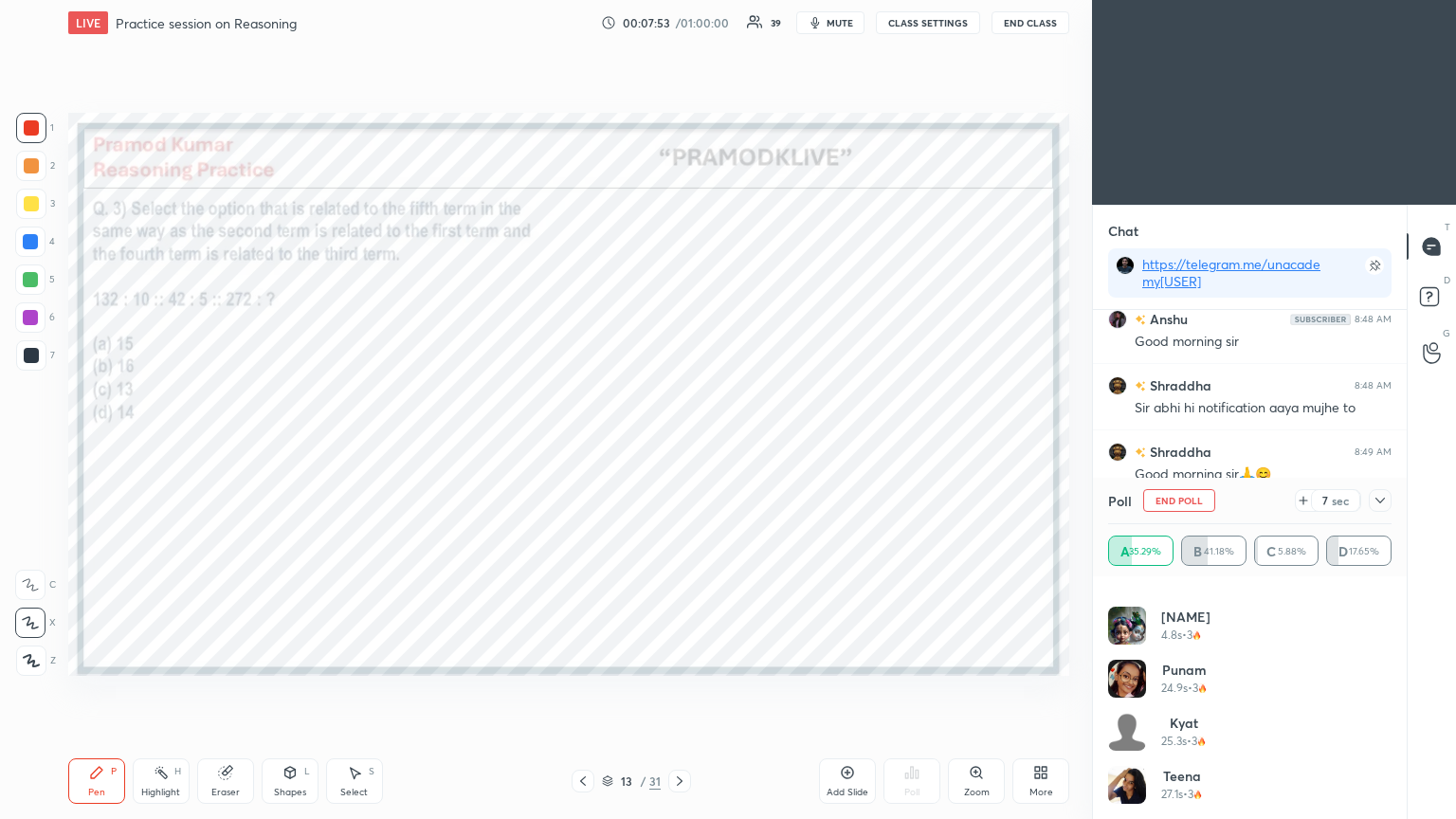 click 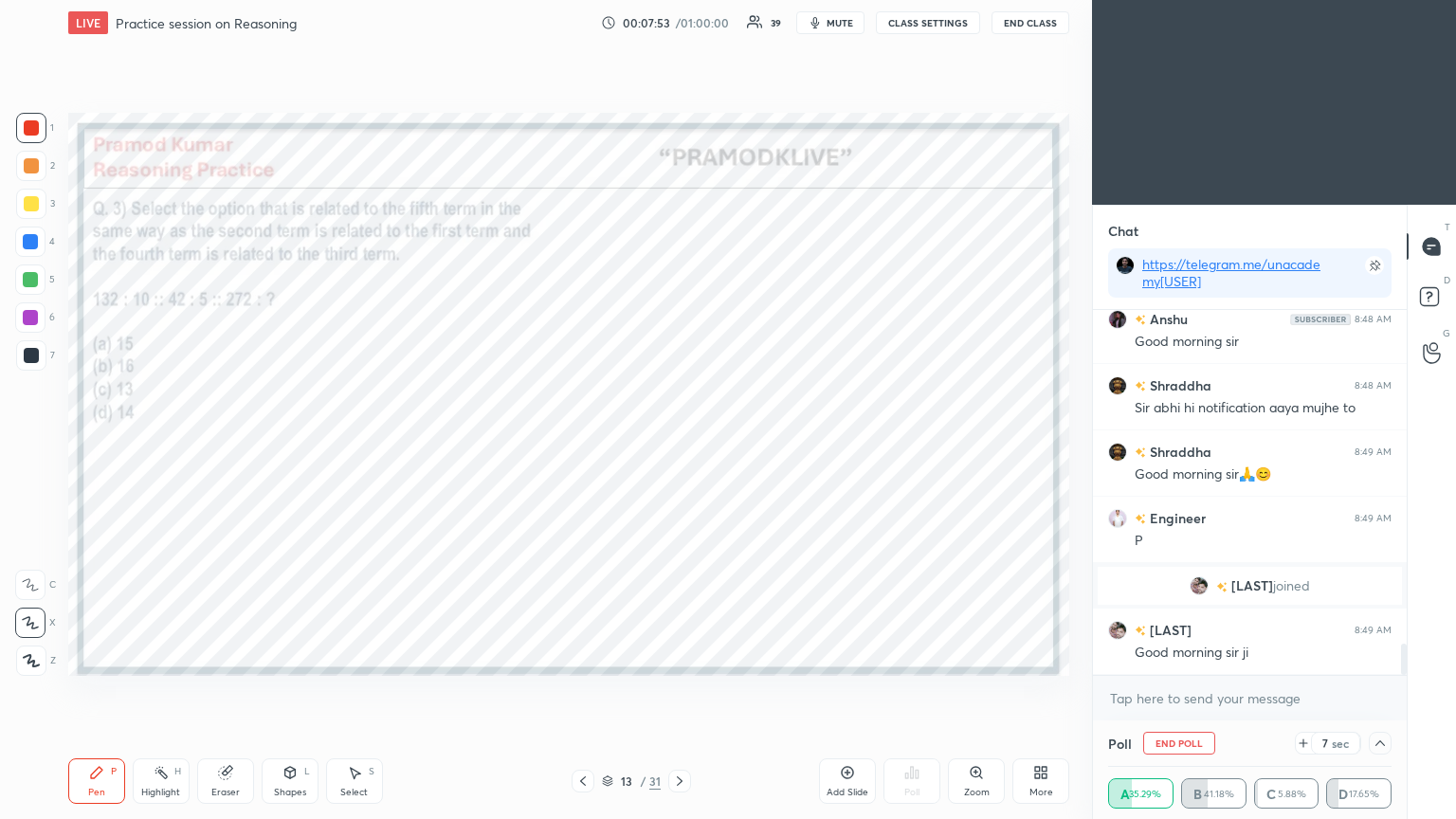 scroll, scrollTop: 8, scrollLeft: 278, axis: both 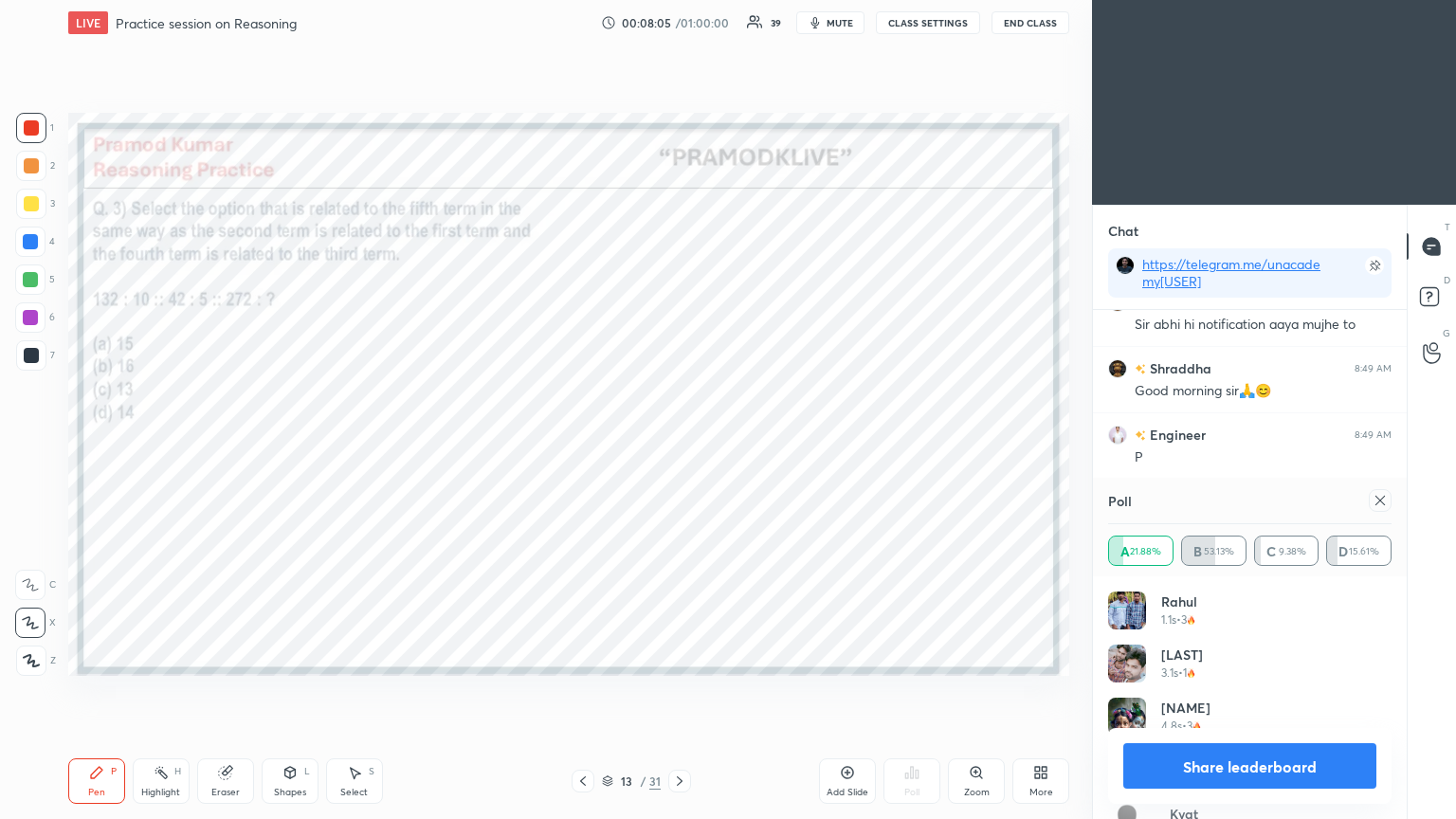 click 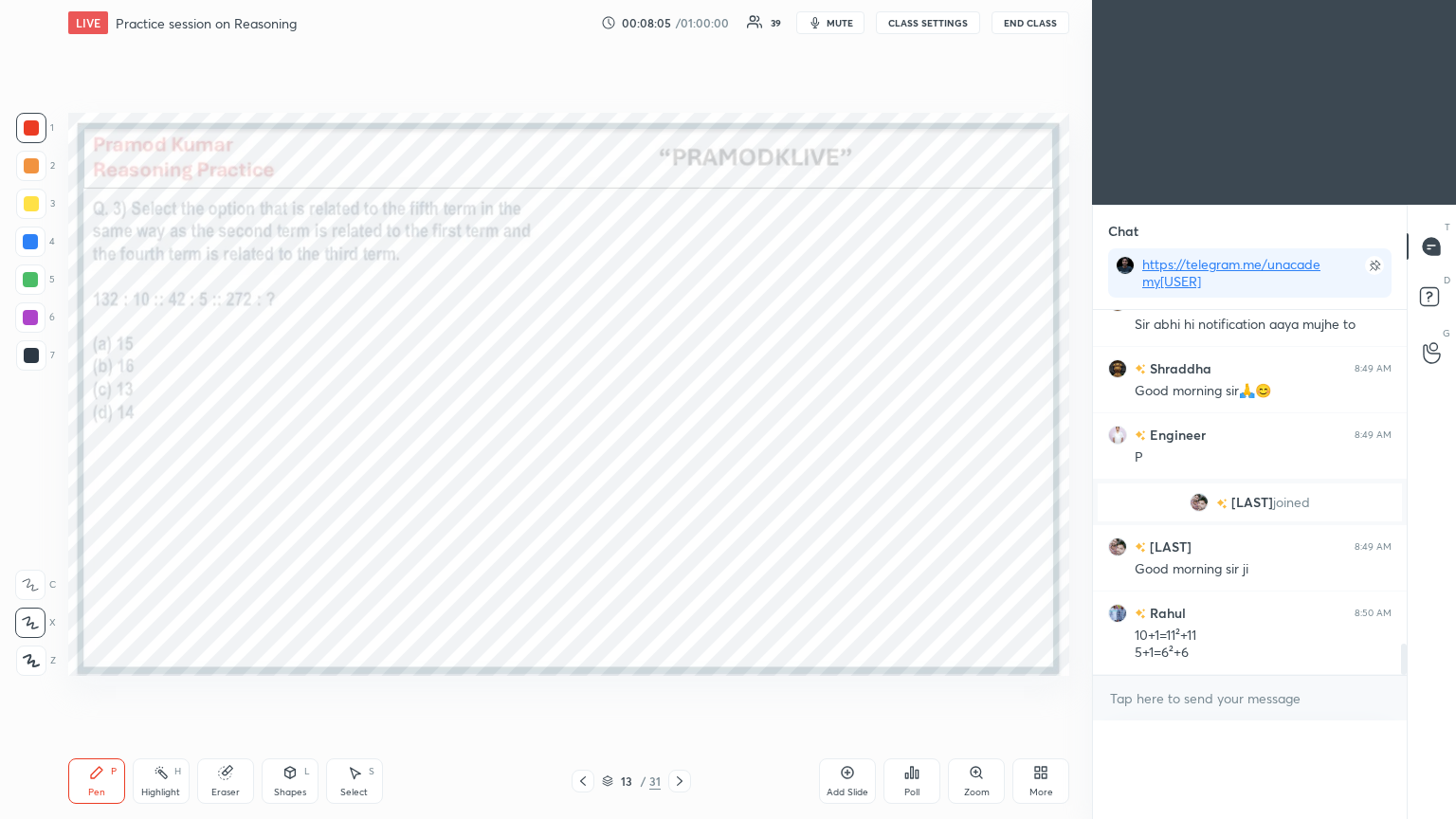 scroll, scrollTop: 7, scrollLeft: 6, axis: both 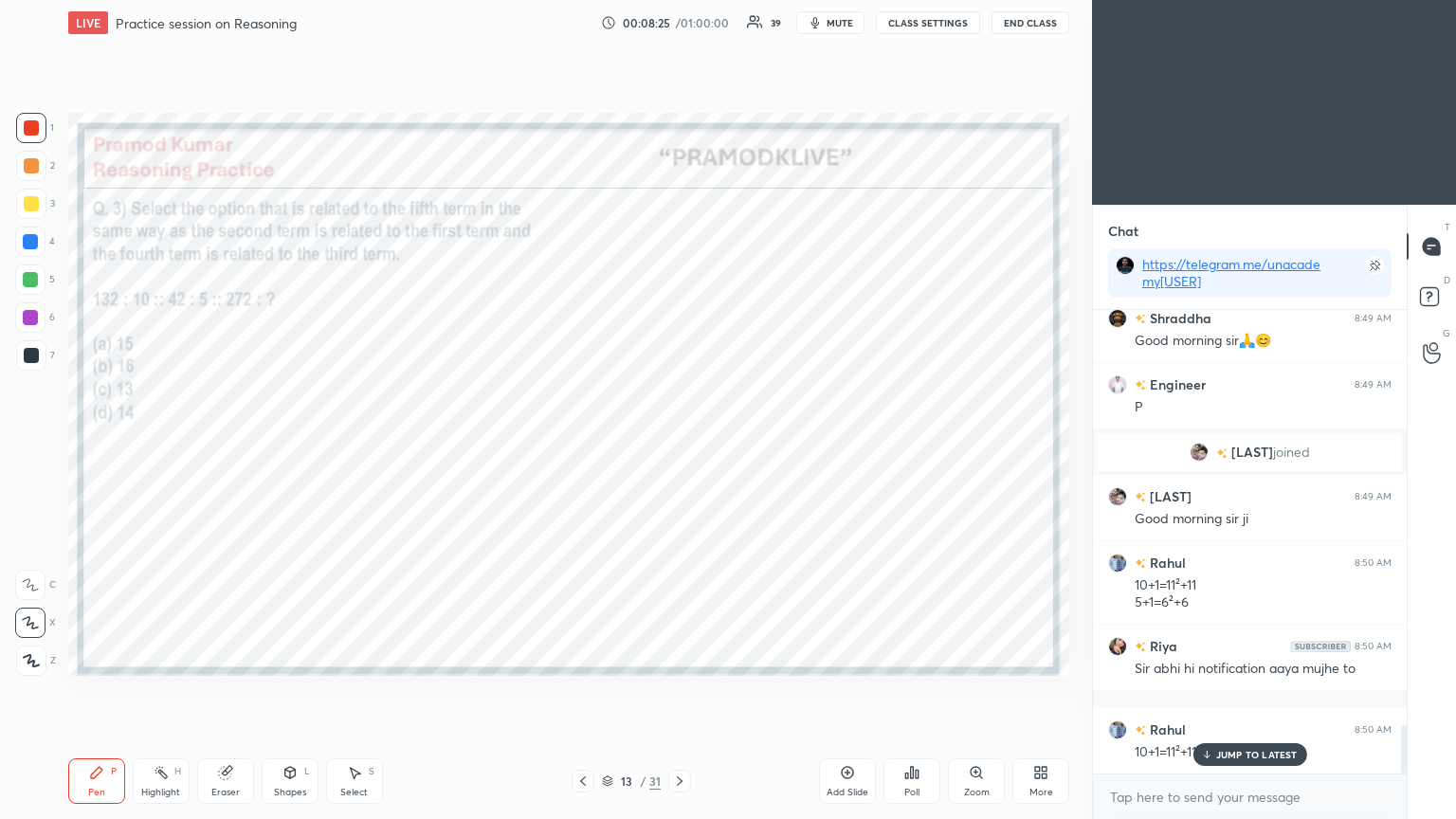 click at bounding box center (30, 318) 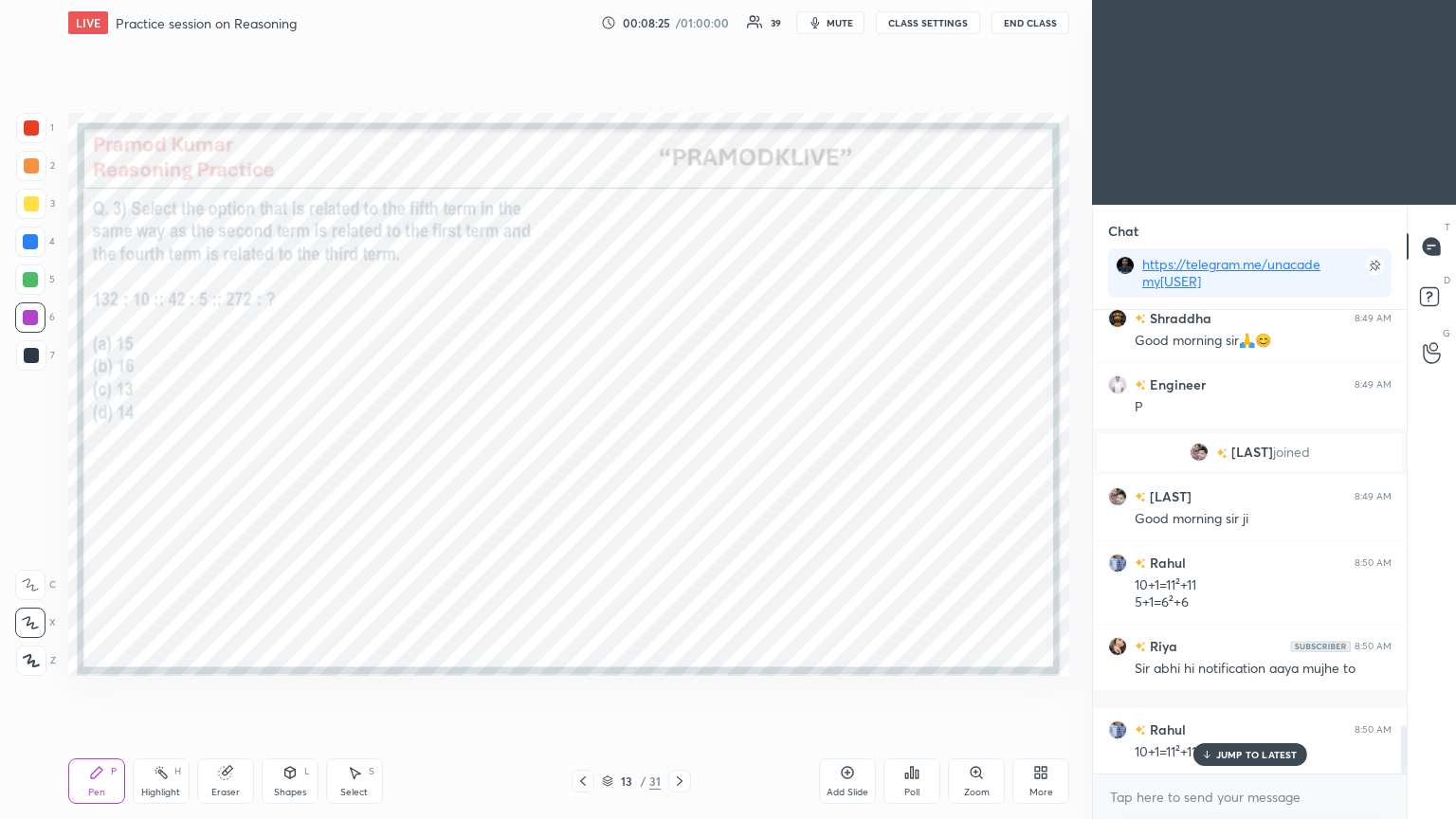 click at bounding box center [30, 318] 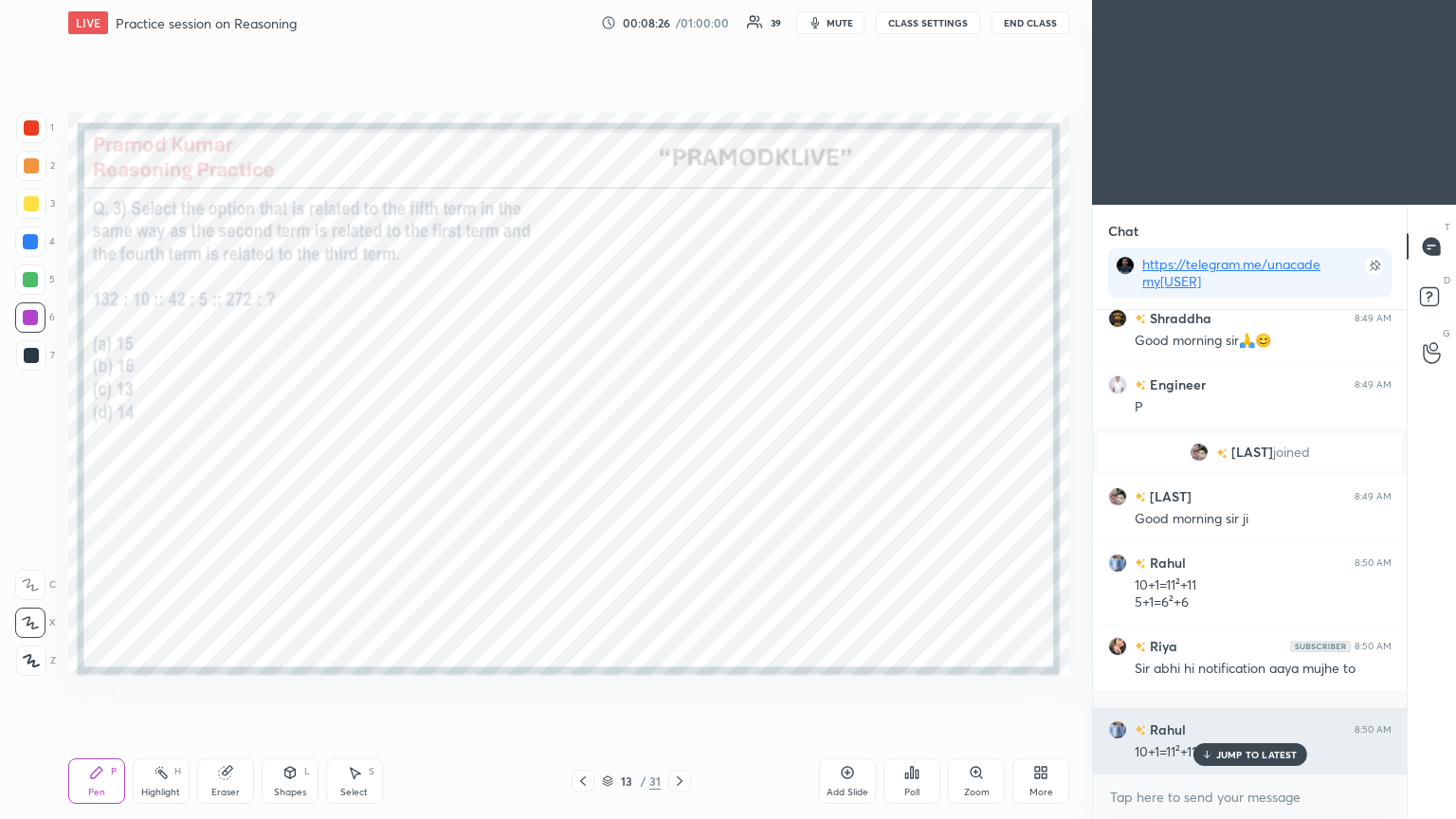 click on "JUMP TO LATEST" at bounding box center (1249, 755) 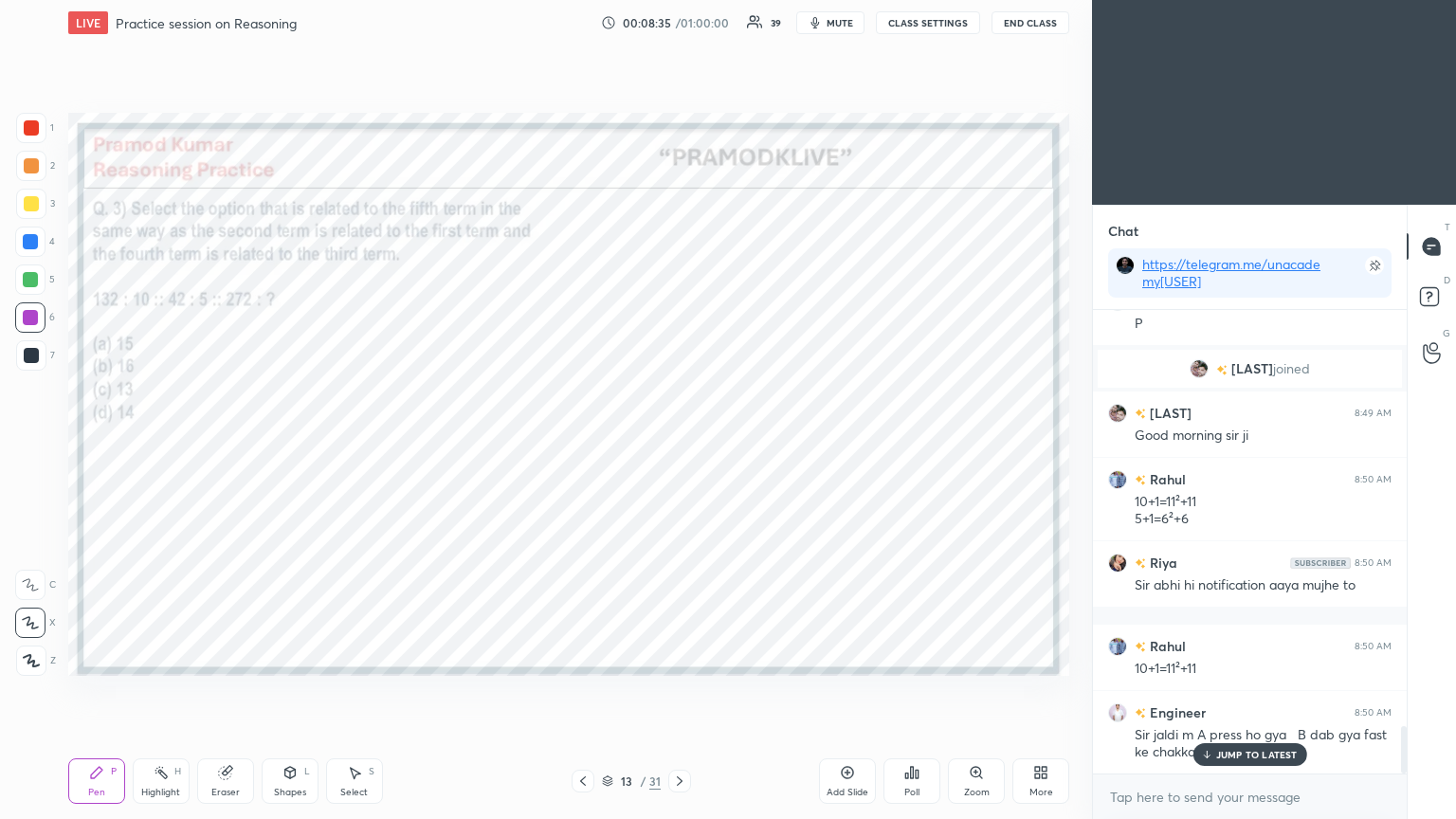 click on "JUMP TO LATEST" at bounding box center (1249, 755) 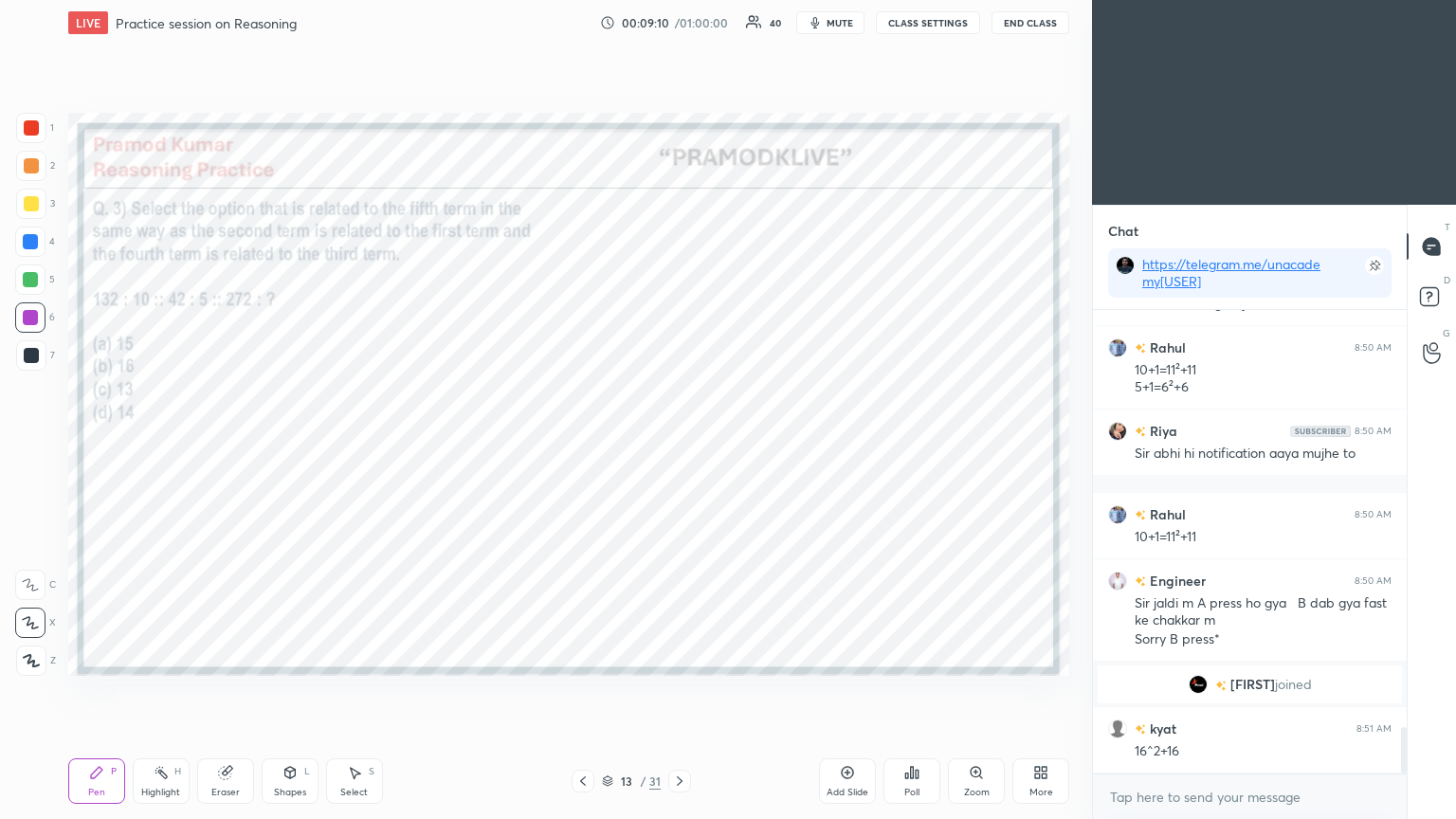 scroll, scrollTop: 4258, scrollLeft: 0, axis: vertical 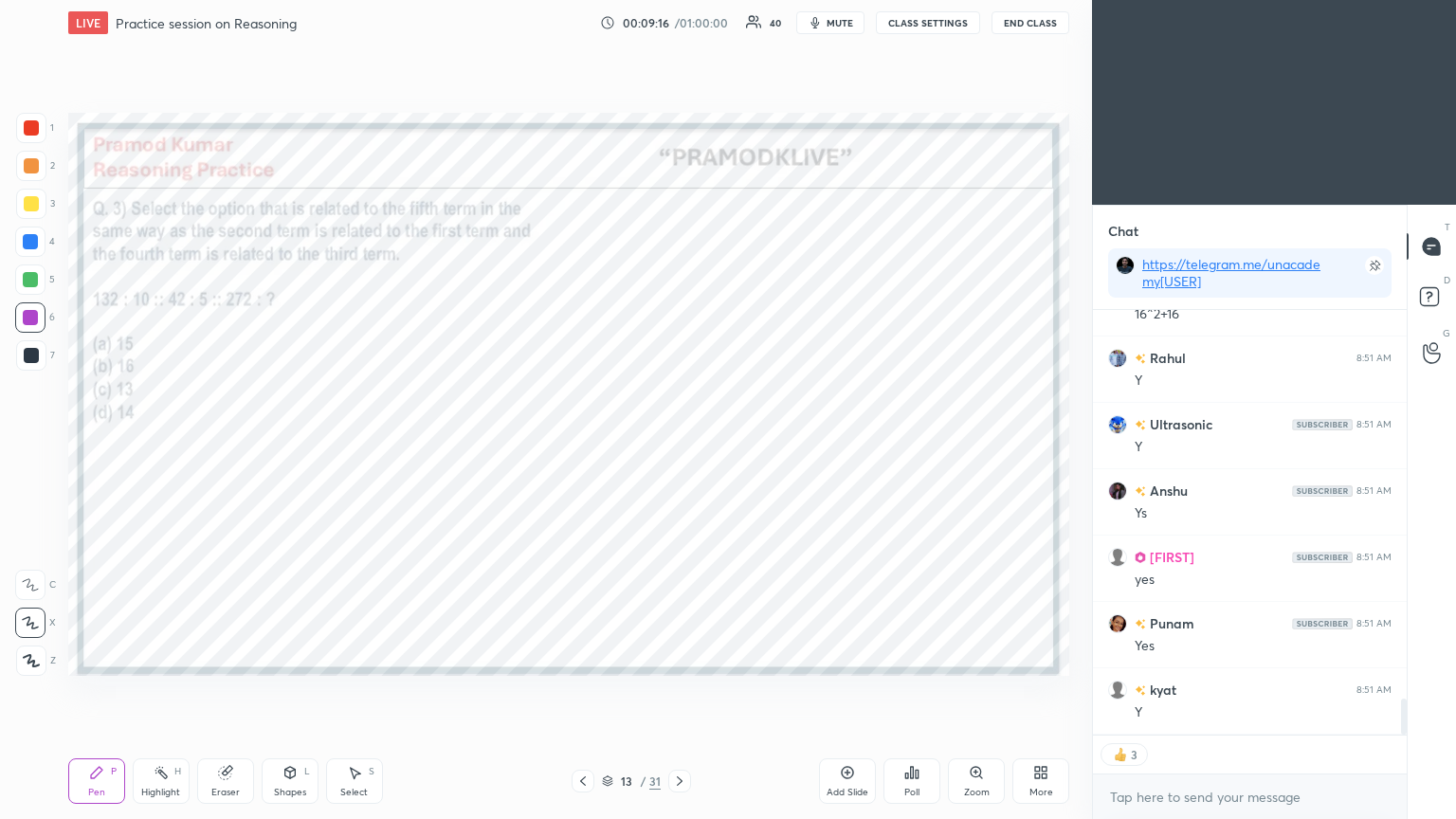 click 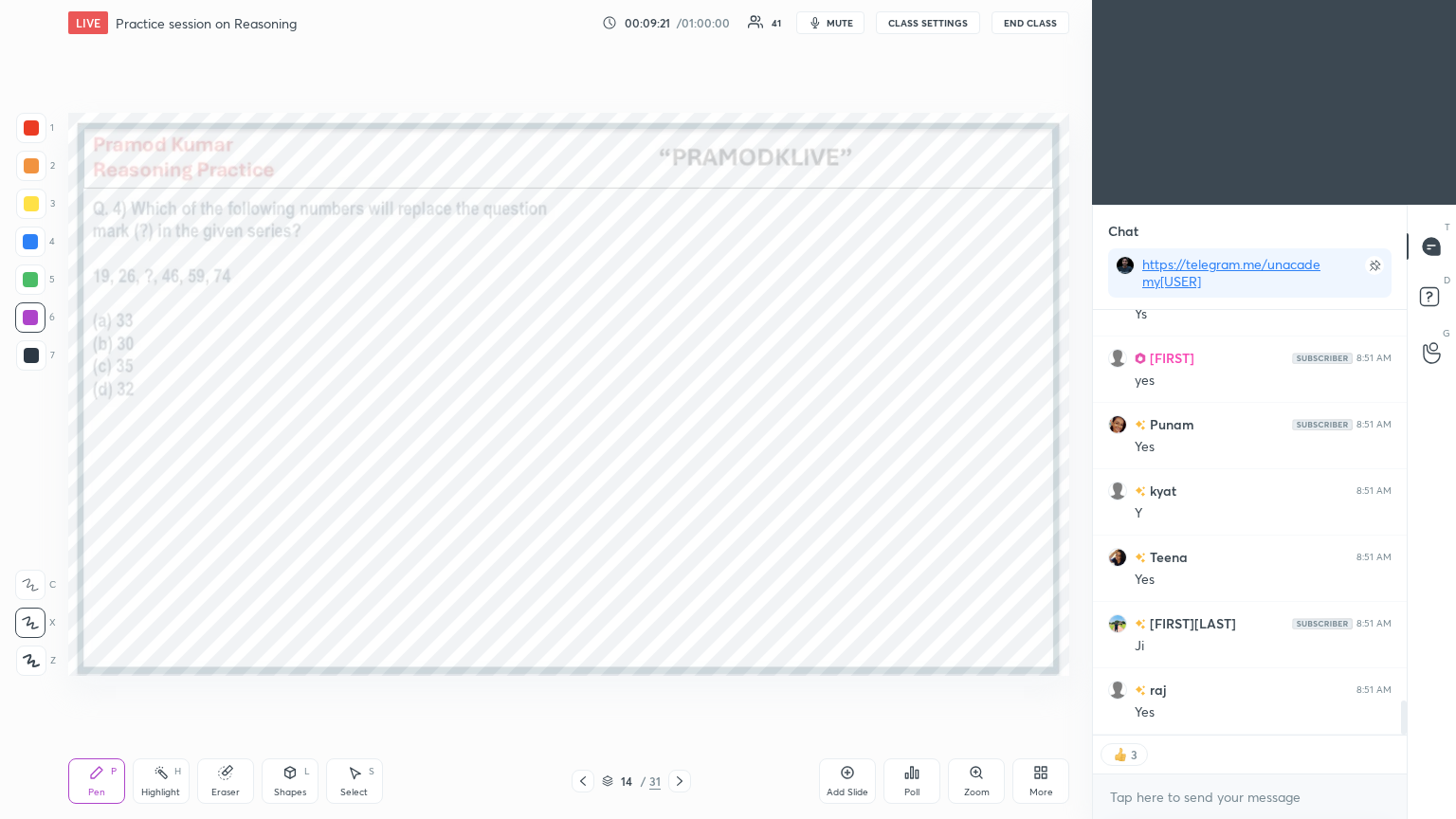 scroll, scrollTop: 4874, scrollLeft: 0, axis: vertical 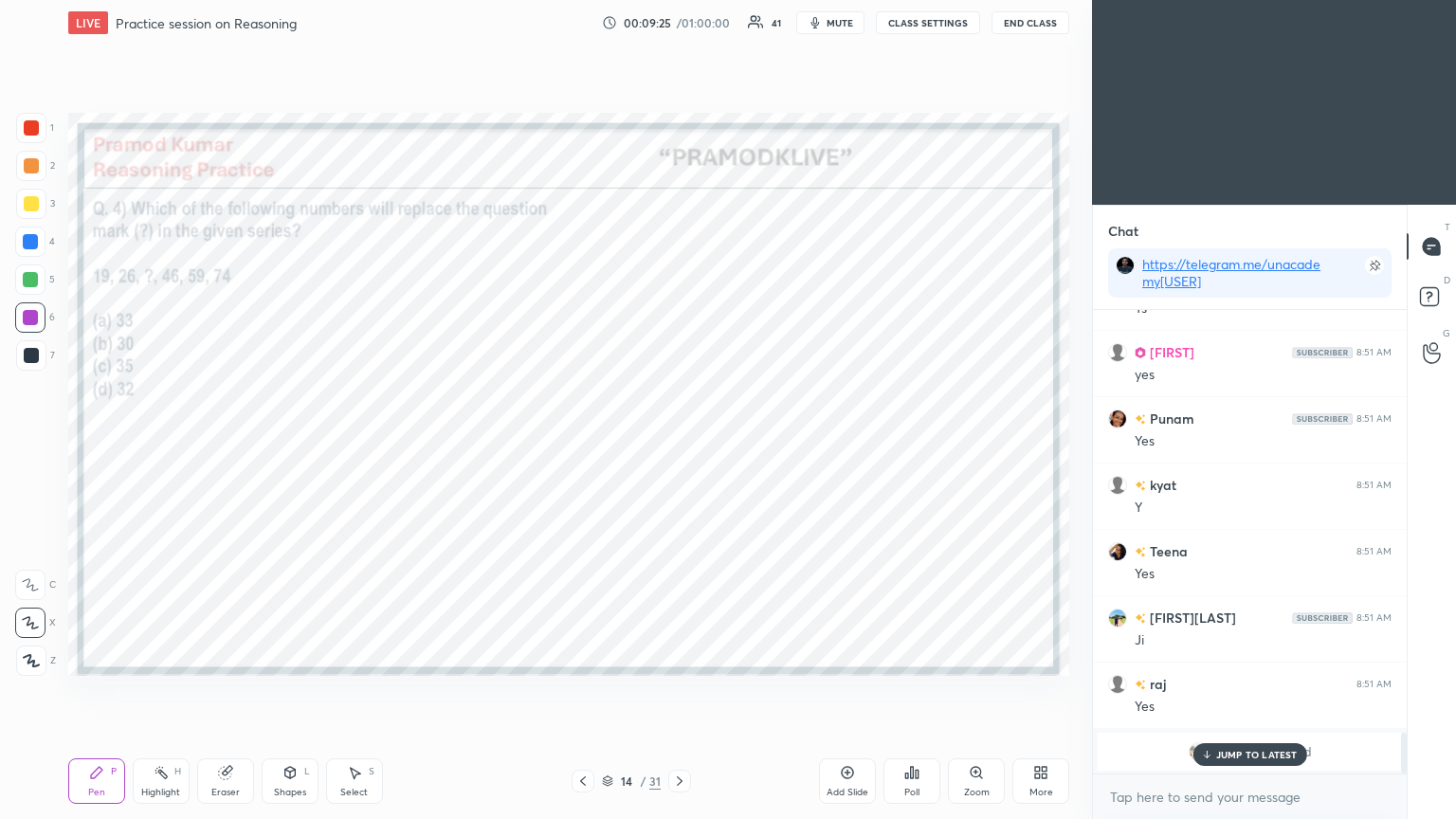 click on "JUMP TO LATEST" at bounding box center (1257, 755) 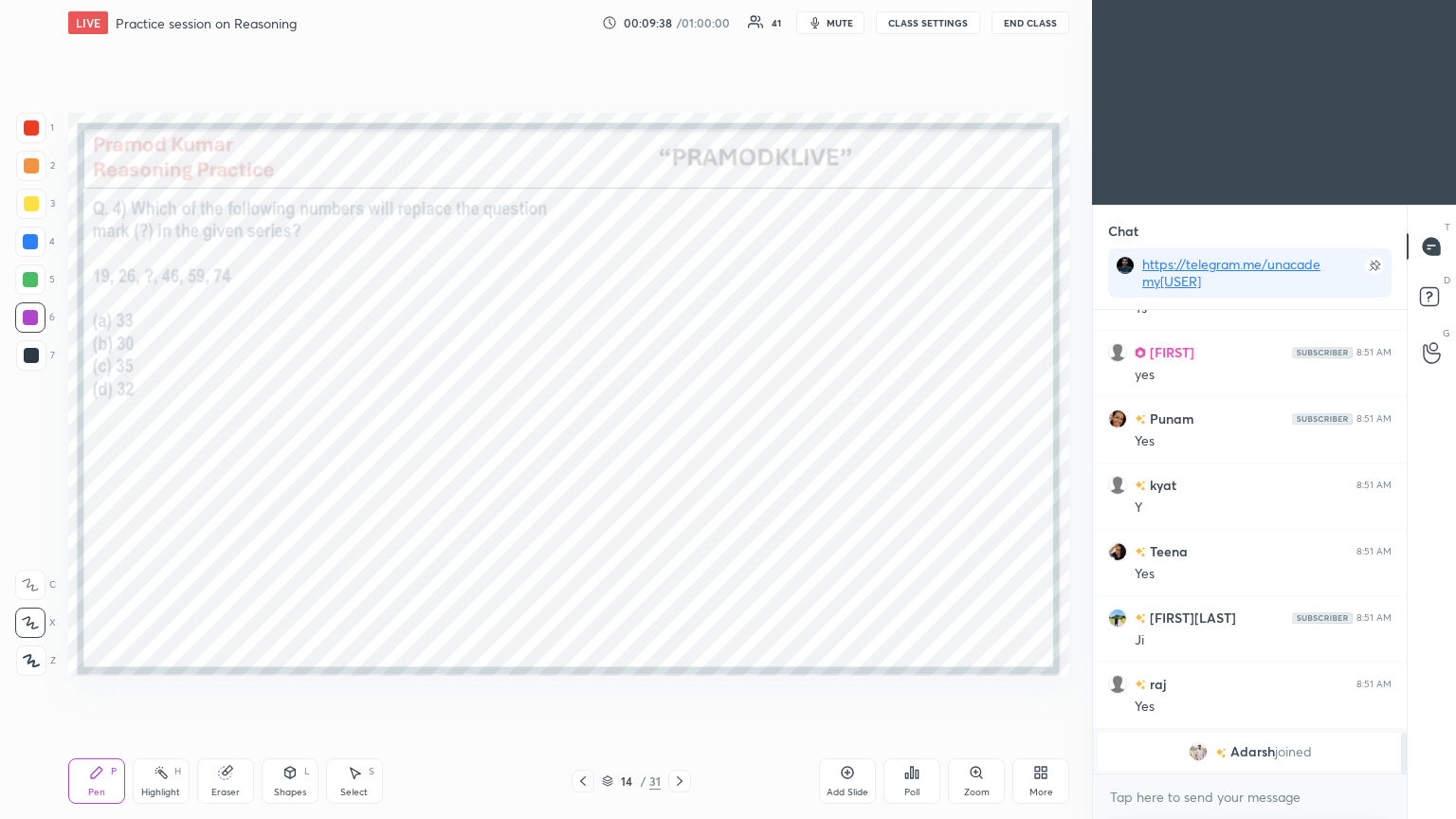 scroll, scrollTop: 4406, scrollLeft: 0, axis: vertical 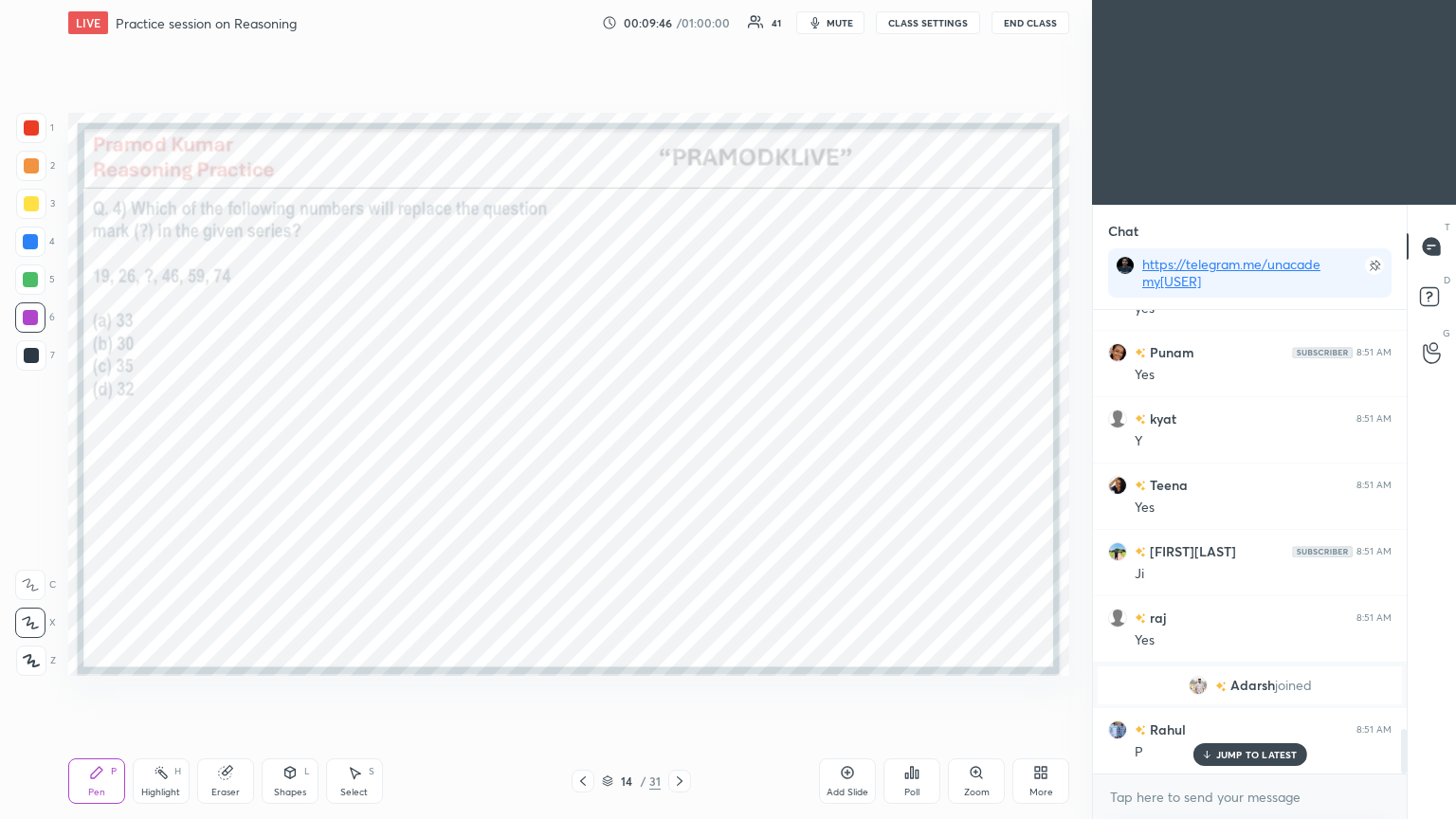 click 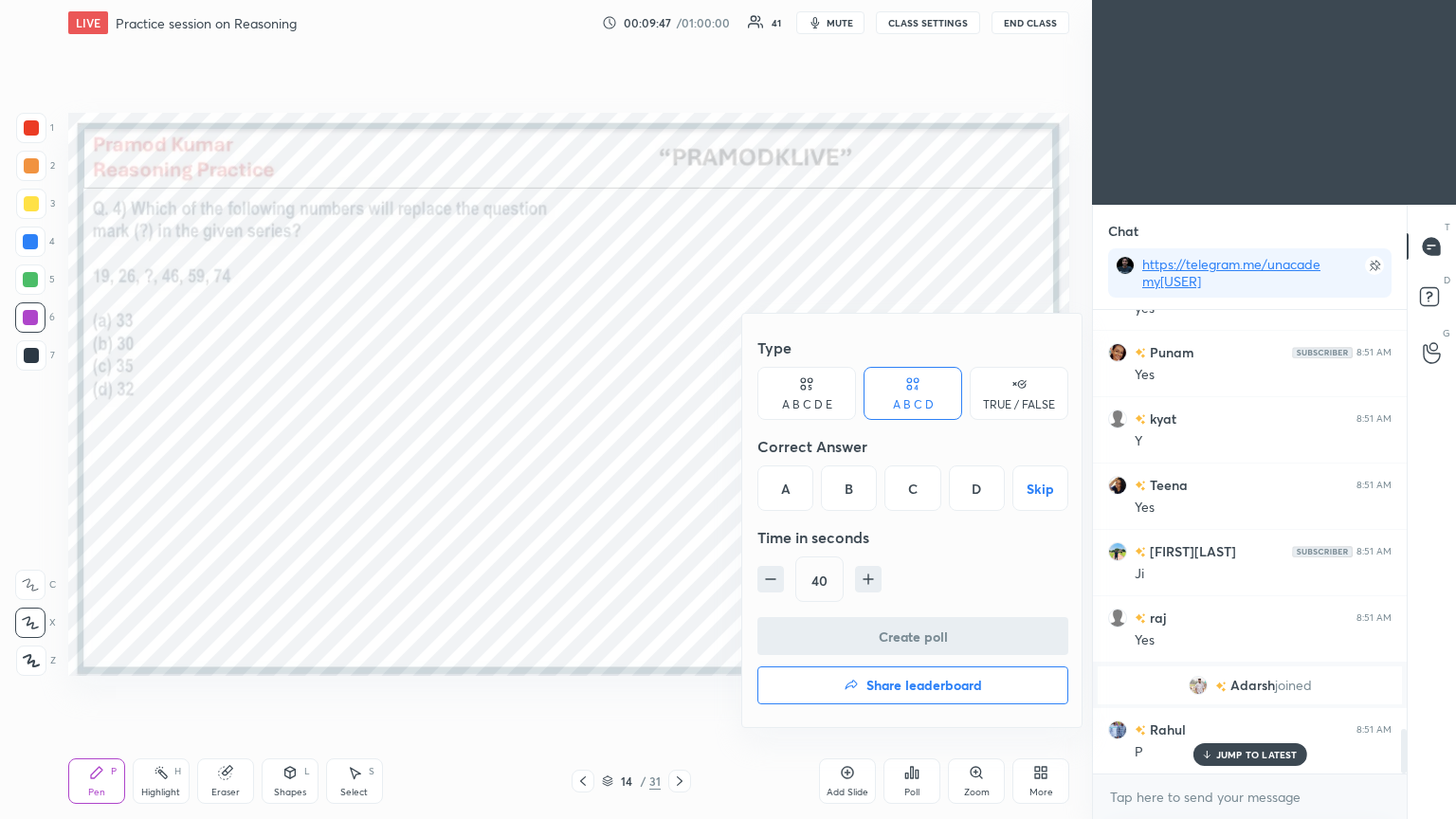click on "C" at bounding box center (912, 488) 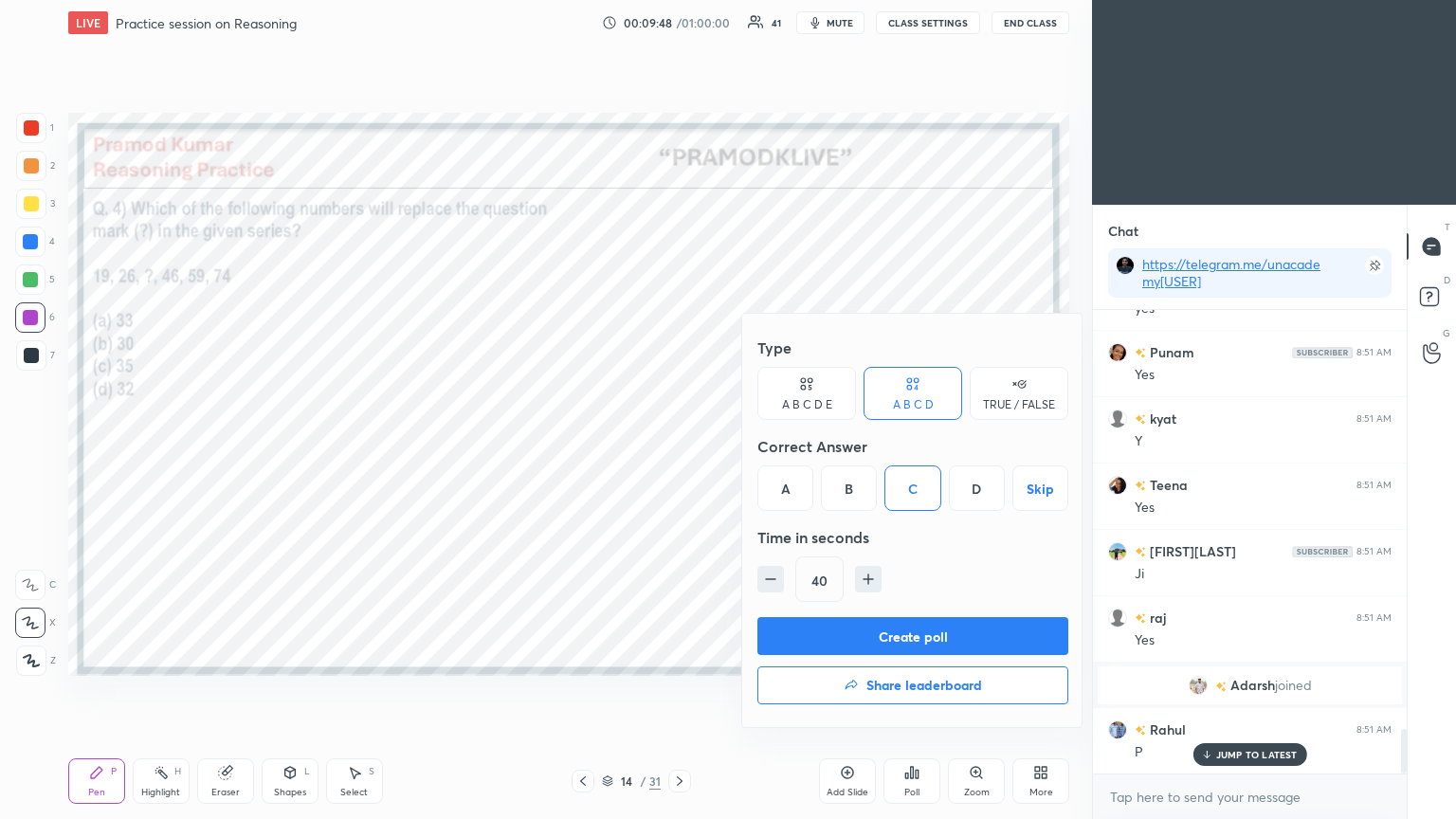 click on "Create poll" at bounding box center [913, 636] 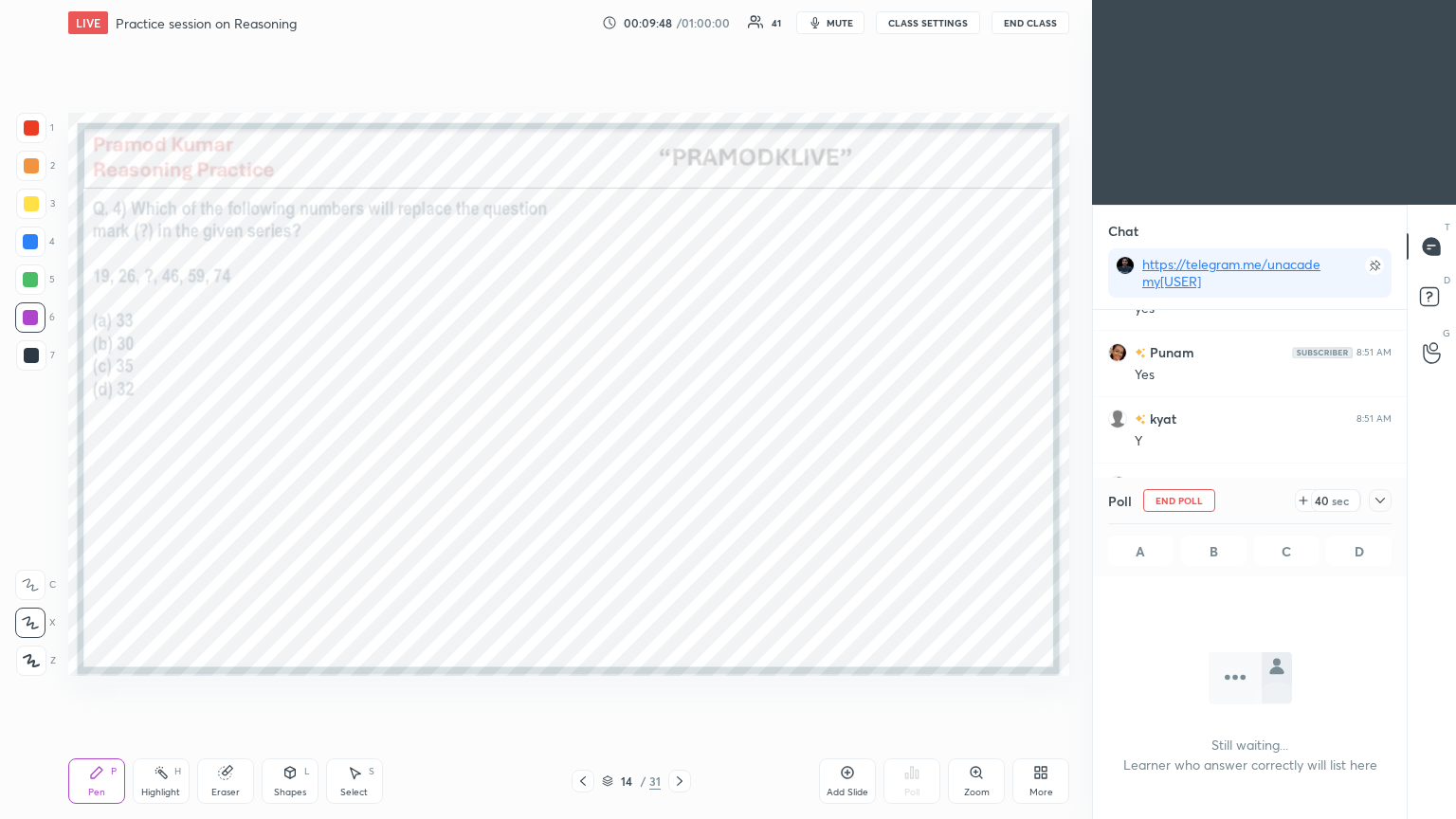 scroll, scrollTop: 6, scrollLeft: 6, axis: both 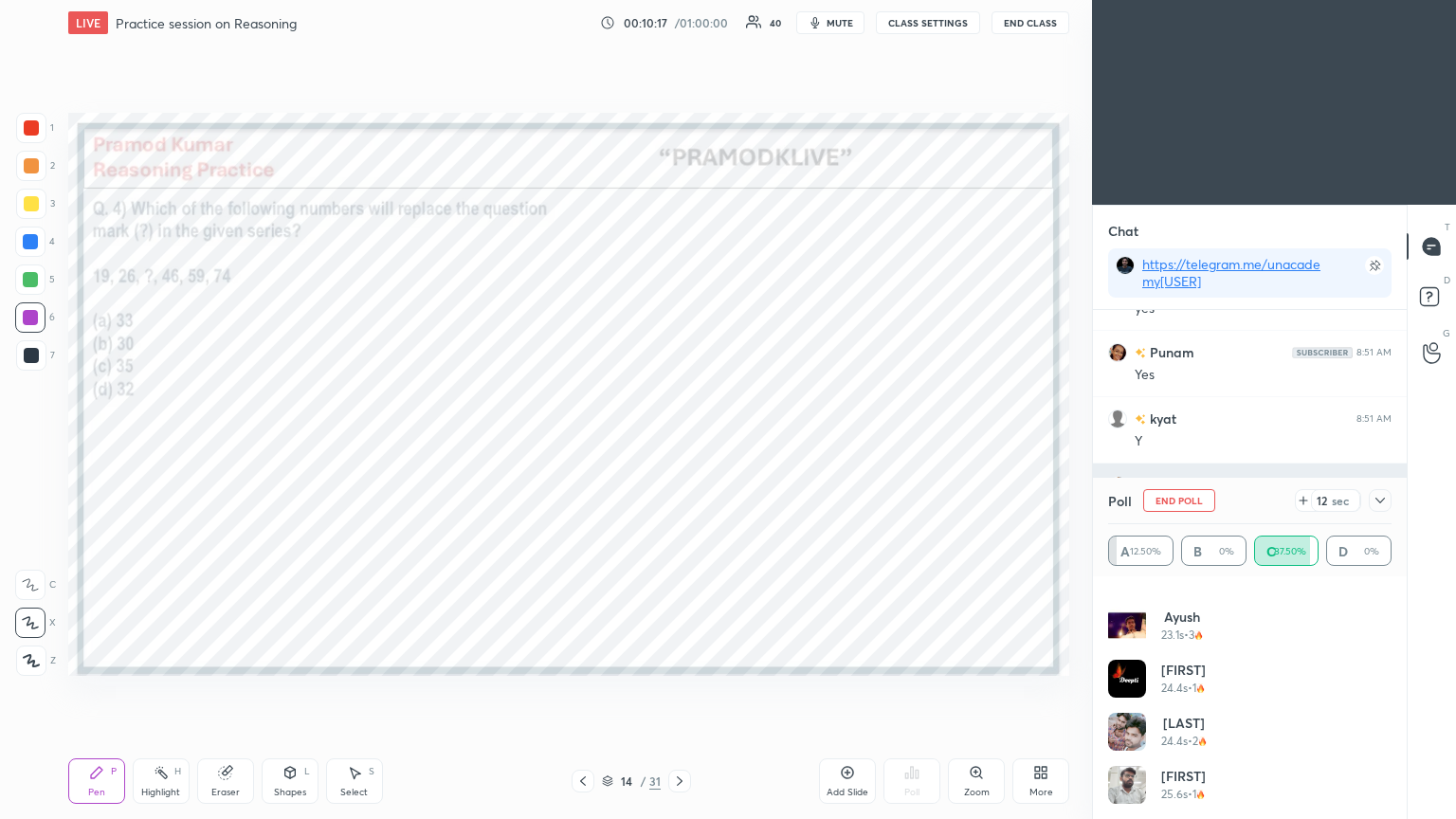 click 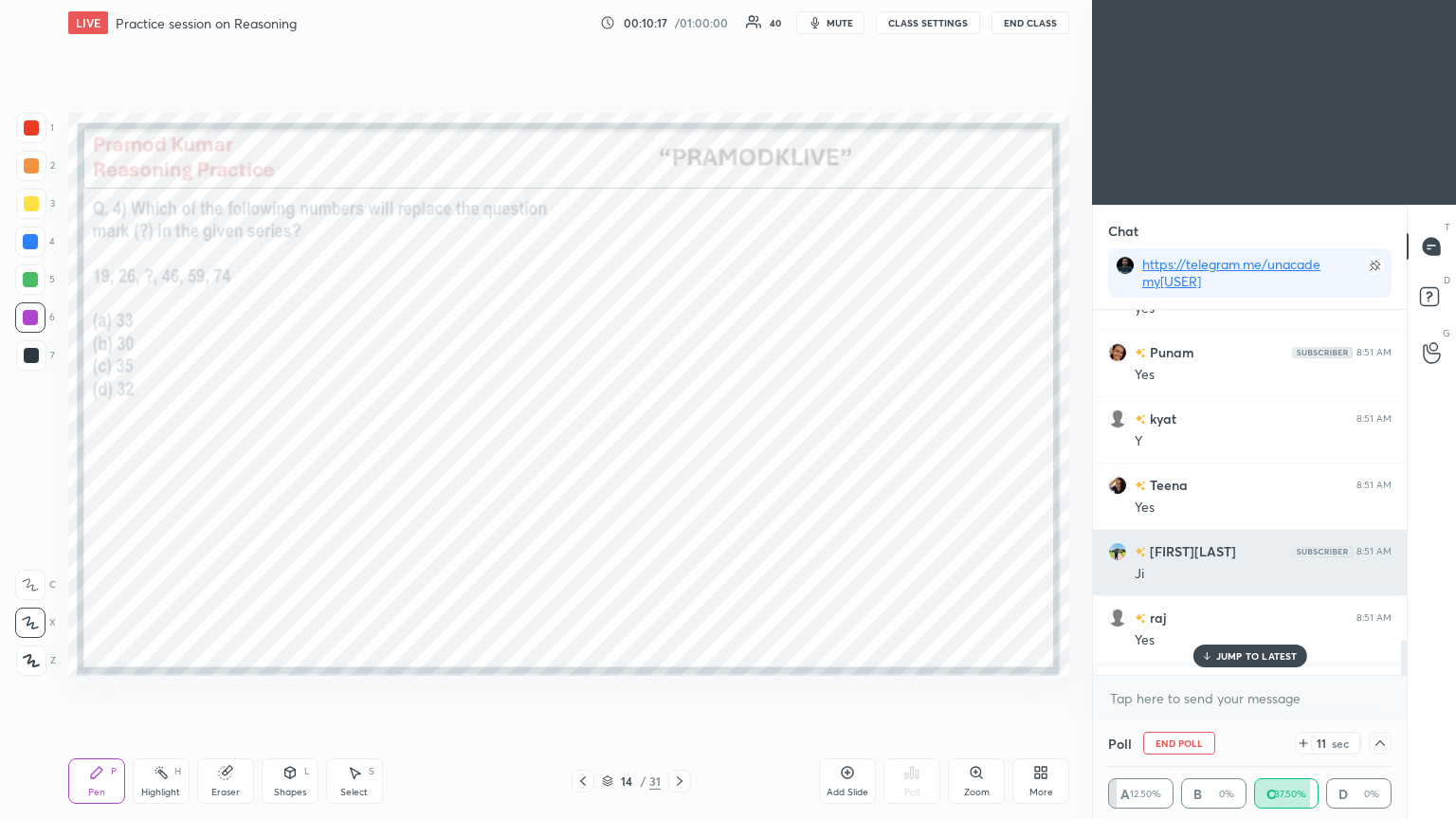 scroll, scrollTop: 0, scrollLeft: 0, axis: both 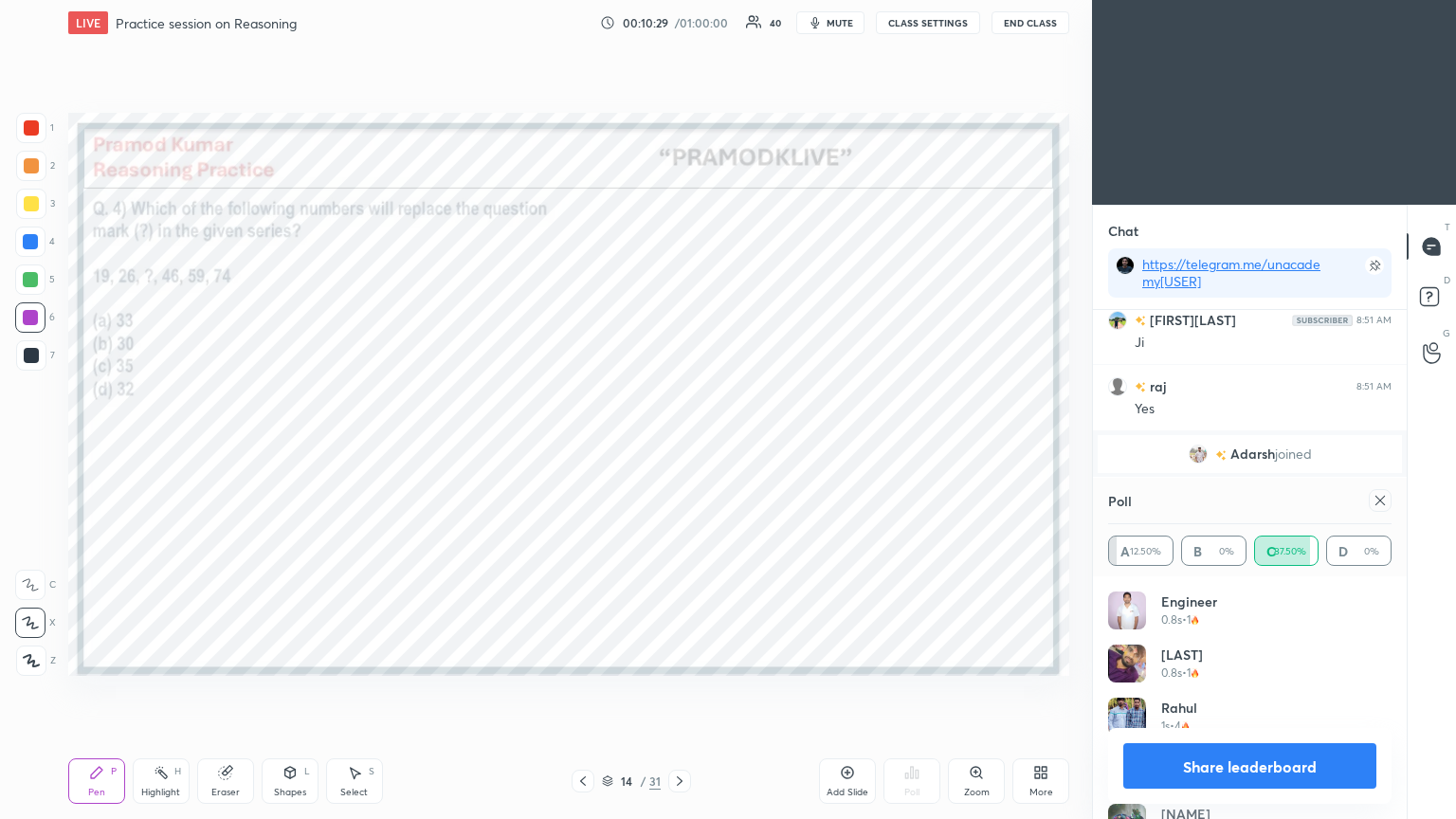 click on "Poll A 12.50% B 0% C 87.50% D 0%" at bounding box center (1249, 527) 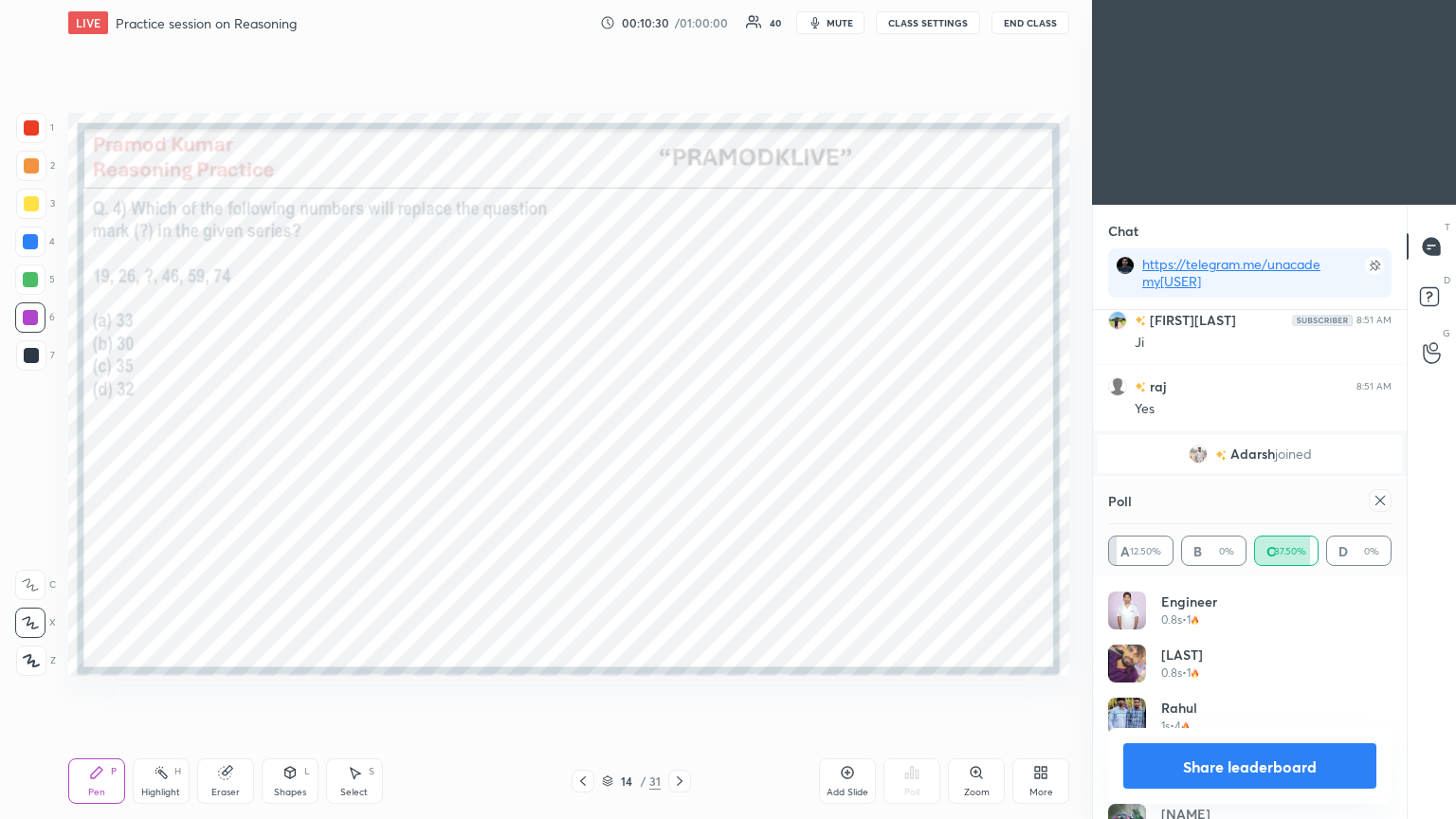 click 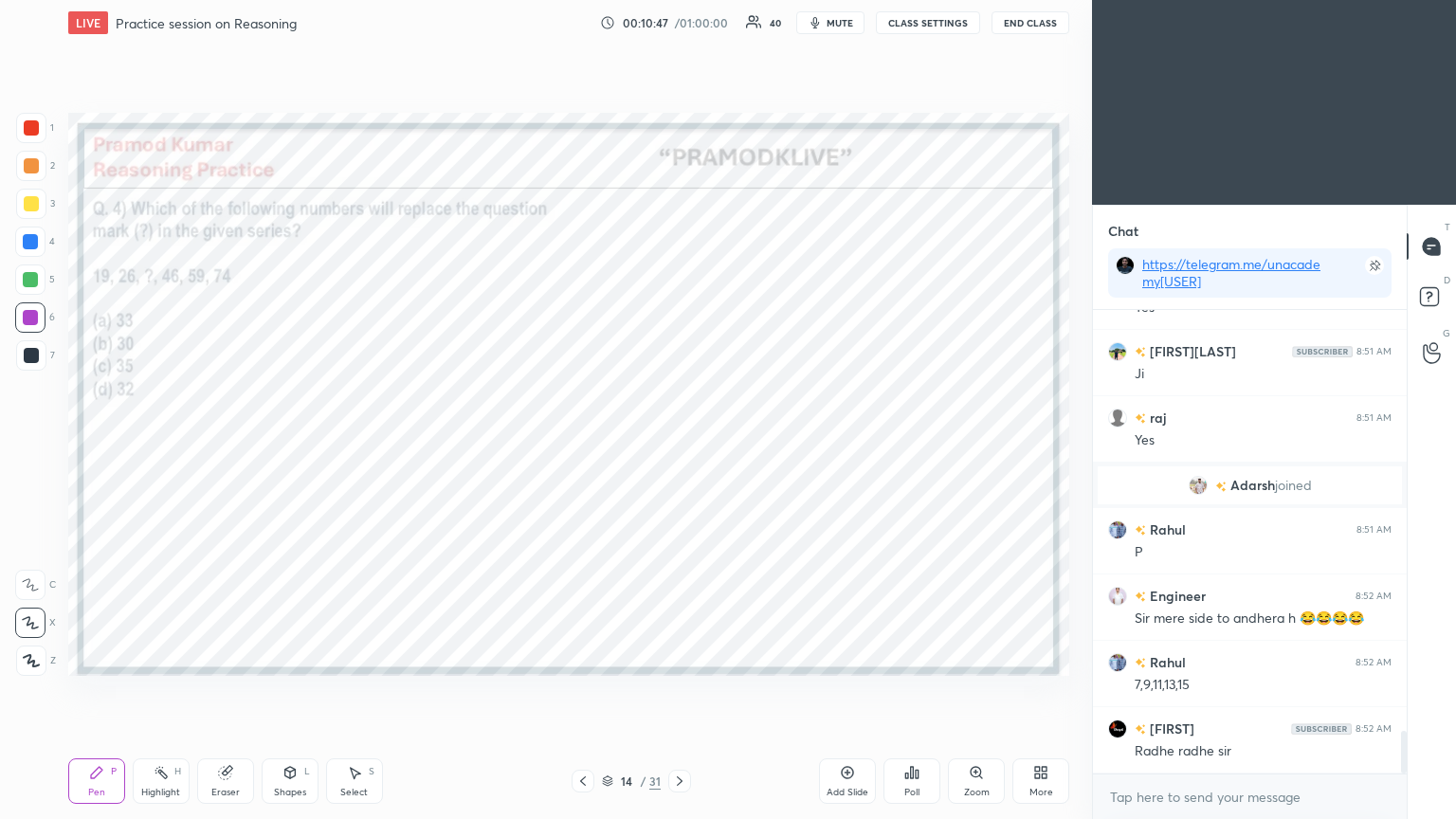 click at bounding box center (31, 128) 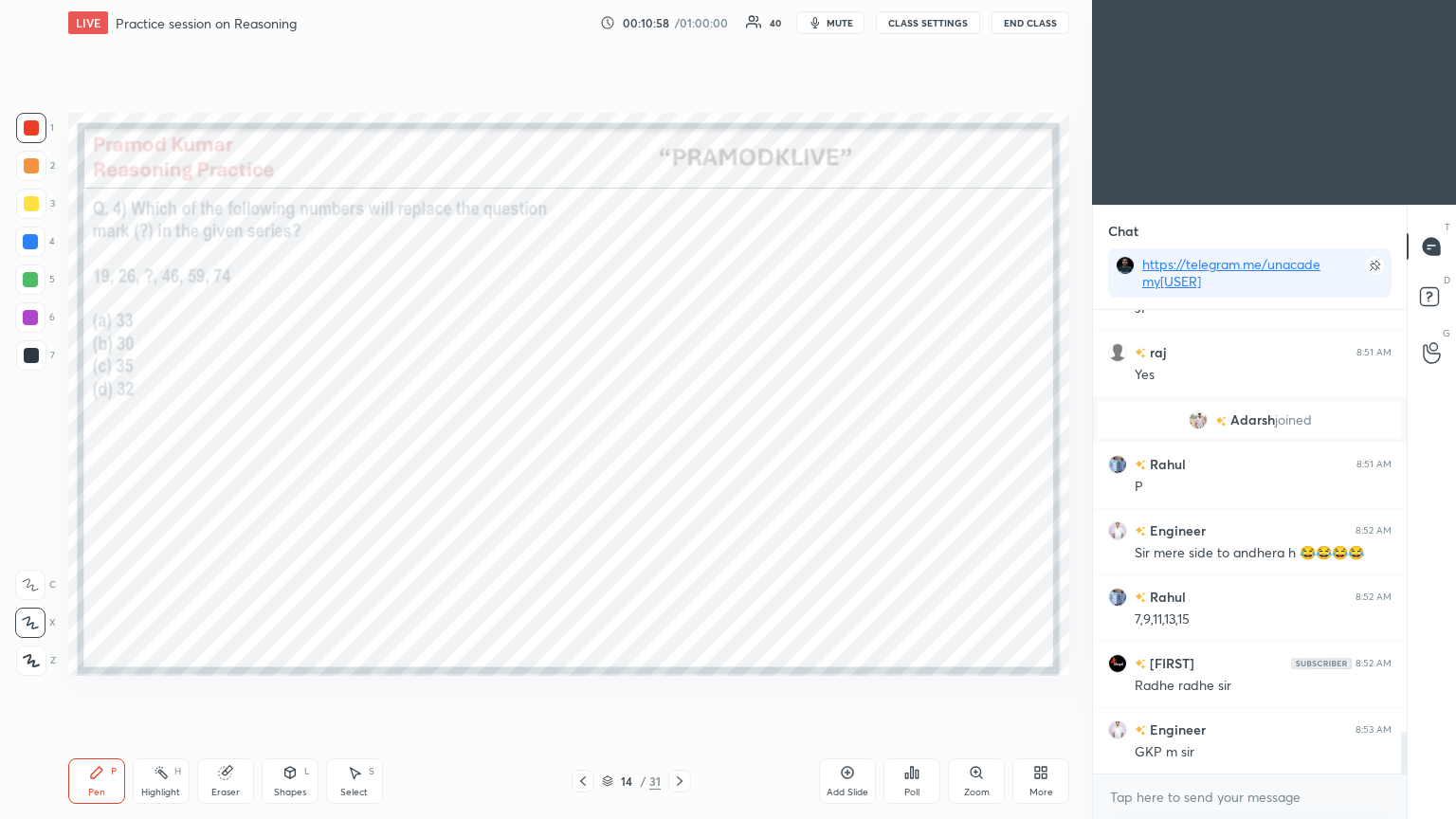 click on "mute" at bounding box center (840, 23) 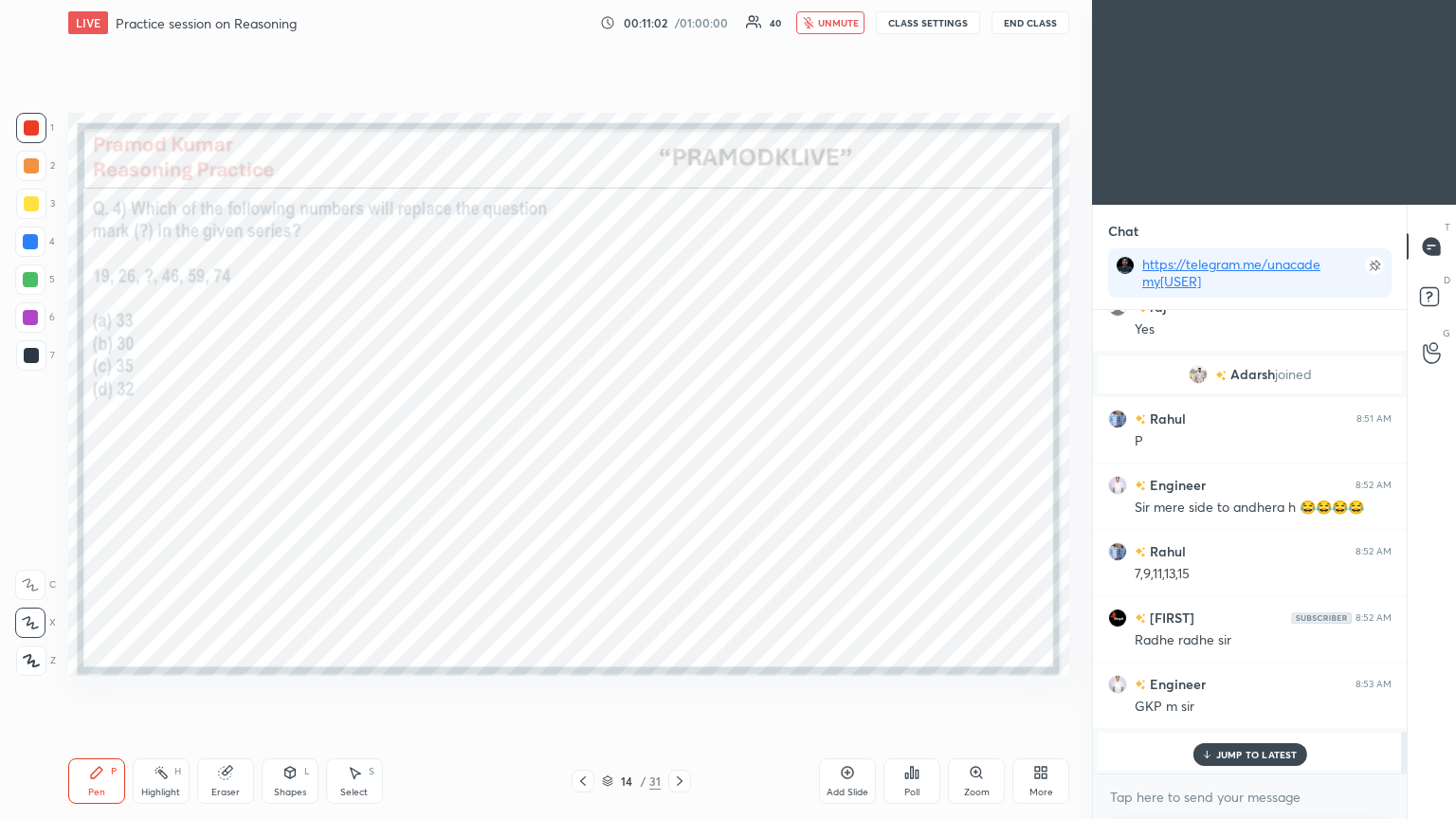 click on "unmute" at bounding box center (838, 23) 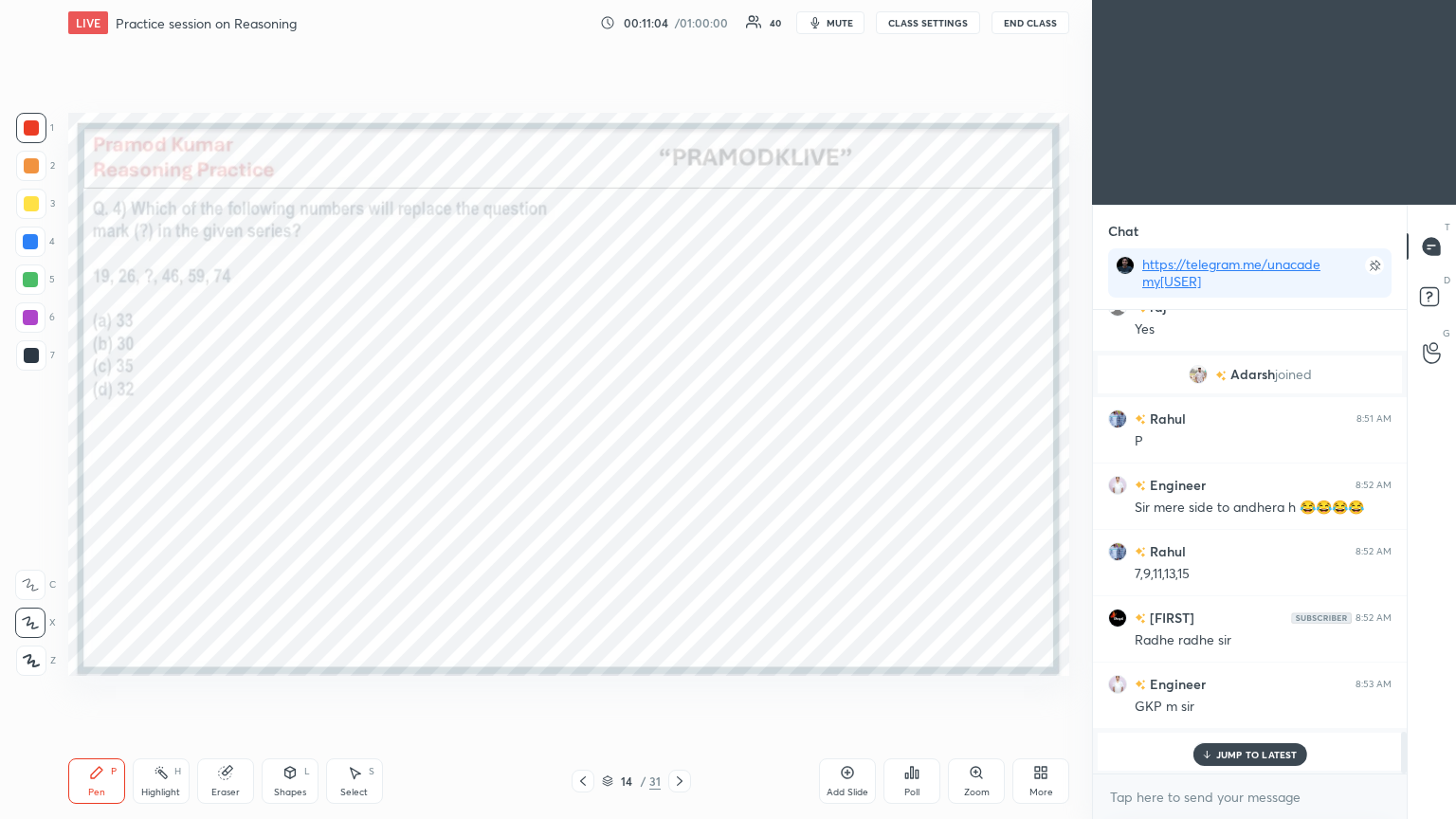 click 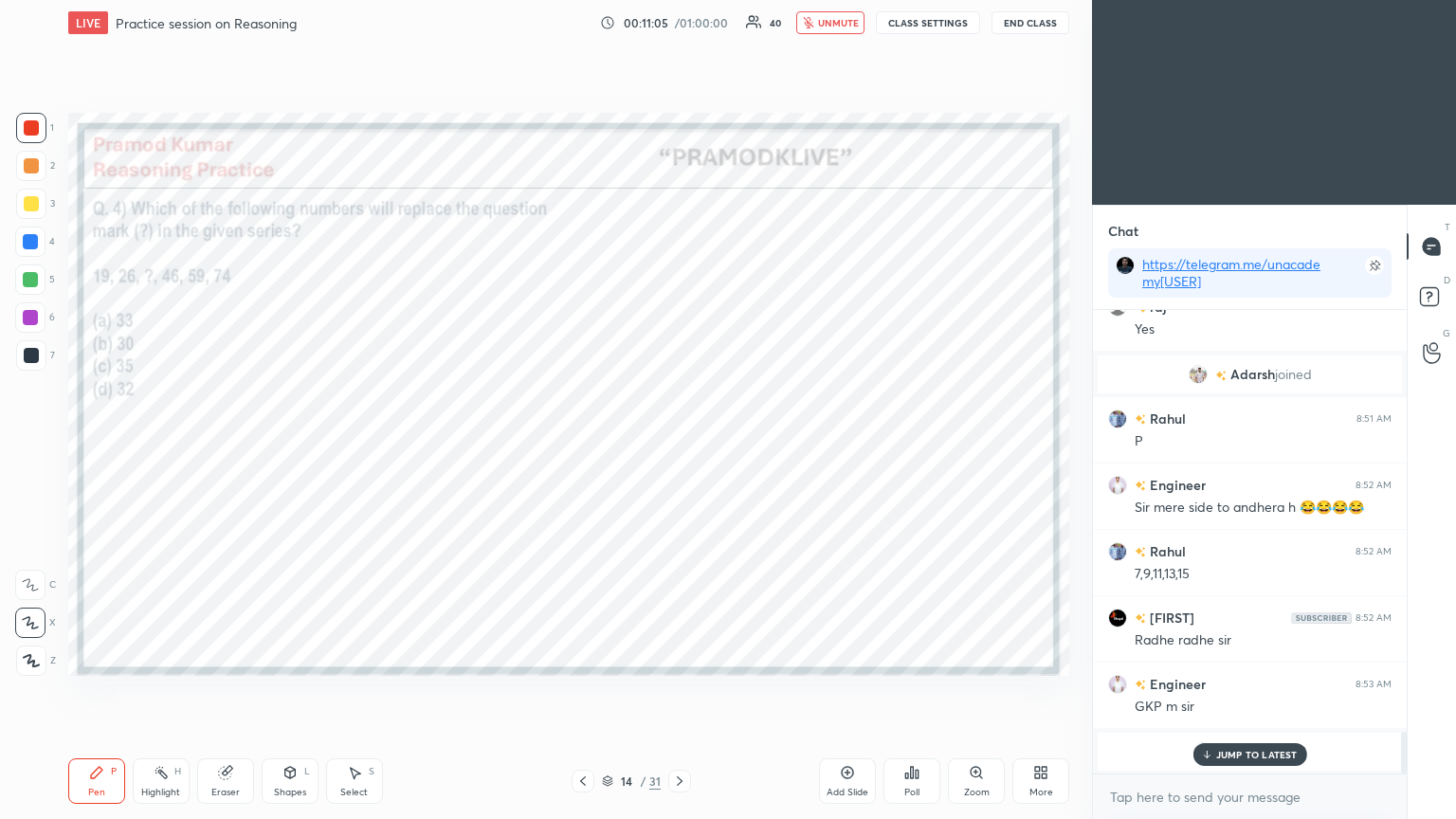 click on "End Class" at bounding box center [1030, 23] 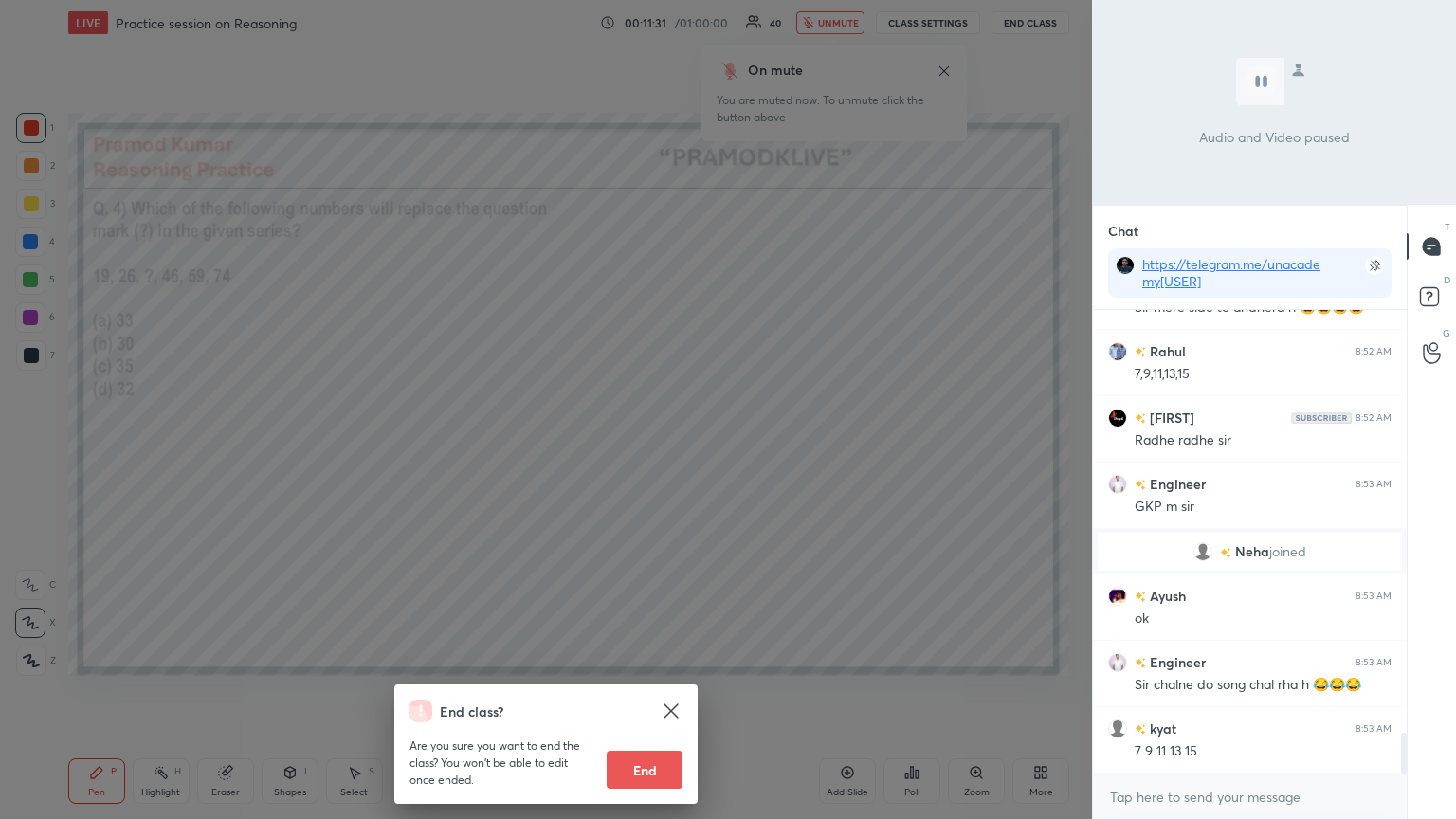 click on "End class? Are you sure you want to end the class? You won’t be able to edit once ended. End" at bounding box center (546, 410) 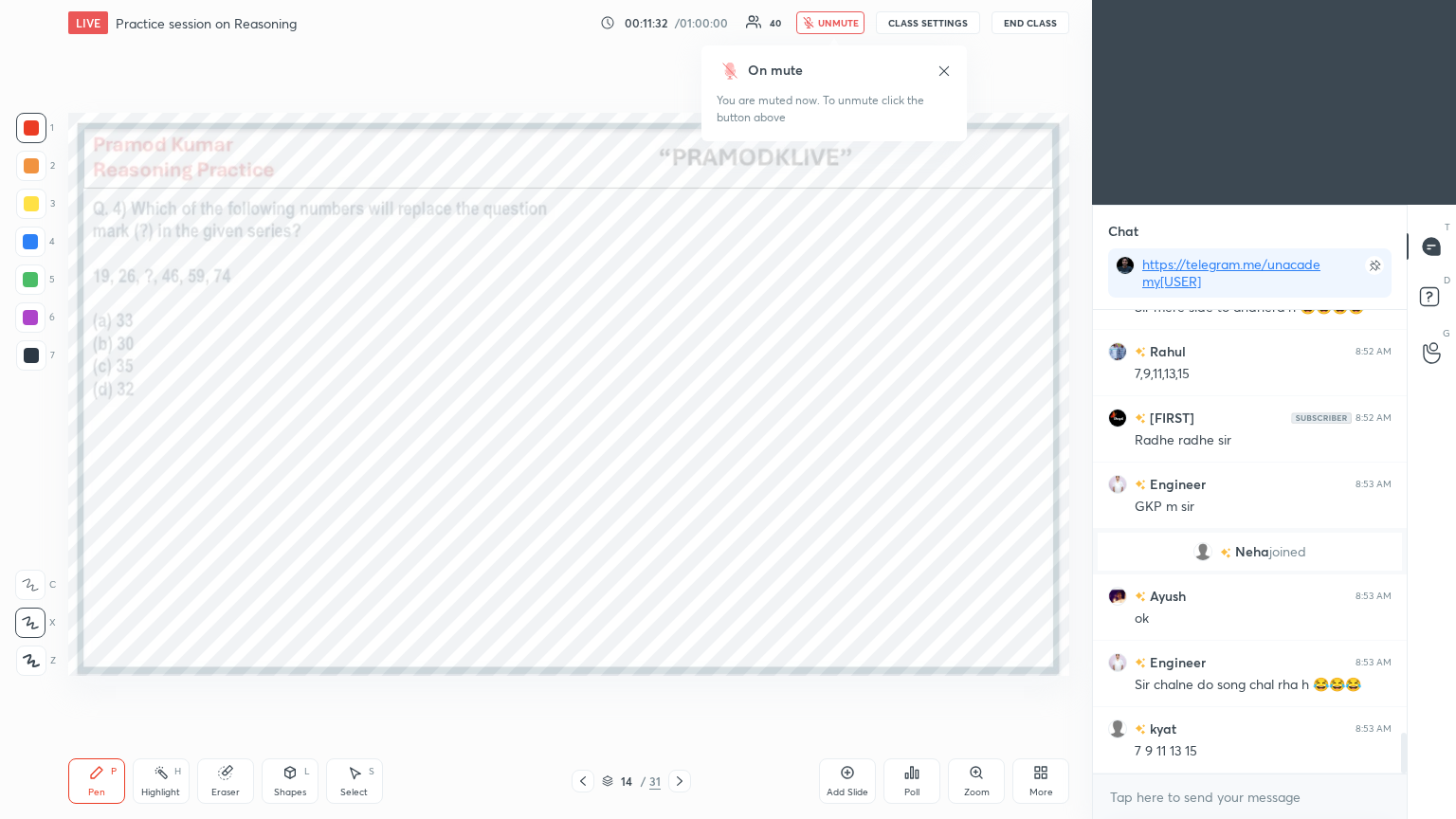 click 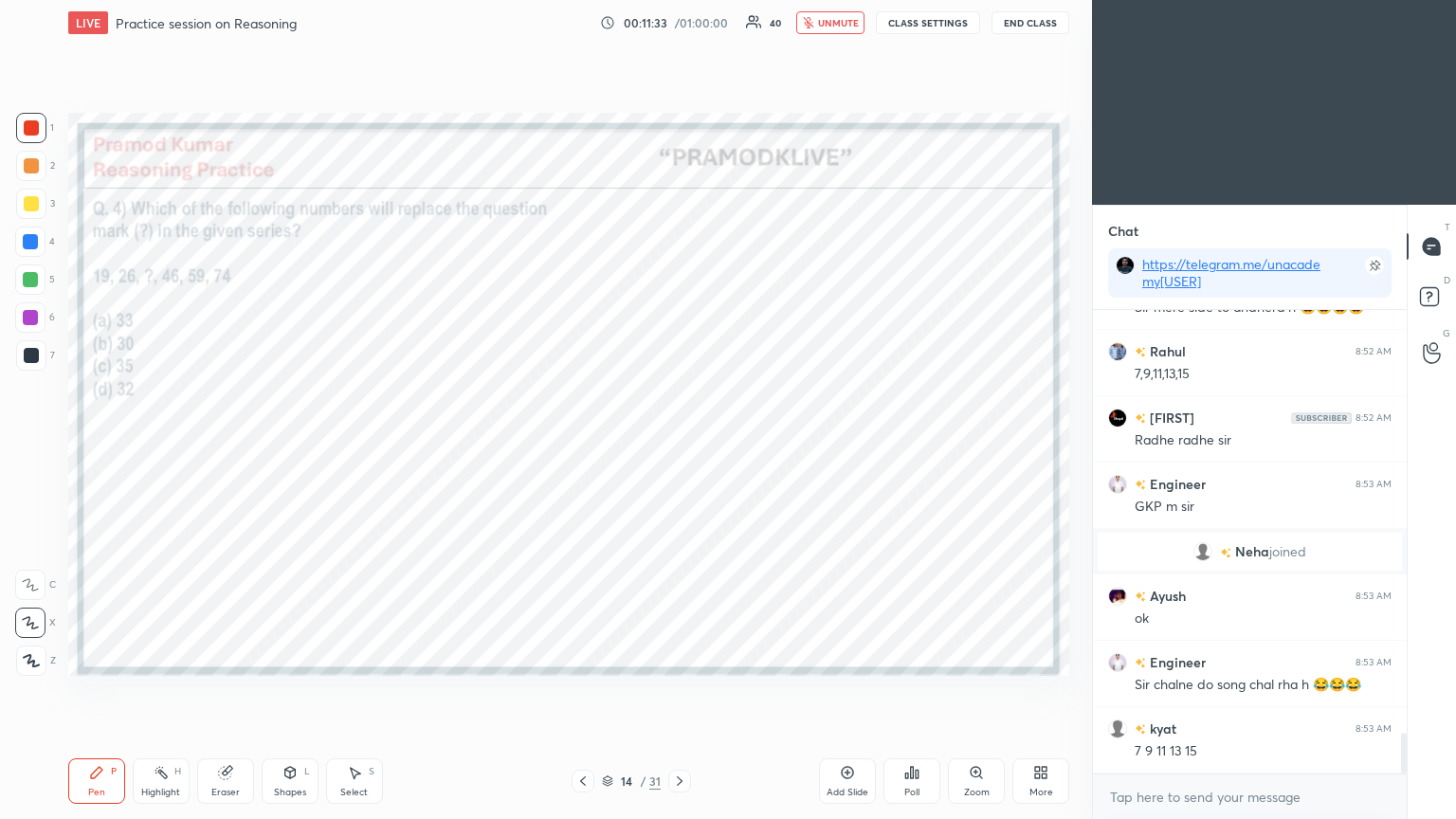 click on "unmute" at bounding box center (830, 23) 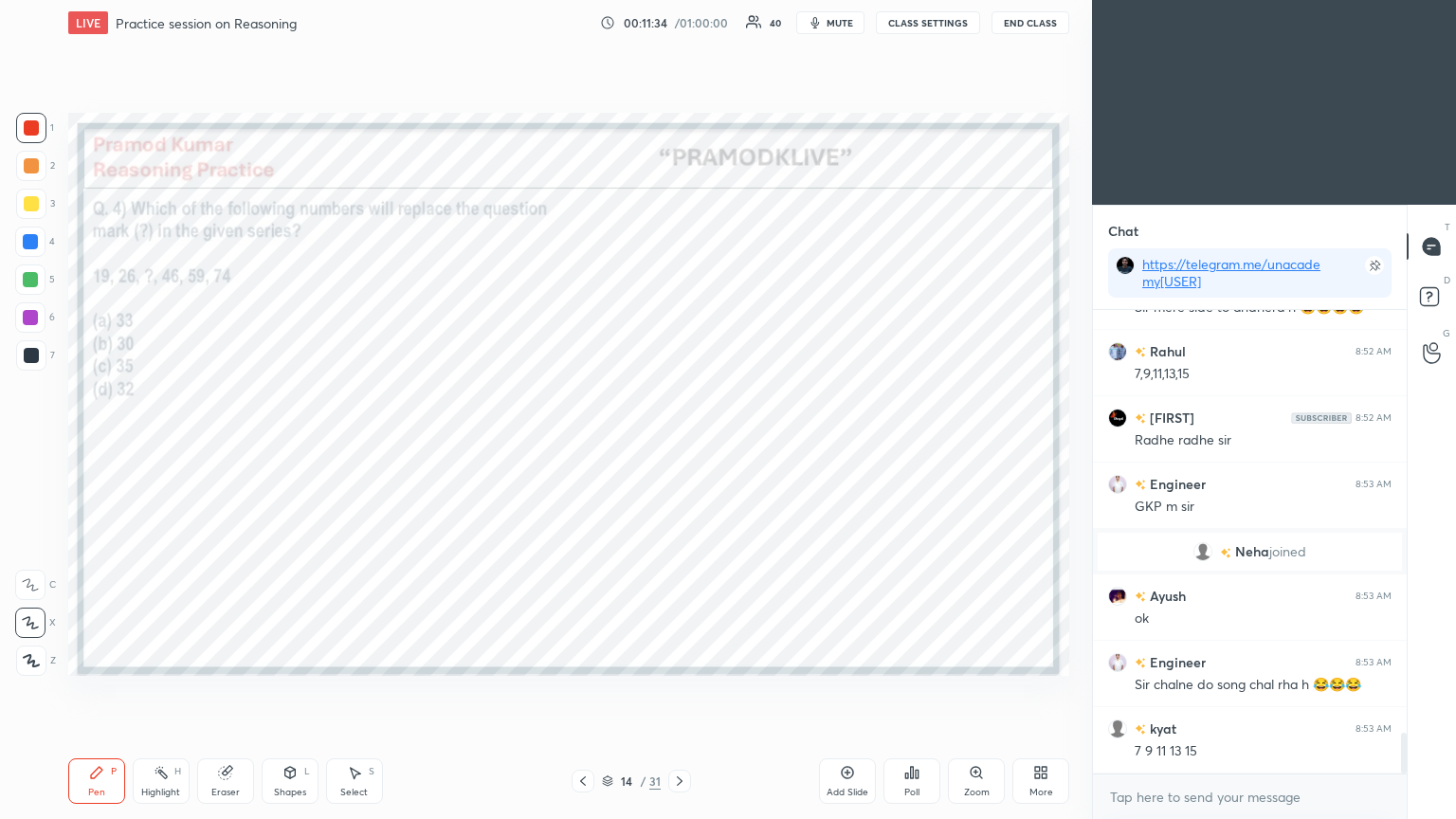 click at bounding box center (31, 355) 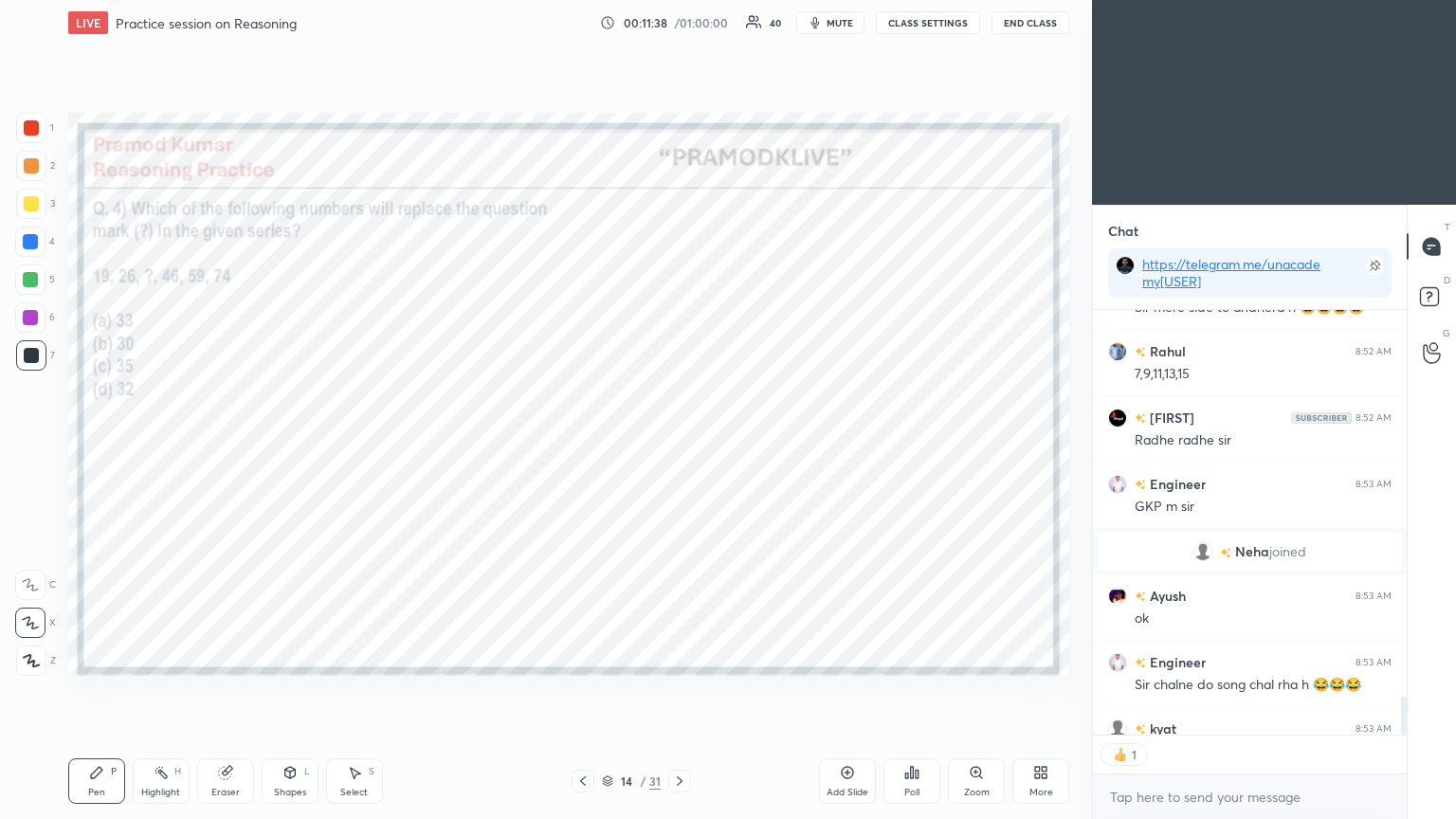 scroll, scrollTop: 6, scrollLeft: 6, axis: both 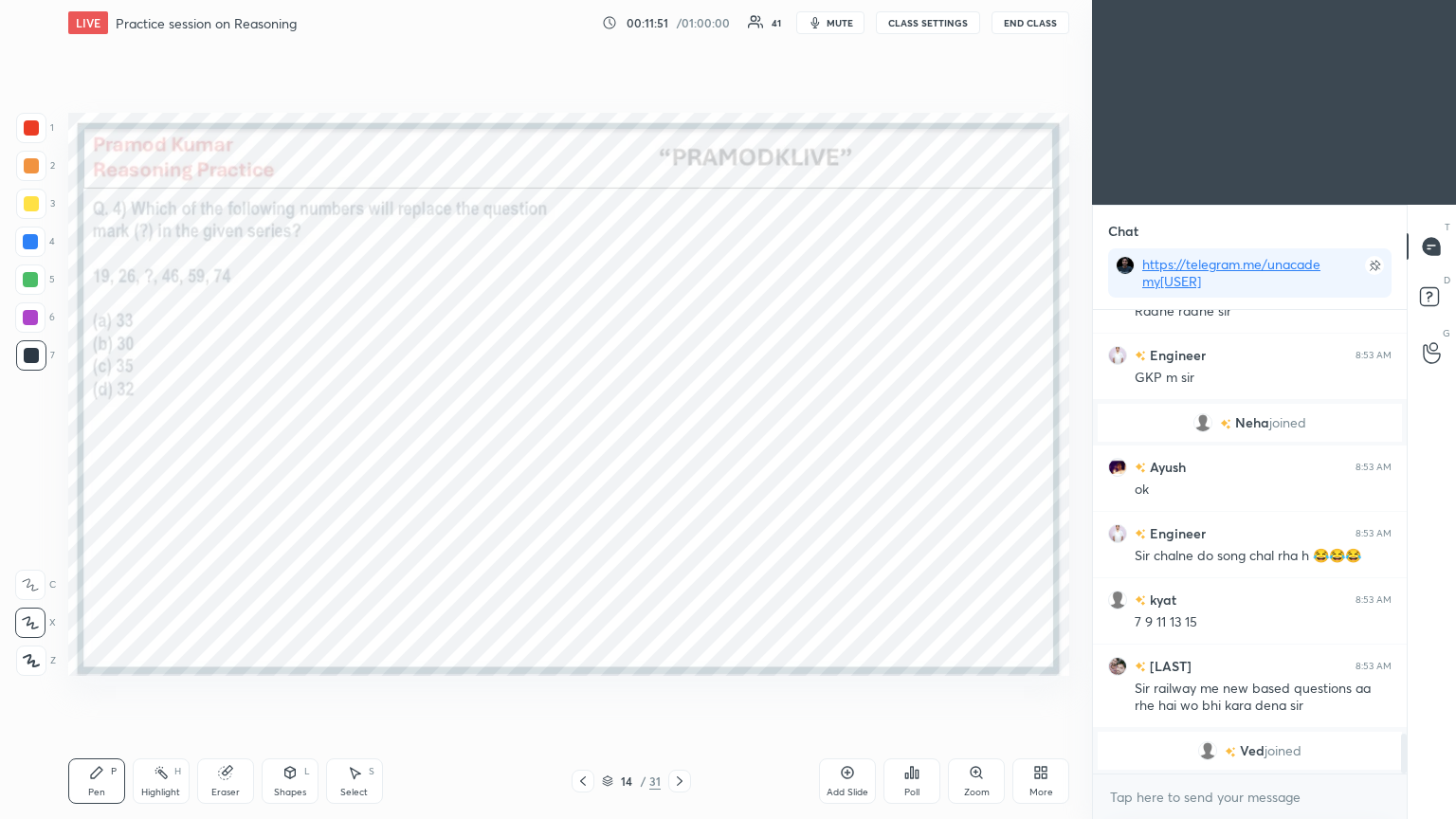 click at bounding box center (31, 166) 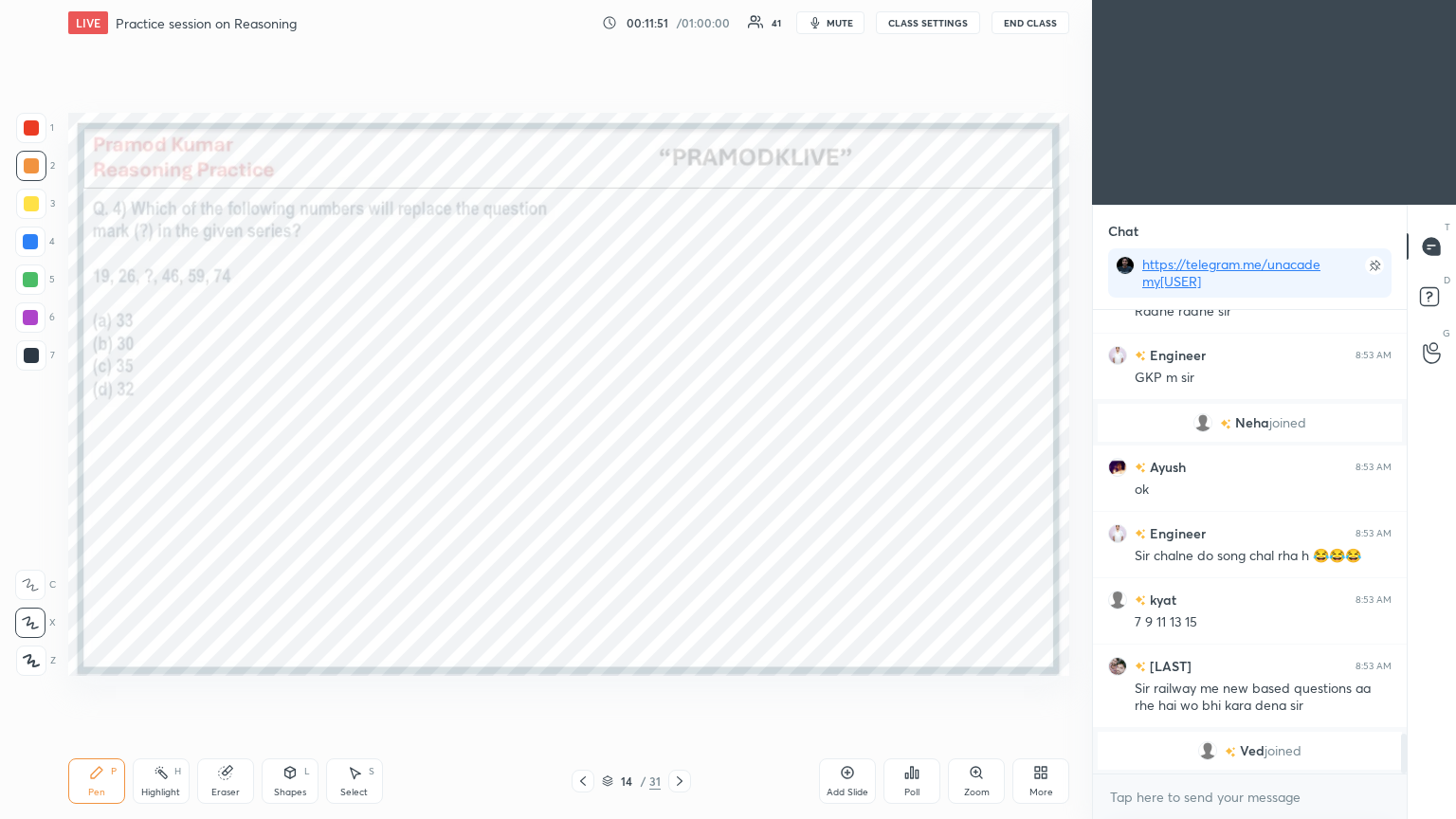 click at bounding box center [30, 242] 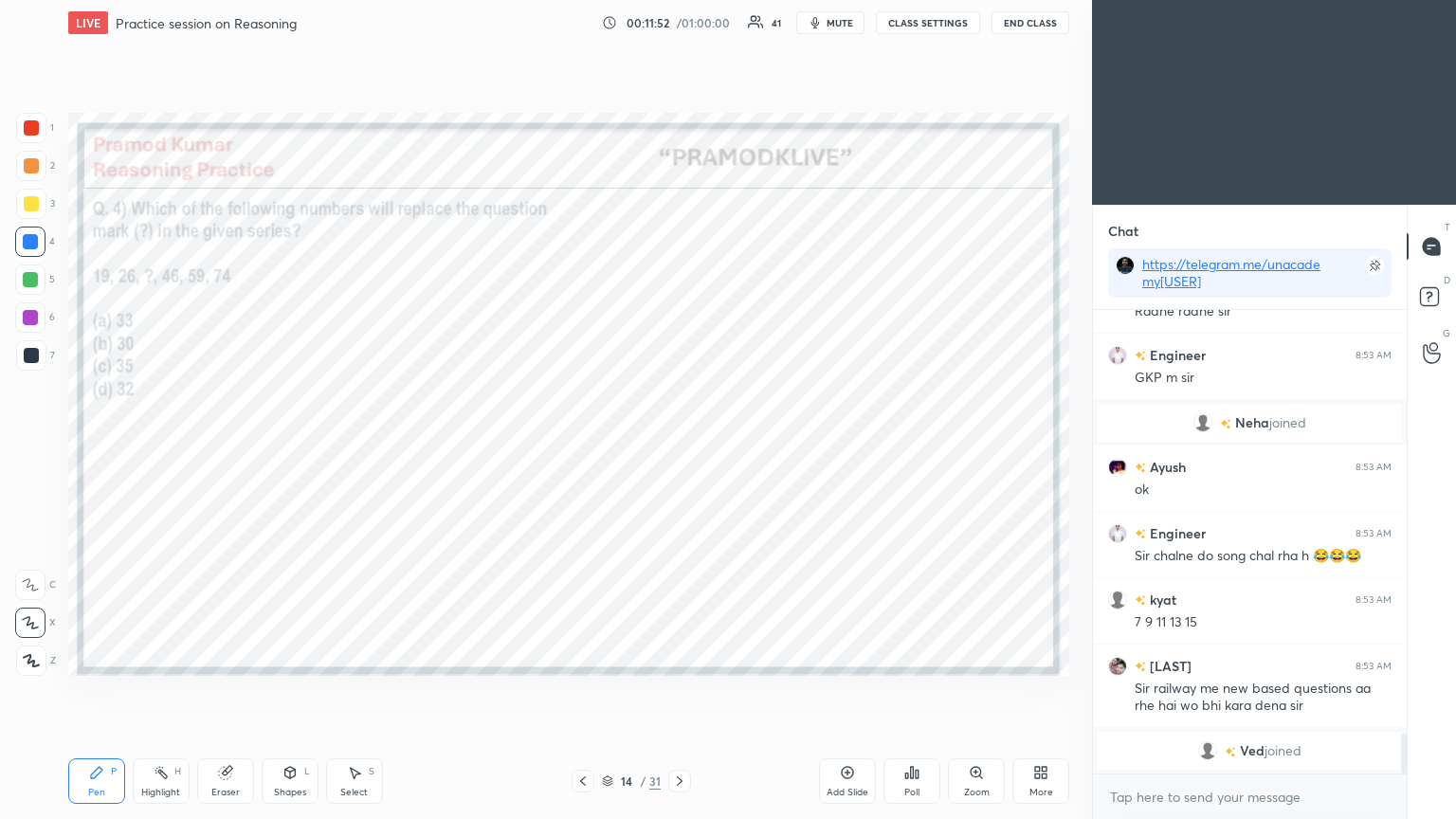 click at bounding box center (30, 242) 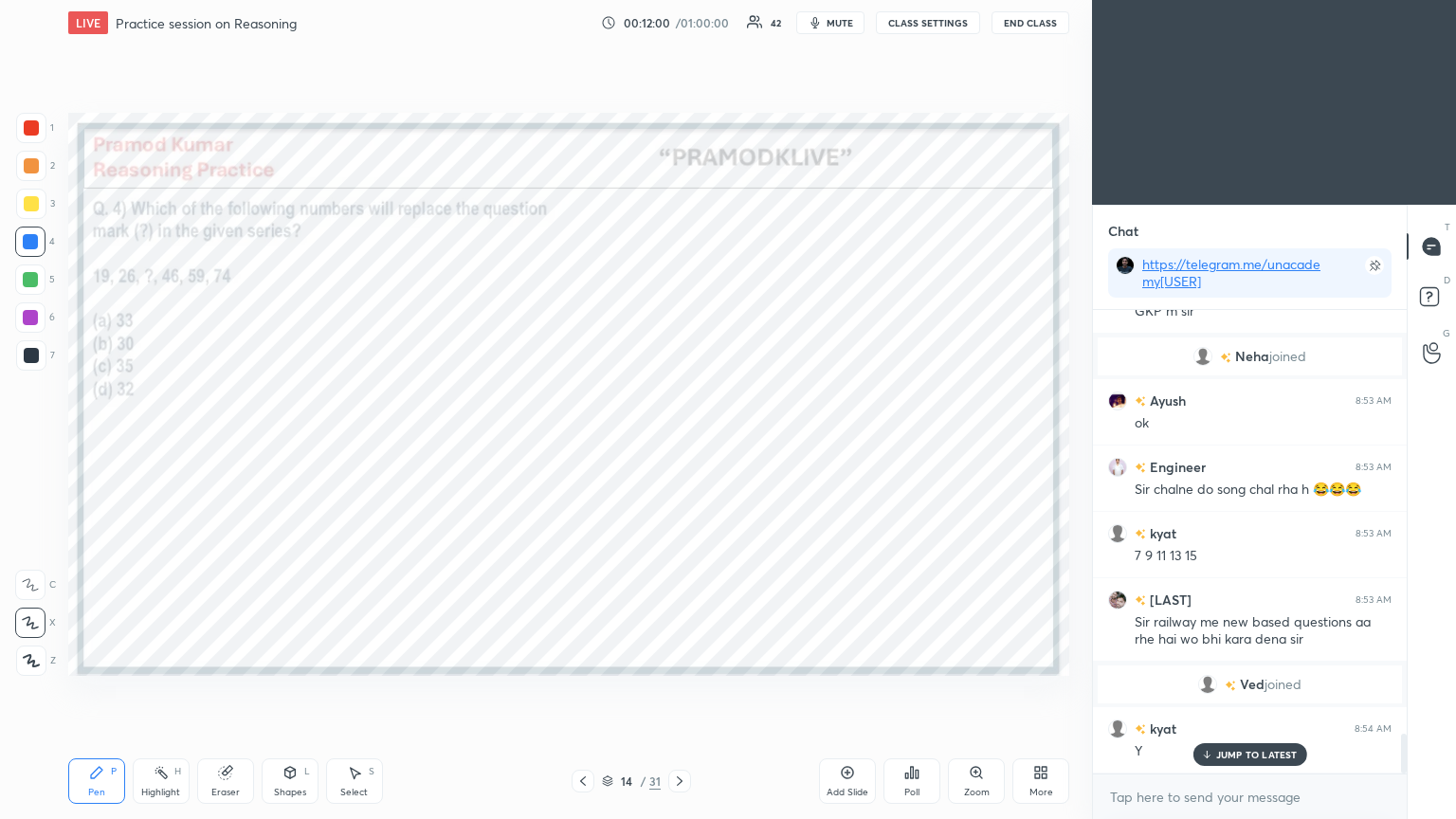 scroll, scrollTop: 4941, scrollLeft: 0, axis: vertical 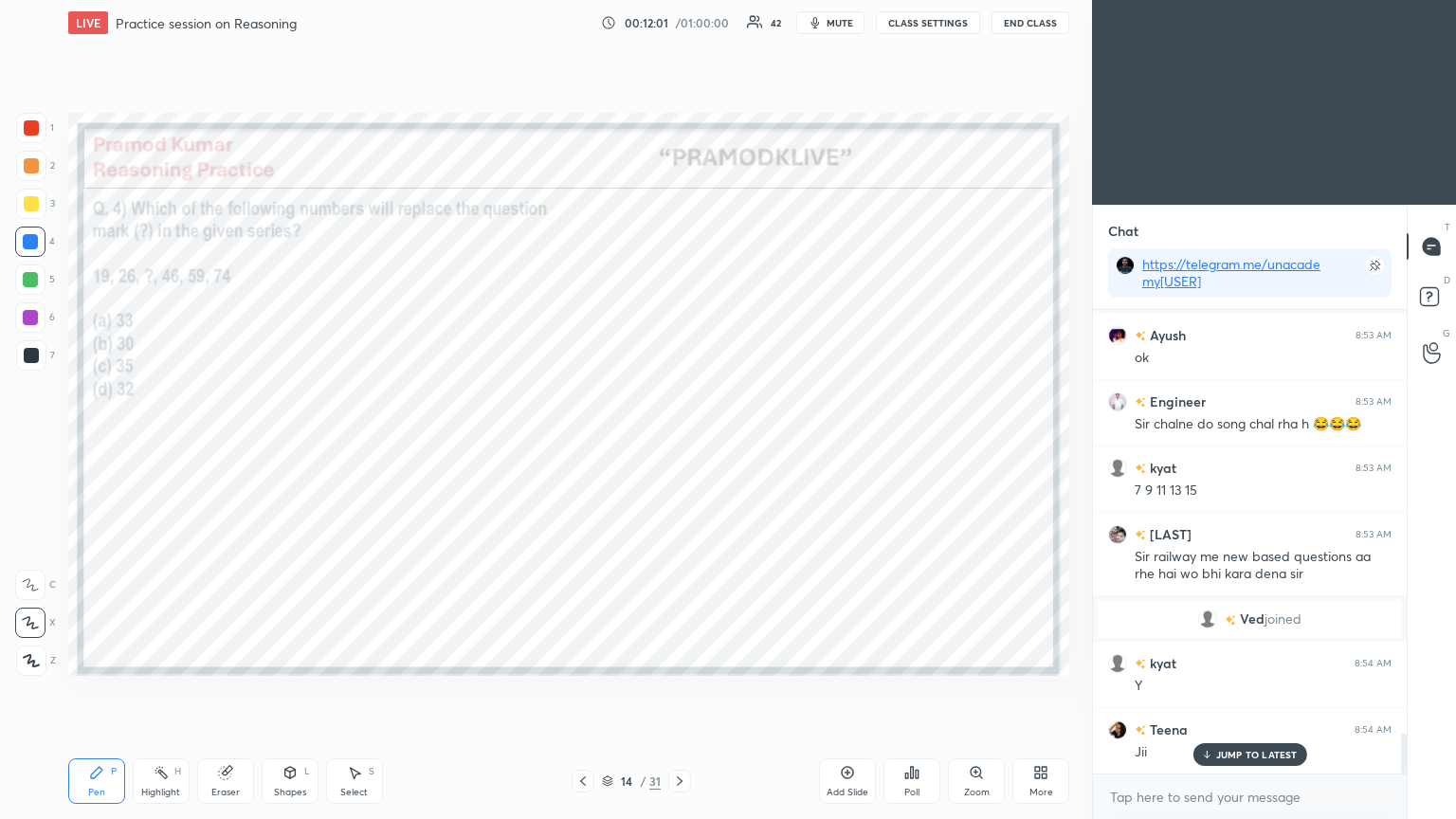 click on "JUMP TO LATEST" at bounding box center [1257, 755] 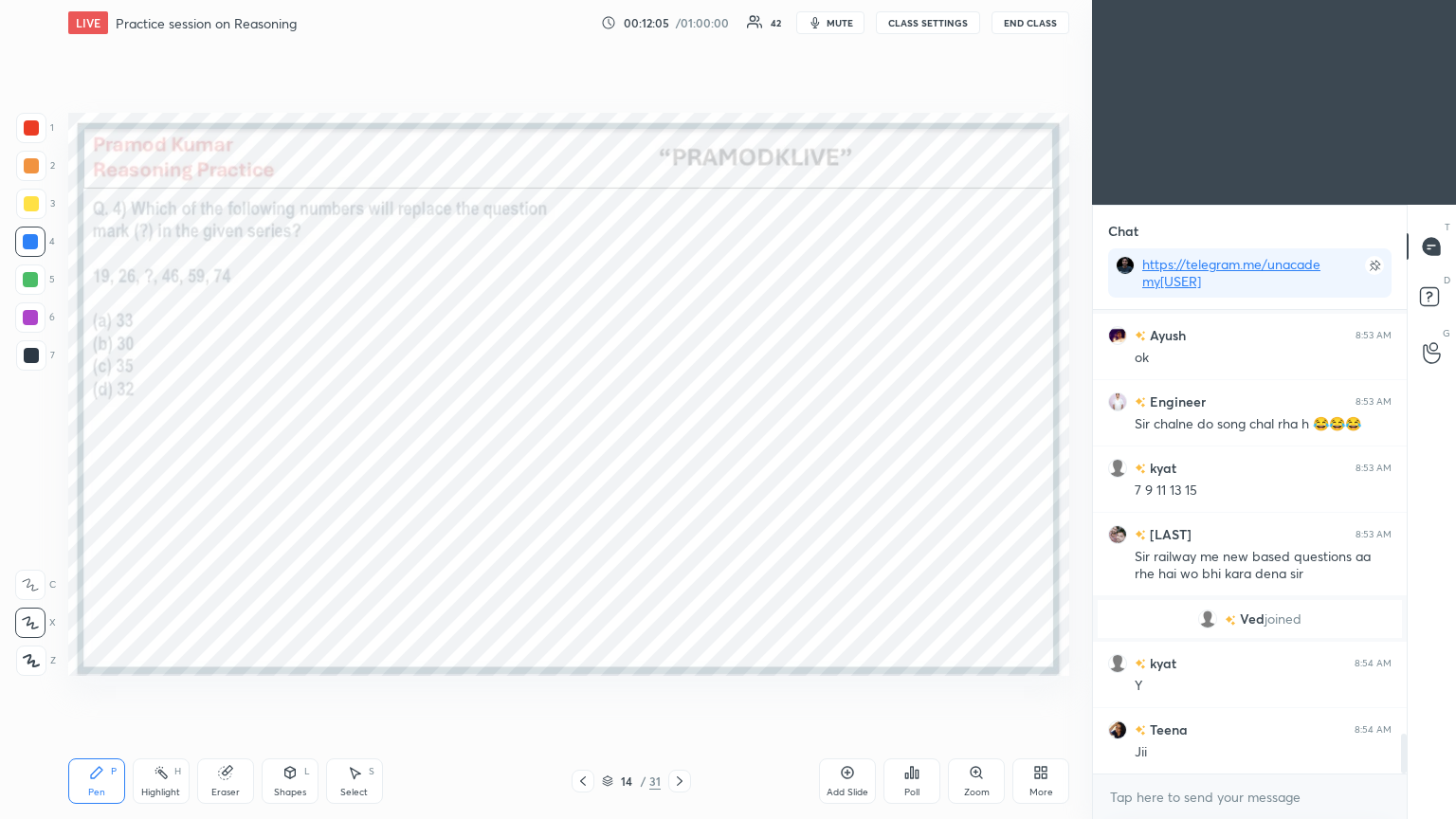 click 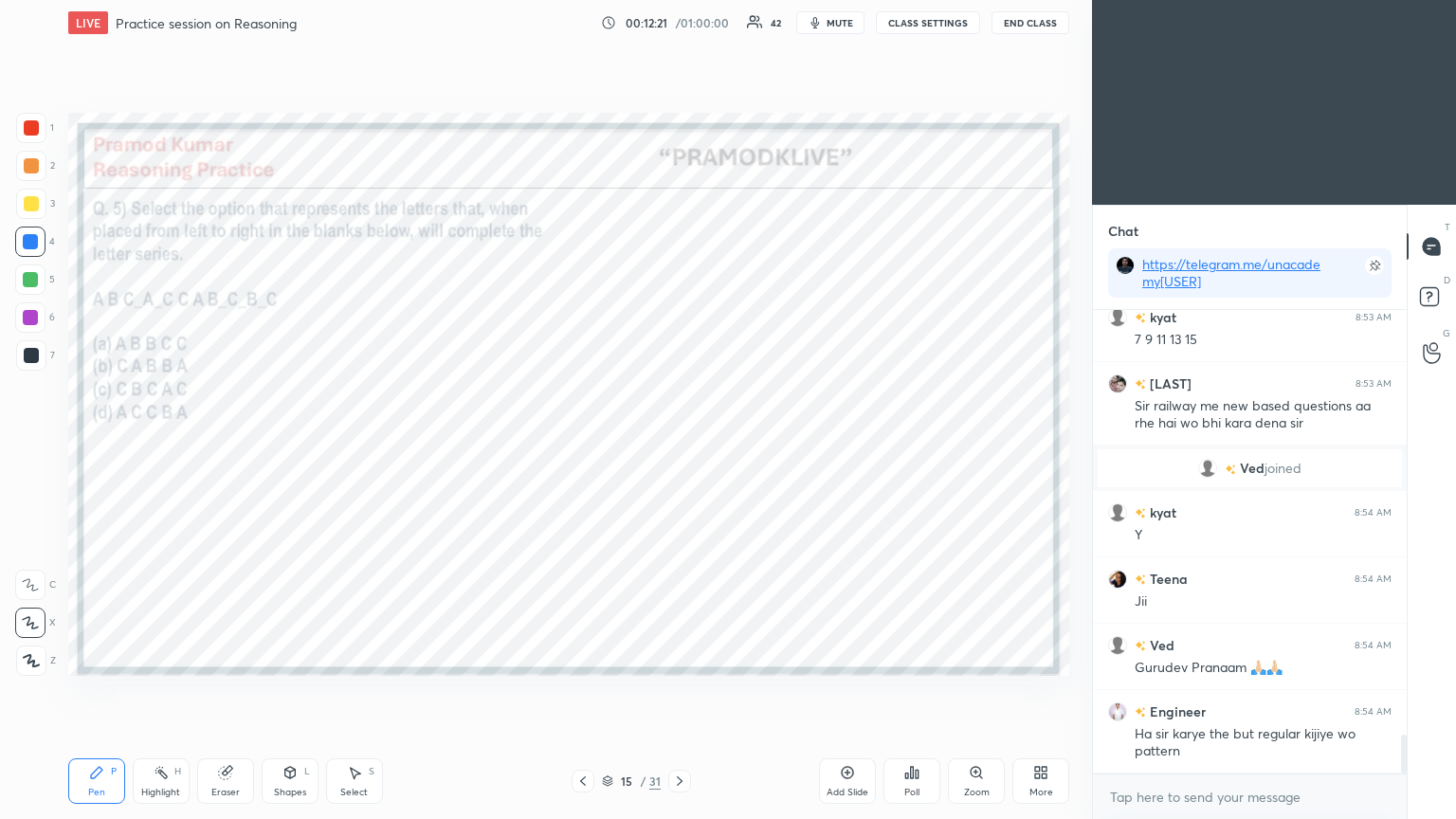 scroll, scrollTop: 5157, scrollLeft: 0, axis: vertical 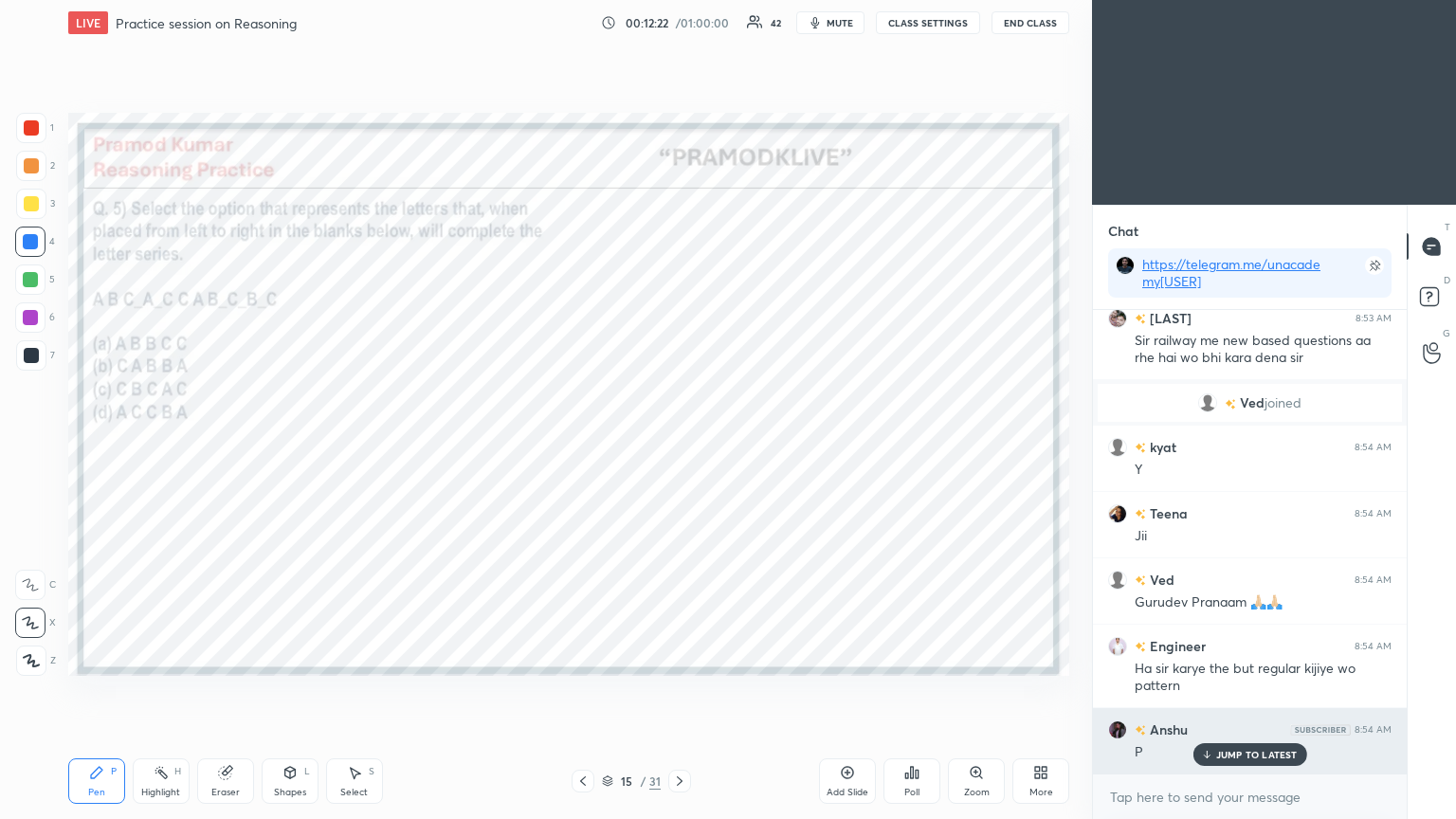 click on "JUMP TO LATEST" at bounding box center (1257, 755) 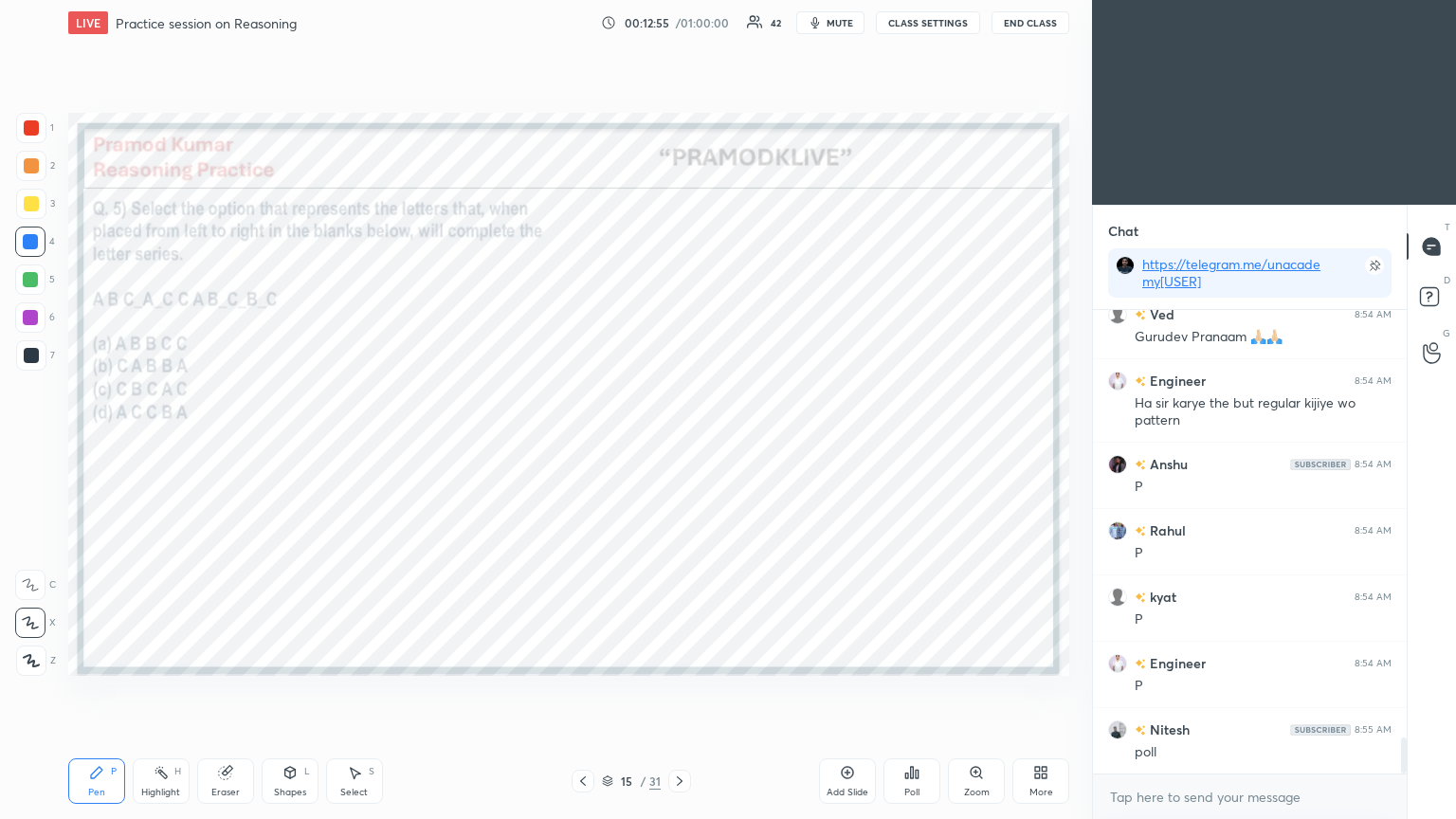 scroll, scrollTop: 5489, scrollLeft: 0, axis: vertical 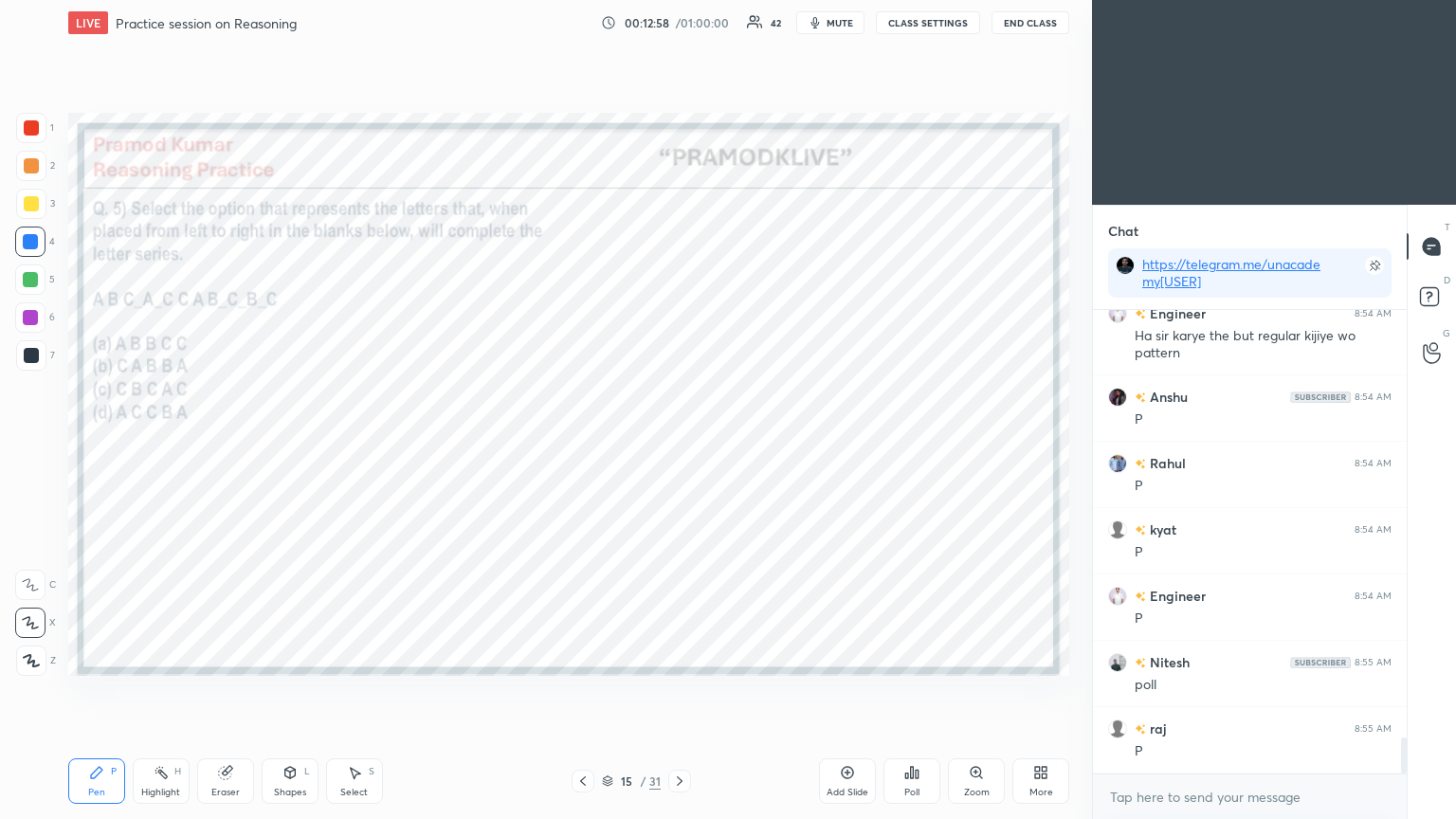 click 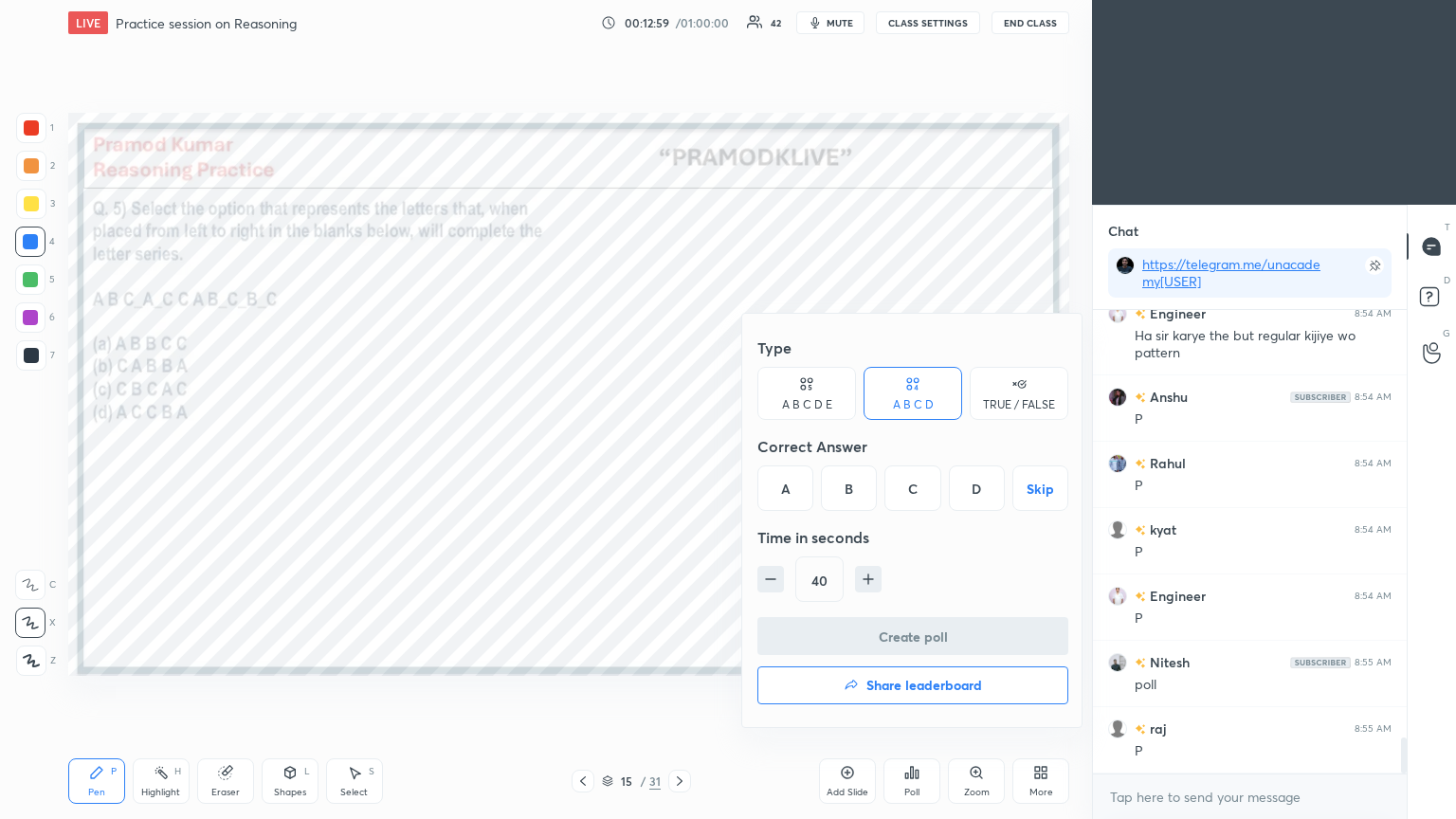 click on "C" at bounding box center (912, 488) 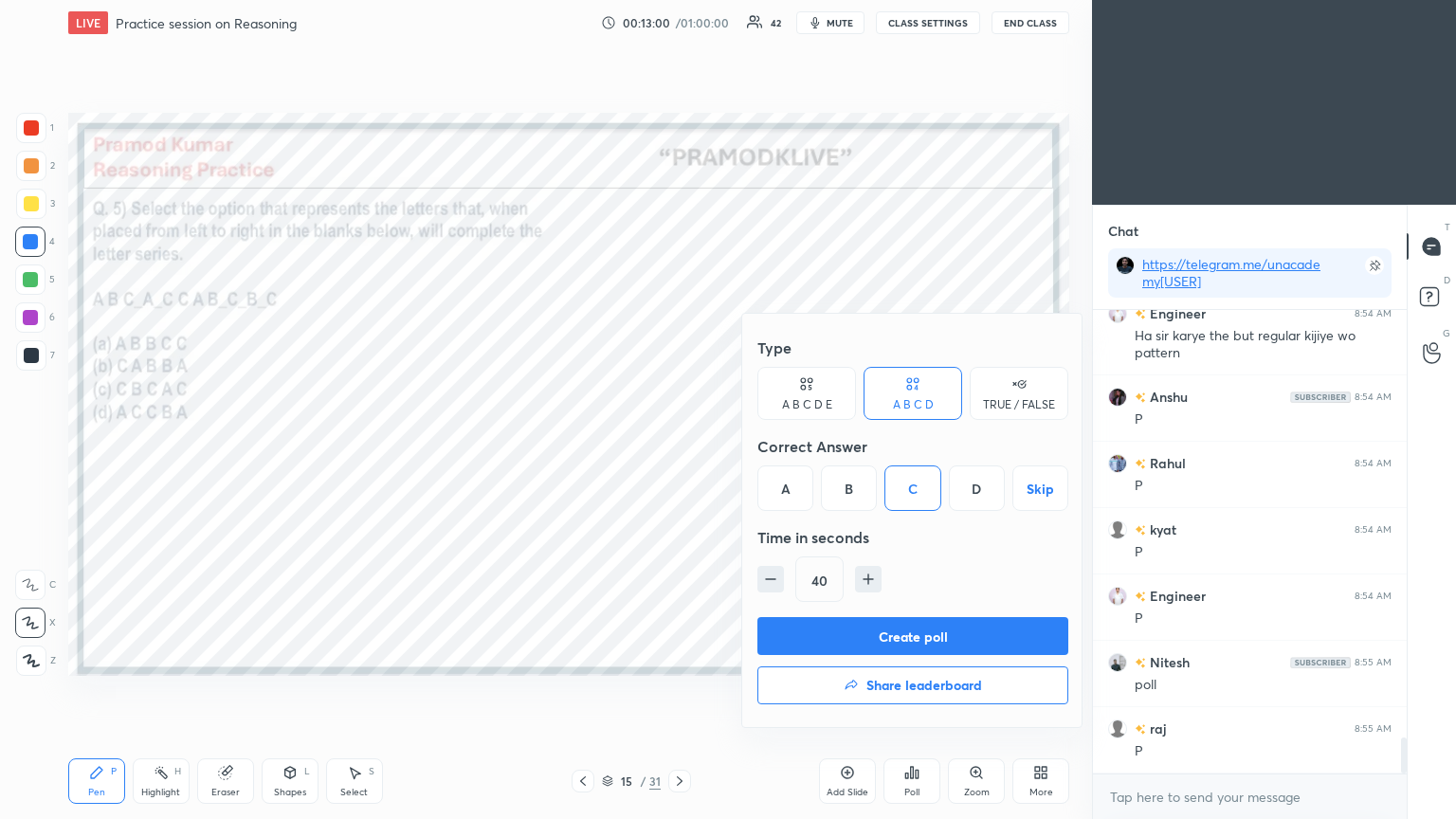 click on "Create poll" at bounding box center [913, 636] 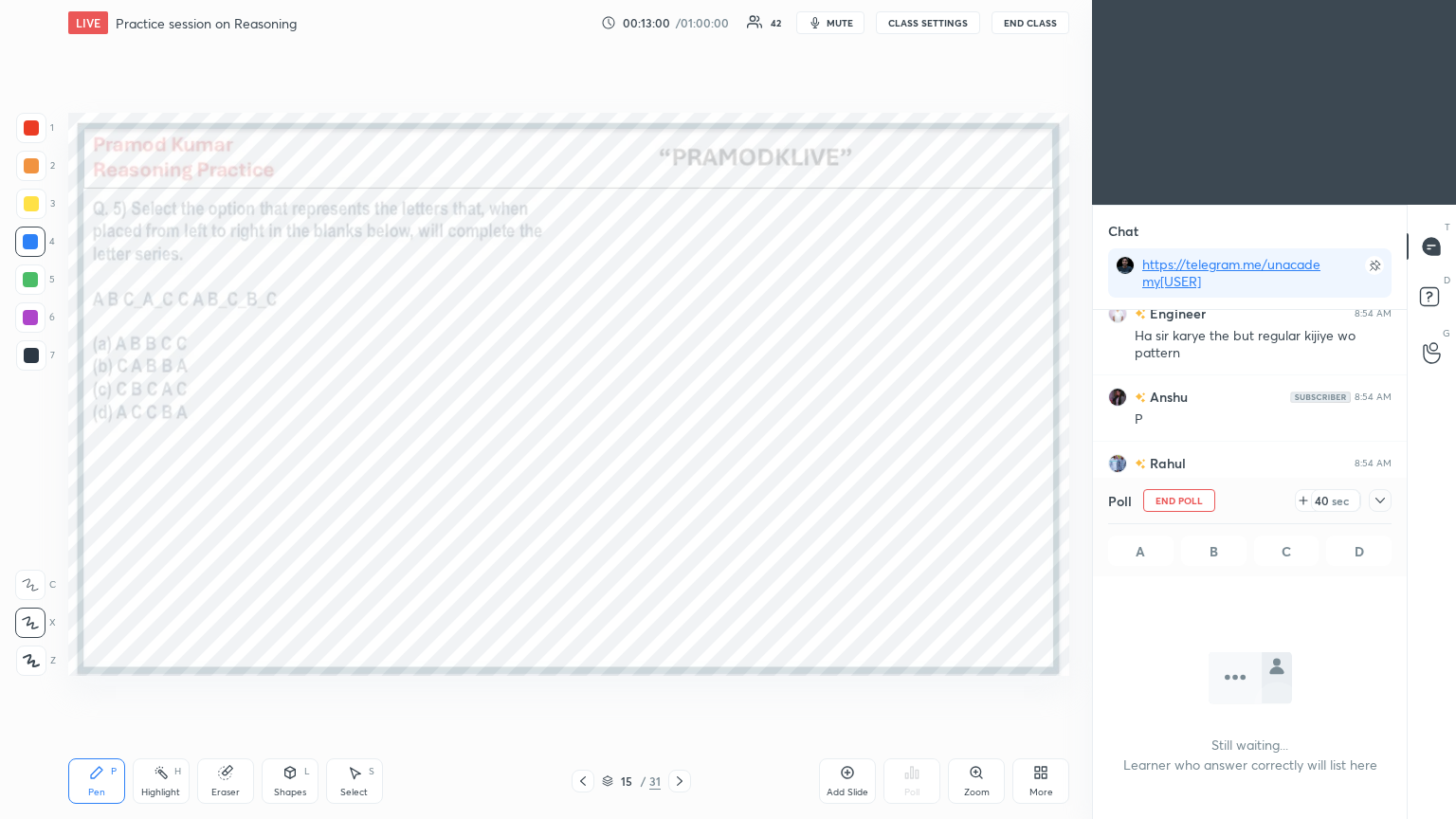 scroll, scrollTop: 281, scrollLeft: 308, axis: both 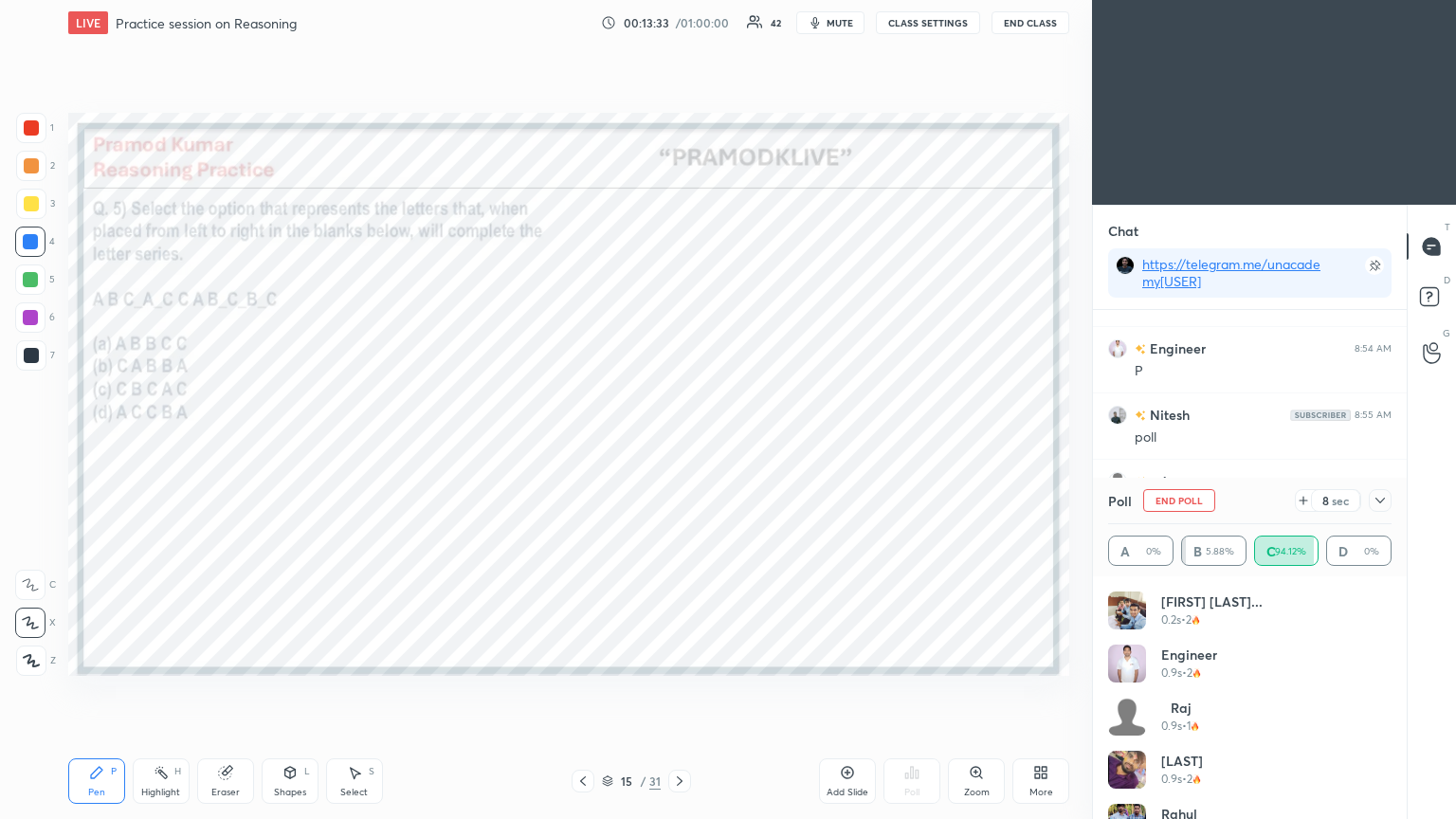 click 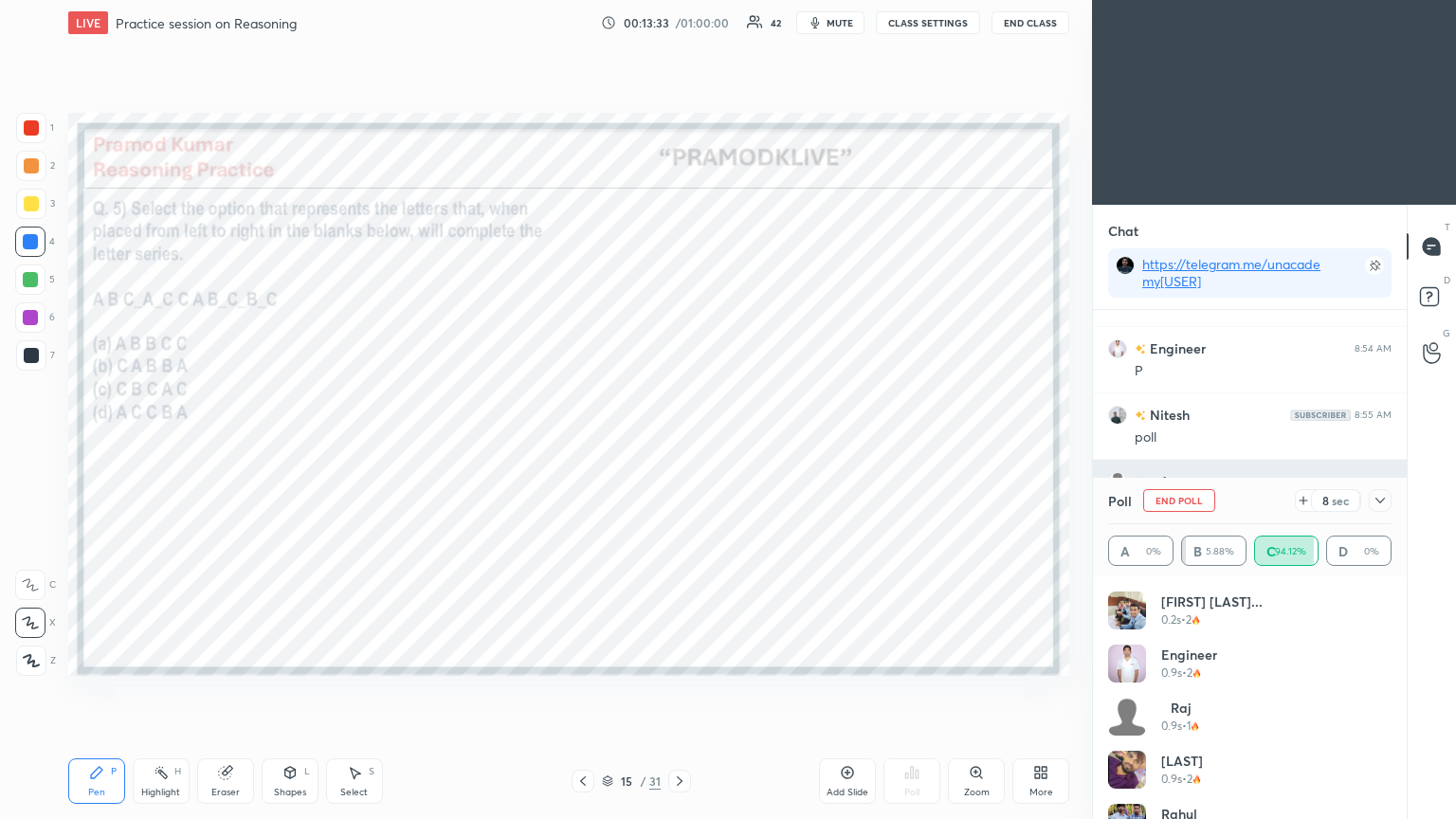scroll, scrollTop: 174, scrollLeft: 278, axis: both 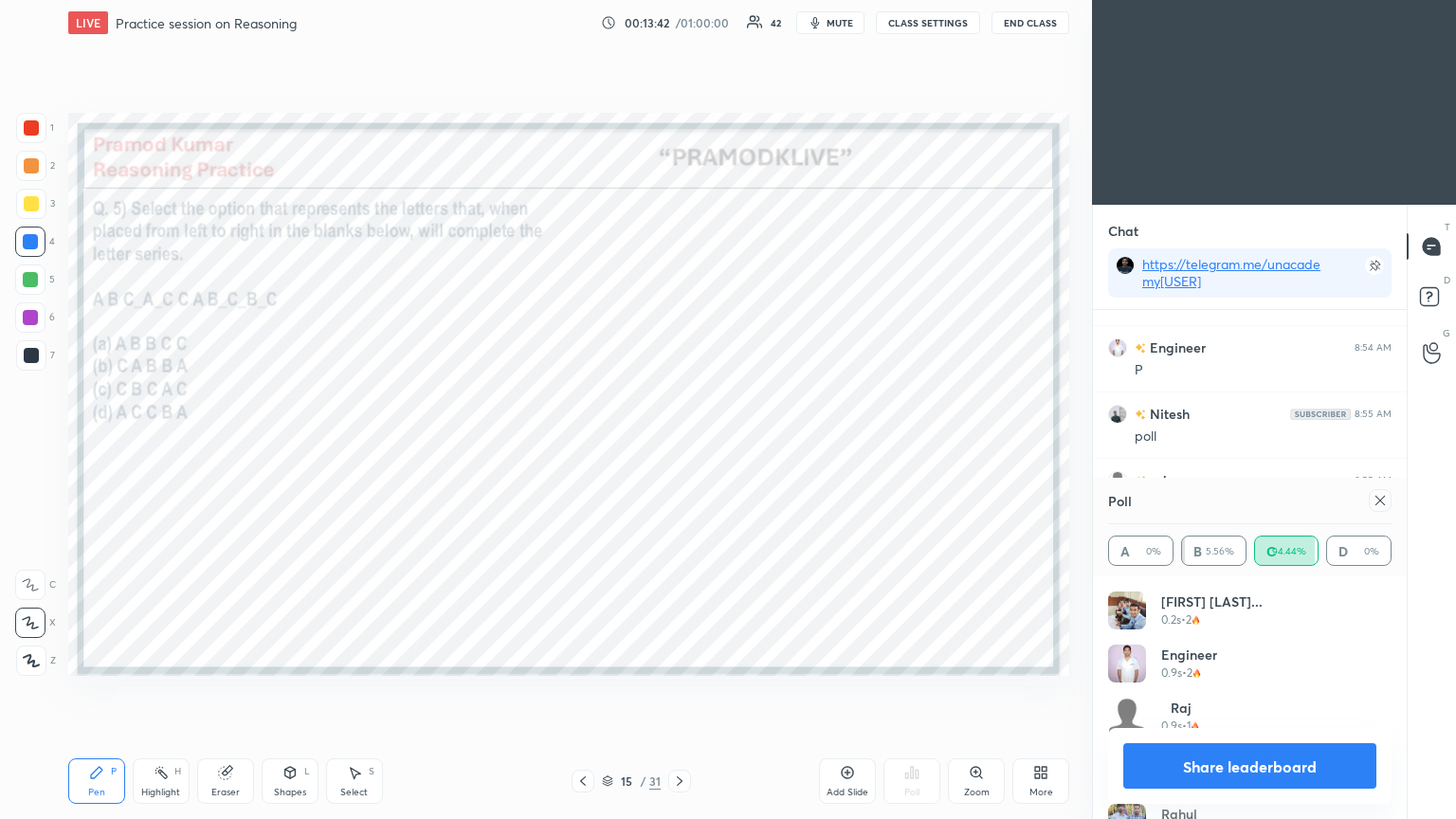 click at bounding box center [1380, 500] 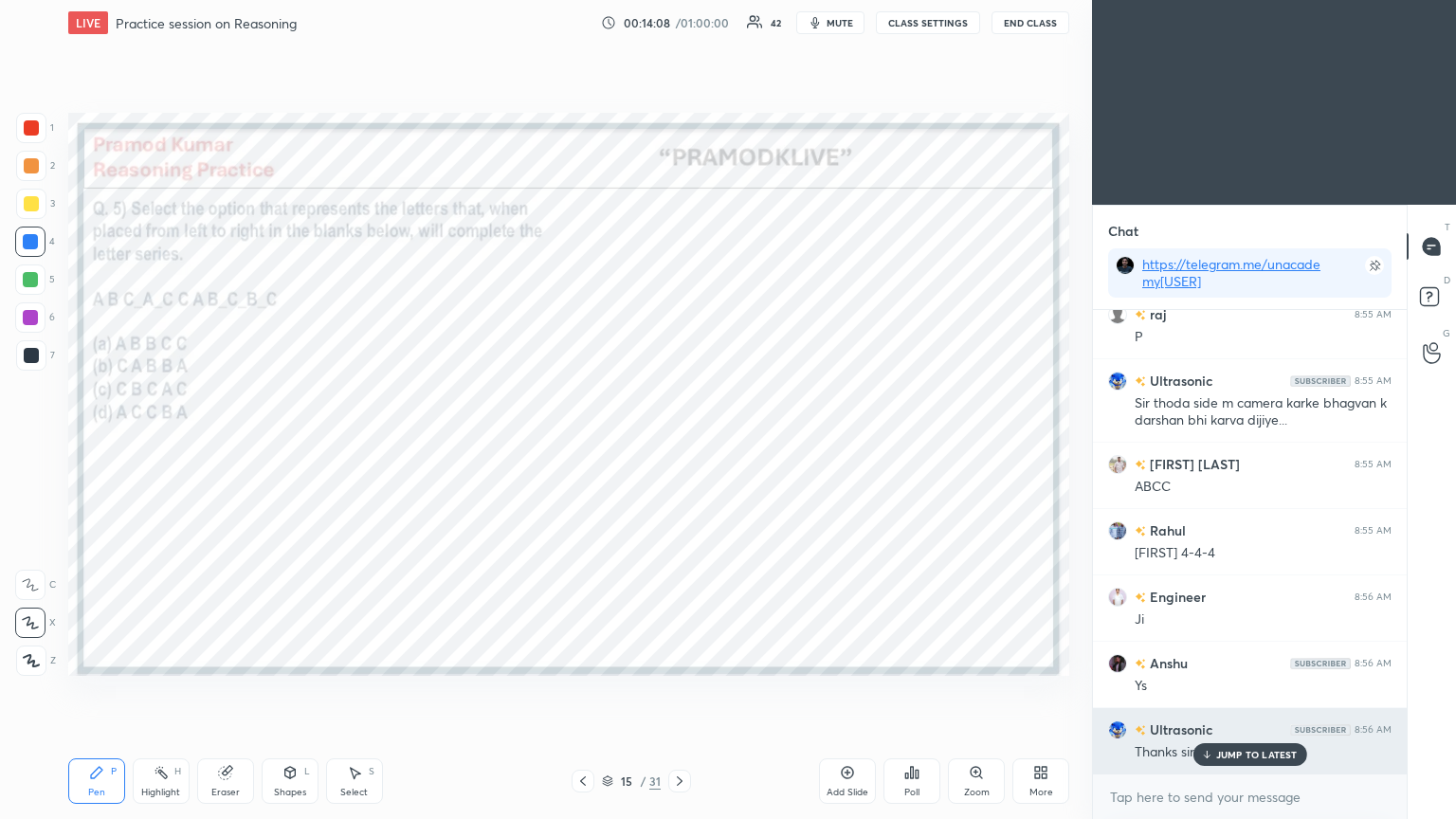 click on "JUMP TO LATEST" at bounding box center (1257, 755) 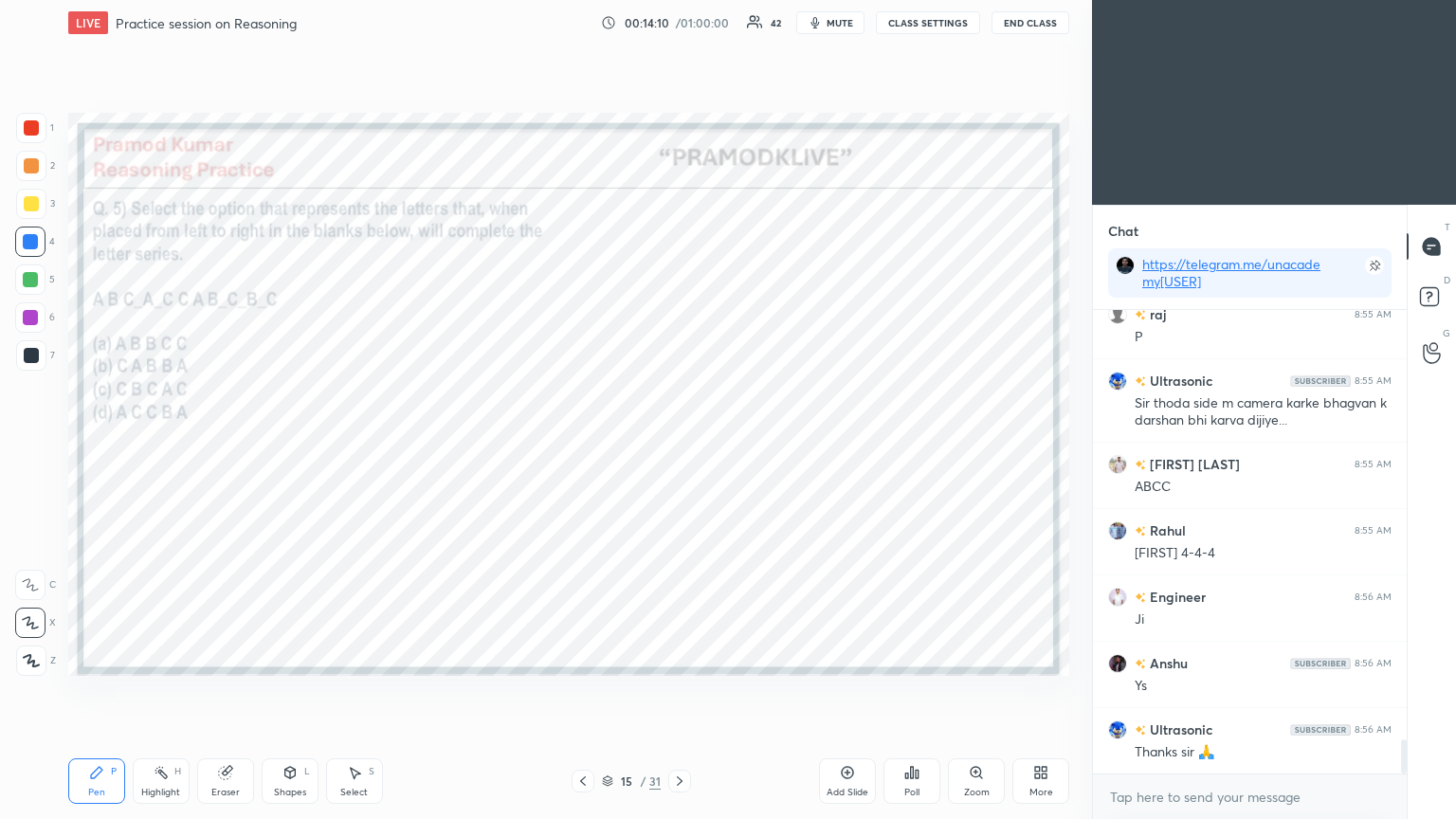 click at bounding box center [680, 781] 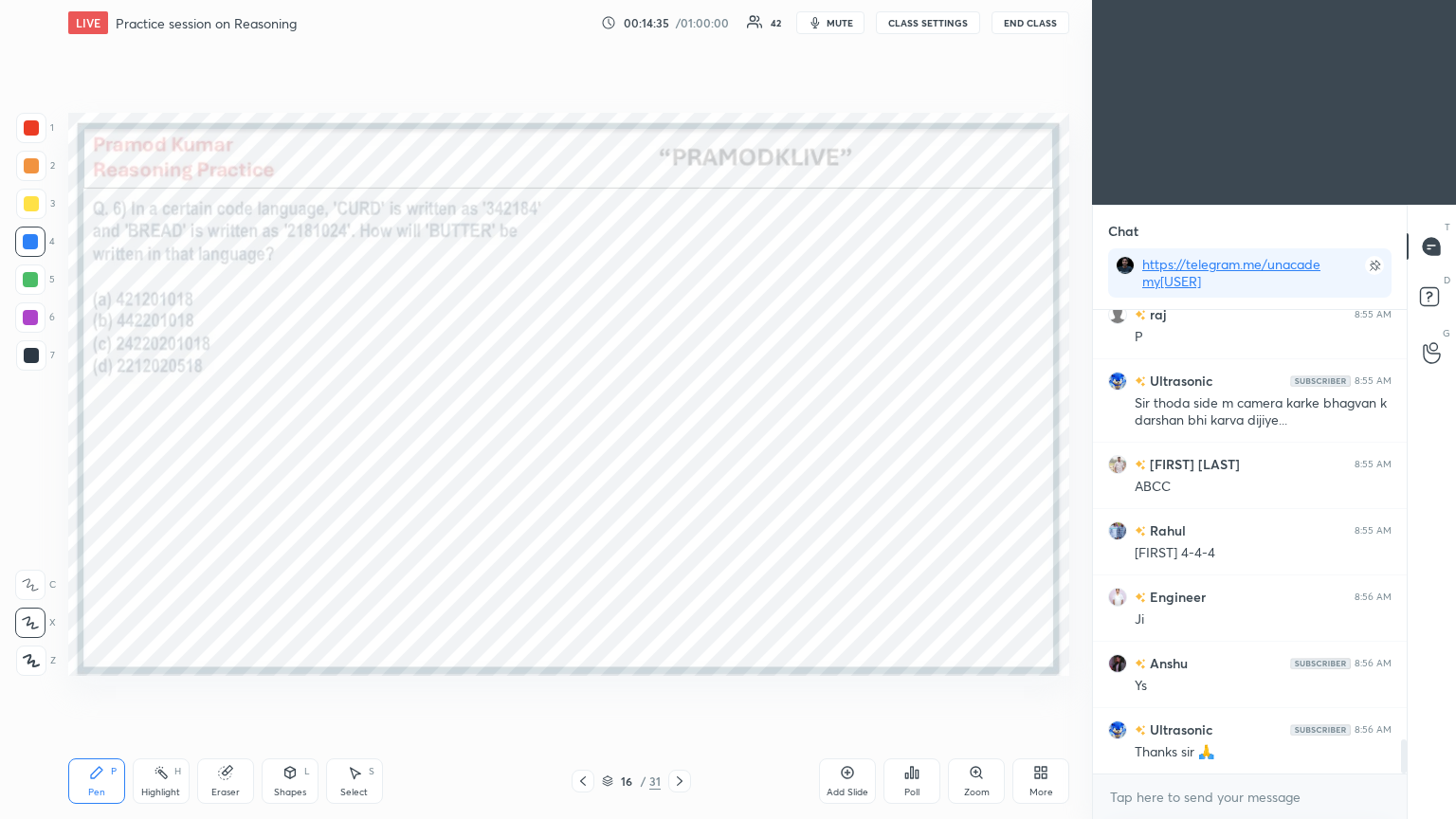 scroll, scrollTop: 5971, scrollLeft: 0, axis: vertical 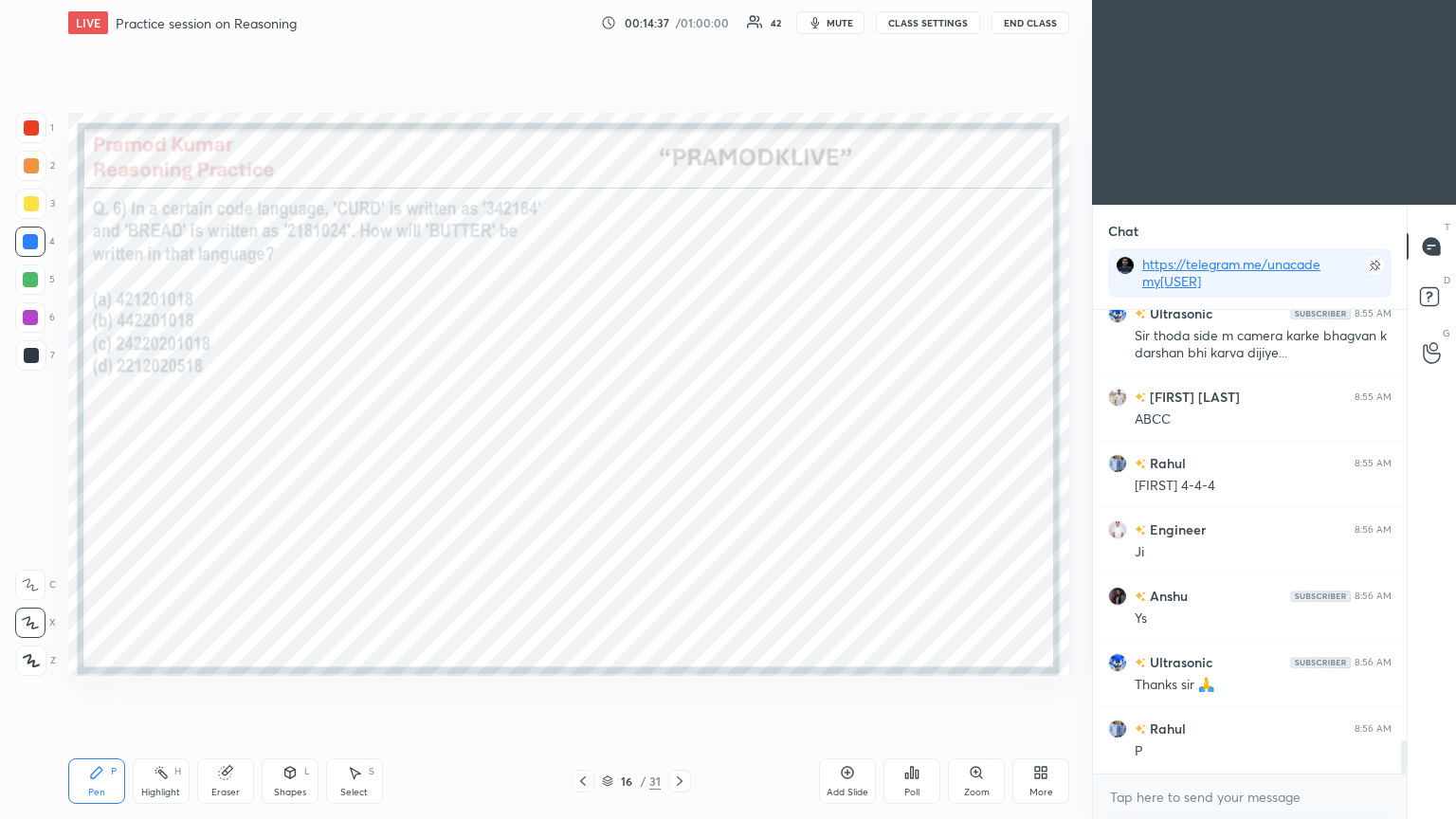 click 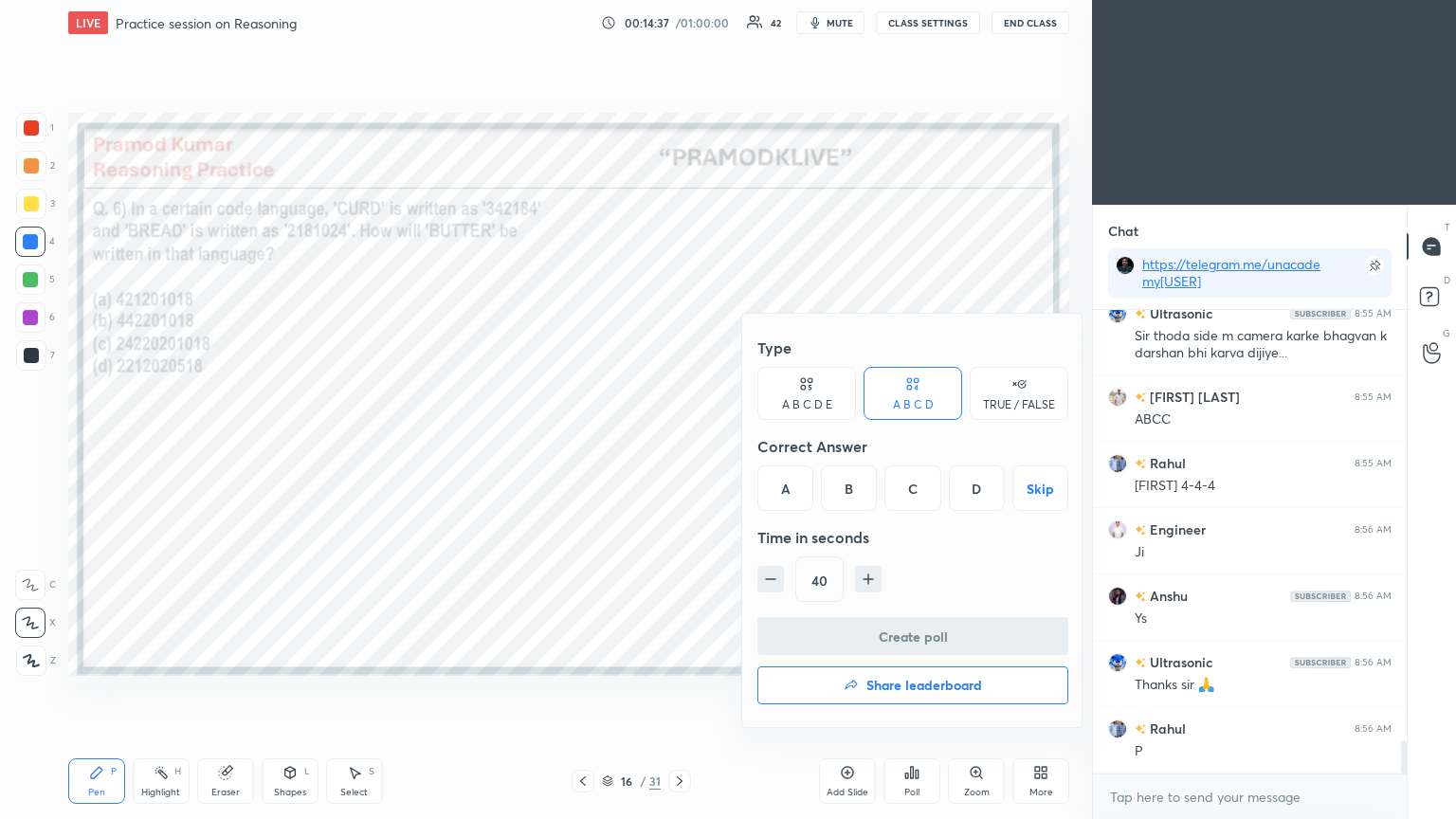 scroll, scrollTop: 6036, scrollLeft: 0, axis: vertical 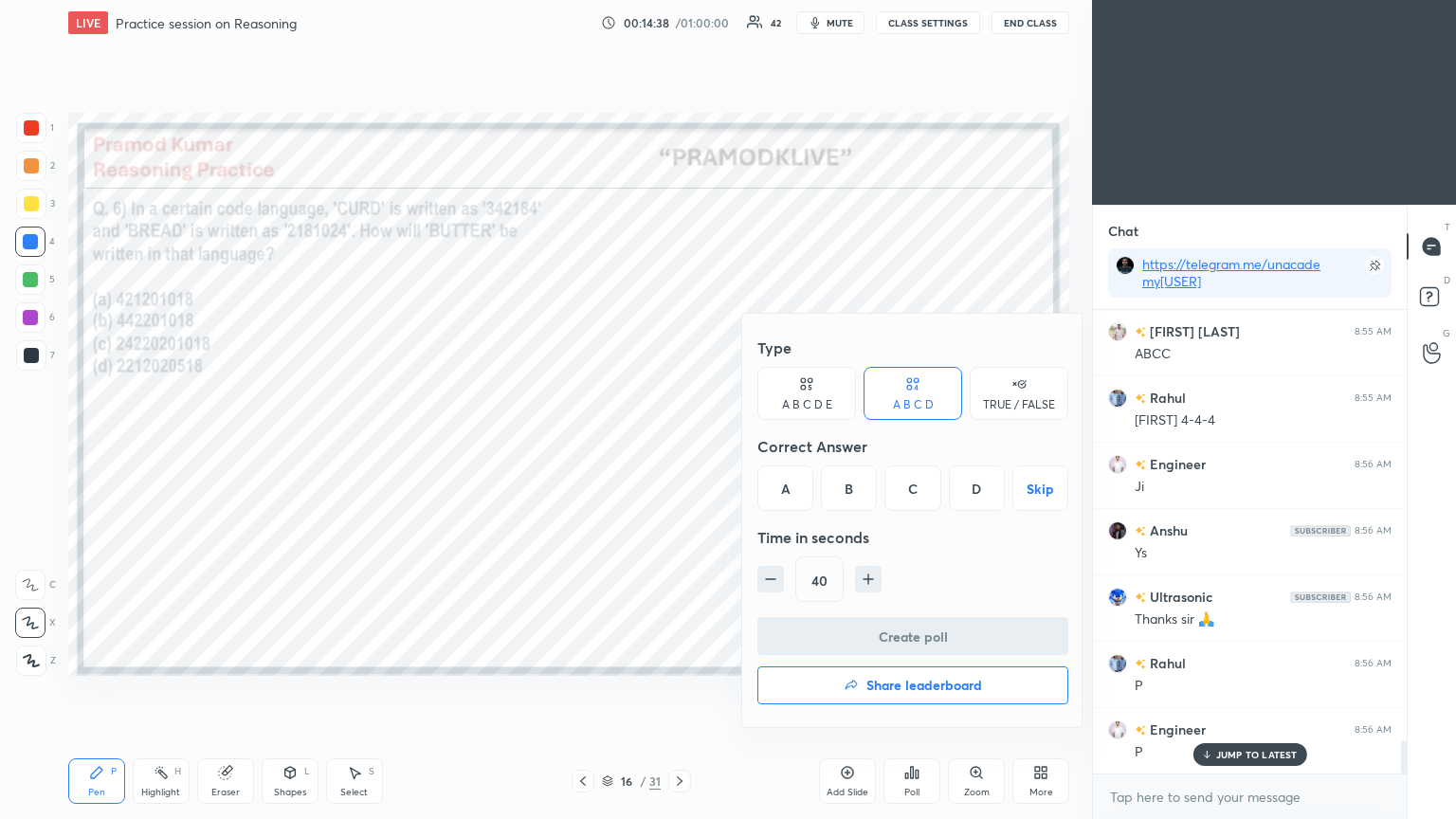 click on "C" at bounding box center [912, 488] 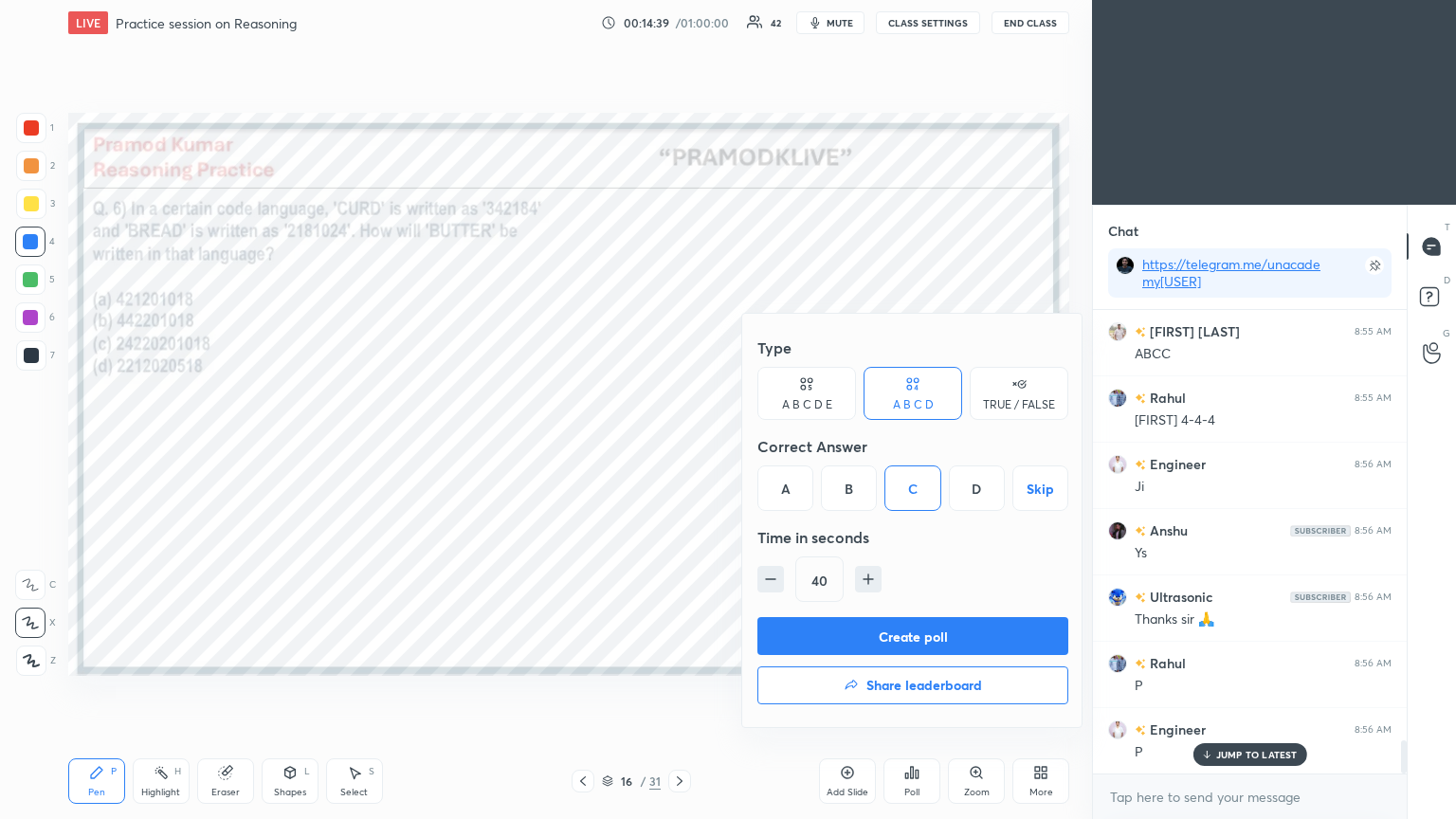 click on "Create poll" at bounding box center (913, 636) 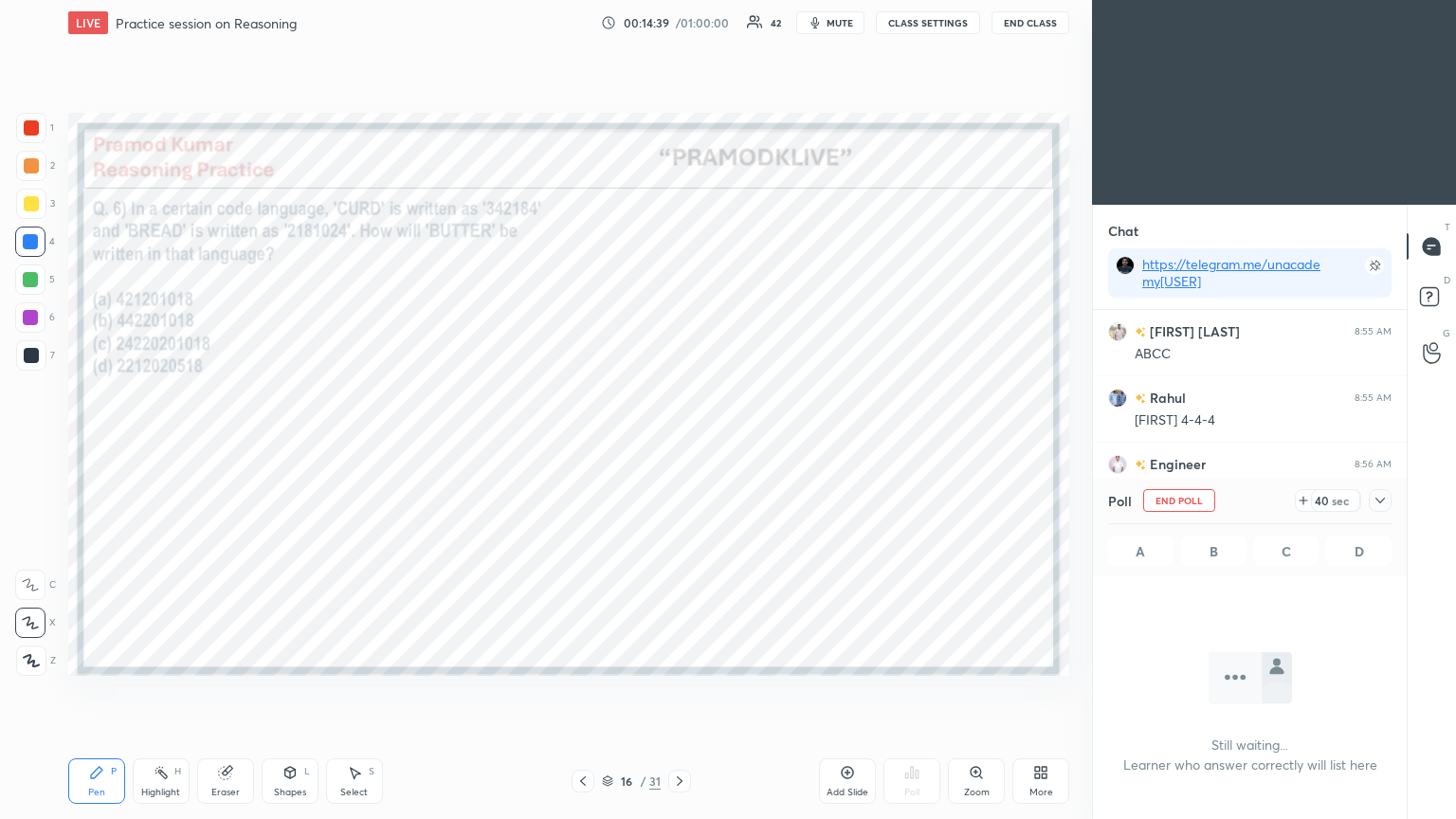 scroll, scrollTop: 7, scrollLeft: 6, axis: both 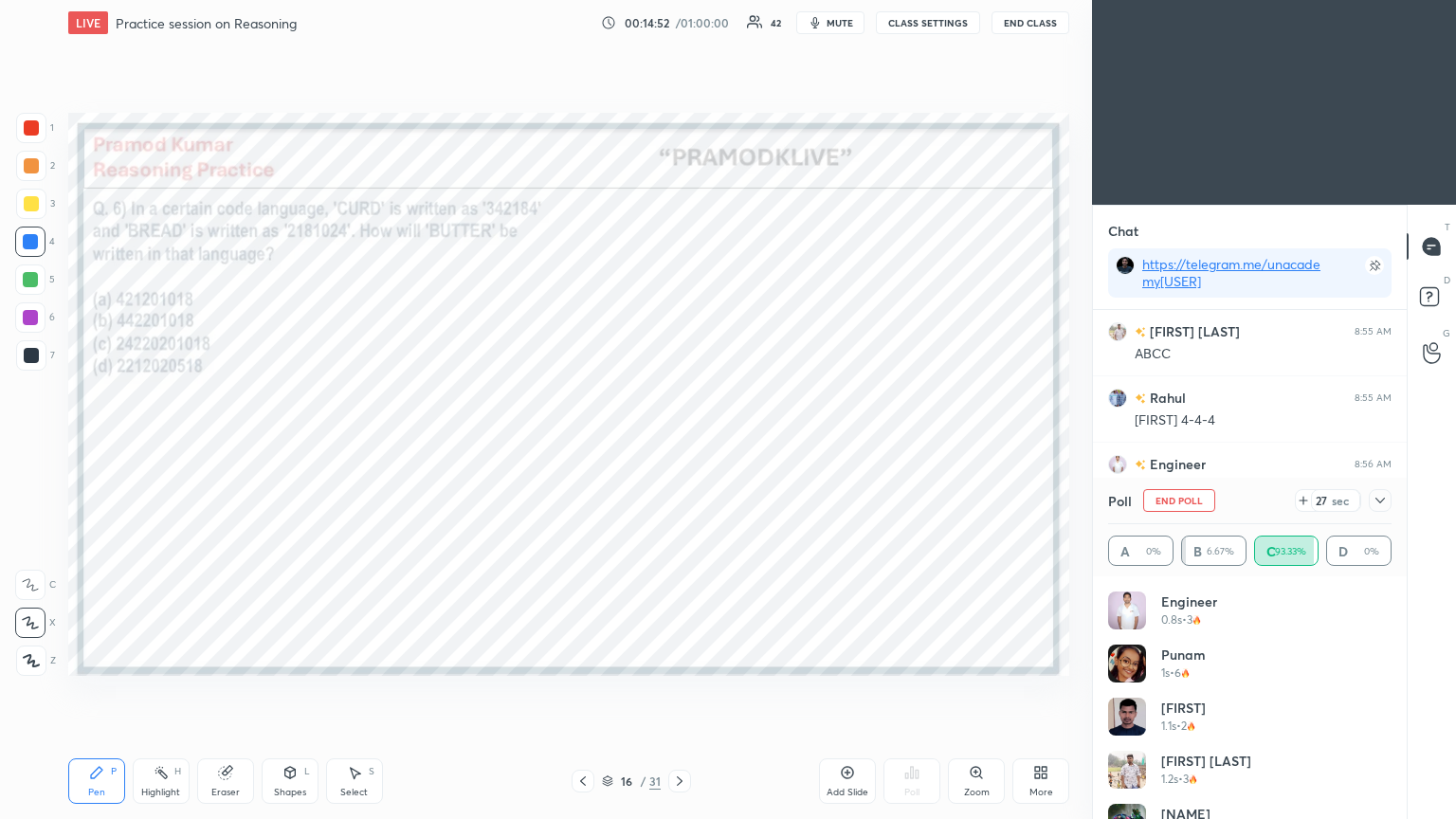 click 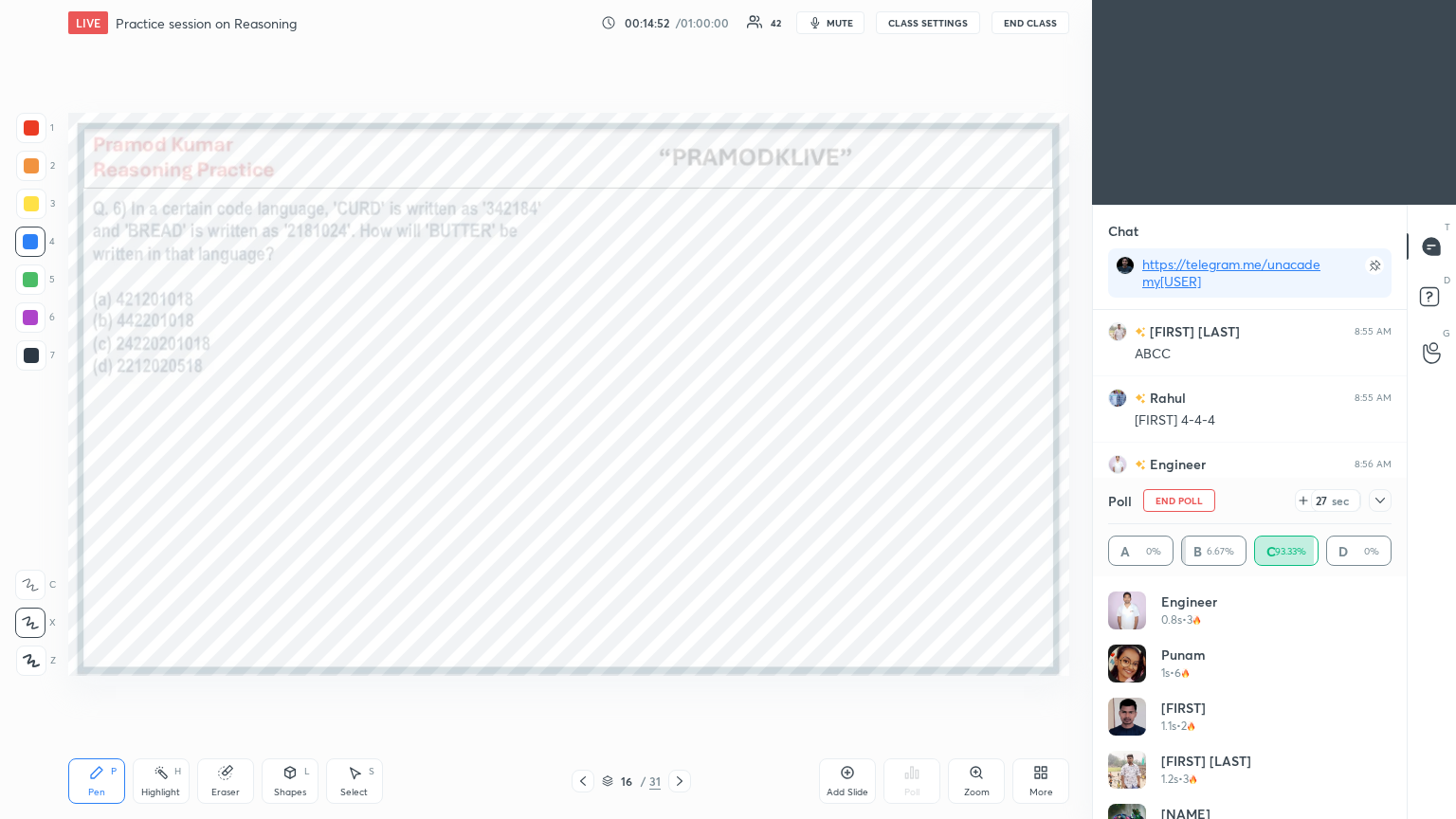 scroll, scrollTop: 190, scrollLeft: 278, axis: both 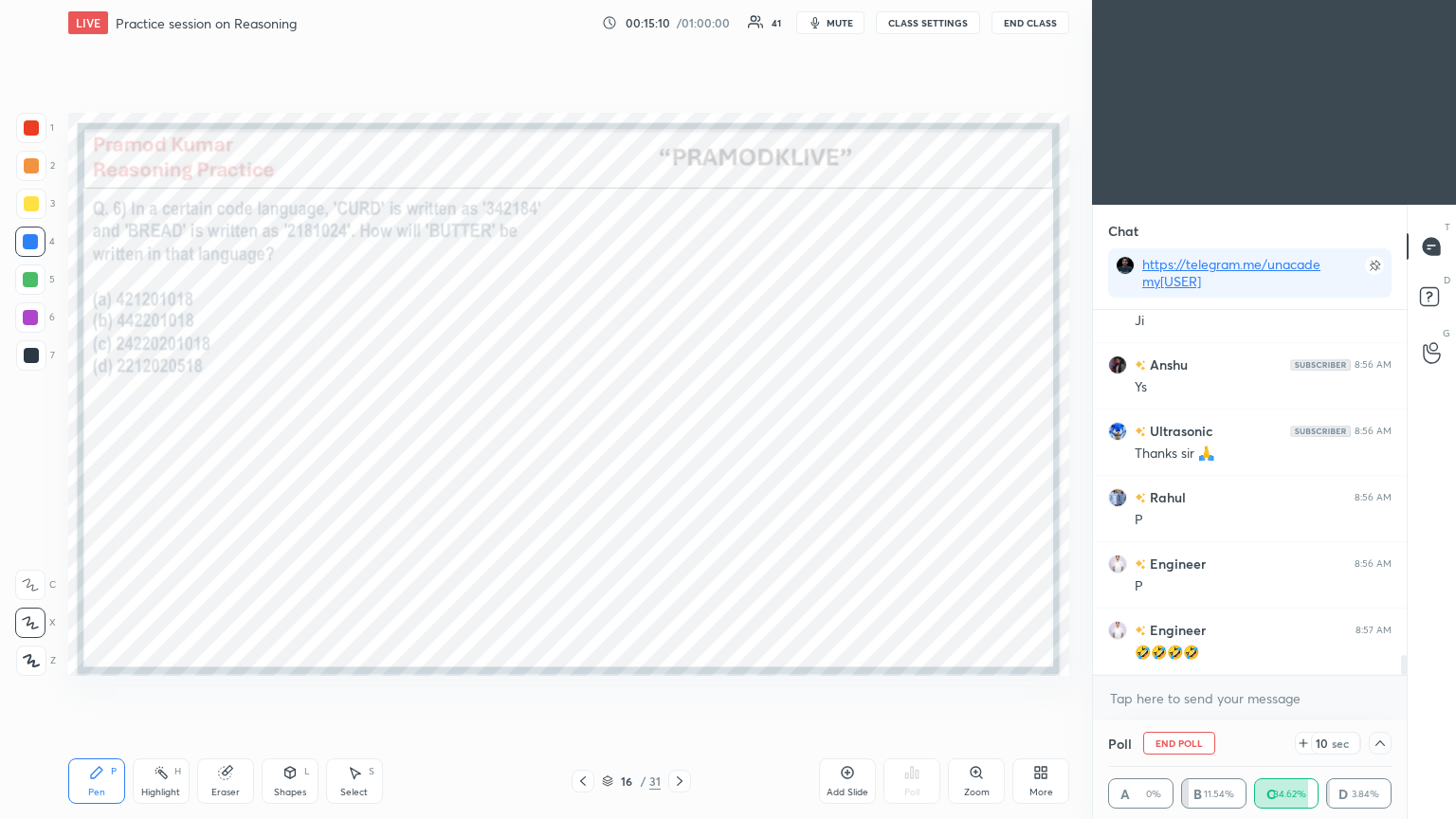 click on "10  sec" at bounding box center (1343, 743) 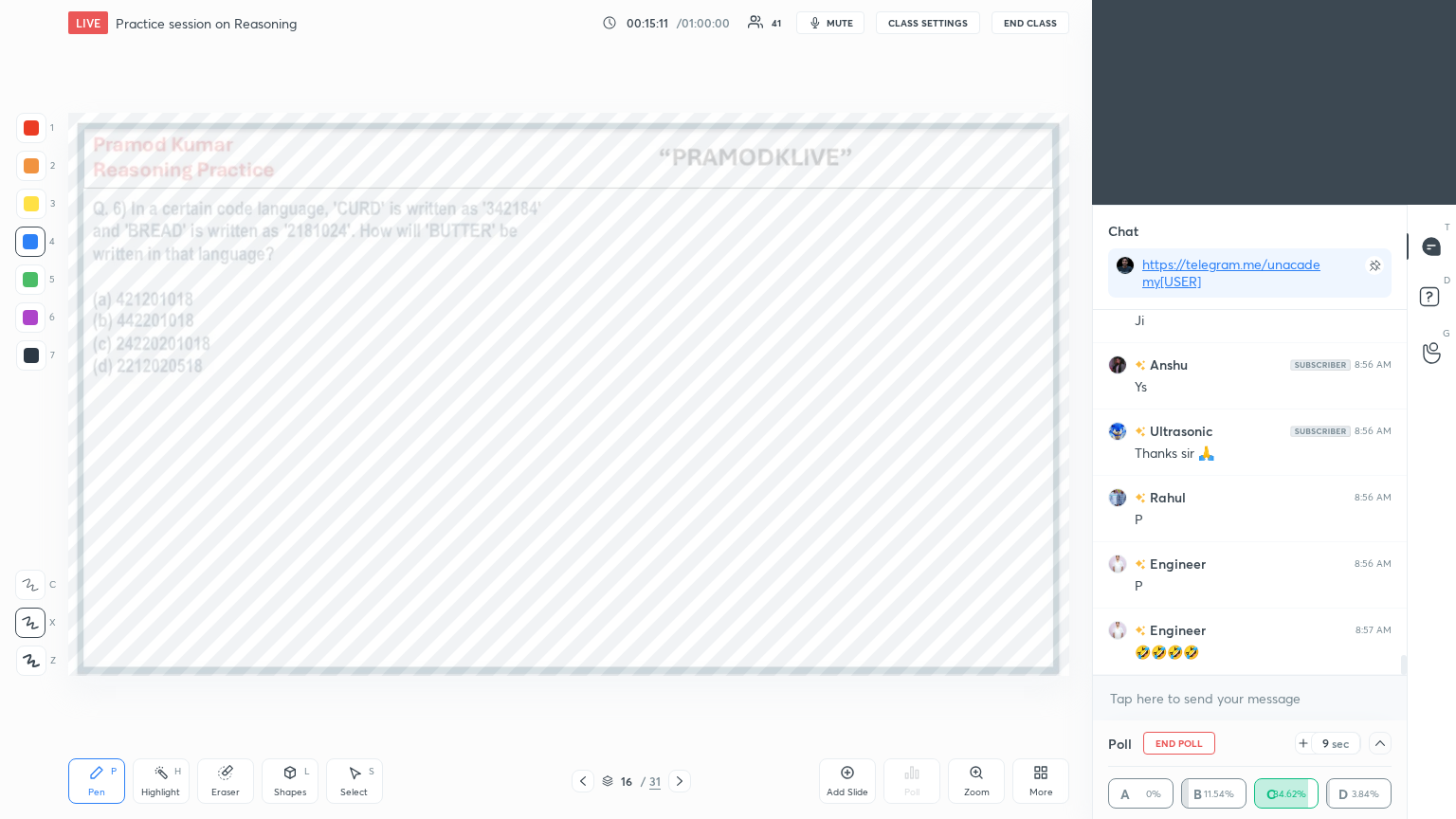 click 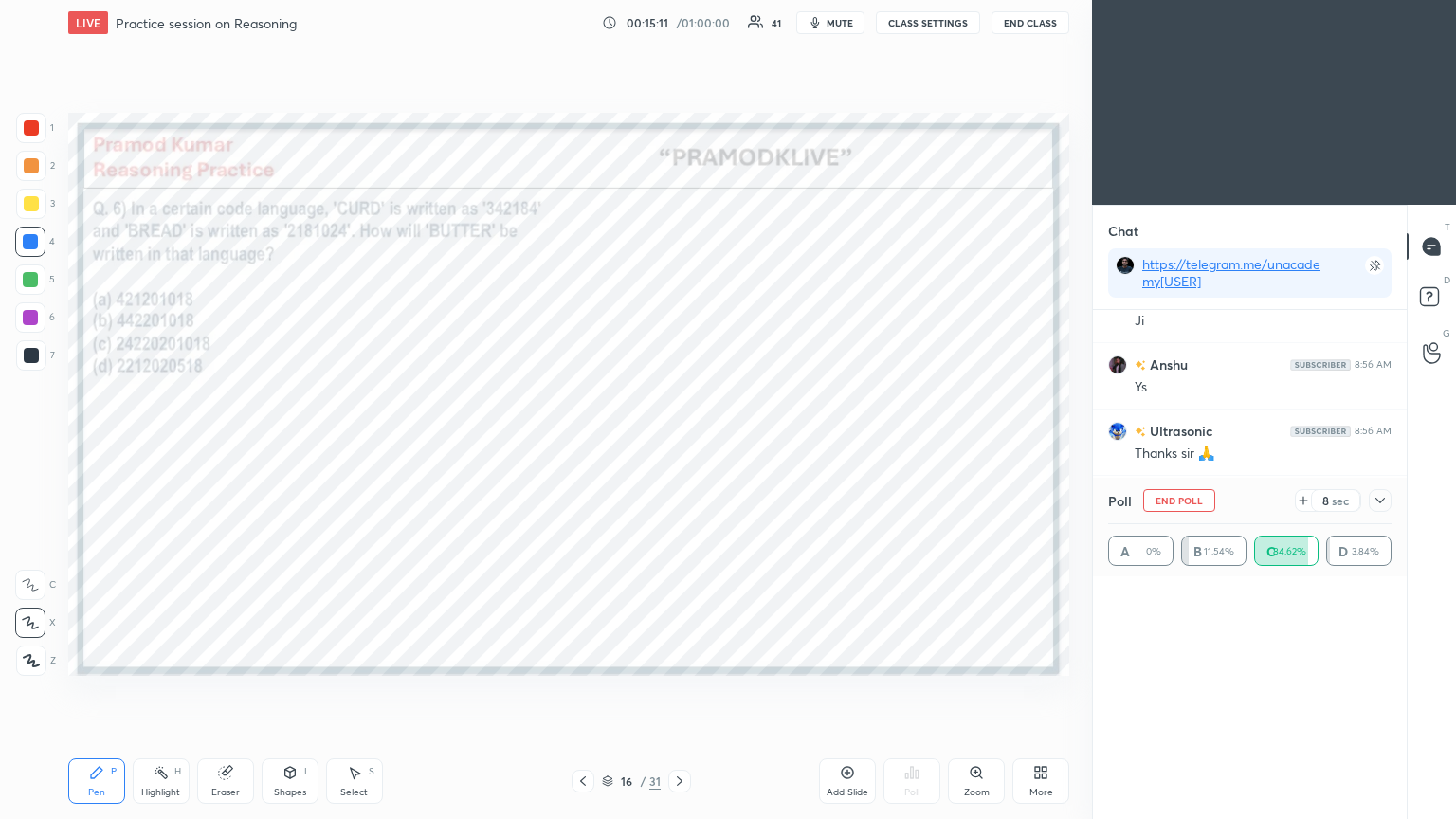 scroll, scrollTop: 0, scrollLeft: 0, axis: both 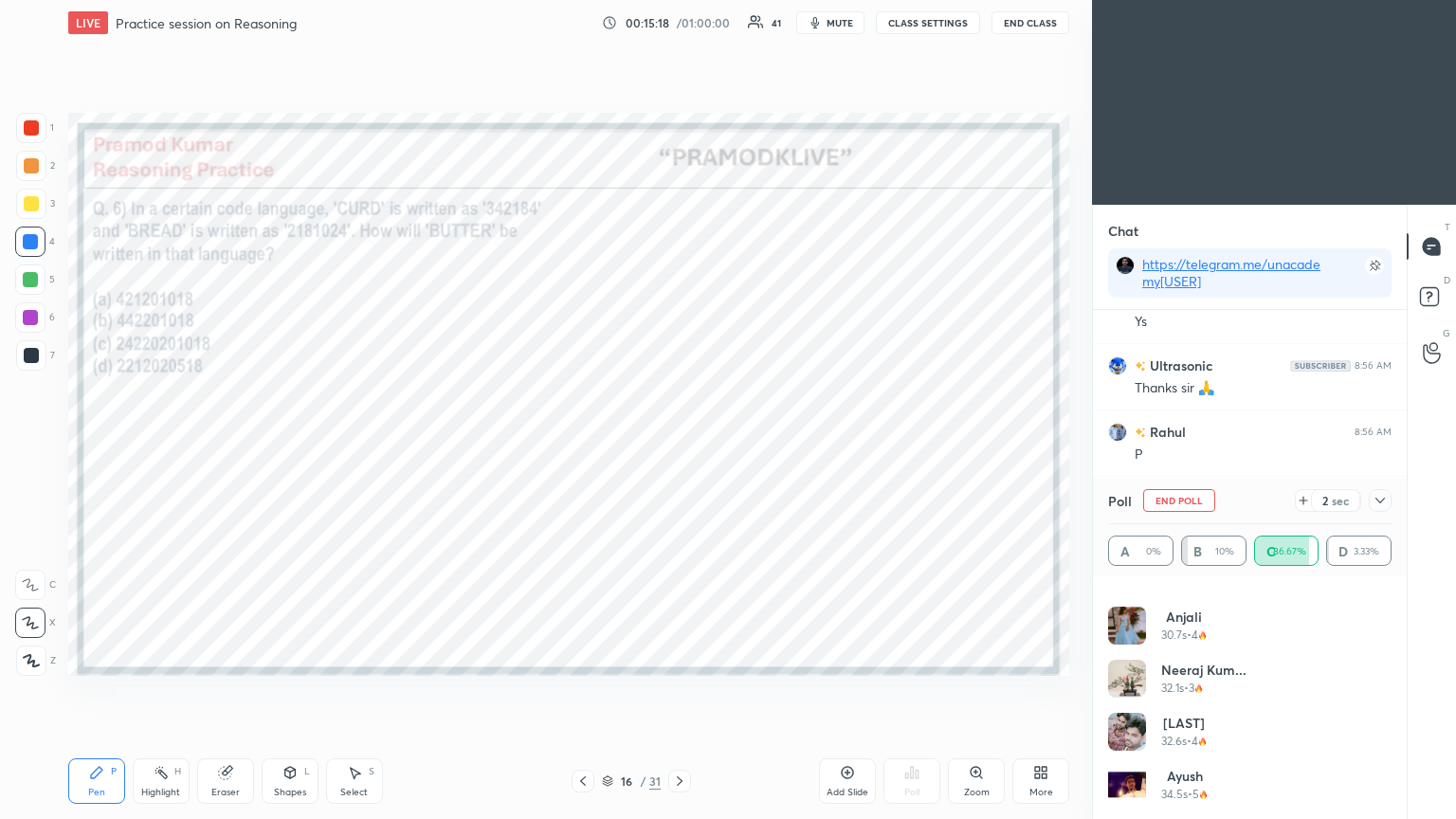 click 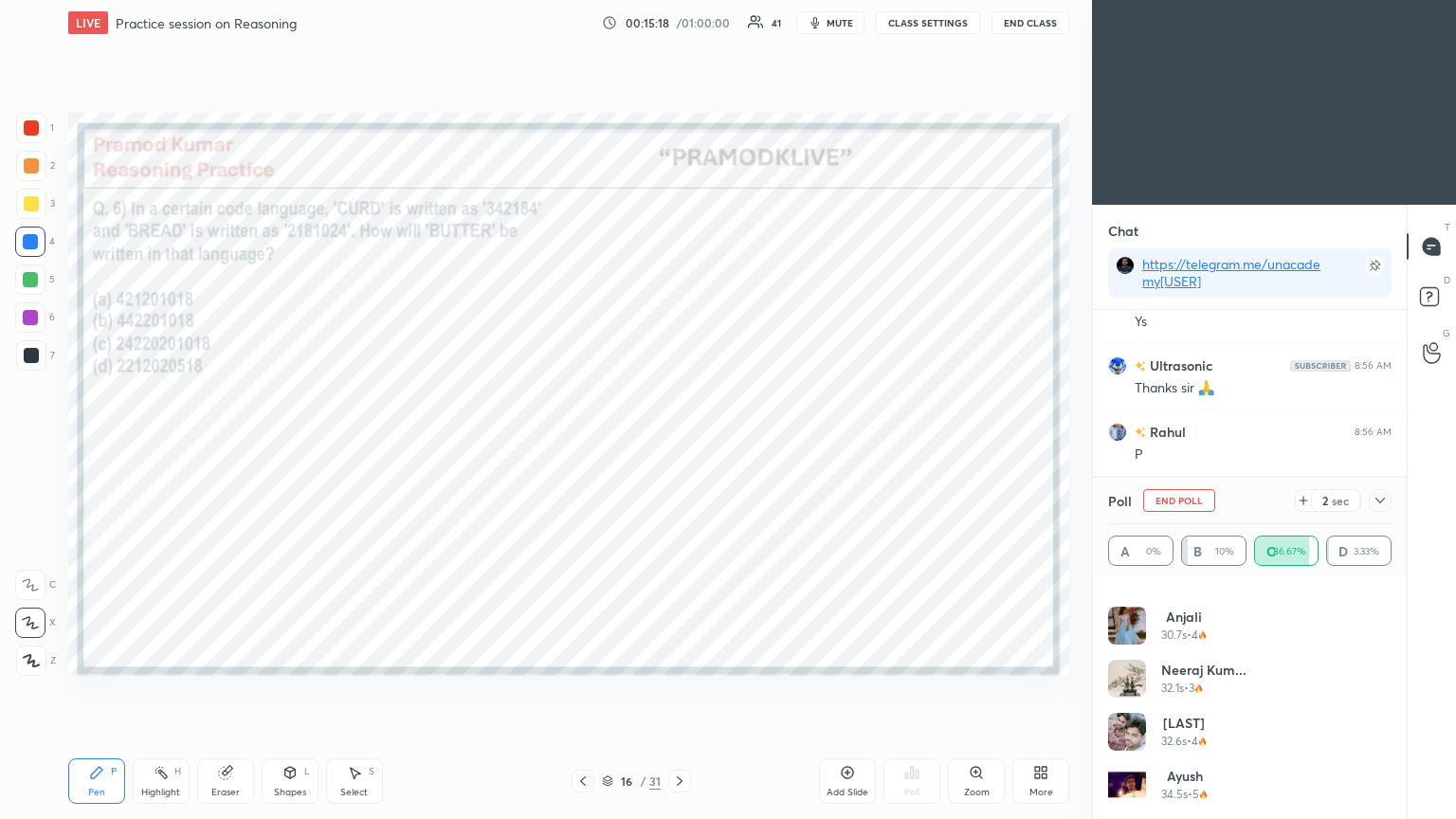 scroll, scrollTop: 166, scrollLeft: 278, axis: both 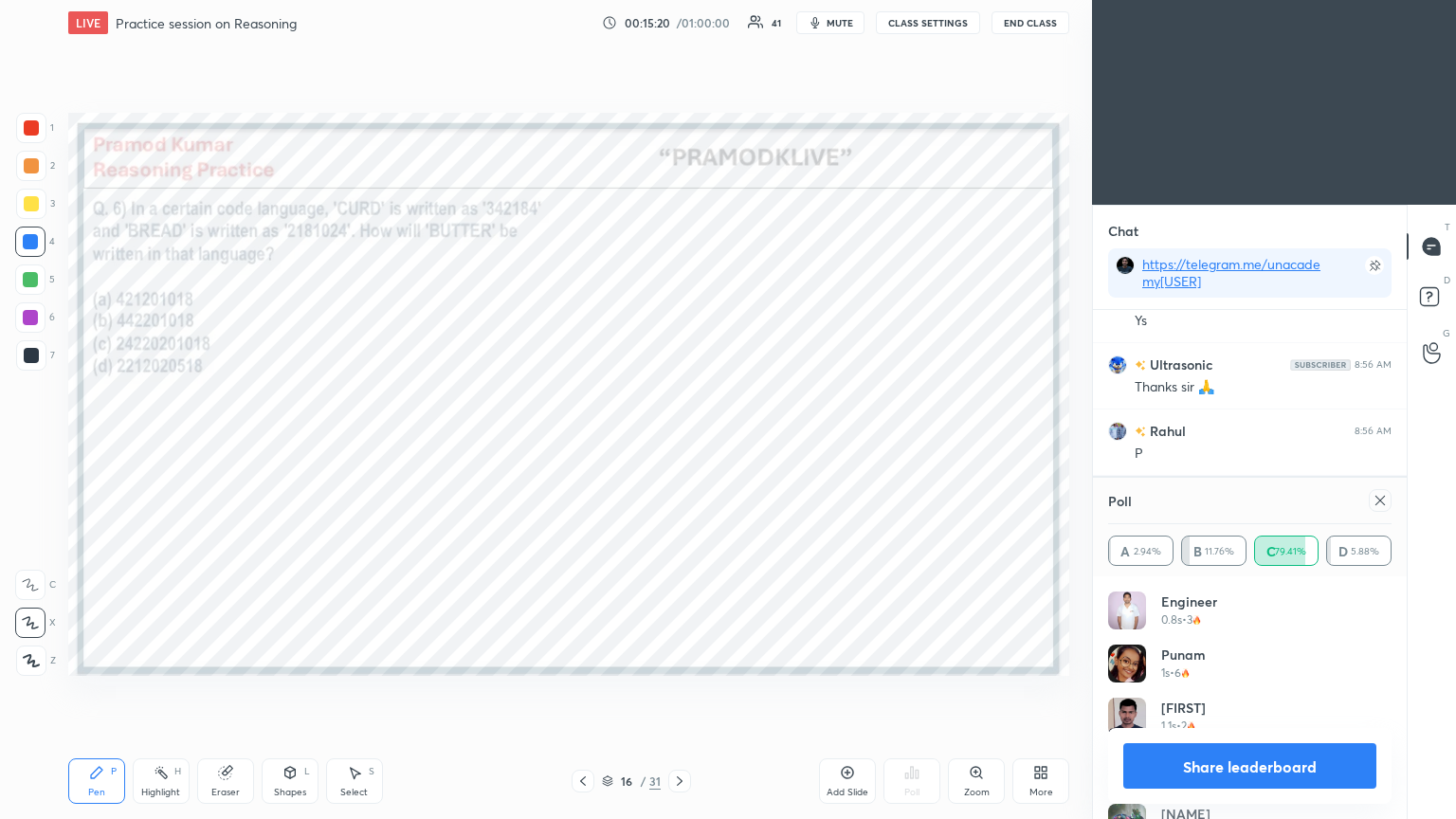click 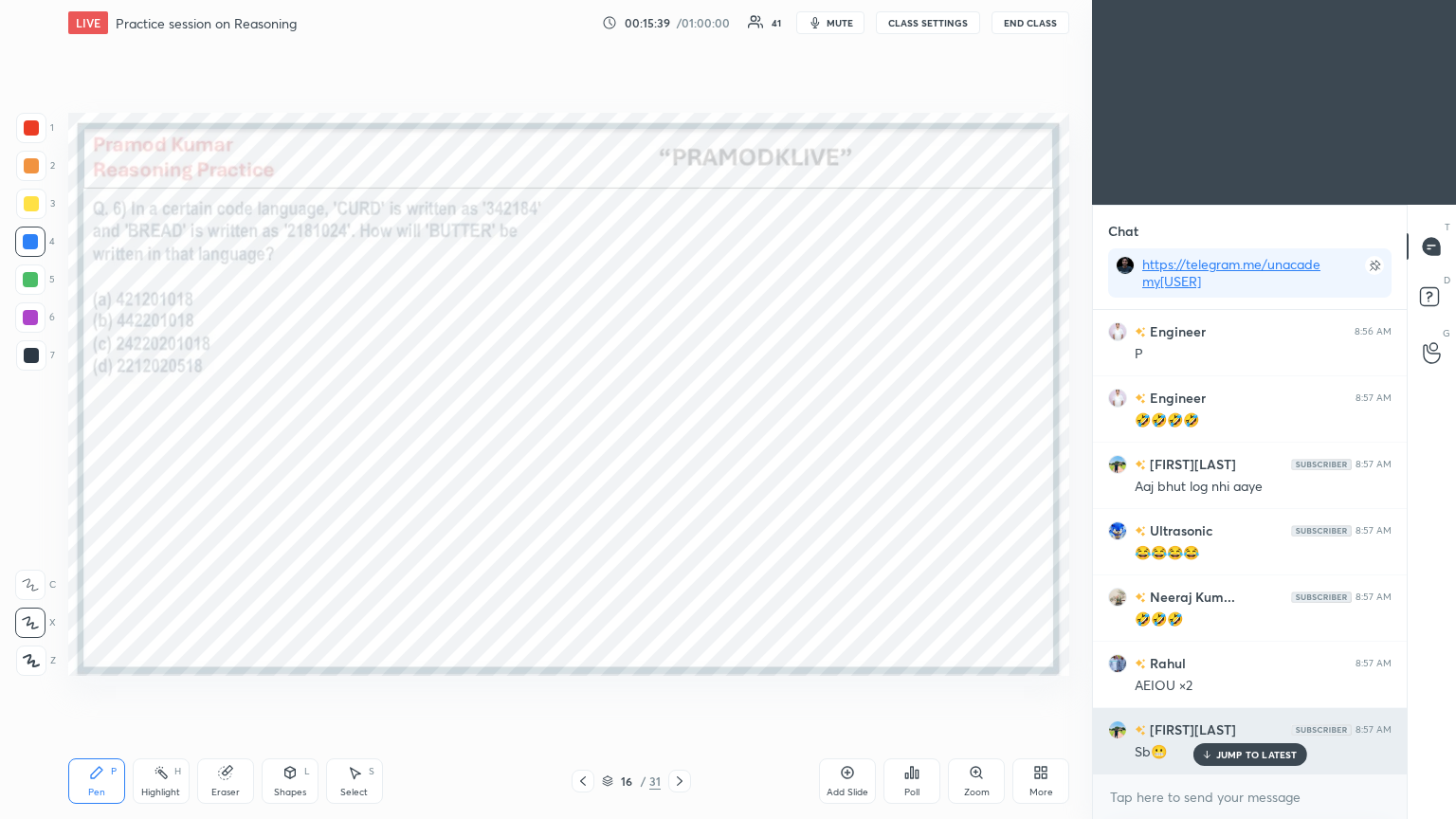 click on "JUMP TO LATEST" at bounding box center [1257, 755] 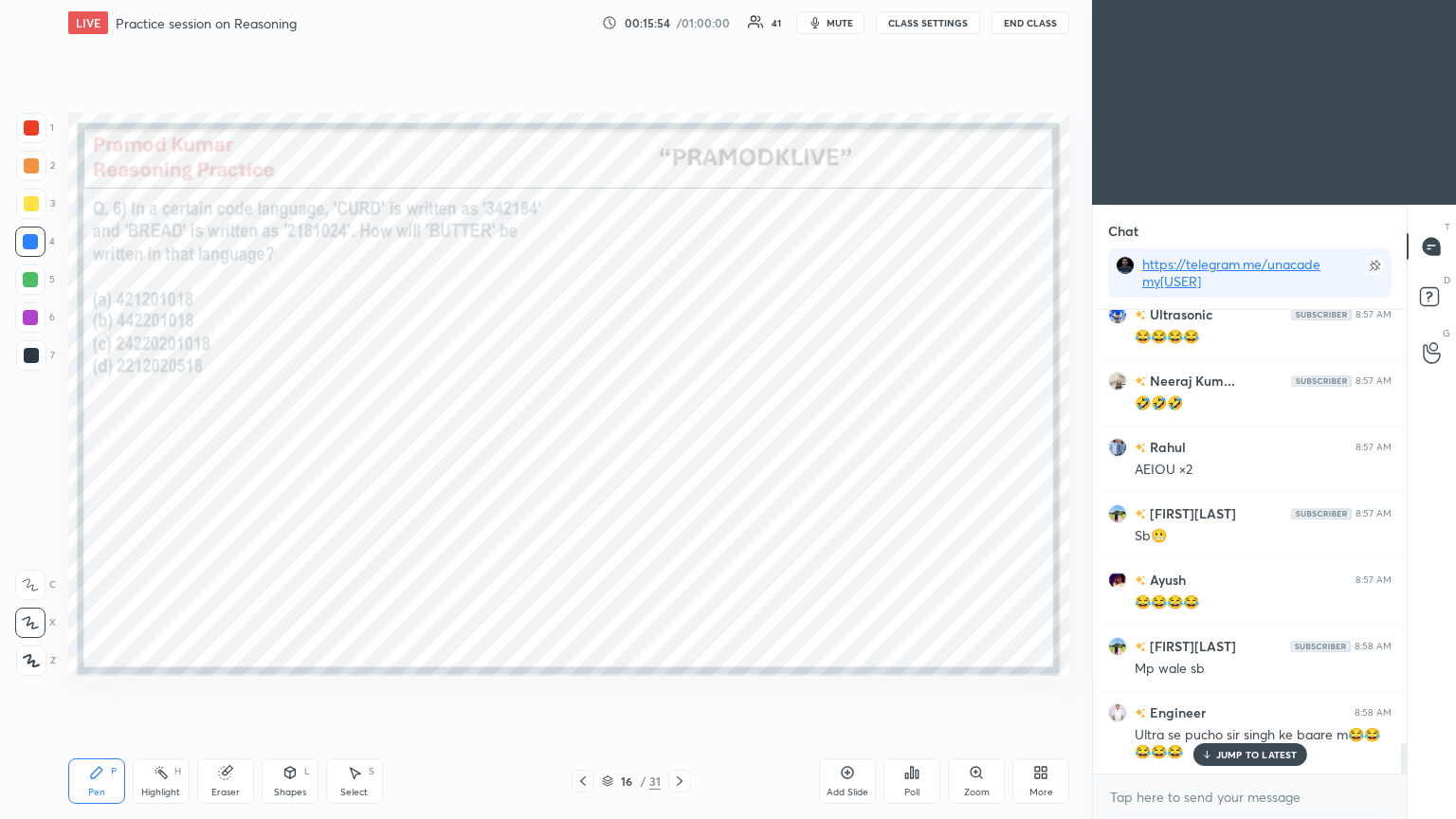 click on "JUMP TO LATEST" at bounding box center (1249, 755) 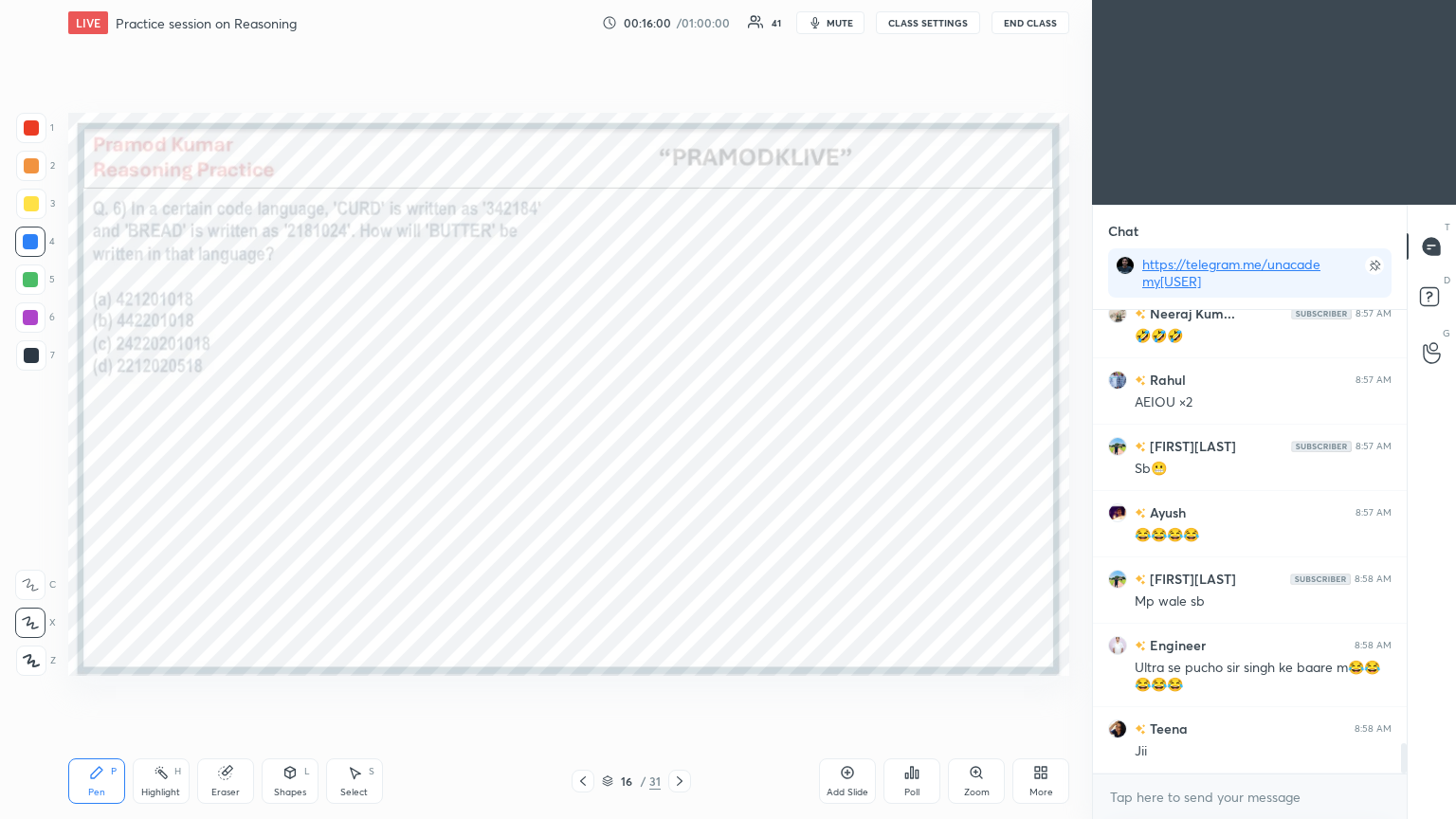 click 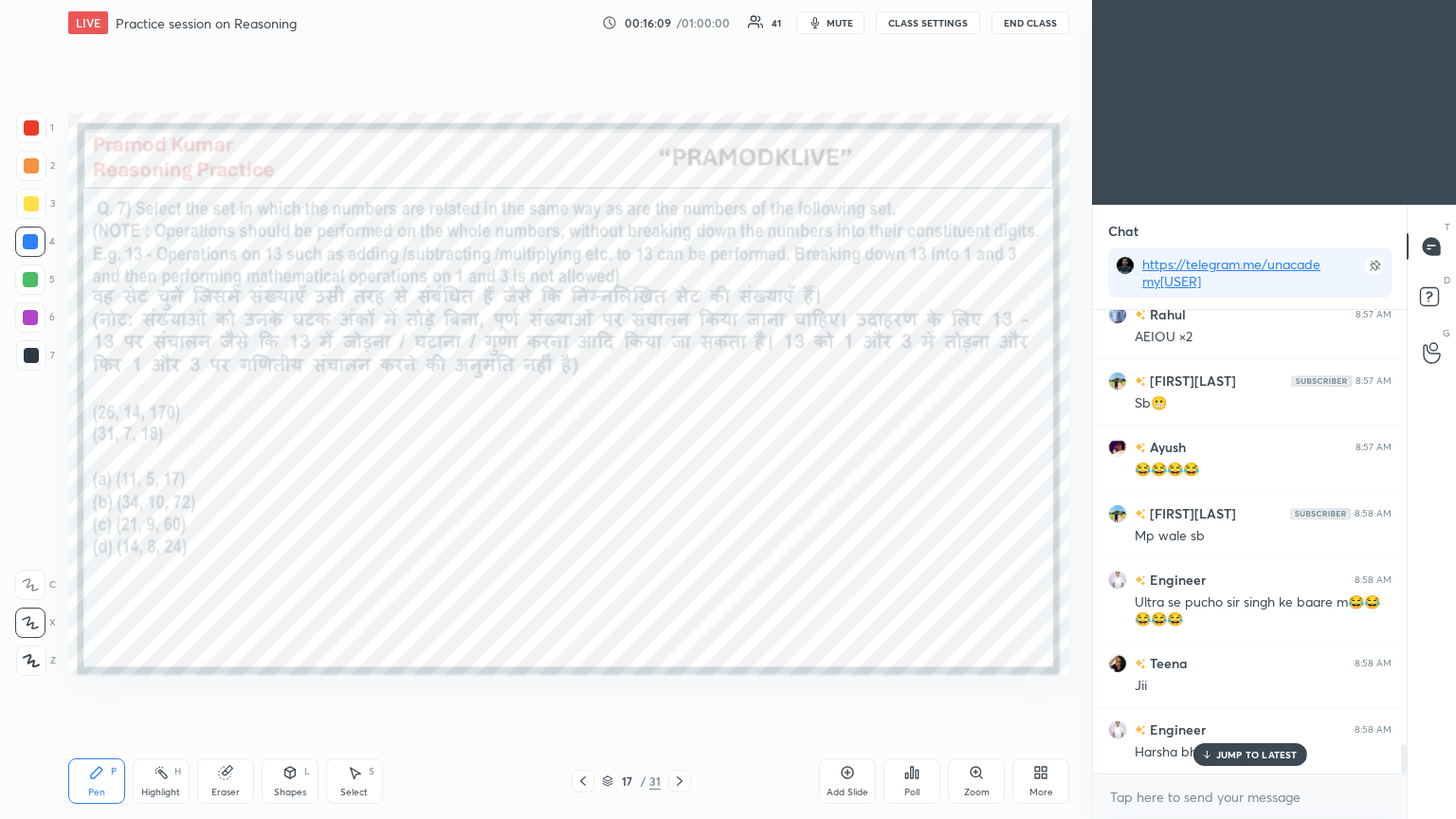 click on "JUMP TO LATEST" at bounding box center (1257, 755) 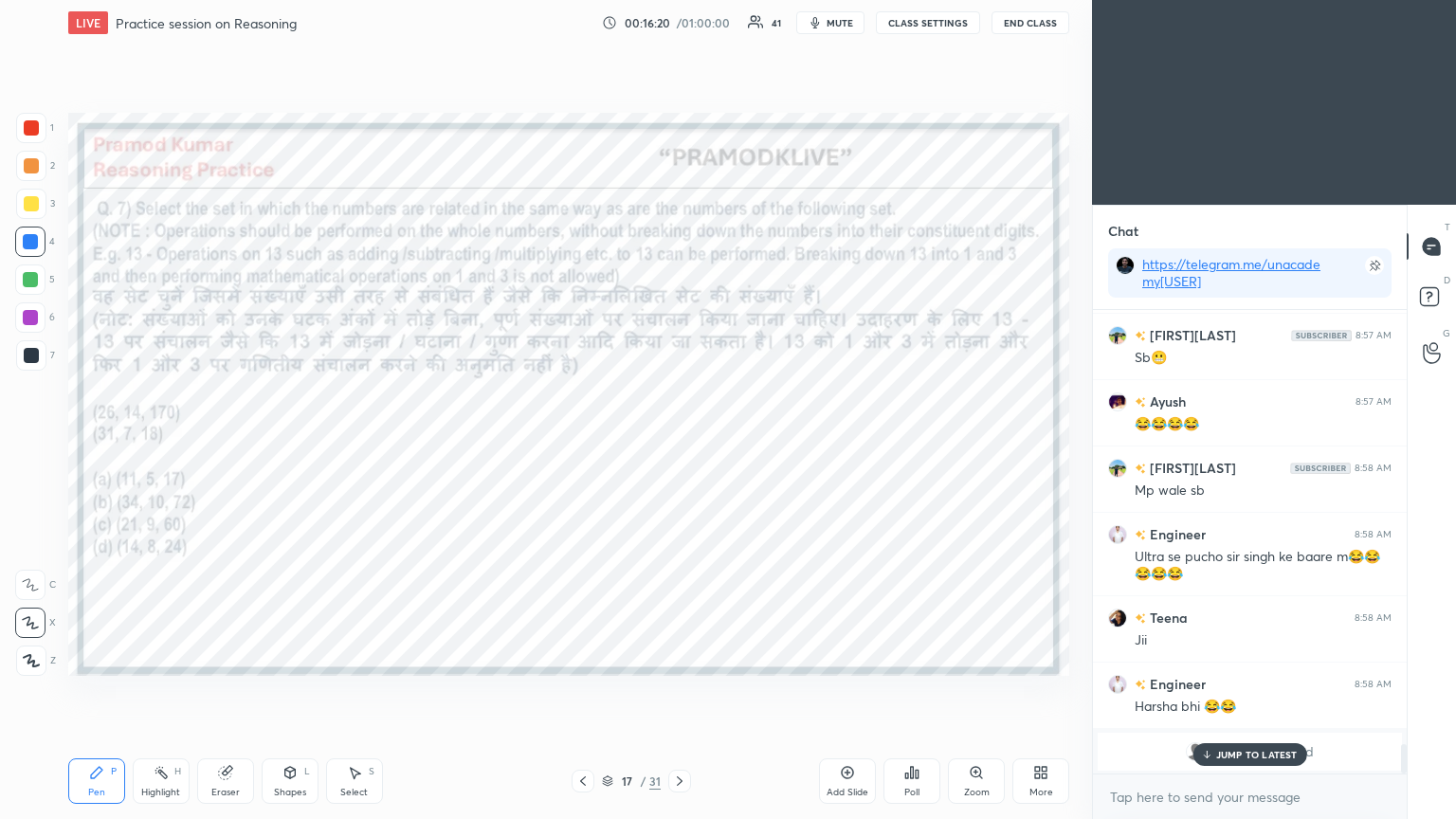 click on "JUMP TO LATEST" at bounding box center [1257, 755] 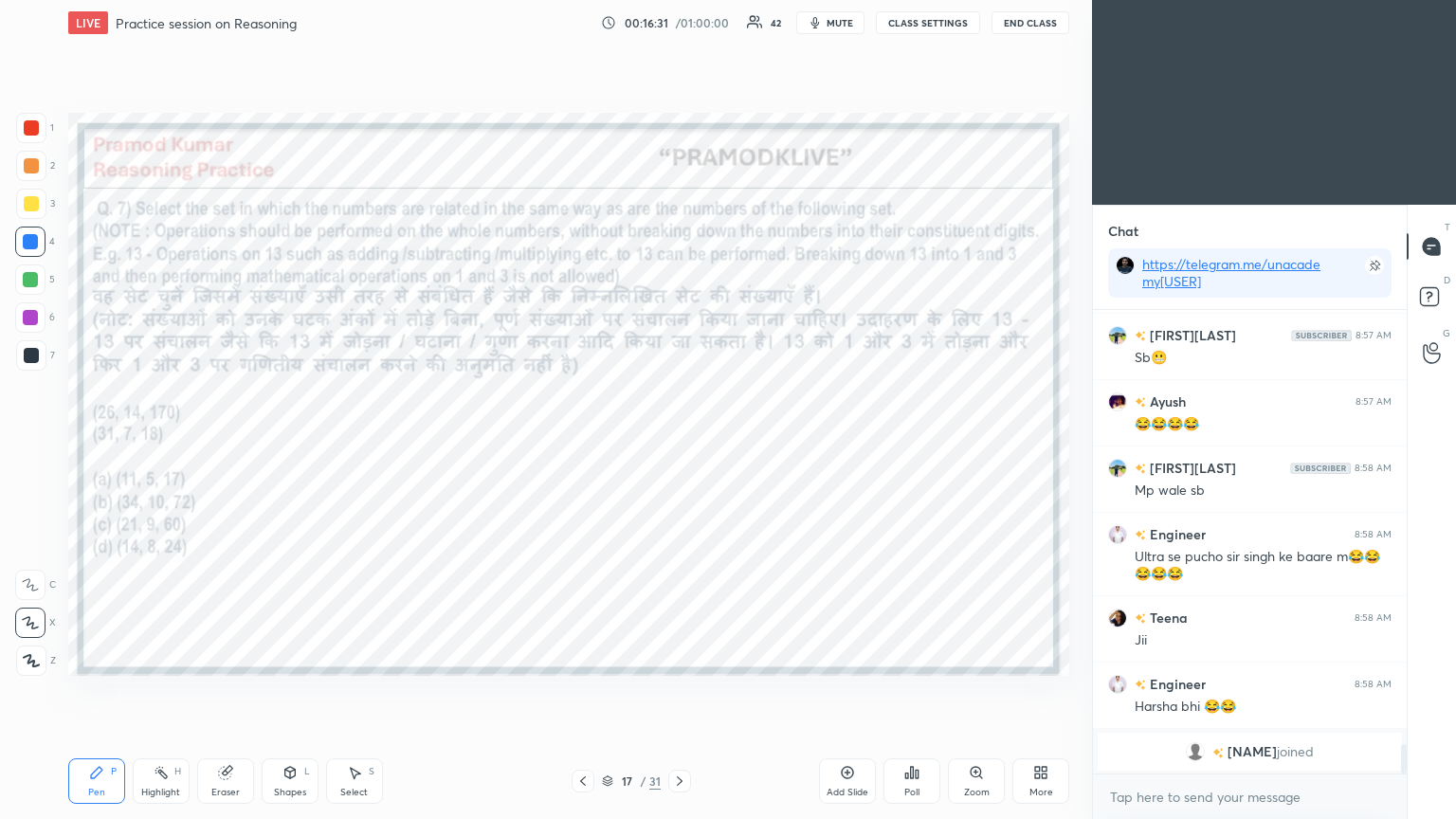 click on "Poll" at bounding box center [912, 781] 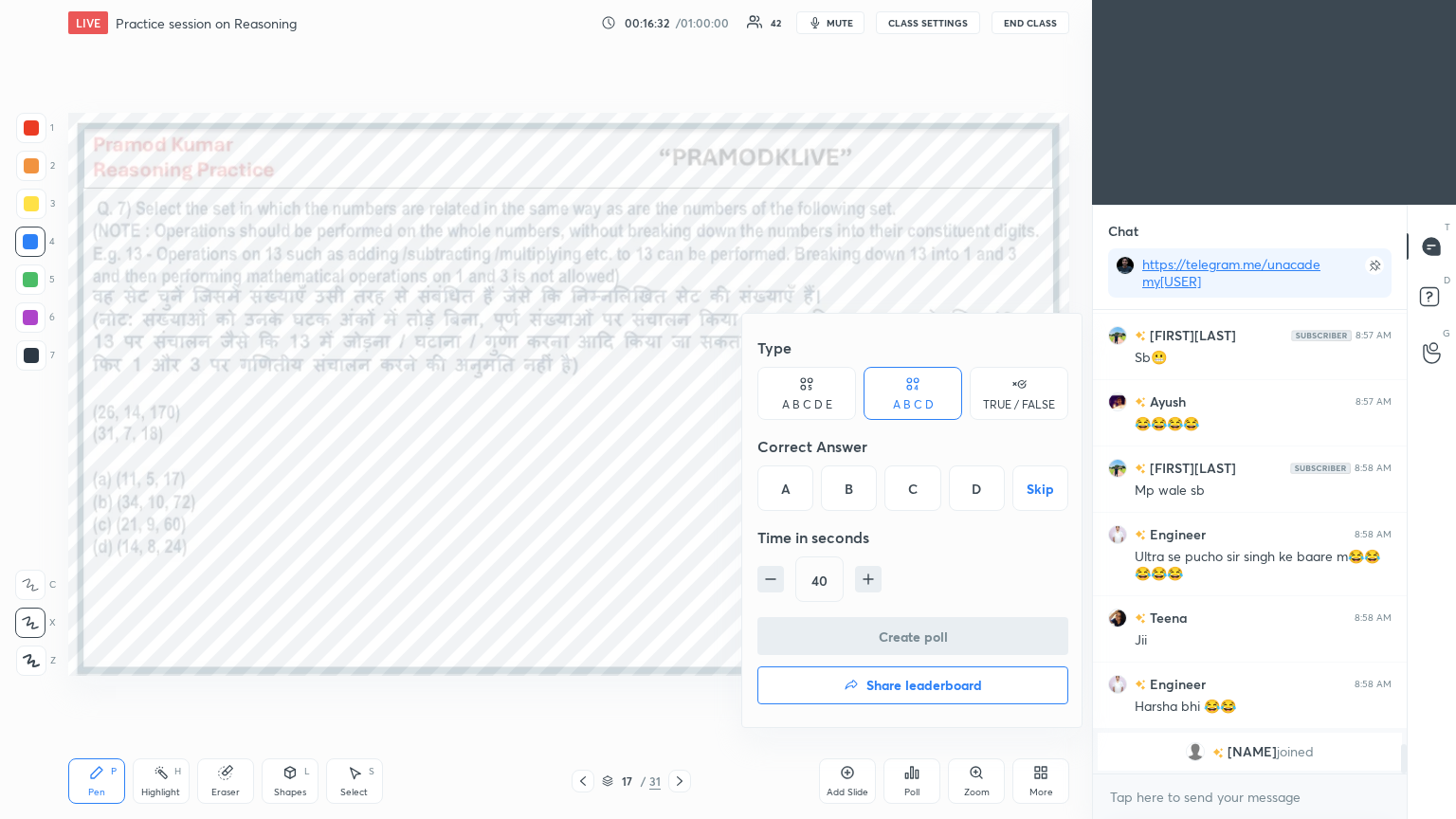 scroll, scrollTop: 6852, scrollLeft: 0, axis: vertical 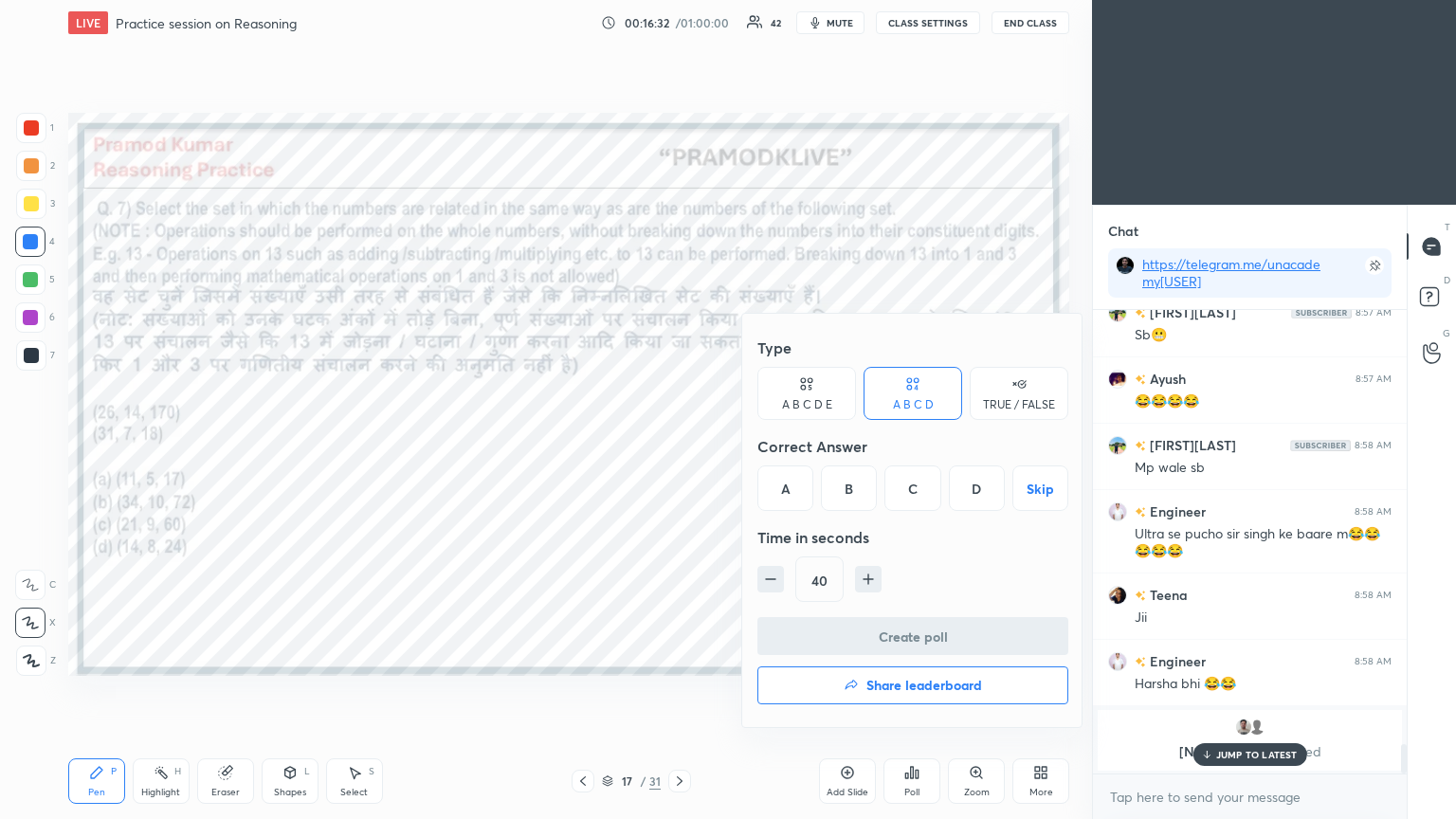 click on "C" at bounding box center [912, 488] 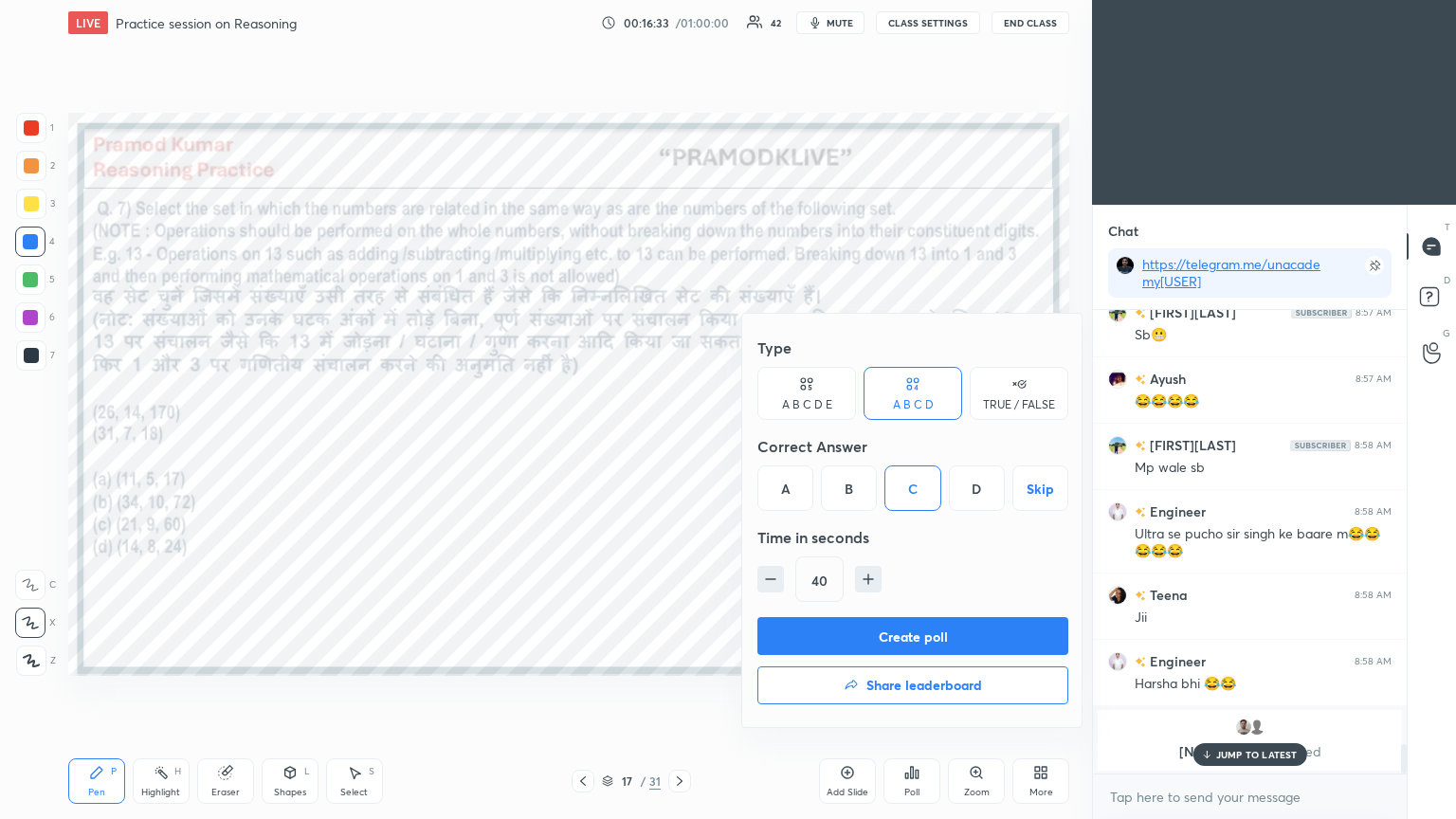 click on "Create poll" at bounding box center (913, 636) 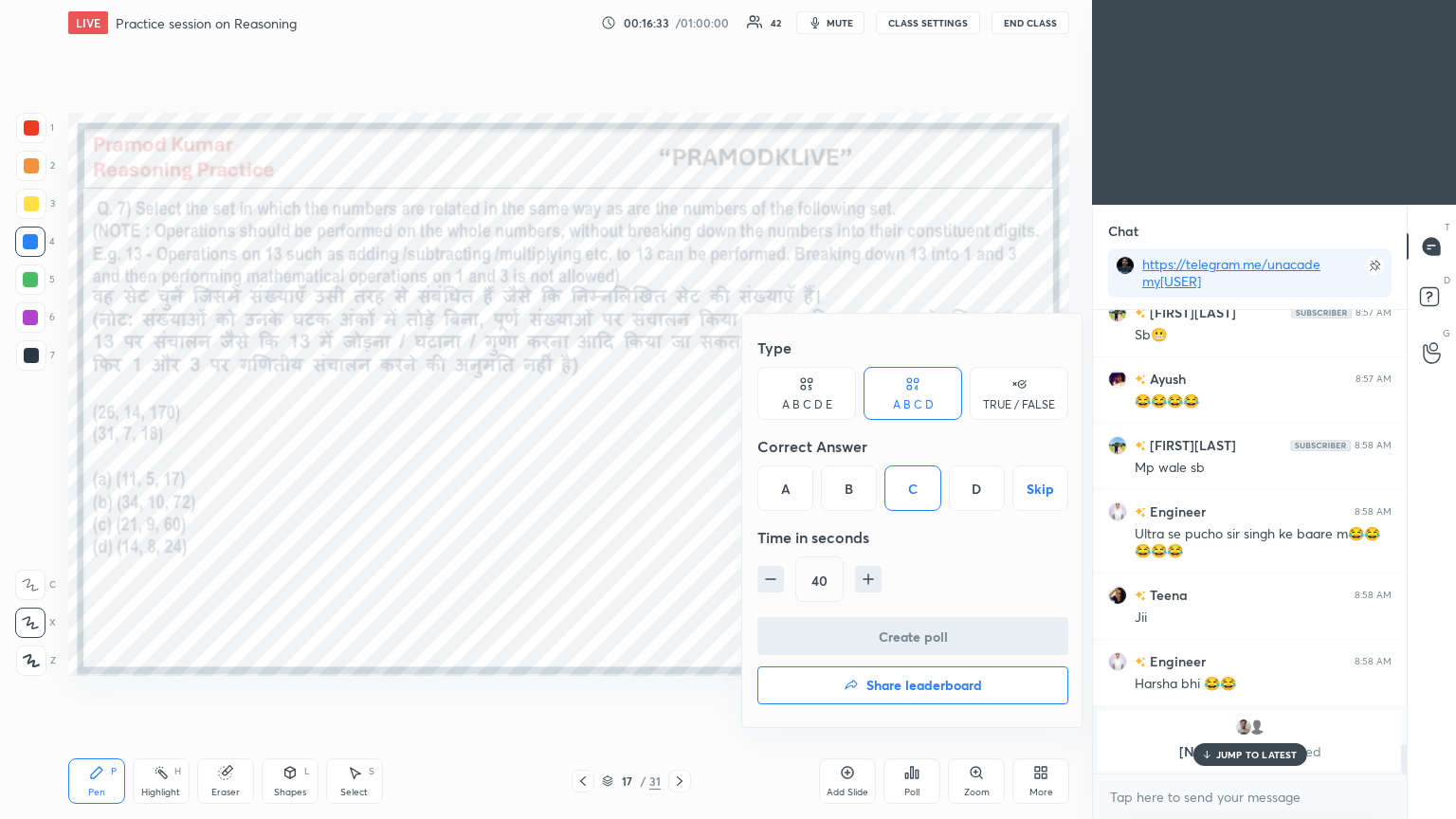 scroll, scrollTop: 237, scrollLeft: 308, axis: both 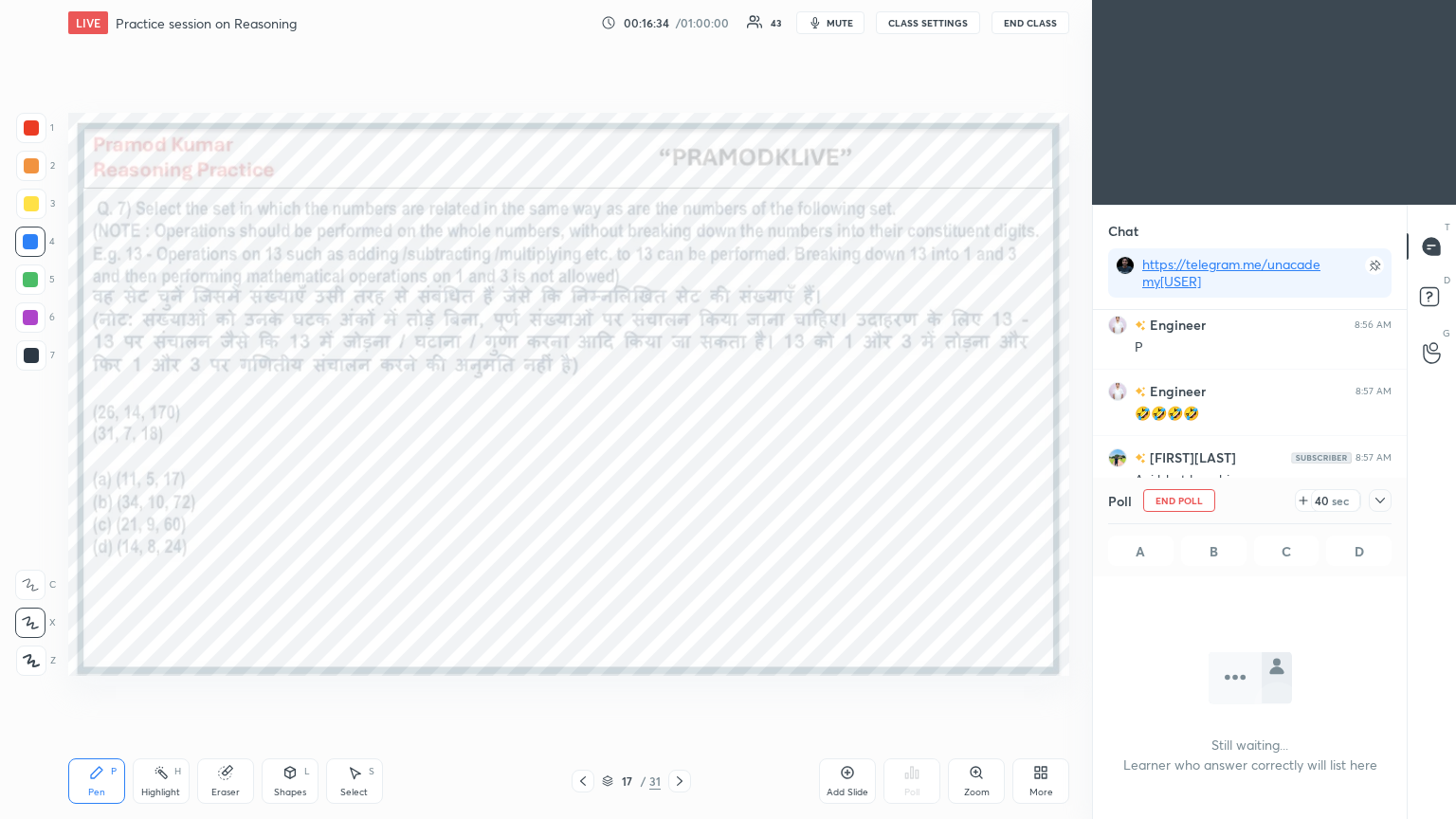 click 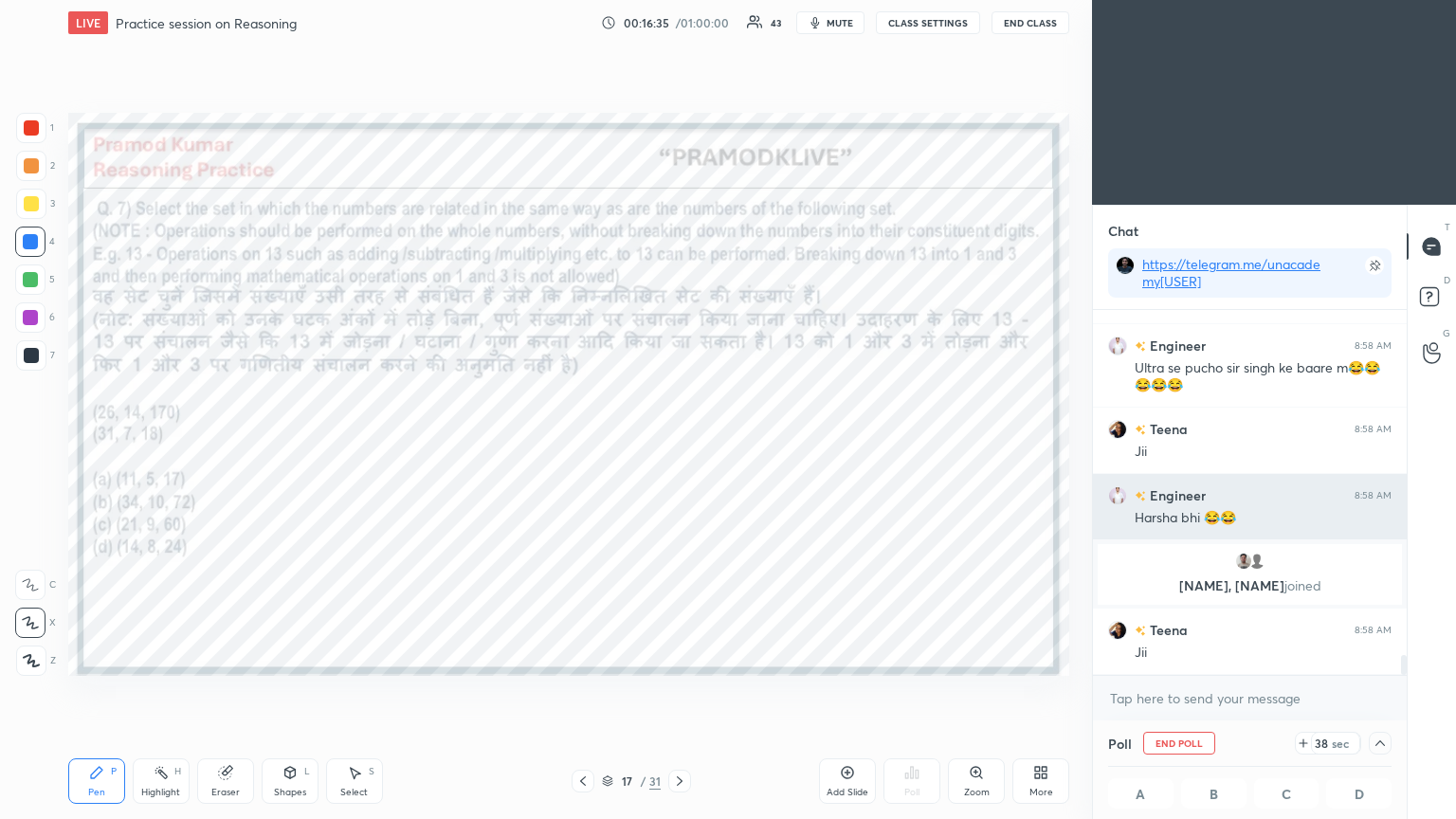 scroll, scrollTop: 0, scrollLeft: 6, axis: horizontal 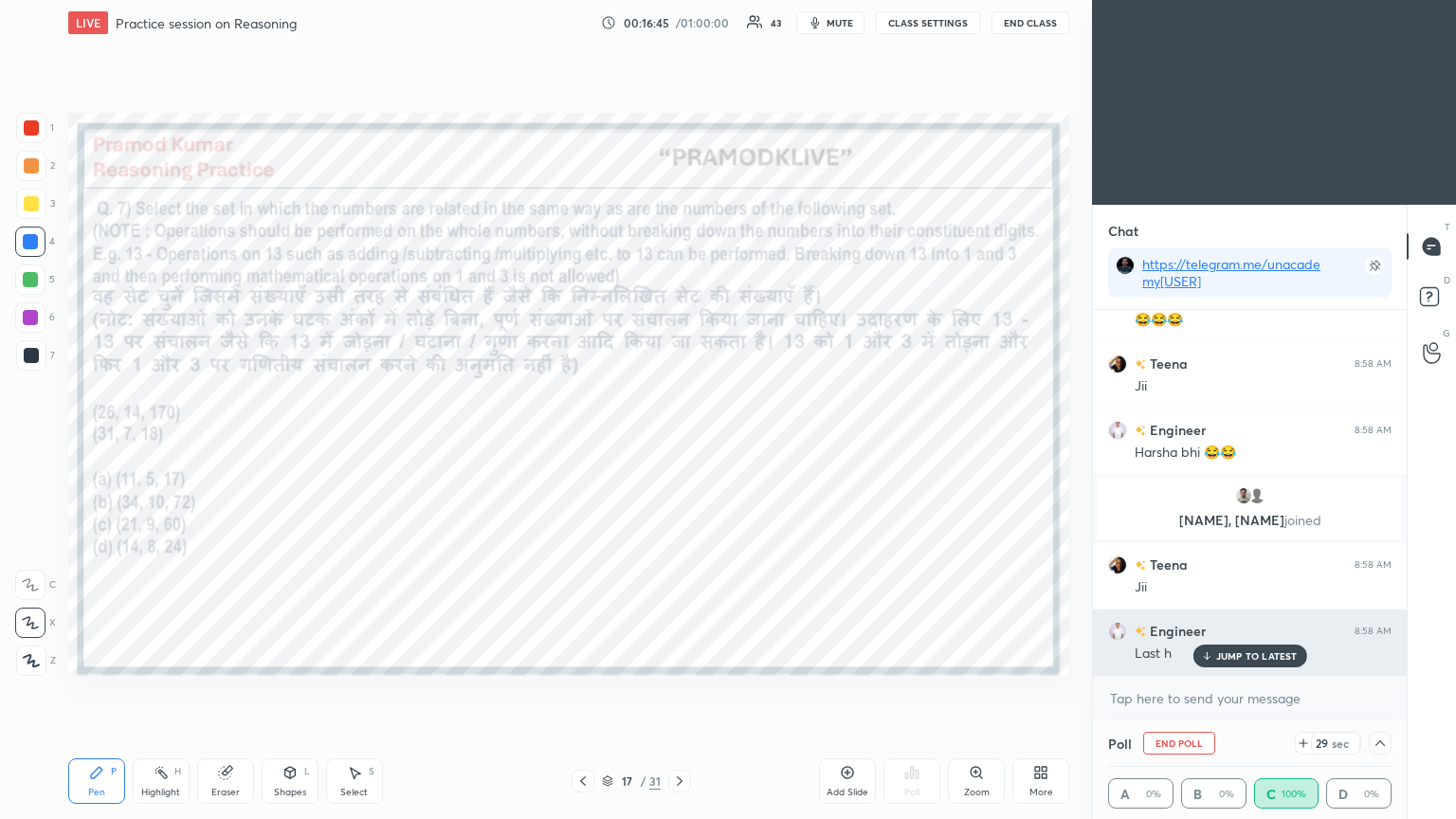 click on "JUMP TO LATEST" at bounding box center [1257, 656] 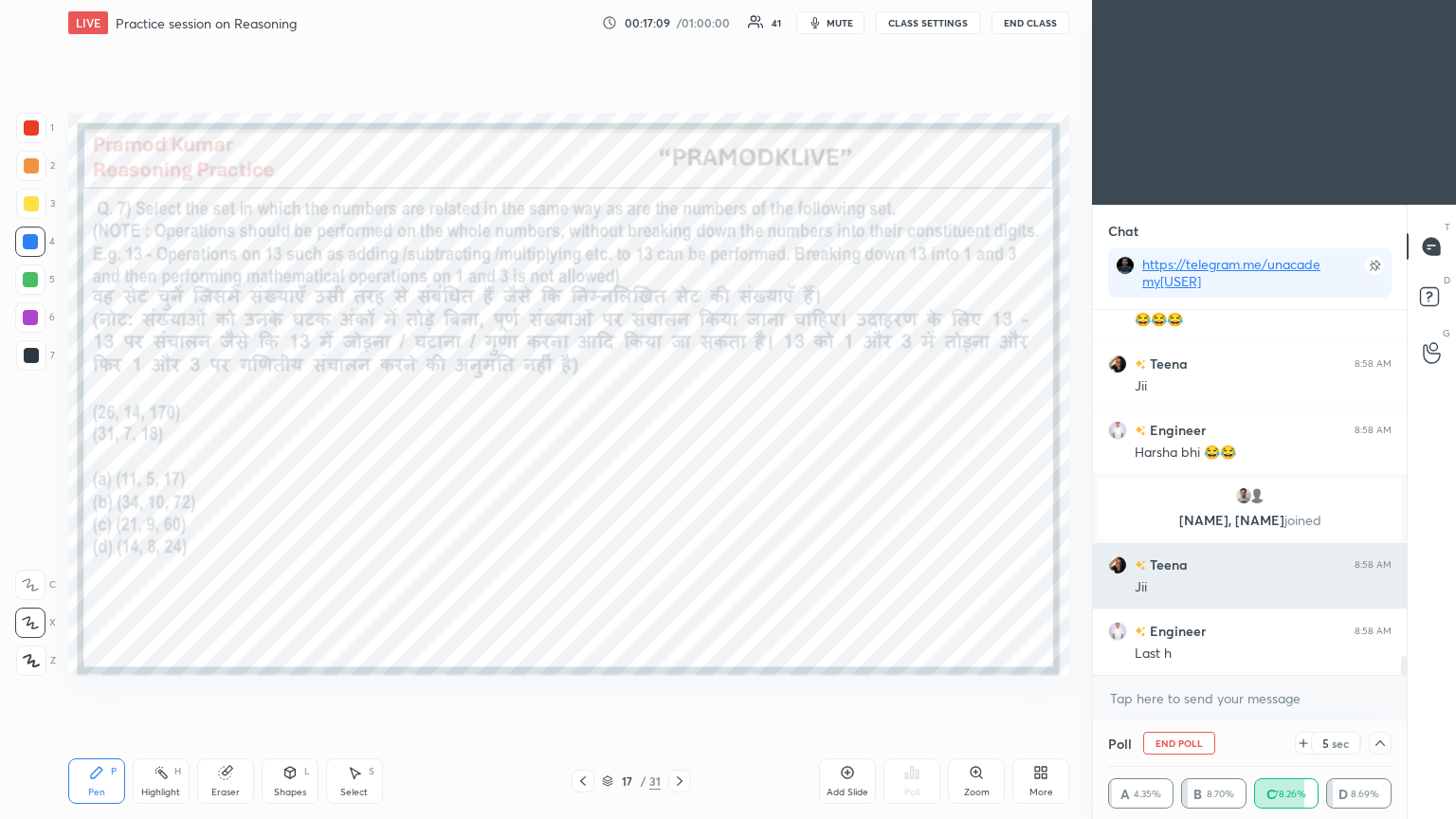 scroll, scrollTop: 6574, scrollLeft: 0, axis: vertical 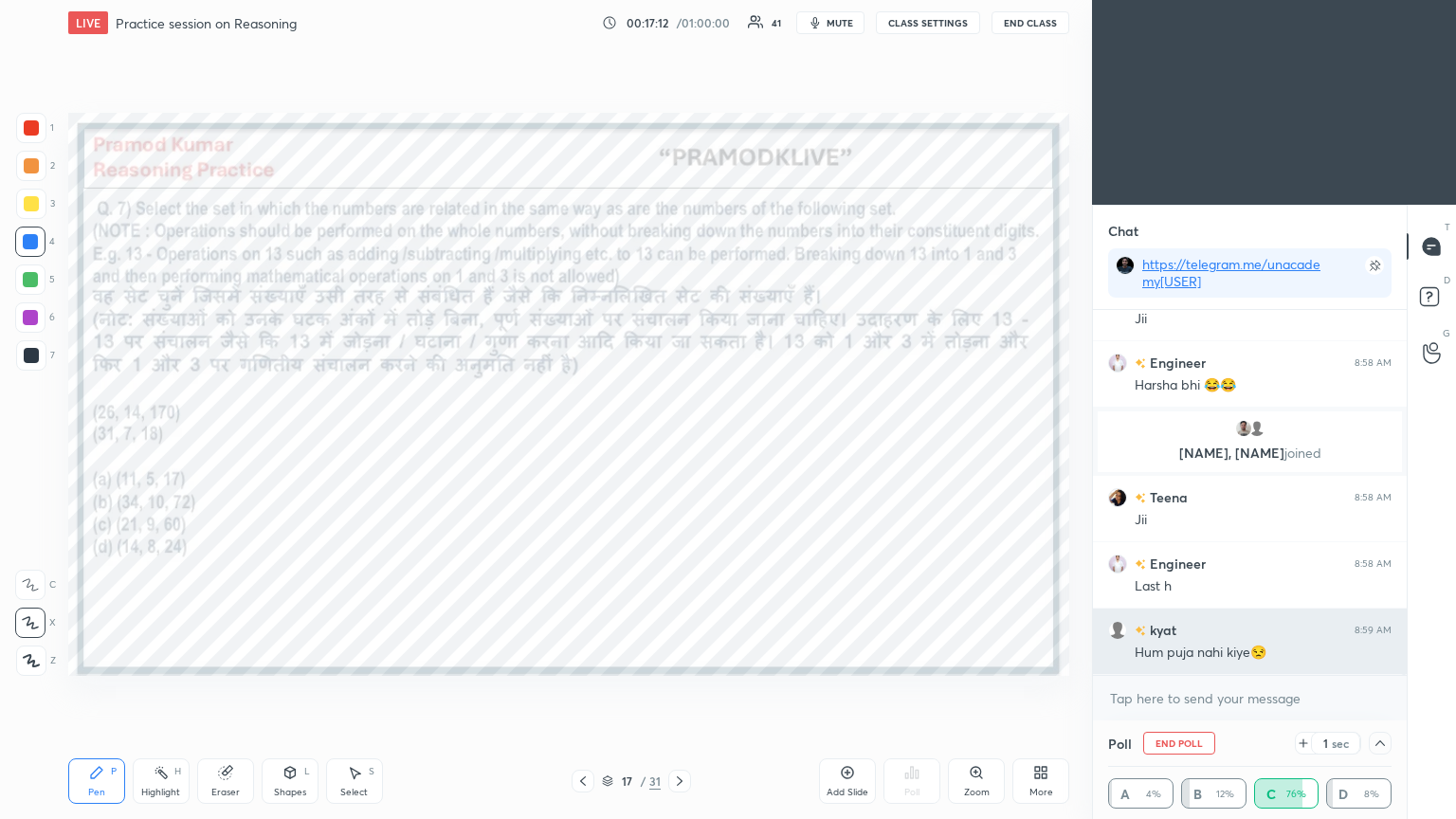 click on "kyat 8:59 AM" at bounding box center (1249, 629) 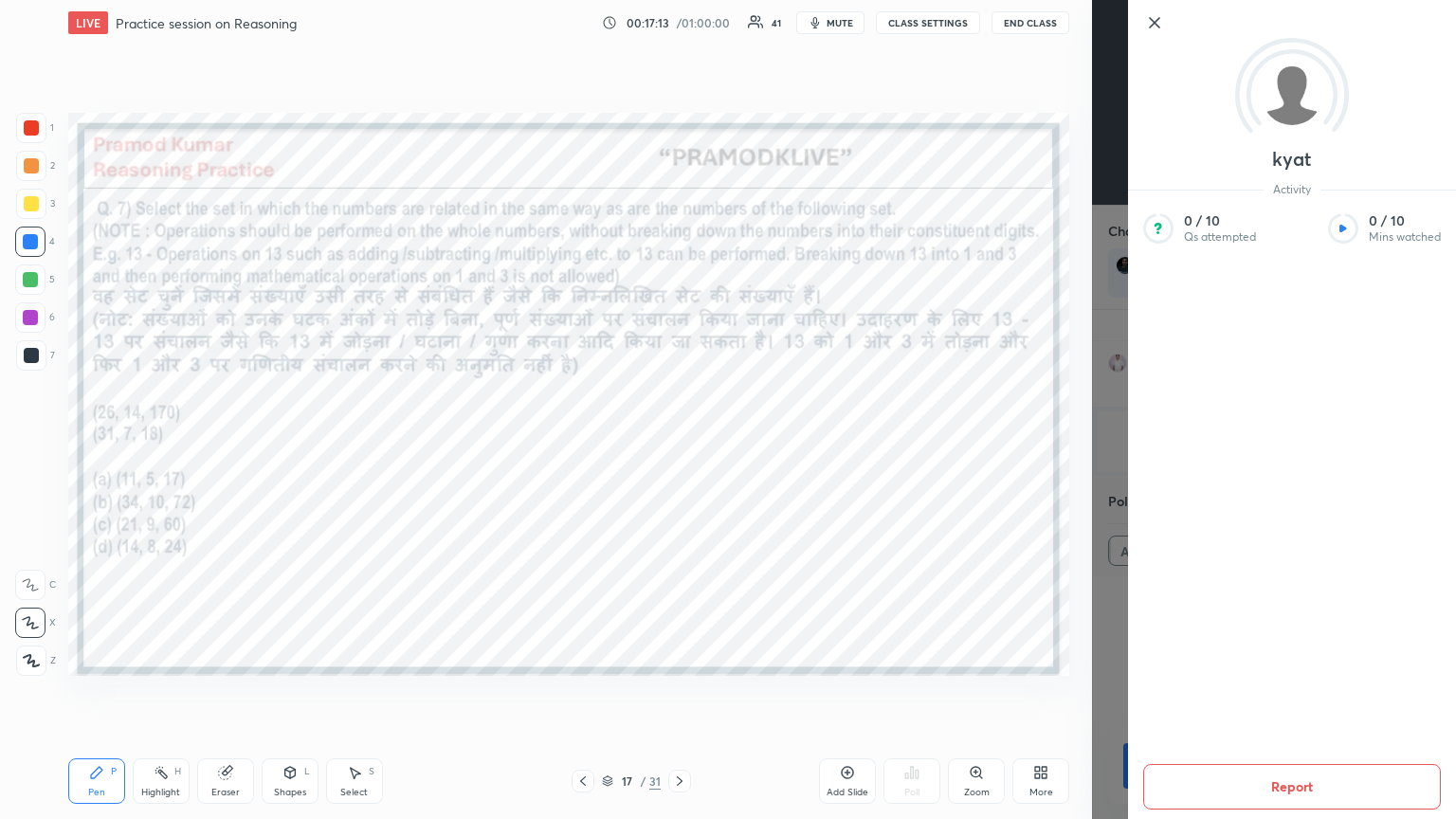 scroll, scrollTop: 0, scrollLeft: 0, axis: both 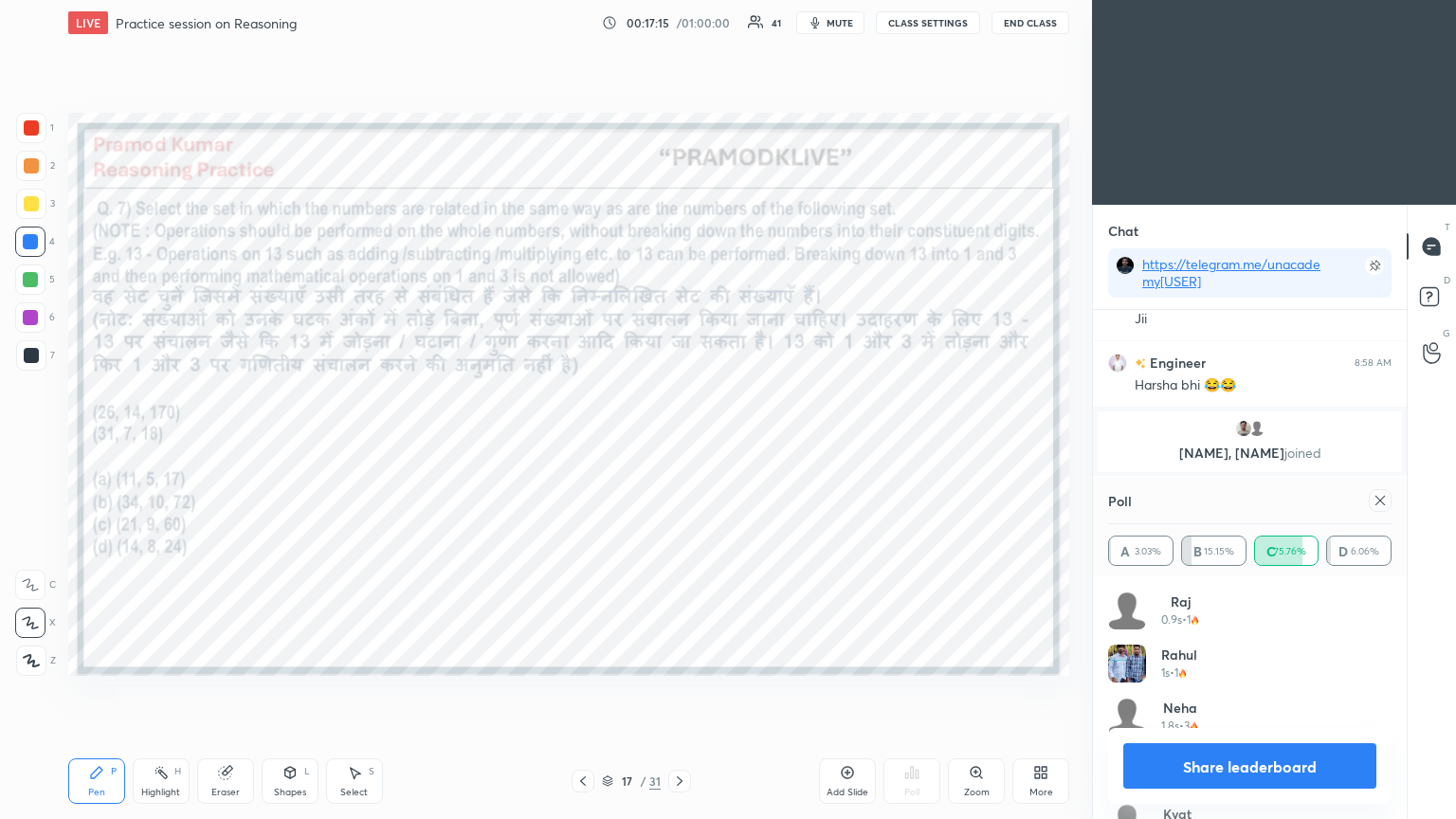 click 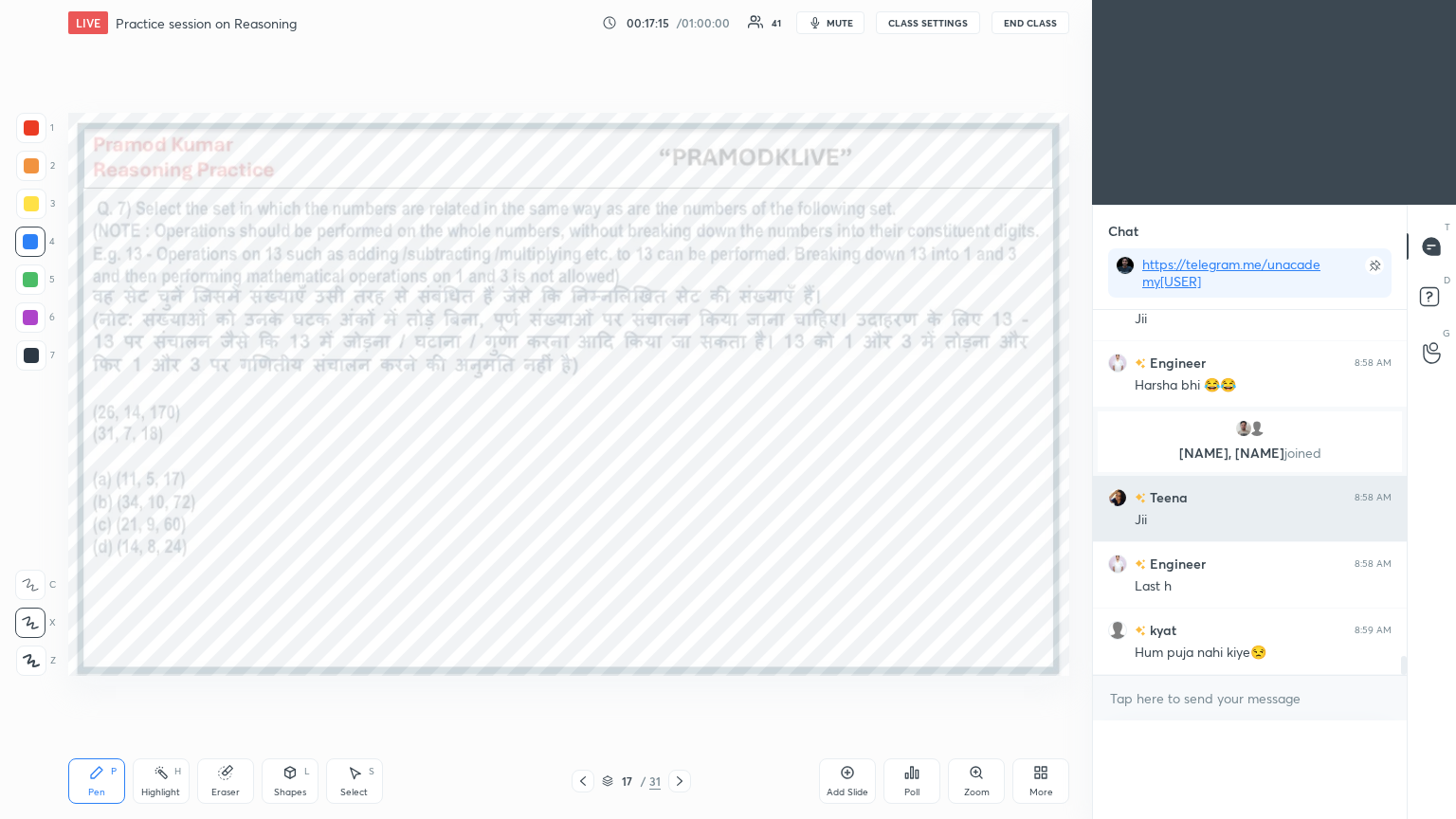 scroll, scrollTop: 142, scrollLeft: 278, axis: both 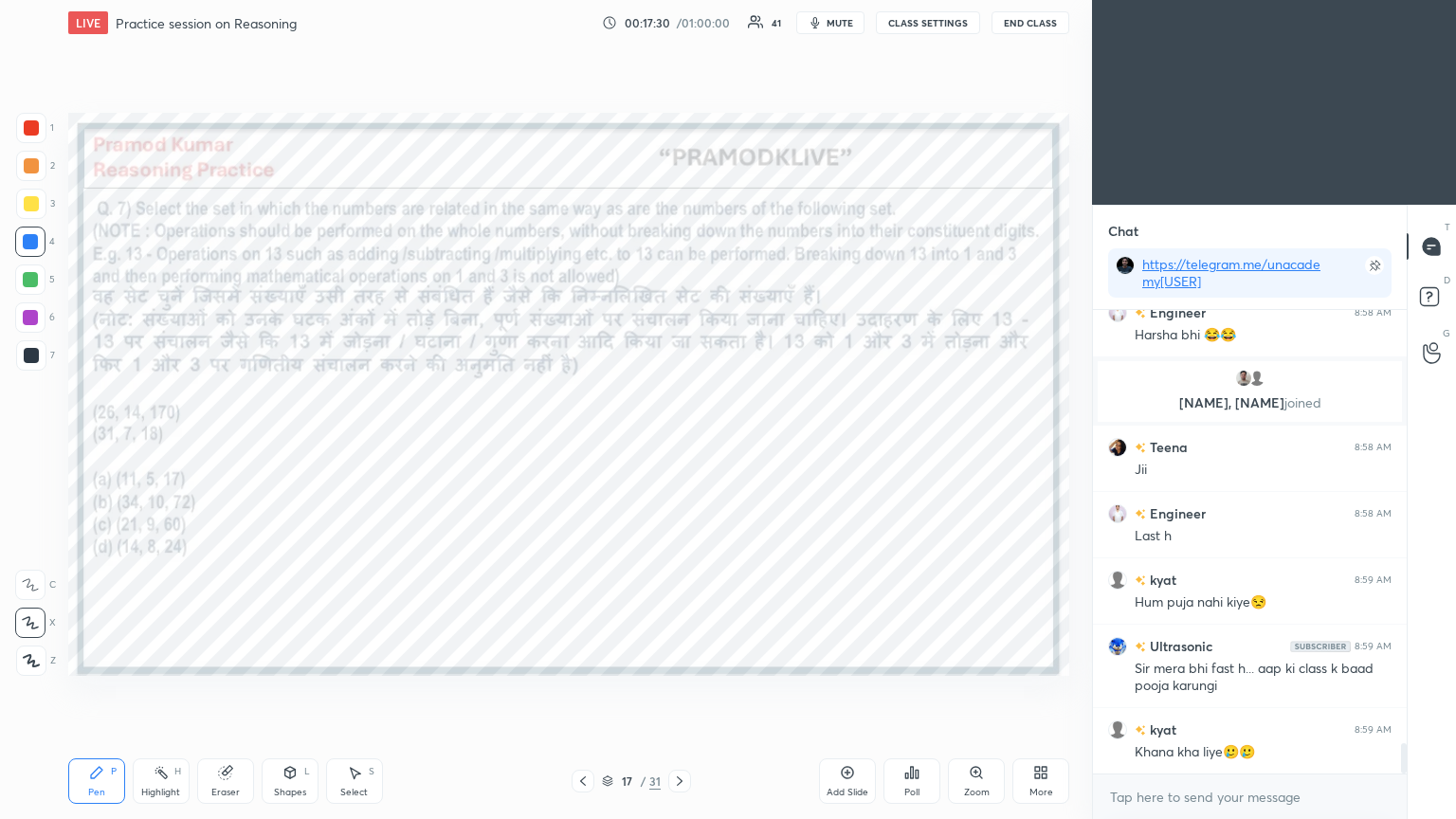 click at bounding box center [31, 355] 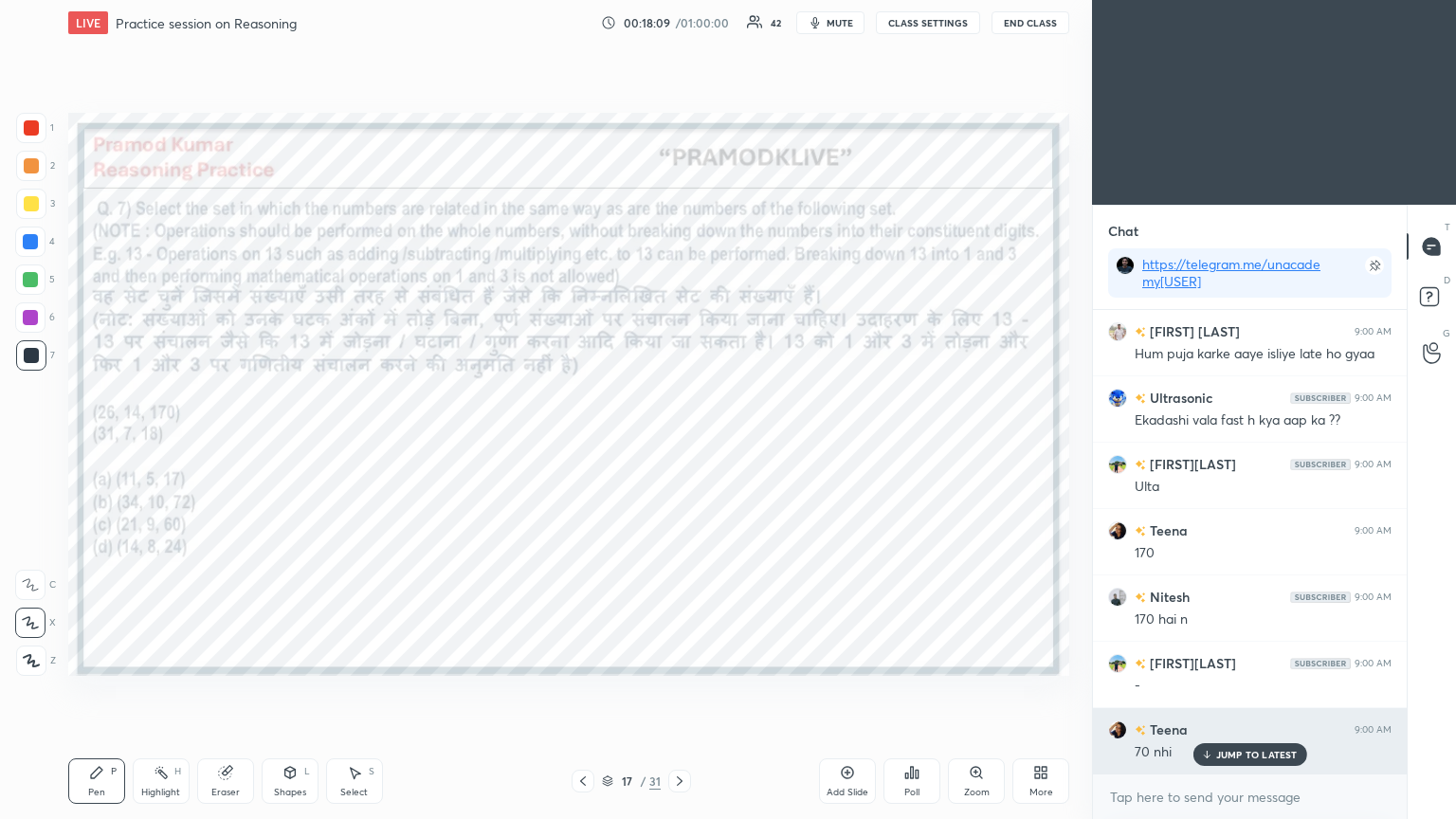 click on "JUMP TO LATEST" at bounding box center (1249, 755) 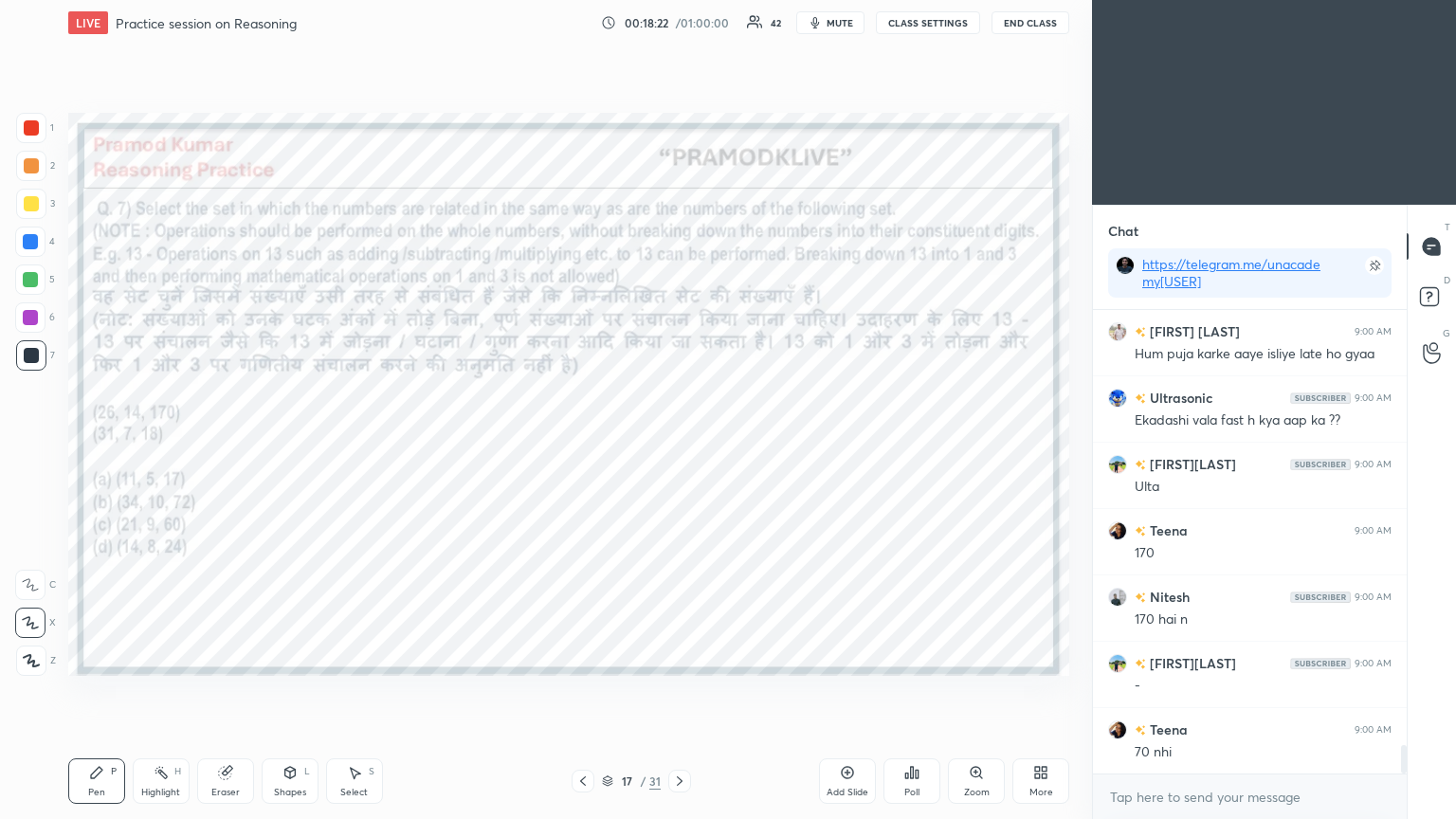 click on "Eraser" at bounding box center (226, 781) 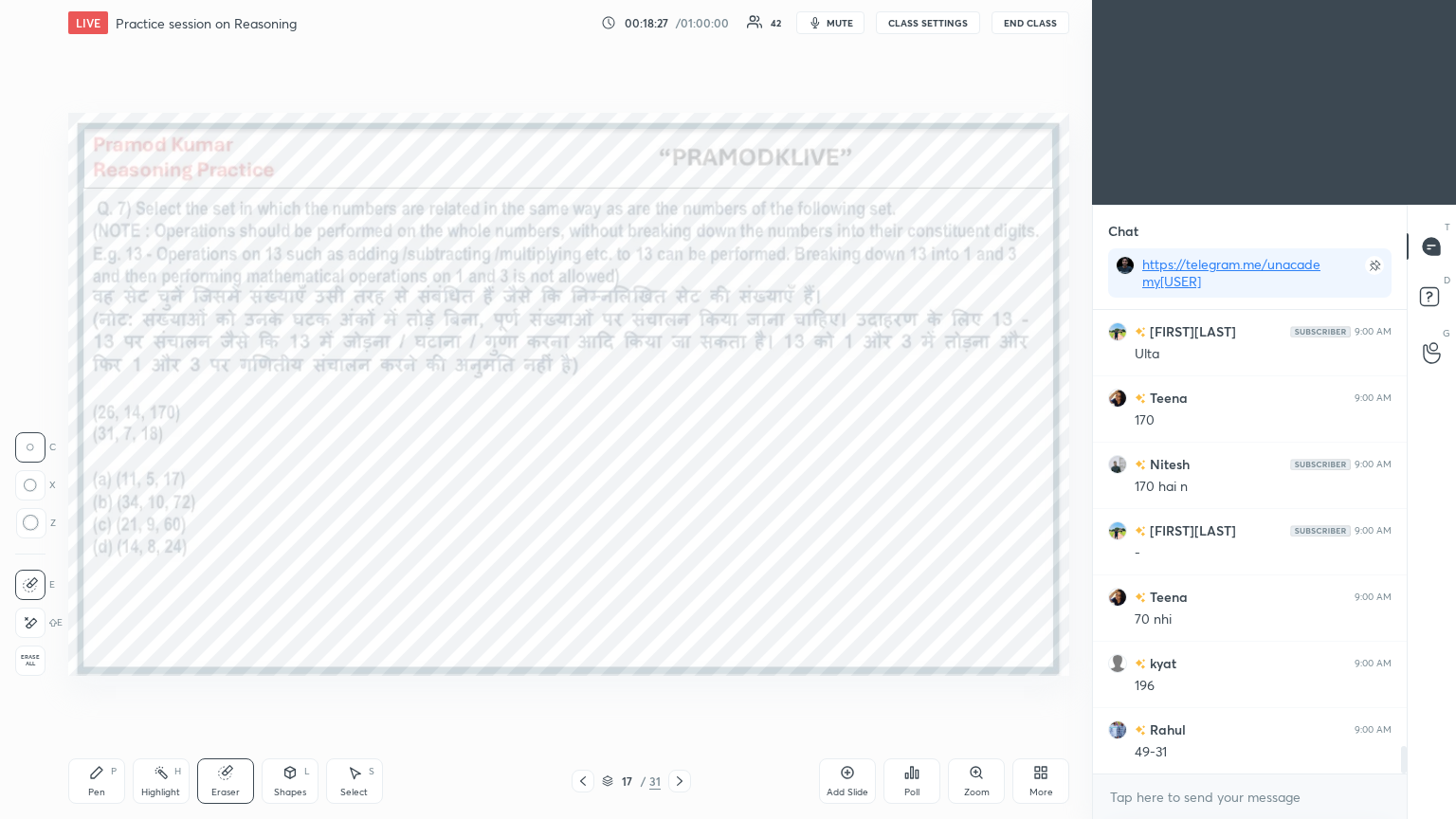 scroll, scrollTop: 7355, scrollLeft: 0, axis: vertical 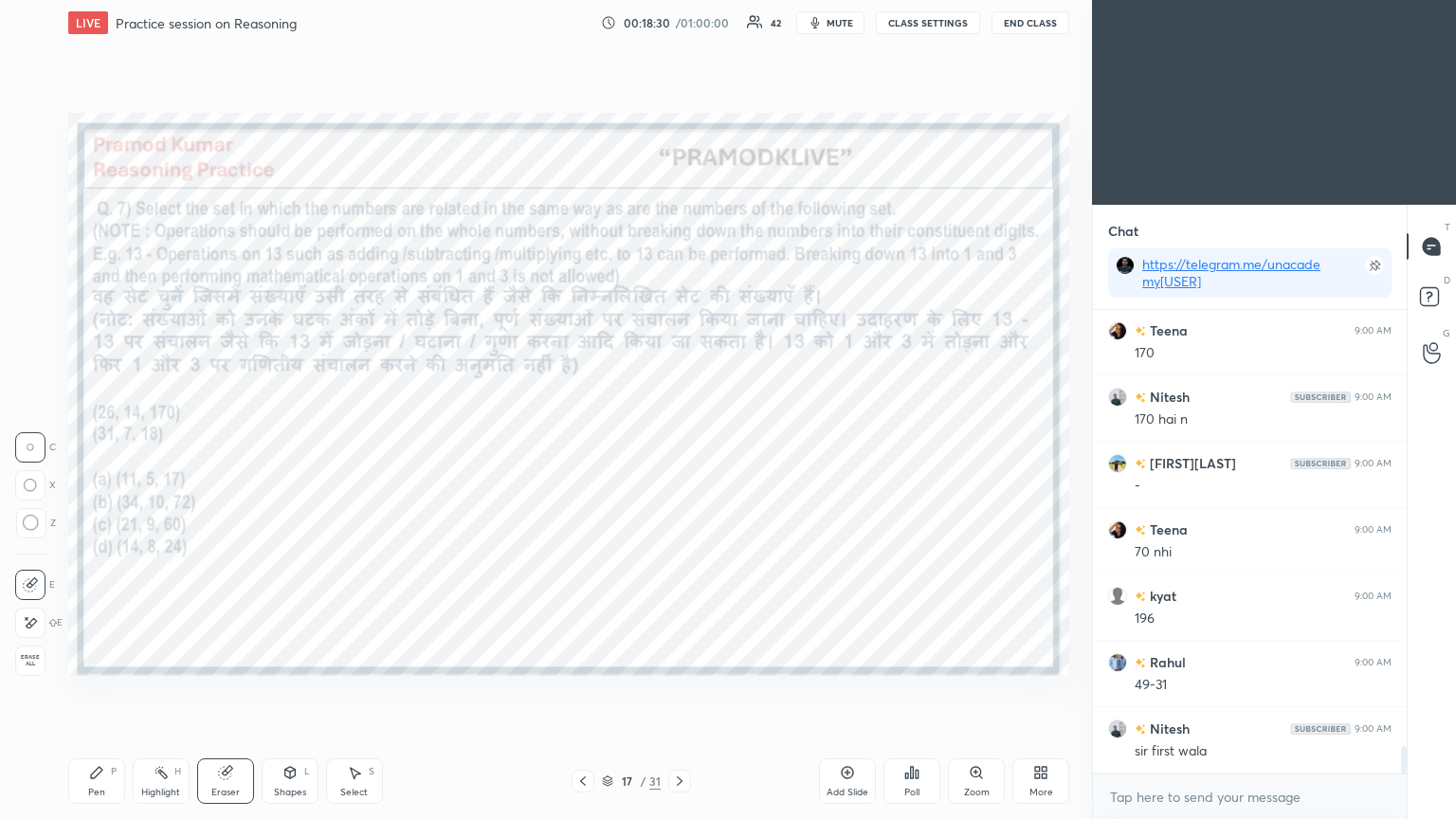 click at bounding box center [31, 523] 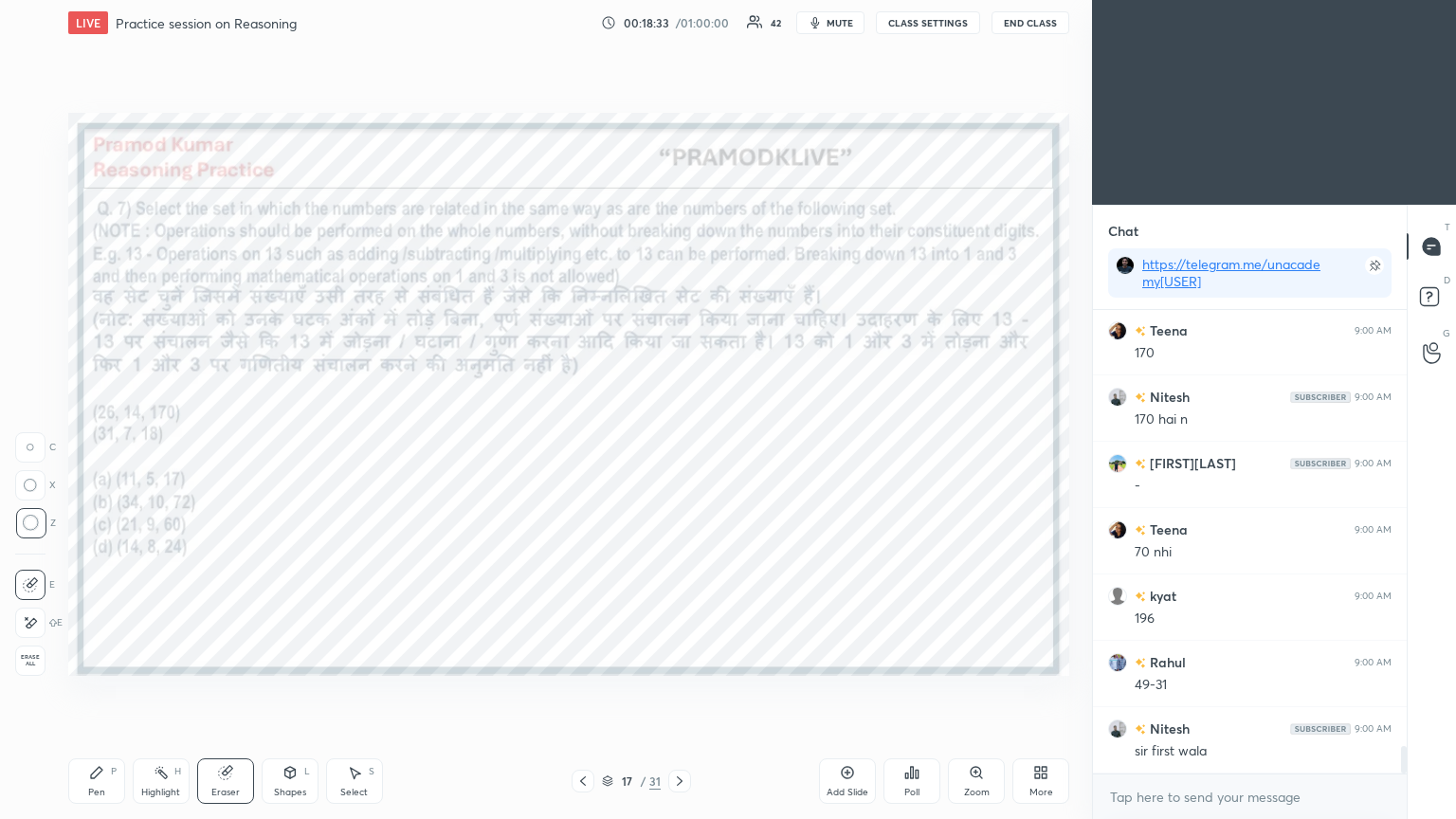 scroll, scrollTop: 7420, scrollLeft: 0, axis: vertical 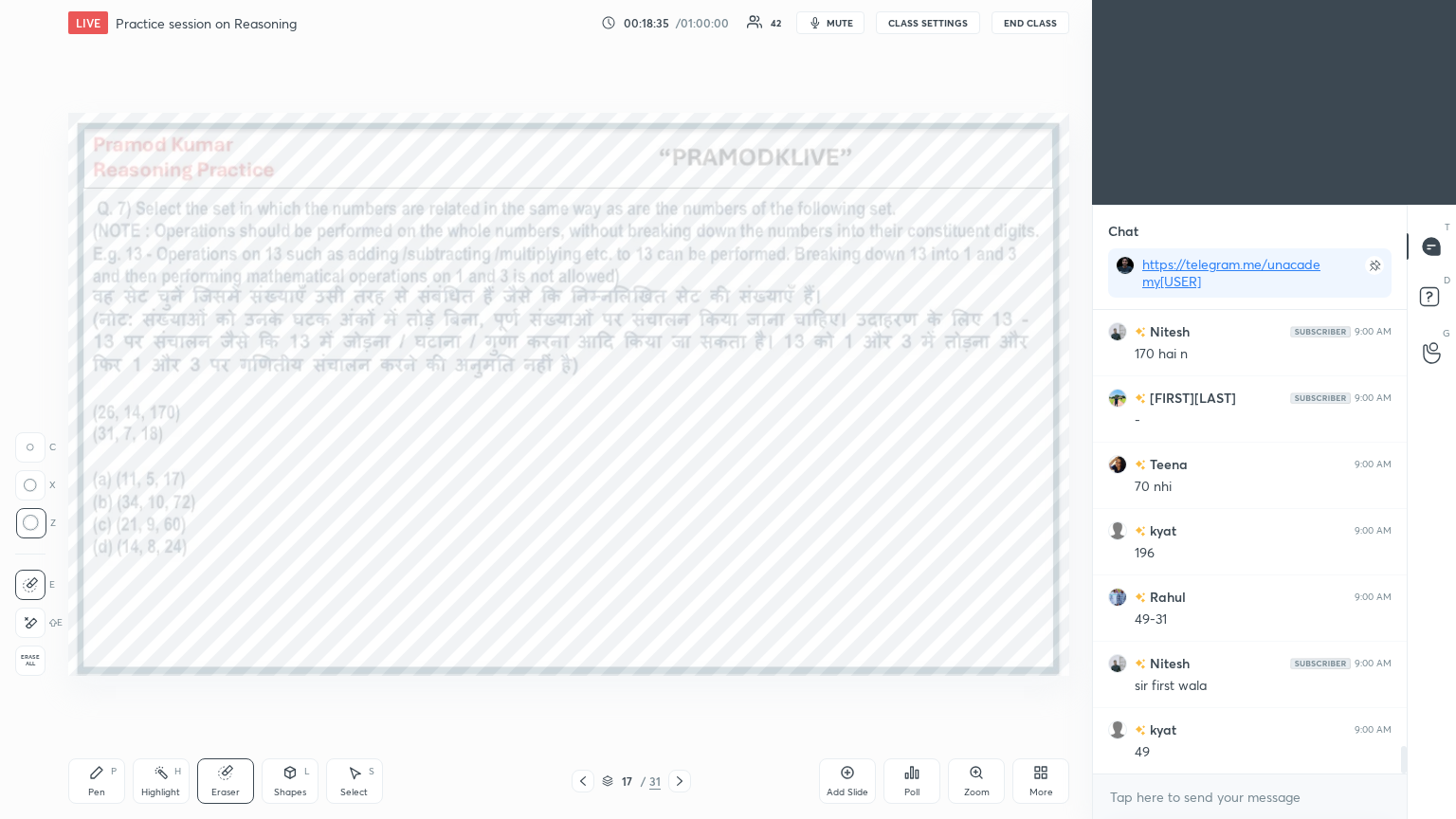 click on "Pen P" at bounding box center [97, 781] 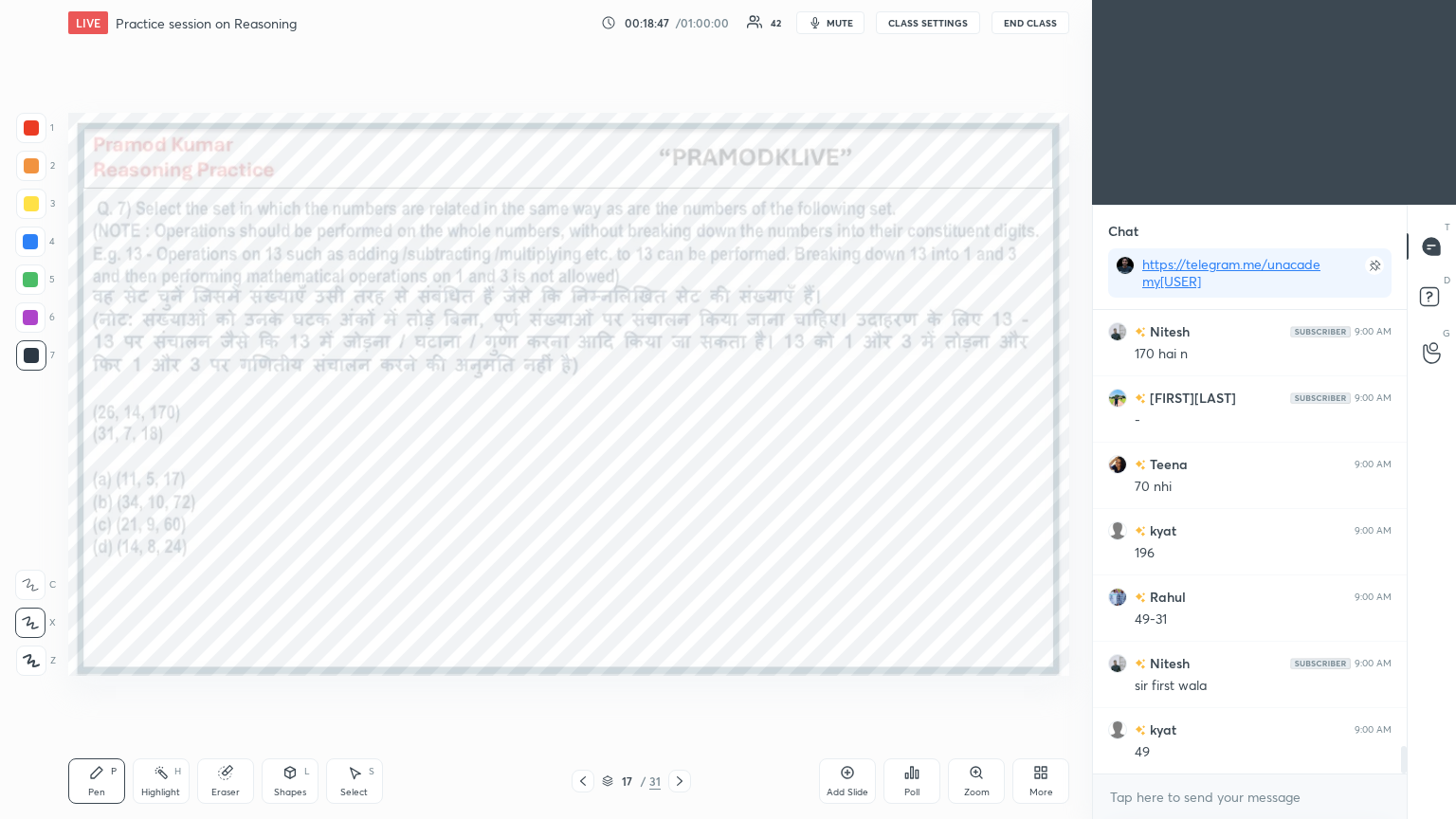scroll, scrollTop: 7466, scrollLeft: 0, axis: vertical 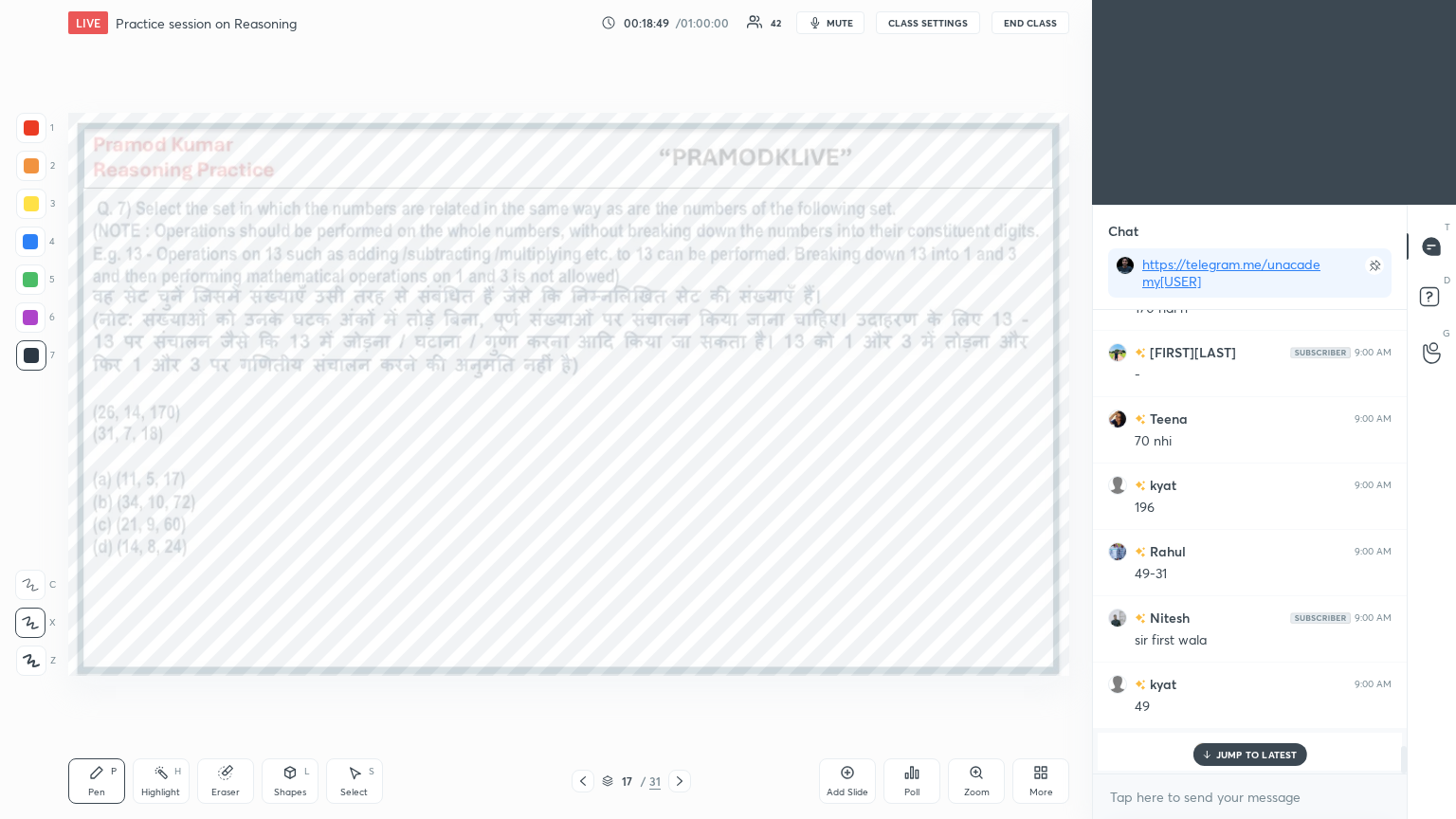 click on "JUMP TO LATEST" at bounding box center [1257, 755] 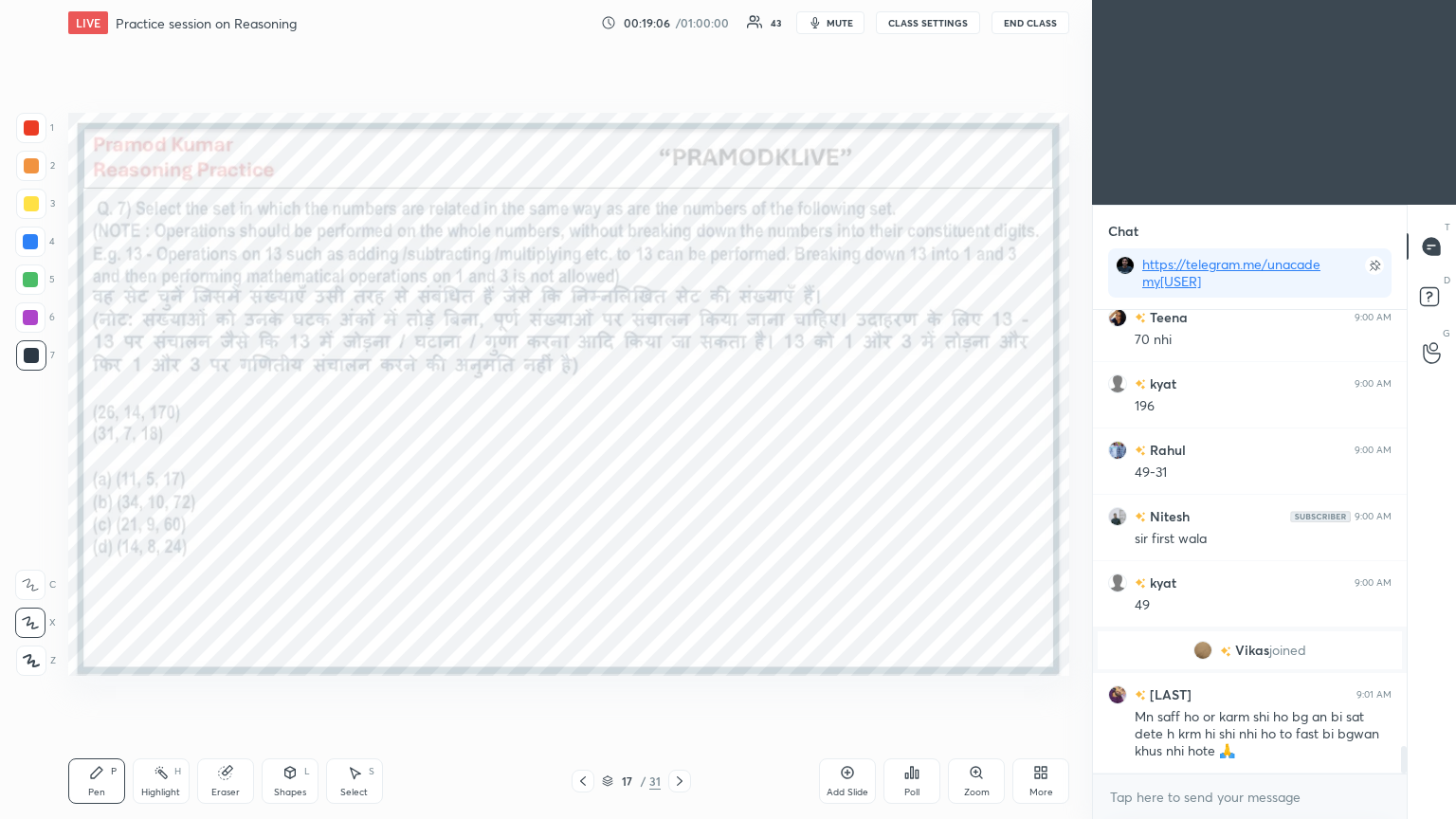 scroll, scrollTop: 7291, scrollLeft: 0, axis: vertical 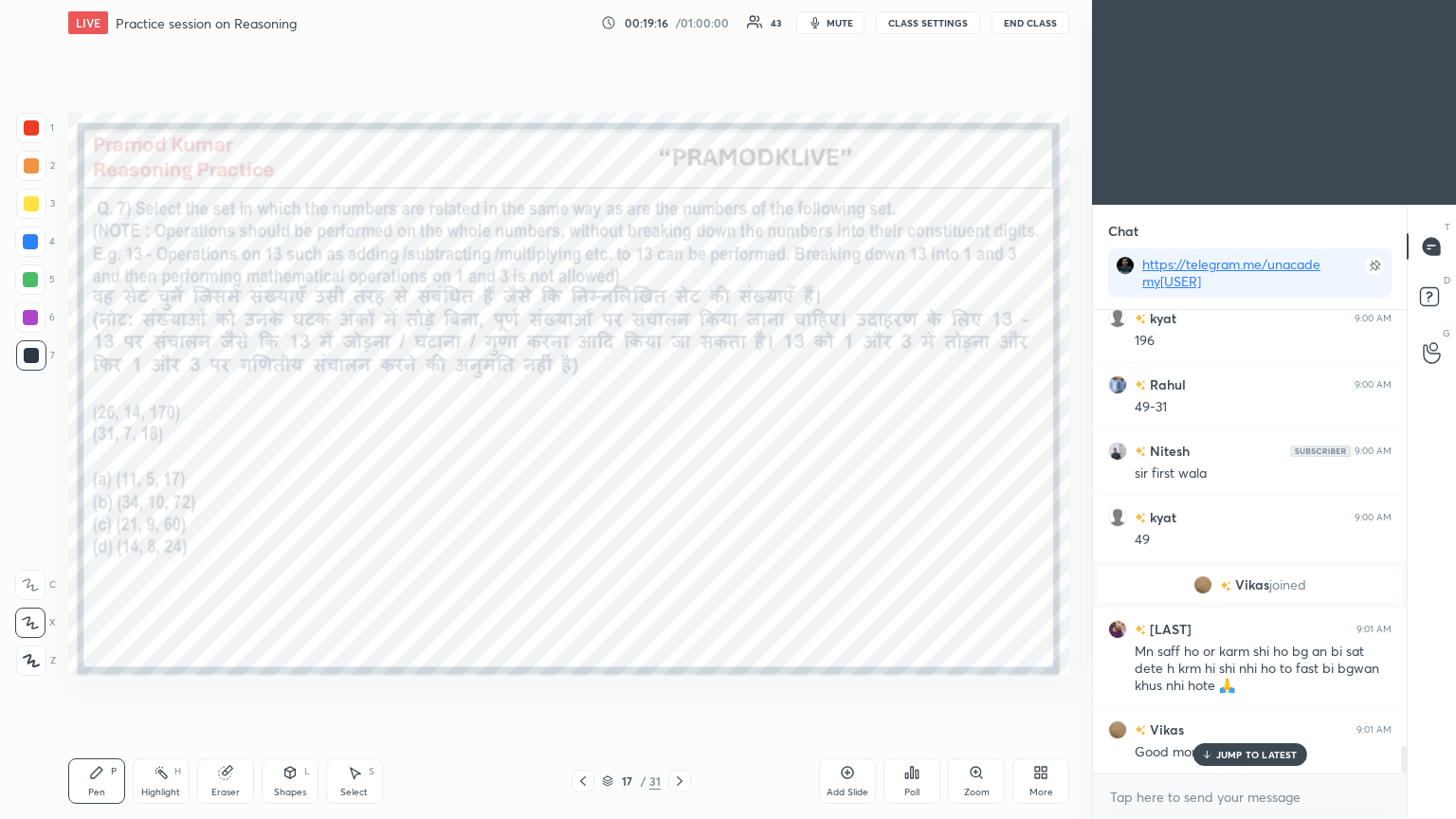 click on "JUMP TO LATEST" at bounding box center [1257, 755] 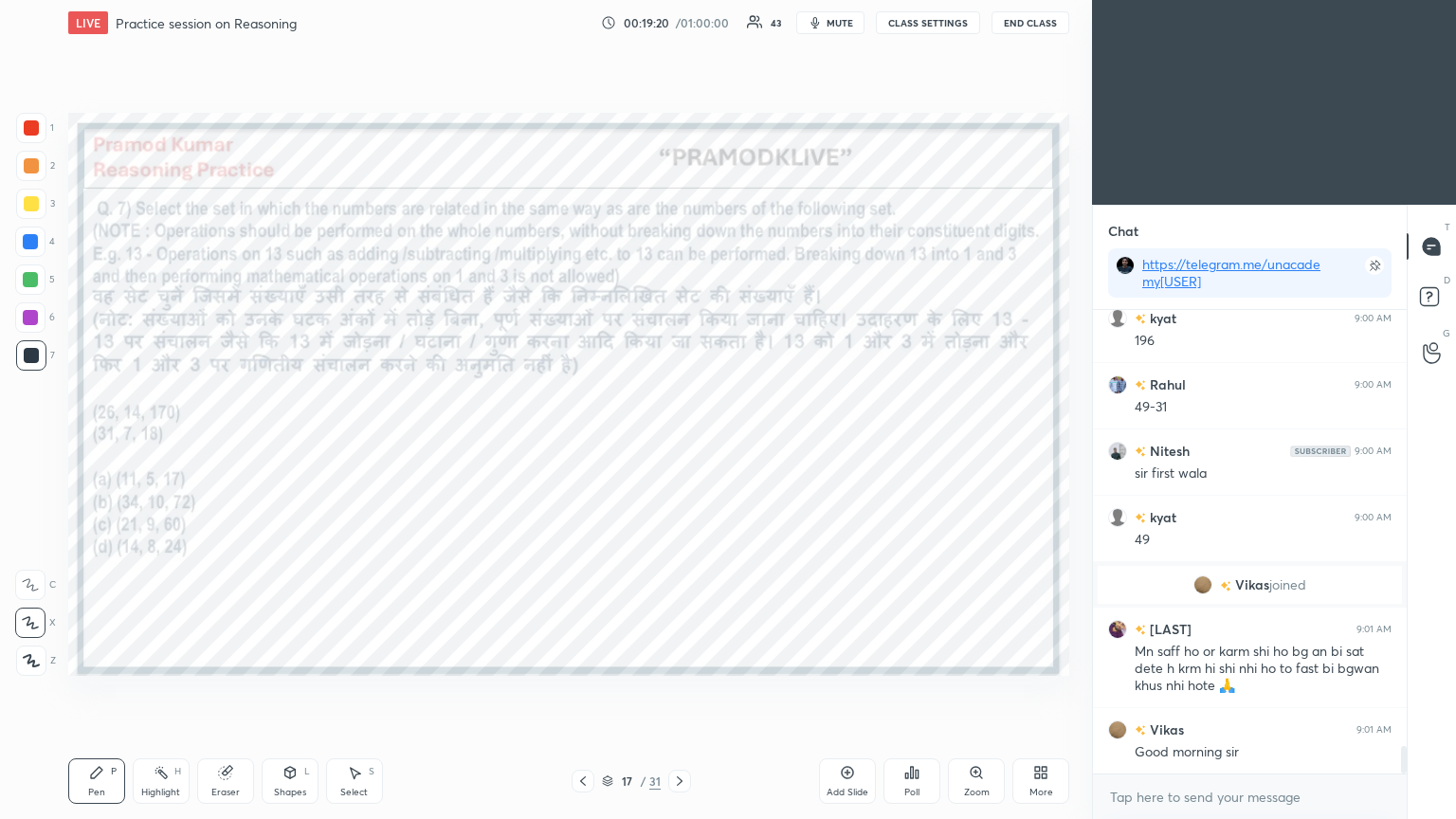 click 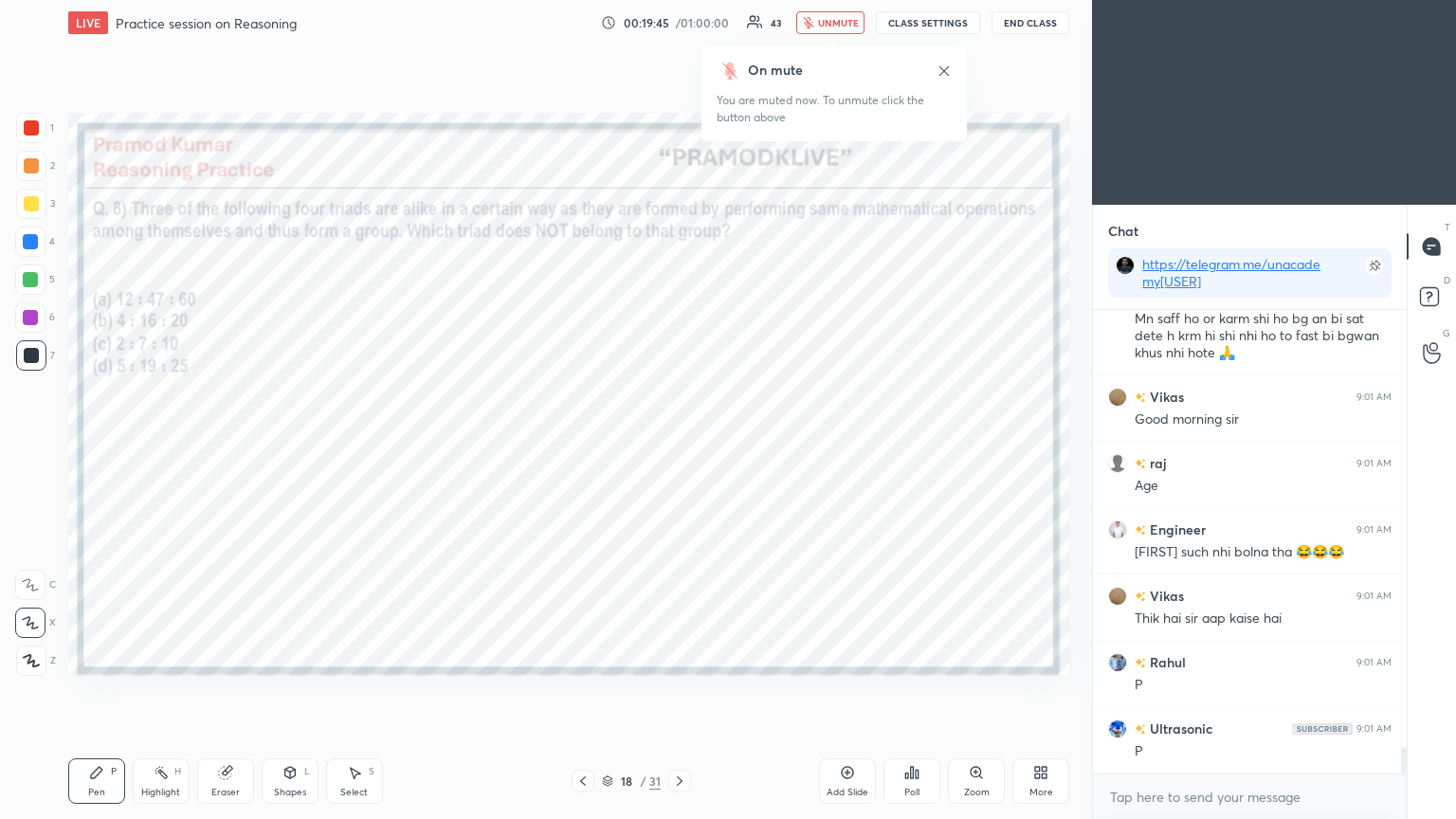 scroll, scrollTop: 7690, scrollLeft: 0, axis: vertical 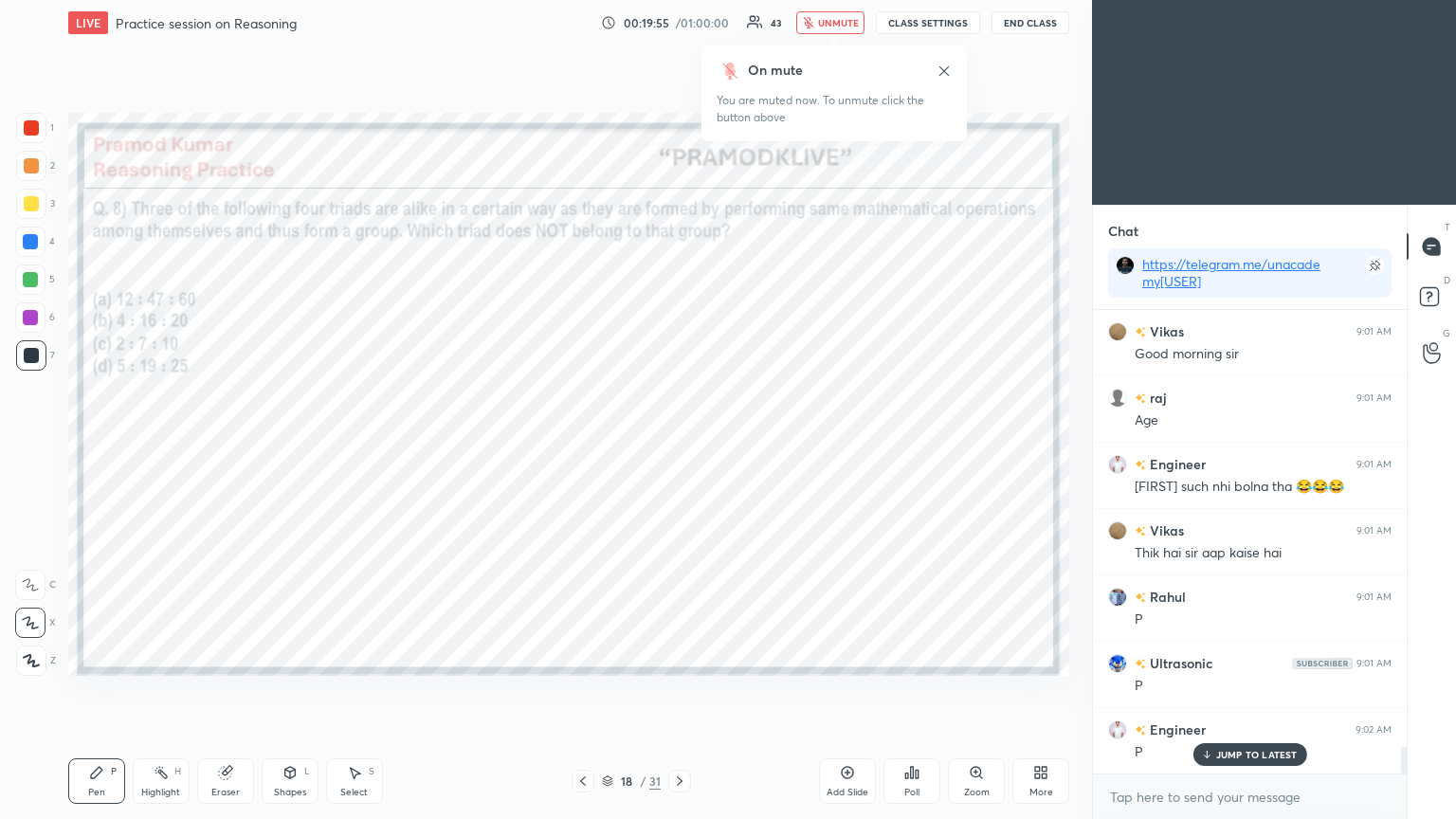 click 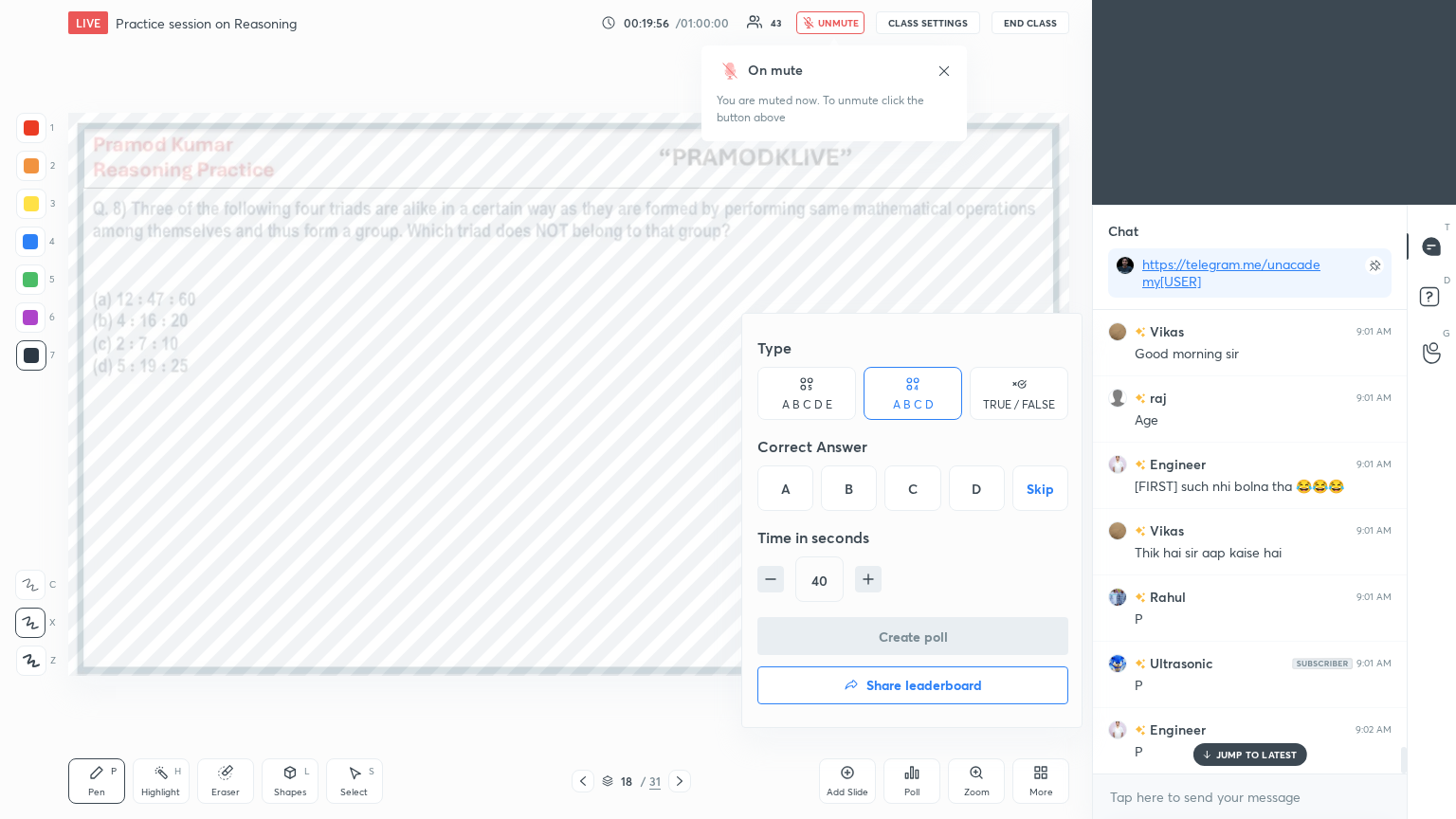click on "B" at bounding box center (848, 488) 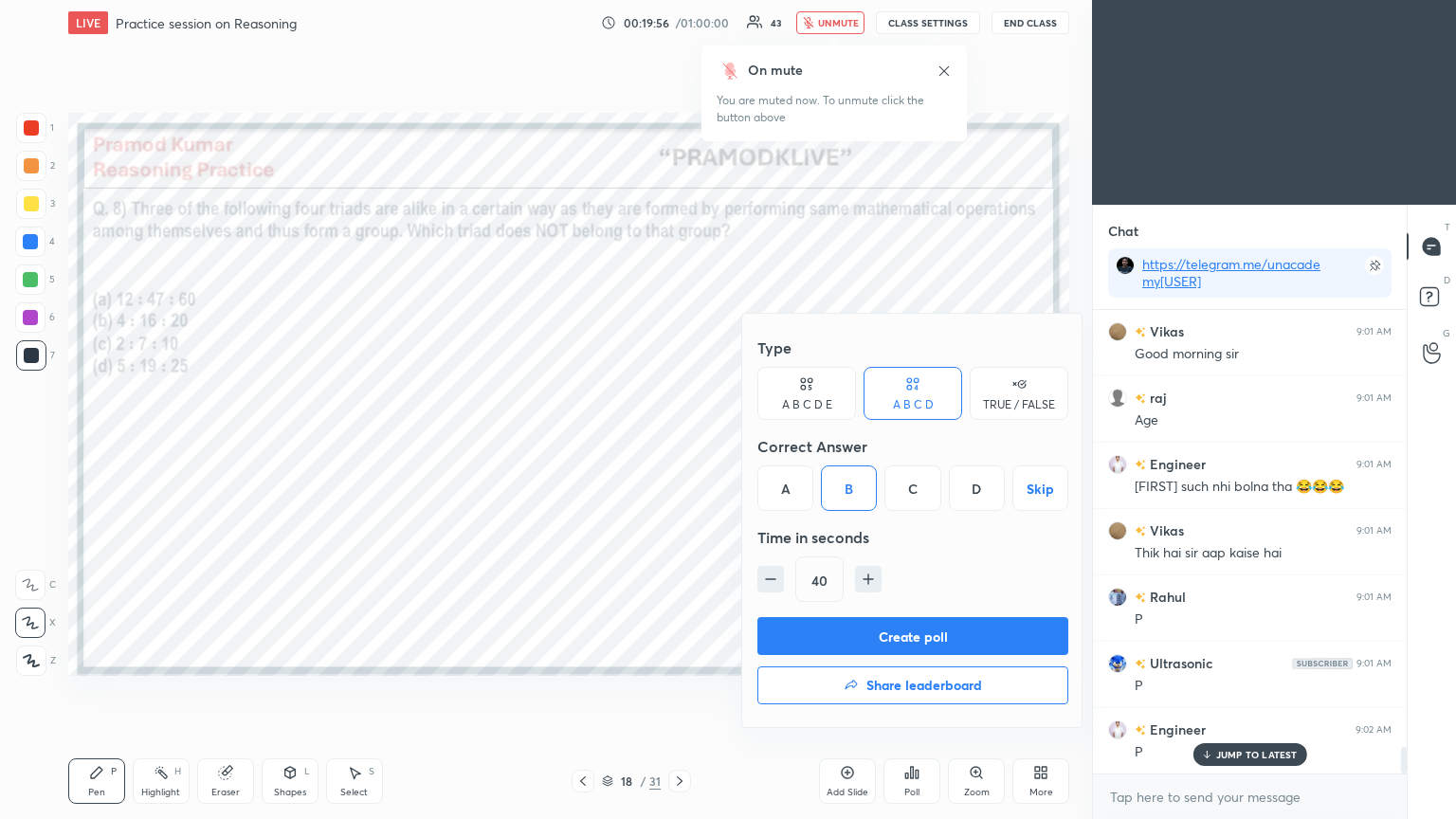 click on "Create poll" at bounding box center [913, 636] 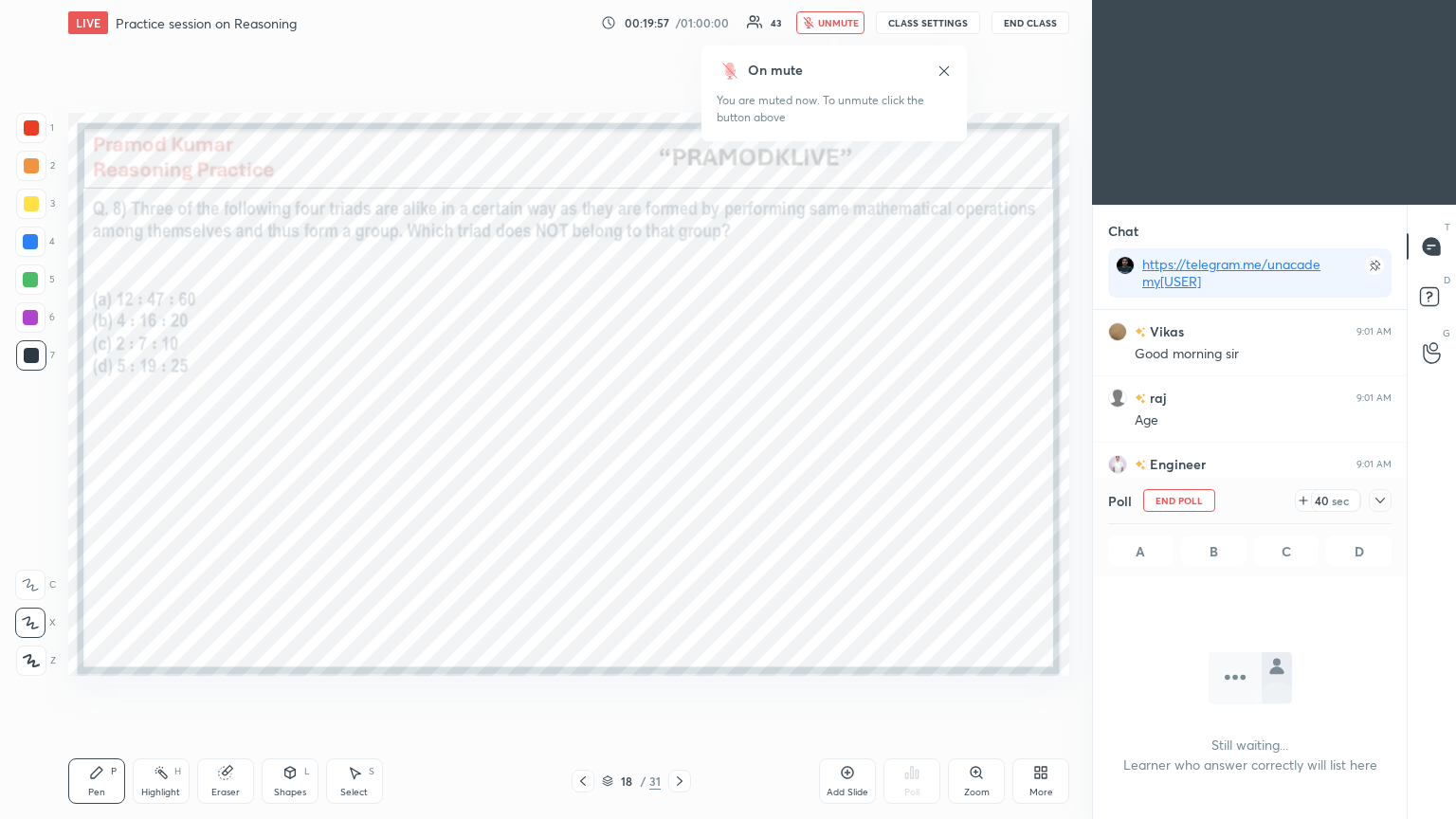 scroll, scrollTop: 237, scrollLeft: 308, axis: both 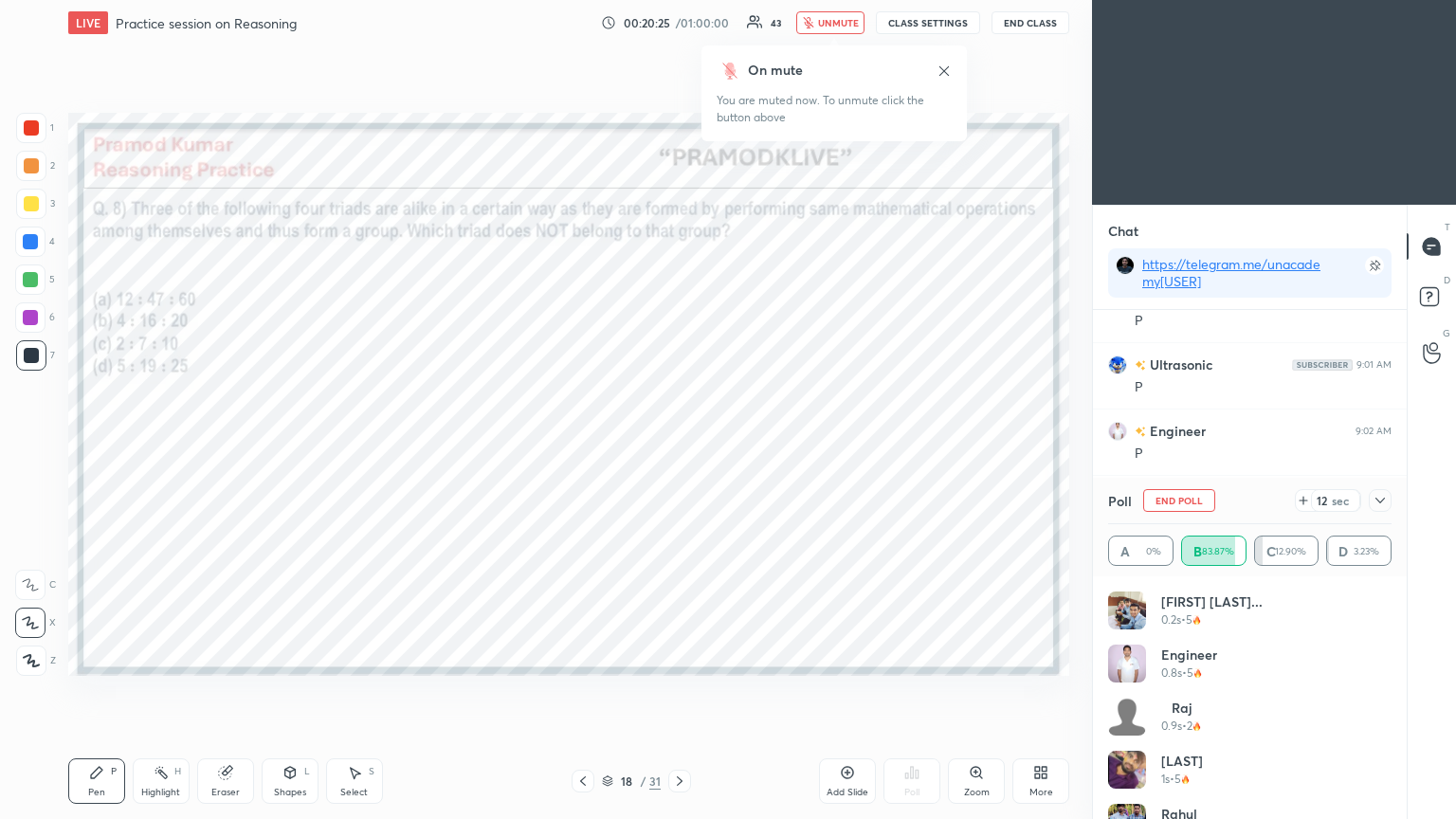 click 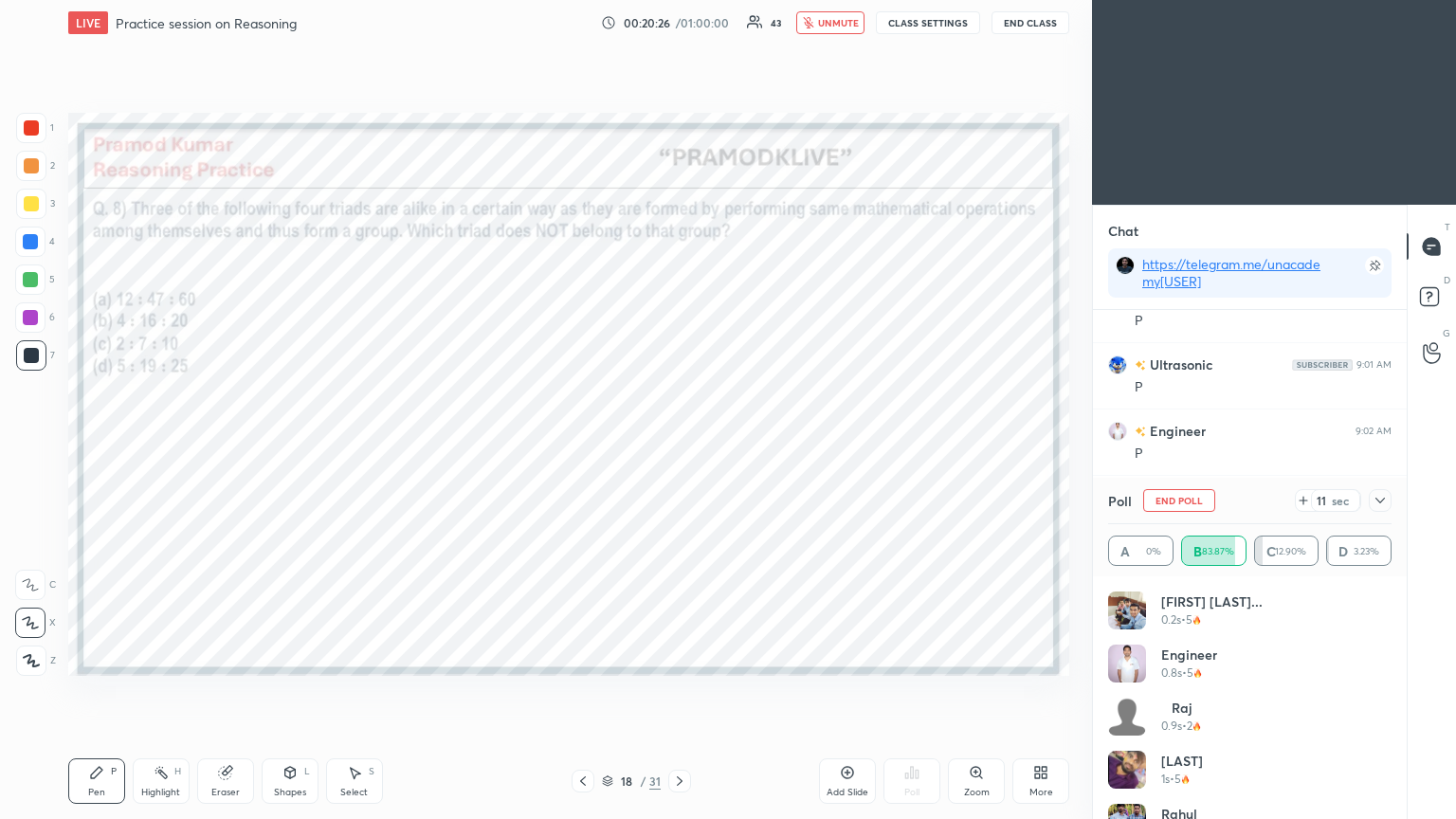 click on "unmute" at bounding box center [838, 23] 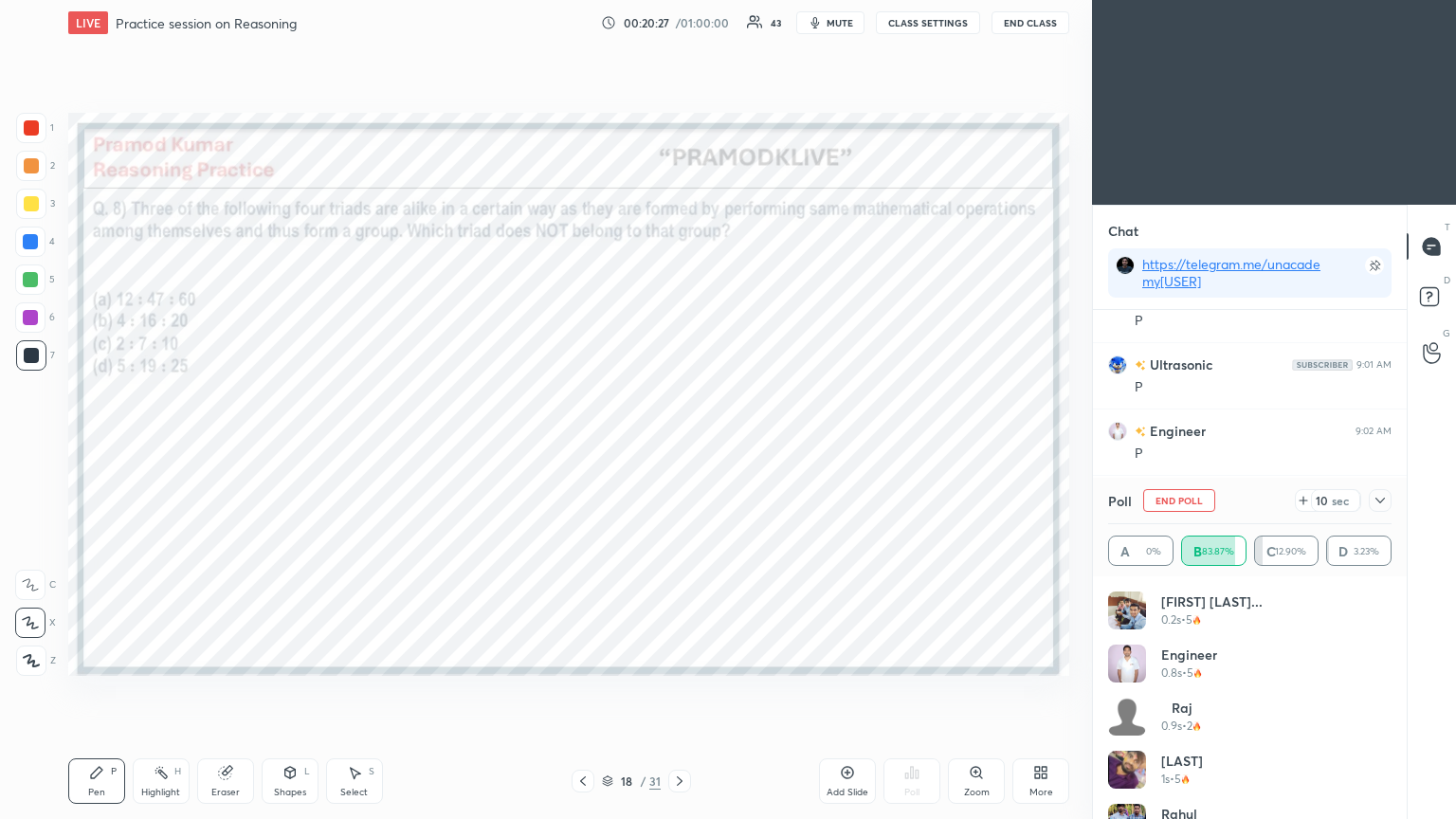 click 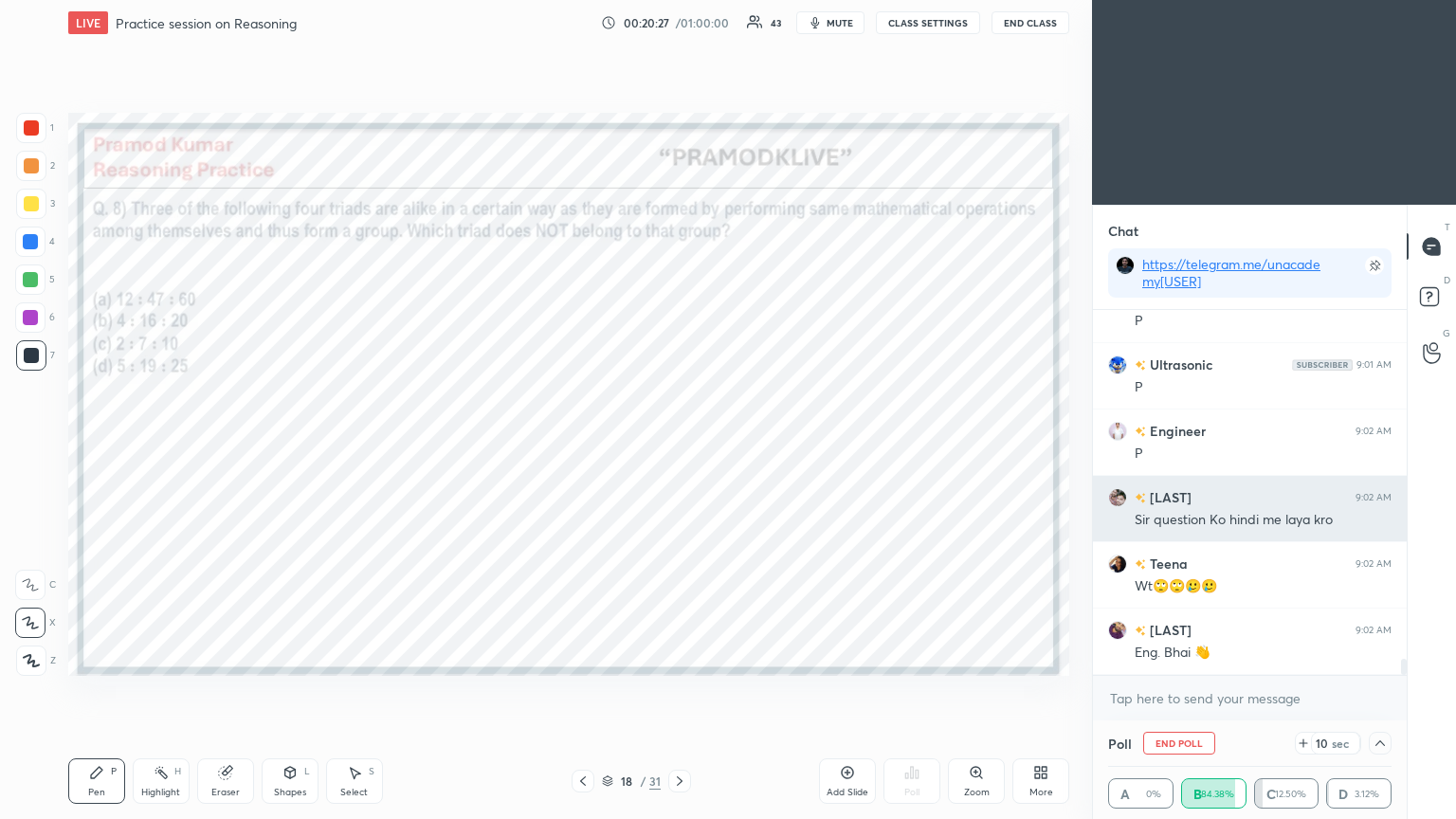 scroll, scrollTop: 66, scrollLeft: 278, axis: both 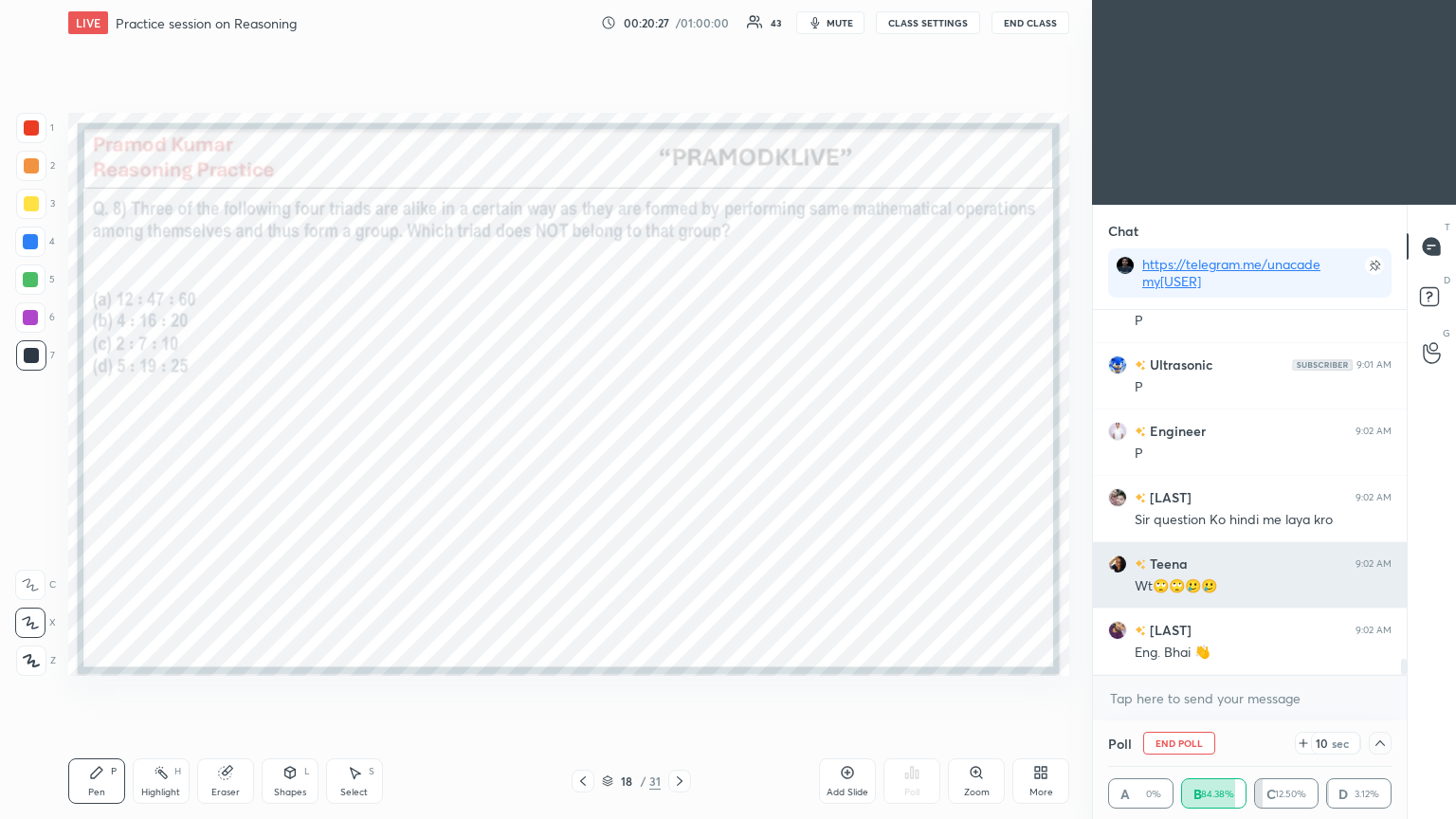 click on "Wt🙄🙄🥲🥲" at bounding box center [1263, 587] 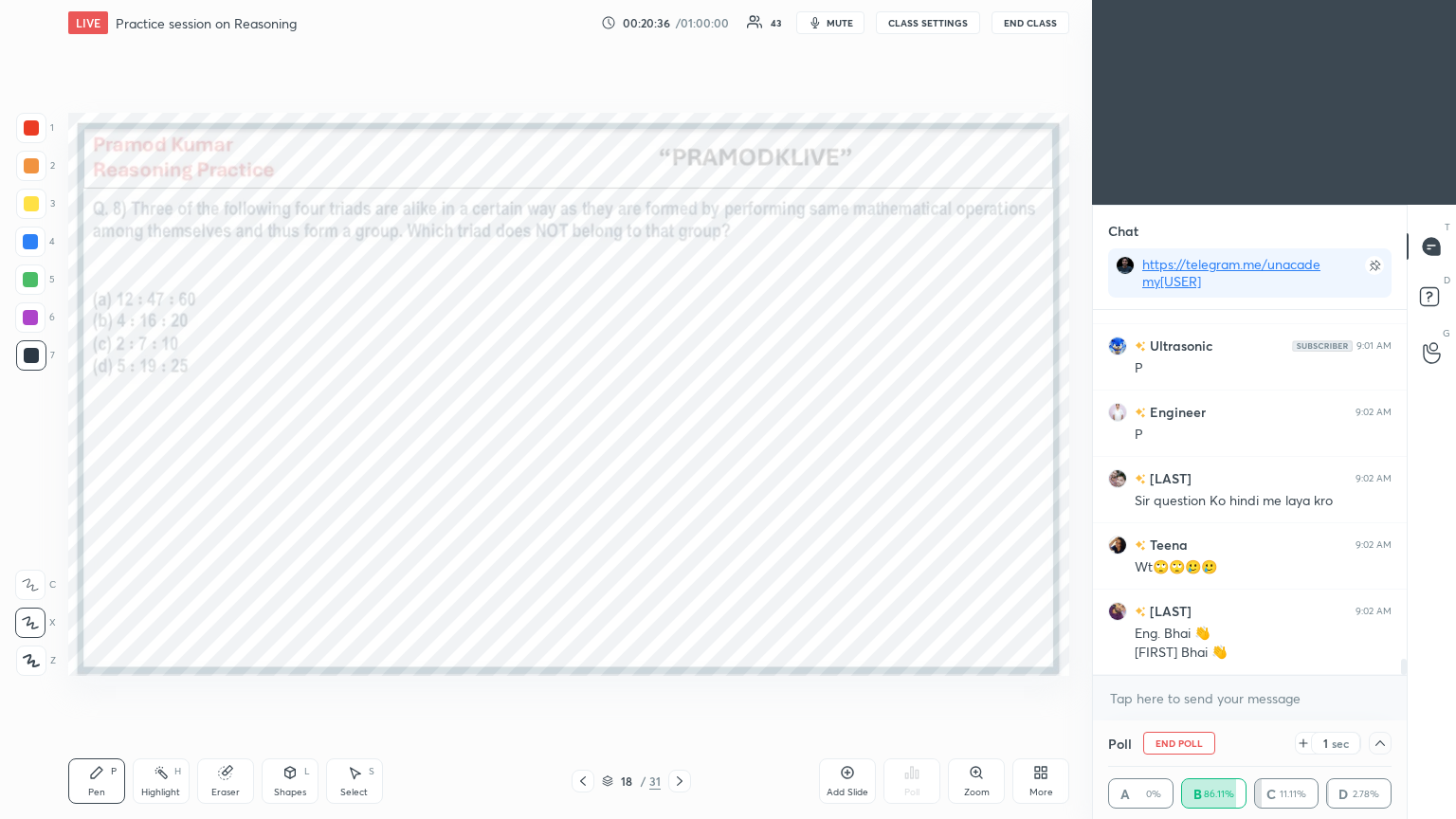 scroll, scrollTop: 8072, scrollLeft: 0, axis: vertical 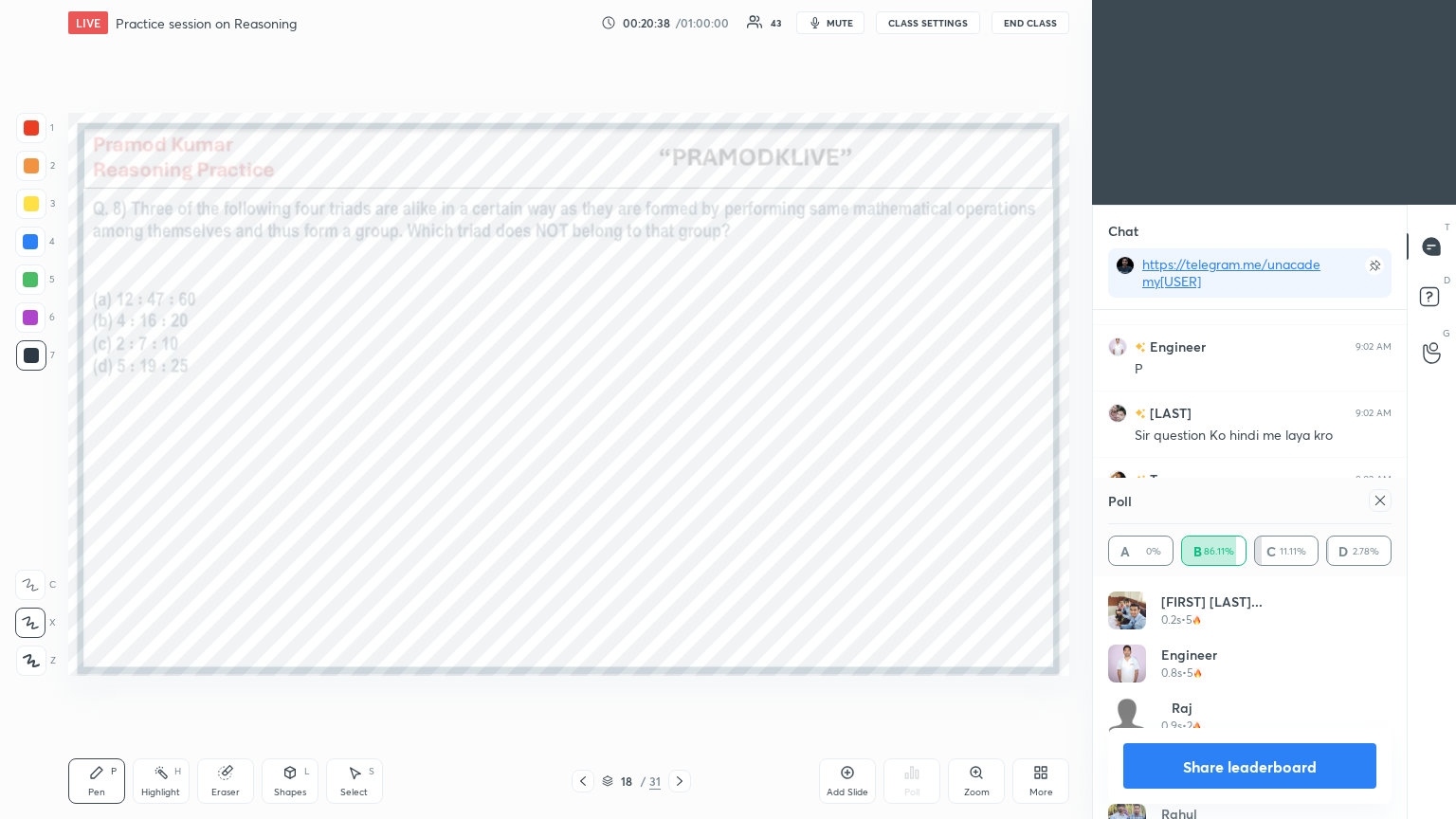 click 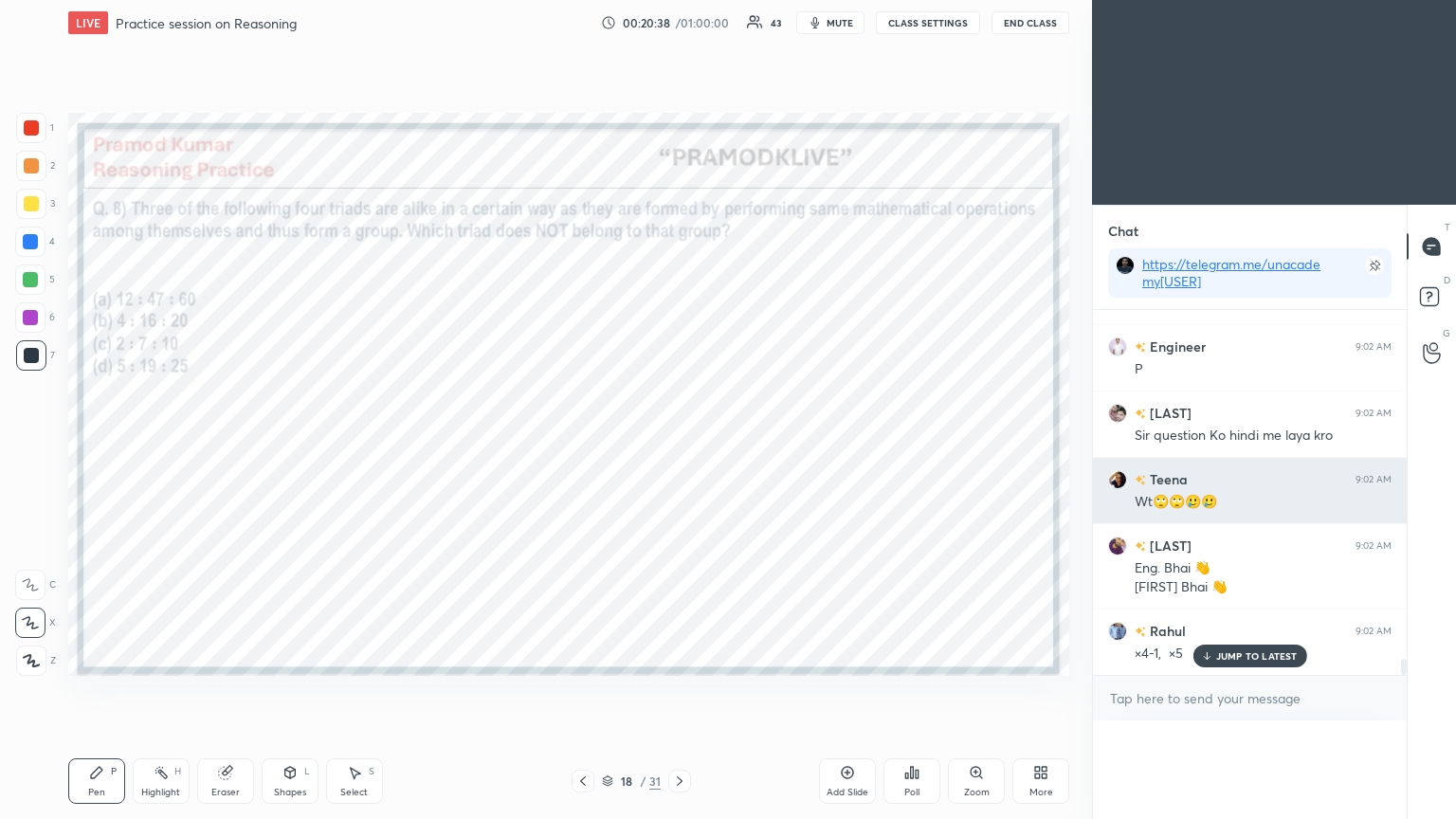 scroll, scrollTop: 143, scrollLeft: 278, axis: both 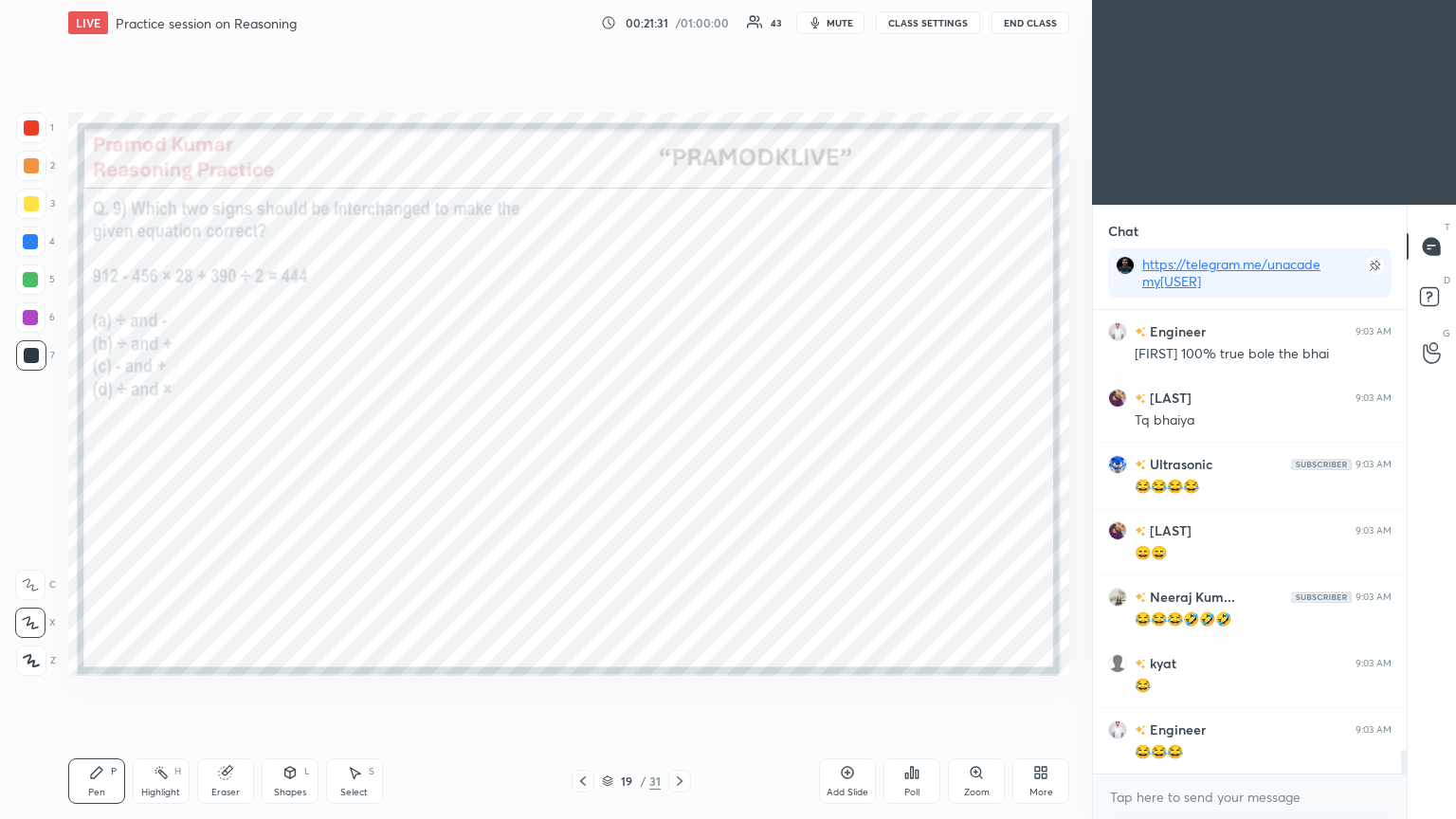 click on "Poll" at bounding box center [912, 781] 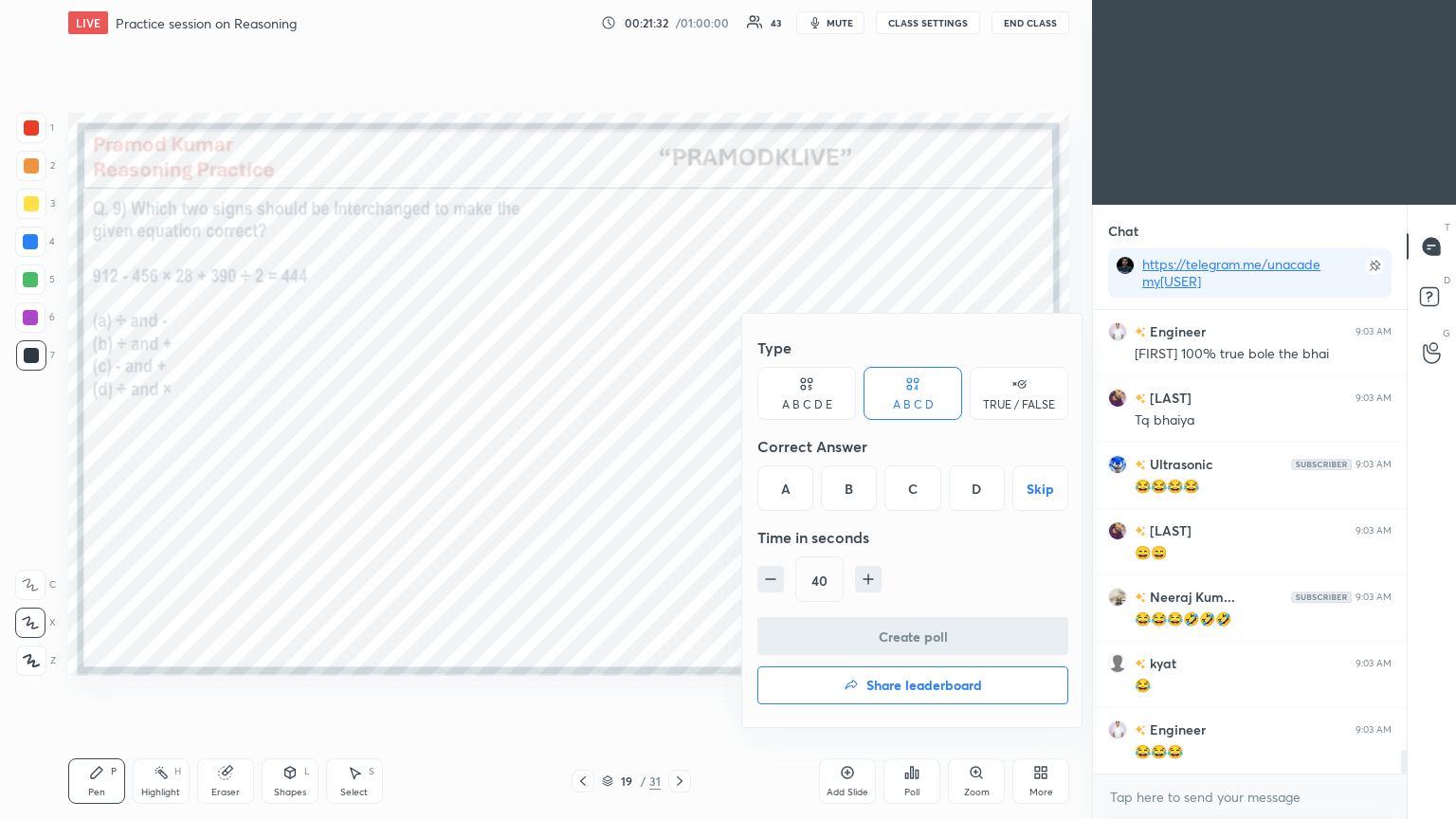 scroll, scrollTop: 8572, scrollLeft: 0, axis: vertical 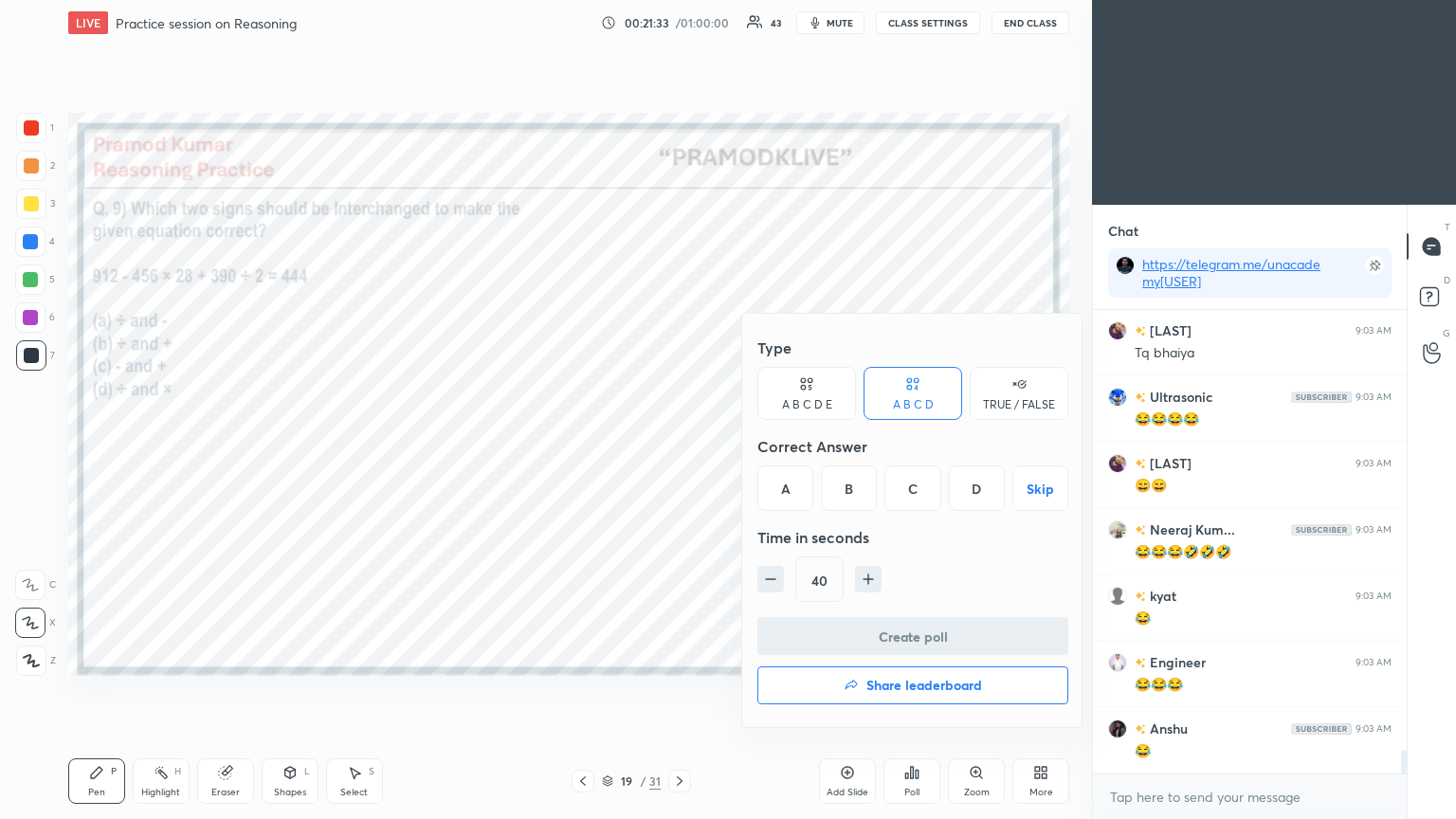 click on "A" at bounding box center (785, 488) 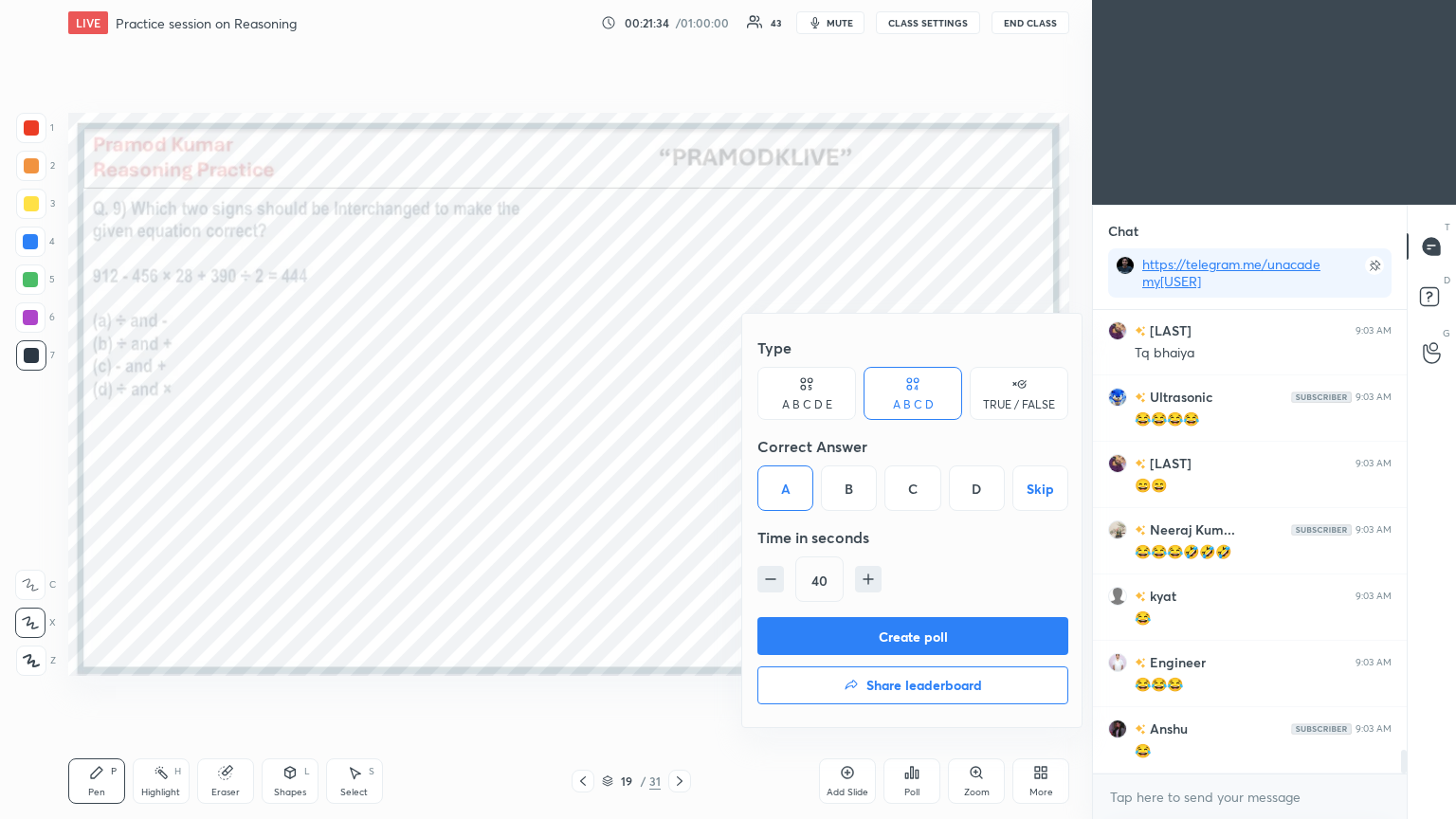 click on "Create poll" at bounding box center (913, 636) 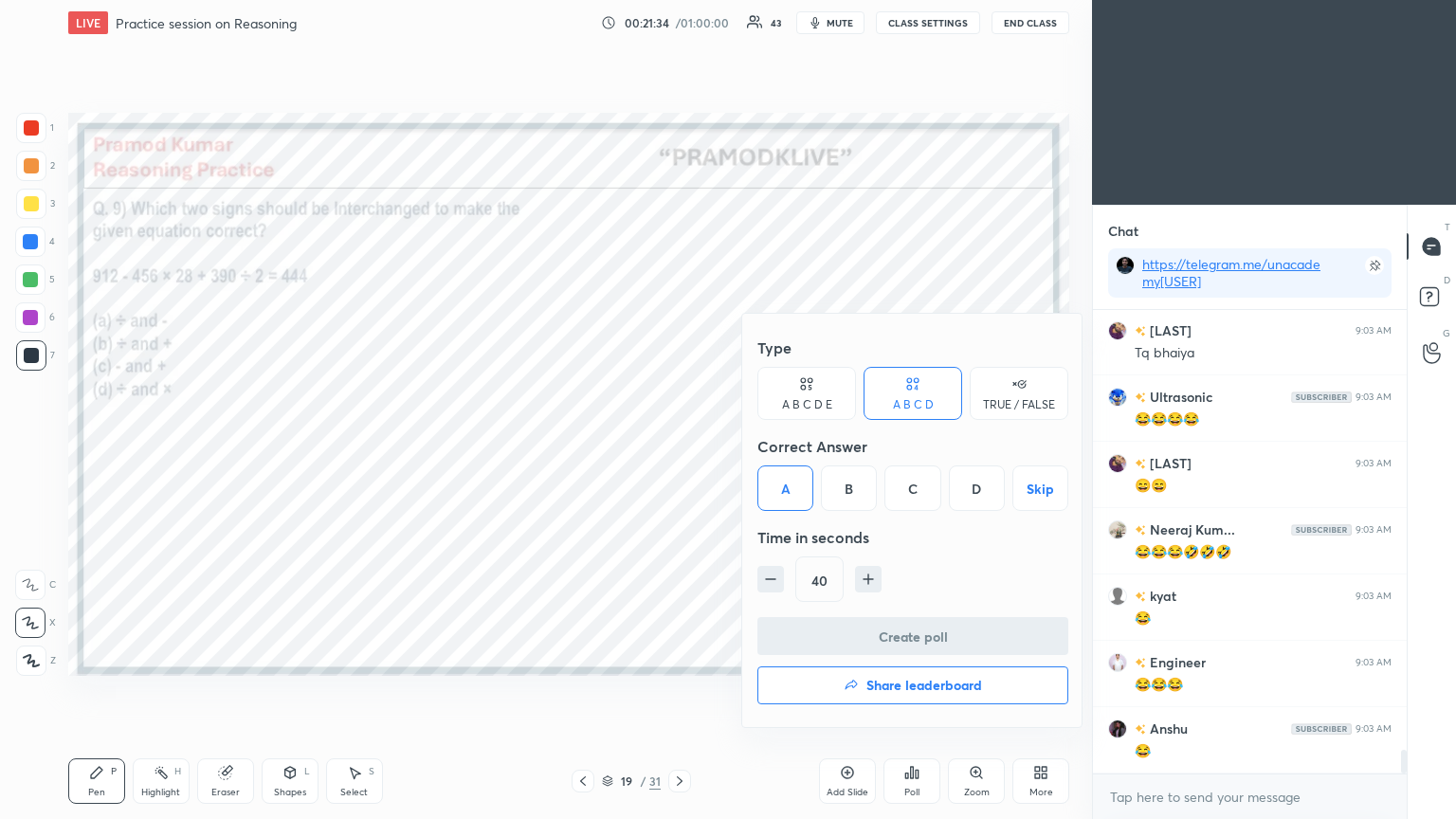 scroll, scrollTop: 281, scrollLeft: 308, axis: both 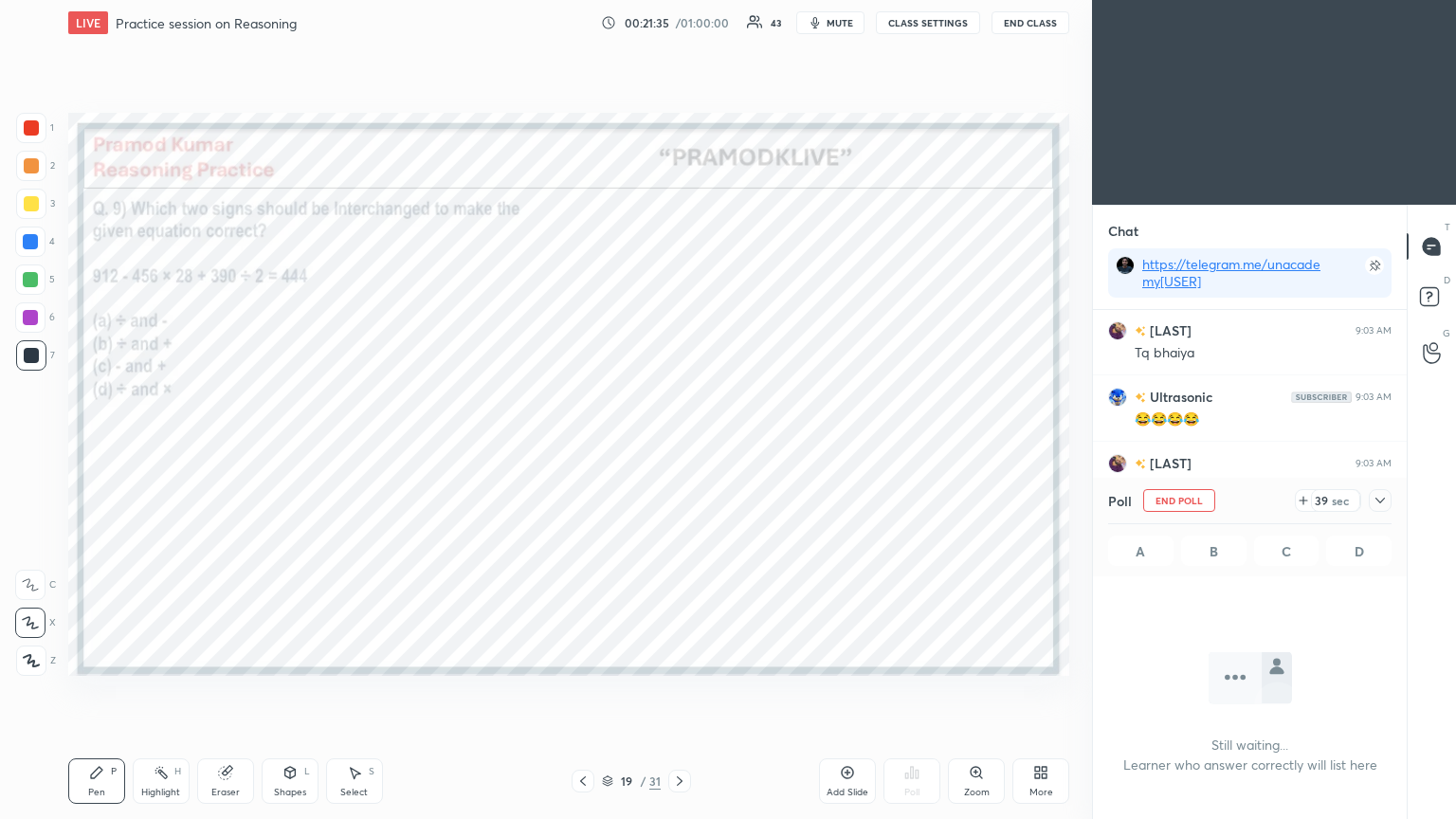 click 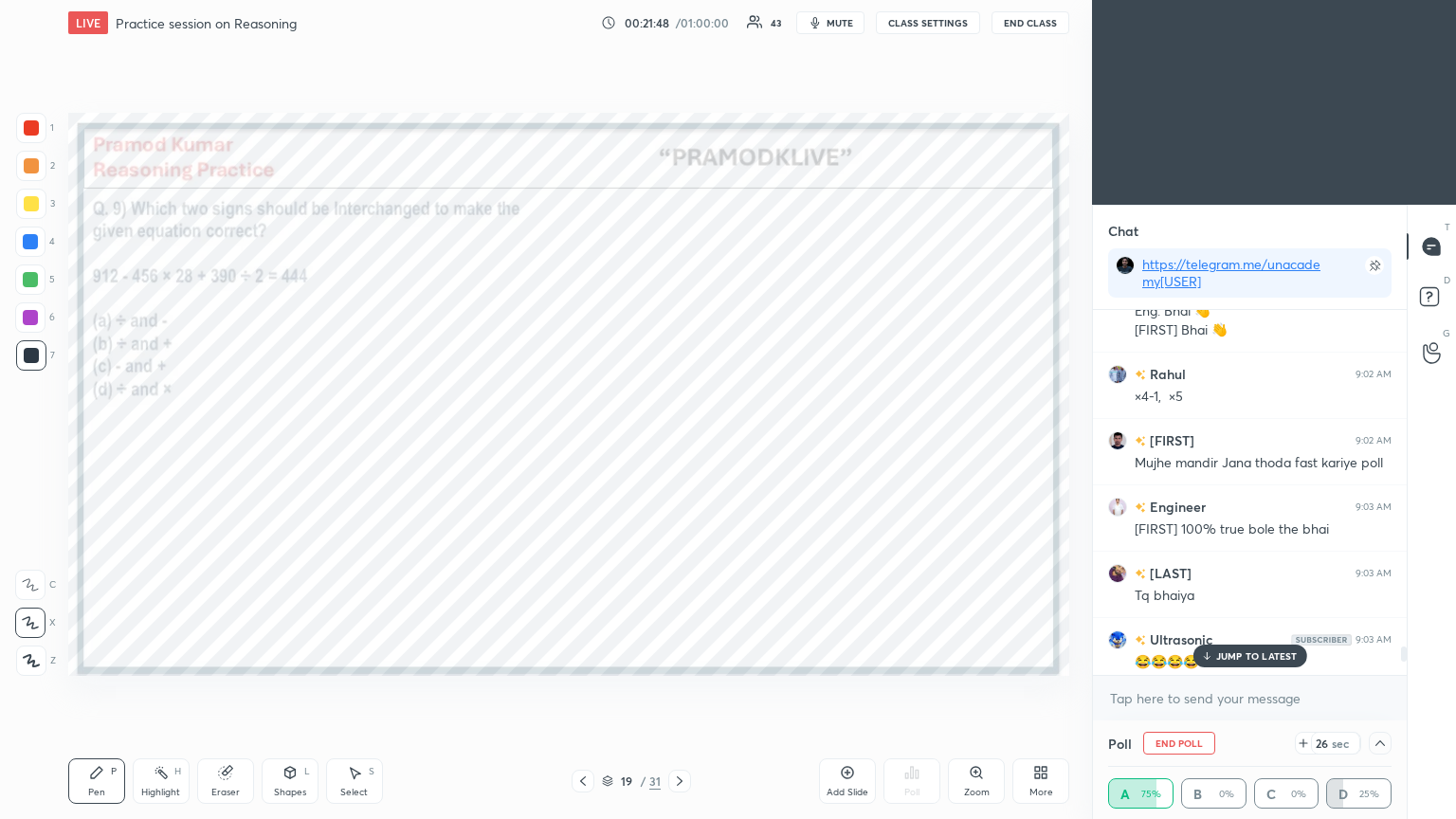 scroll, scrollTop: 8332, scrollLeft: 0, axis: vertical 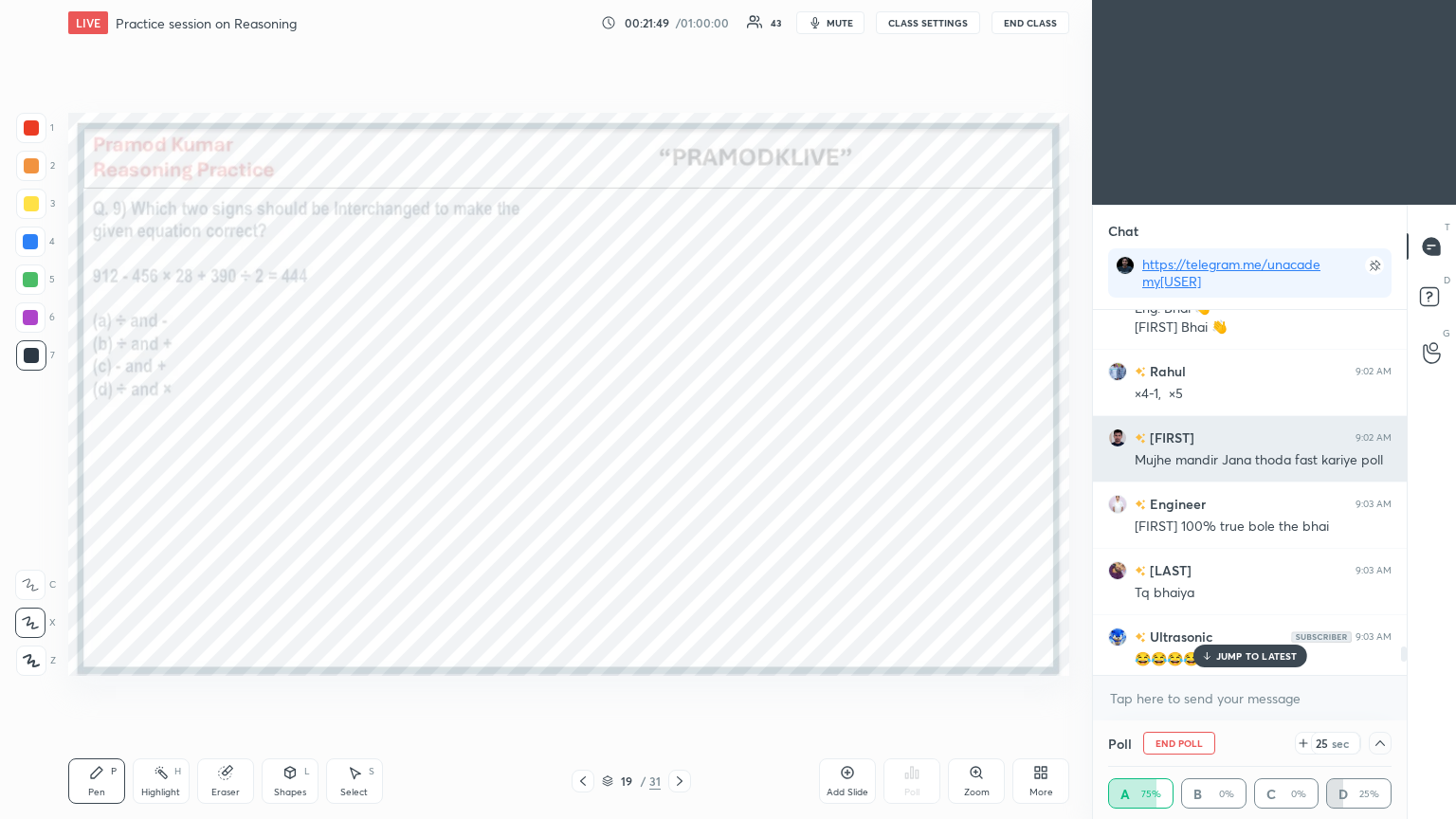 click on "[FIRST]" at bounding box center (1170, 437) 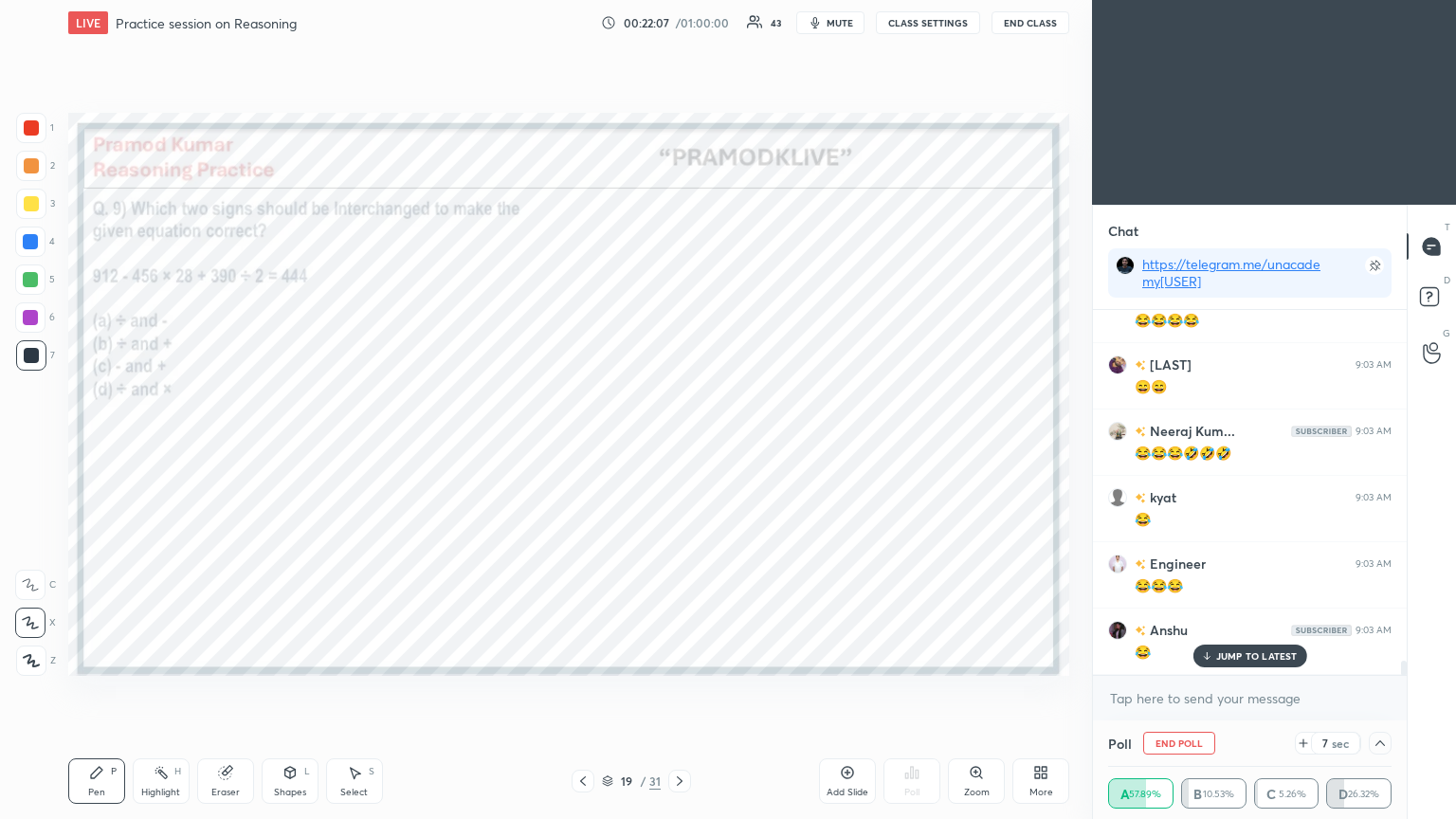 scroll, scrollTop: 8736, scrollLeft: 0, axis: vertical 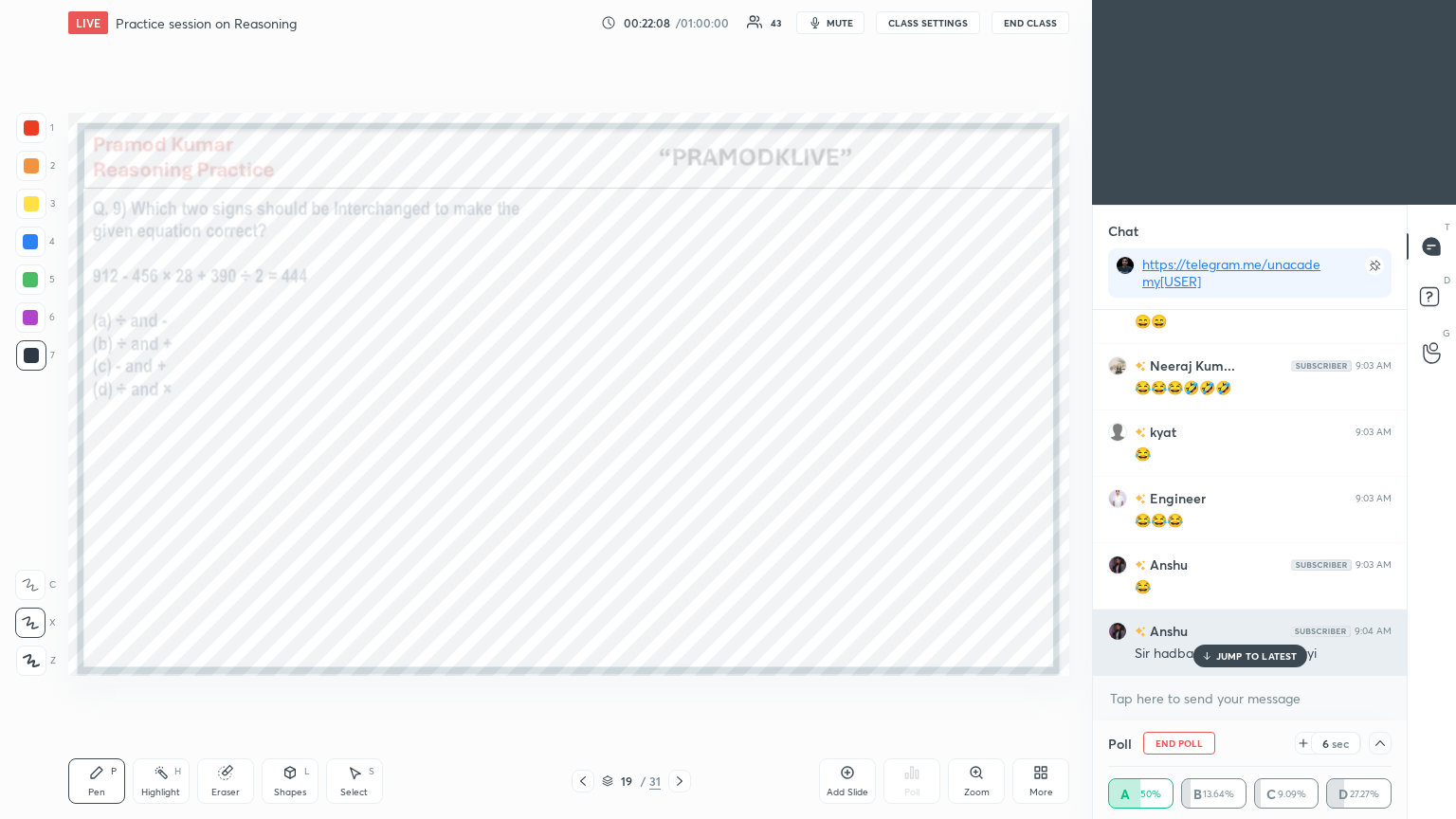 click on "JUMP TO LATEST" at bounding box center (1257, 656) 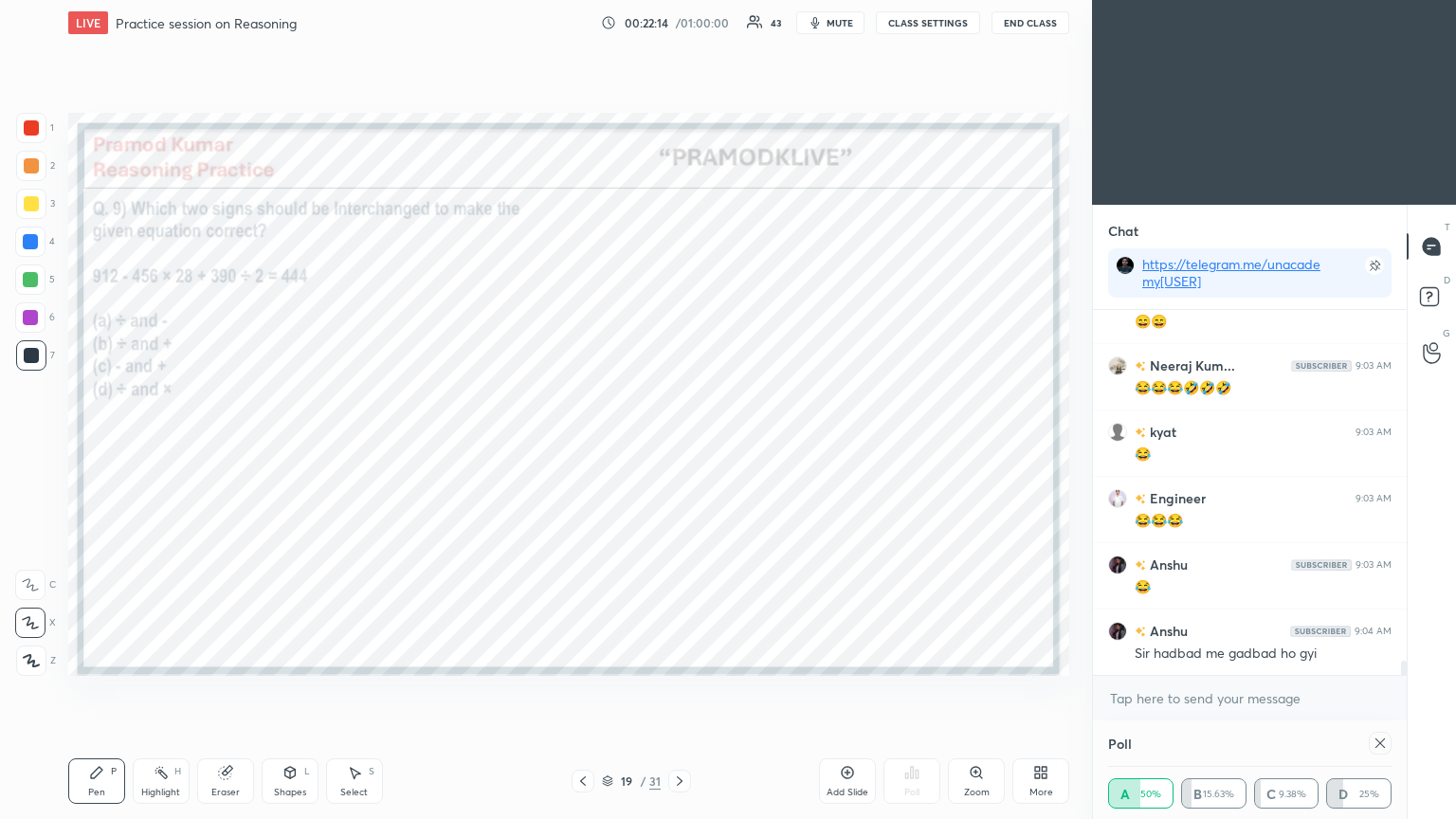 scroll, scrollTop: 0, scrollLeft: 0, axis: both 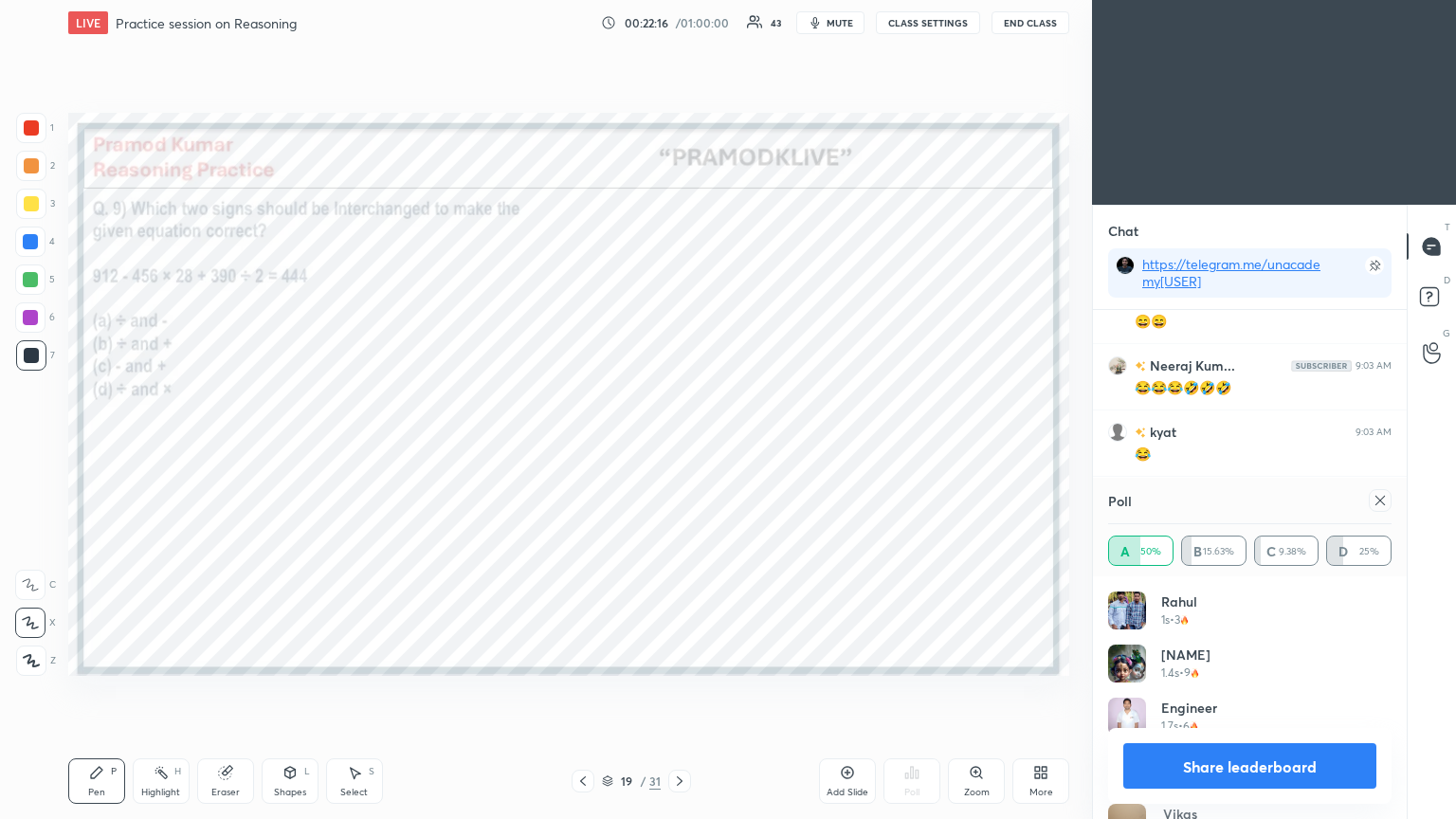 click 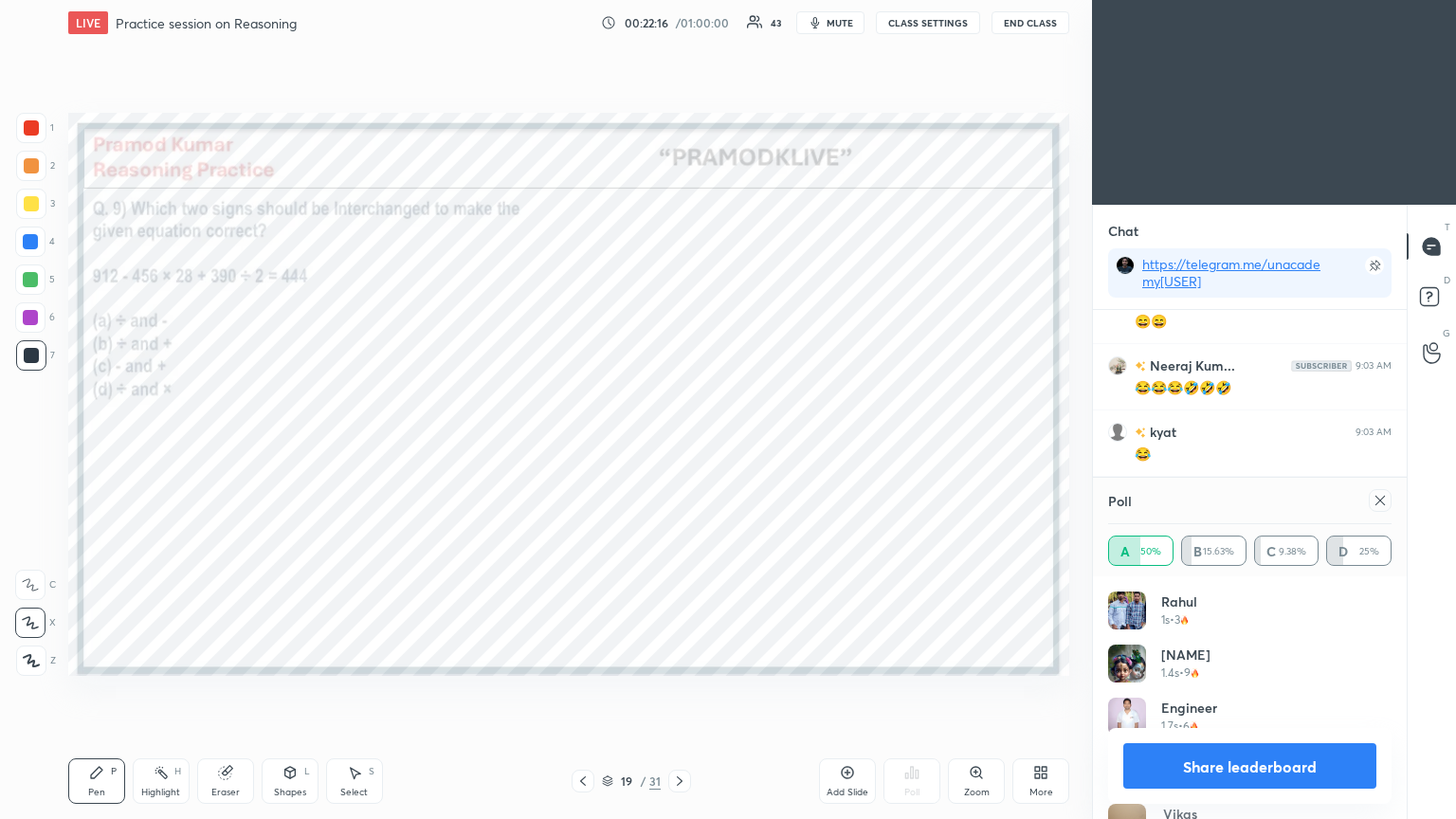 scroll, scrollTop: 143, scrollLeft: 278, axis: both 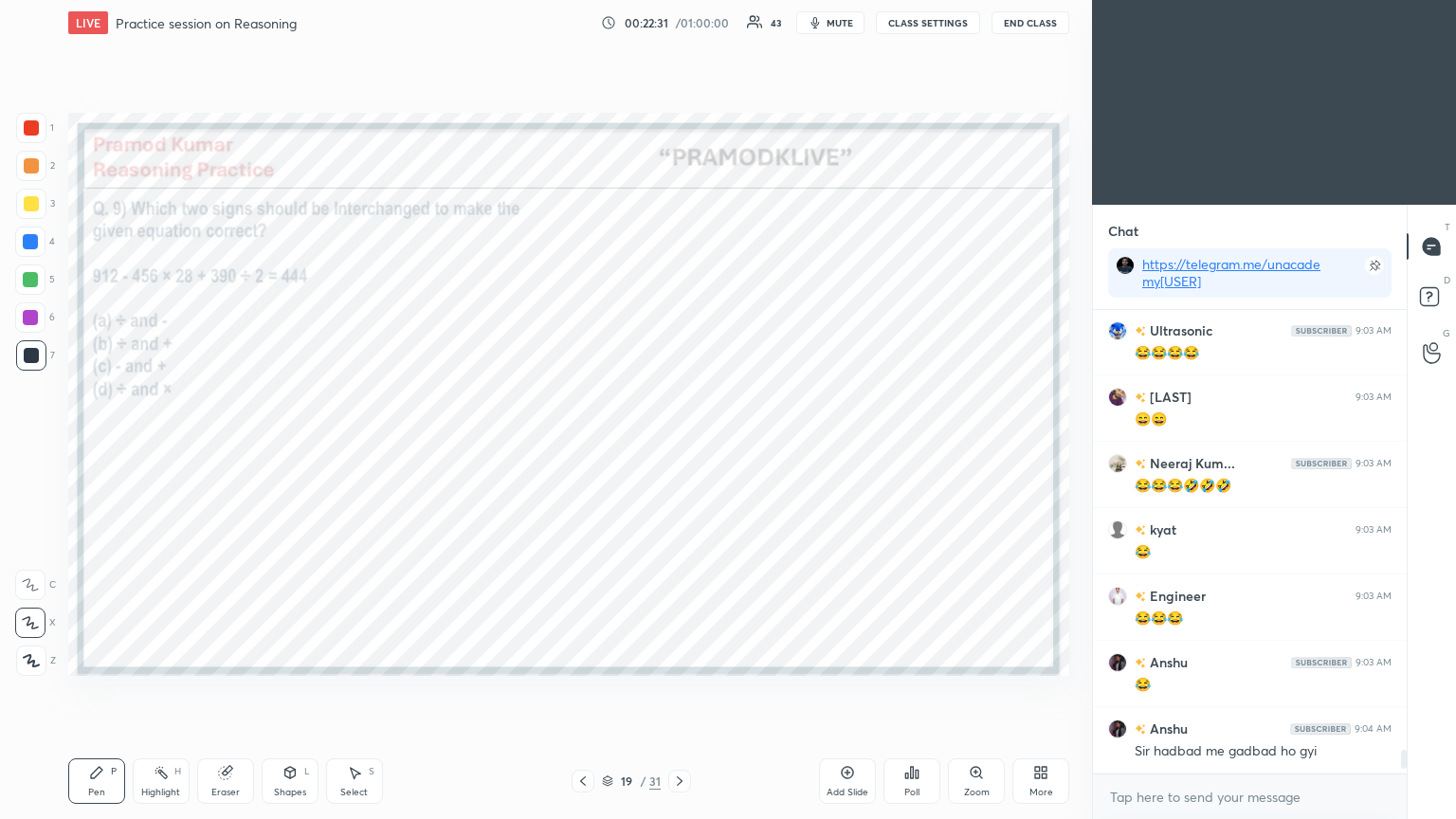 click at bounding box center [680, 781] 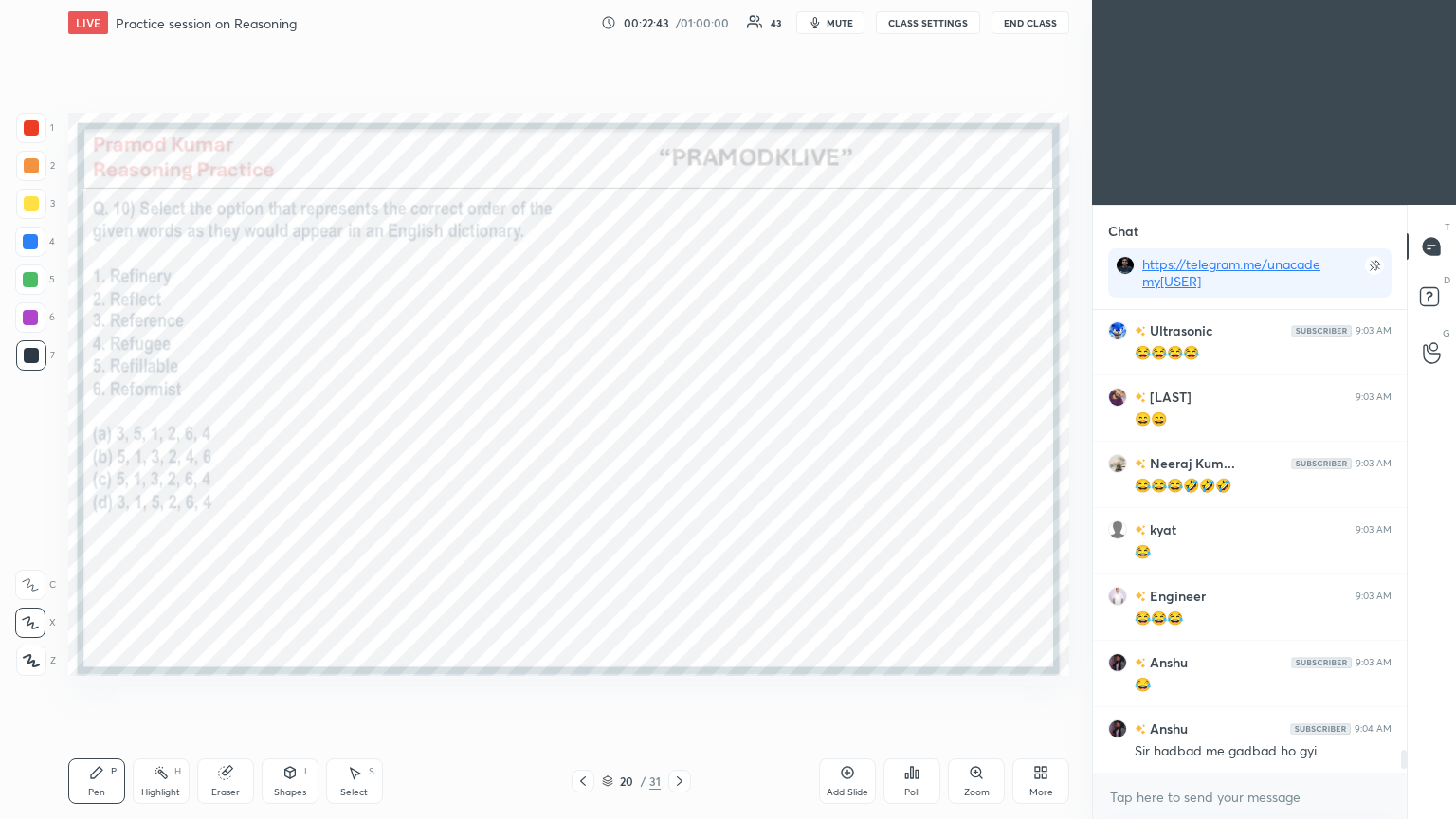 click on "Poll" at bounding box center (912, 781) 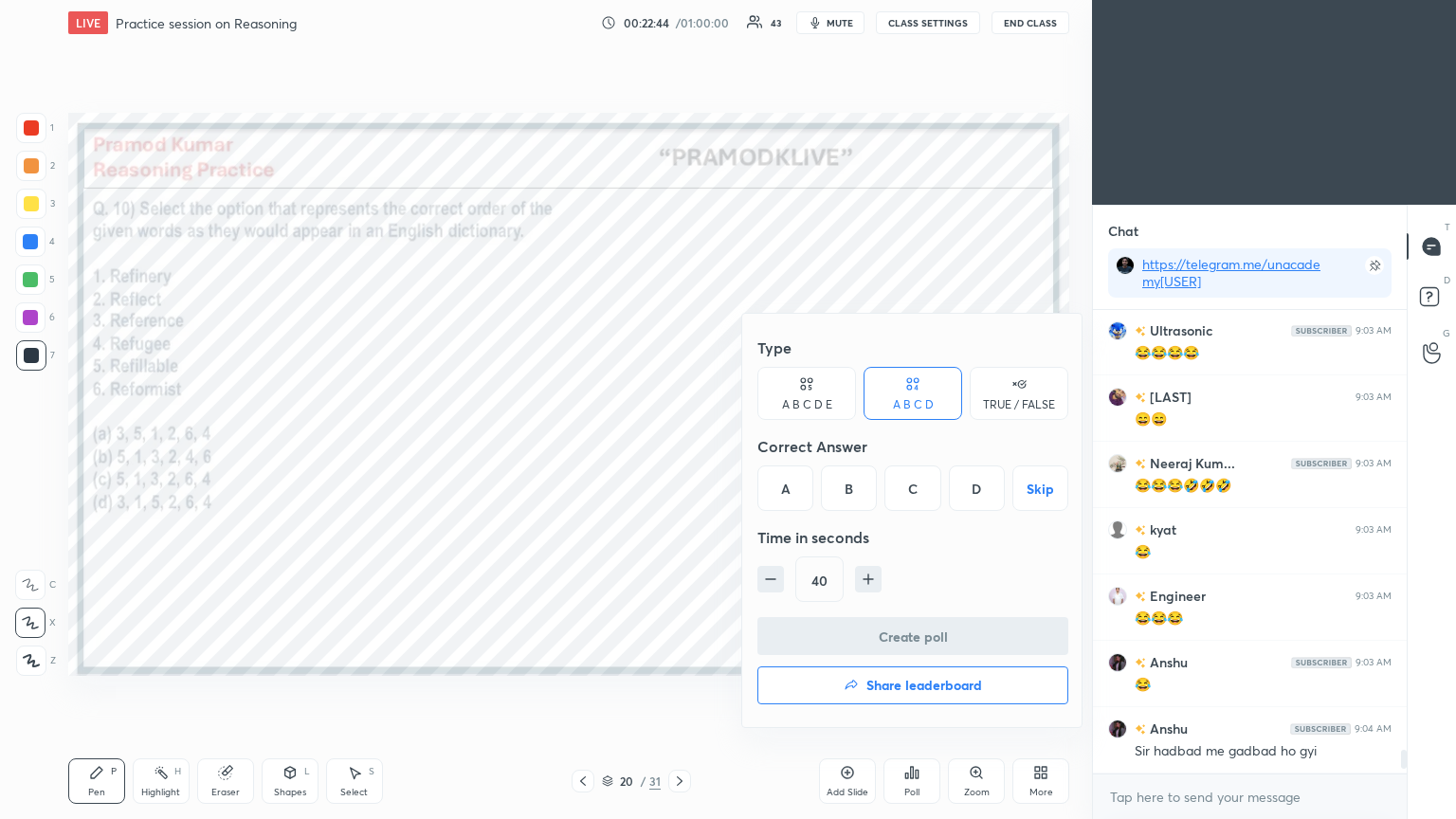 click on "A" at bounding box center [785, 488] 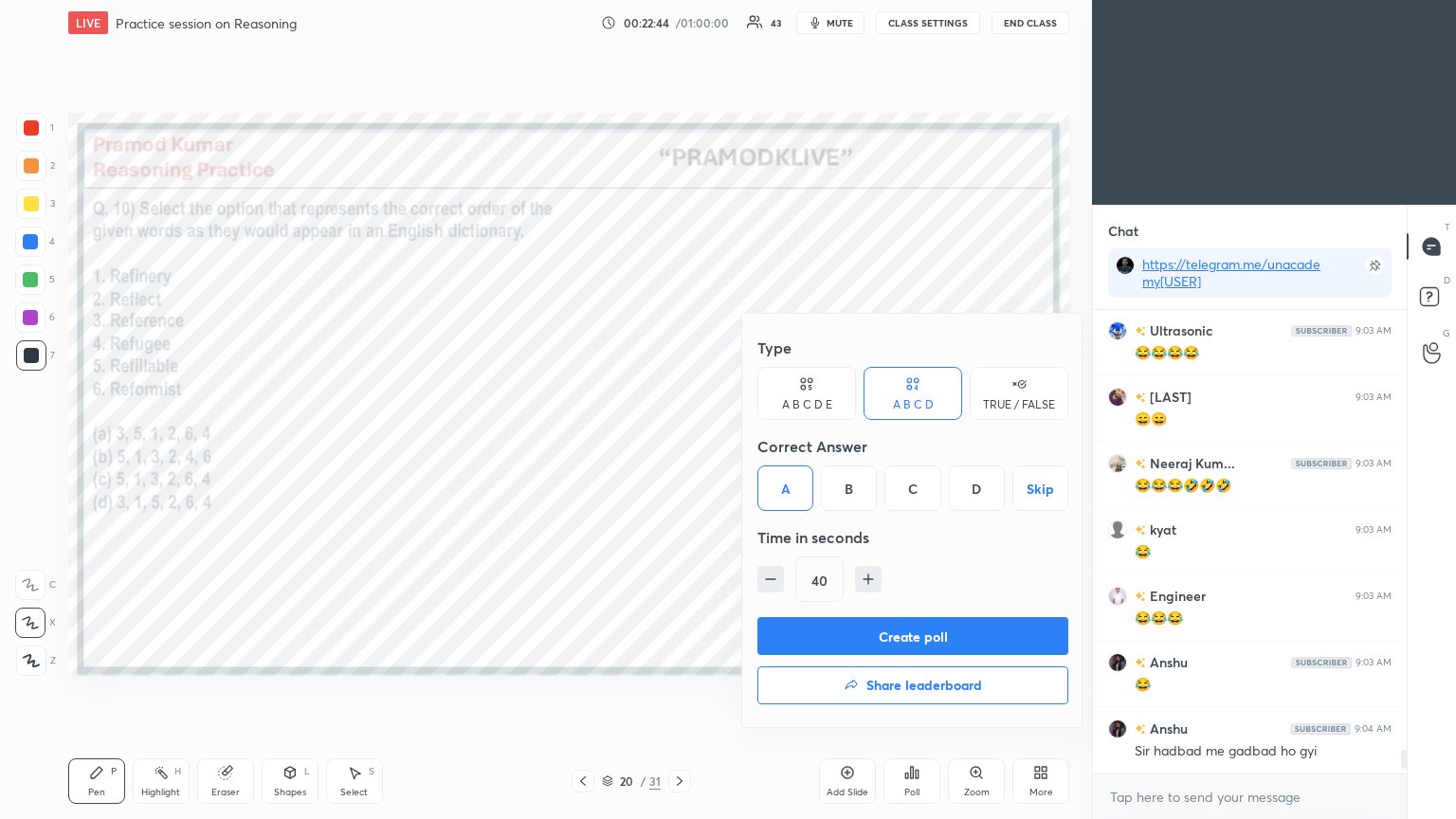click on "Create poll" at bounding box center (913, 636) 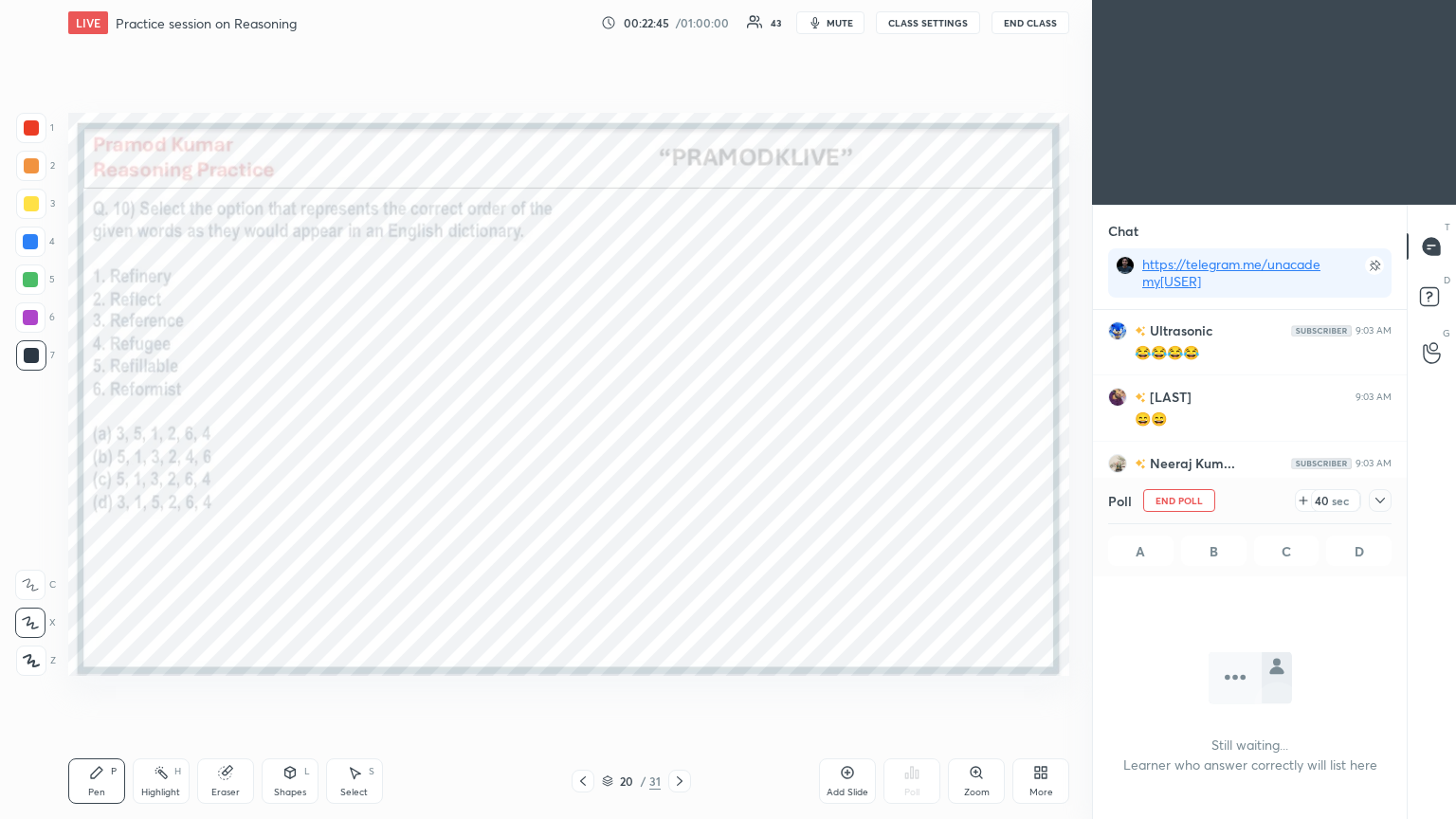 scroll, scrollTop: 277, scrollLeft: 308, axis: both 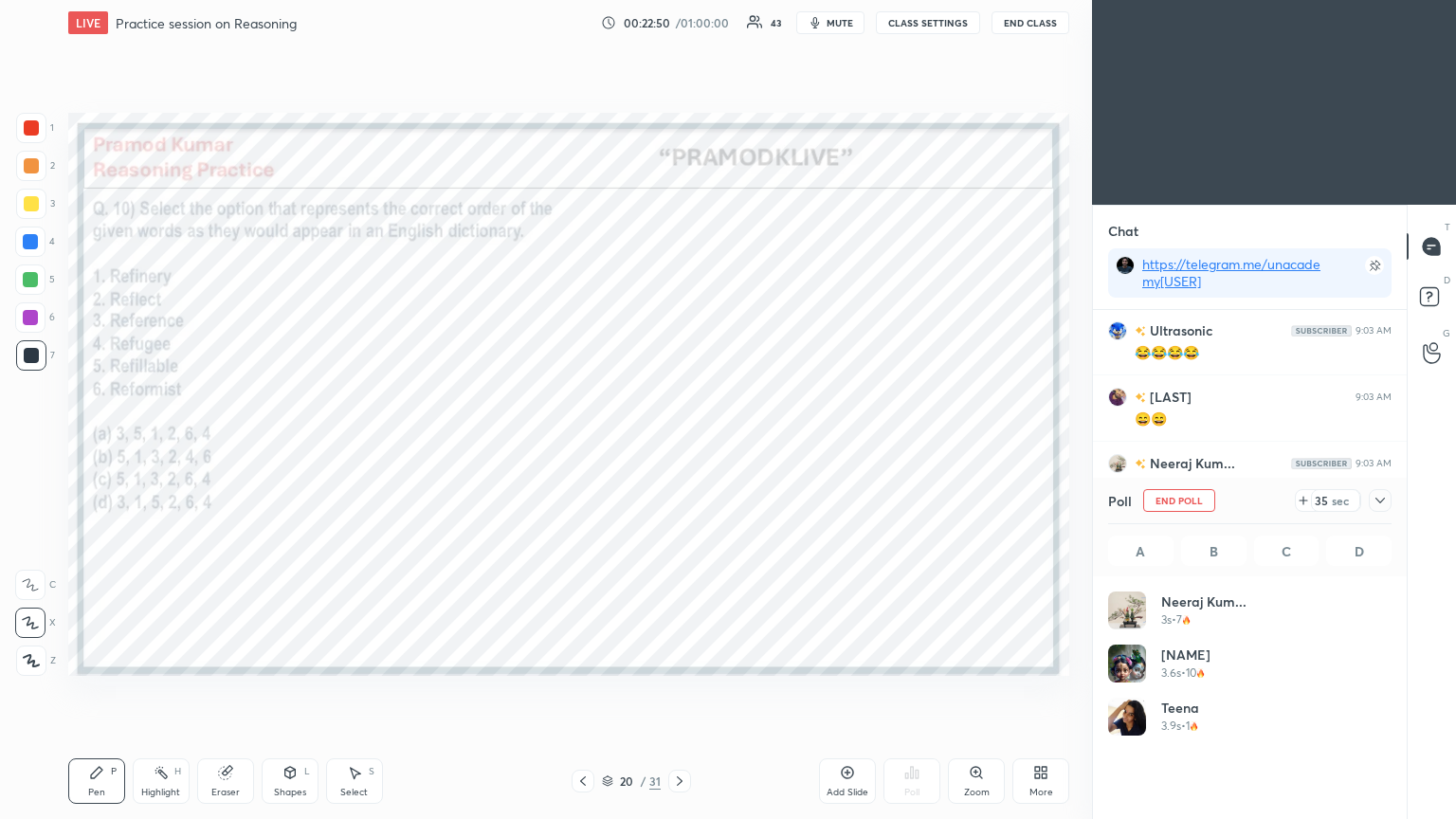 click 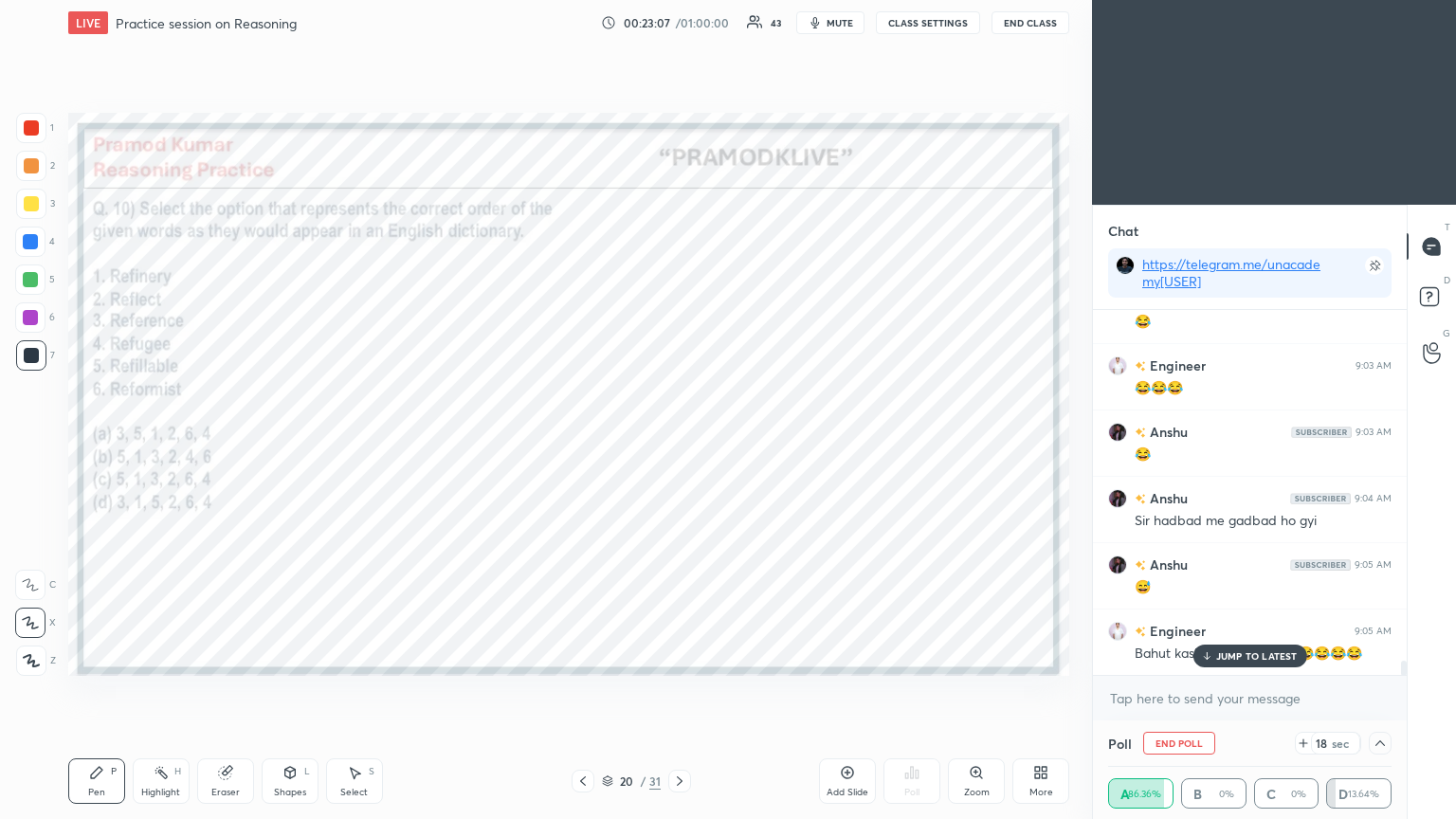 click 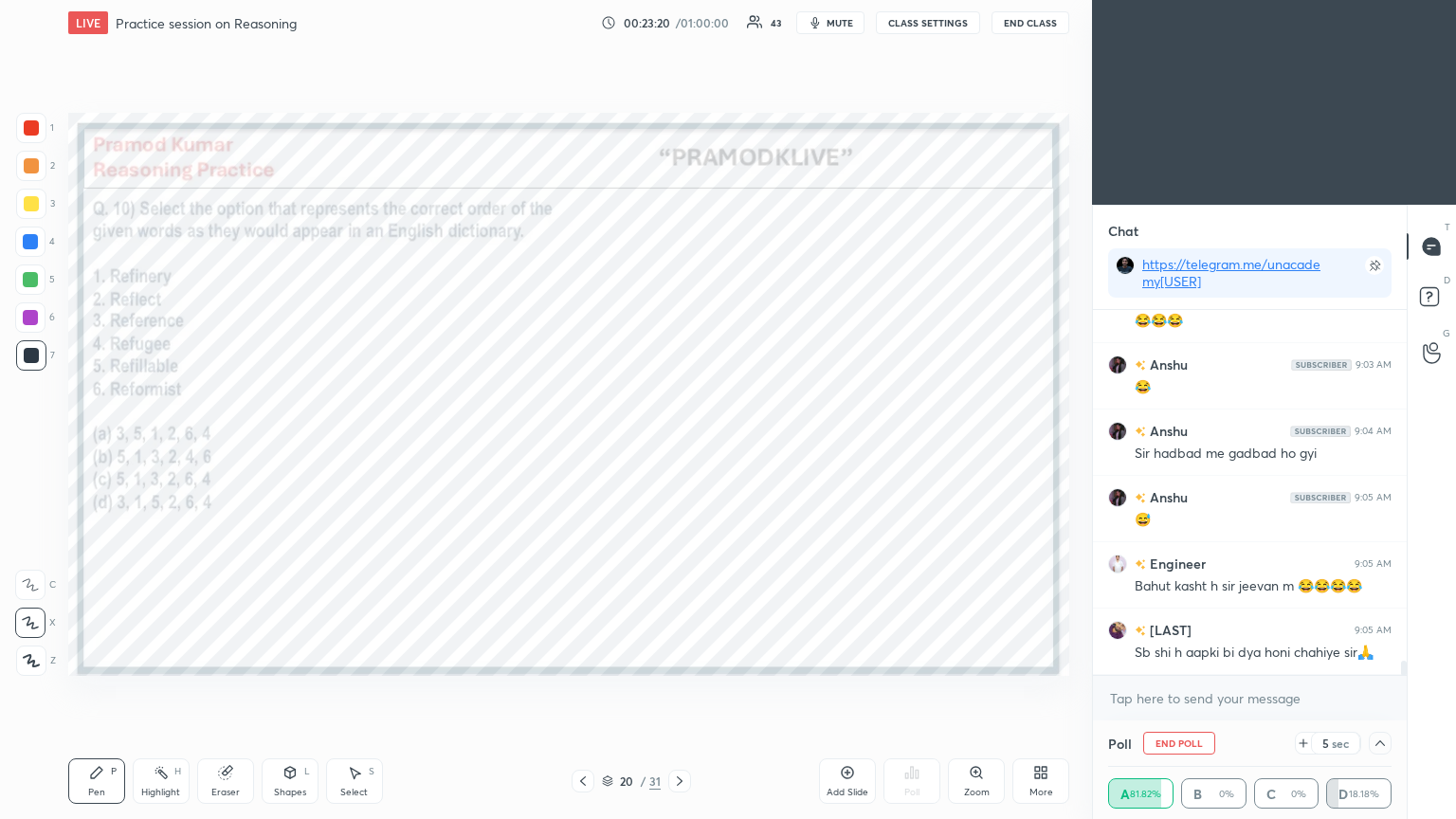 scroll, scrollTop: 9001, scrollLeft: 0, axis: vertical 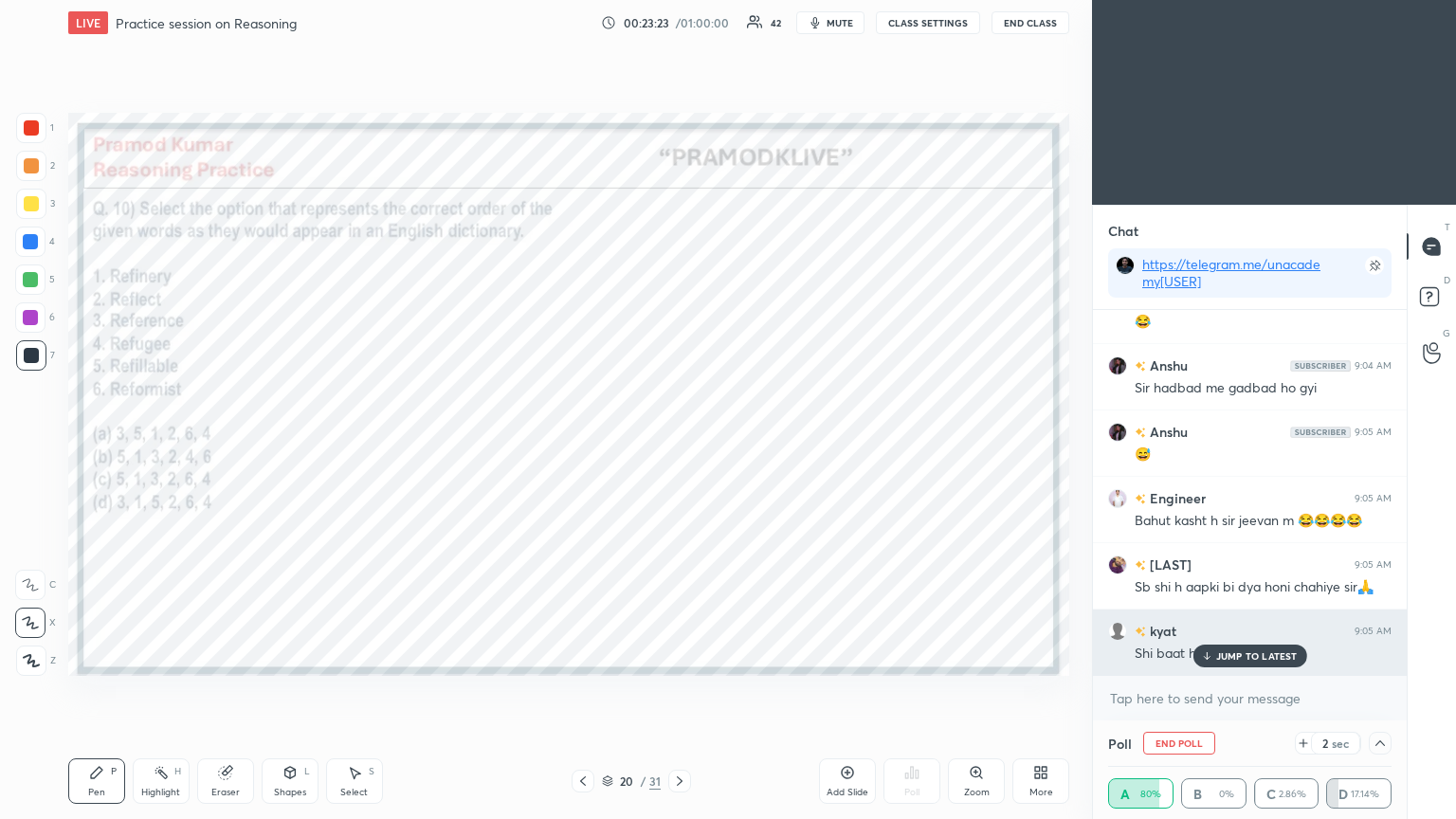click on "JUMP TO LATEST" at bounding box center (1257, 656) 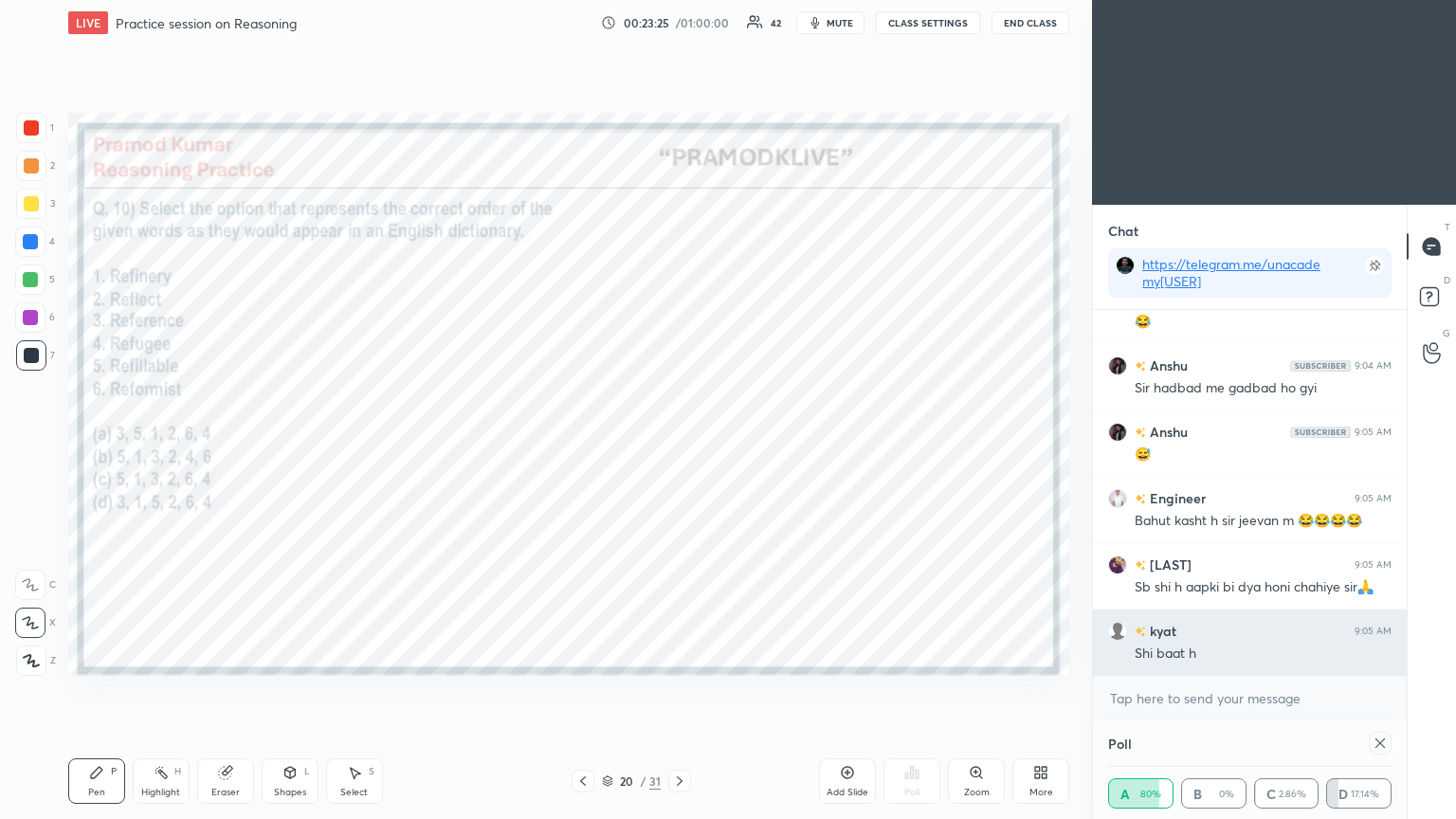 scroll, scrollTop: 0, scrollLeft: 0, axis: both 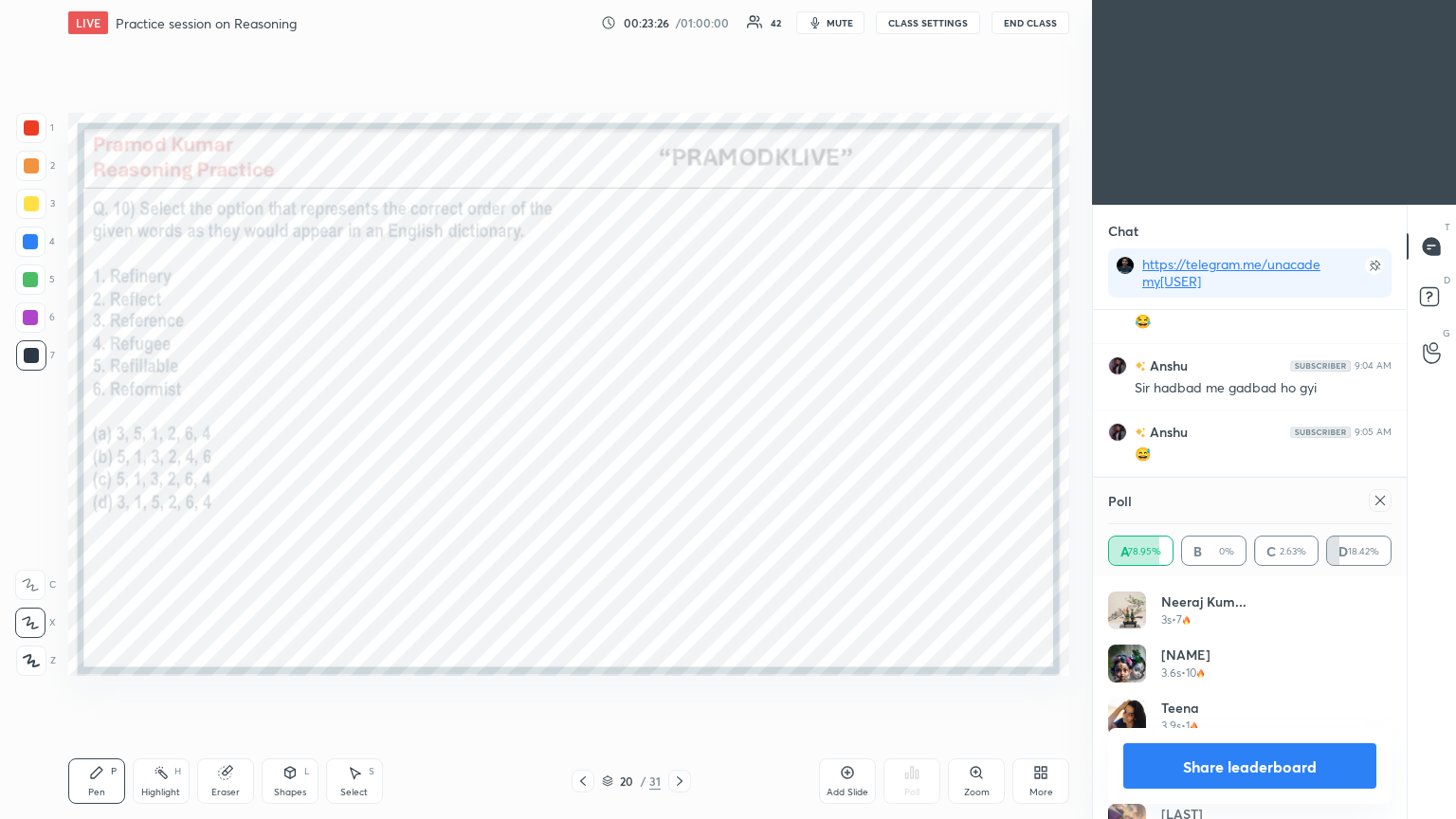 click 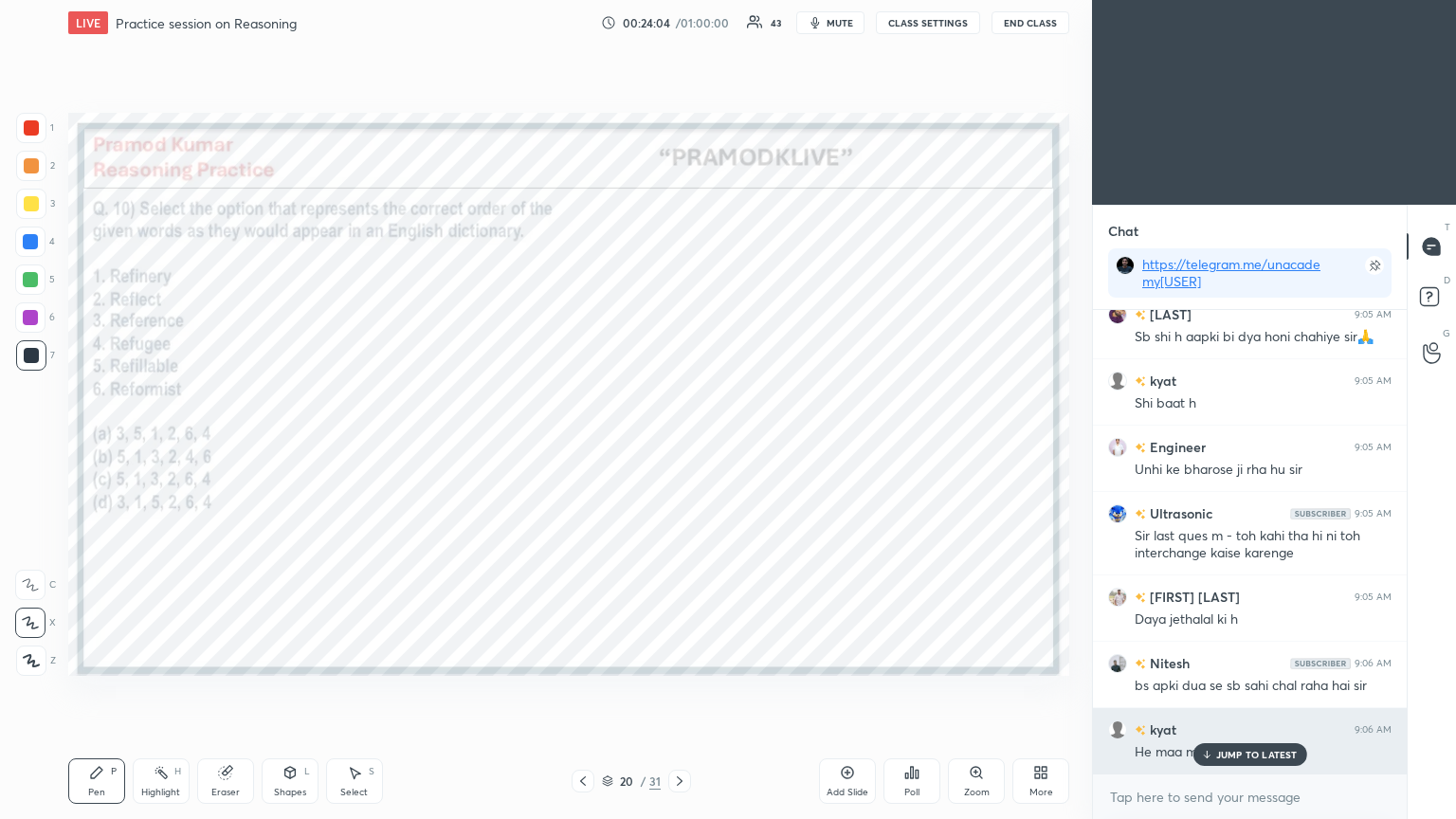 click on "JUMP TO LATEST" at bounding box center (1249, 755) 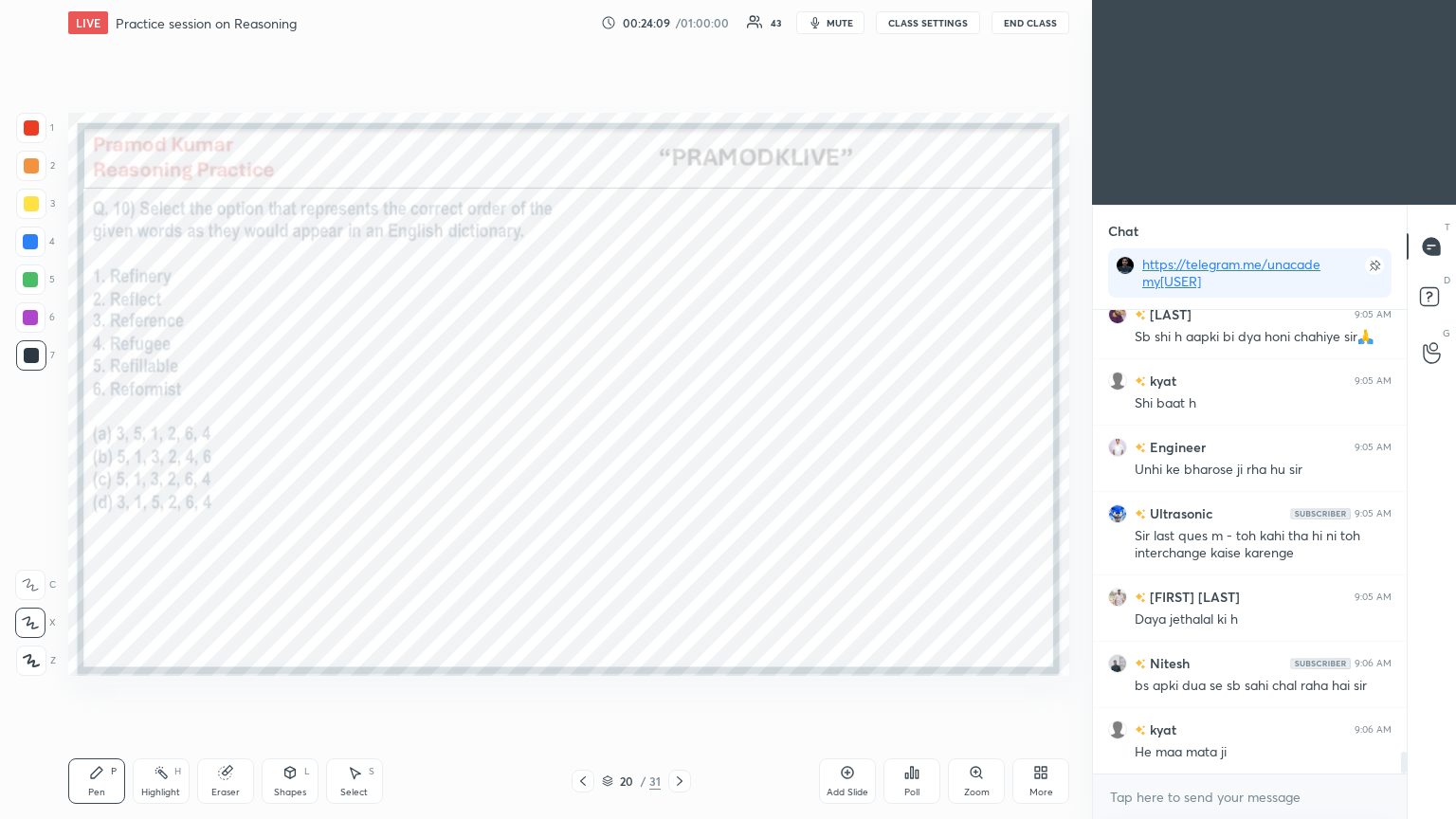 click 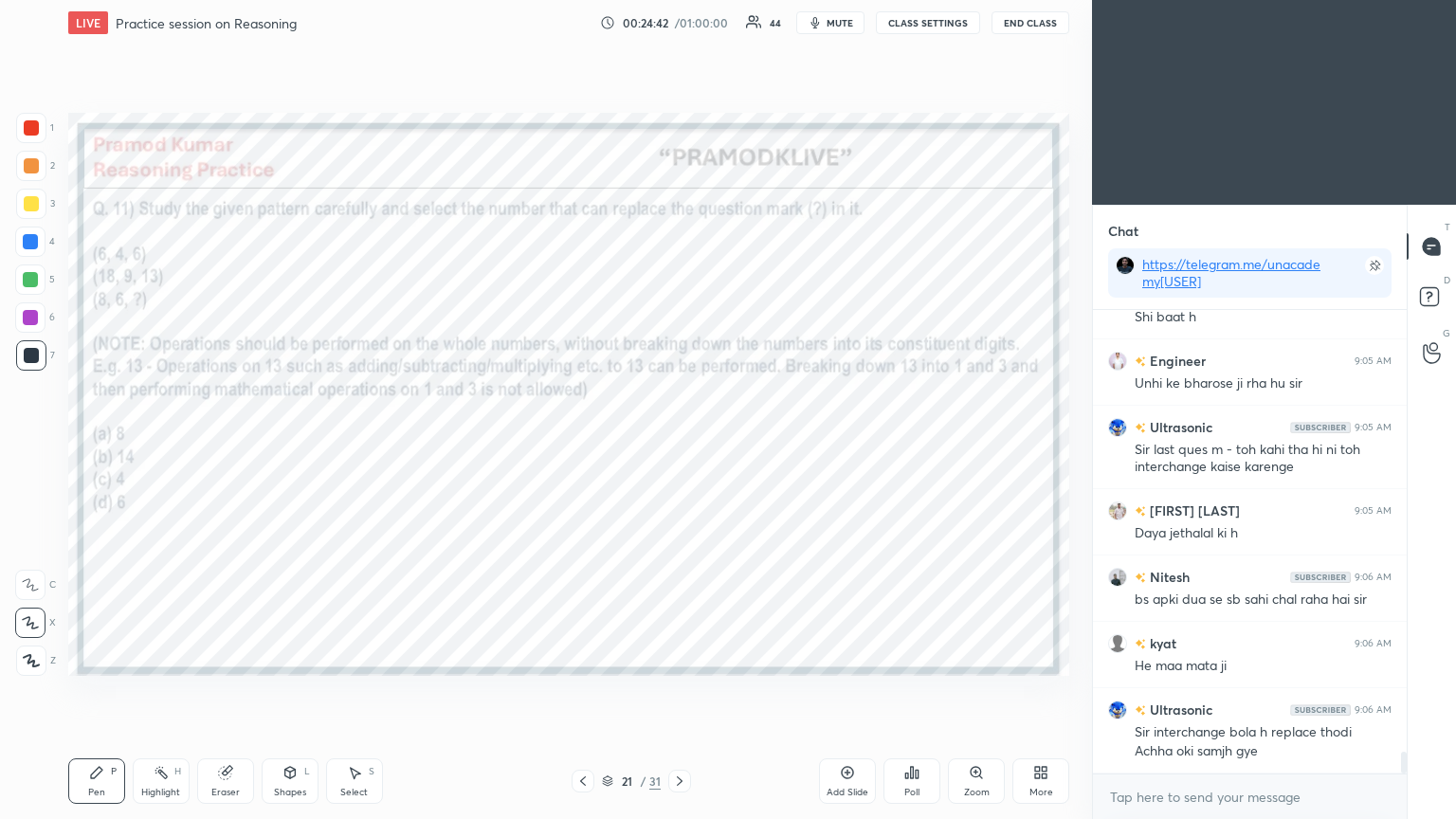 scroll, scrollTop: 9383, scrollLeft: 0, axis: vertical 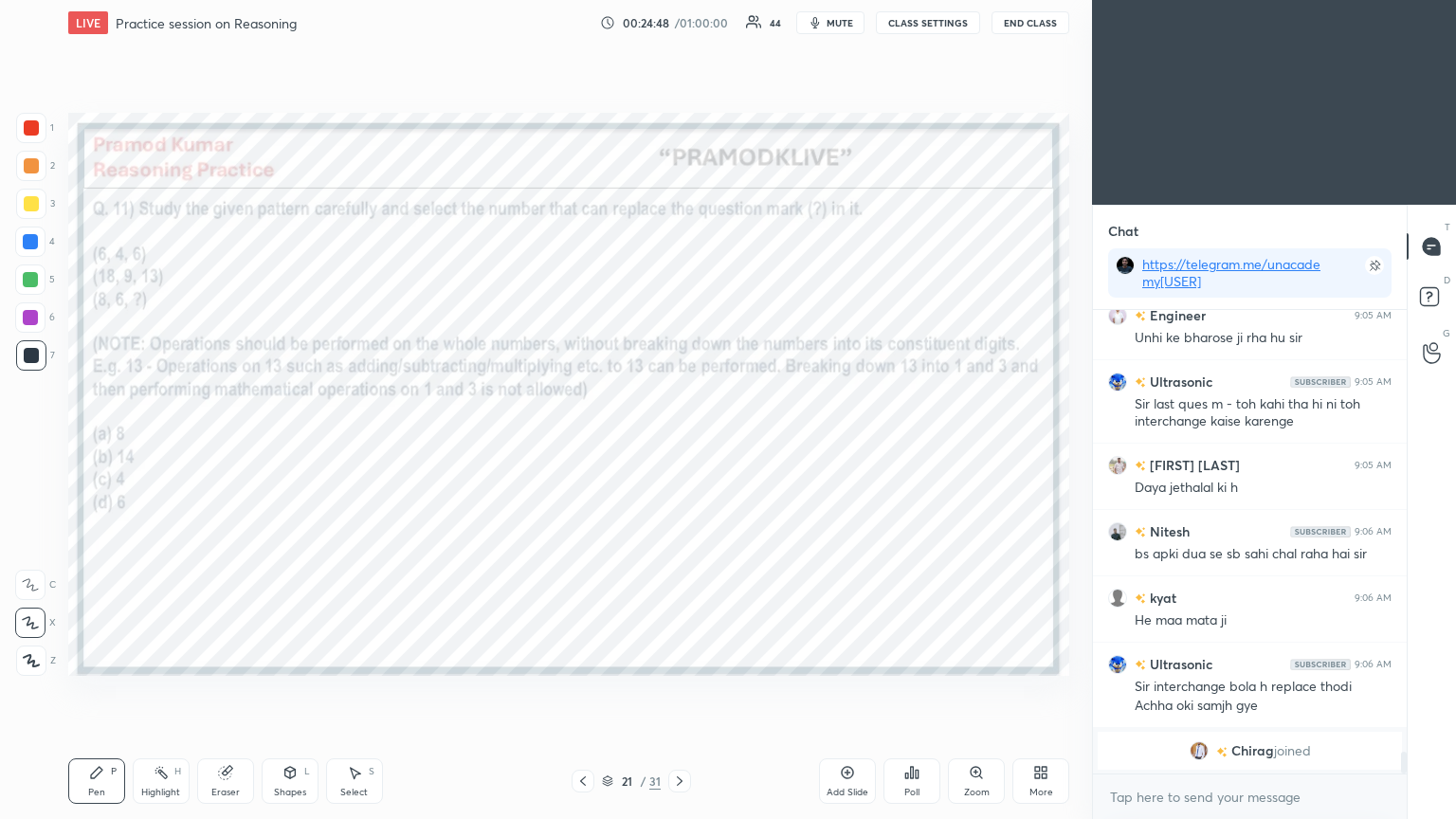 click on "Chirag" at bounding box center (1252, 751) 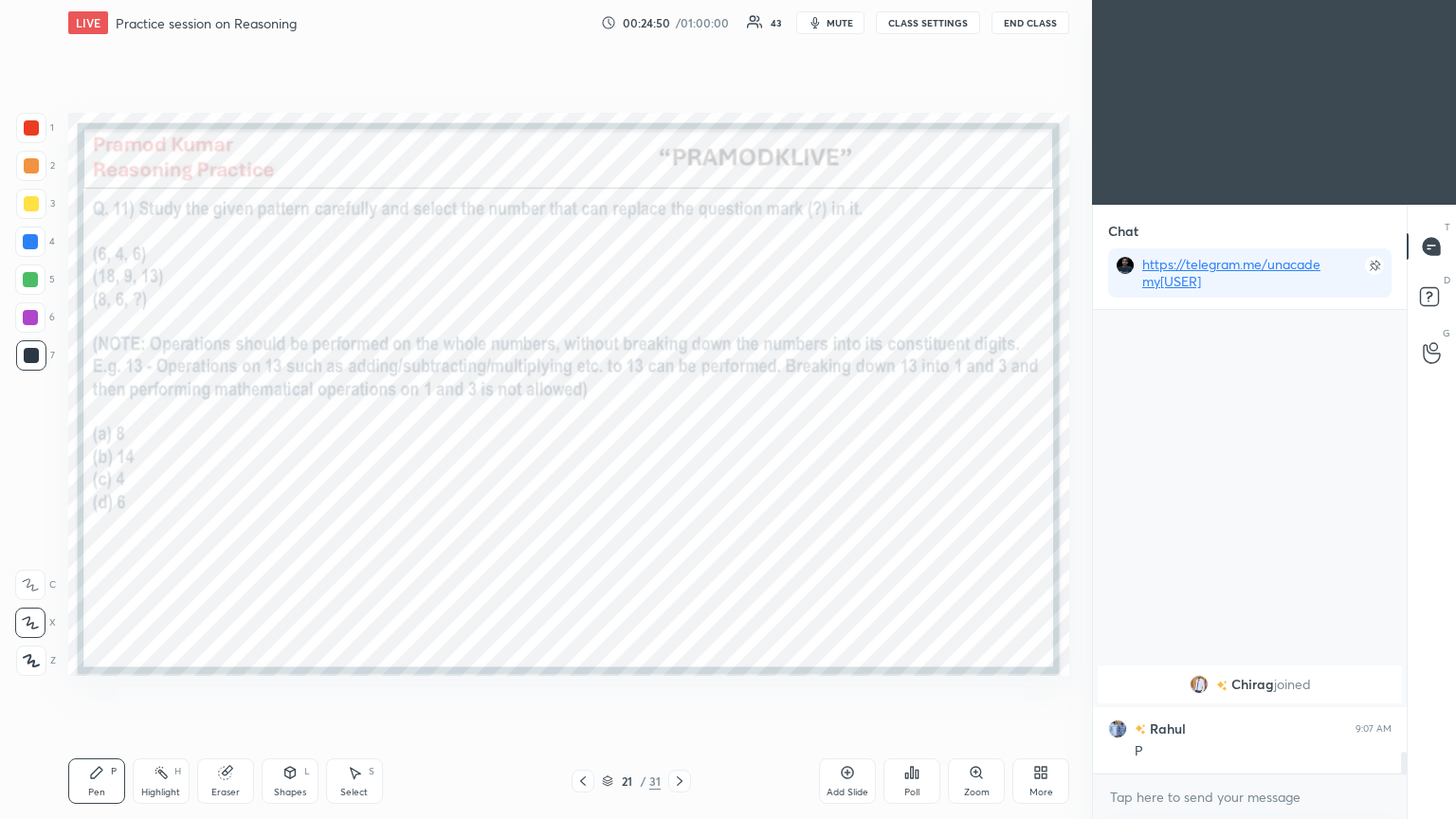 scroll, scrollTop: 8793, scrollLeft: 0, axis: vertical 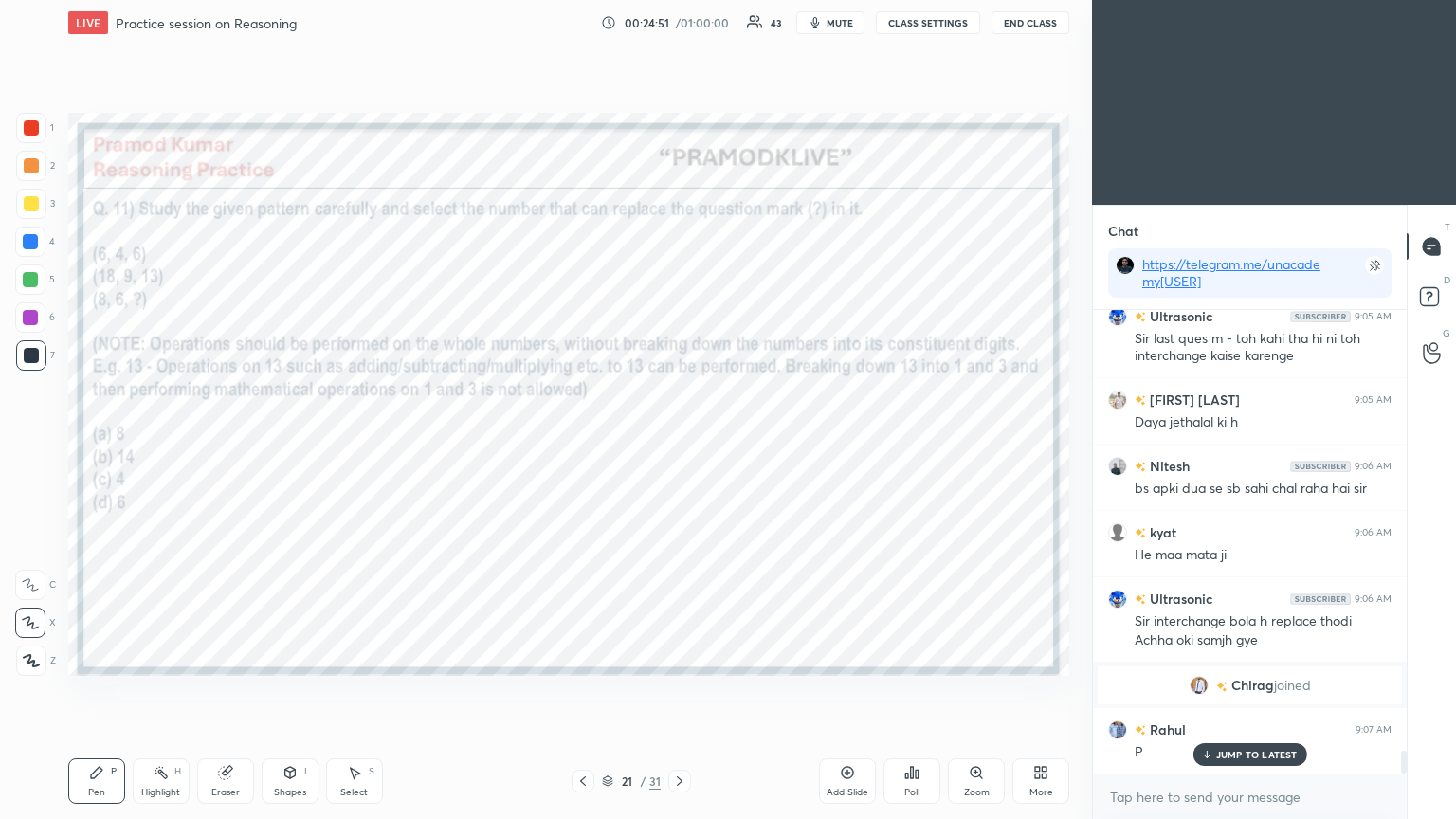 click on "Poll" at bounding box center (912, 781) 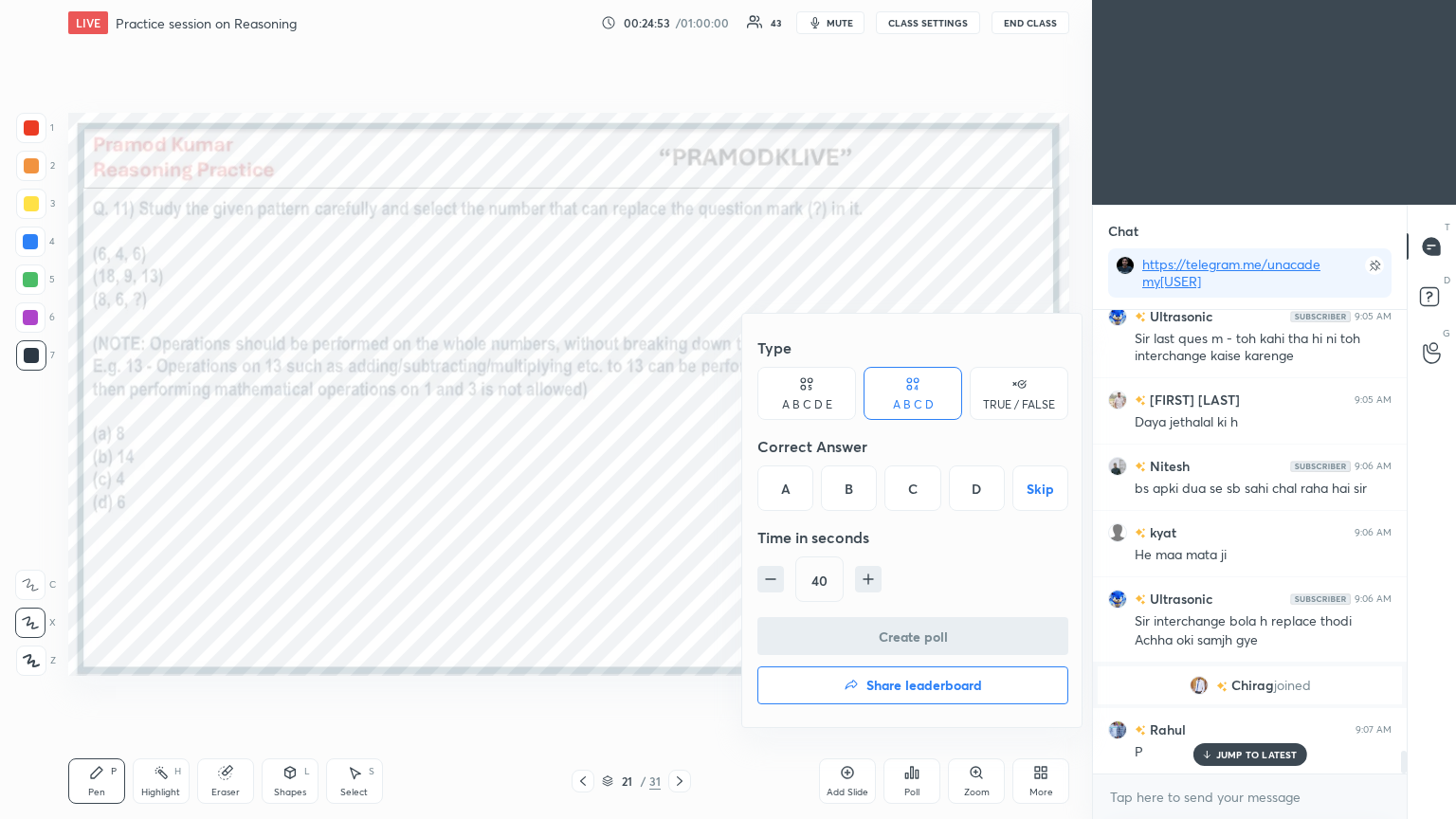 click on "D" at bounding box center (976, 488) 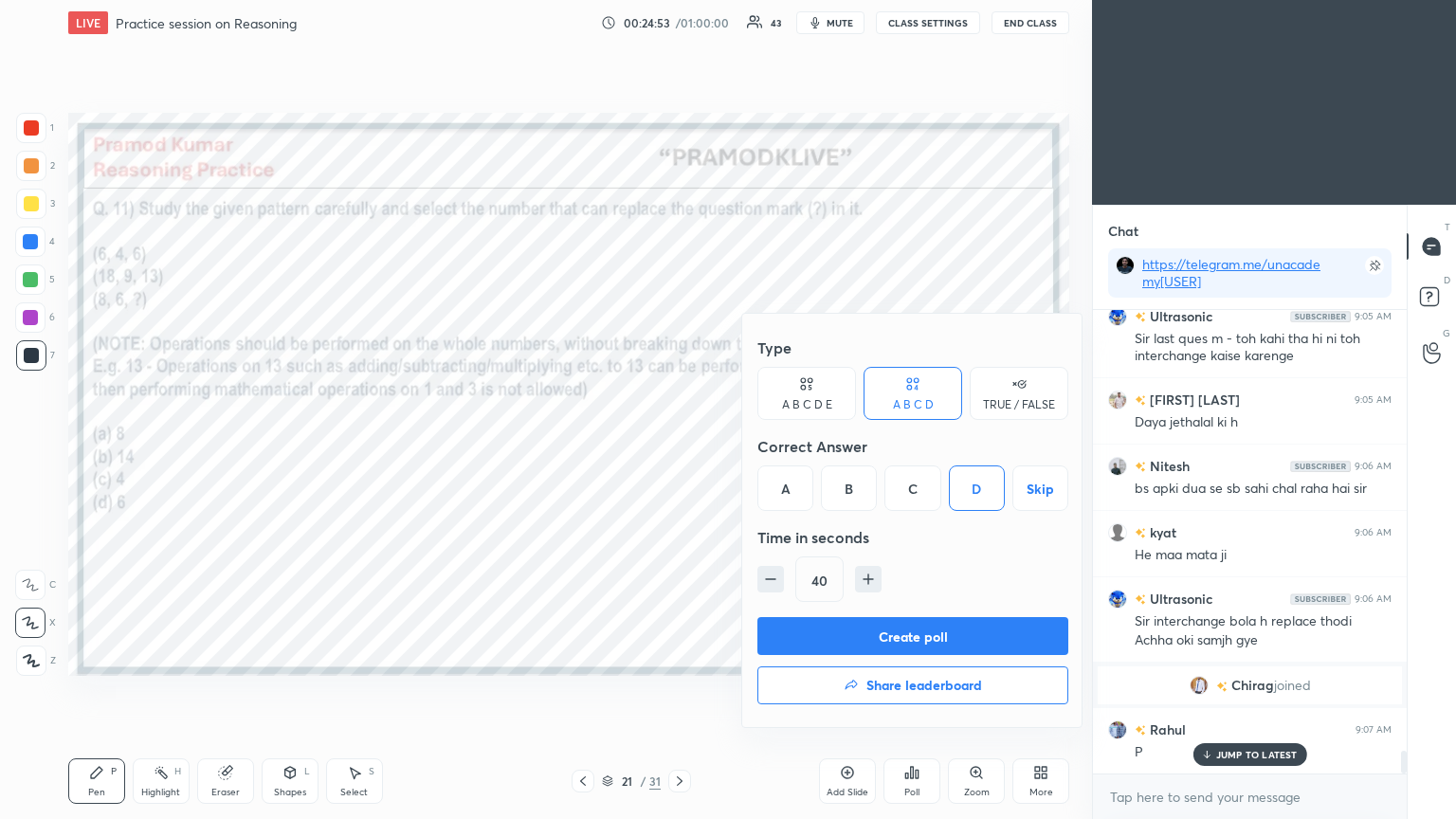 click on "Create poll" at bounding box center (913, 636) 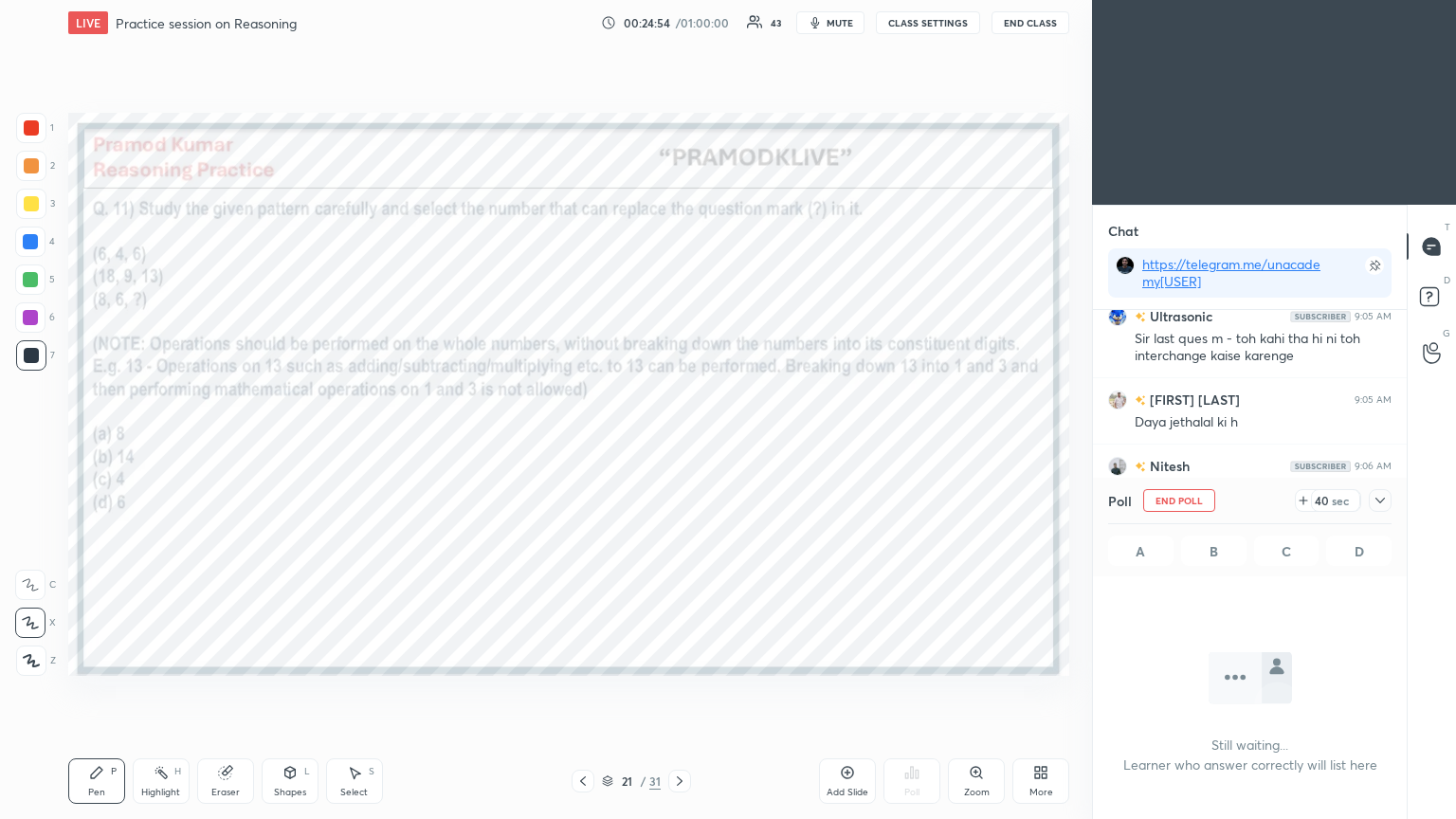 scroll, scrollTop: 237, scrollLeft: 308, axis: both 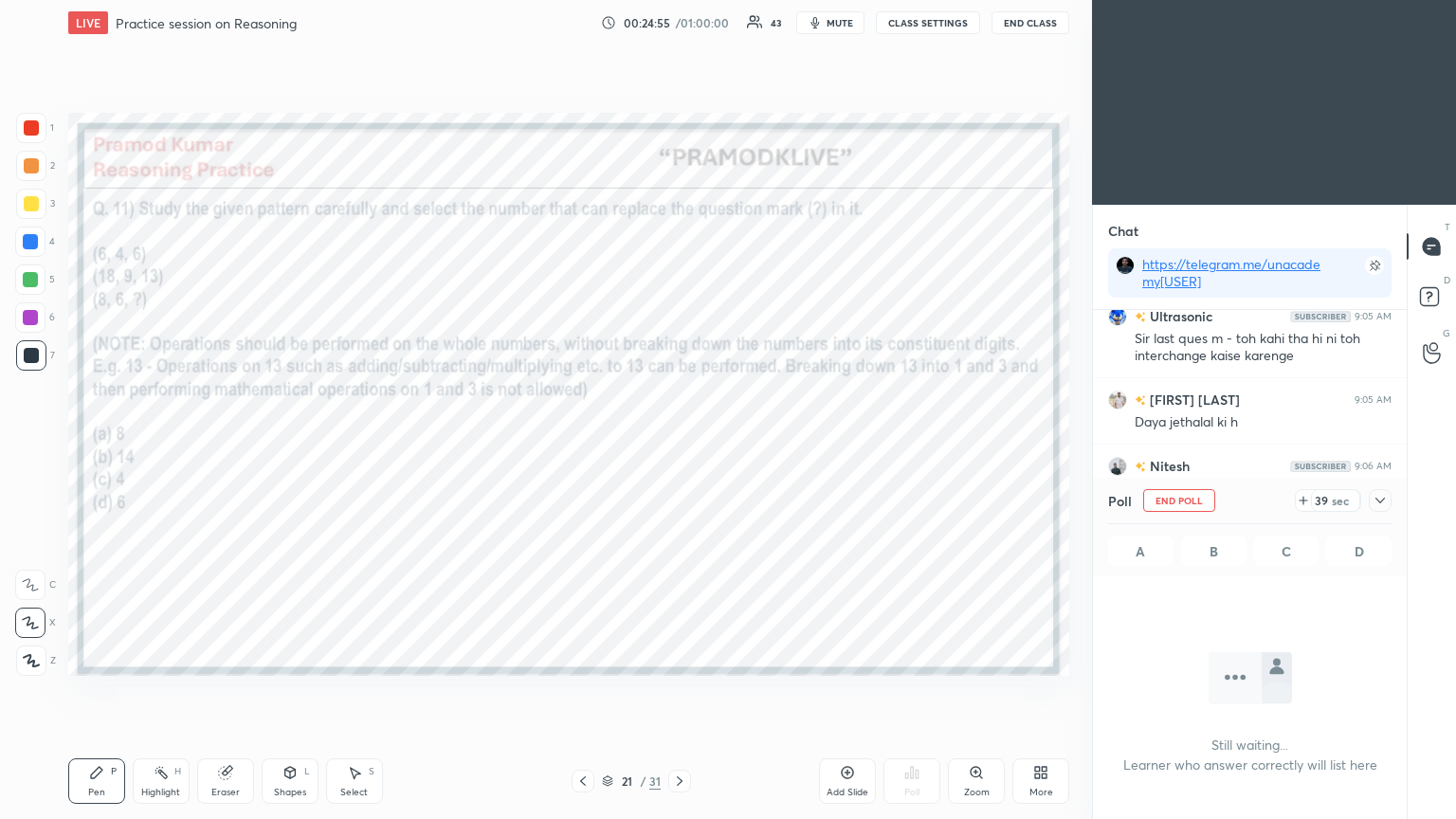 click at bounding box center [1380, 500] 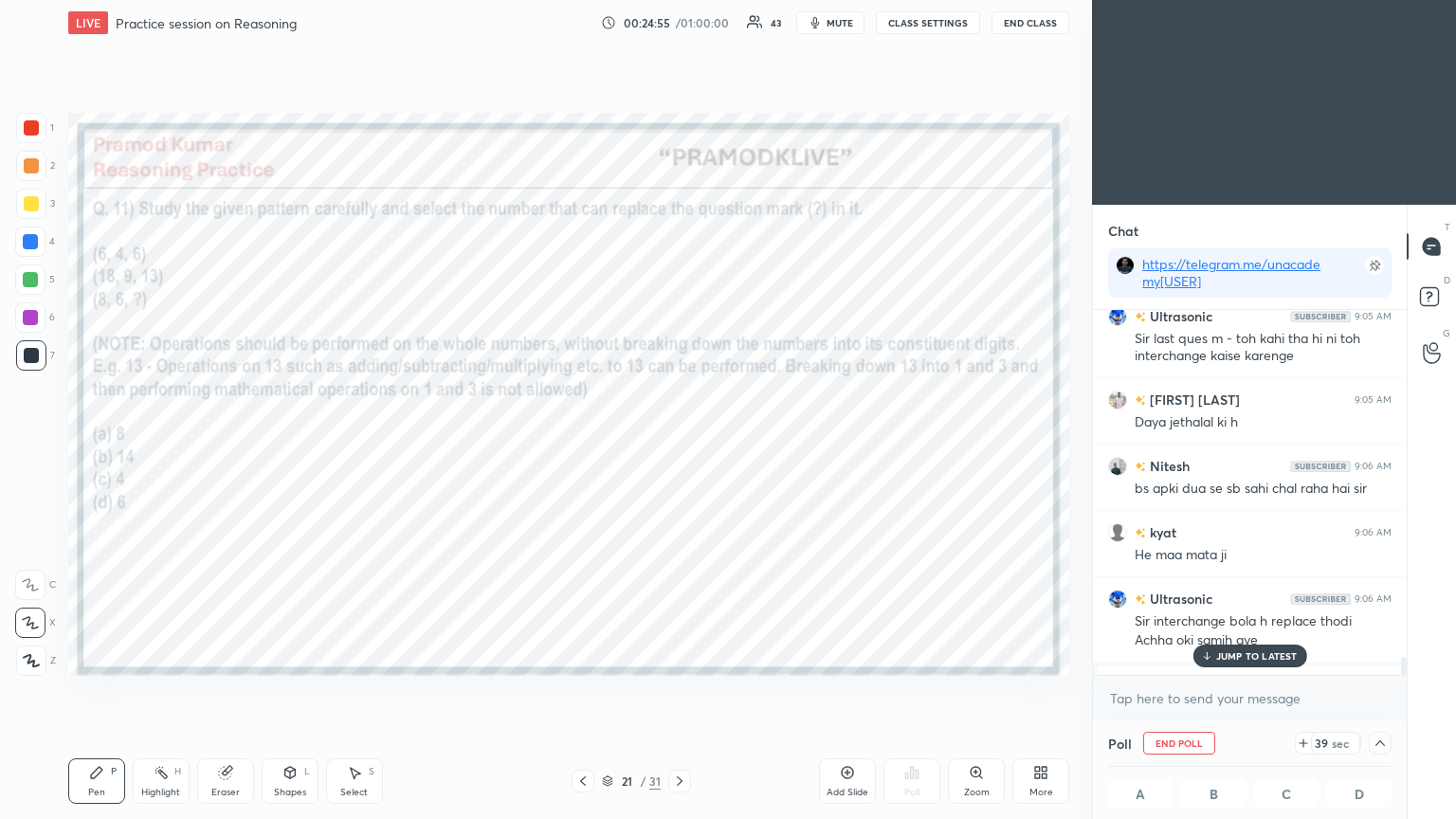 scroll, scrollTop: 8892, scrollLeft: 0, axis: vertical 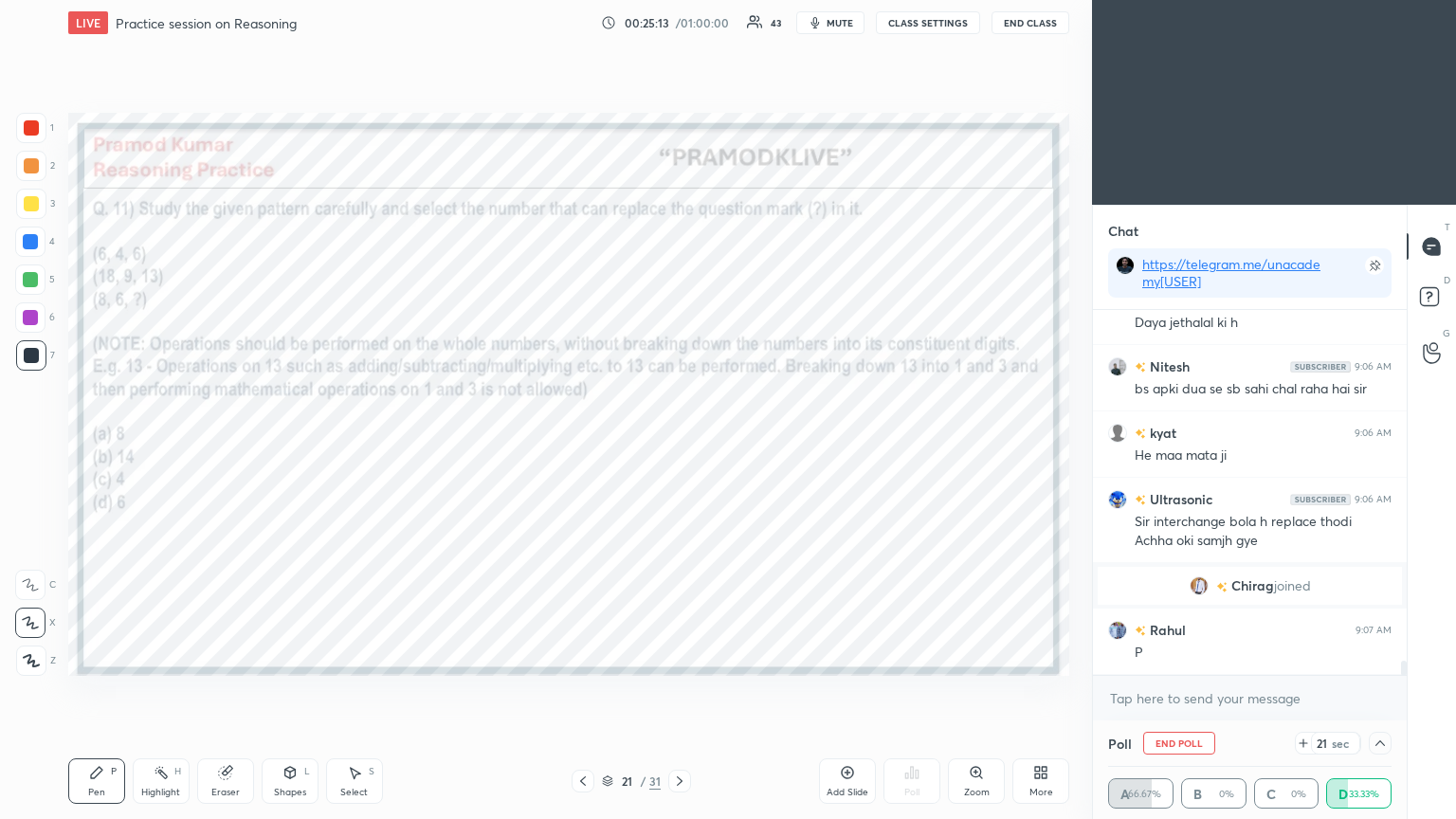 click at bounding box center (31, 128) 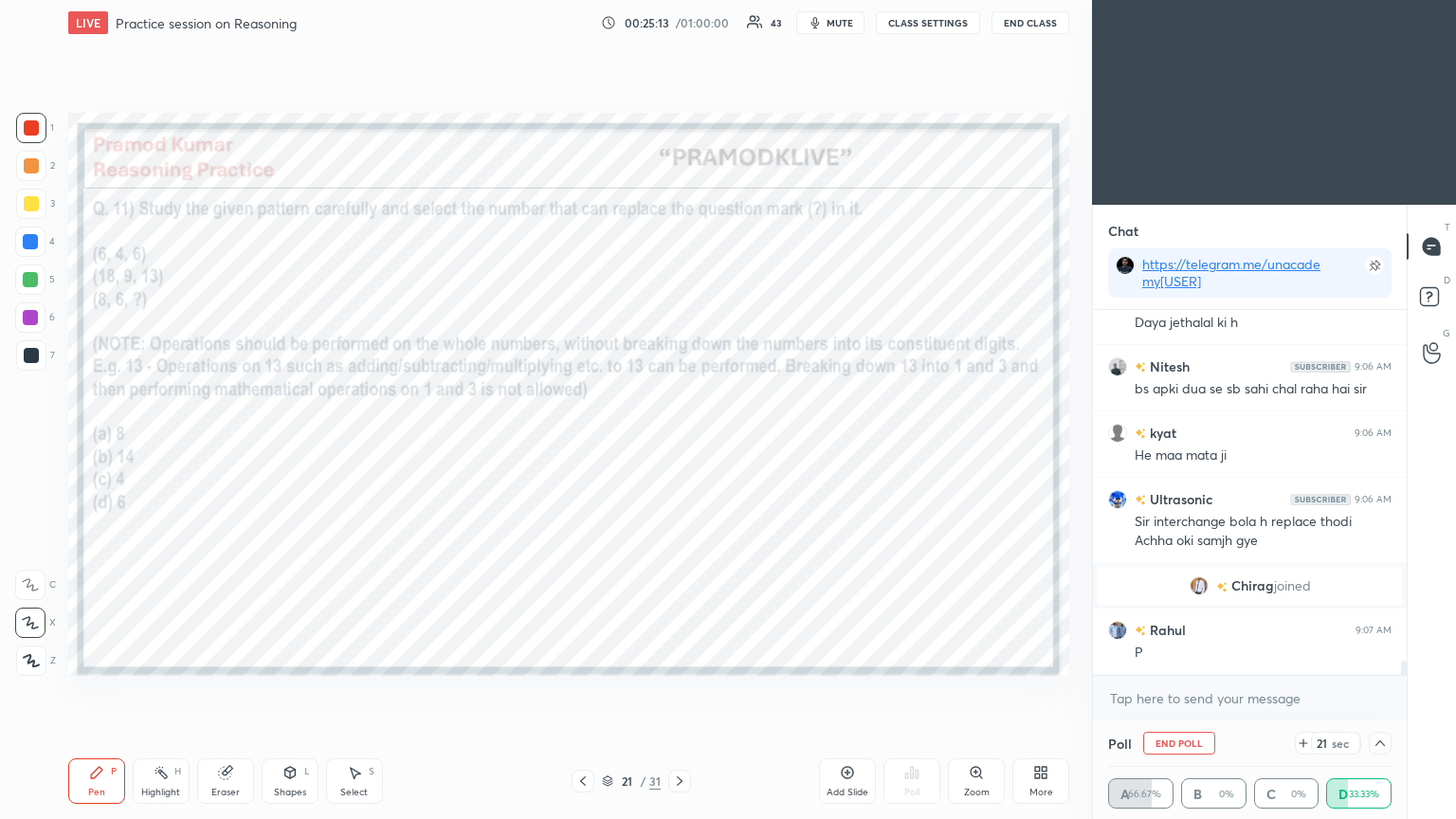 click at bounding box center [31, 128] 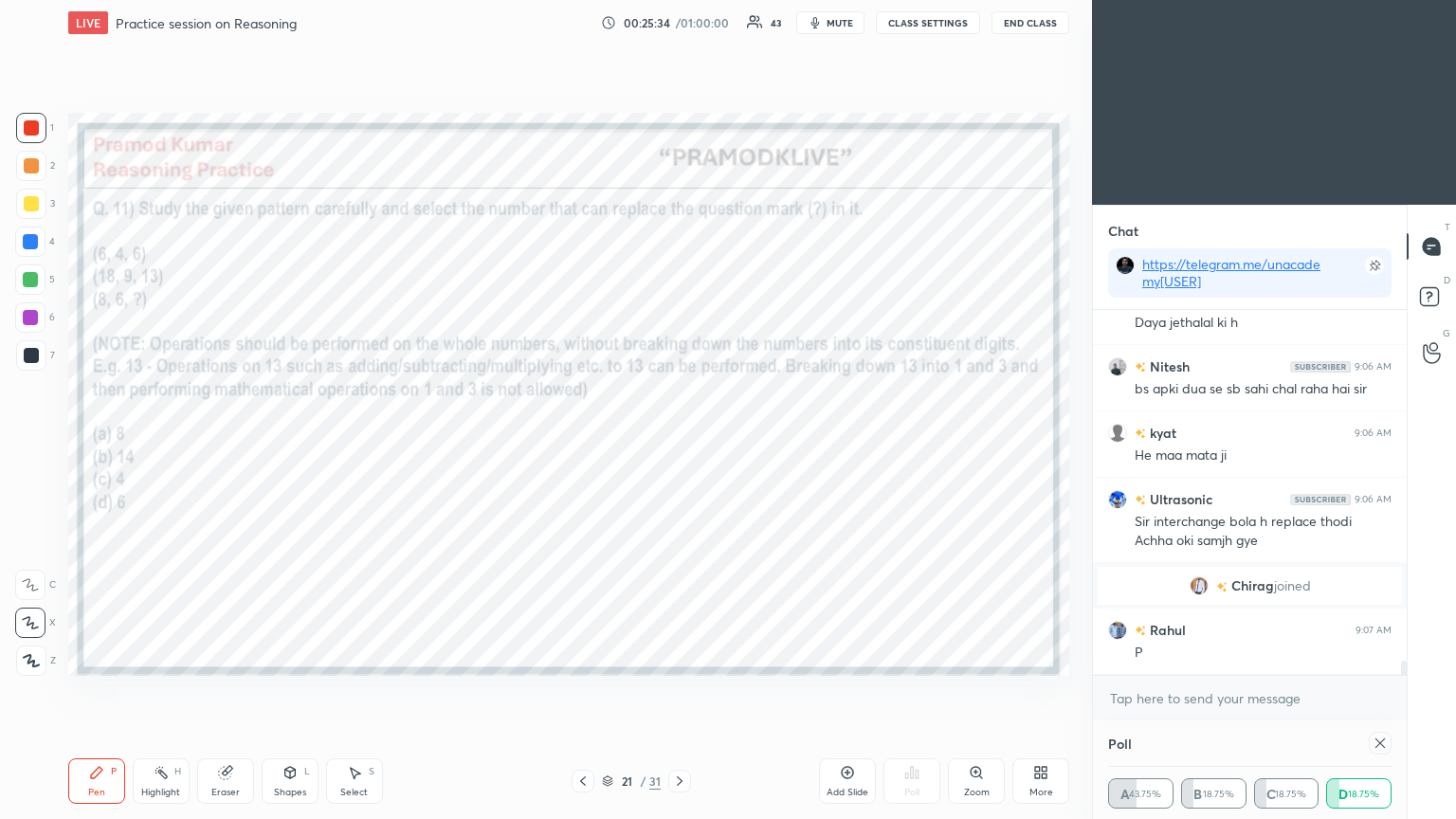 scroll, scrollTop: 0, scrollLeft: 0, axis: both 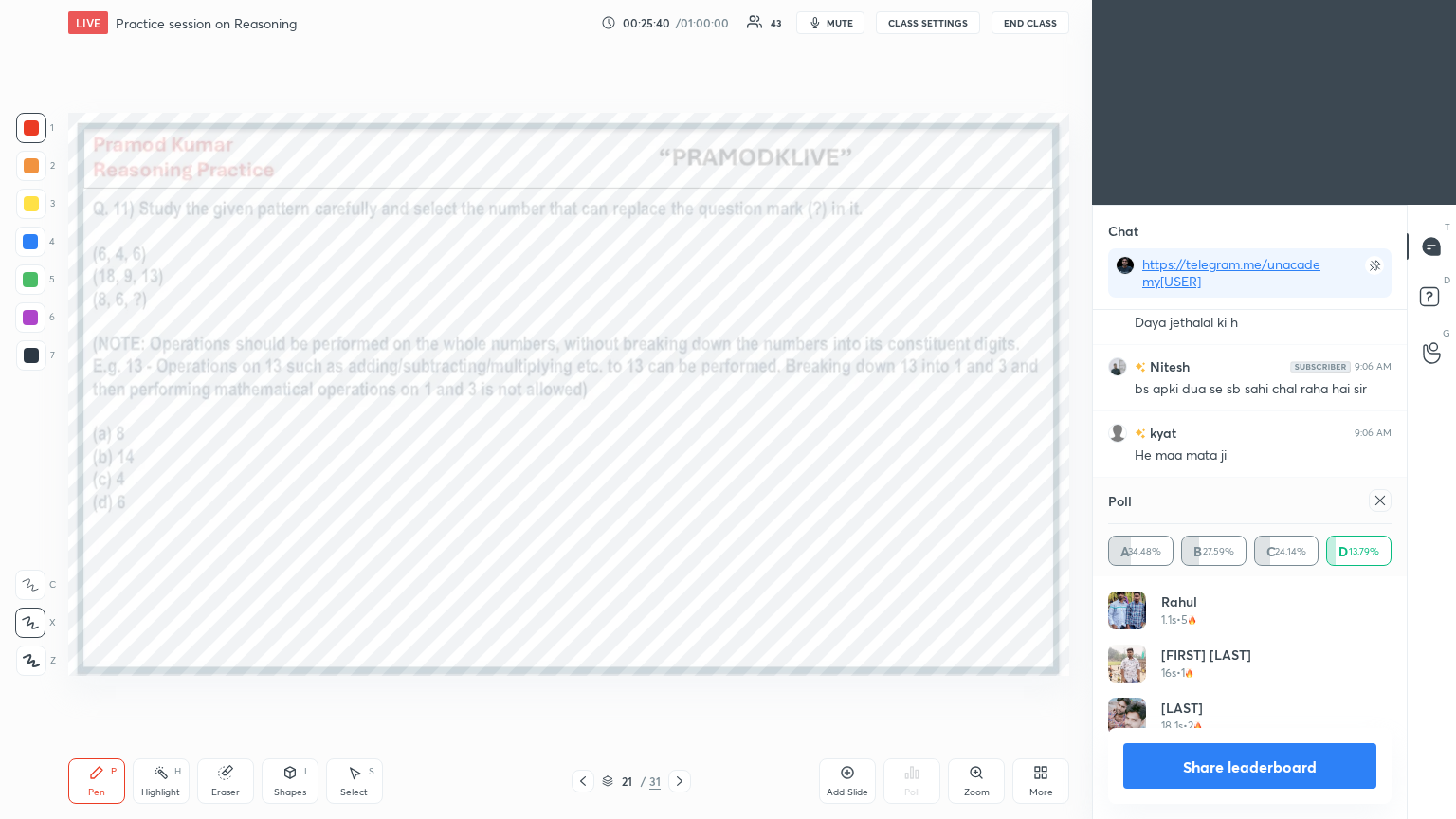 click 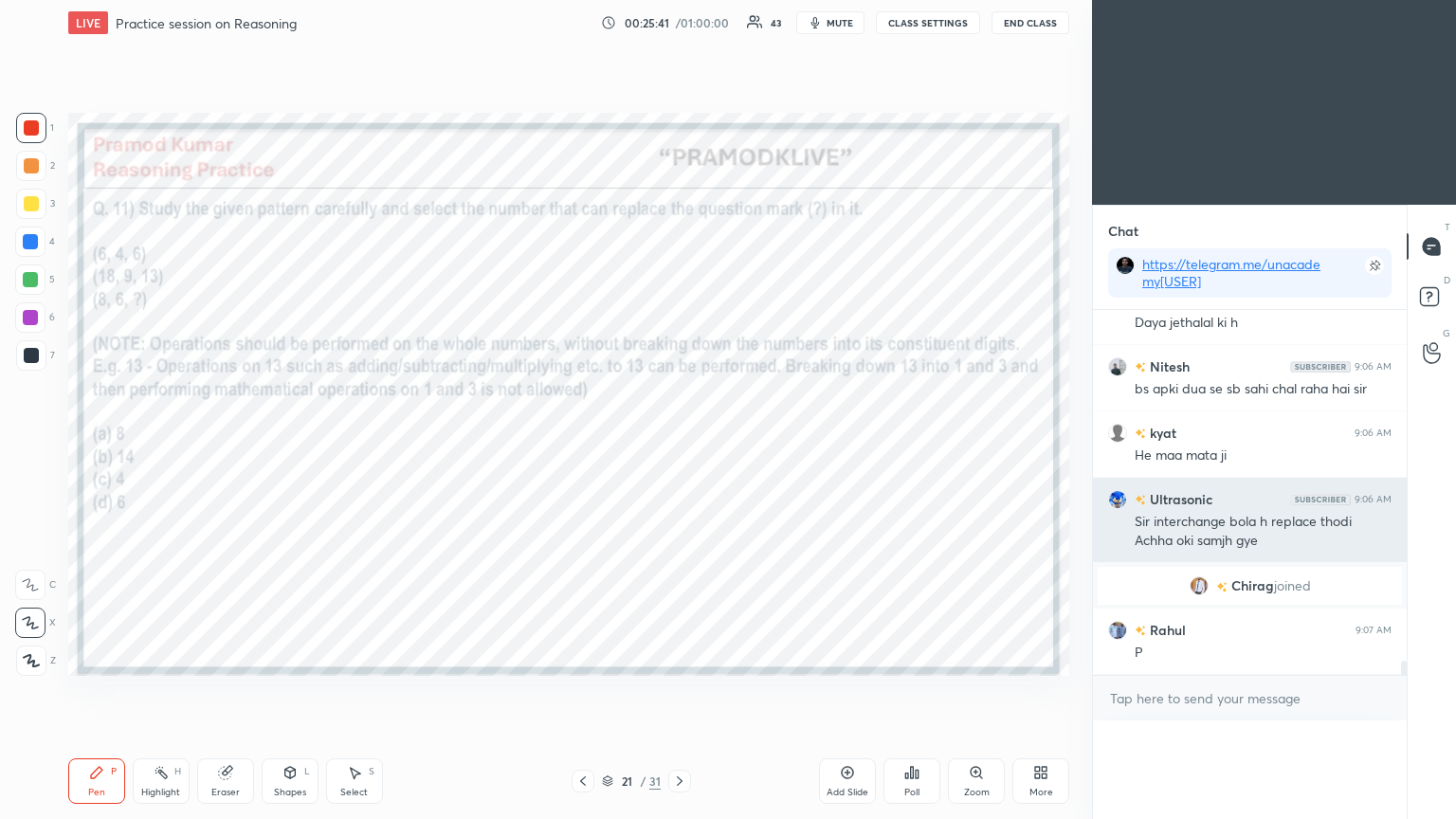 scroll, scrollTop: 144, scrollLeft: 278, axis: both 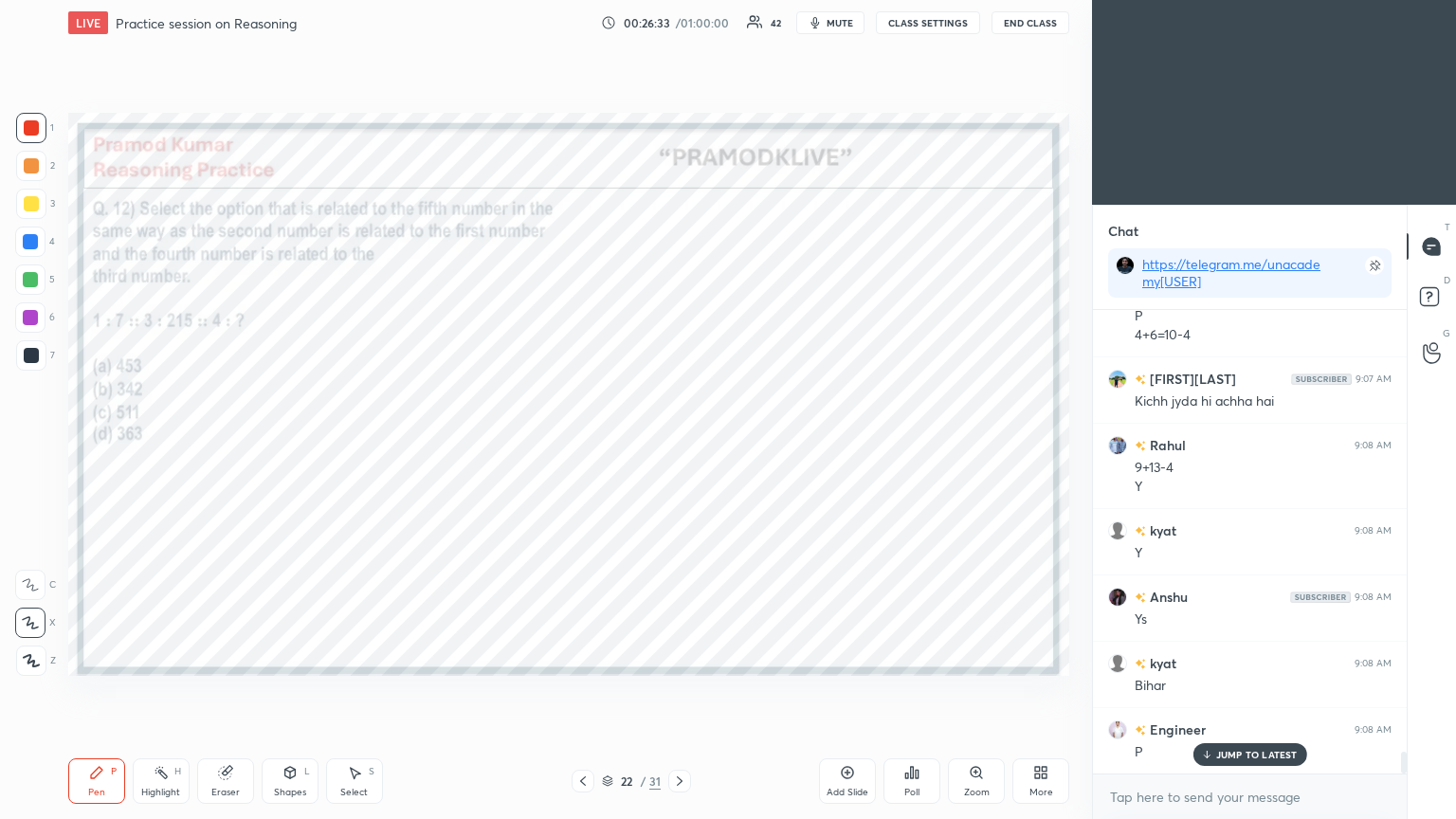 click 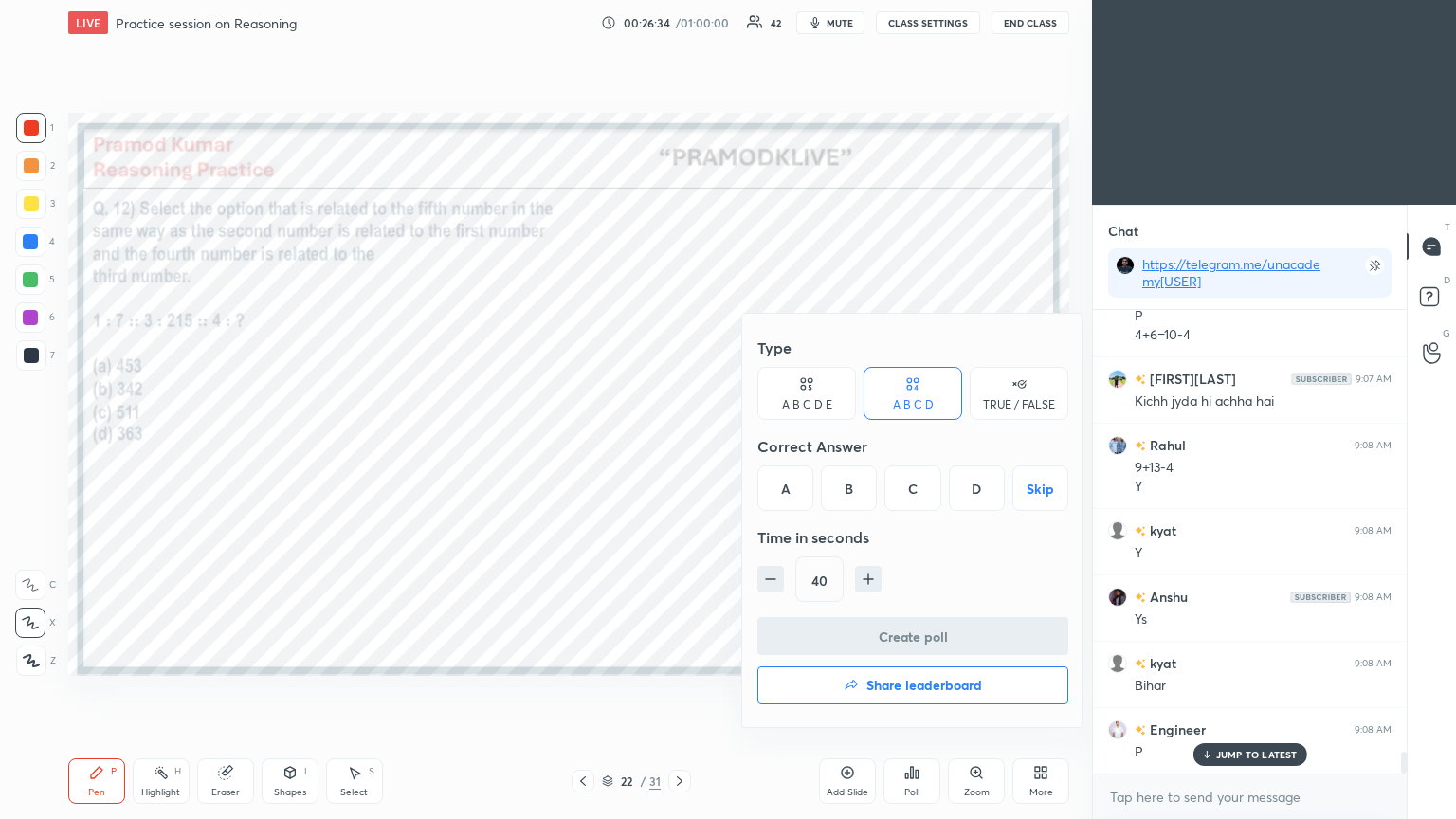 click on "C" at bounding box center (912, 488) 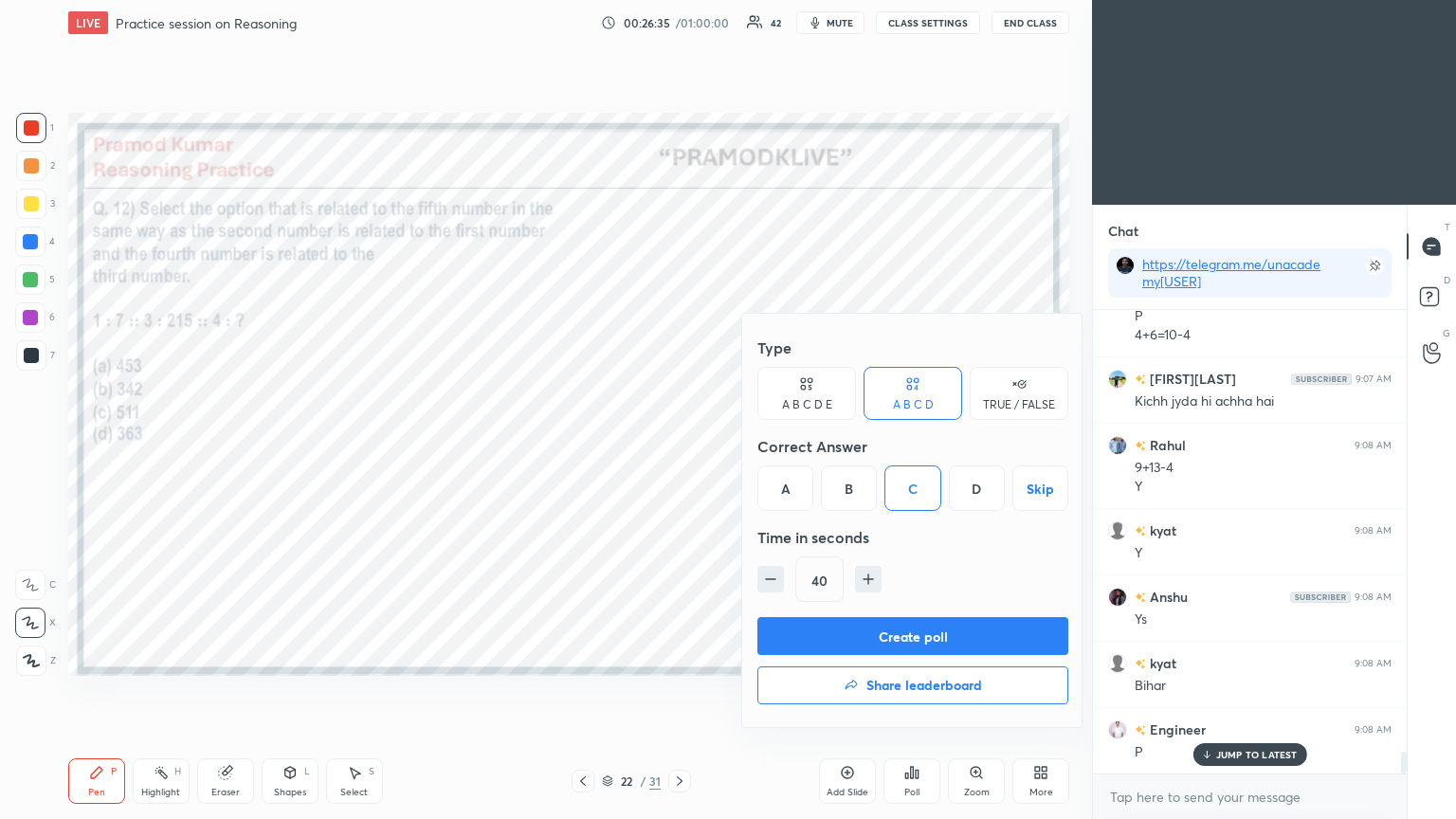 click on "Create poll" at bounding box center [913, 636] 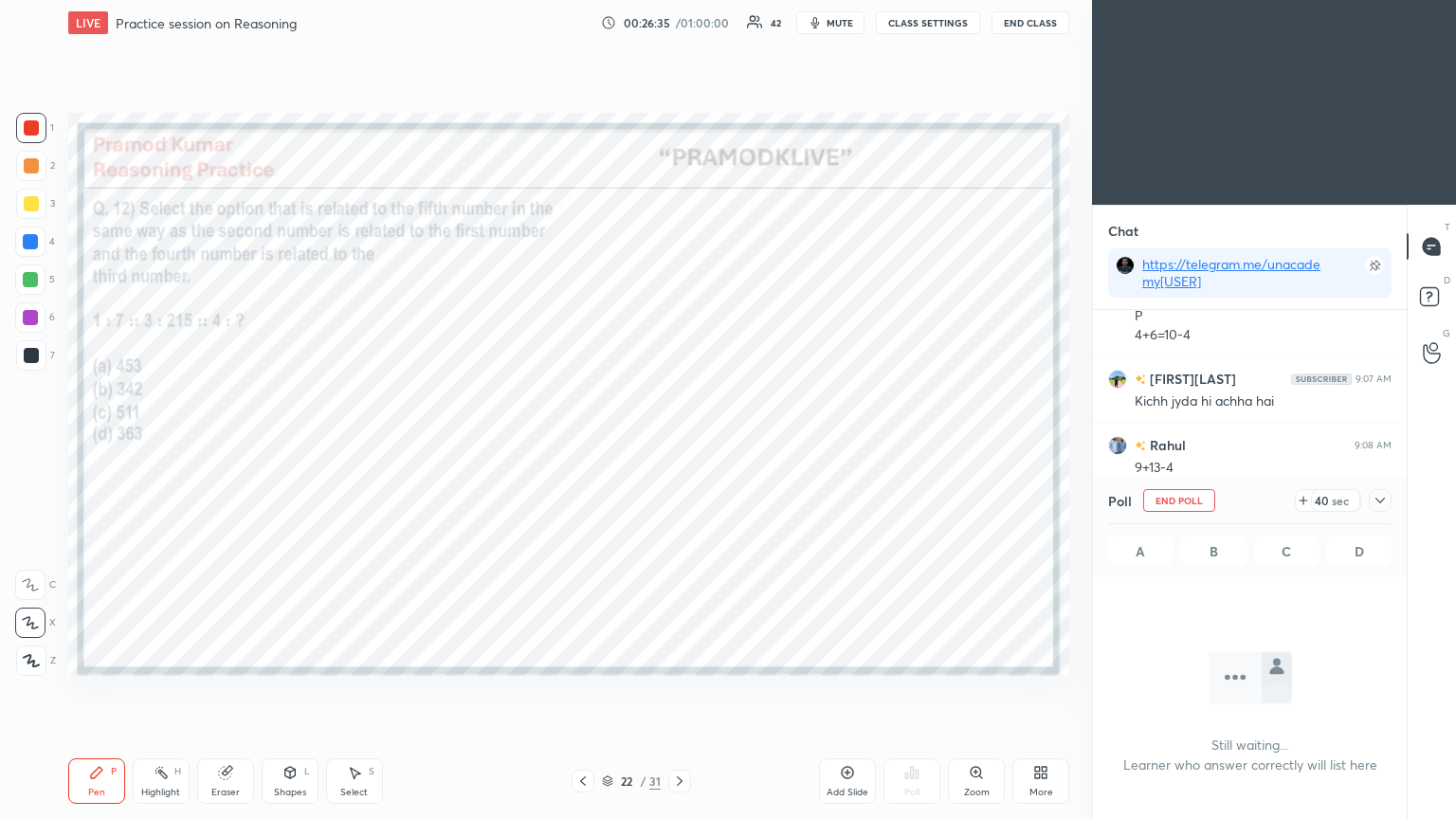 scroll, scrollTop: 237, scrollLeft: 308, axis: both 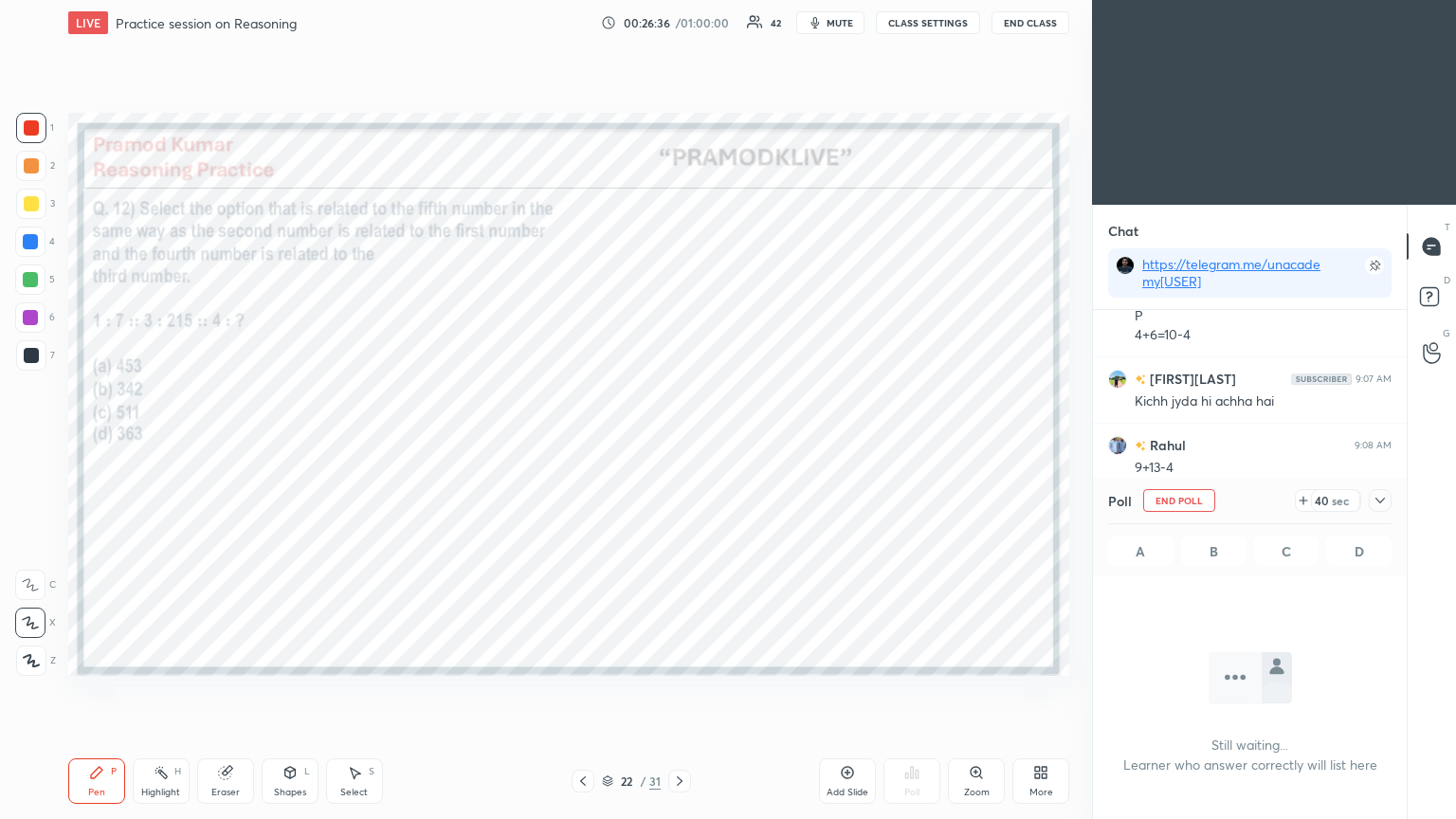 click 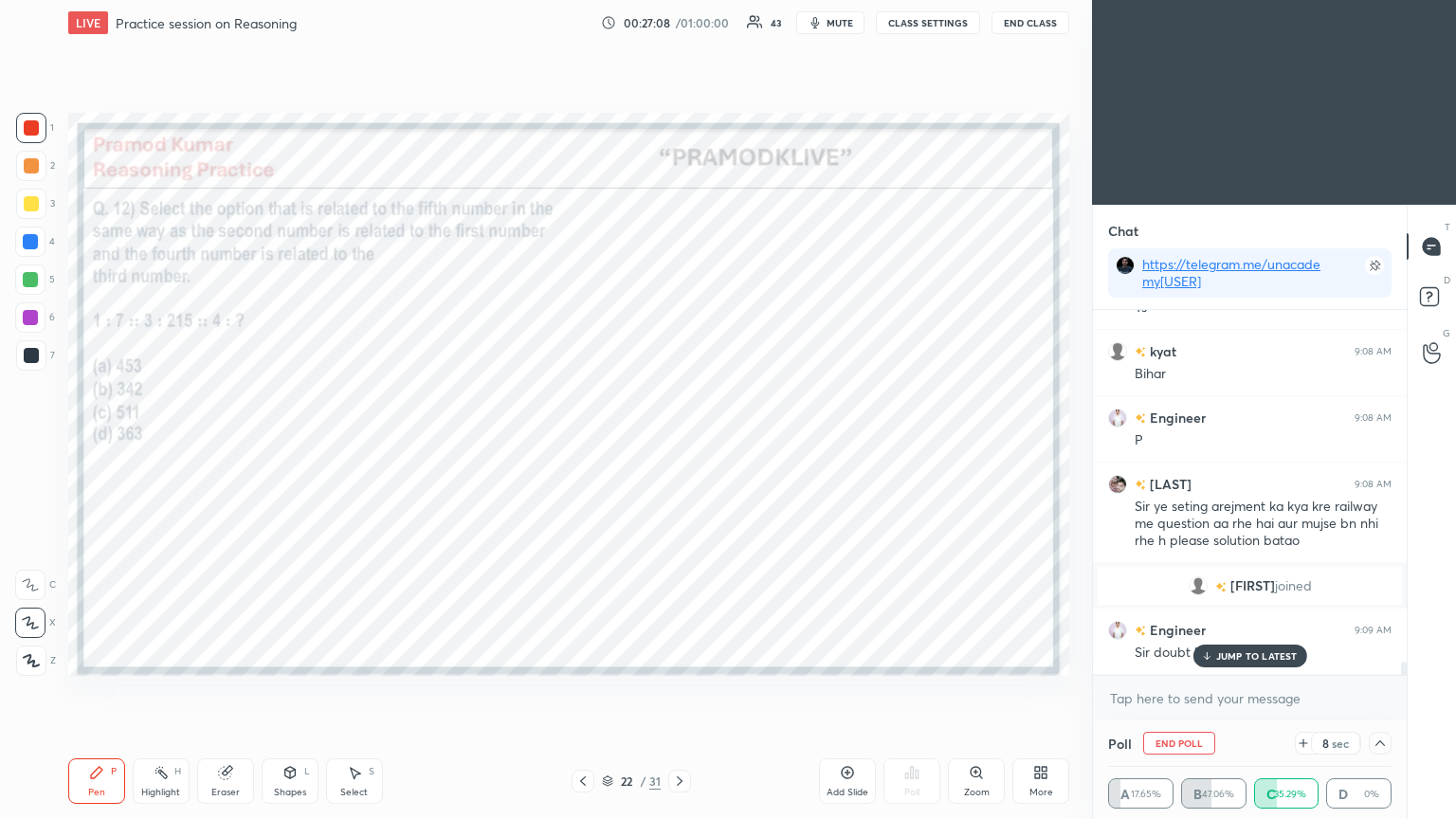 scroll, scrollTop: 9350, scrollLeft: 0, axis: vertical 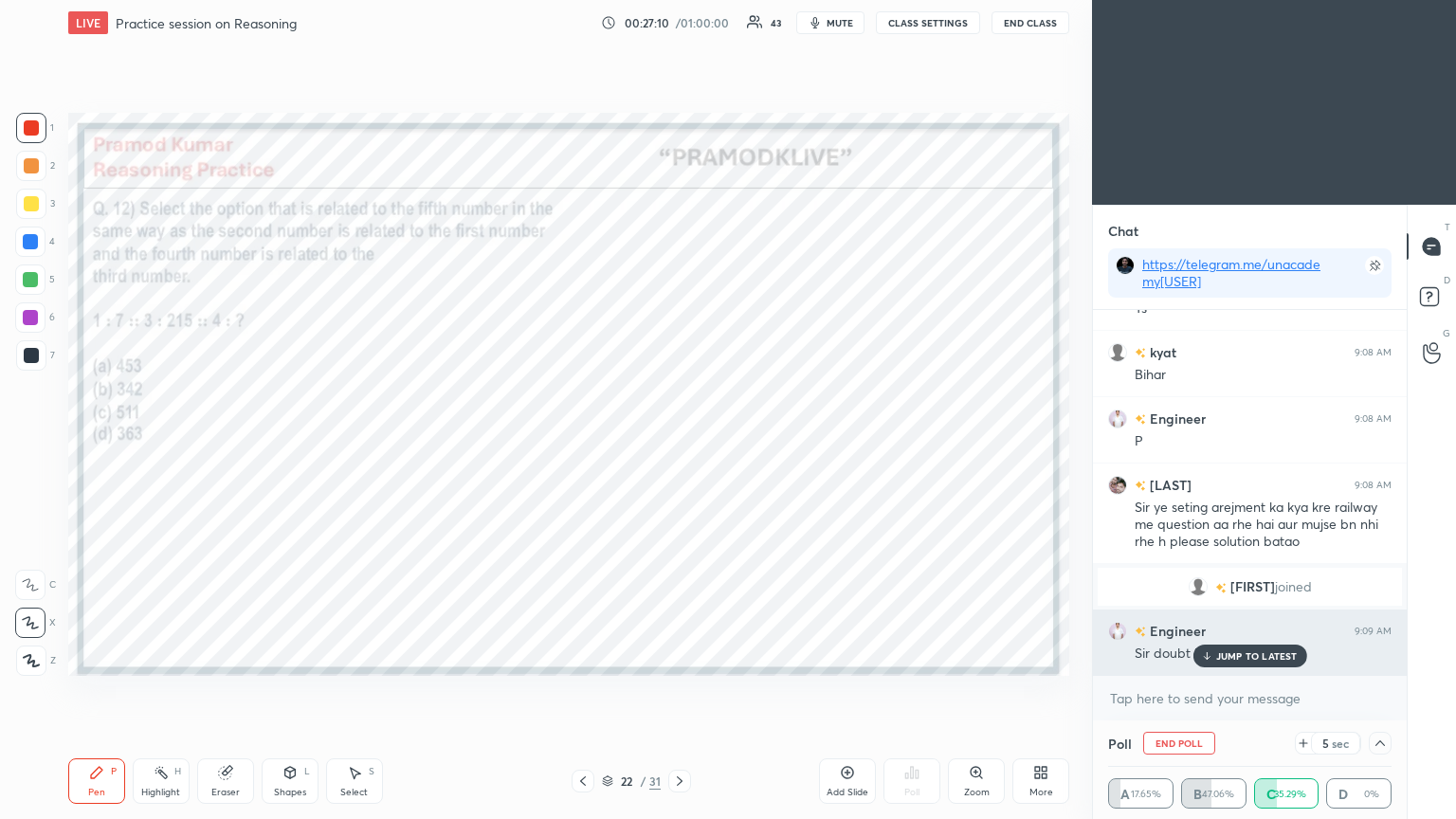 click on "JUMP TO LATEST" at bounding box center (1257, 656) 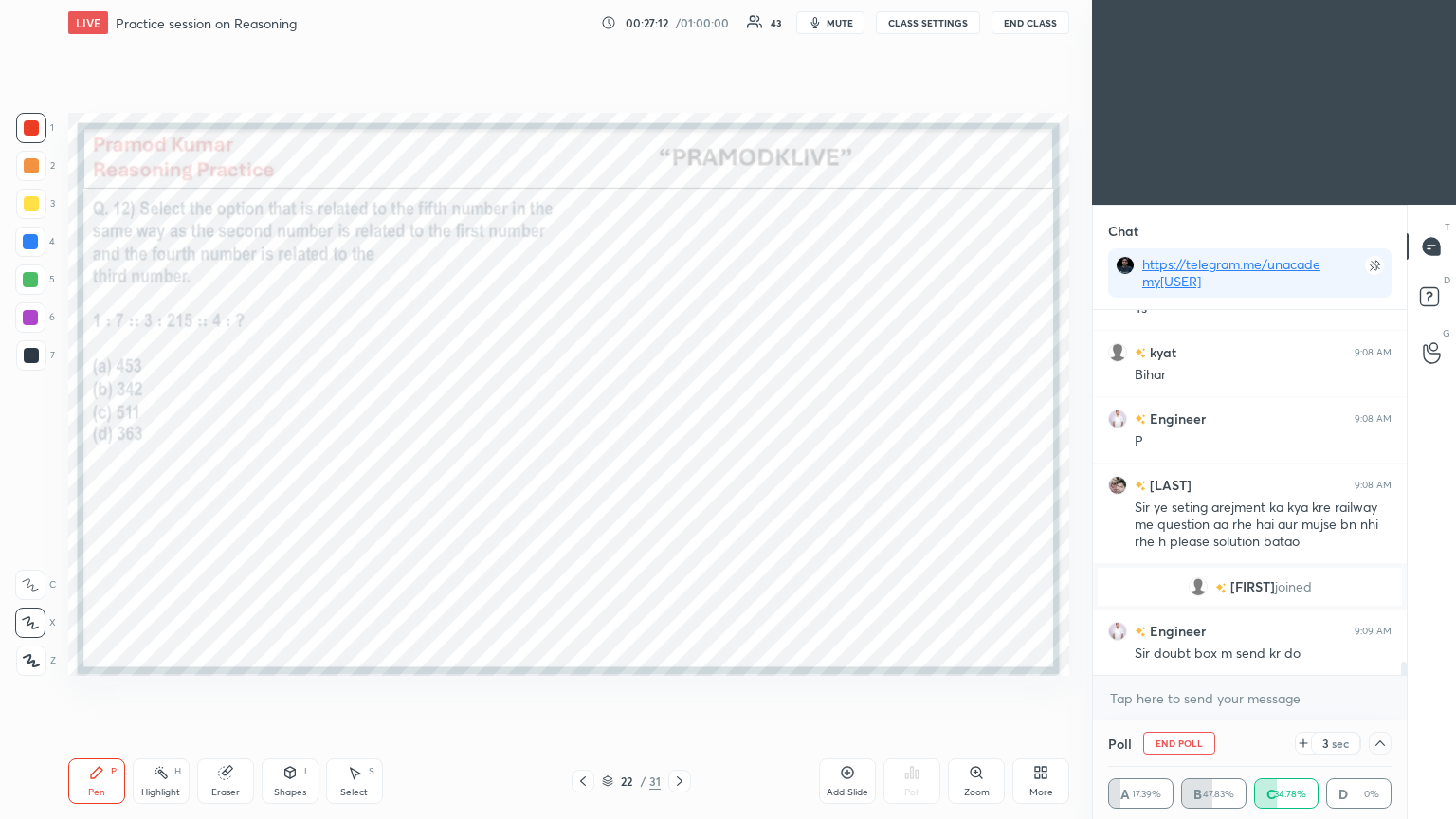 scroll, scrollTop: 9434, scrollLeft: 0, axis: vertical 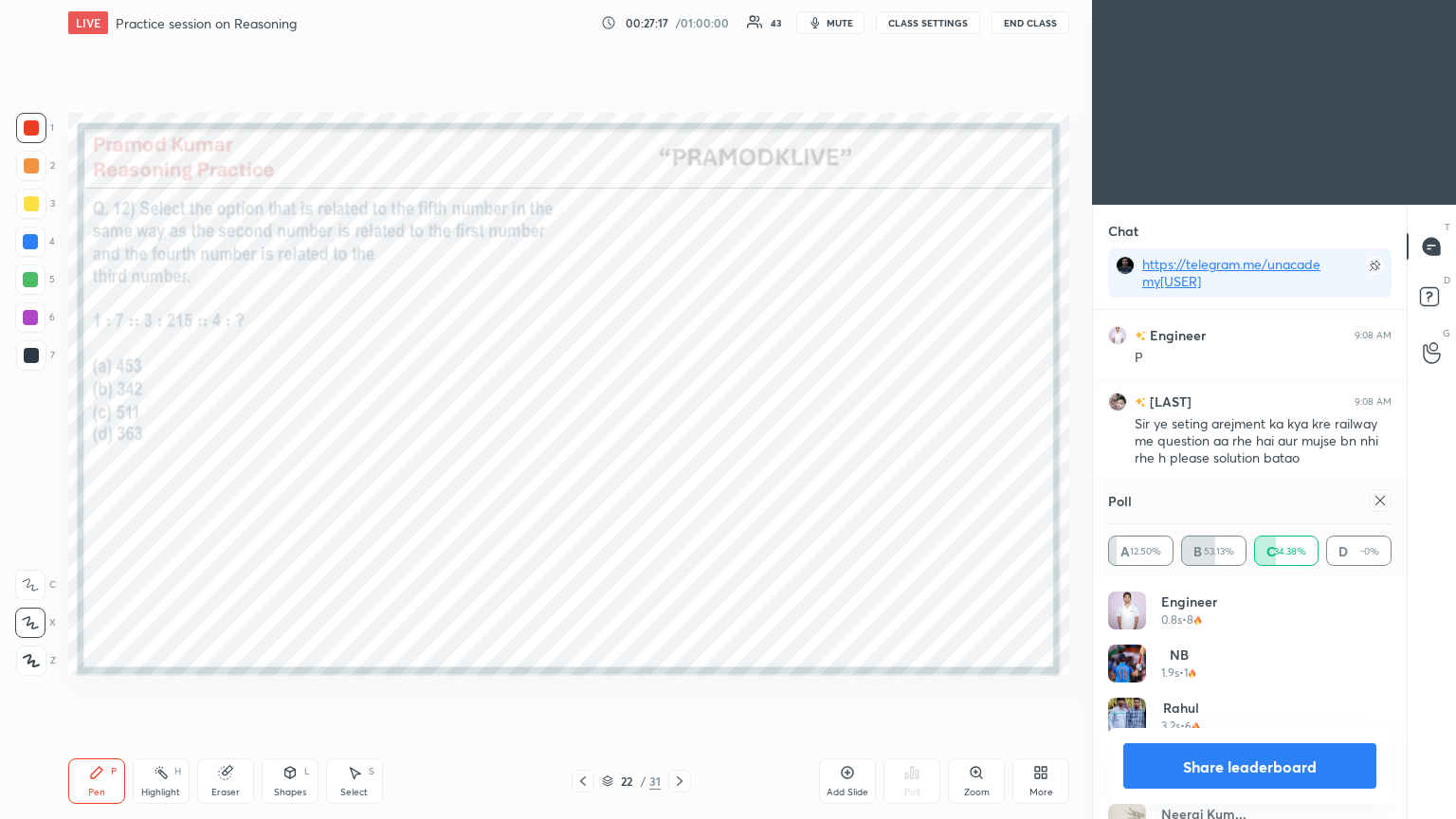 click 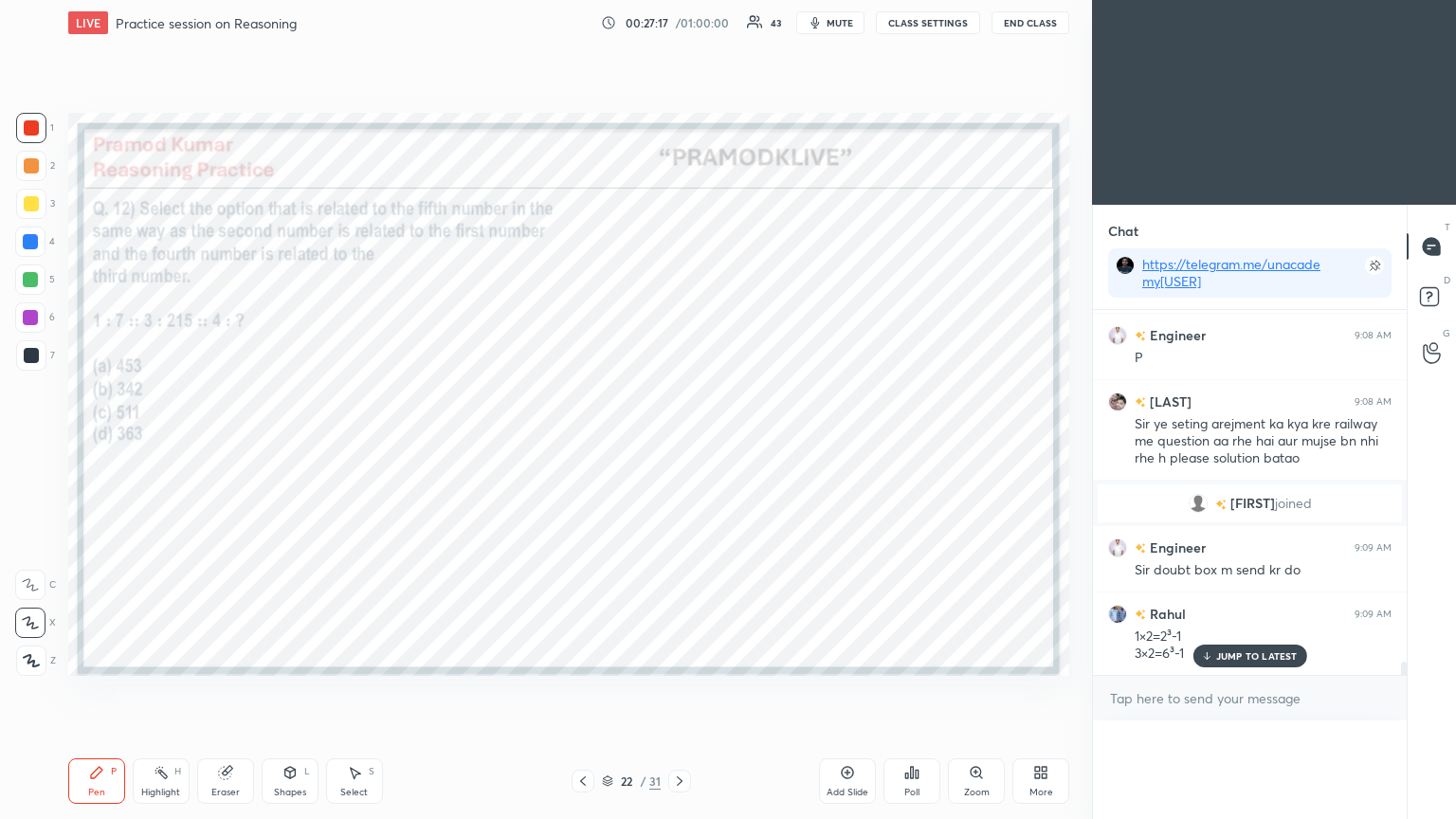 scroll, scrollTop: 143, scrollLeft: 278, axis: both 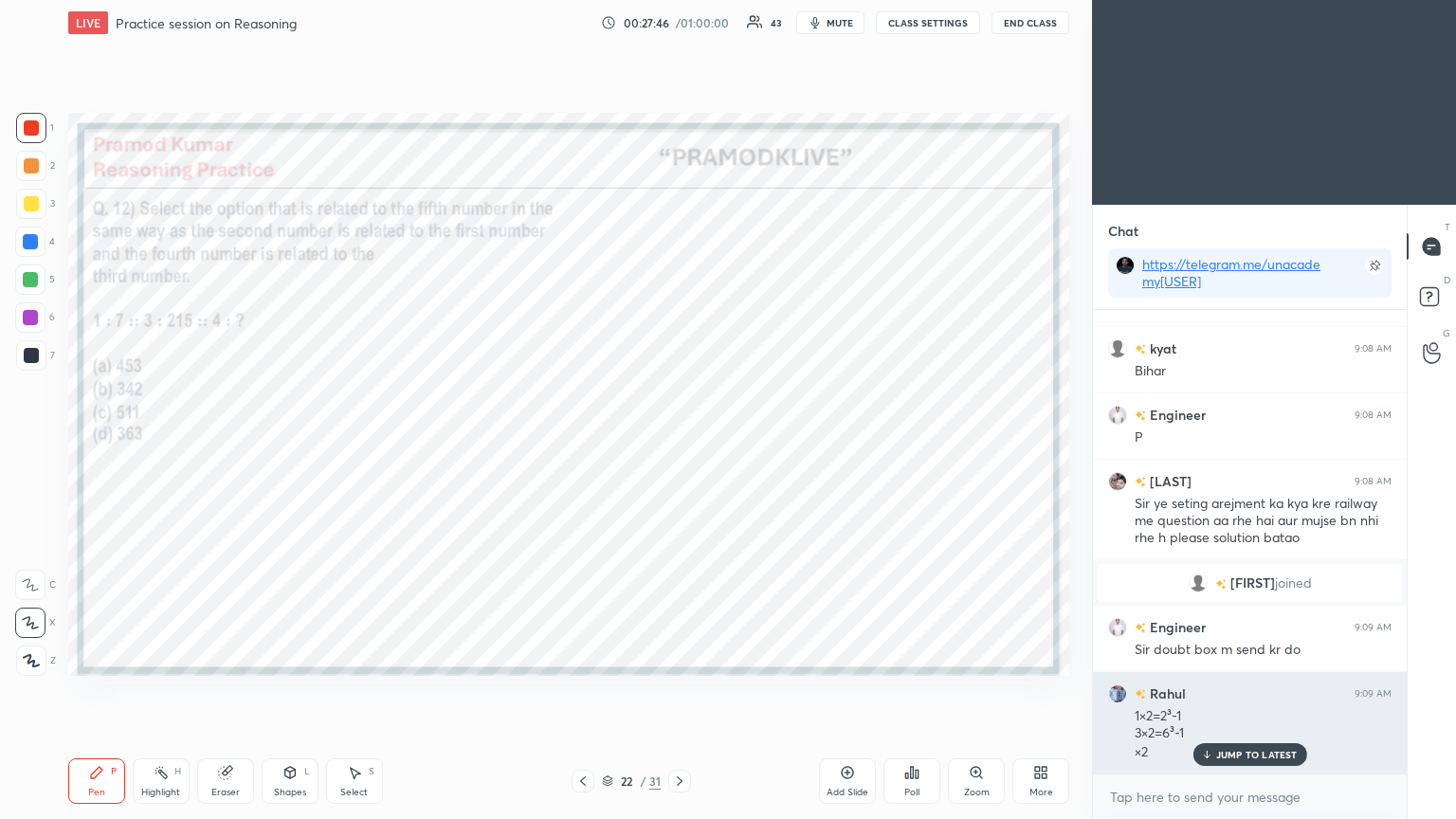 click on "JUMP TO LATEST" at bounding box center (1257, 755) 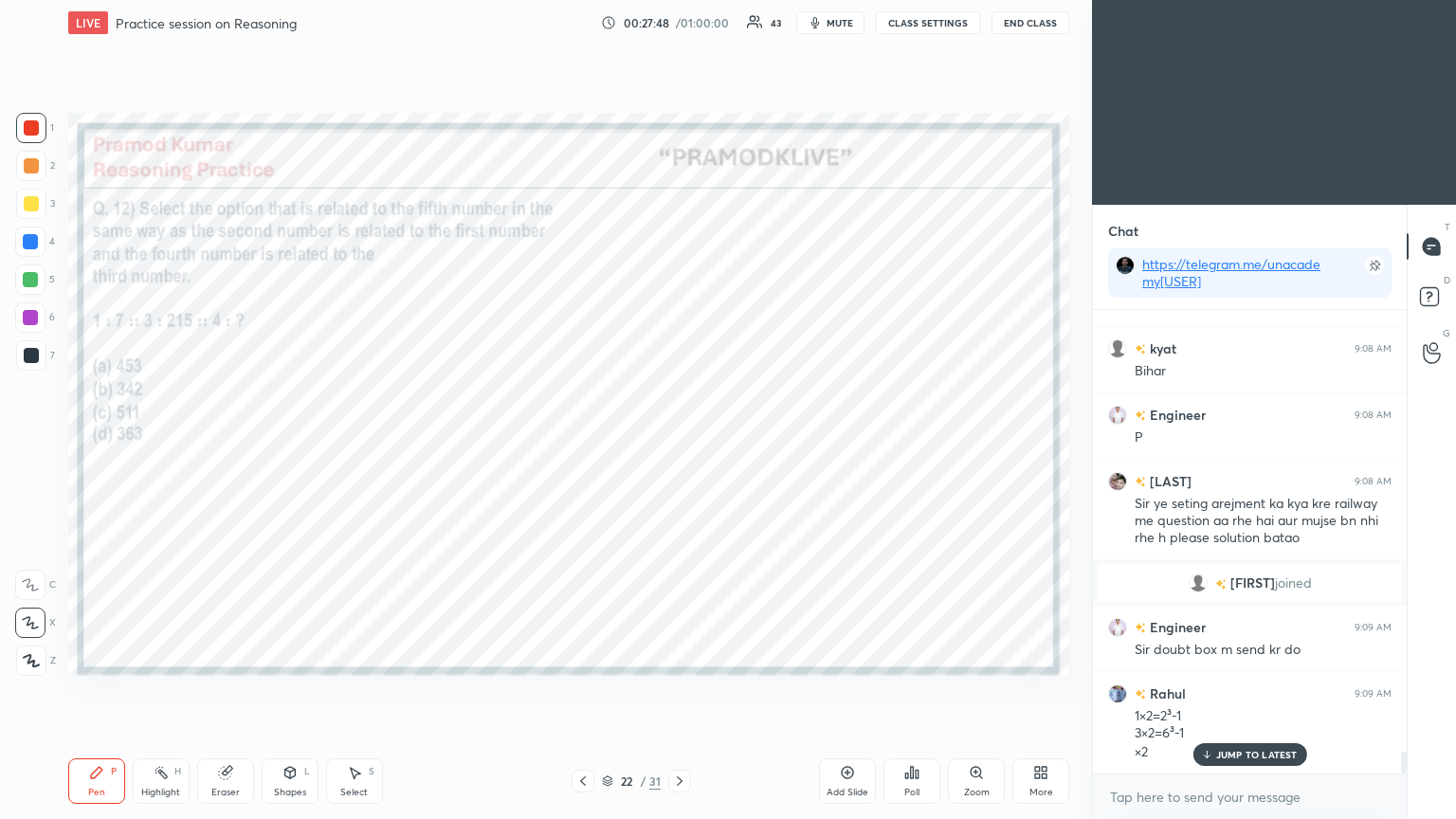 scroll, scrollTop: 9437, scrollLeft: 0, axis: vertical 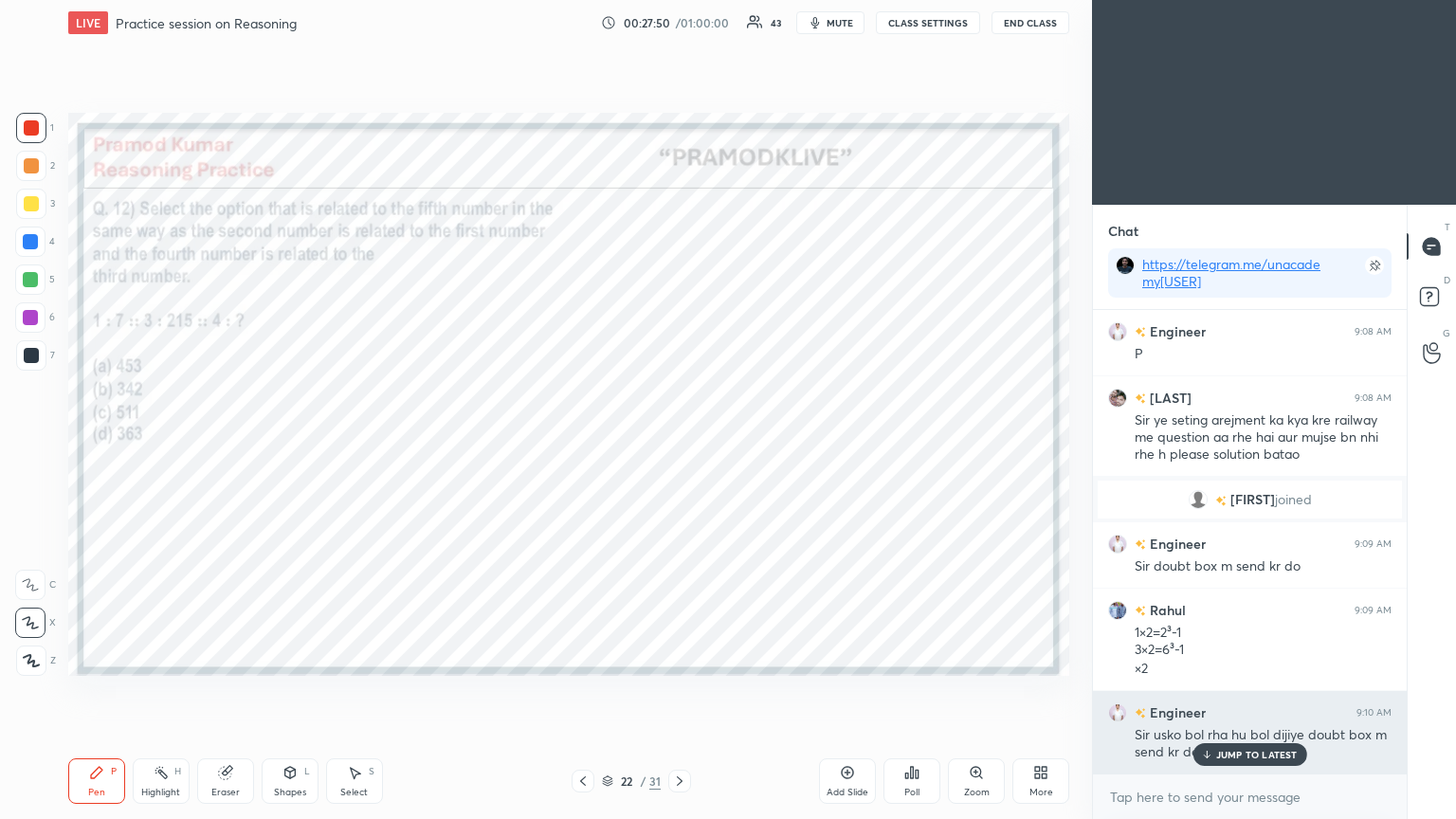click on "JUMP TO LATEST" at bounding box center [1257, 755] 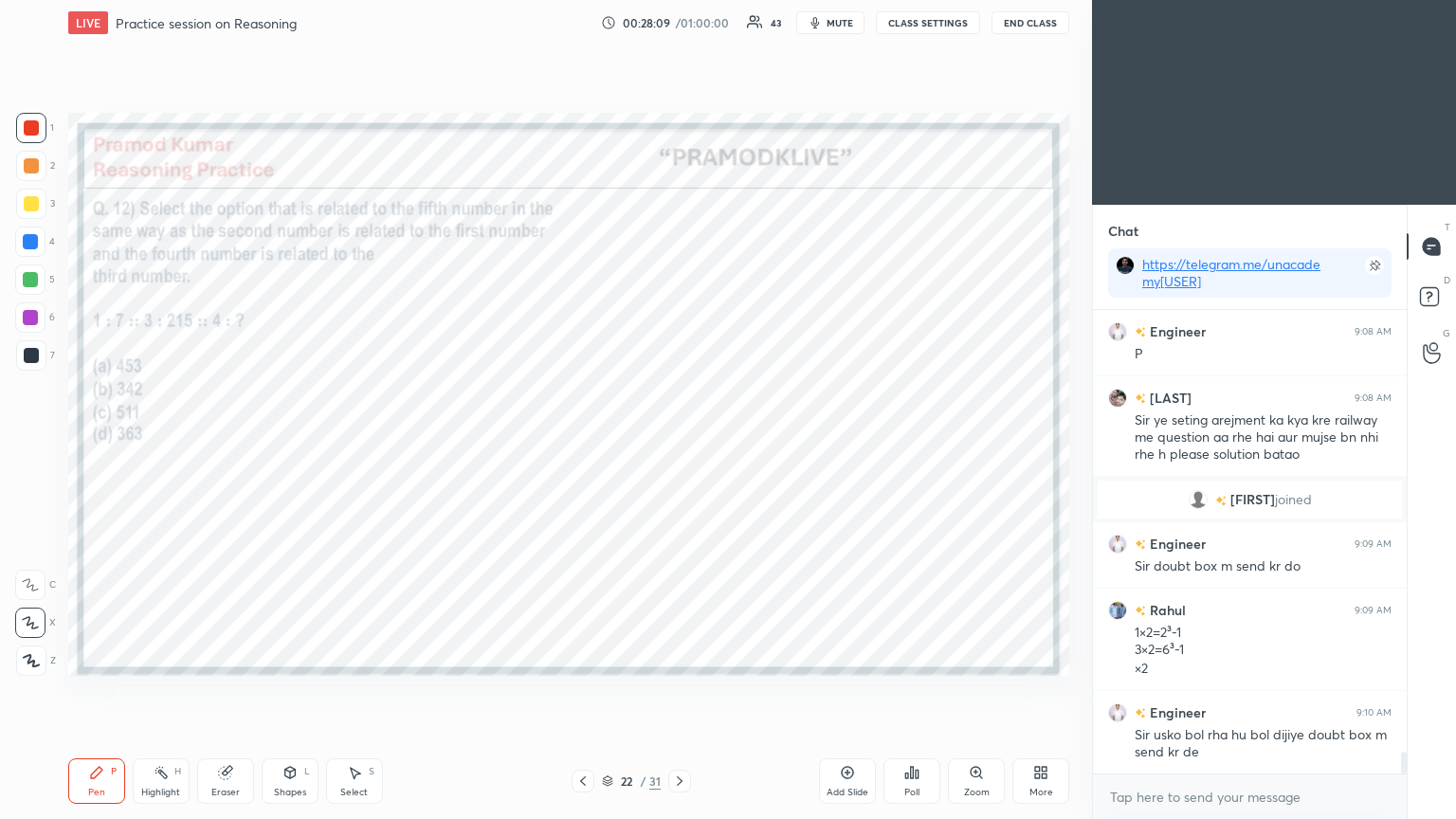 click on "Pen P Highlight H Eraser Shapes L Select S 22 / 31 Add Slide Poll Zoom More" at bounding box center (569, 781) 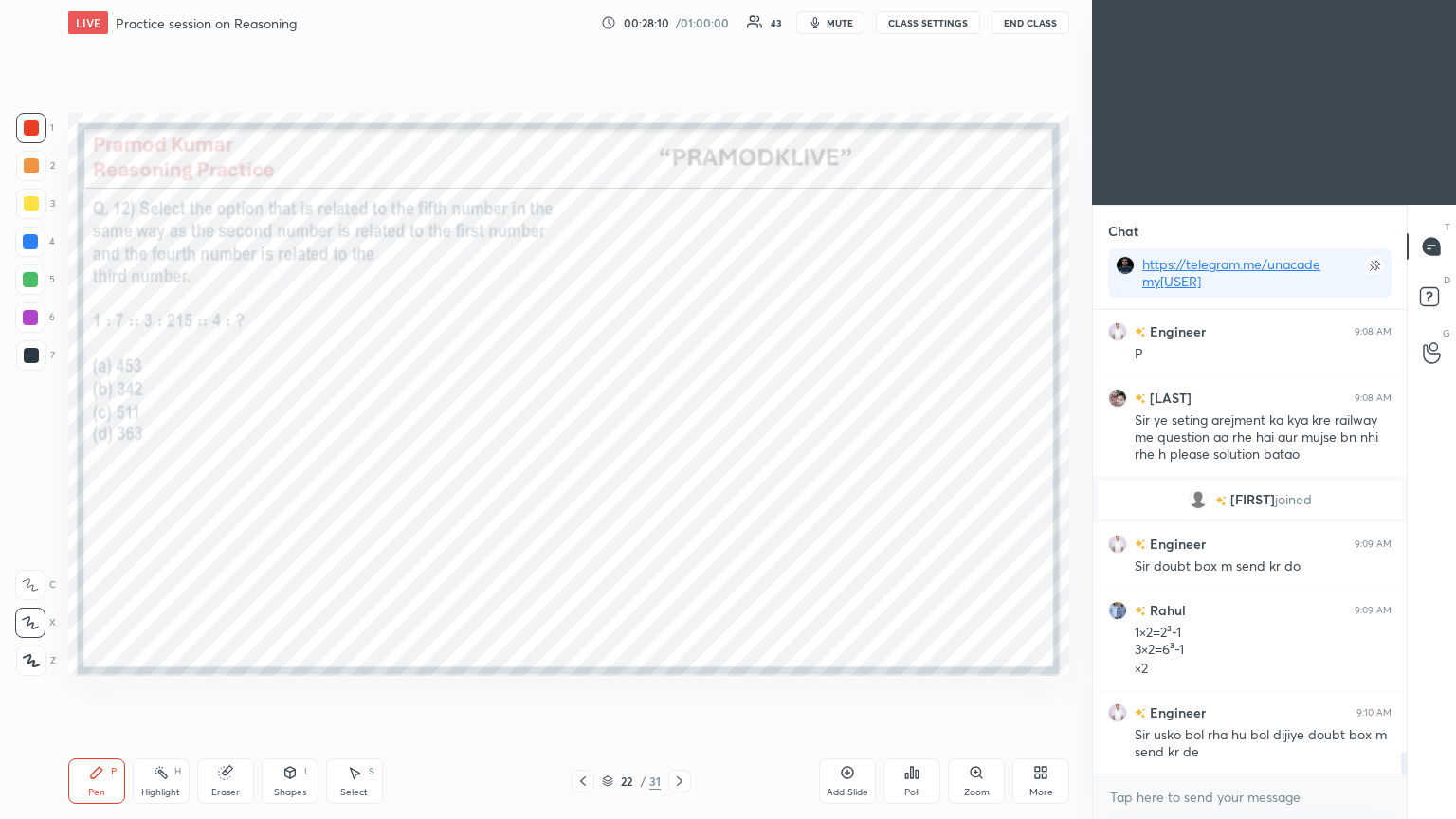 scroll, scrollTop: 9505, scrollLeft: 0, axis: vertical 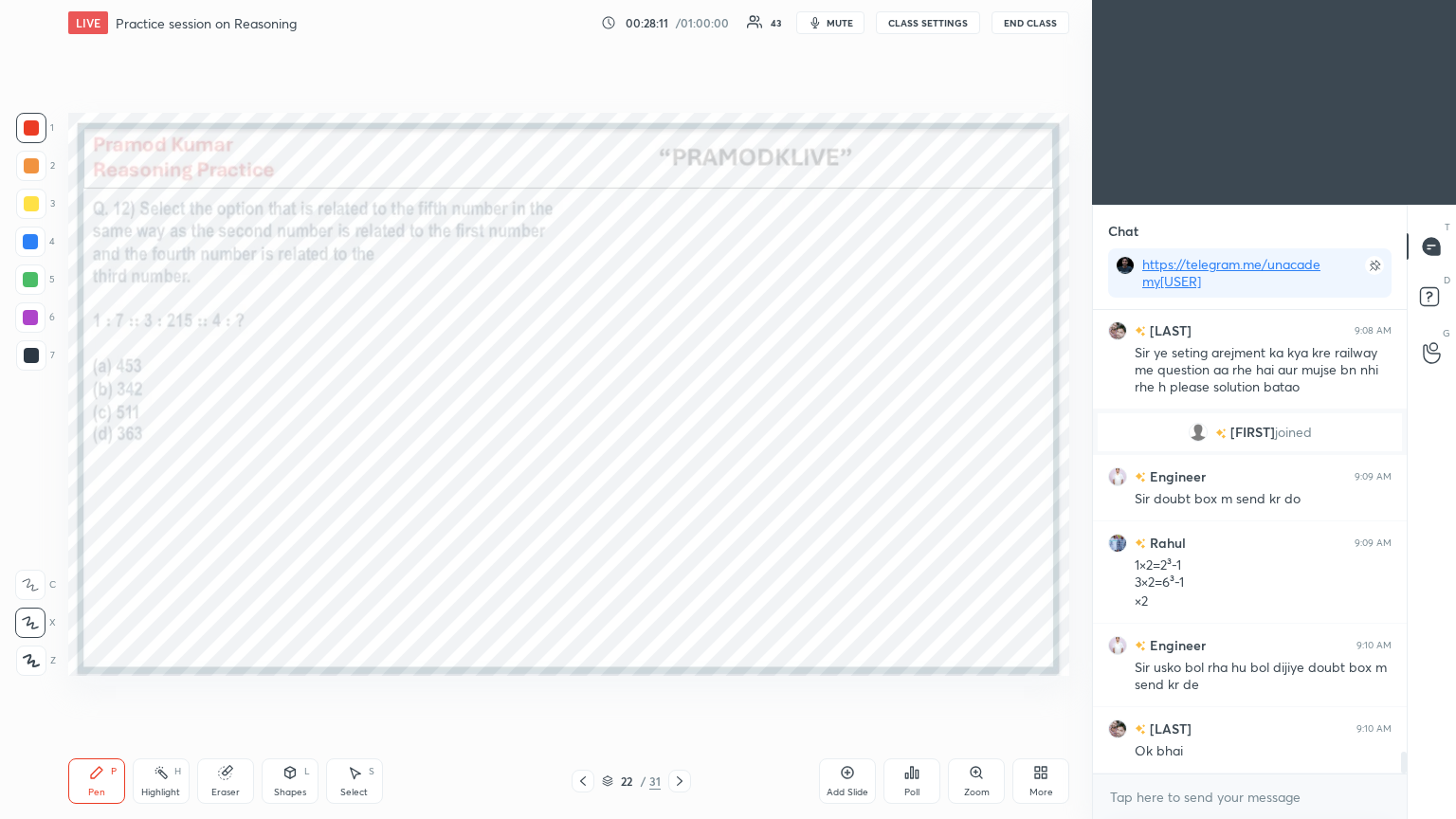 click 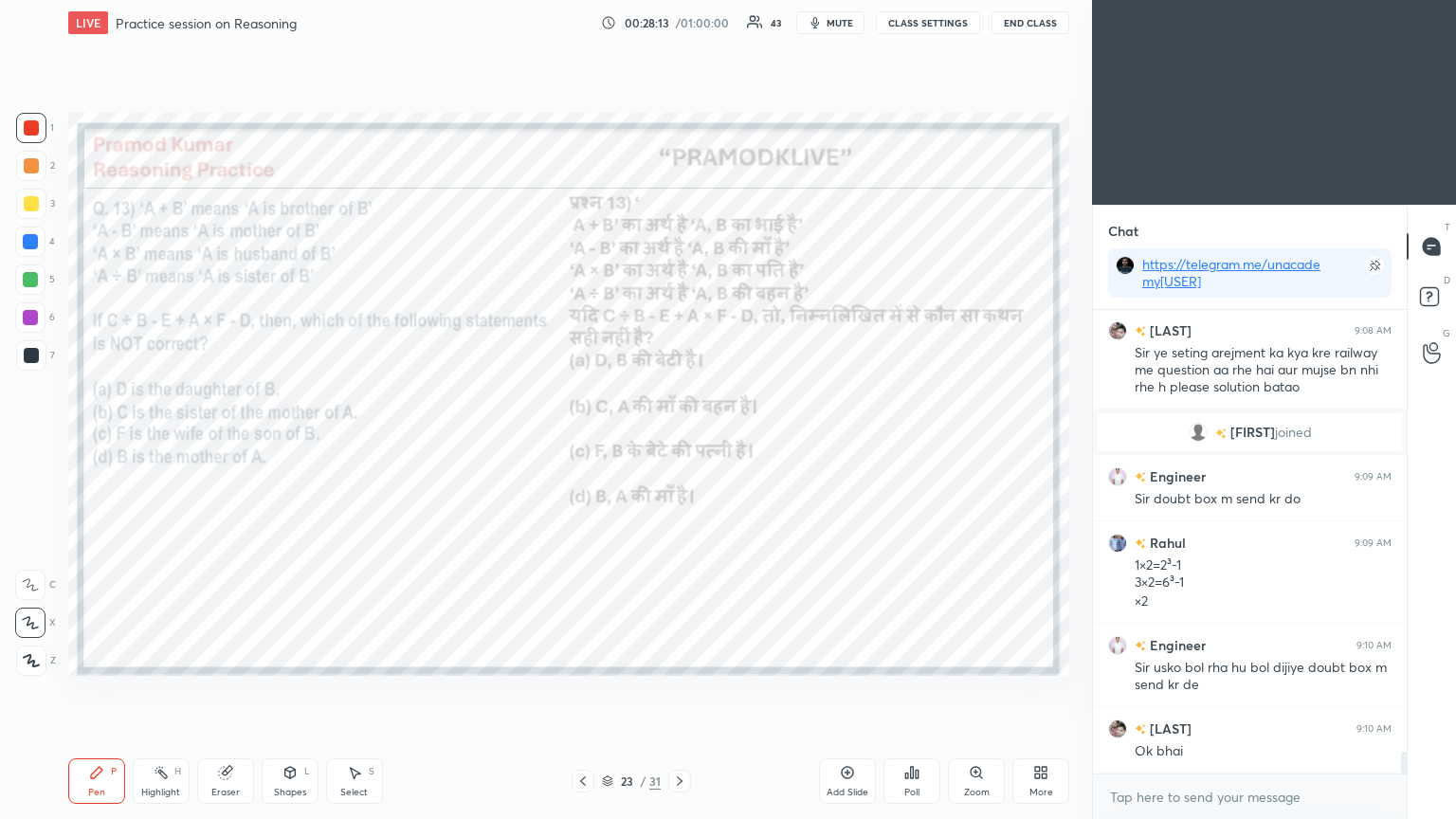 scroll, scrollTop: 9570, scrollLeft: 0, axis: vertical 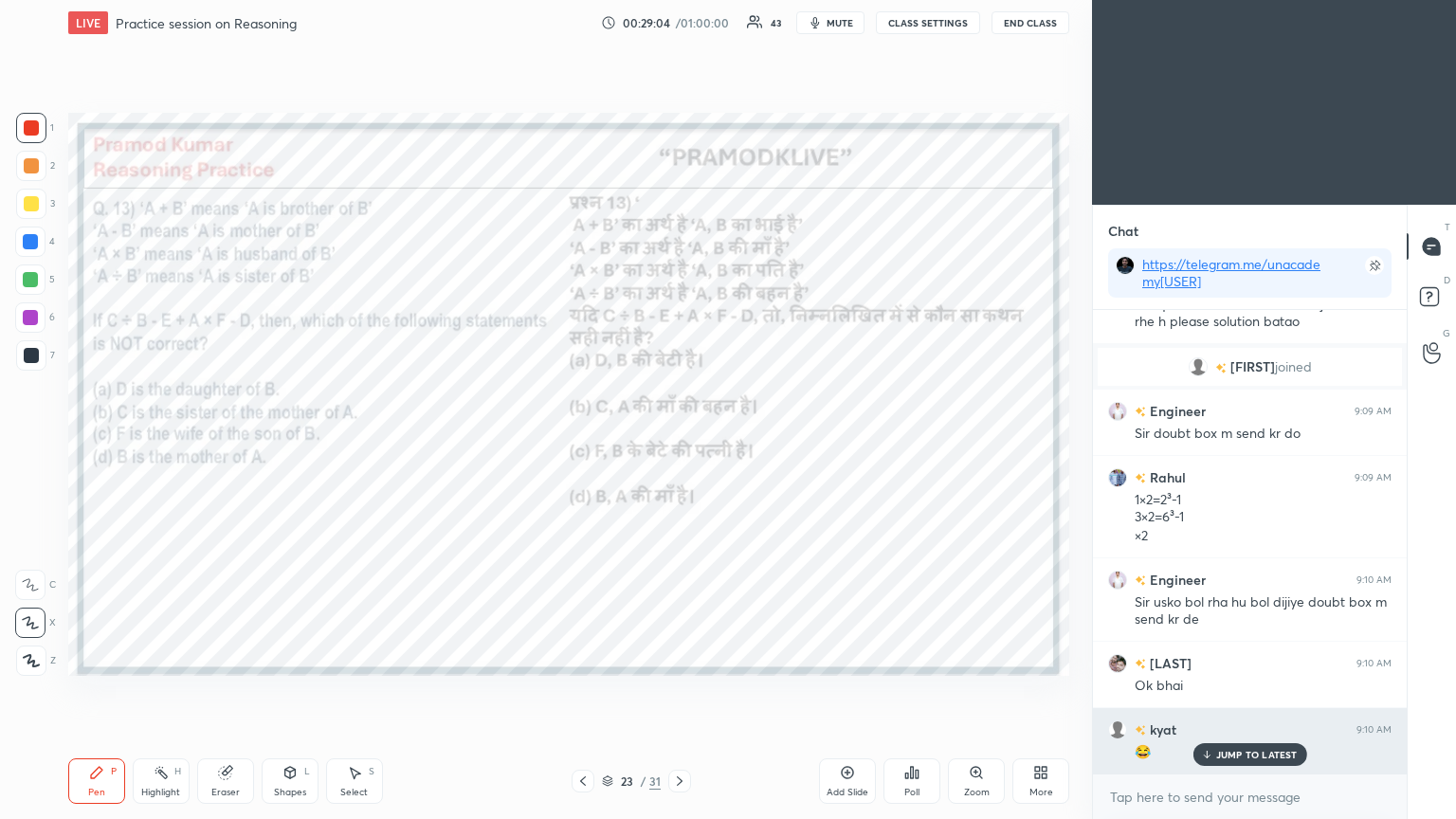 click on "JUMP TO LATEST" at bounding box center (1257, 755) 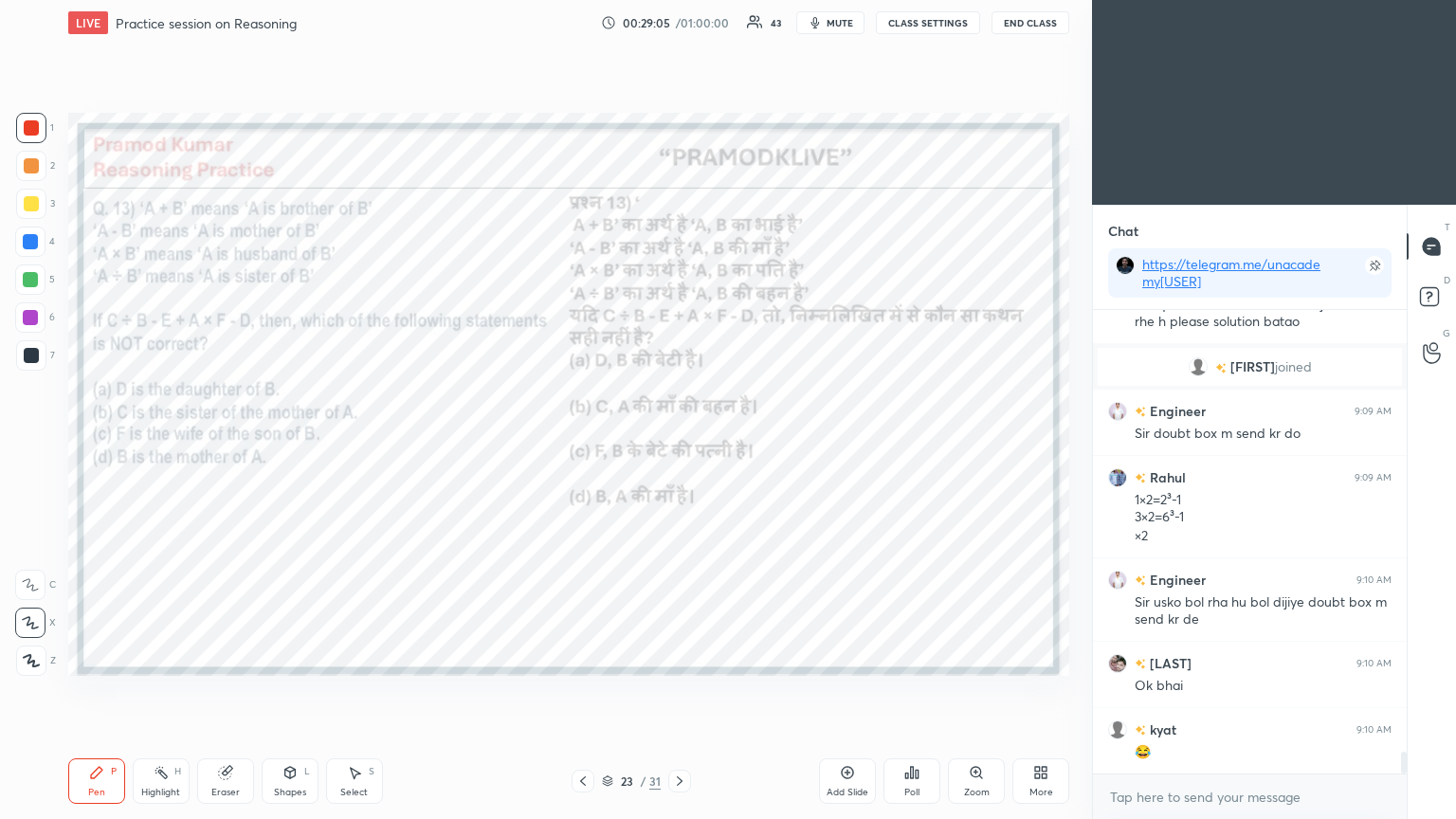 click on "Poll" at bounding box center [912, 781] 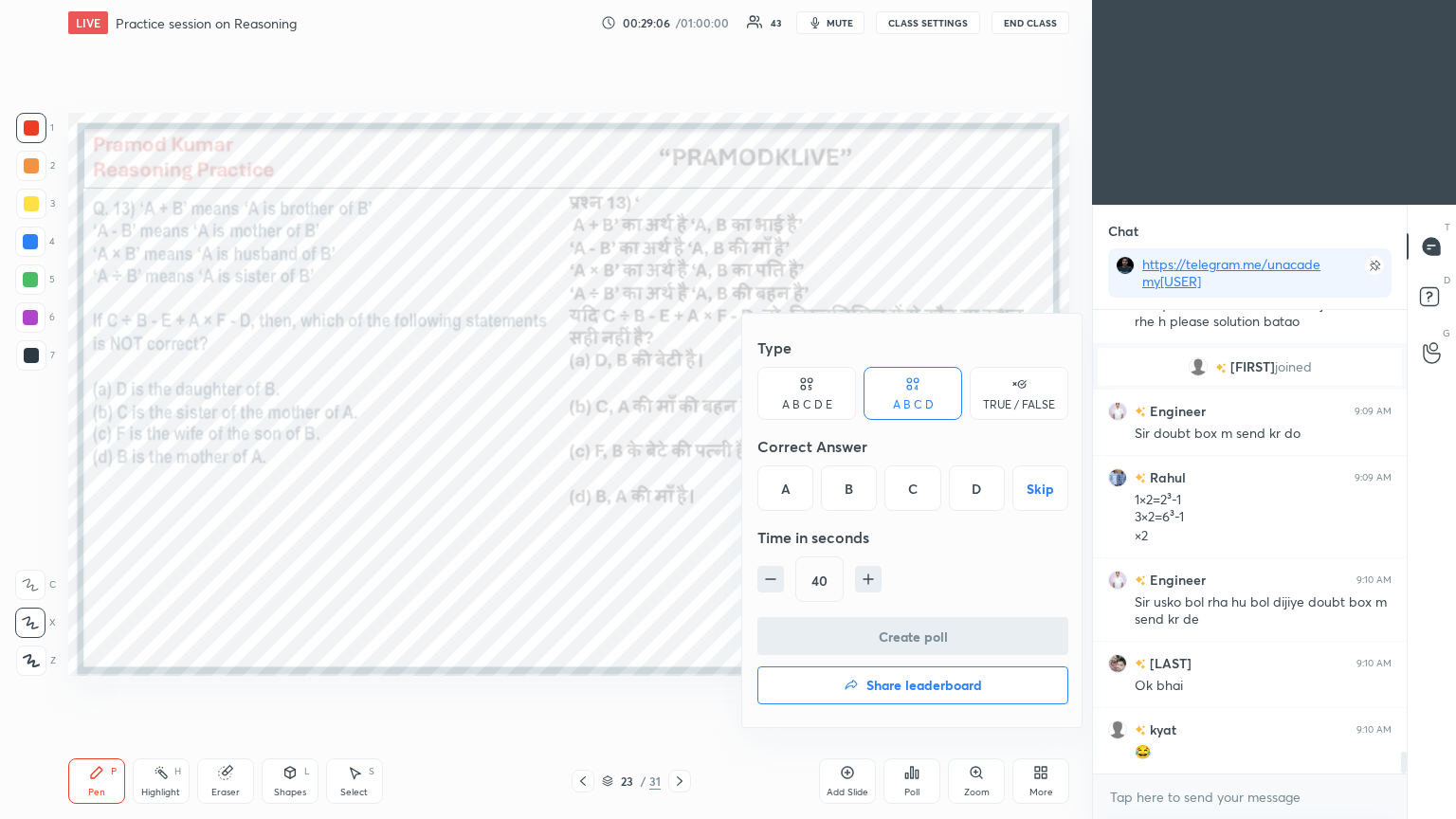 click on "A" at bounding box center [785, 488] 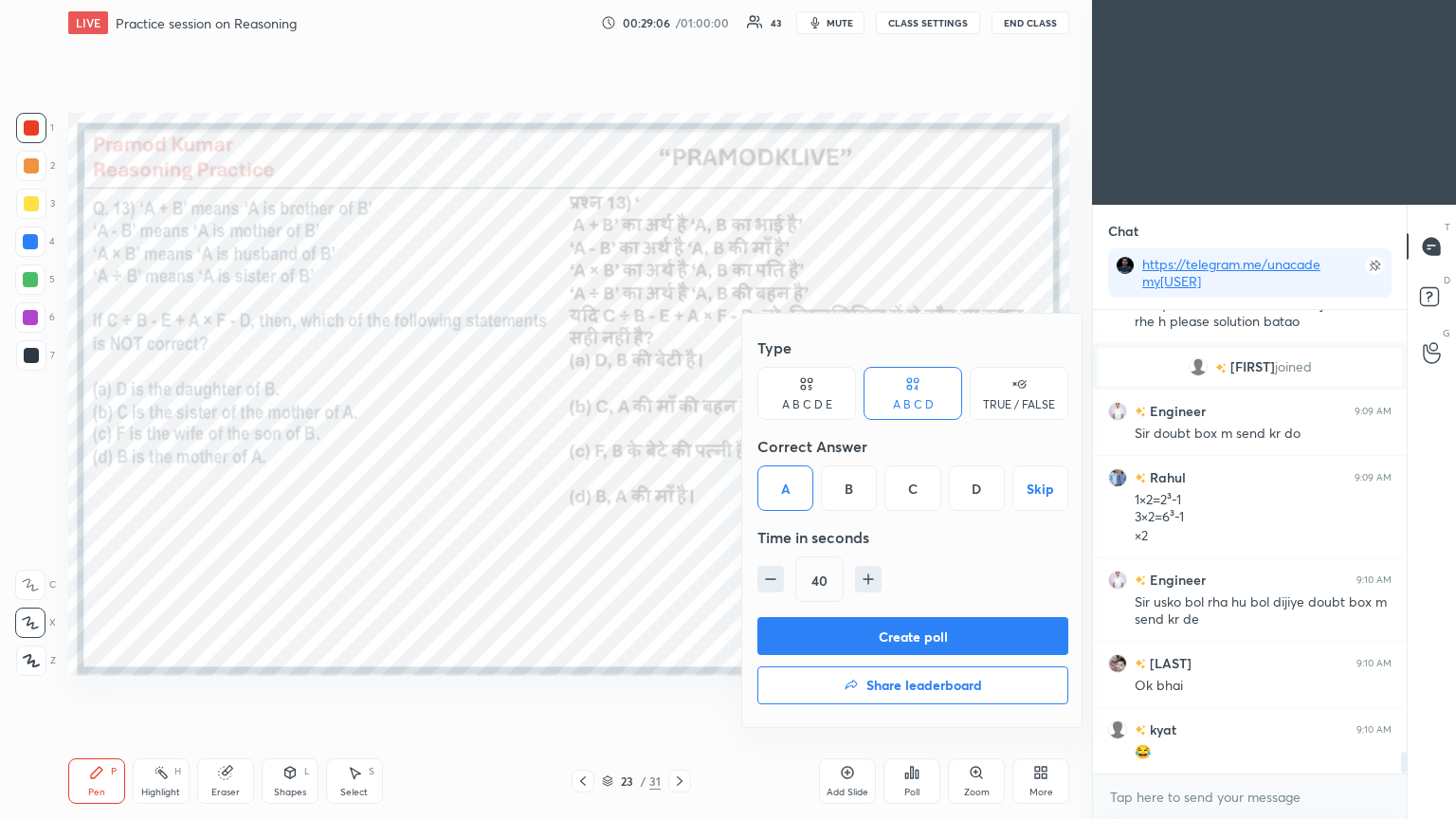 click on "Create poll" at bounding box center [913, 636] 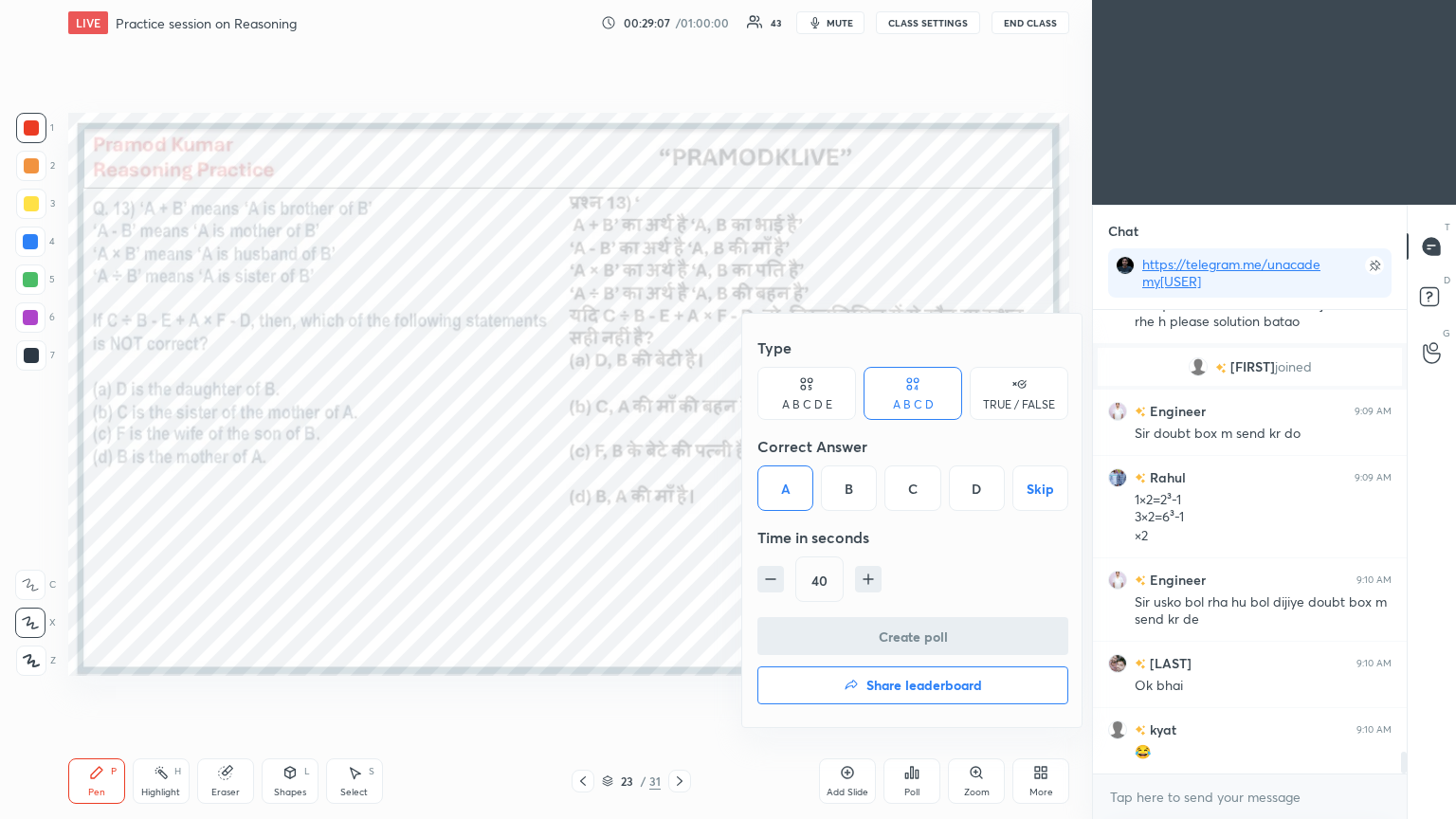scroll, scrollTop: 237, scrollLeft: 308, axis: both 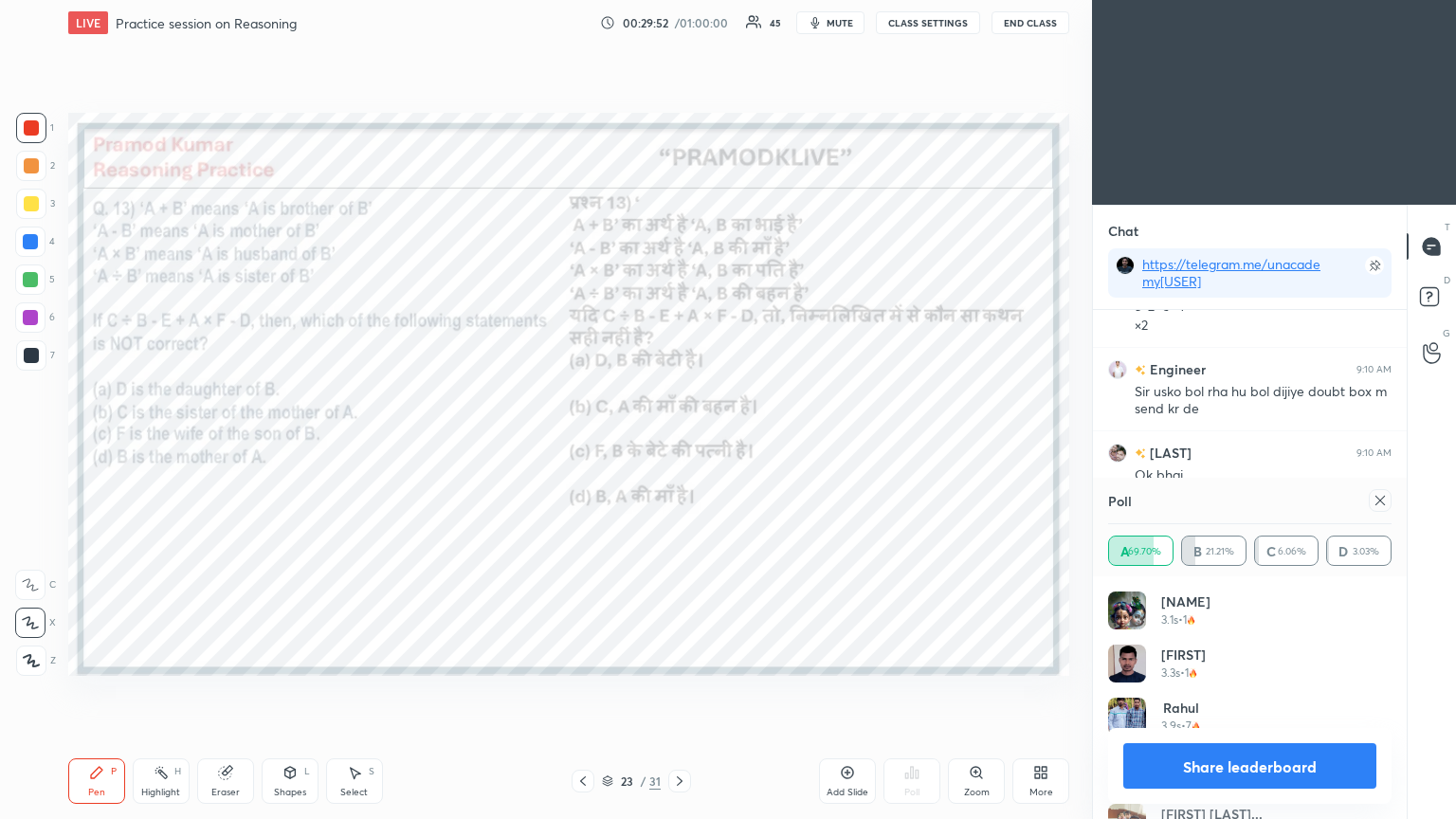 click 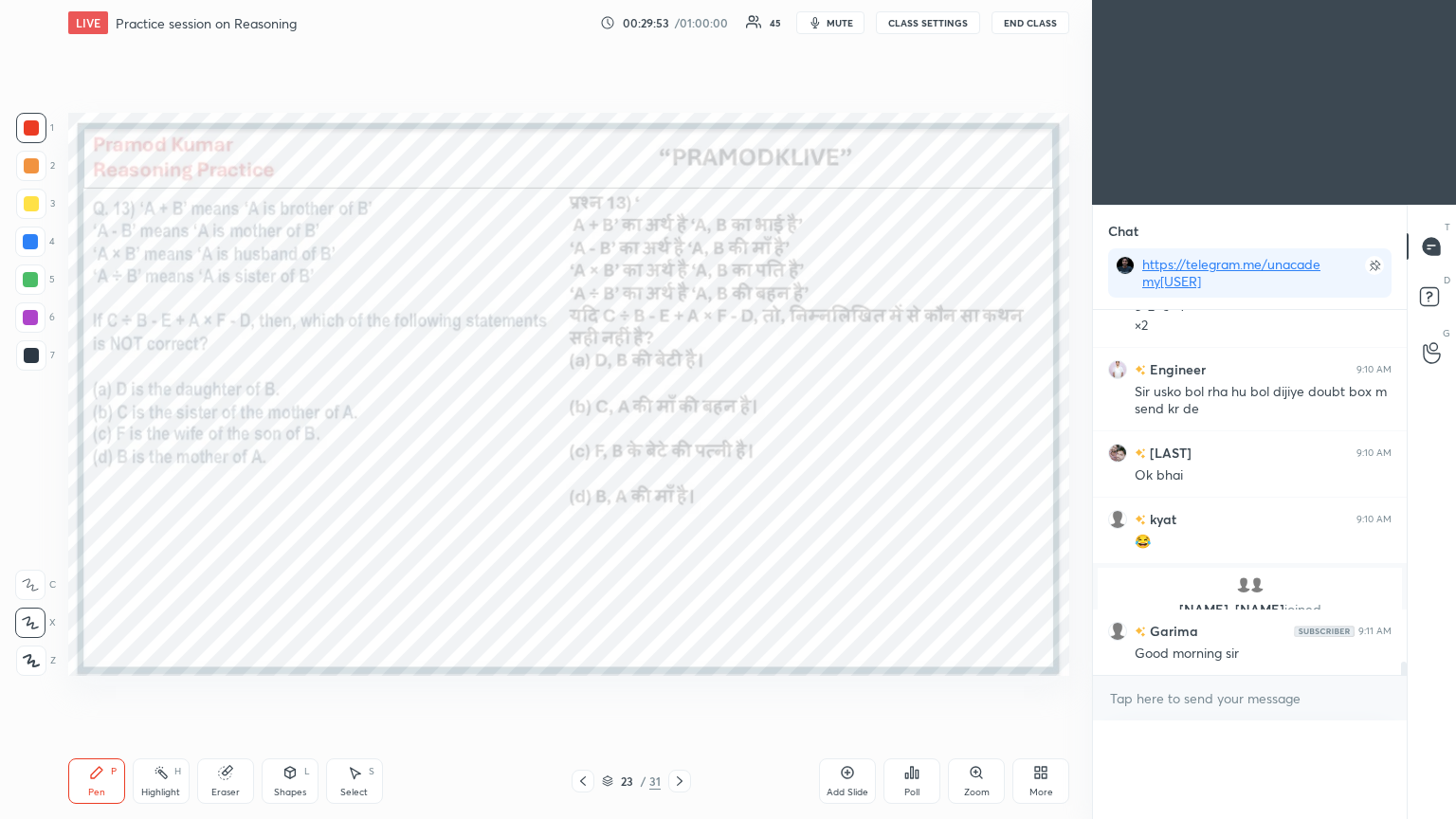 scroll, scrollTop: 9660, scrollLeft: 0, axis: vertical 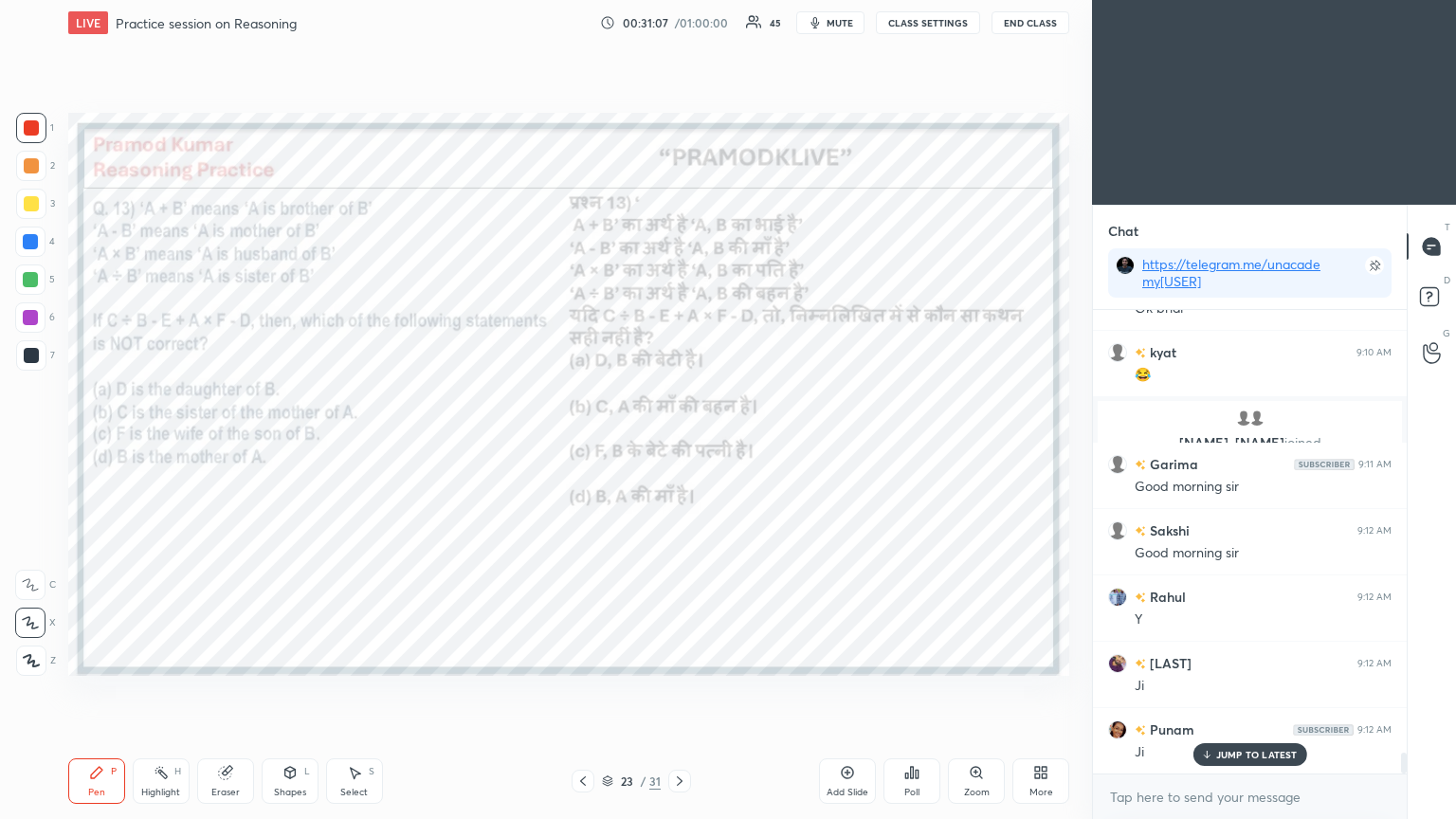 click on "JUMP TO LATEST" at bounding box center [1257, 755] 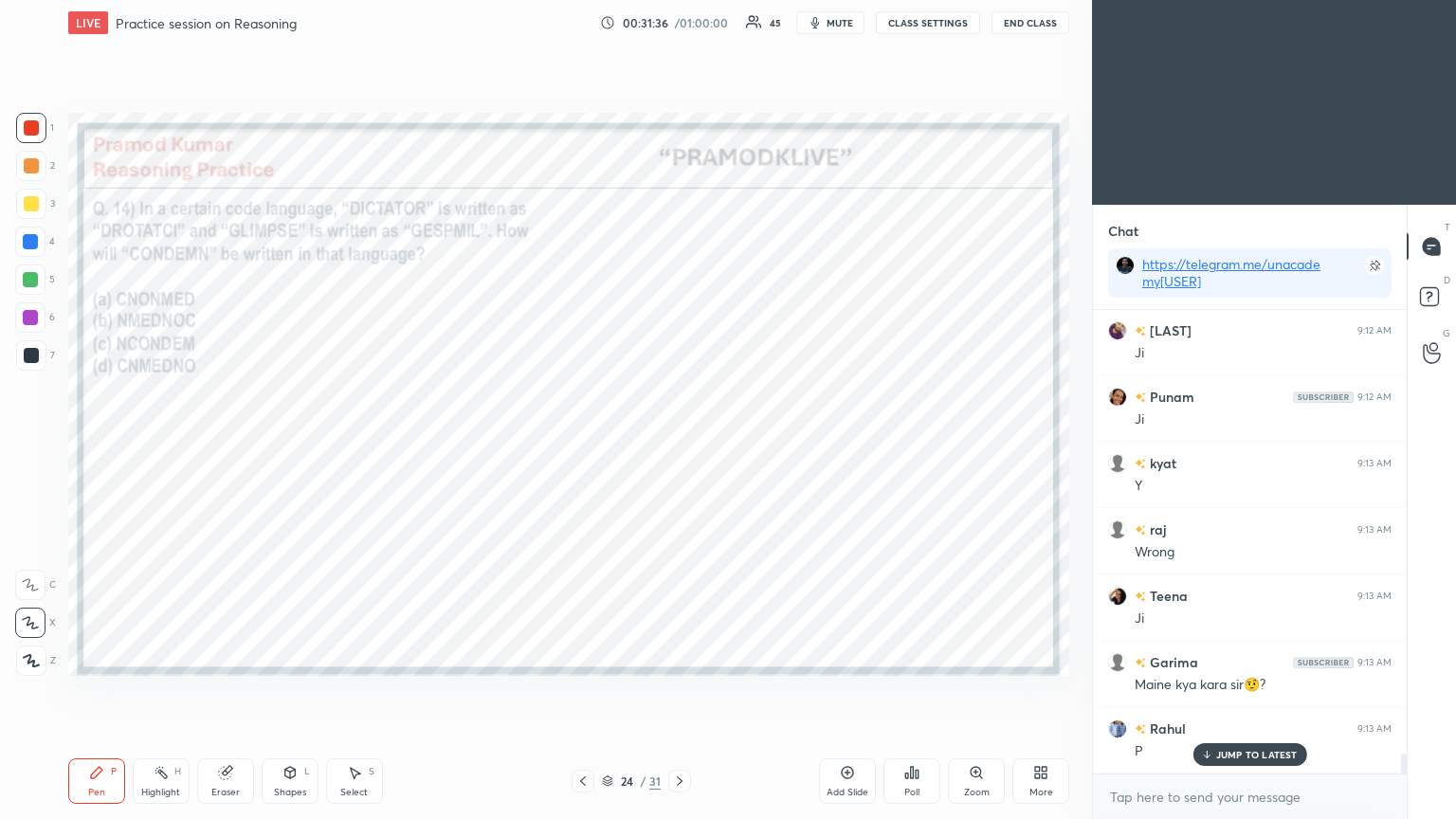 scroll, scrollTop: 10158, scrollLeft: 0, axis: vertical 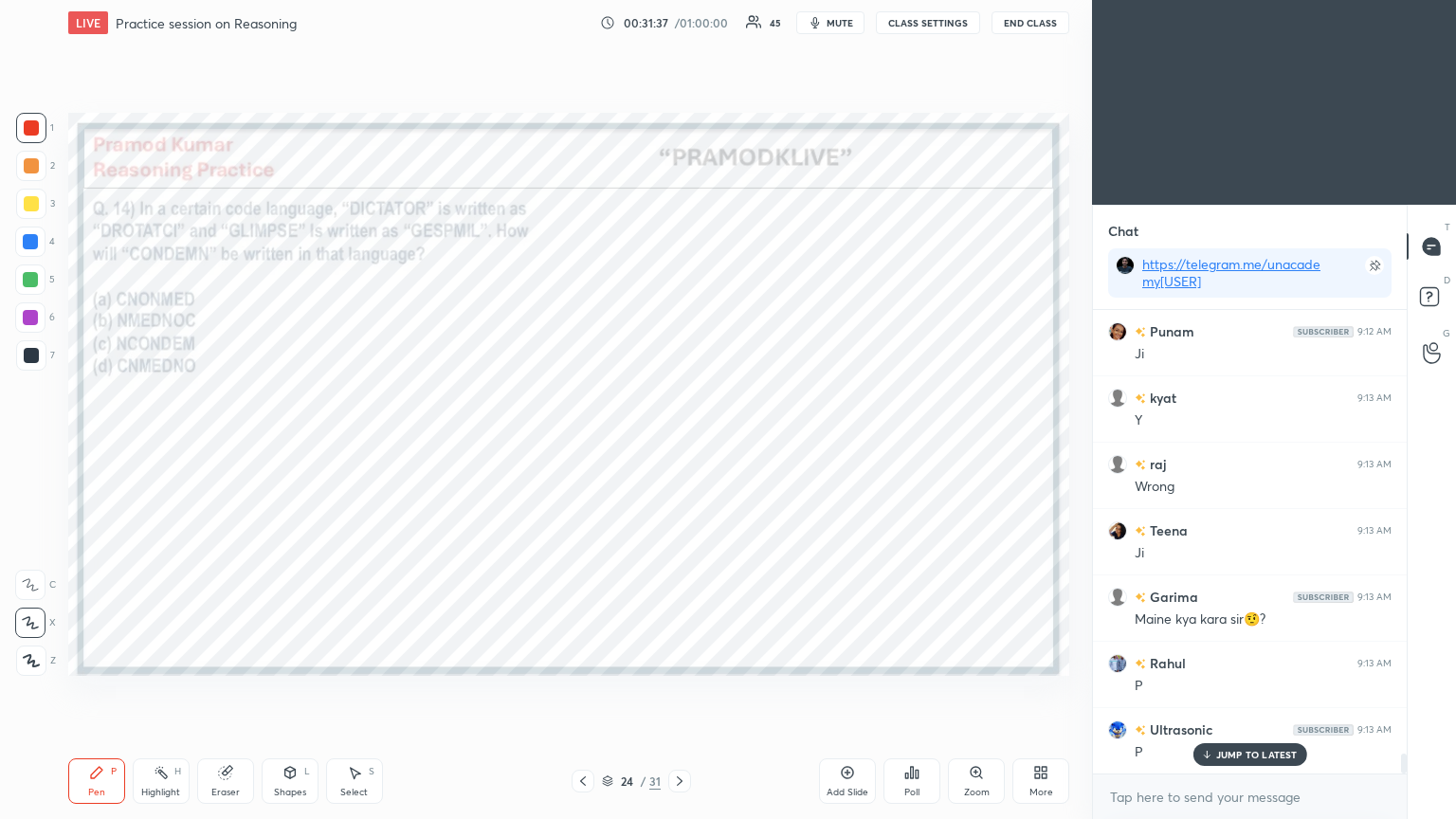 click on "Poll" at bounding box center [912, 781] 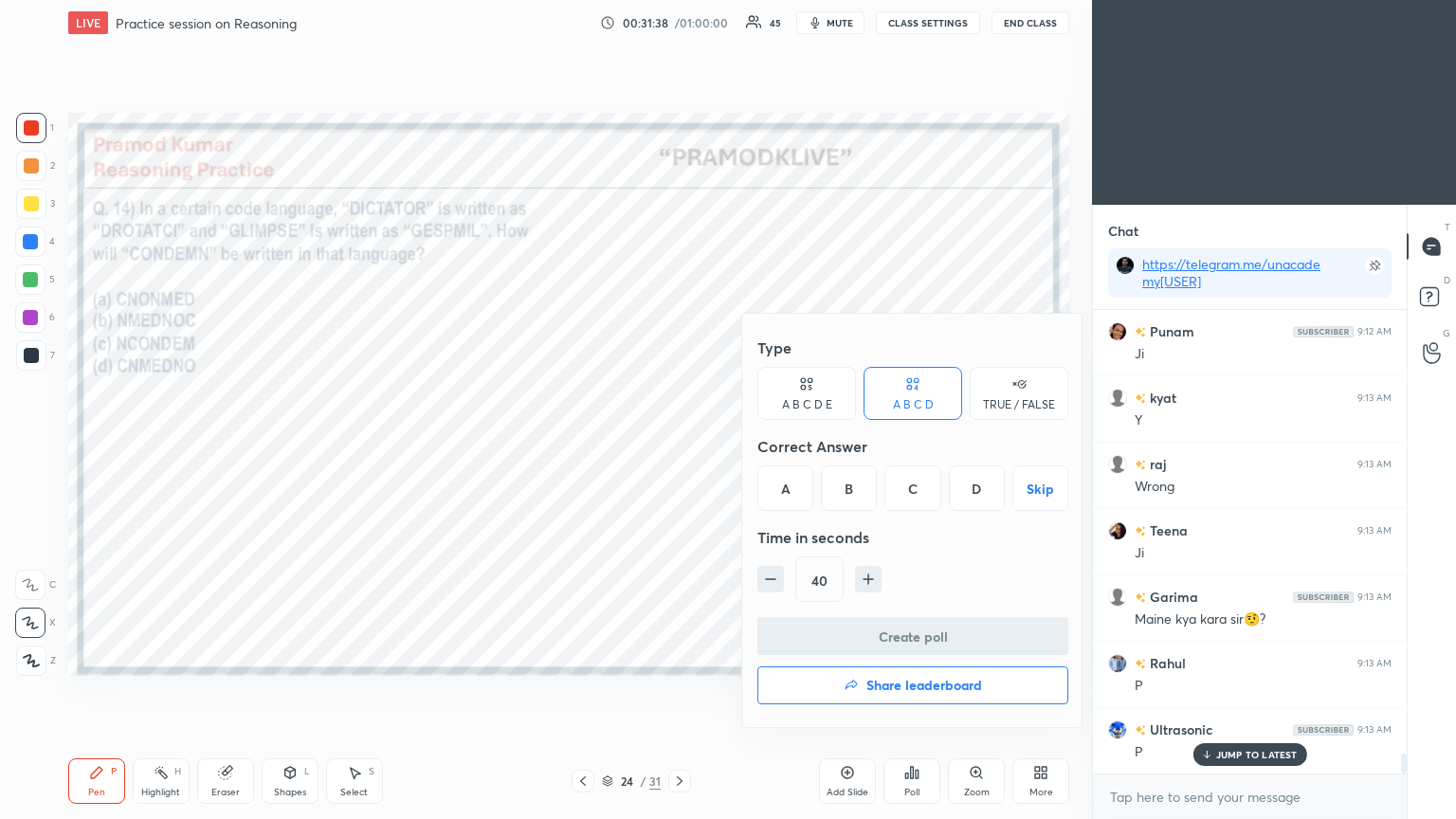 click on "D" at bounding box center [976, 488] 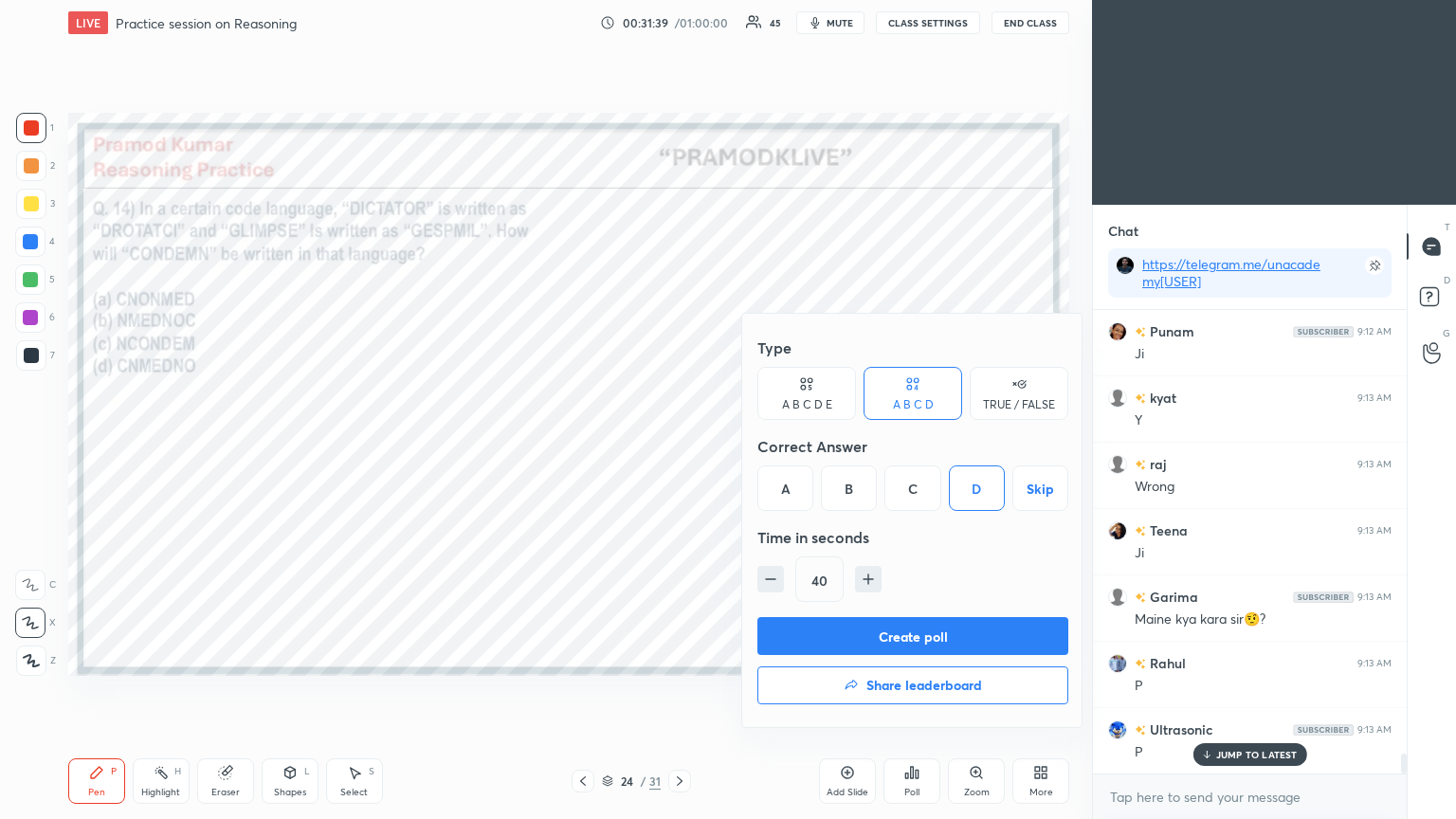 click on "Create poll" at bounding box center [913, 636] 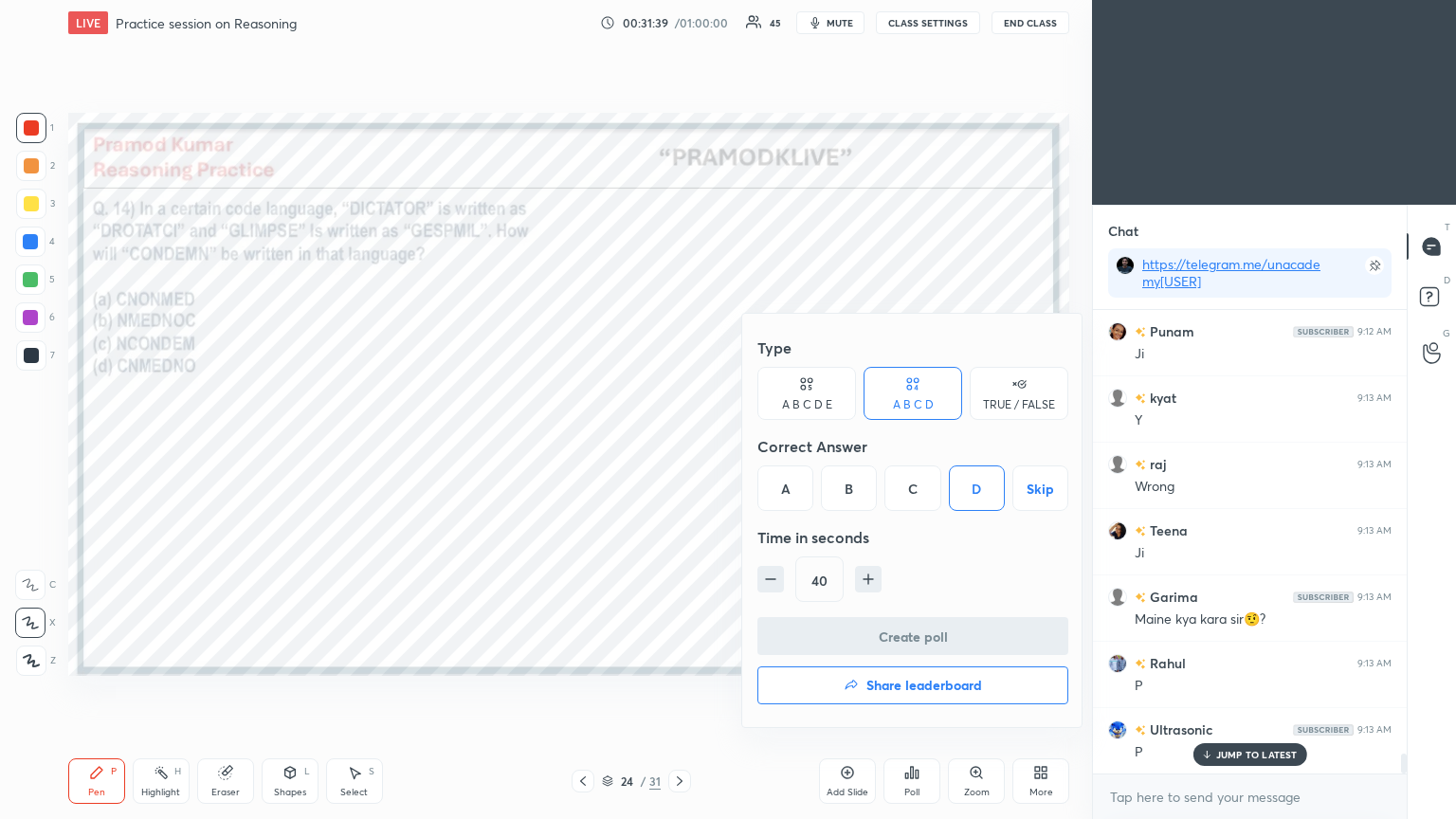 scroll, scrollTop: 281, scrollLeft: 308, axis: both 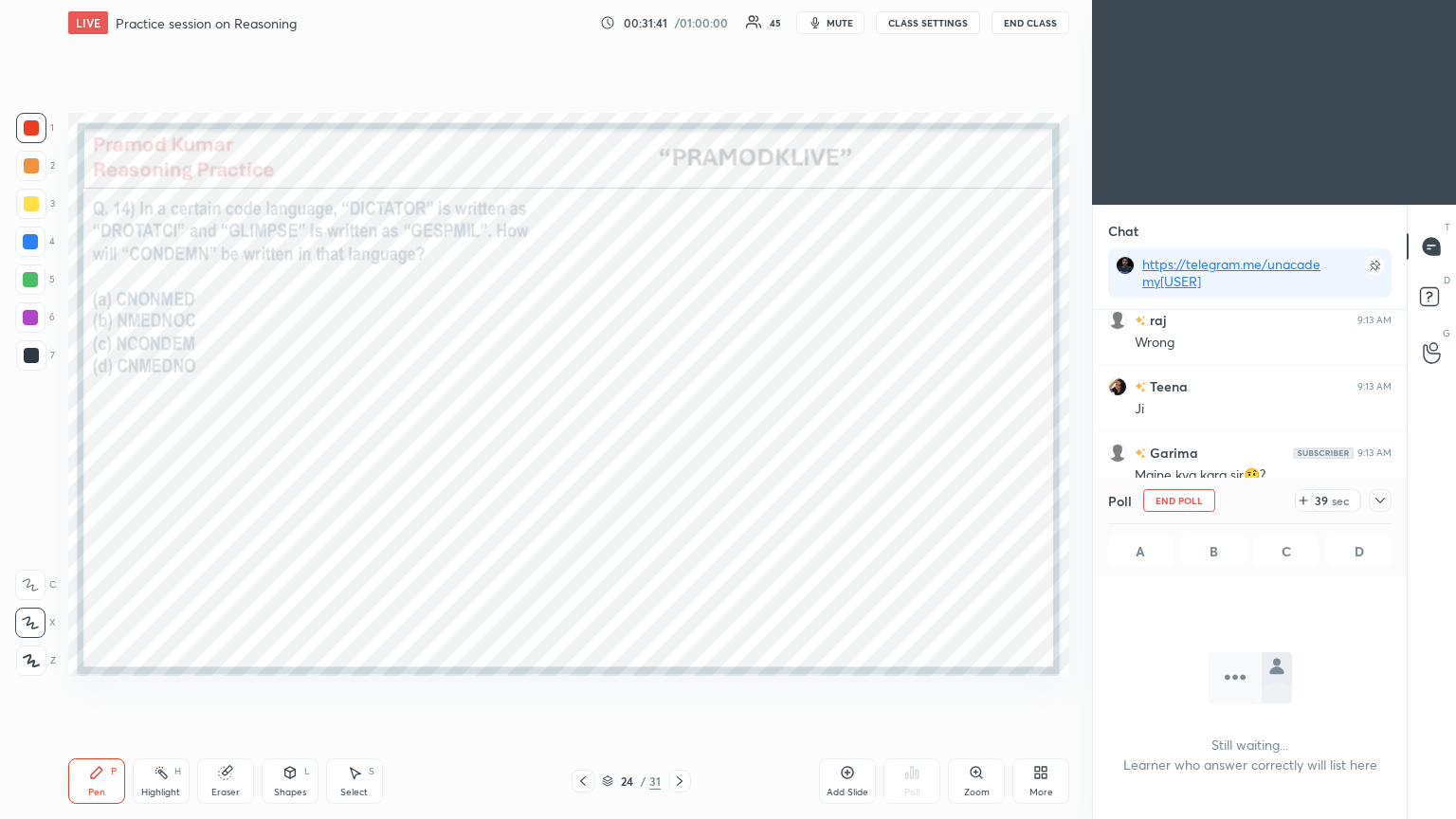 click 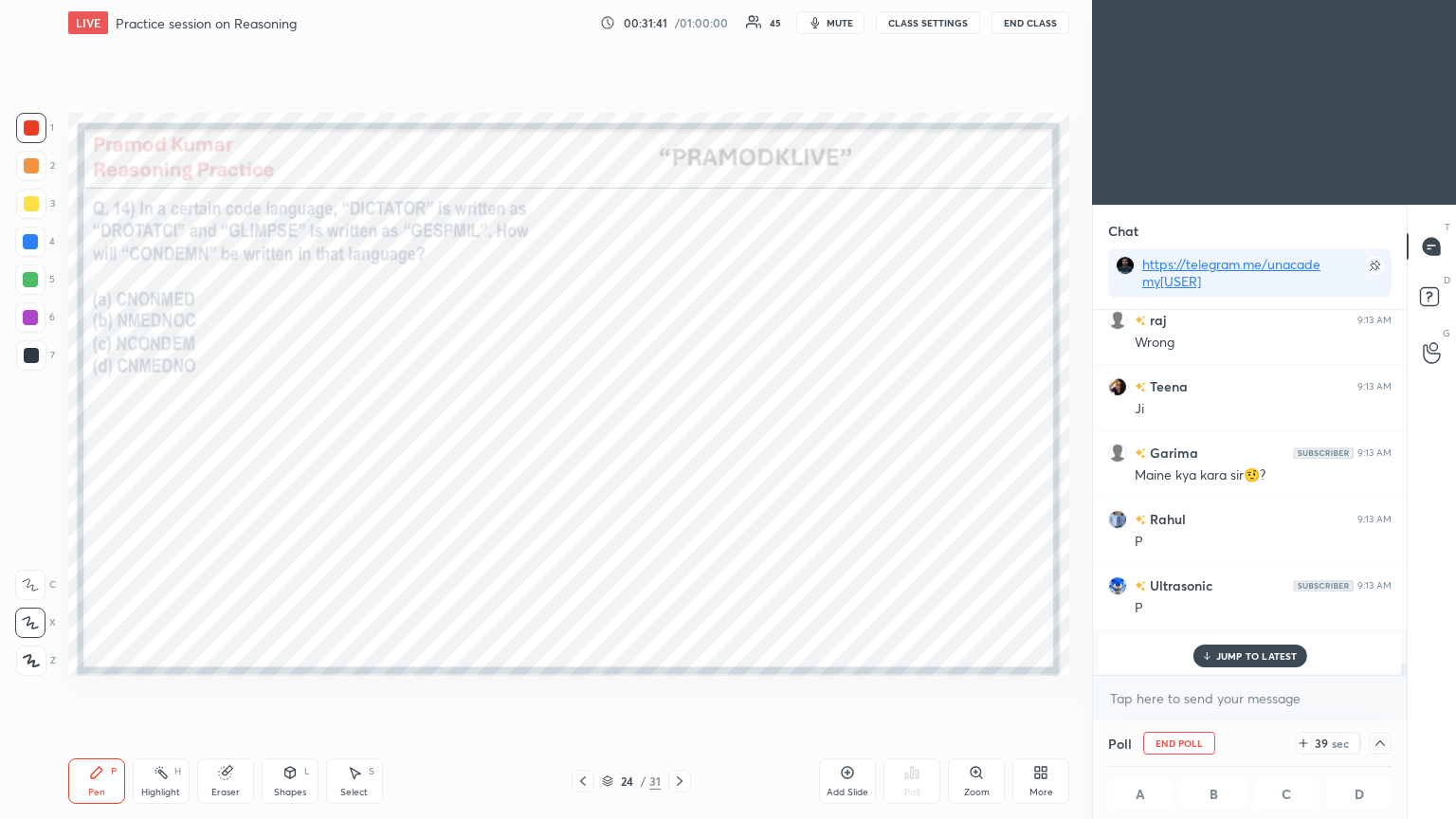 scroll, scrollTop: 10303, scrollLeft: 0, axis: vertical 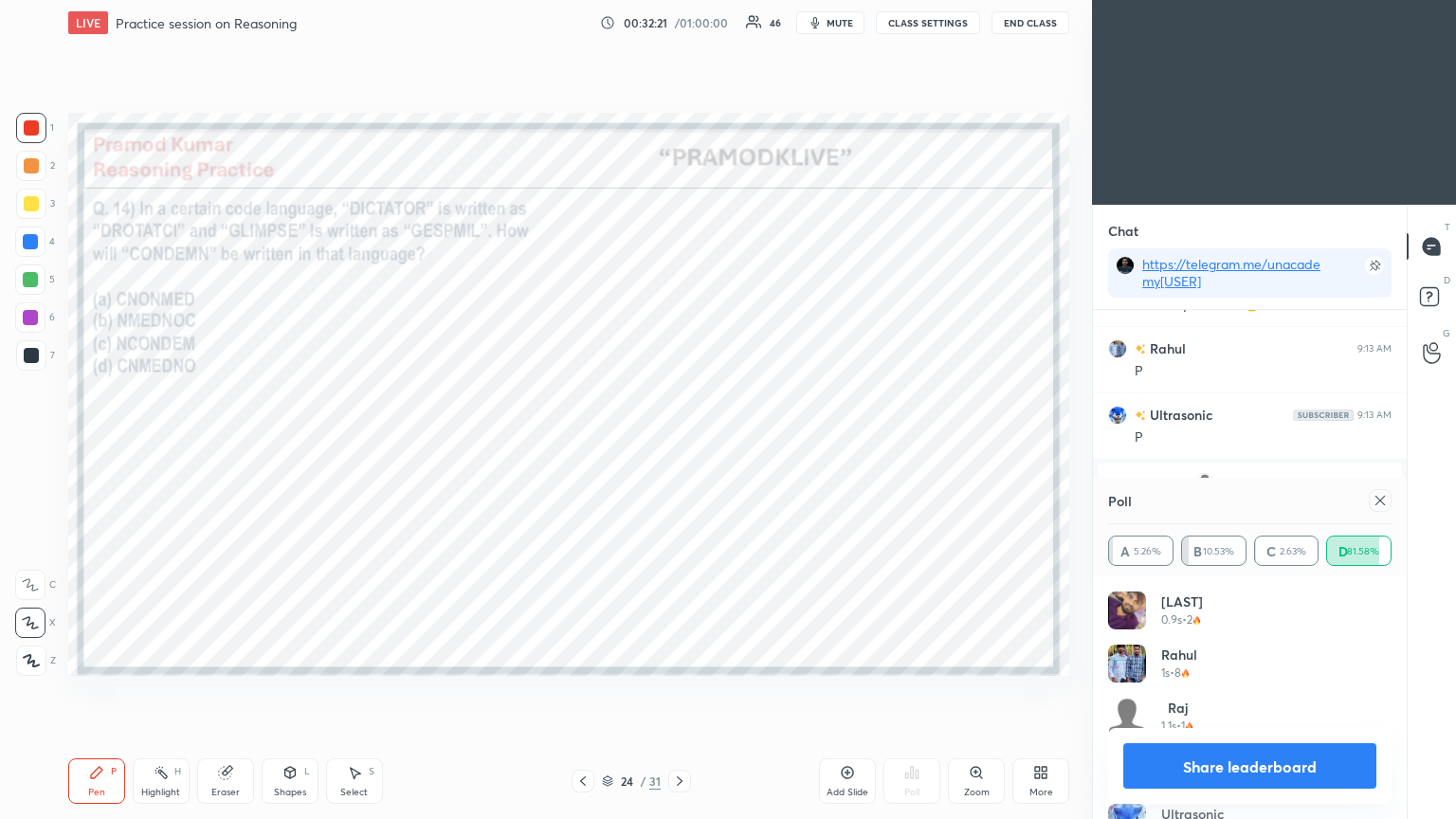 click 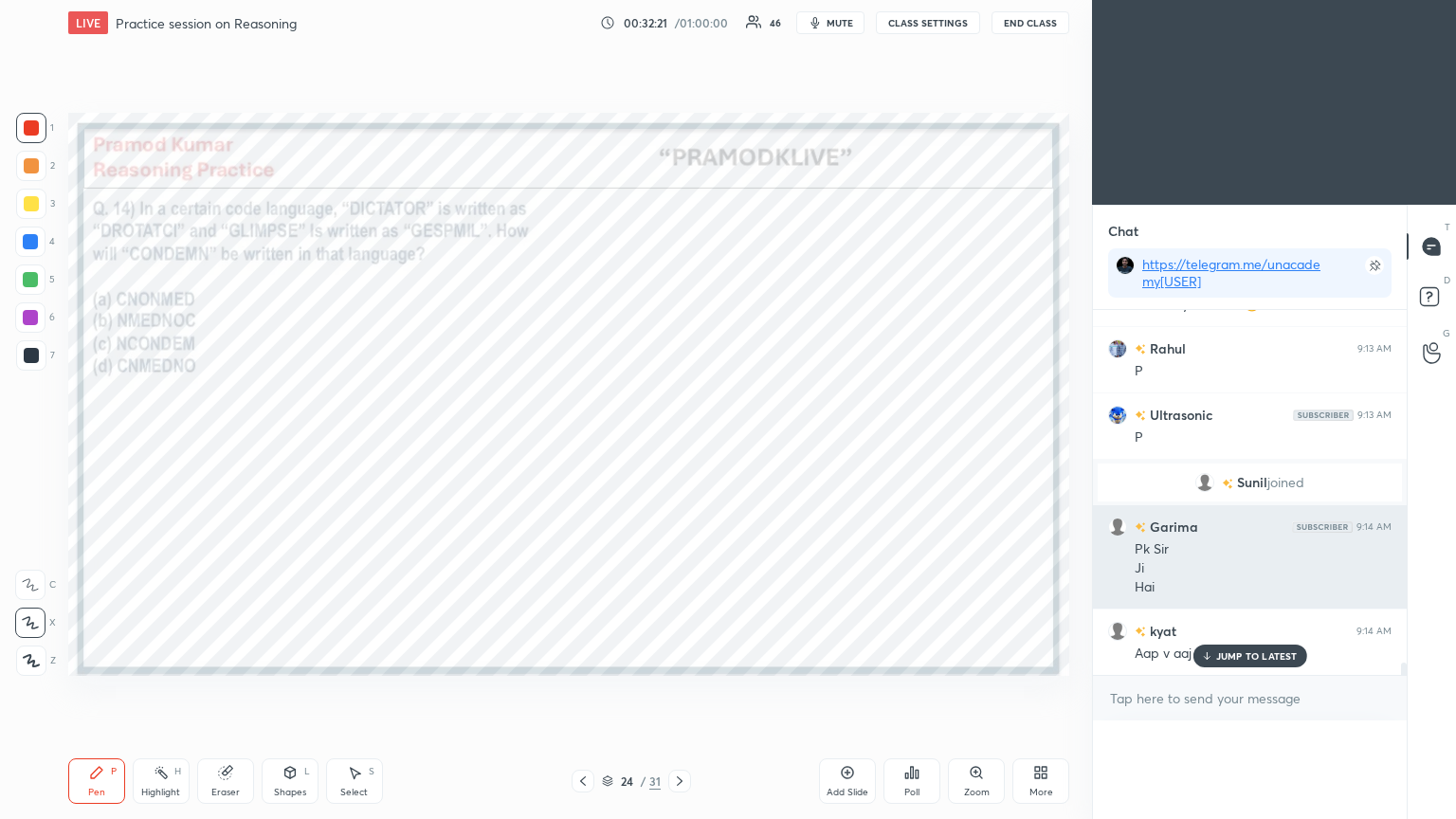scroll, scrollTop: 144, scrollLeft: 278, axis: both 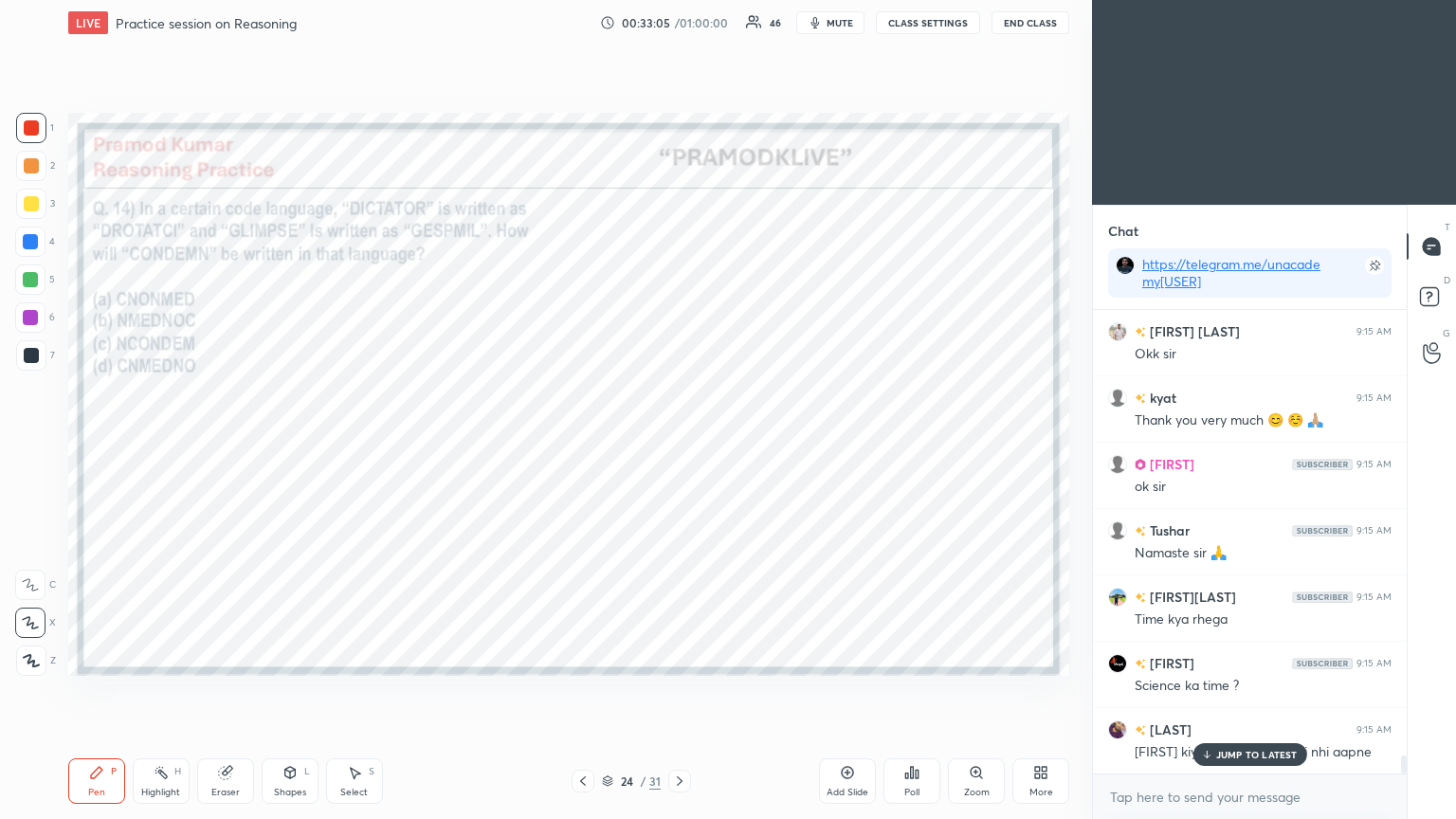 click on "JUMP TO LATEST" at bounding box center [1257, 755] 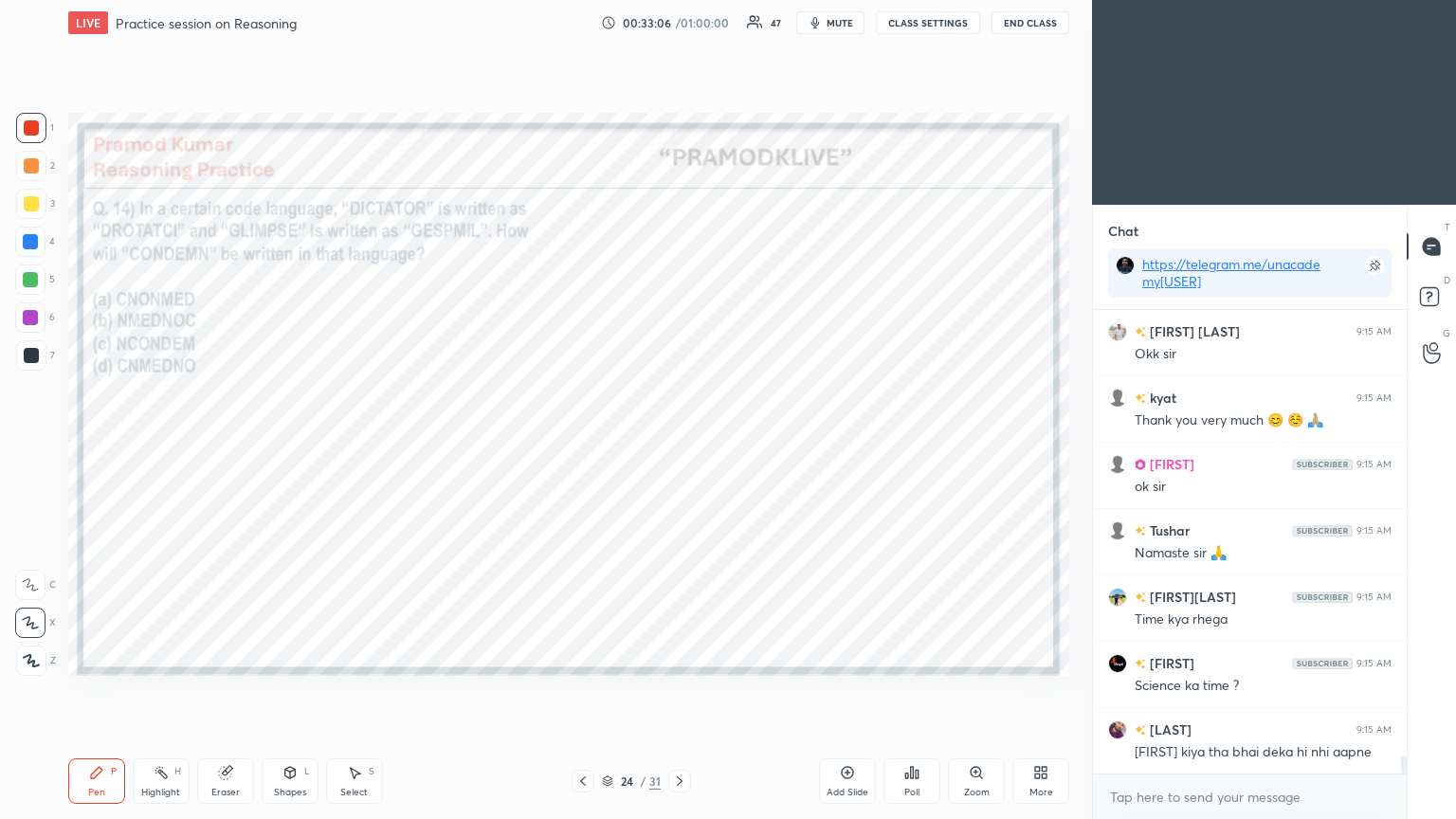 click at bounding box center (31, 355) 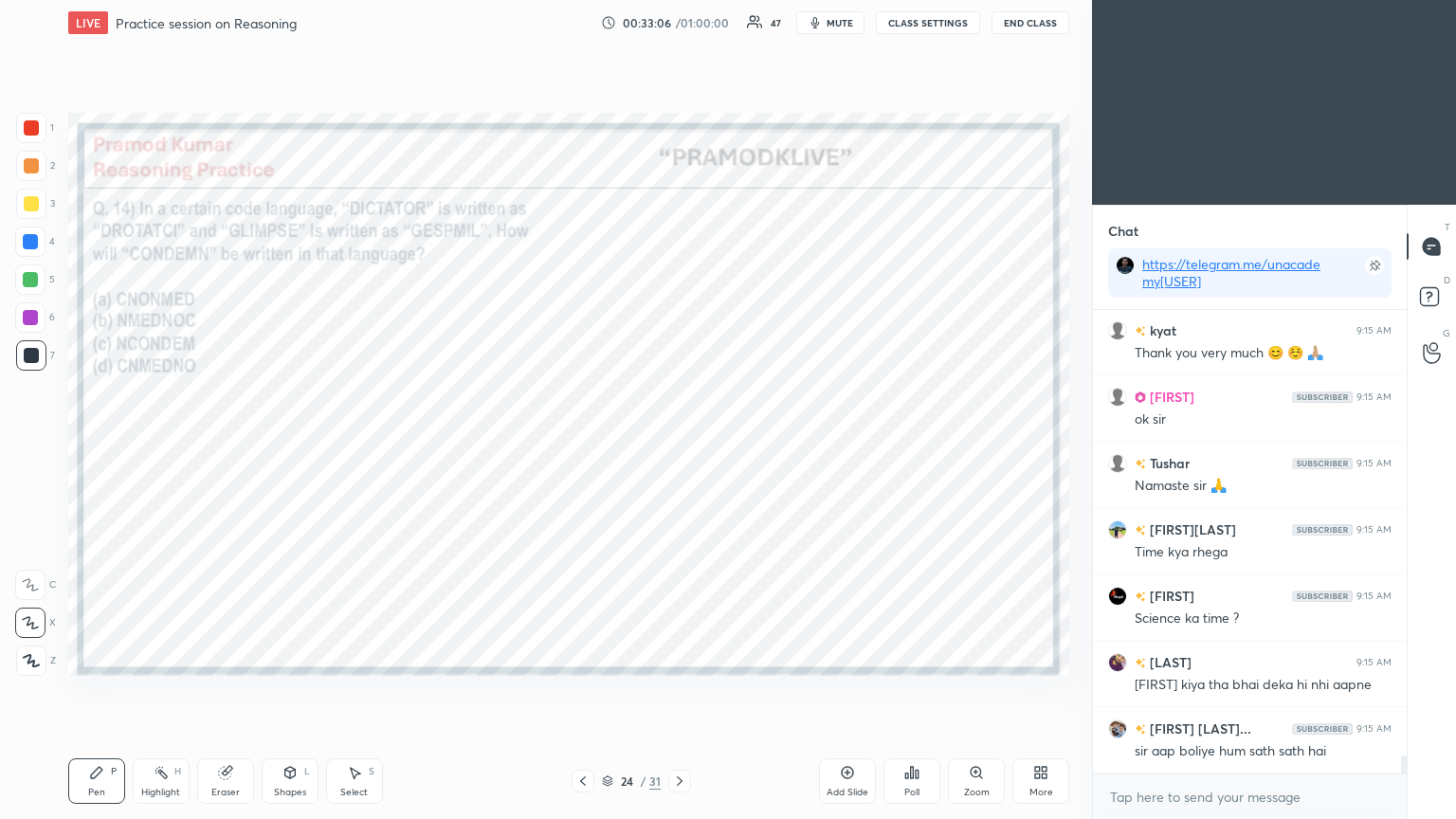 click at bounding box center [31, 355] 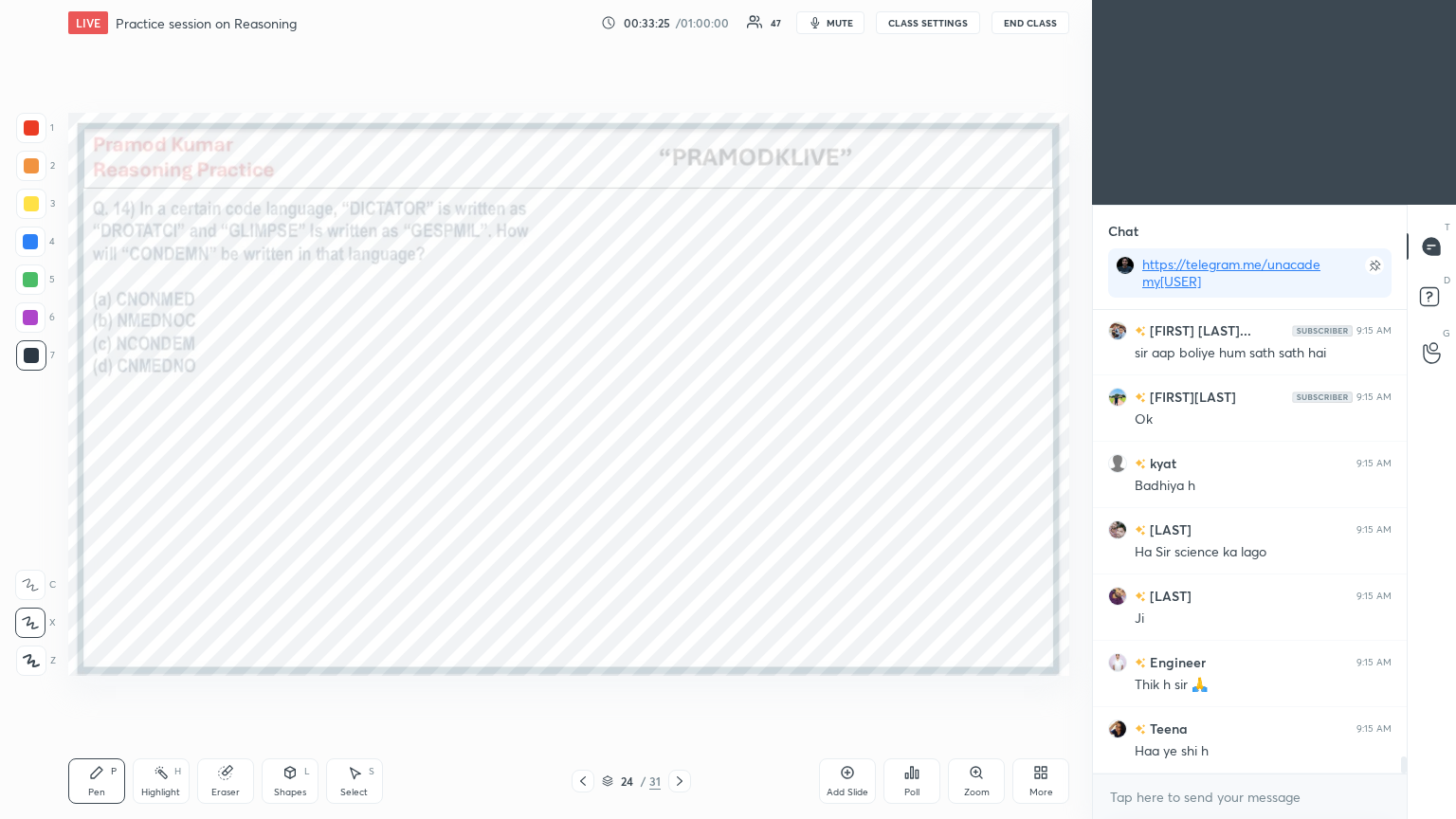 click at bounding box center [30, 318] 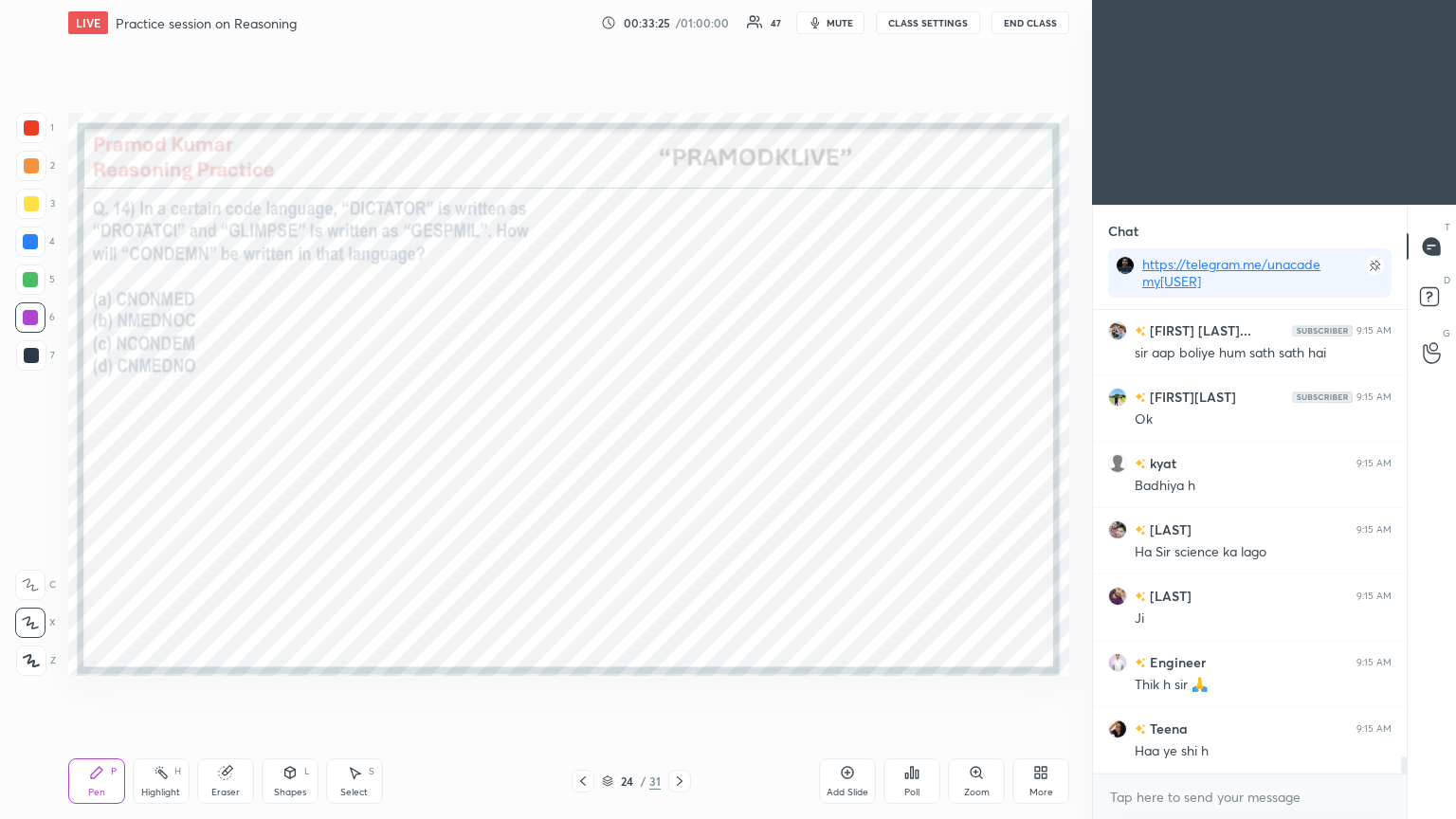 click at bounding box center (30, 318) 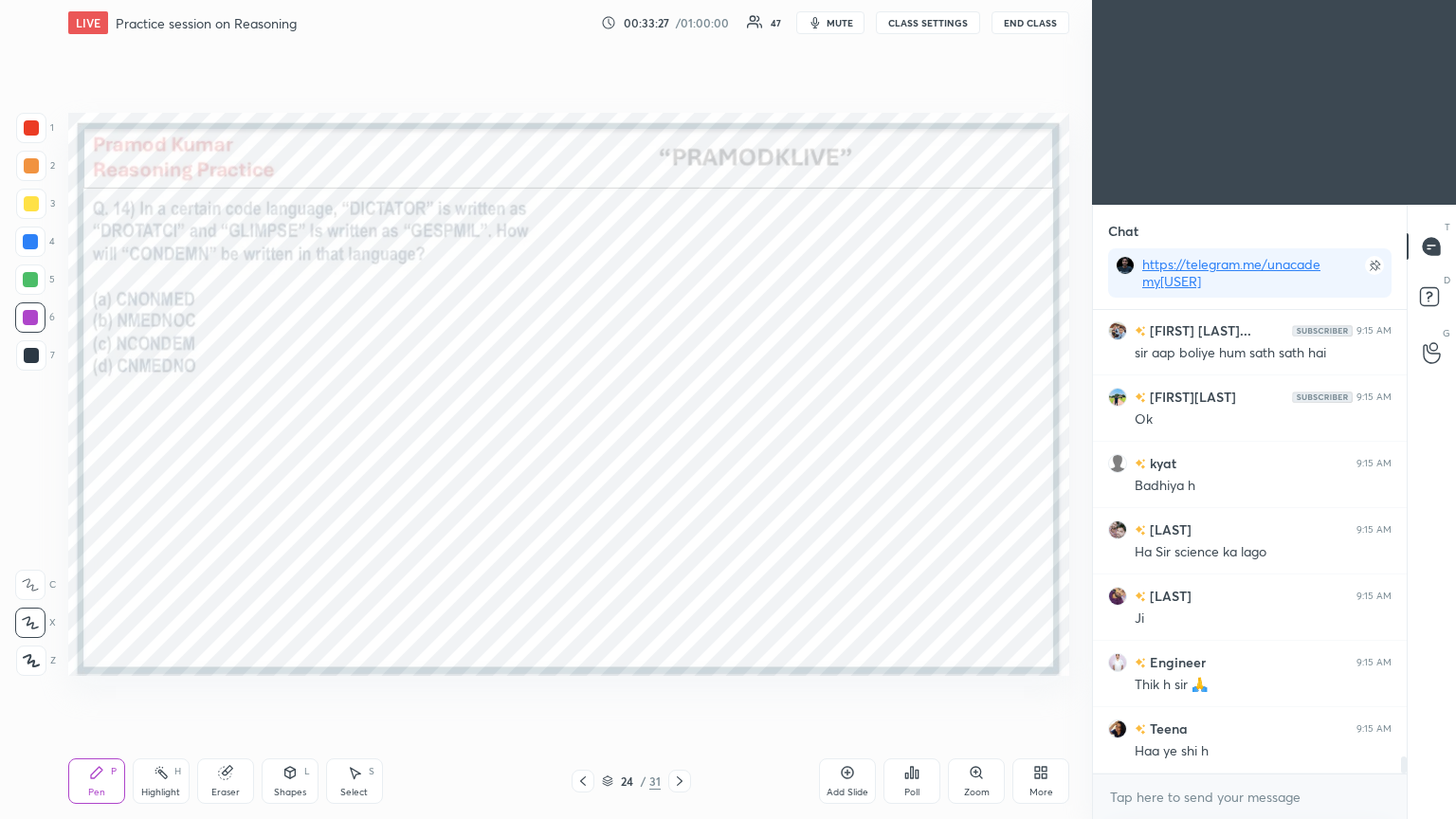 scroll, scrollTop: 12095, scrollLeft: 0, axis: vertical 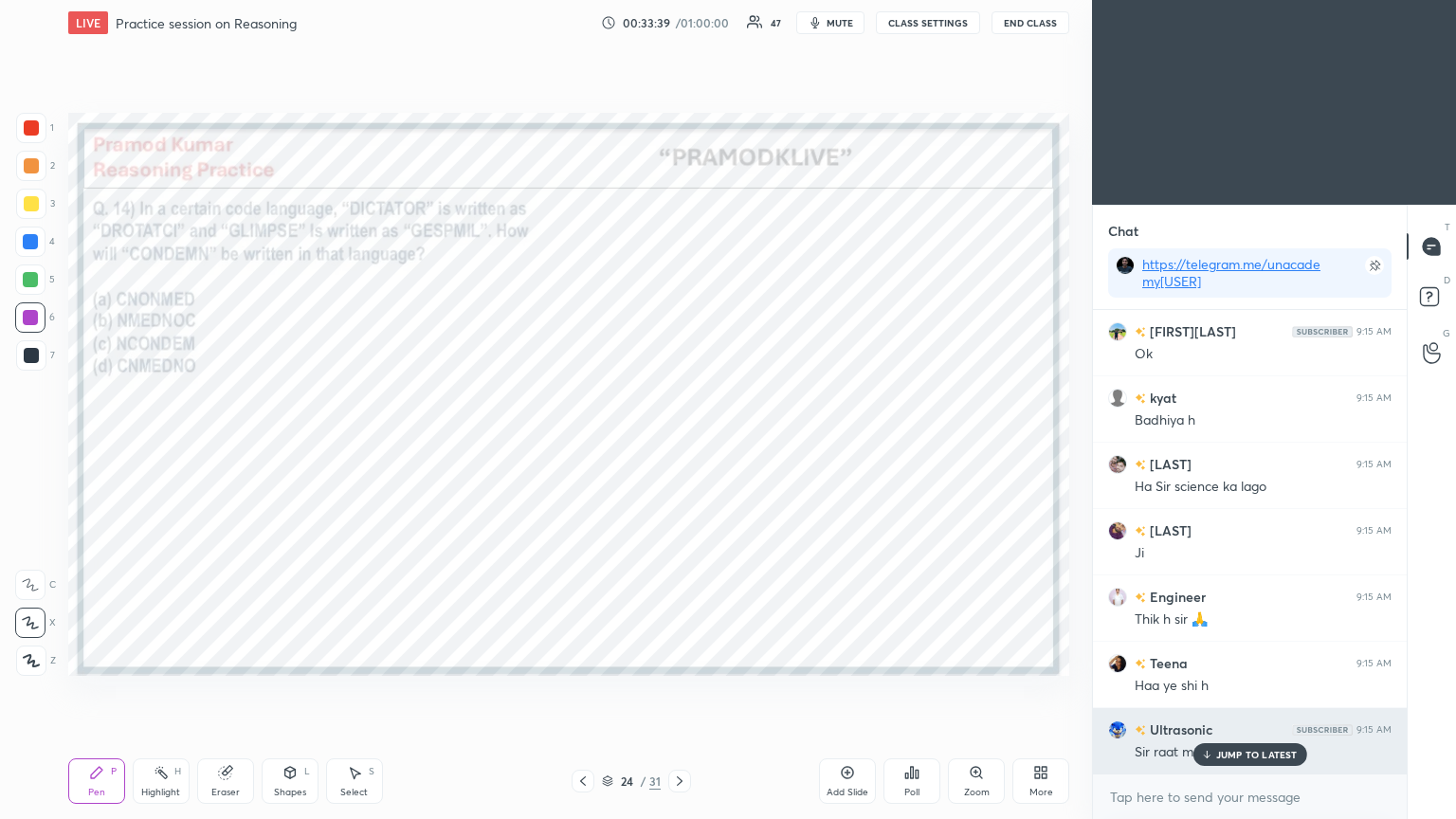 click on "JUMP TO LATEST" at bounding box center (1257, 755) 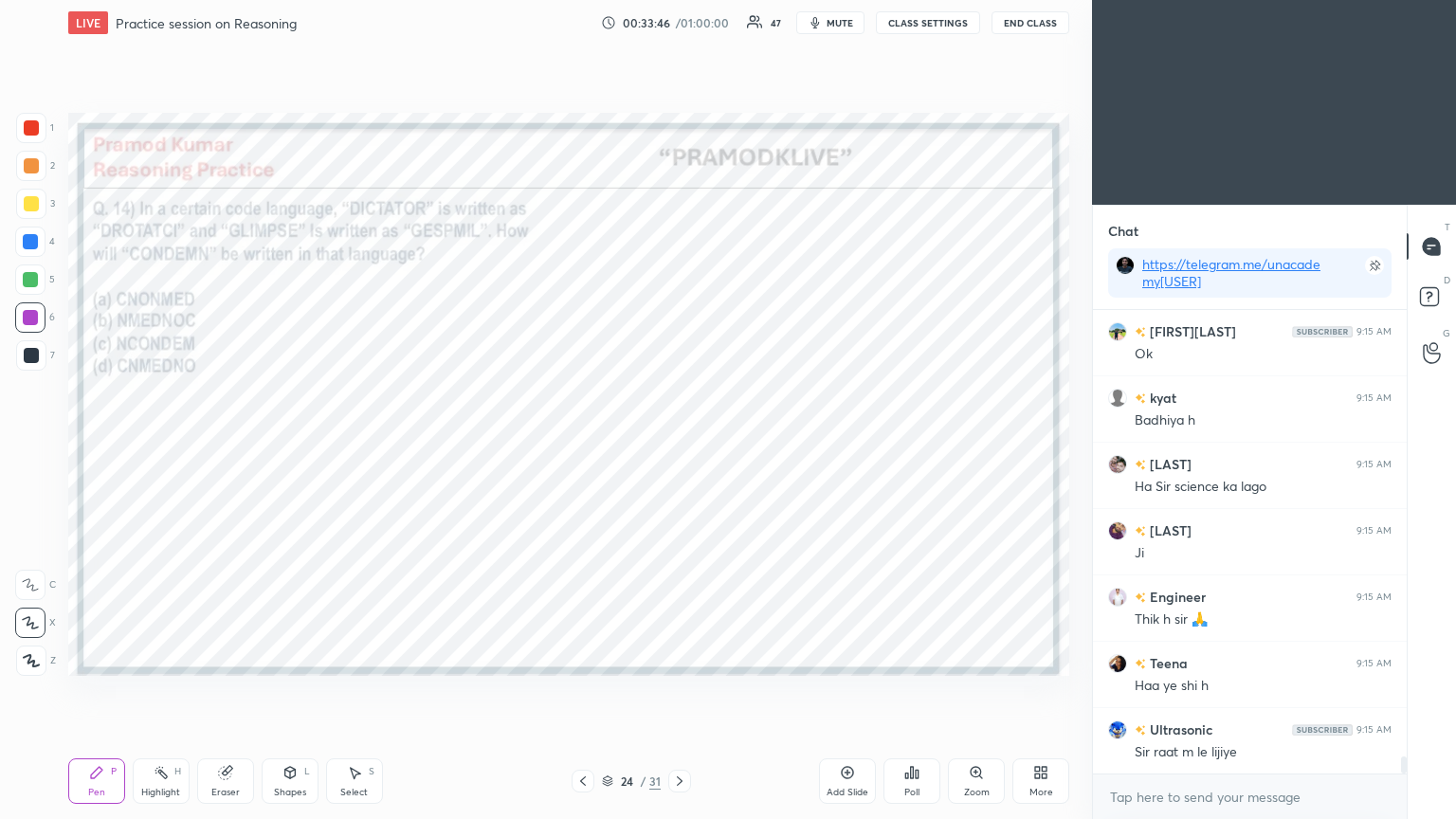 scroll, scrollTop: 12163, scrollLeft: 0, axis: vertical 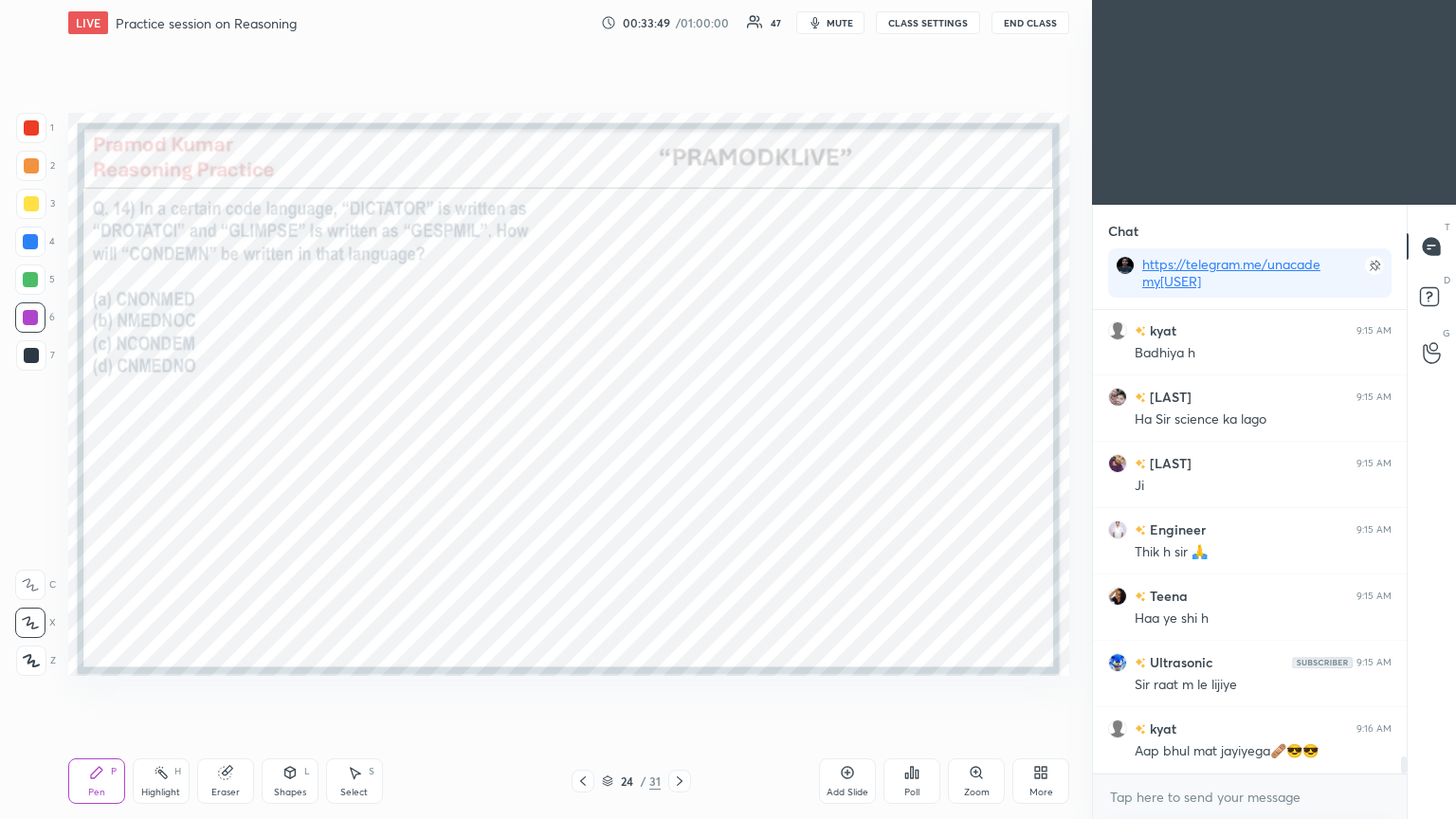 click 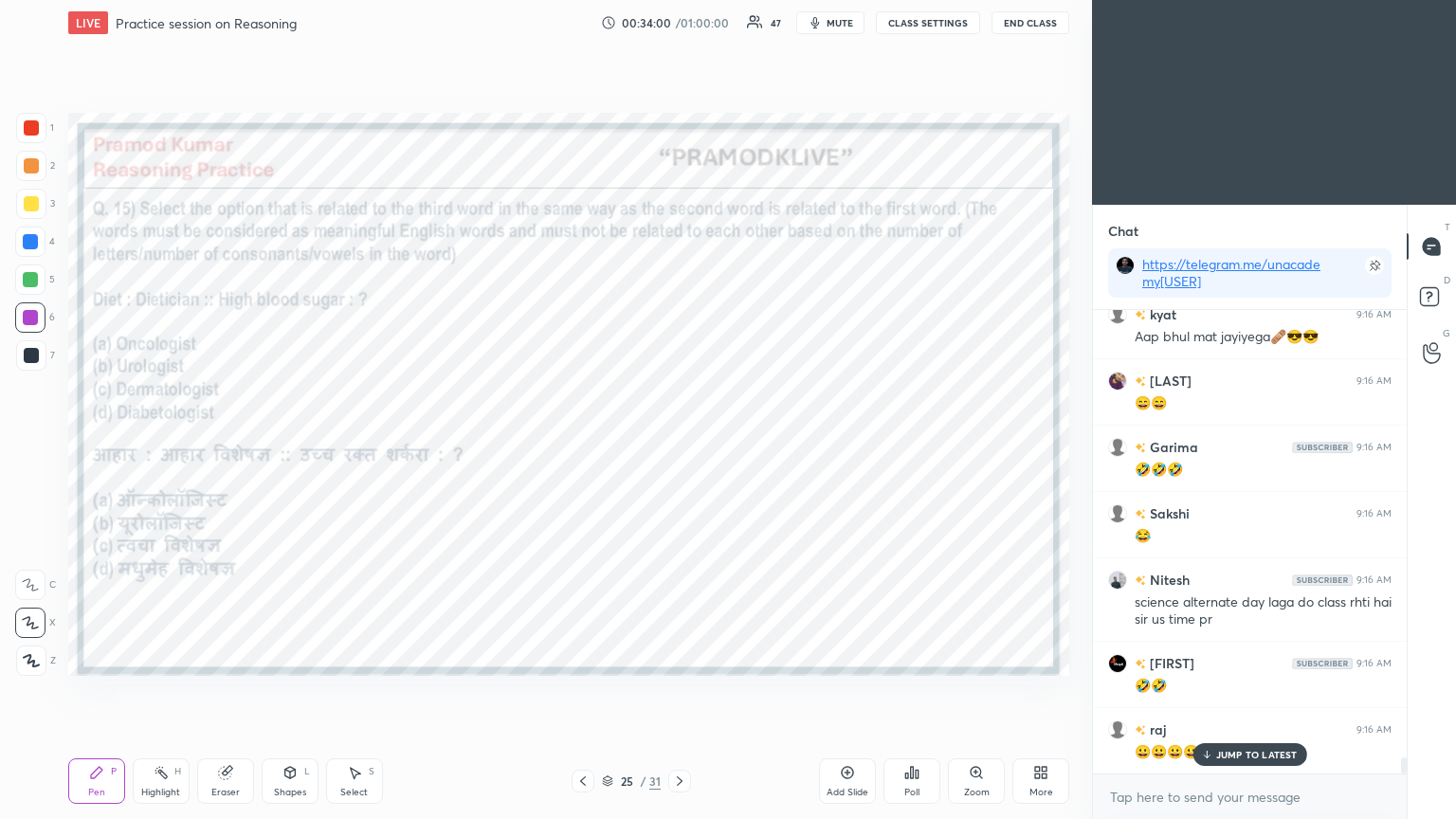 scroll, scrollTop: 12644, scrollLeft: 0, axis: vertical 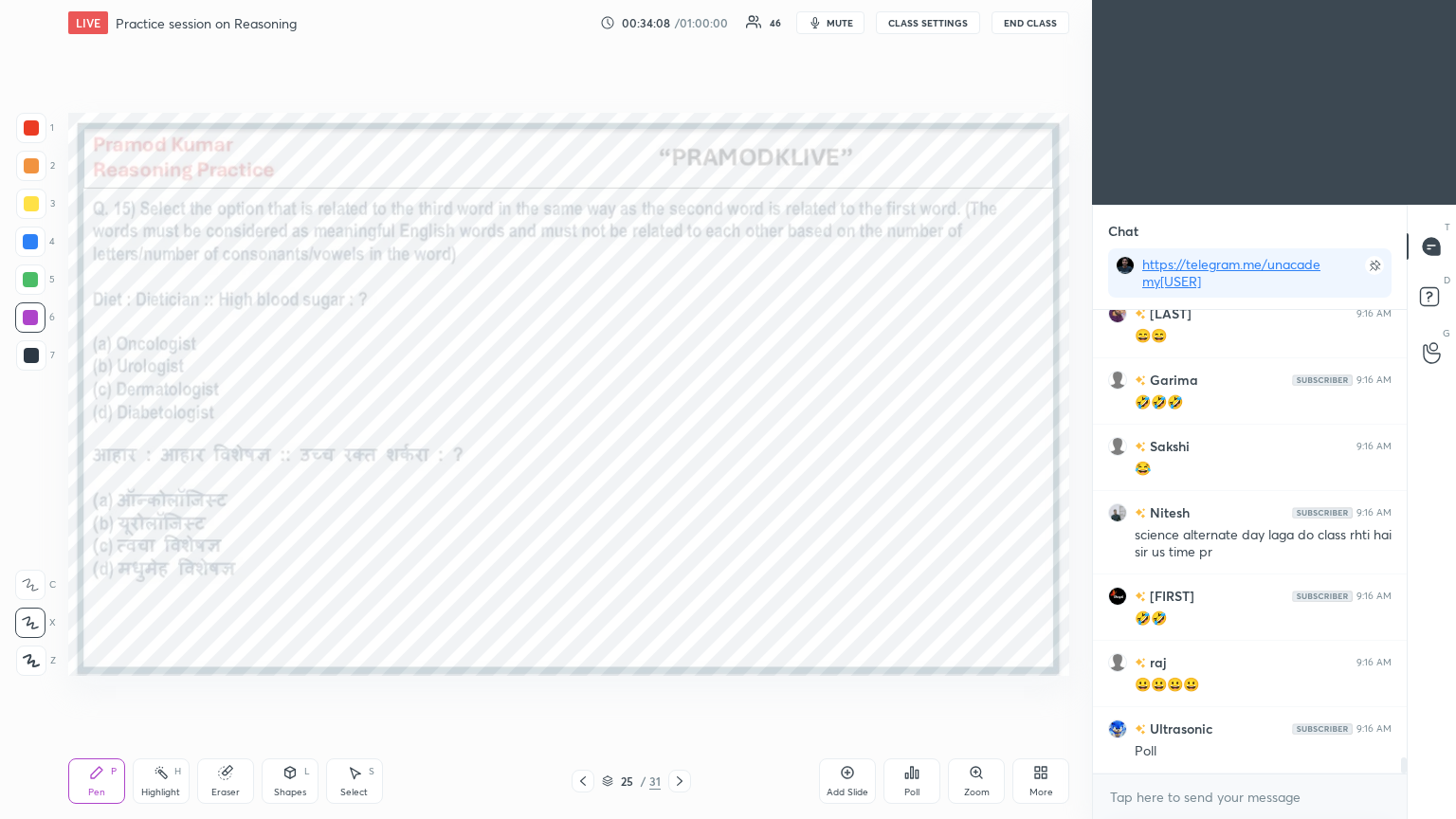 click on "Poll" at bounding box center [912, 781] 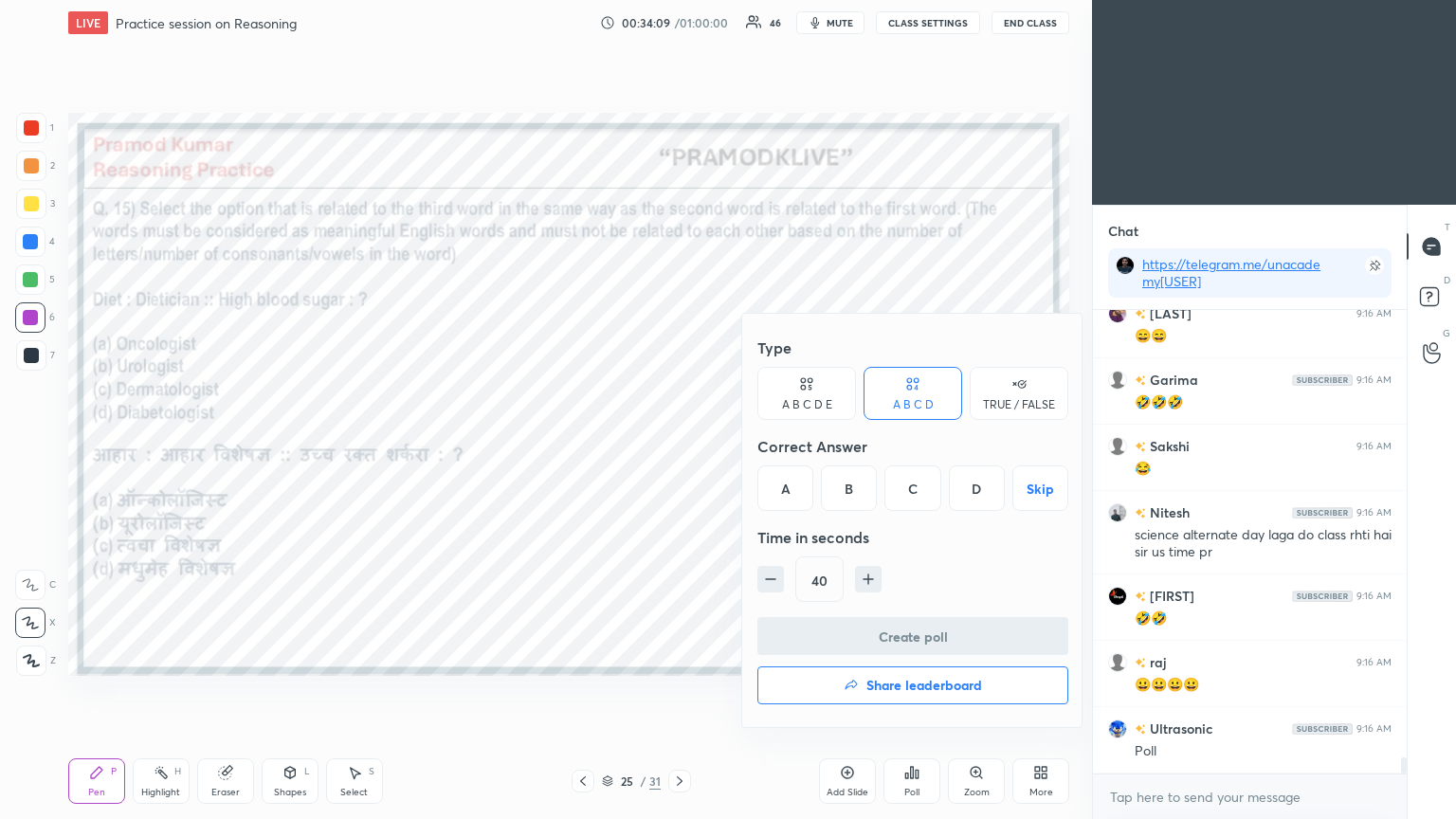 click on "D" at bounding box center (976, 488) 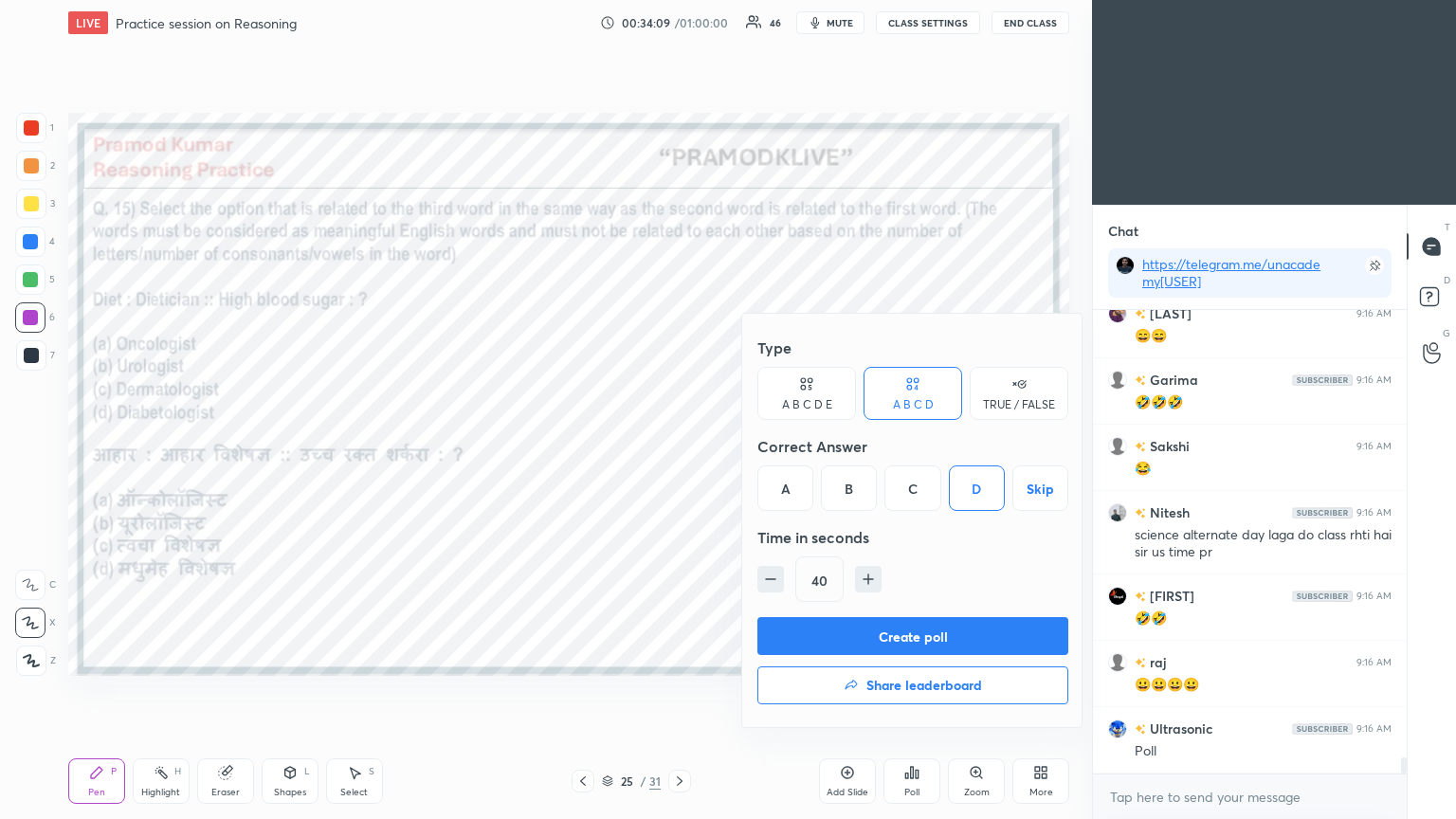 click on "Create poll" at bounding box center [913, 636] 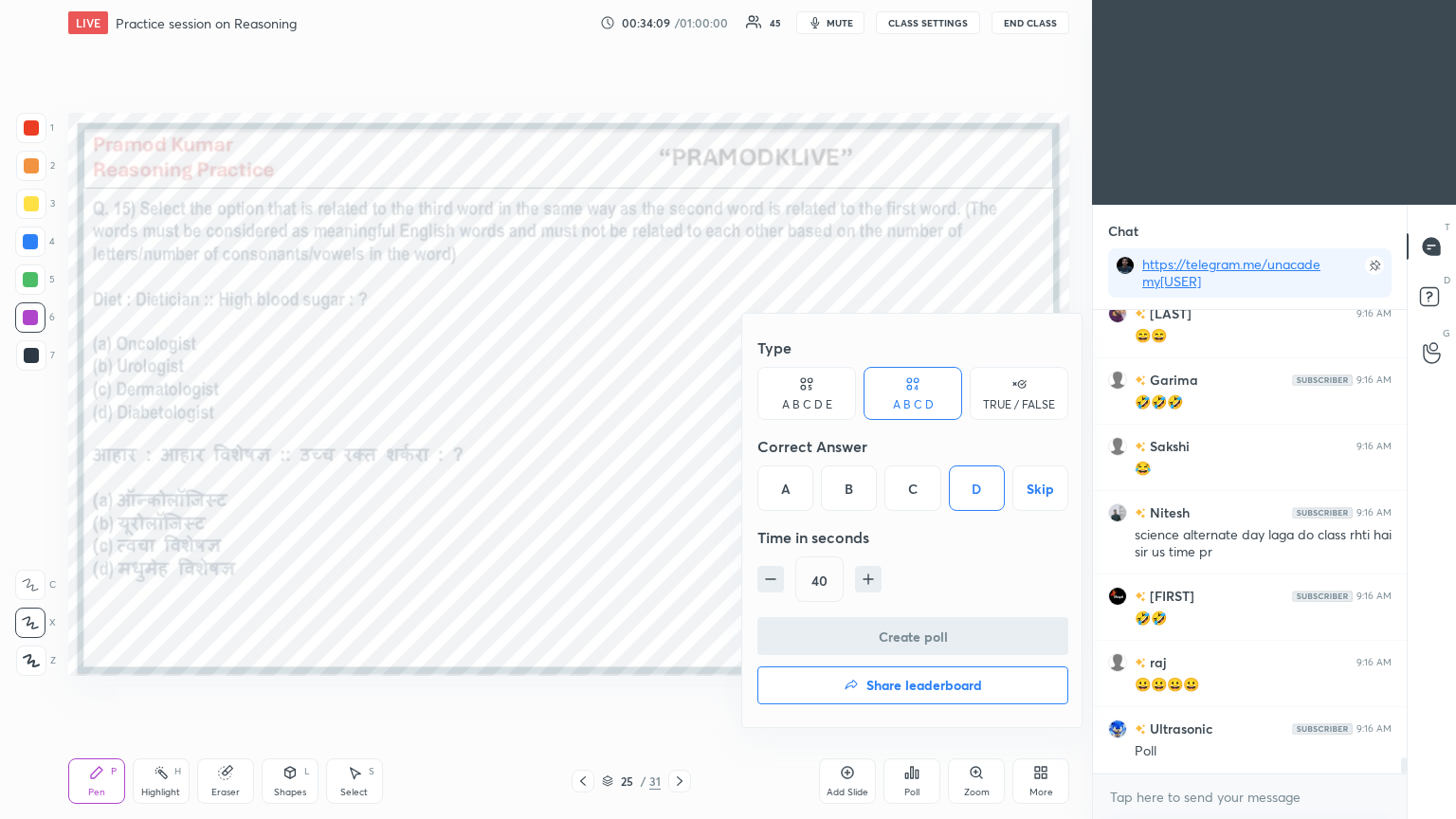 scroll, scrollTop: 237, scrollLeft: 308, axis: both 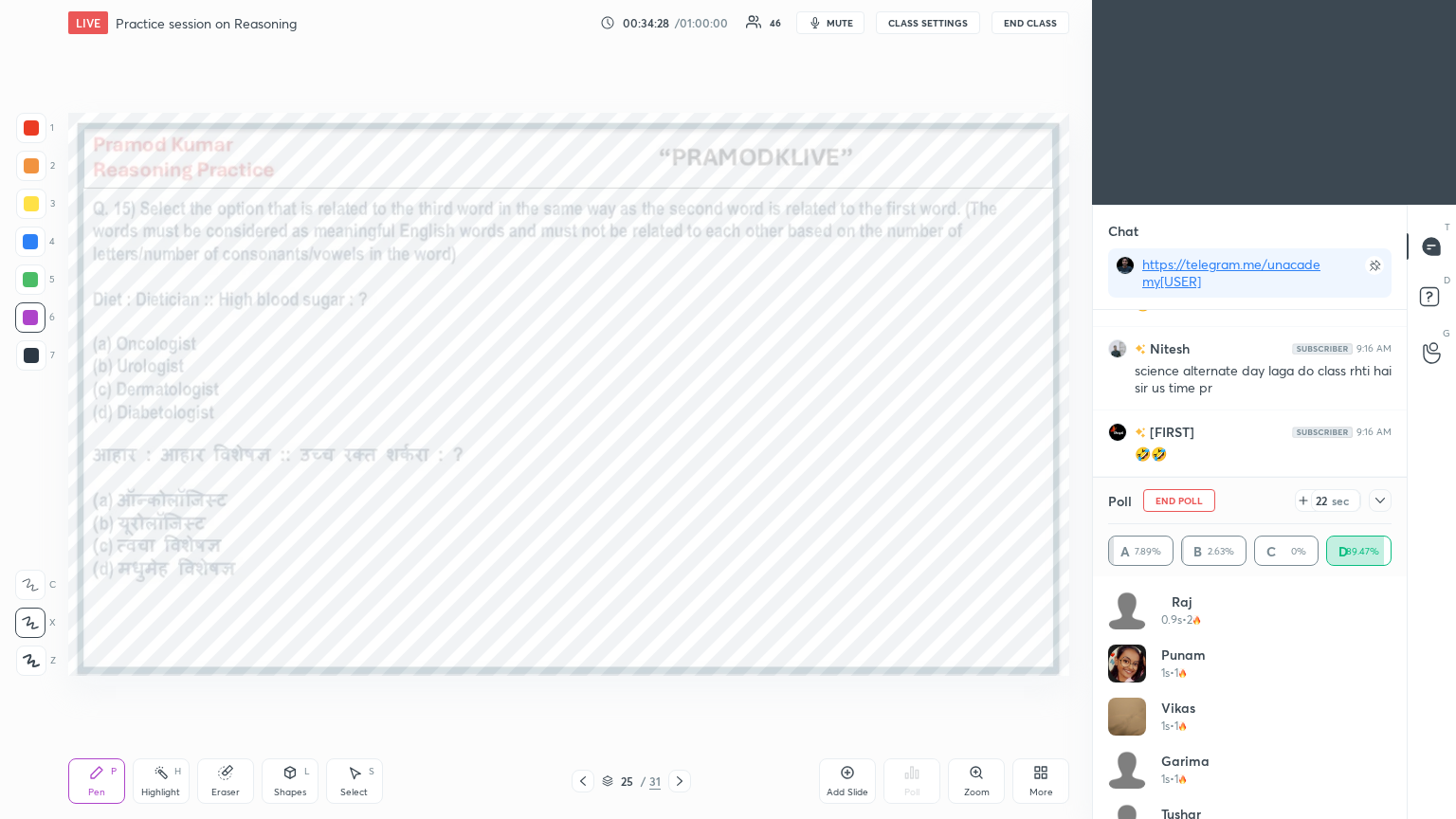 click 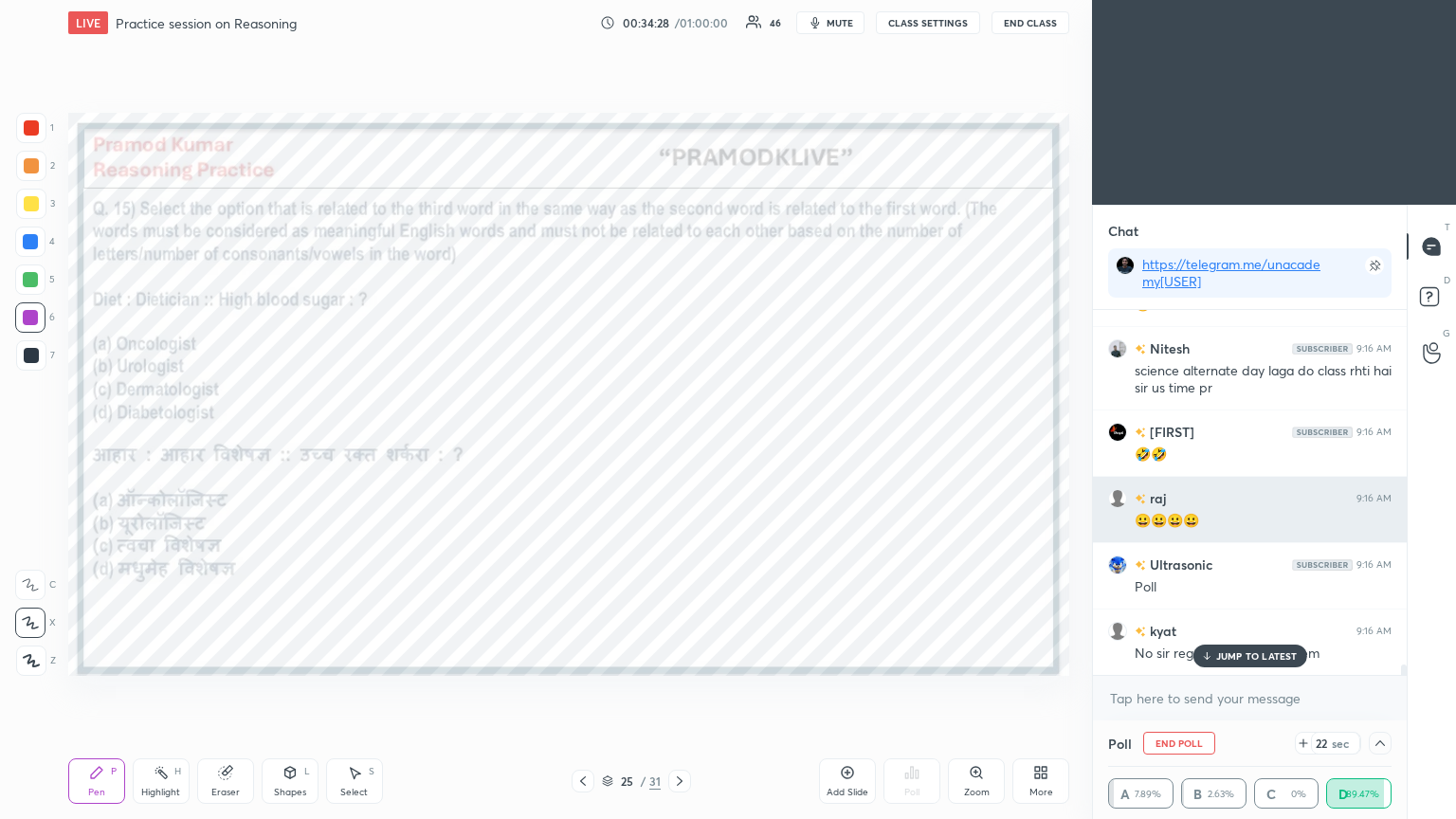 scroll, scrollTop: 0, scrollLeft: 0, axis: both 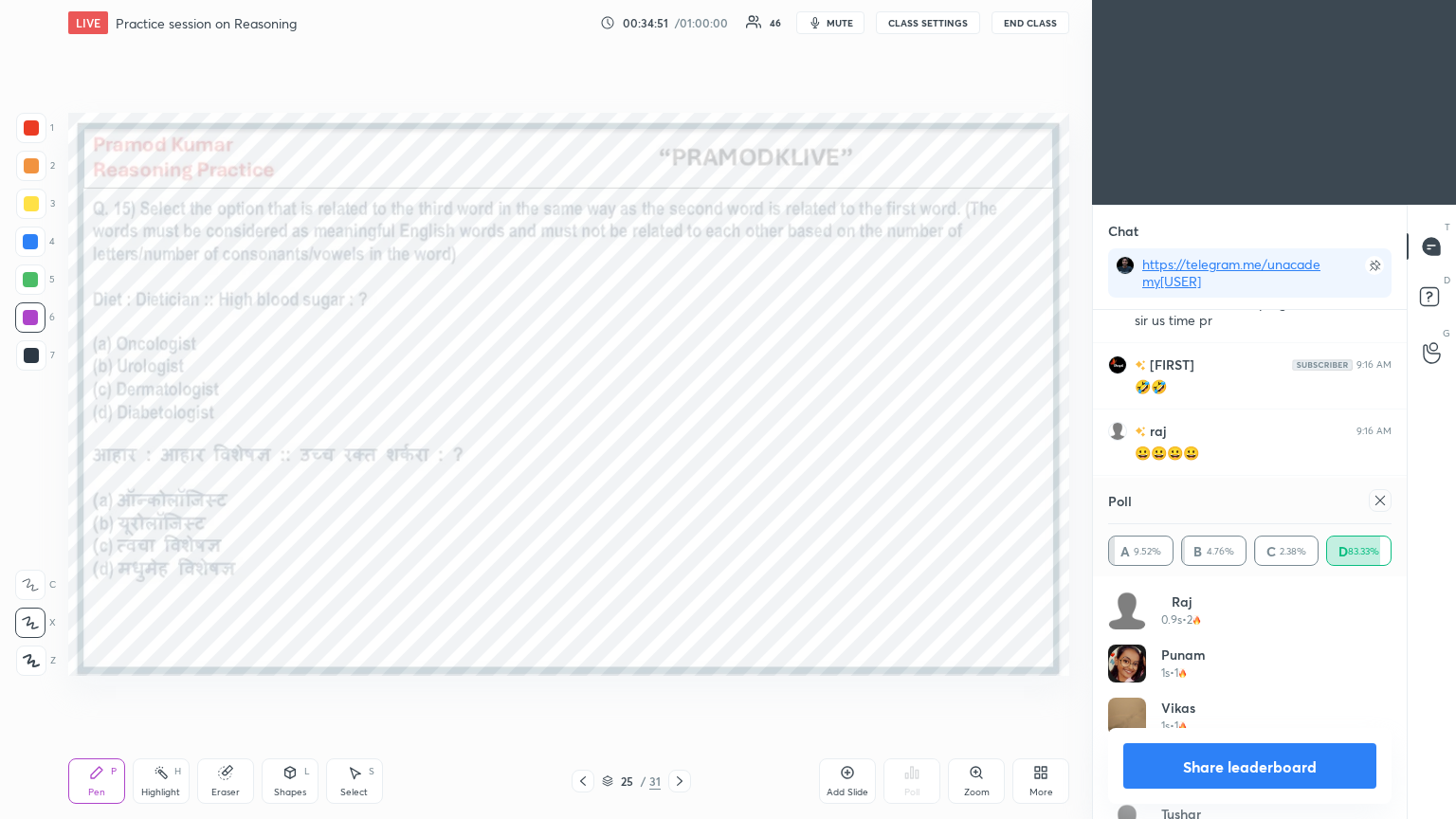 click 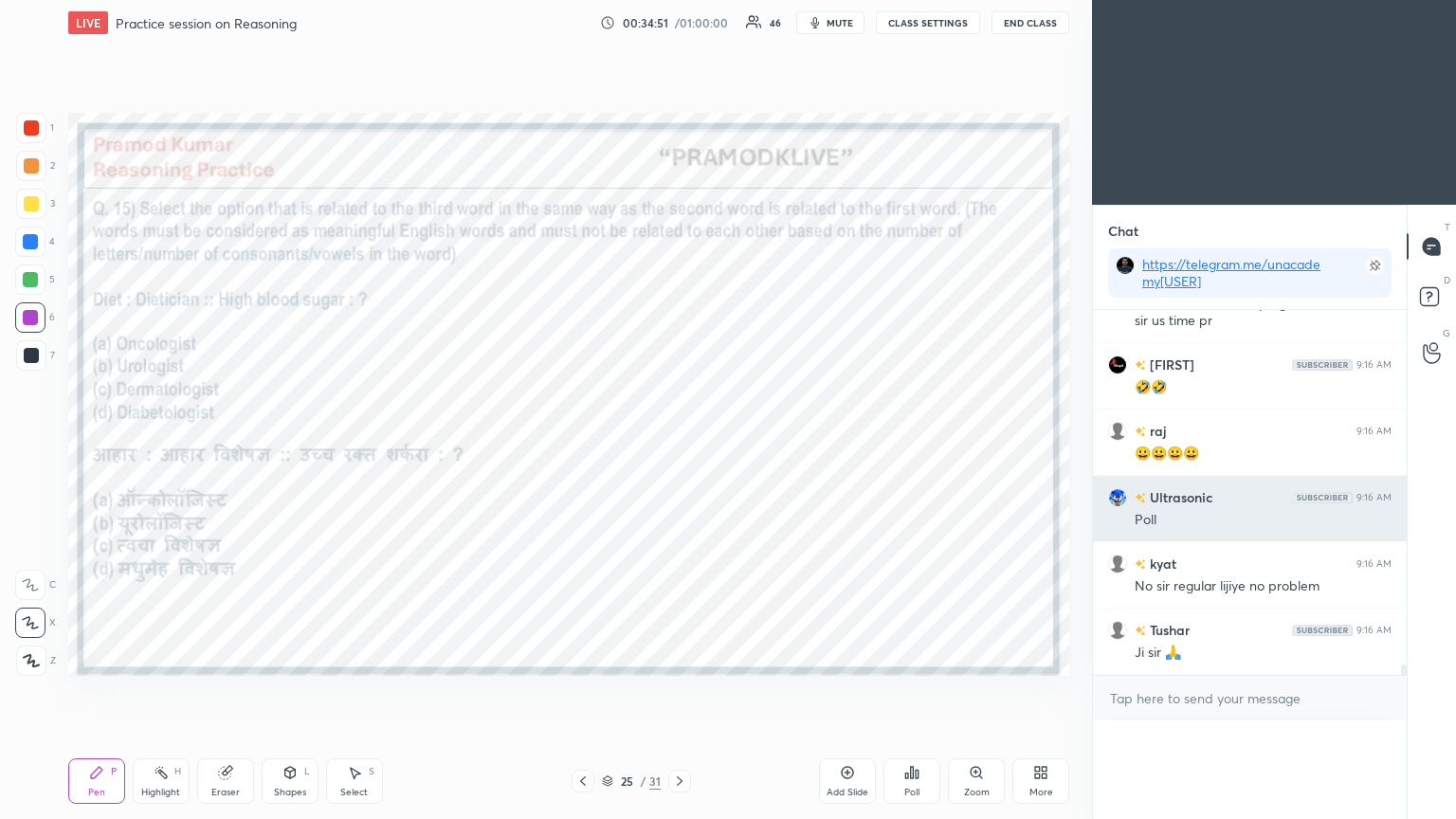 scroll, scrollTop: 142, scrollLeft: 278, axis: both 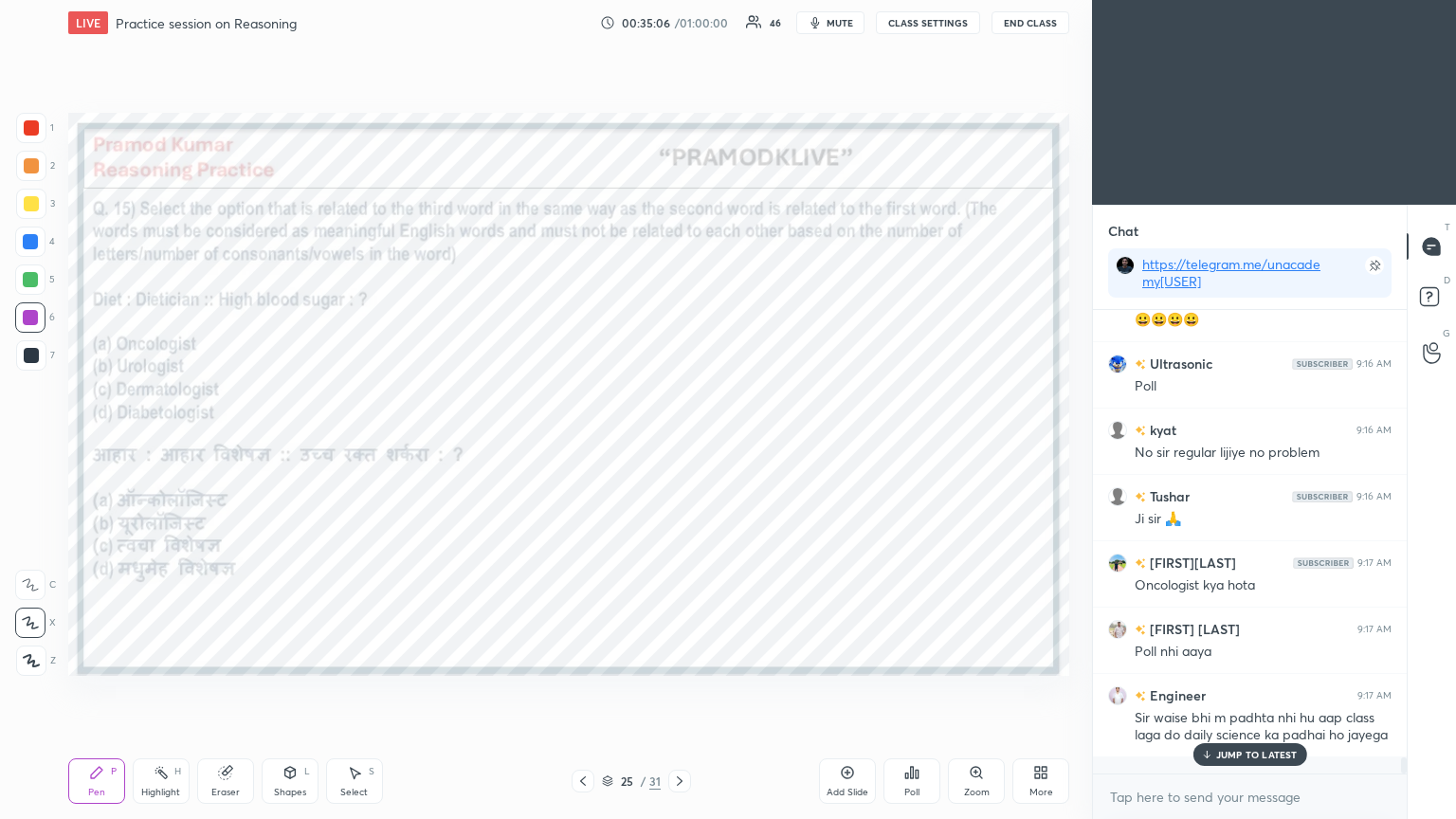 click on "JUMP TO LATEST" at bounding box center (1257, 755) 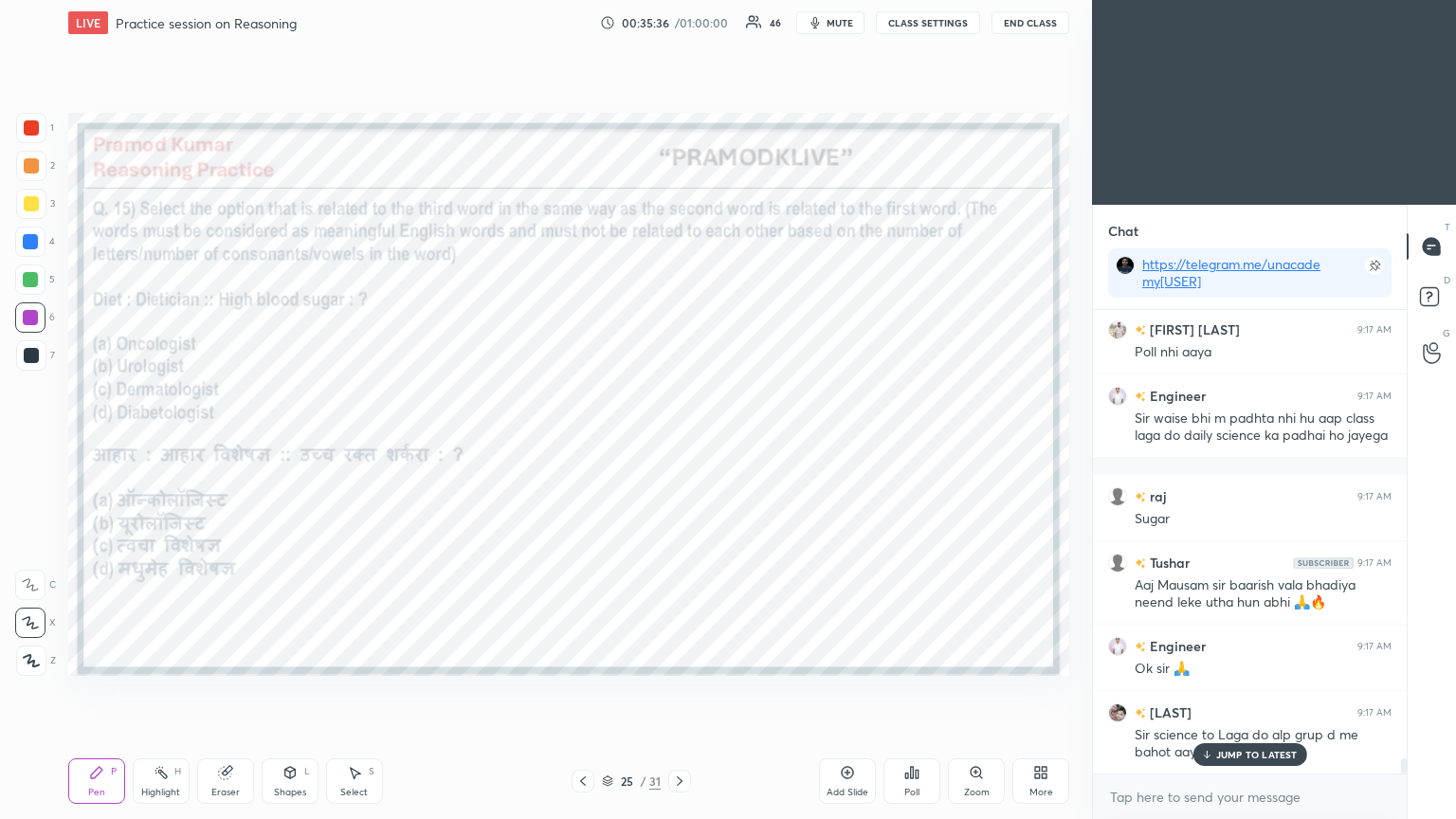 click 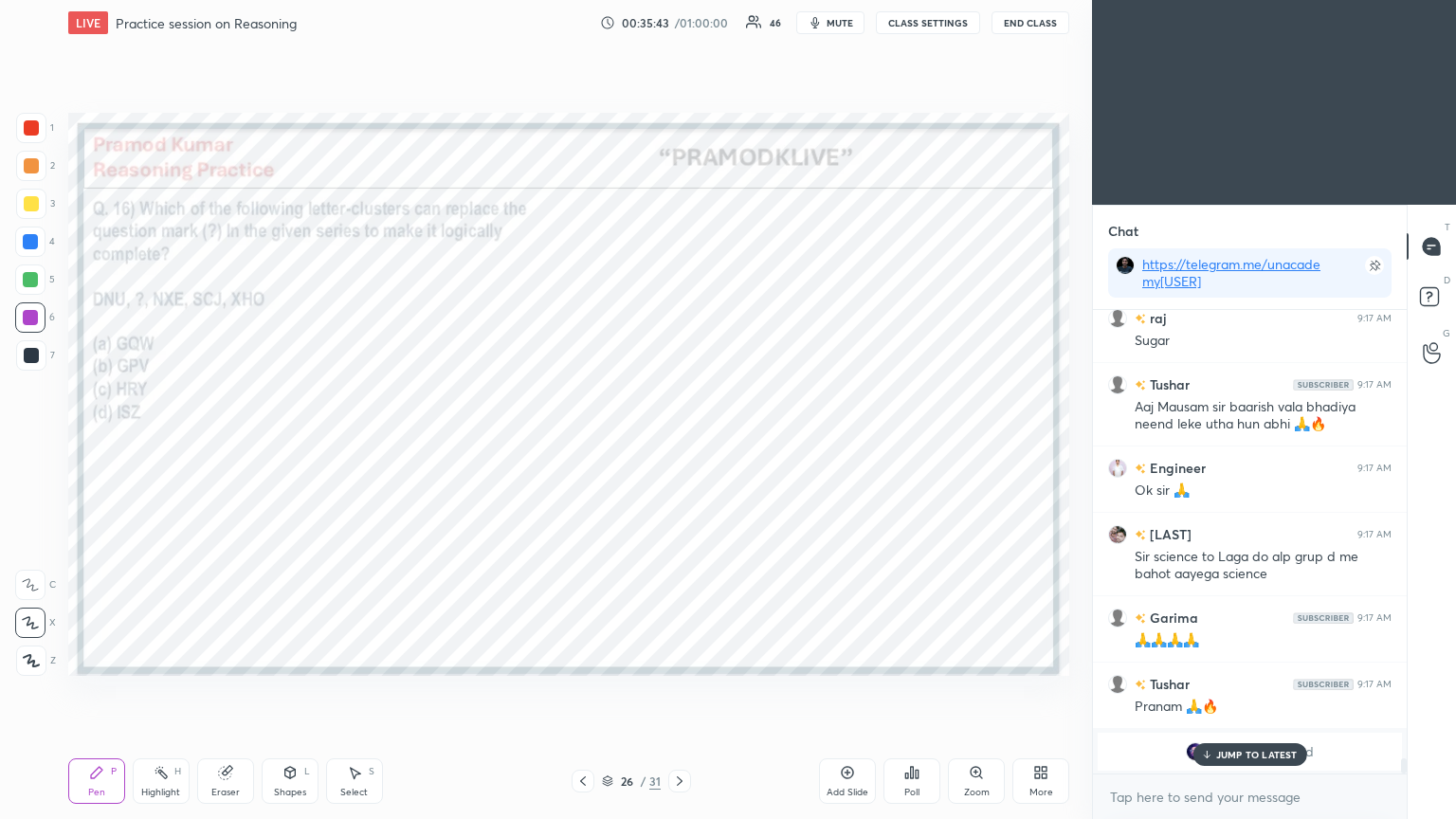 click on "JUMP TO LATEST" at bounding box center (1257, 755) 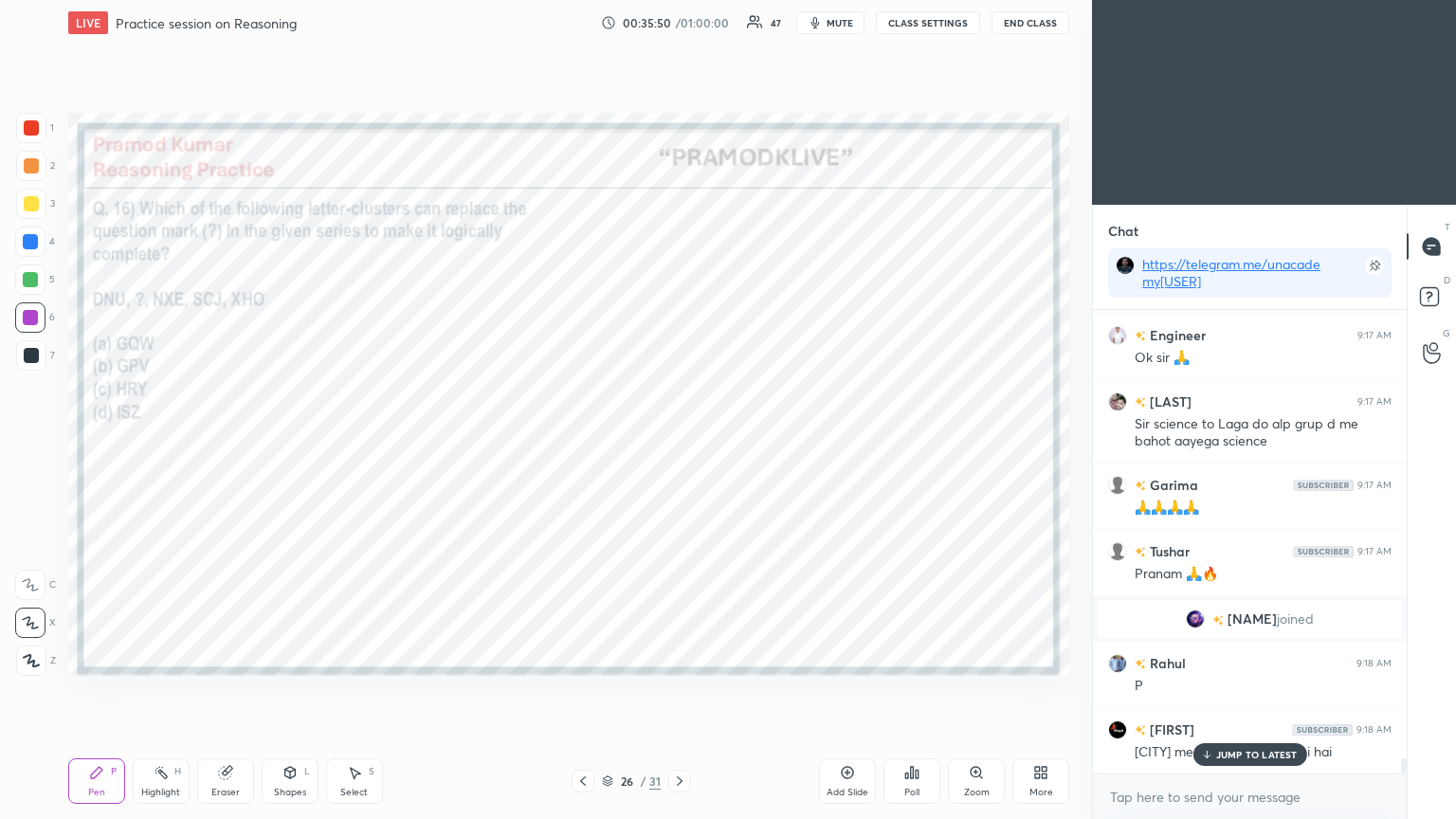 click 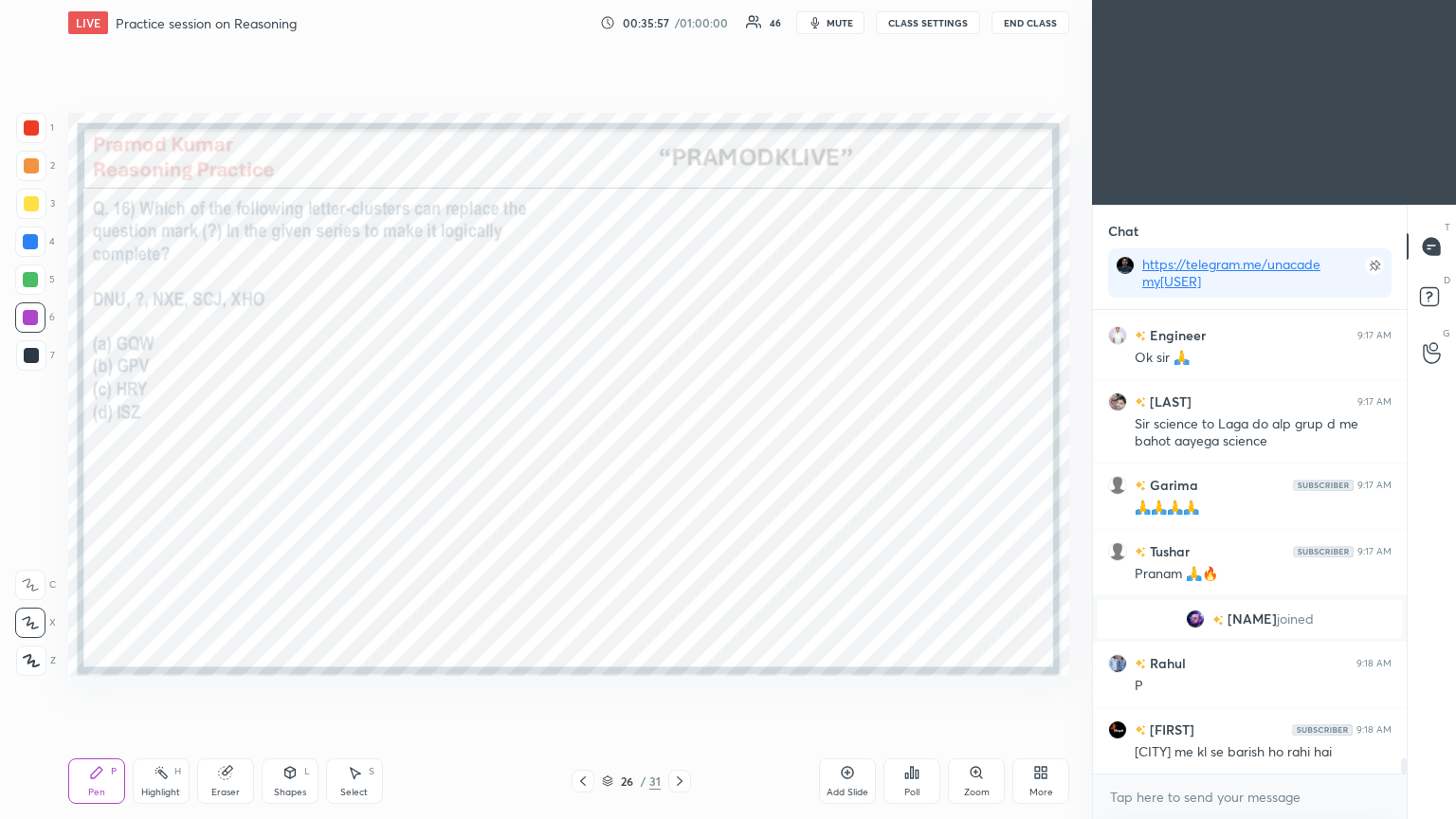 scroll, scrollTop: 6, scrollLeft: 6, axis: both 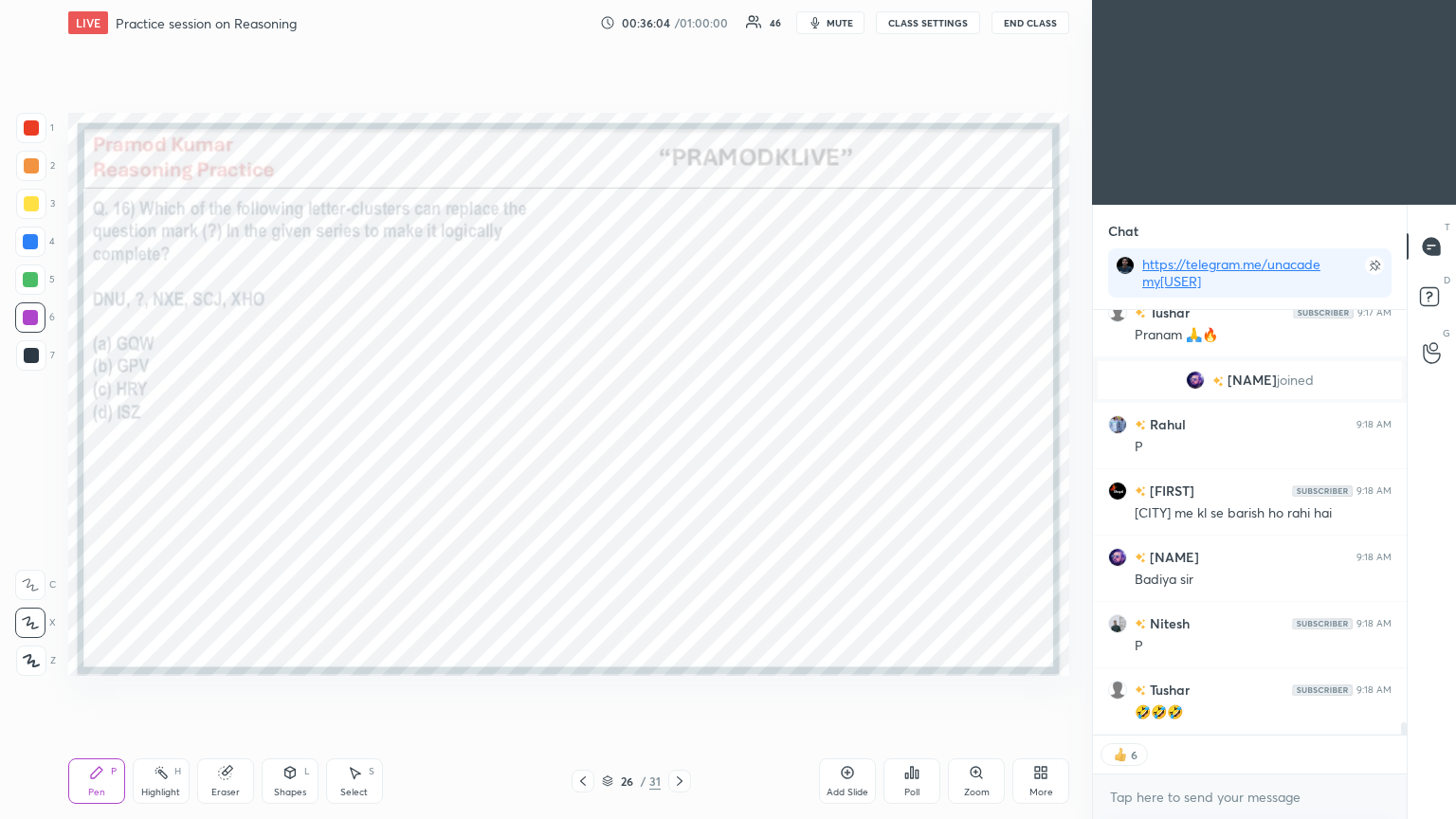 click on "Poll" at bounding box center [912, 781] 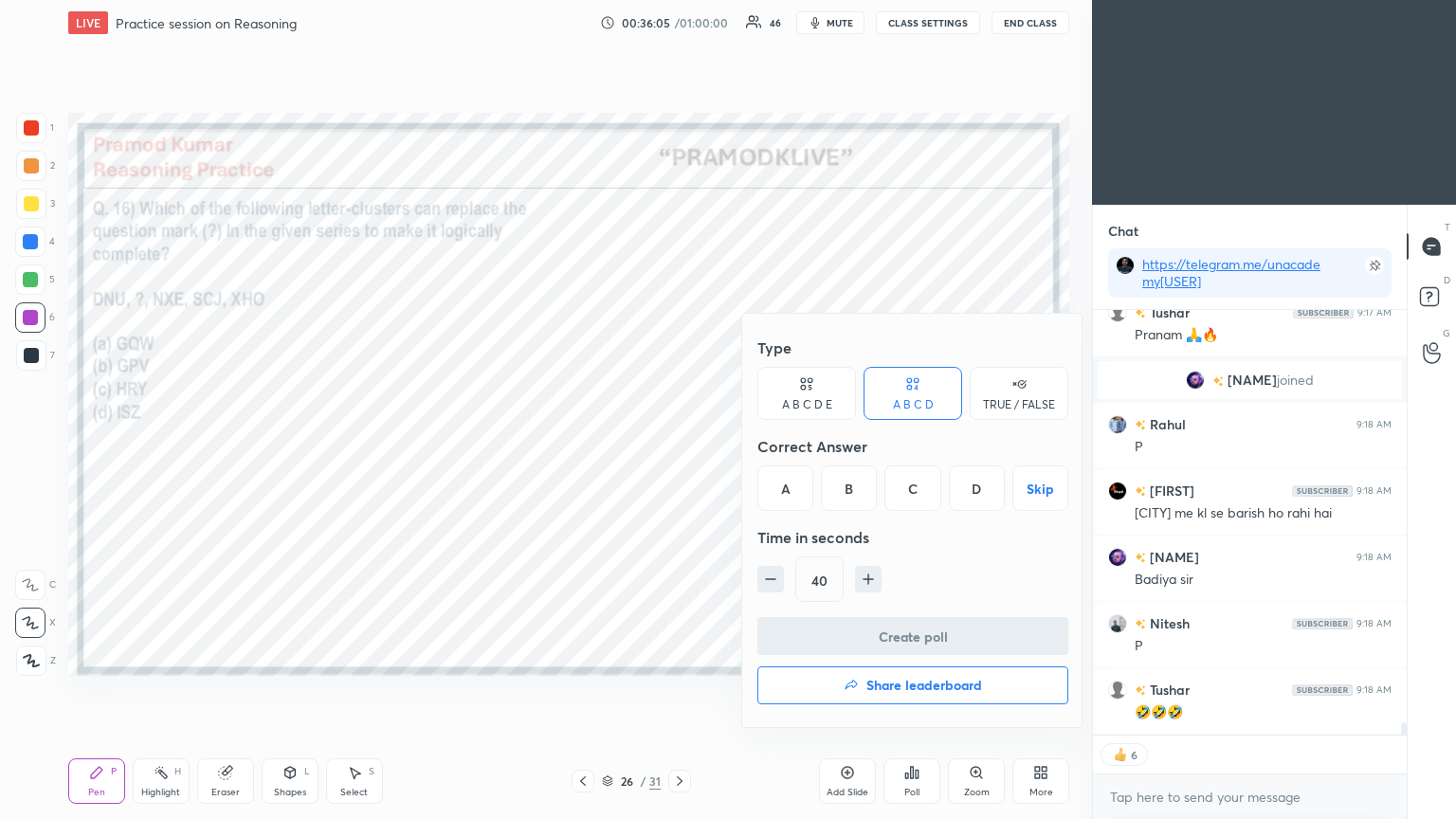 click on "D" at bounding box center [976, 488] 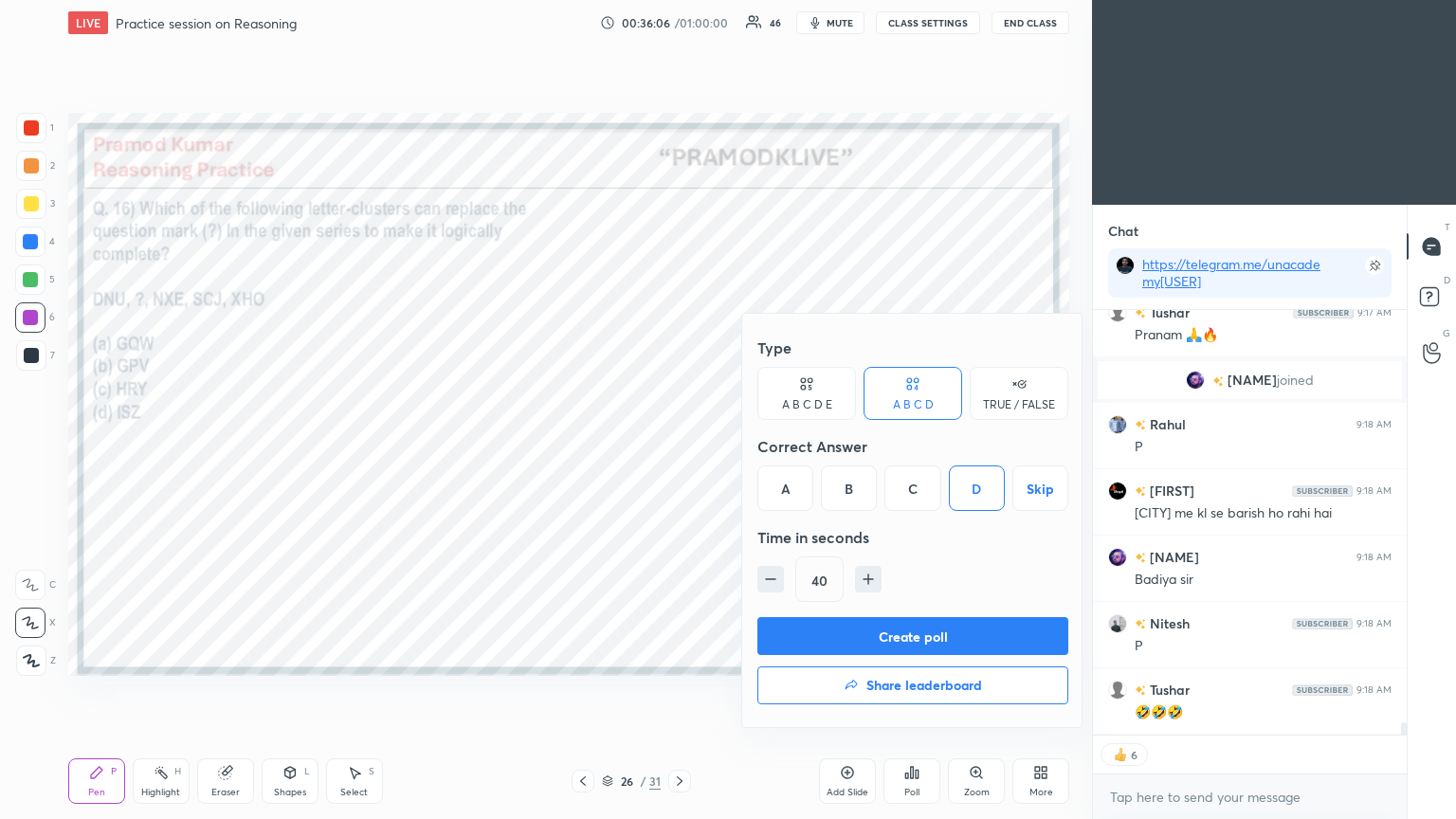 click on "Create poll" at bounding box center (913, 636) 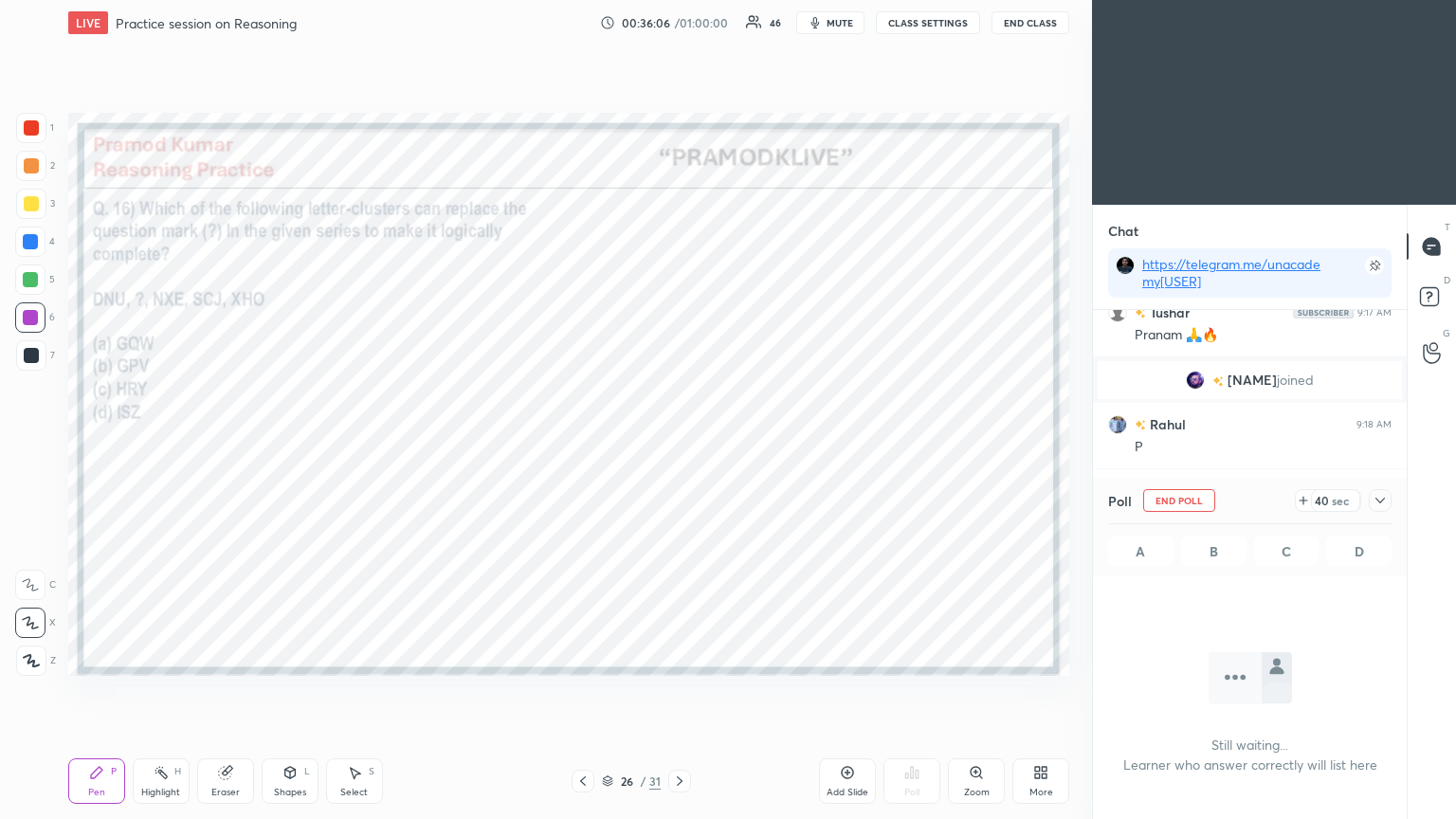 scroll, scrollTop: 356, scrollLeft: 308, axis: both 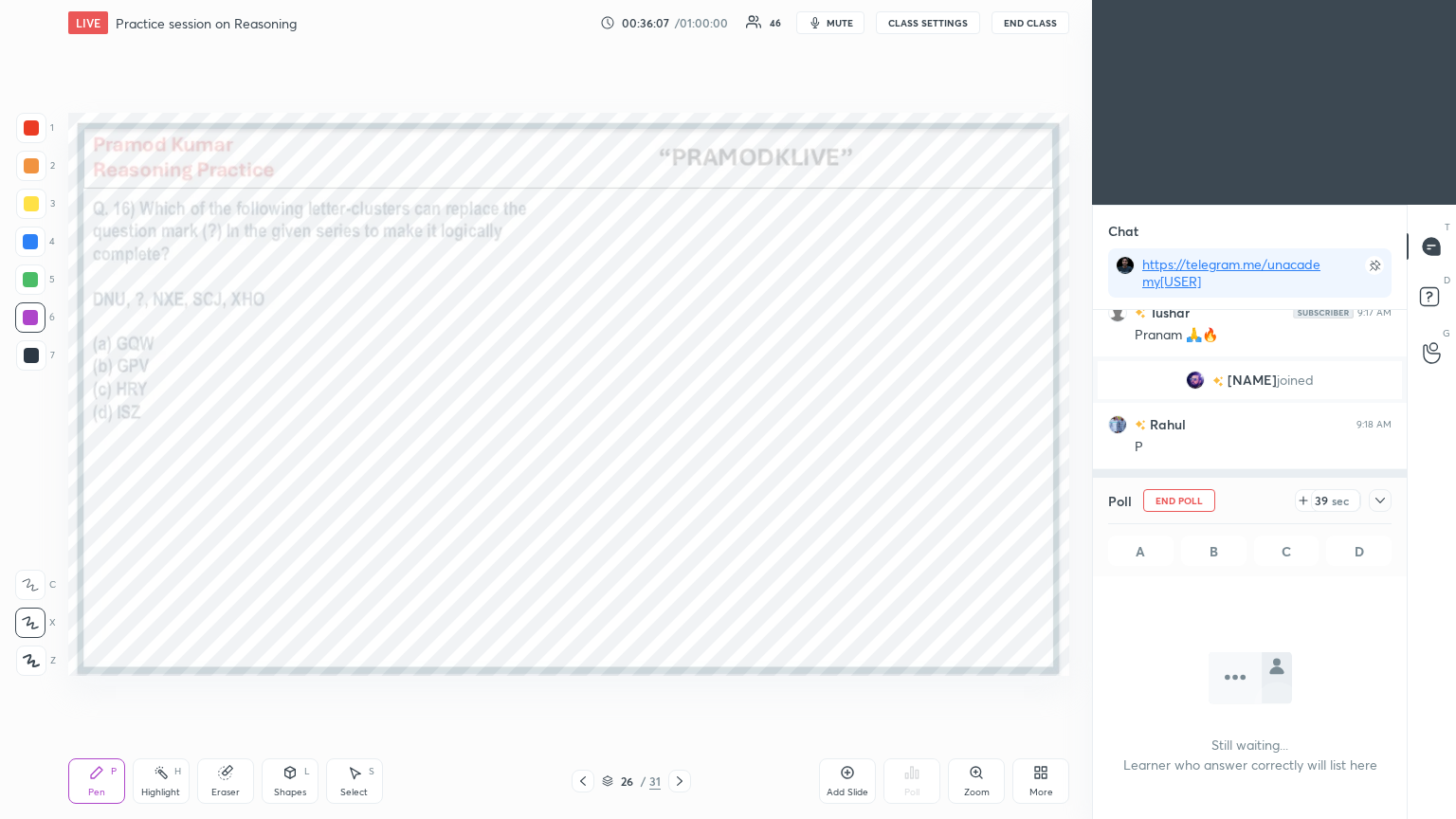 click 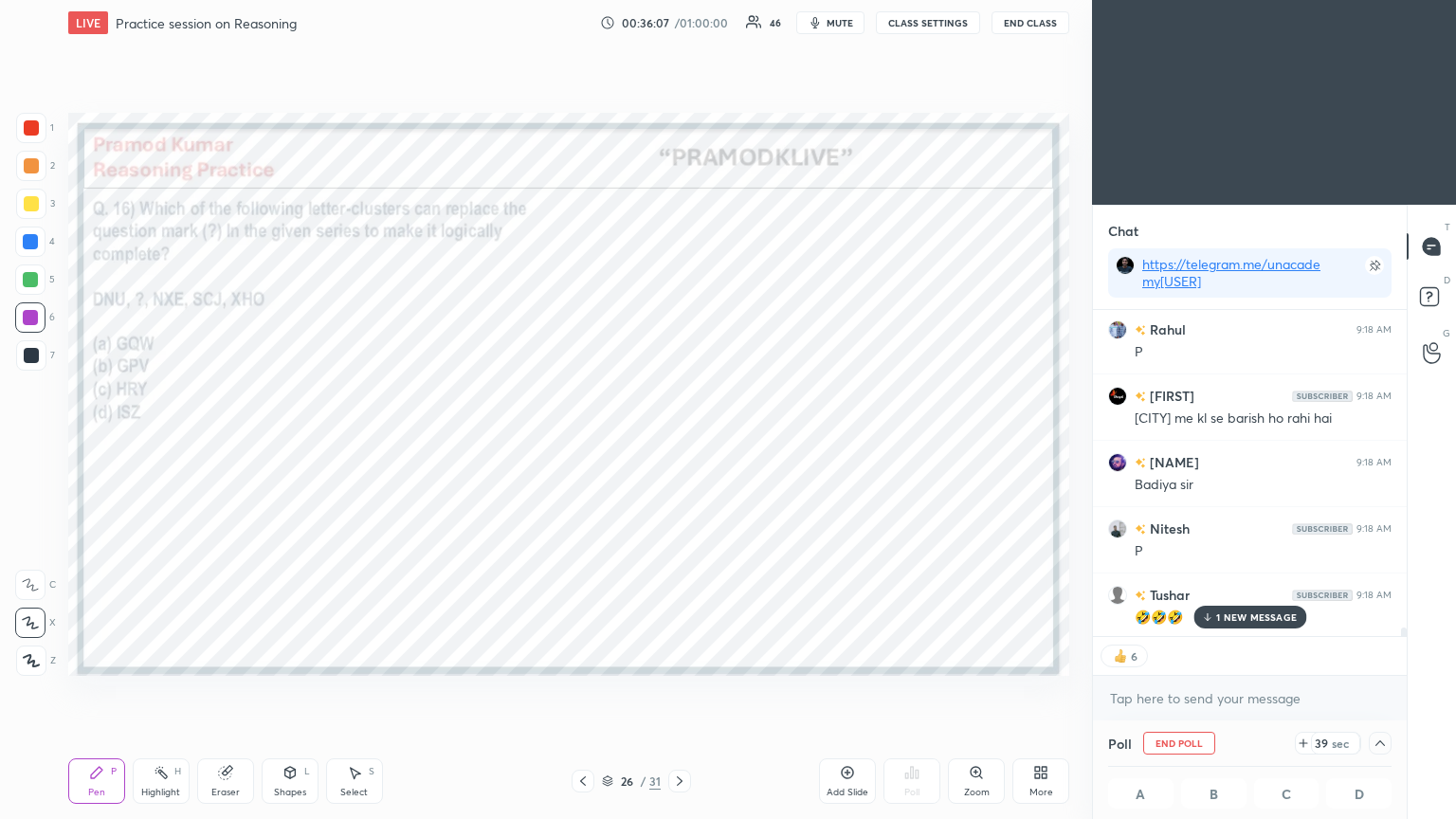 scroll, scrollTop: 14023, scrollLeft: 0, axis: vertical 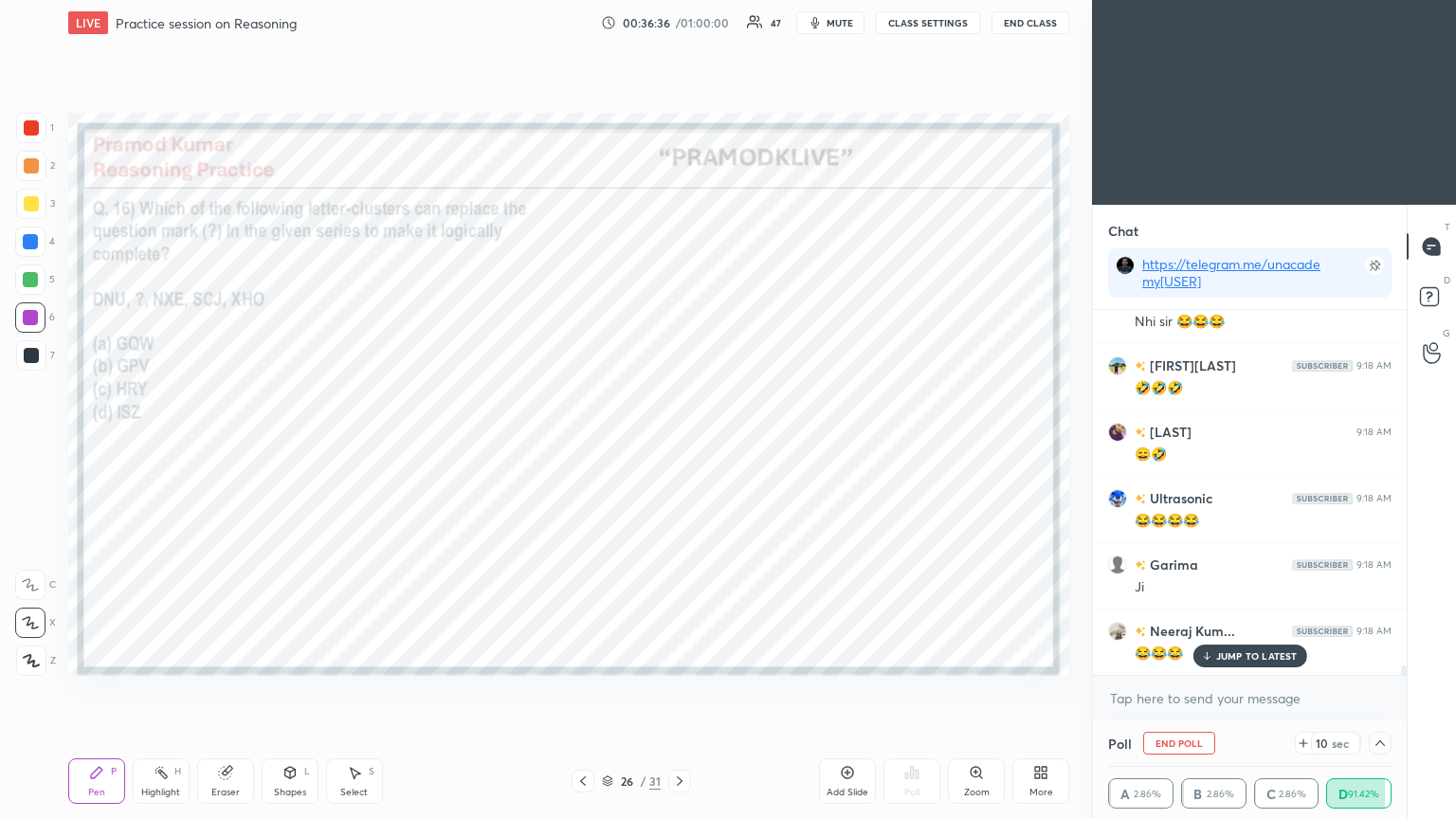 click 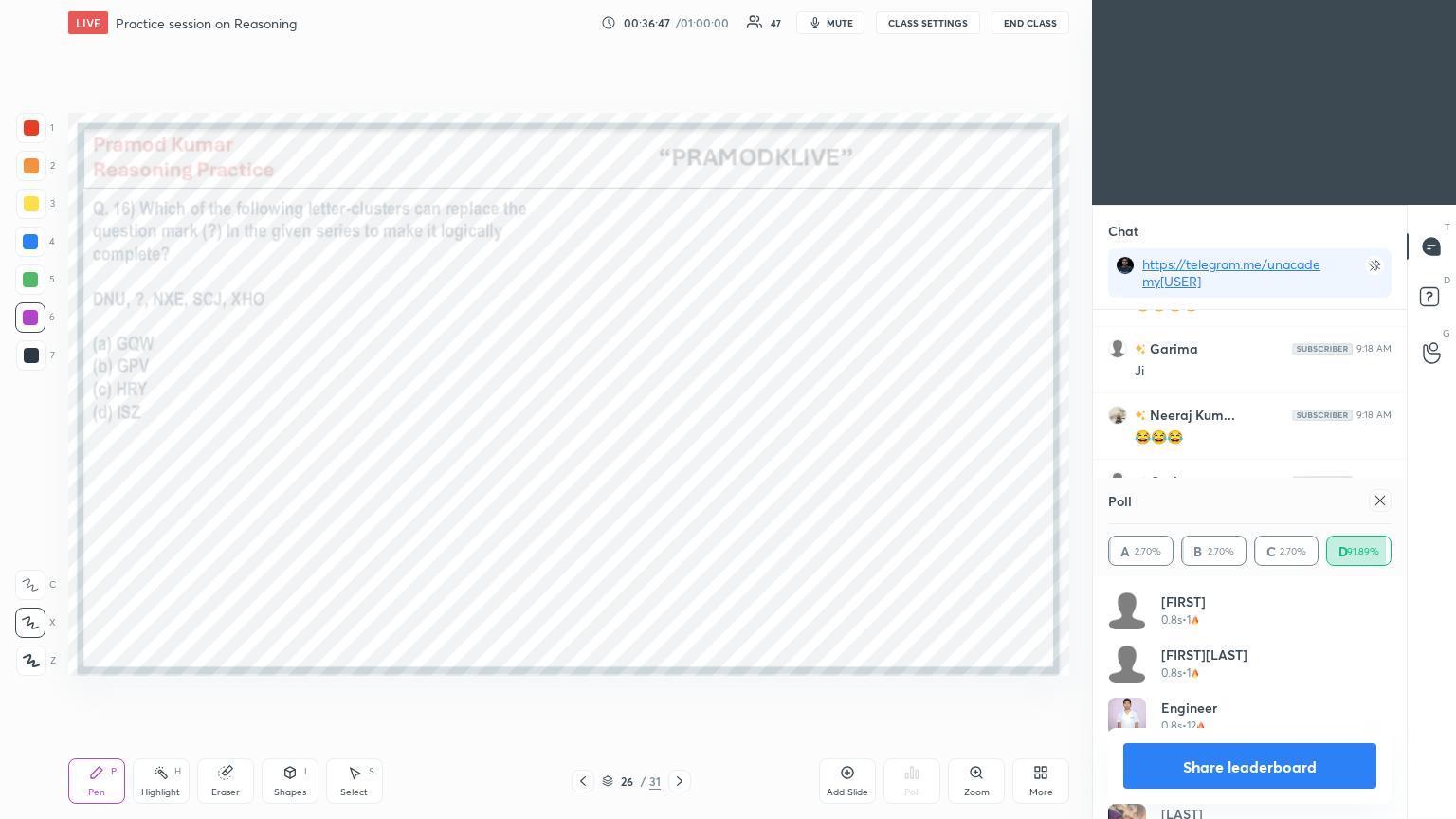 click at bounding box center [1380, 500] 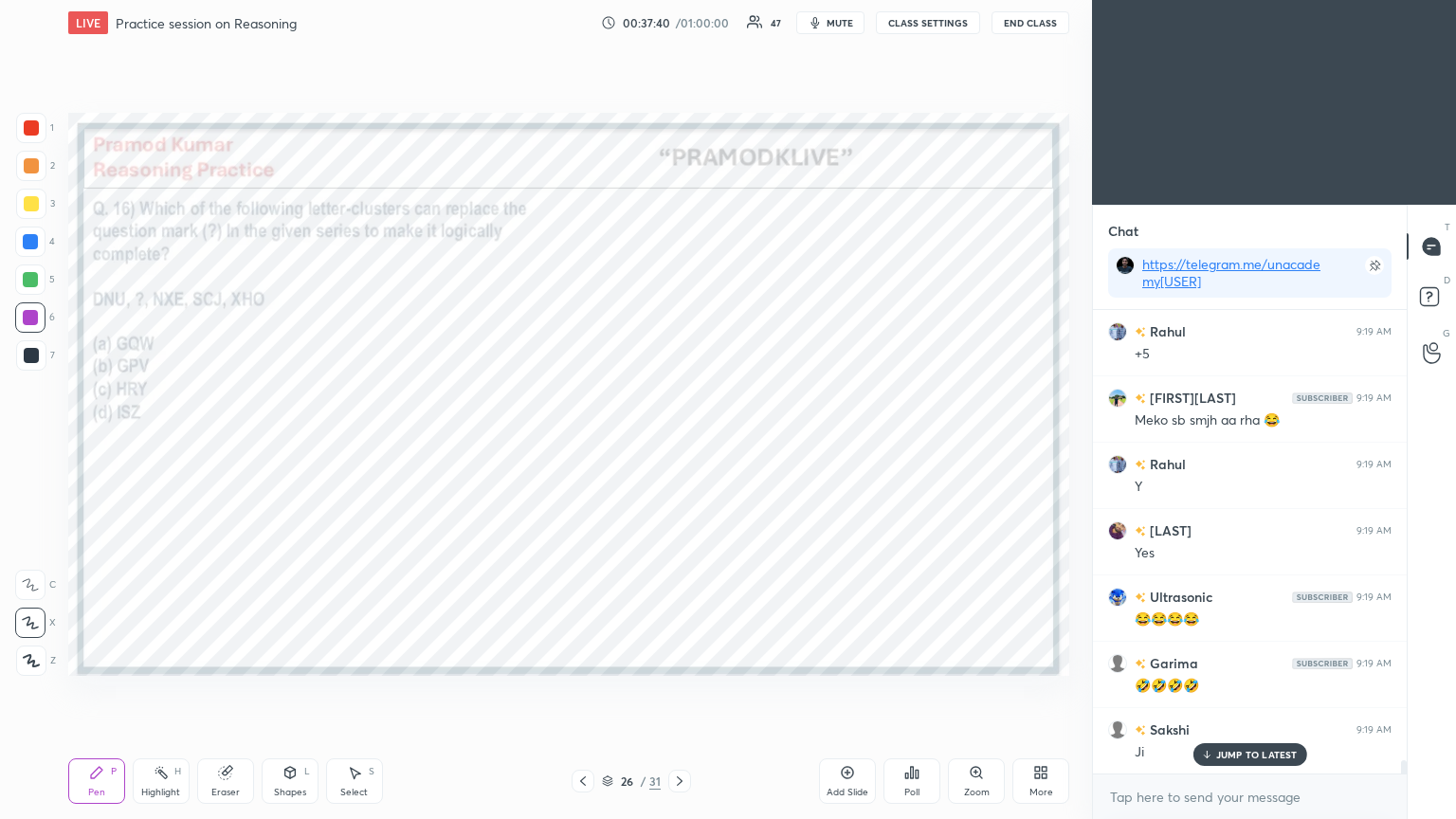 click at bounding box center [680, 781] 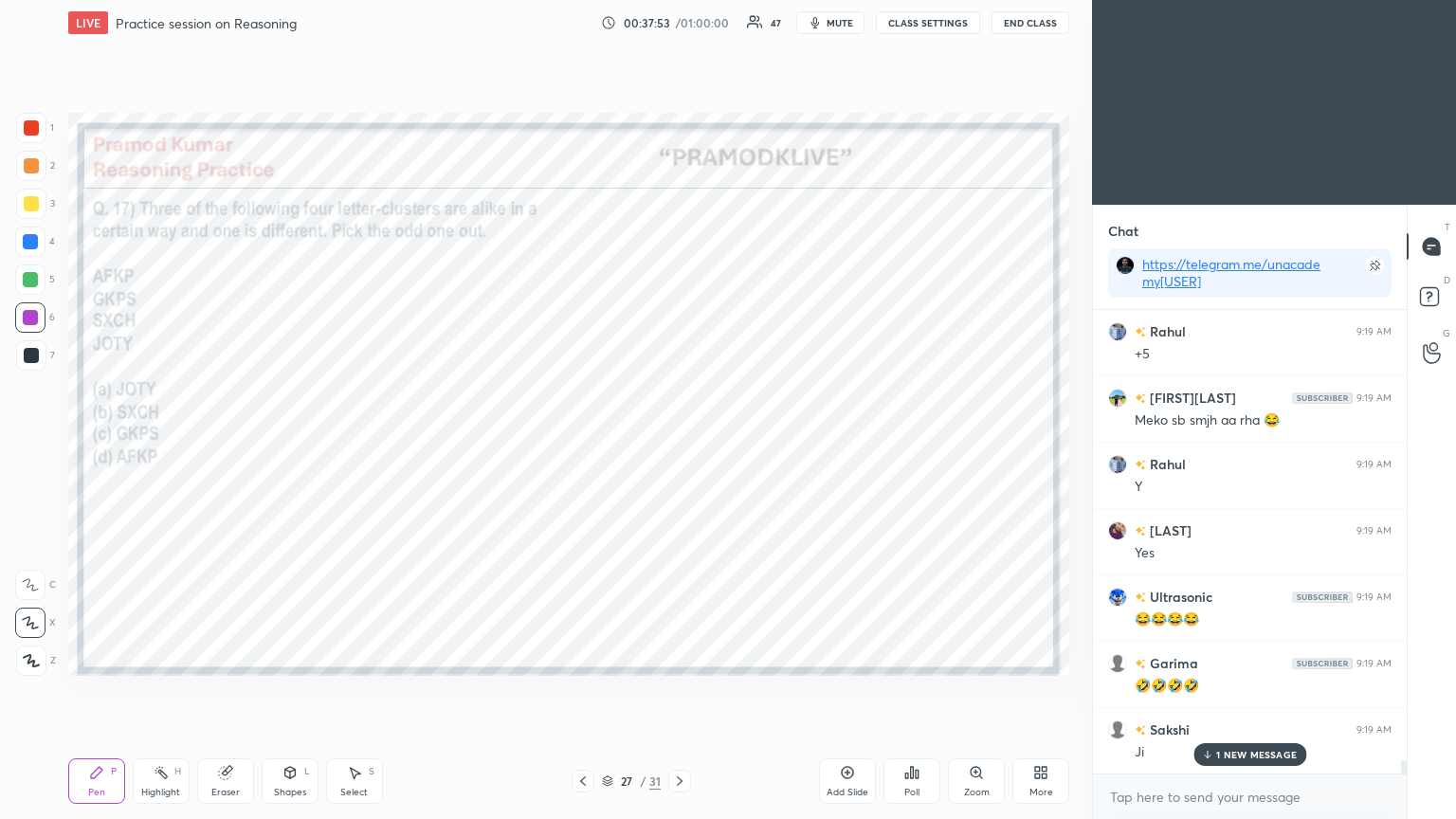 scroll, scrollTop: 15363, scrollLeft: 0, axis: vertical 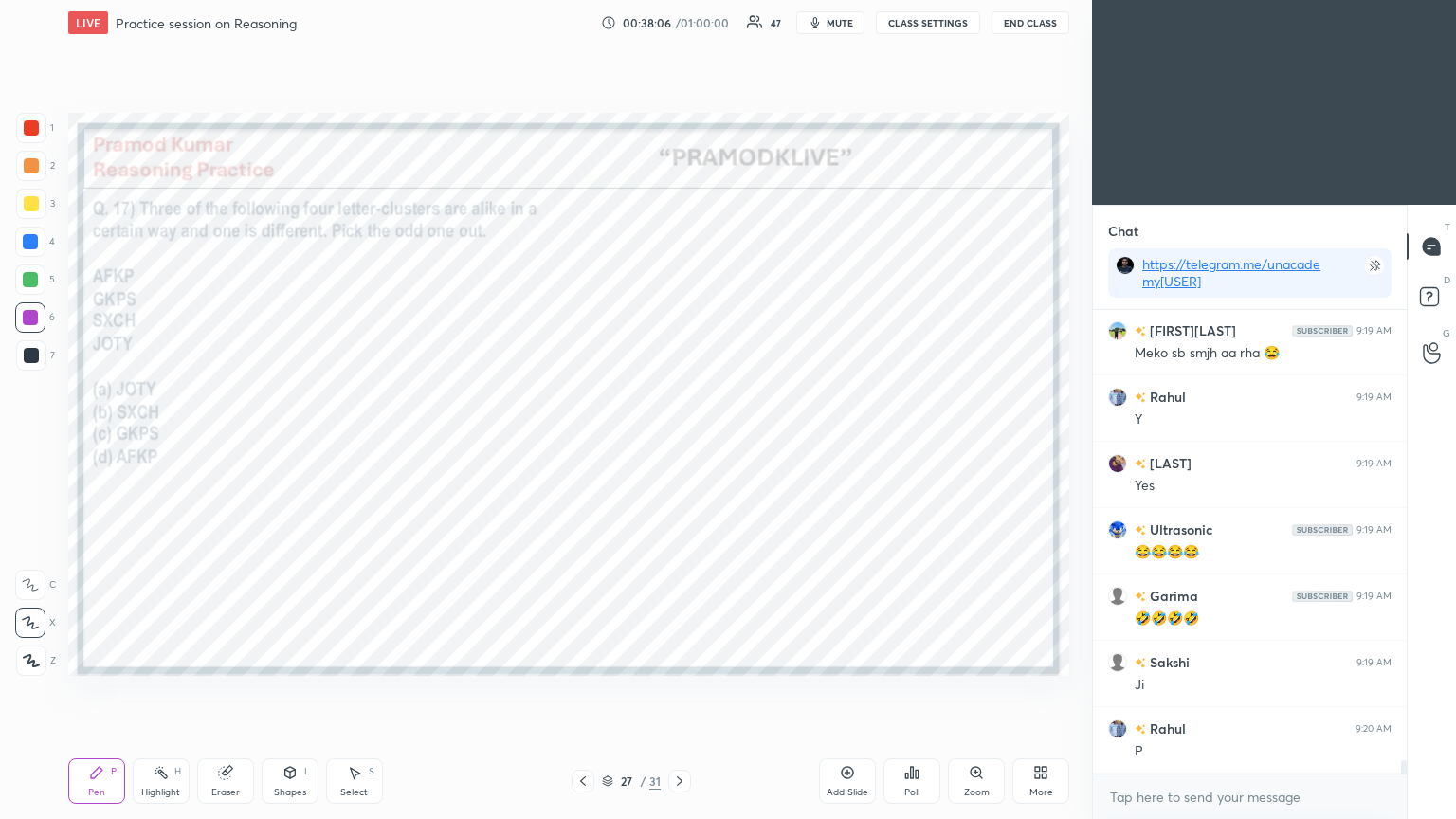 click 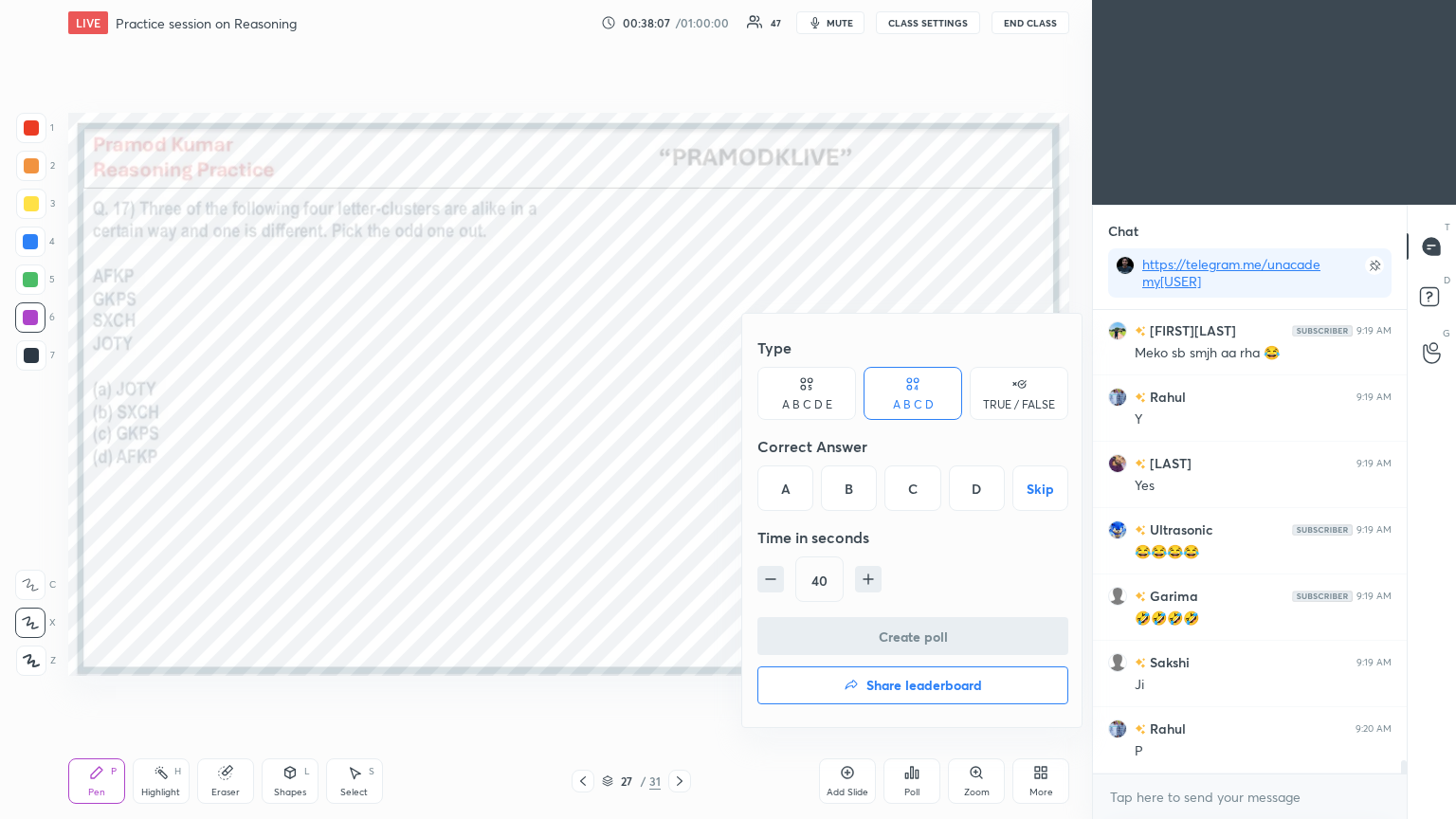 click on "C" at bounding box center [912, 488] 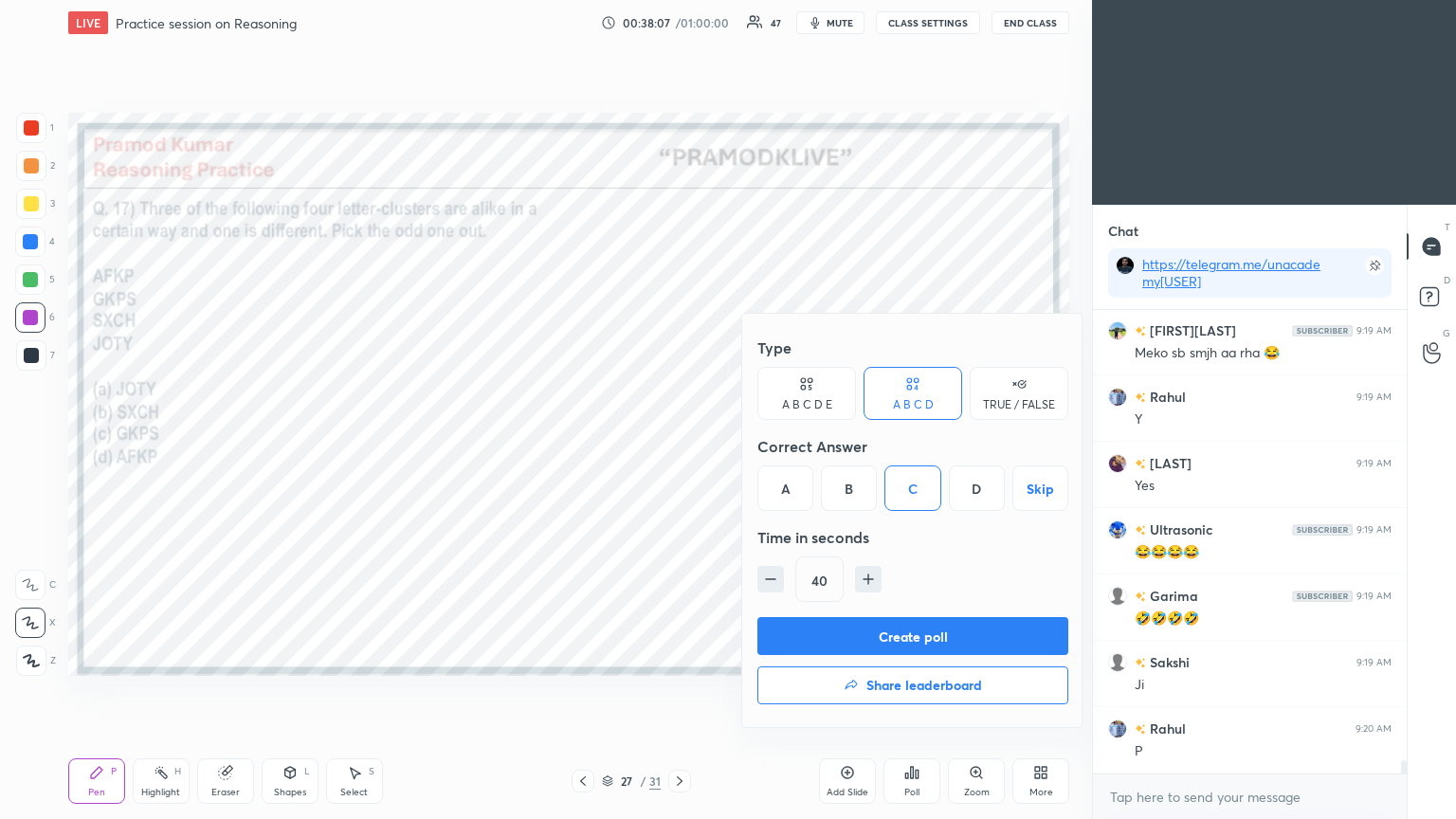 click on "Create poll" at bounding box center [913, 636] 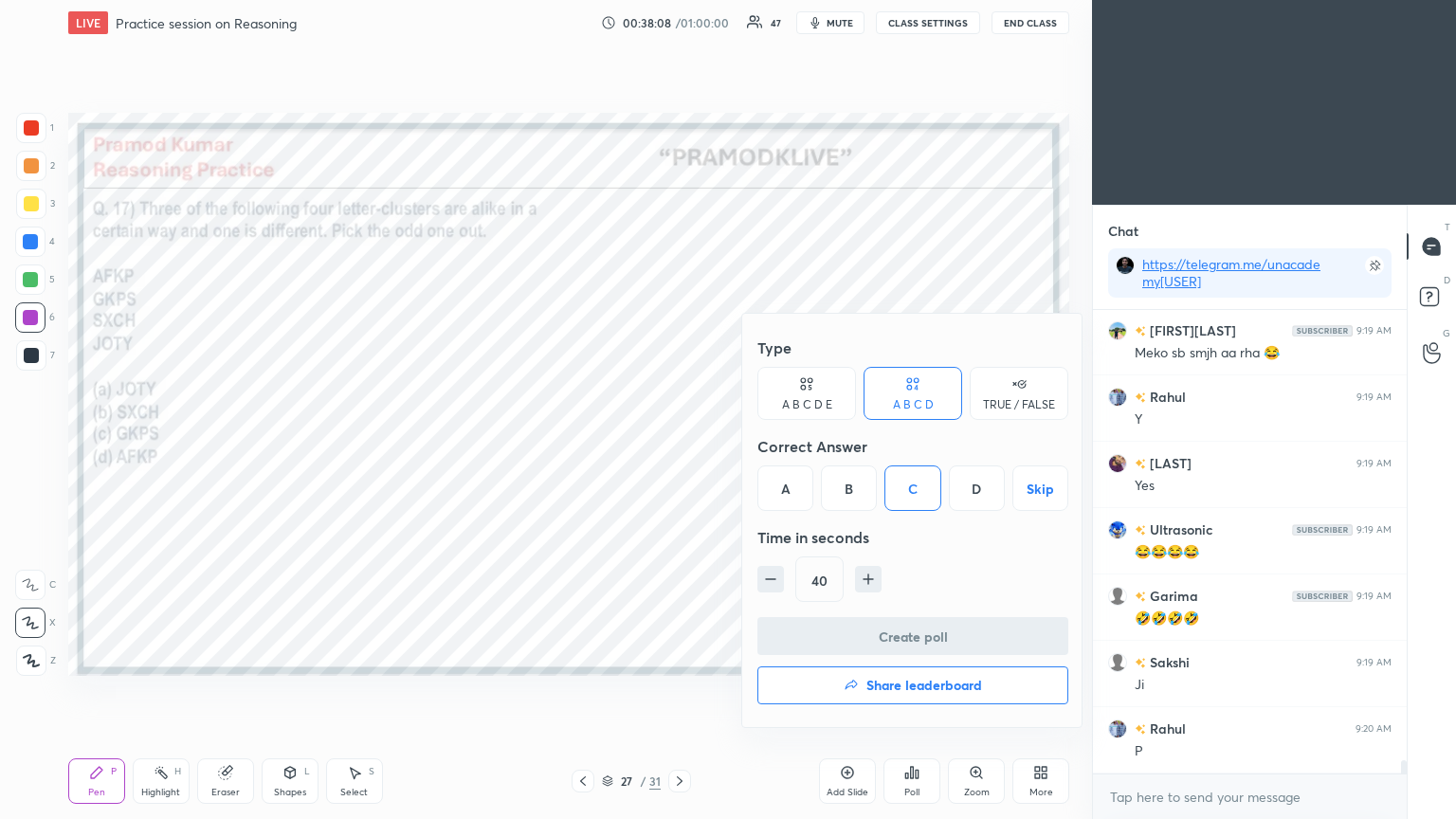 scroll, scrollTop: 237, scrollLeft: 308, axis: both 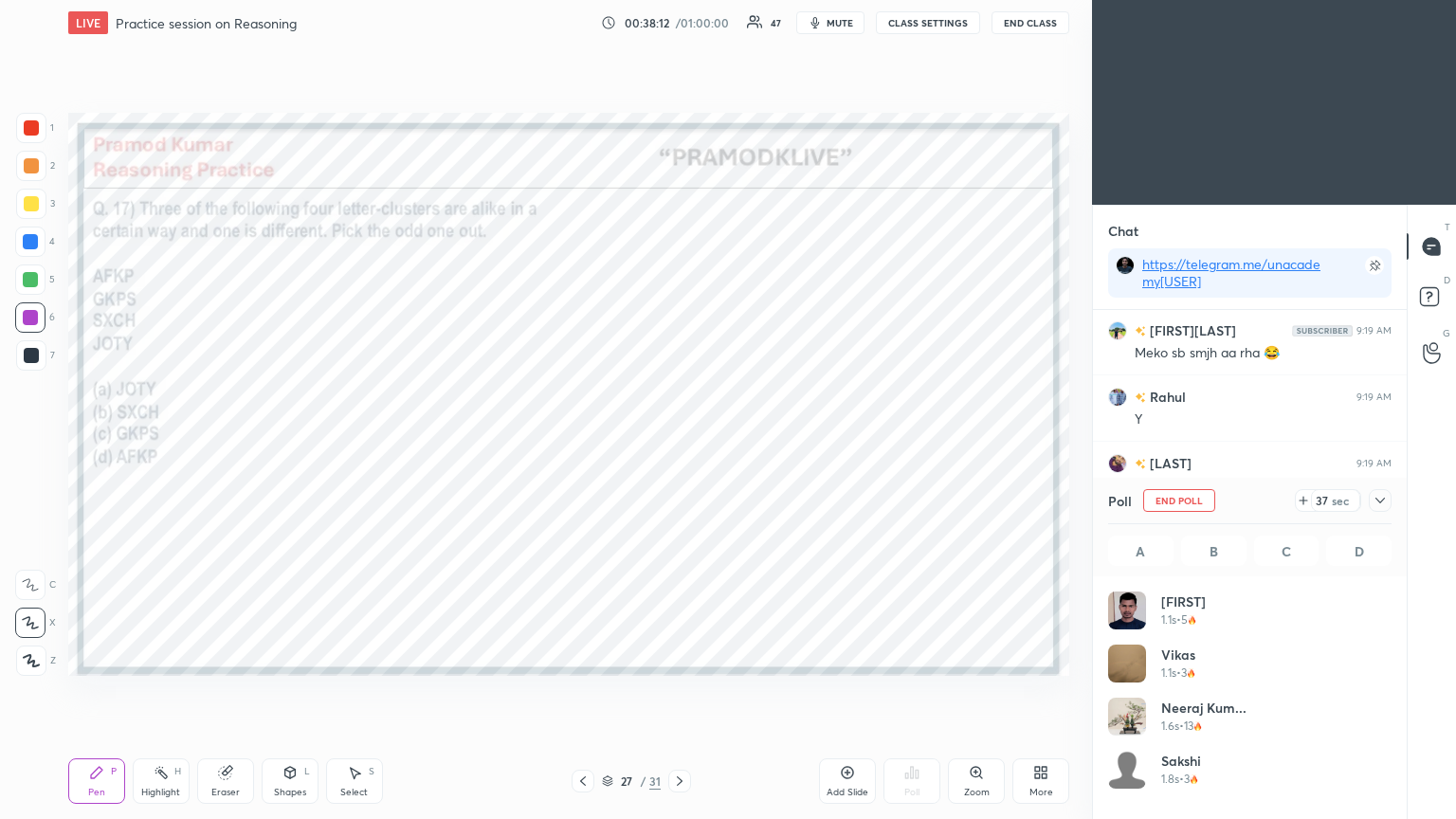 click 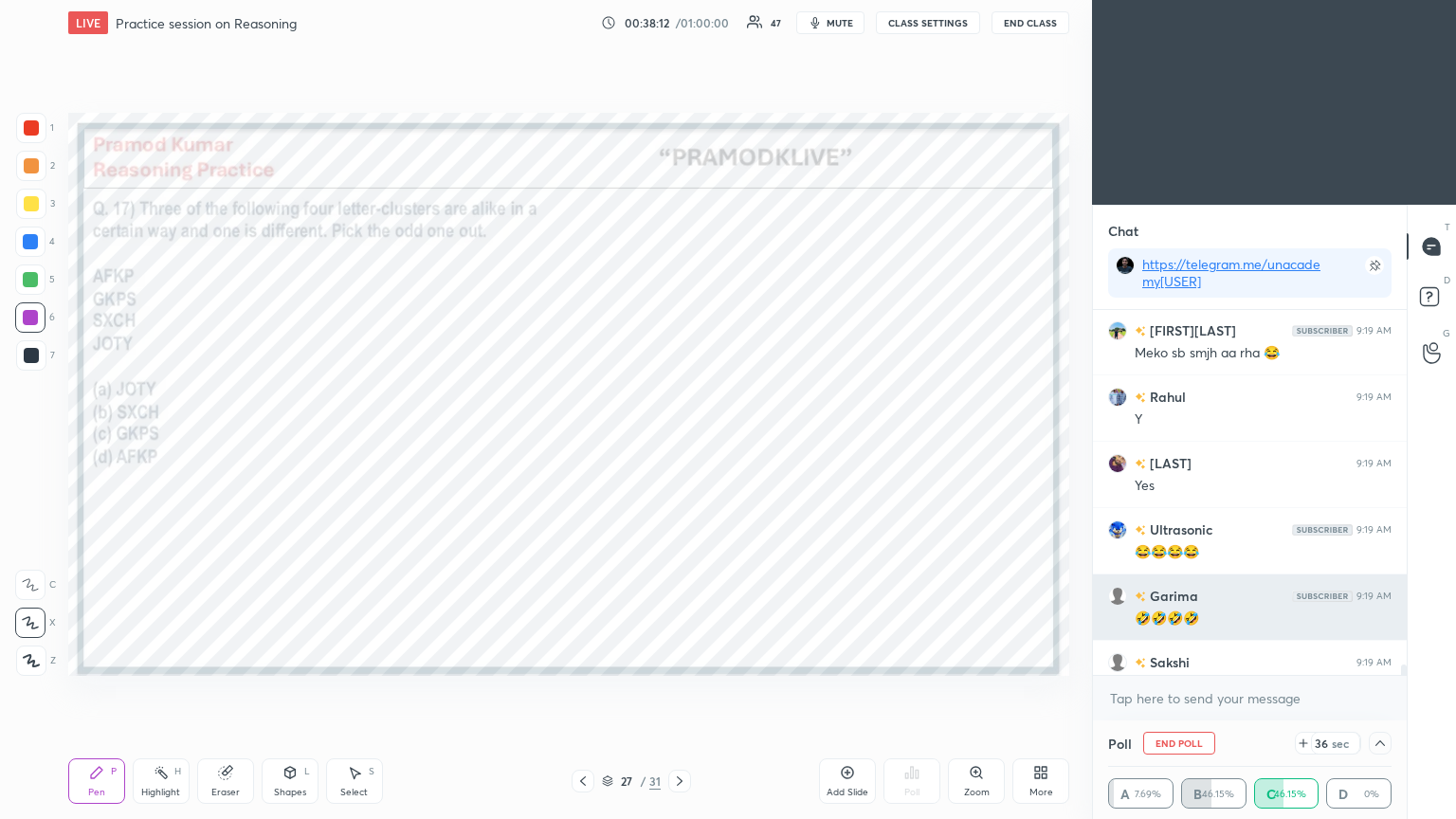 scroll, scrollTop: 0, scrollLeft: 0, axis: both 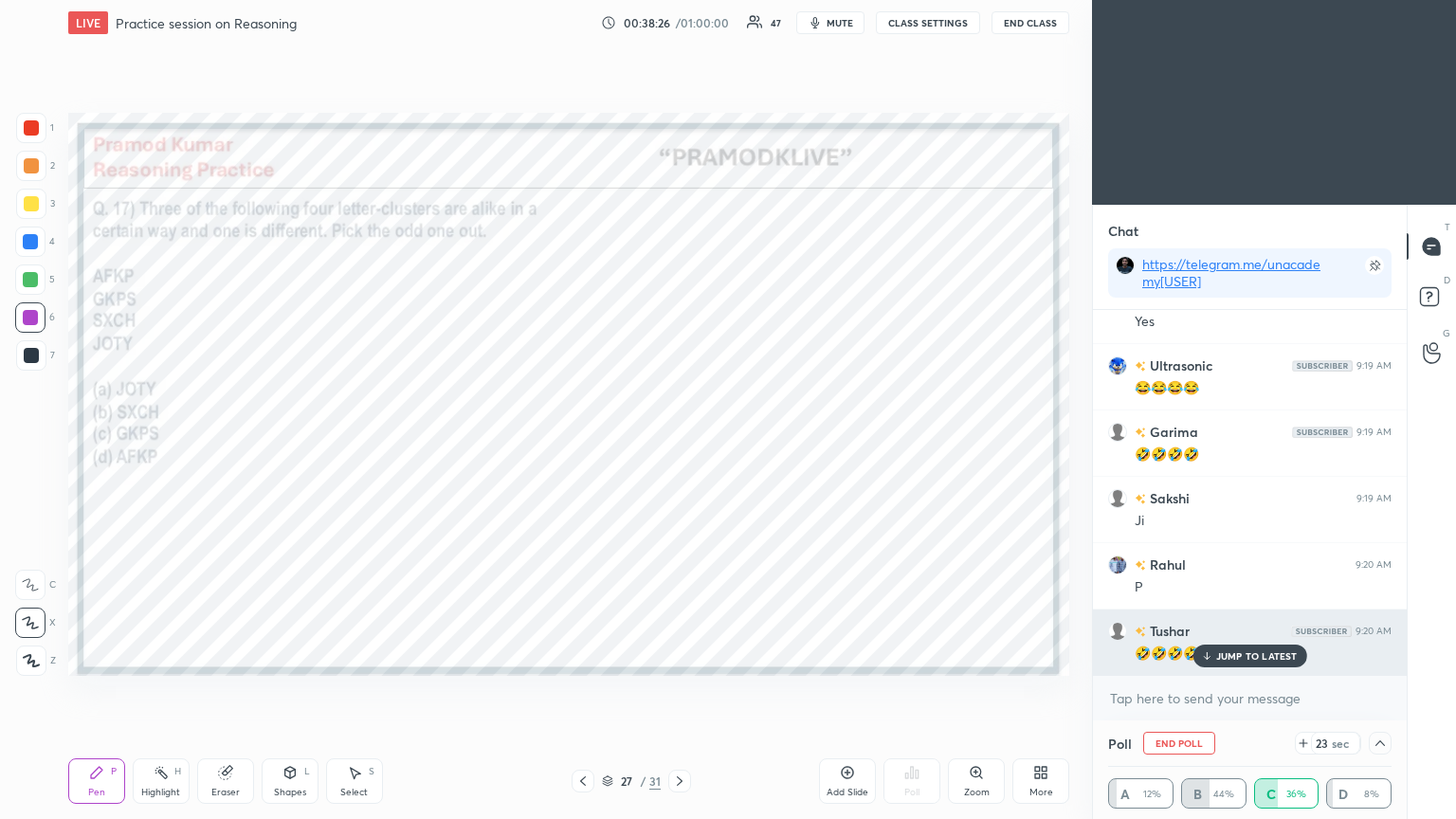 click on "JUMP TO LATEST" at bounding box center (1257, 656) 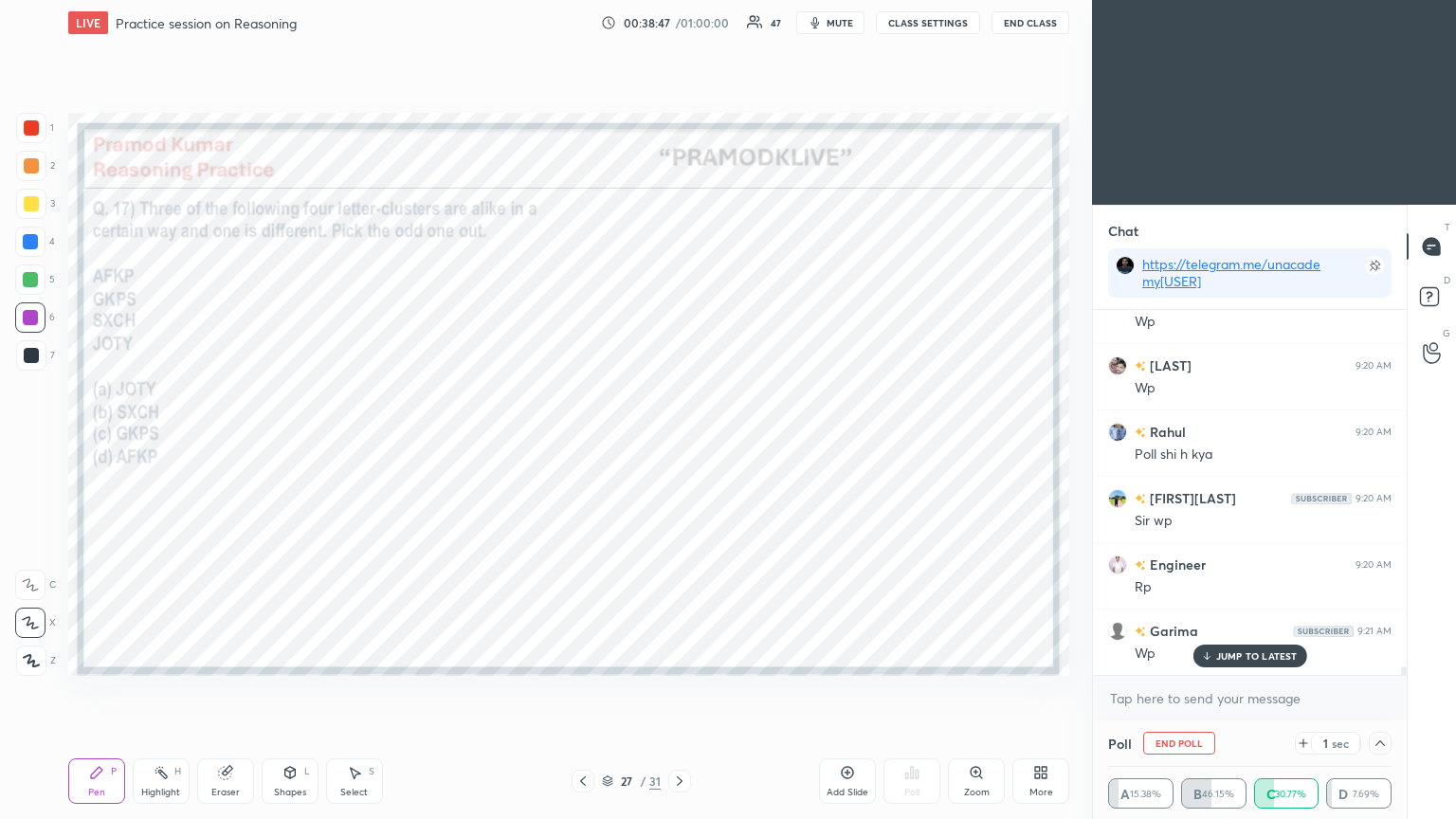 scroll, scrollTop: 16125, scrollLeft: 0, axis: vertical 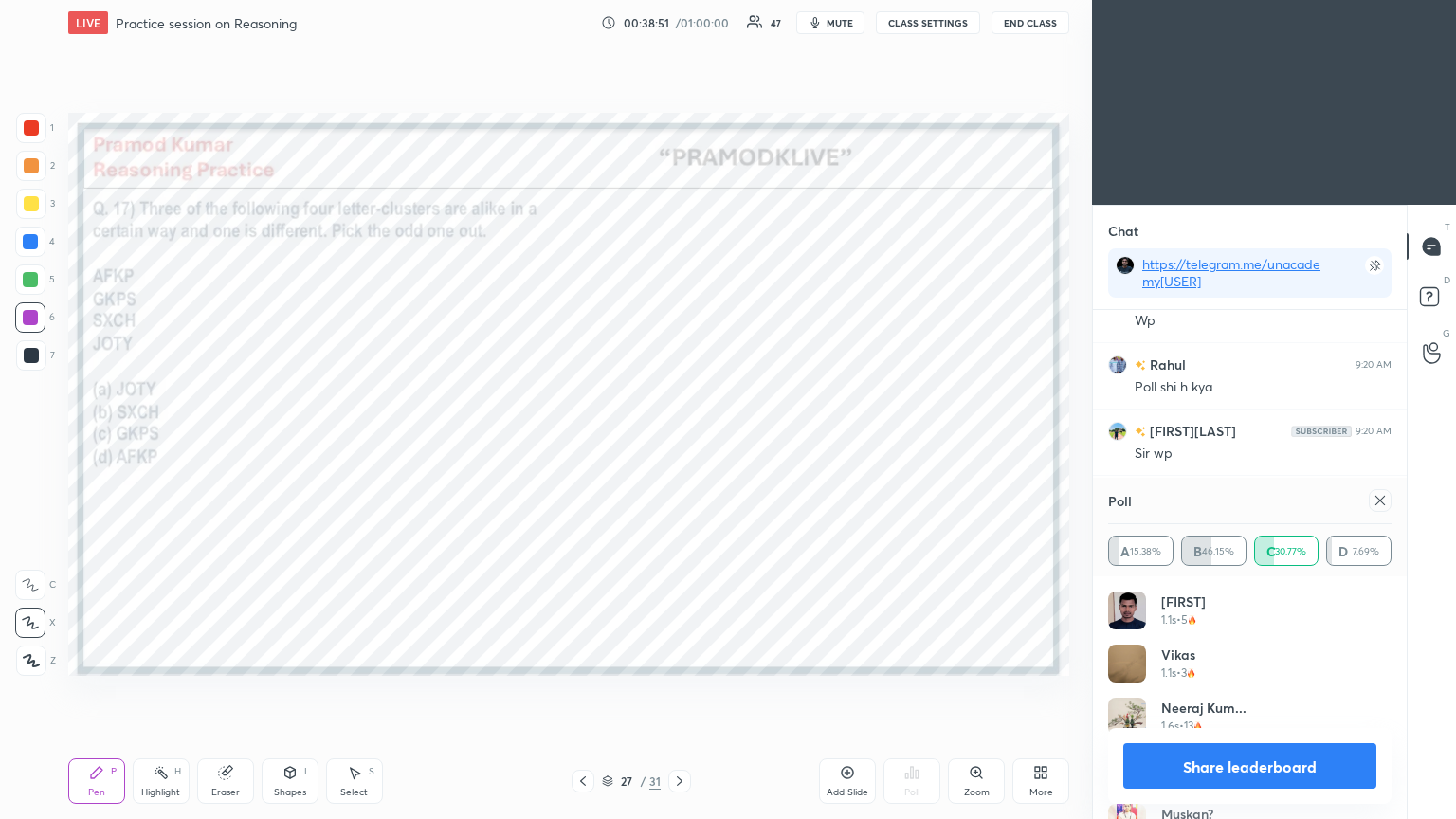 click 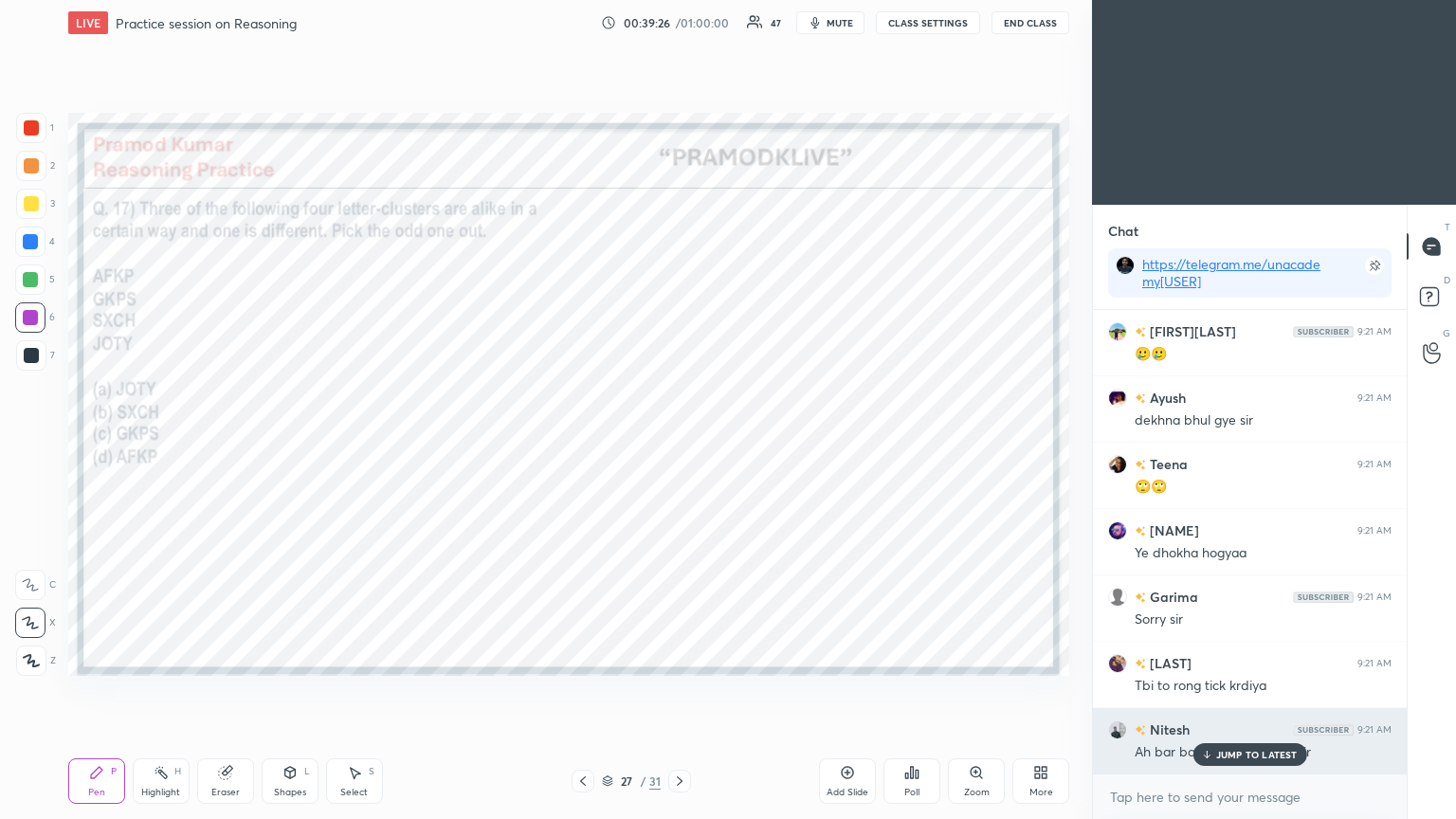 click on "JUMP TO LATEST" at bounding box center [1249, 755] 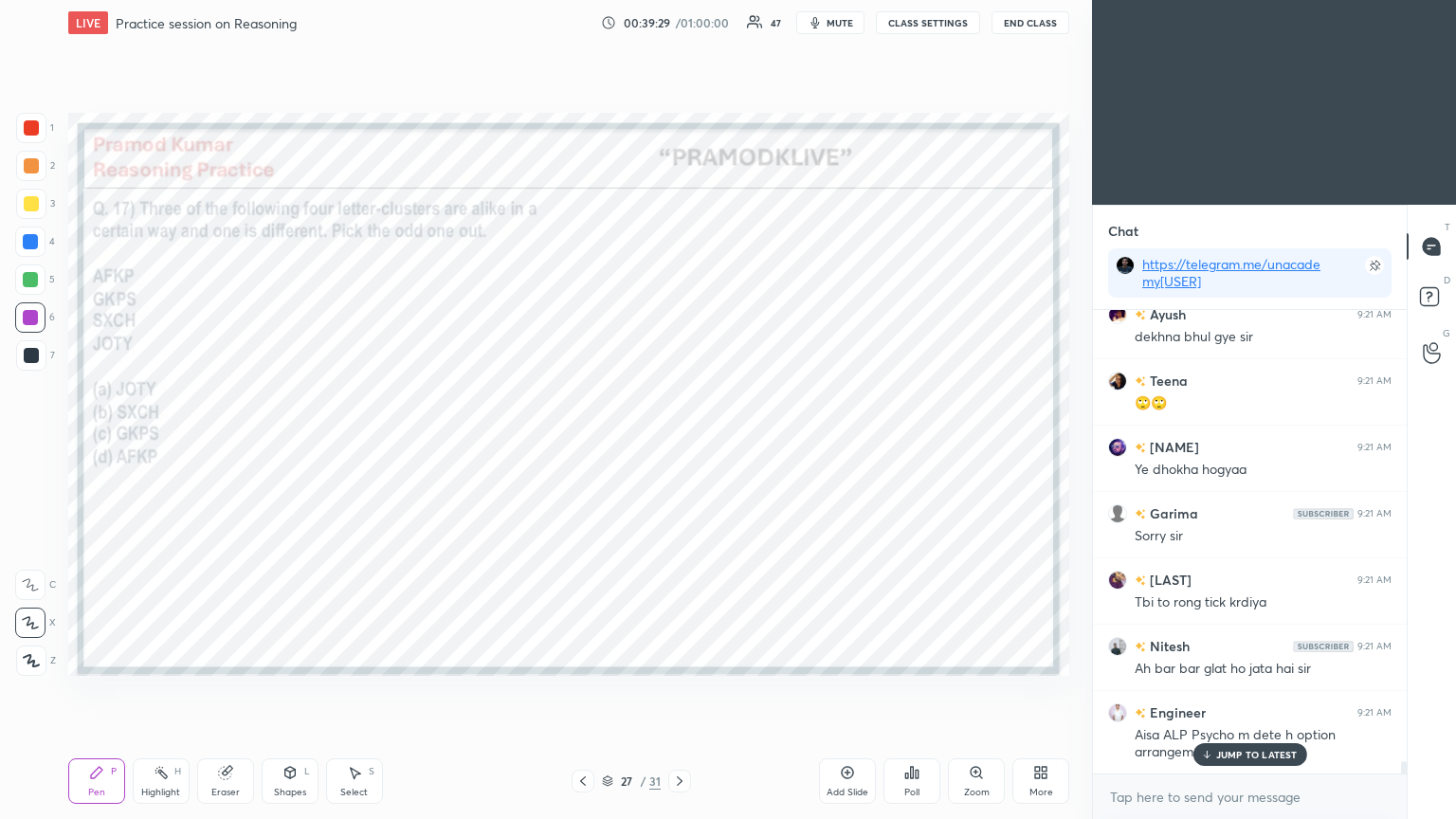 click 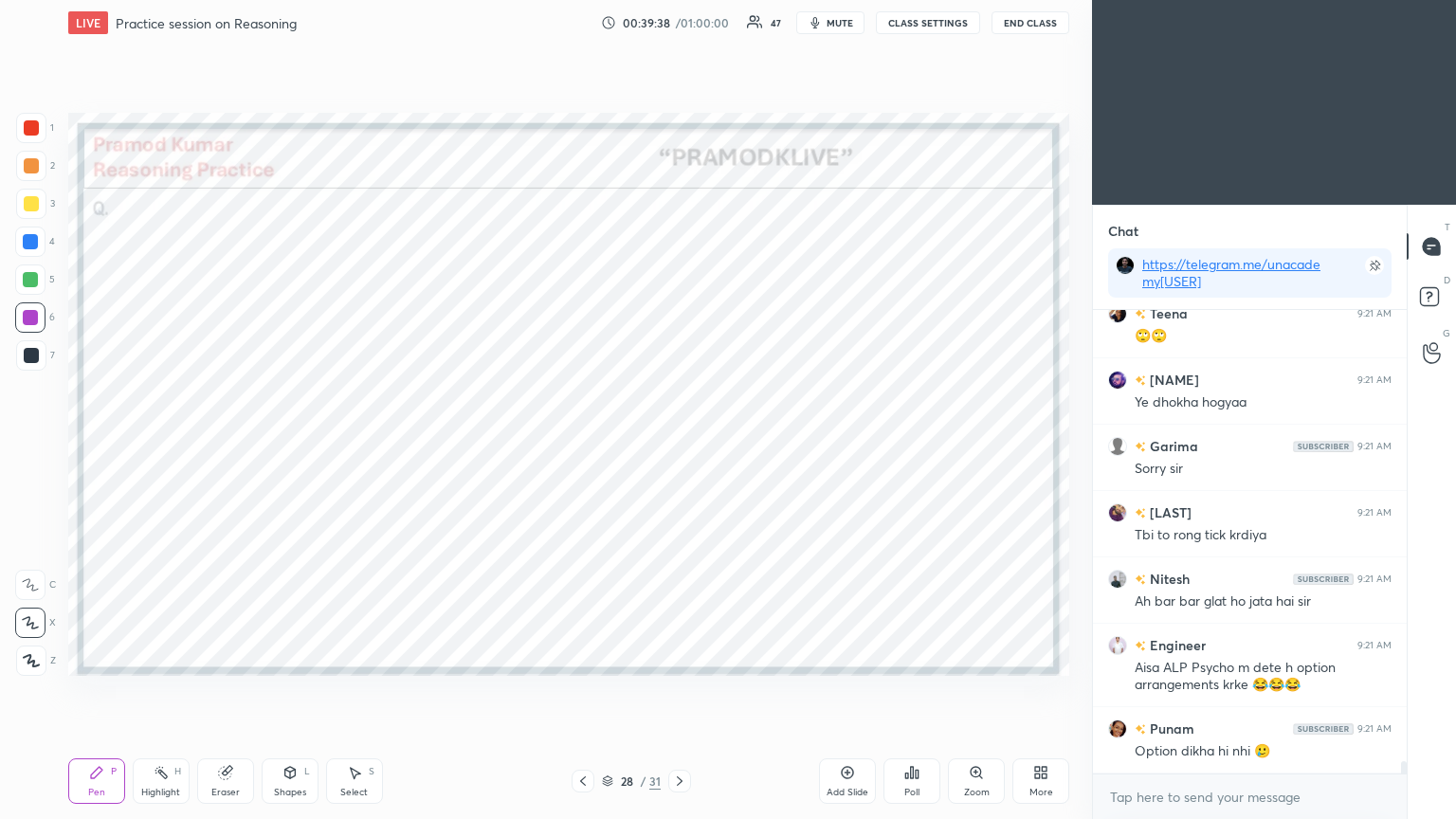 click on "More" at bounding box center [1041, 792] 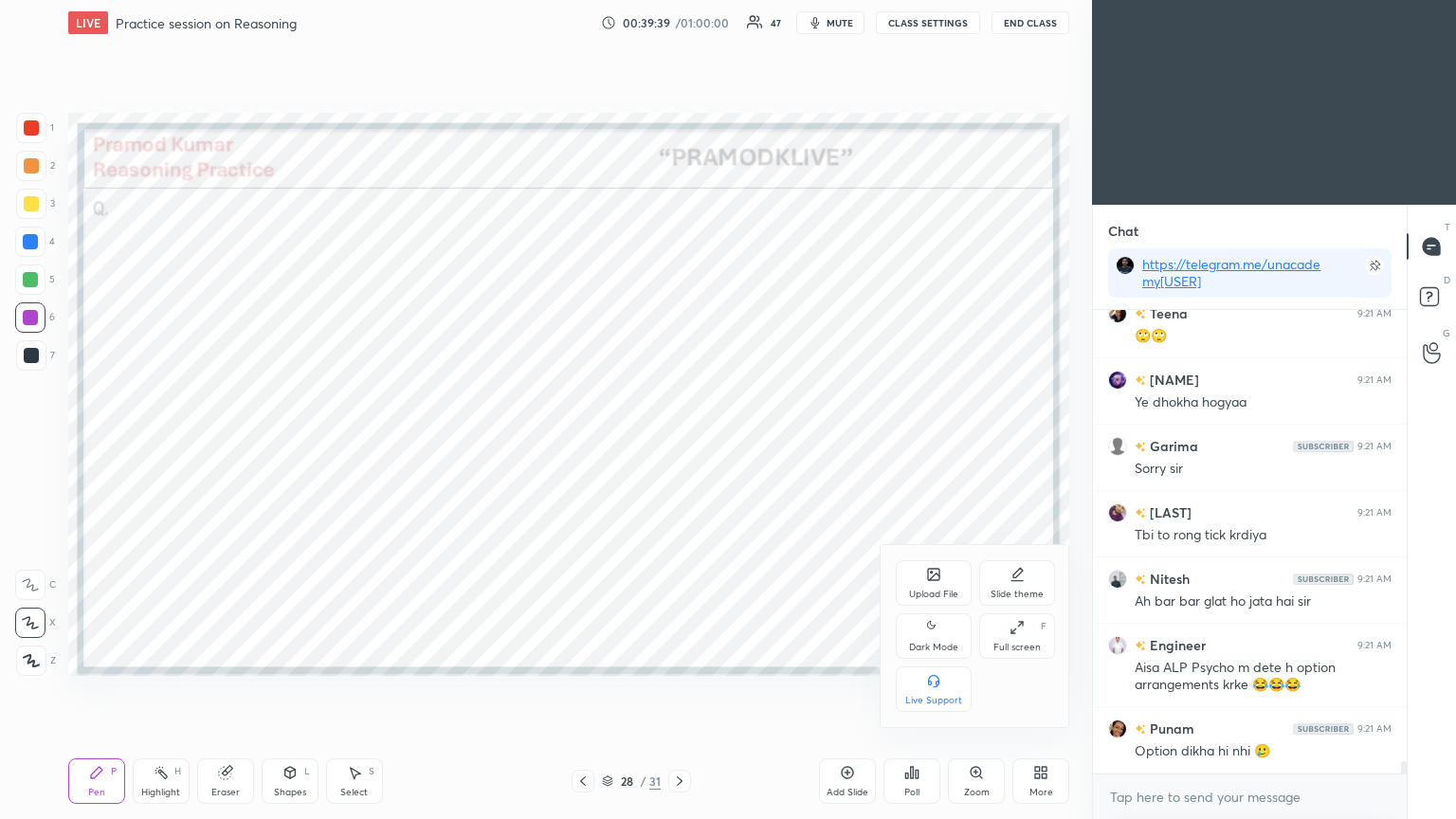 click 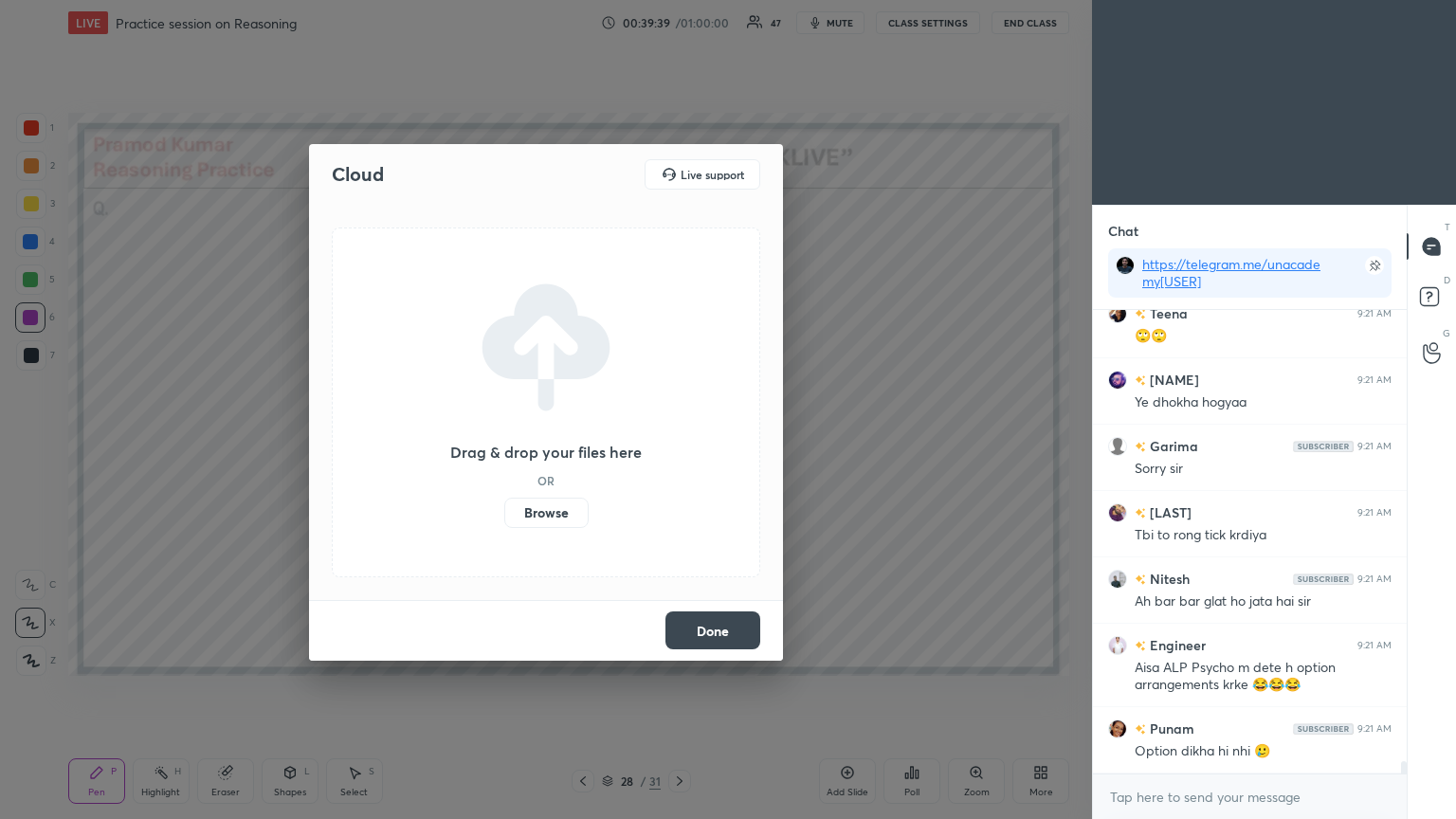 click on "Browse" at bounding box center (546, 513) 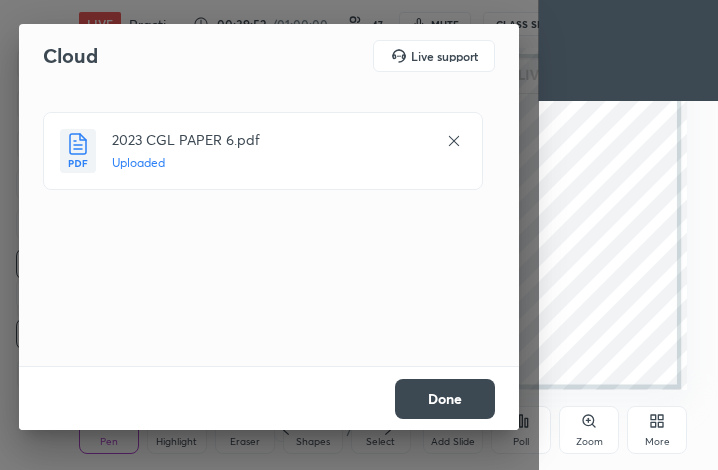 click on "Done" at bounding box center [445, 399] 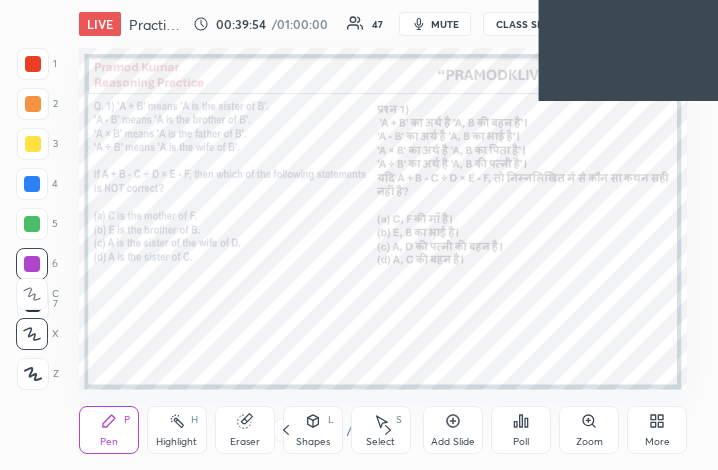 click on "More" at bounding box center [657, 430] 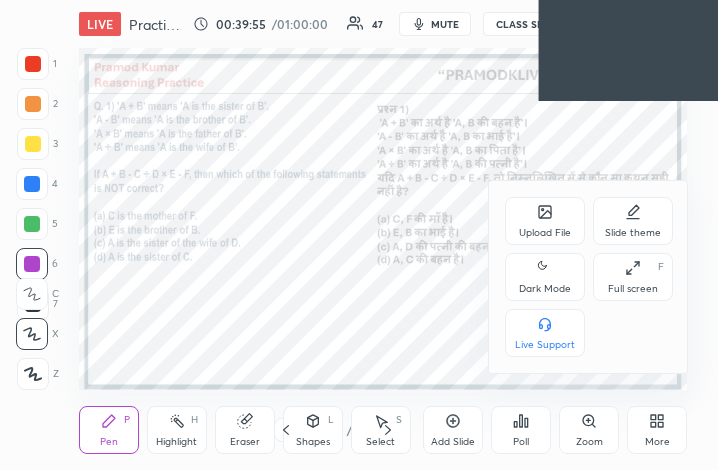 click 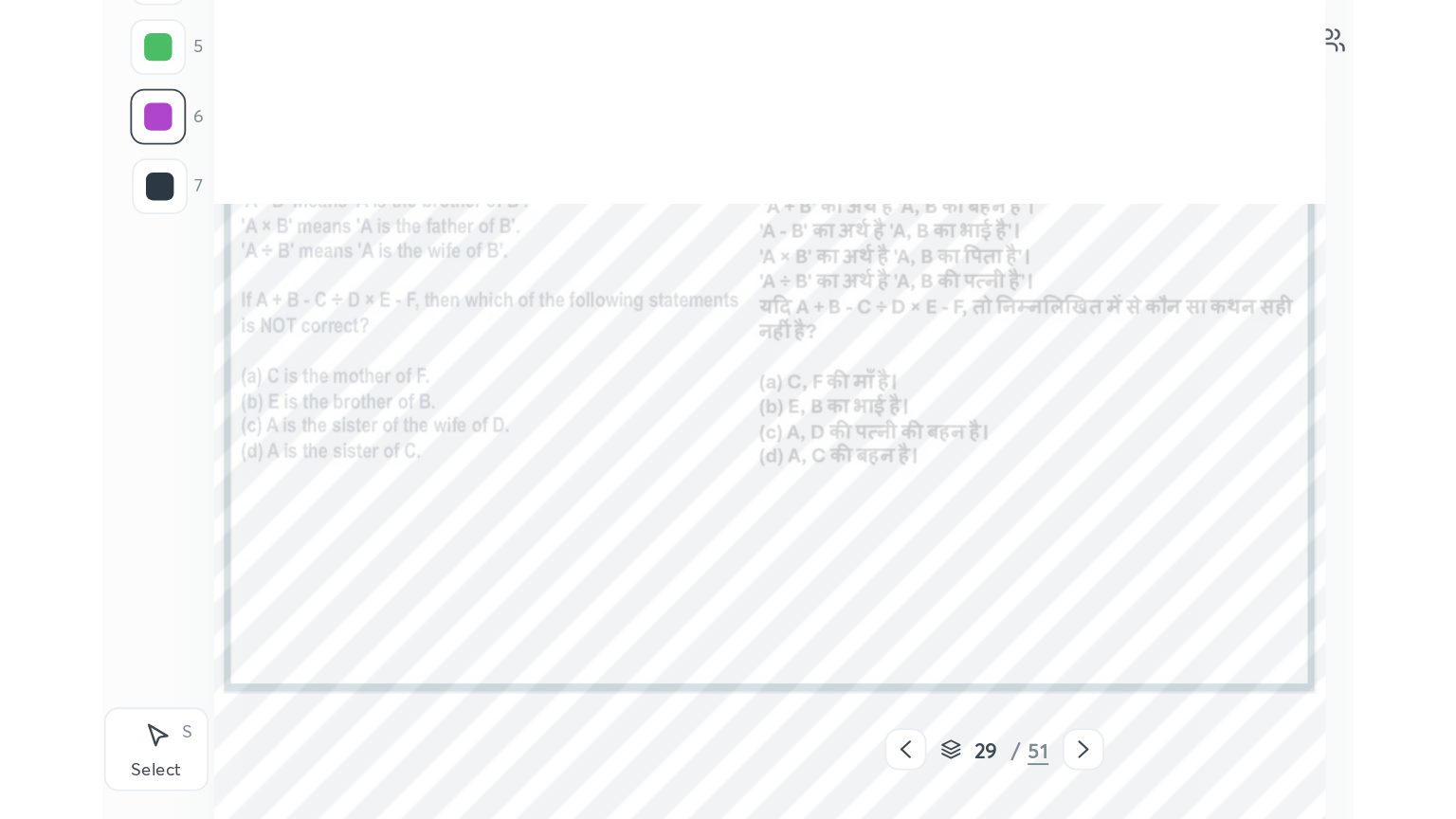 scroll, scrollTop: 94094, scrollLeft: 93421, axis: both 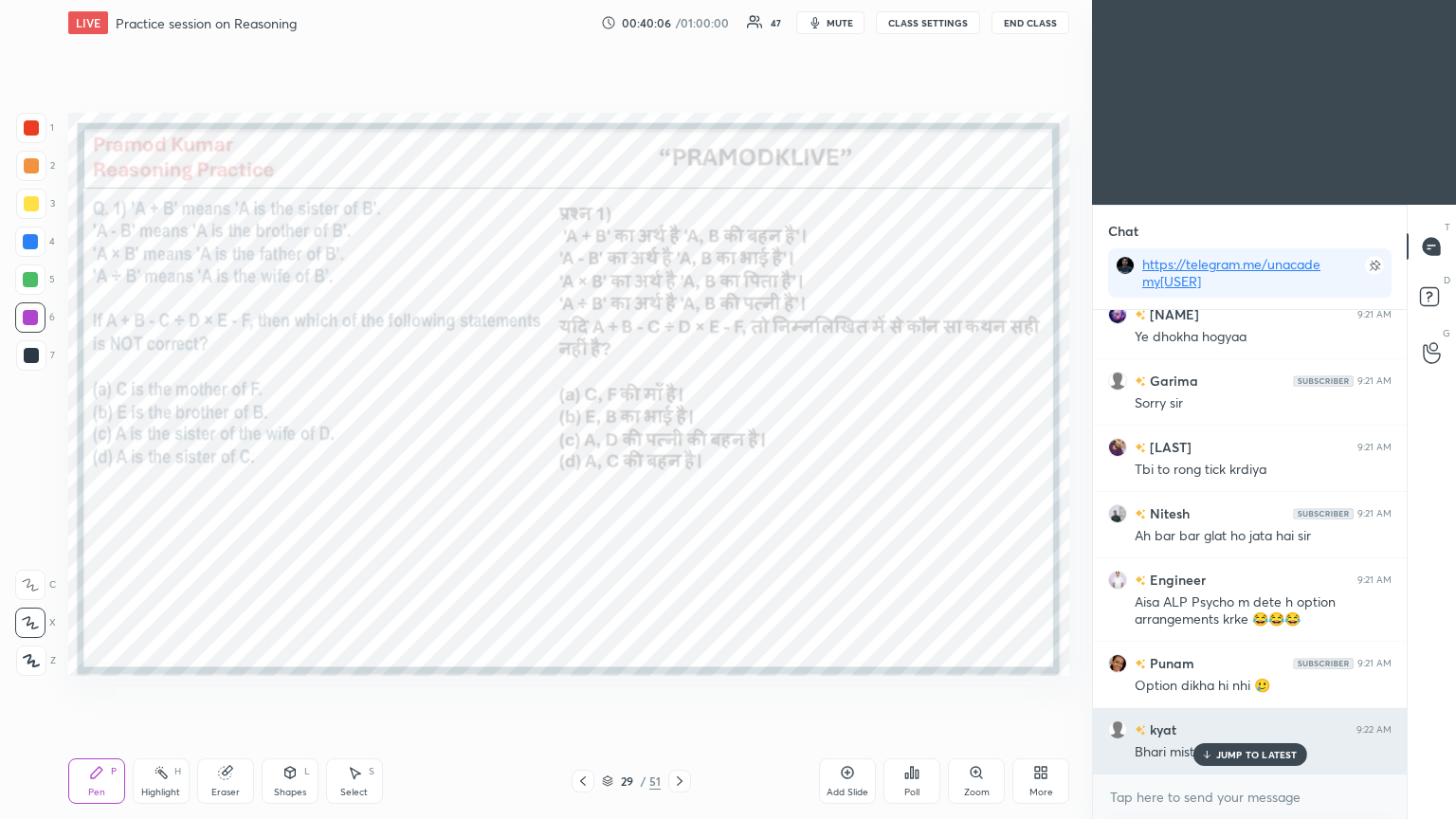 click 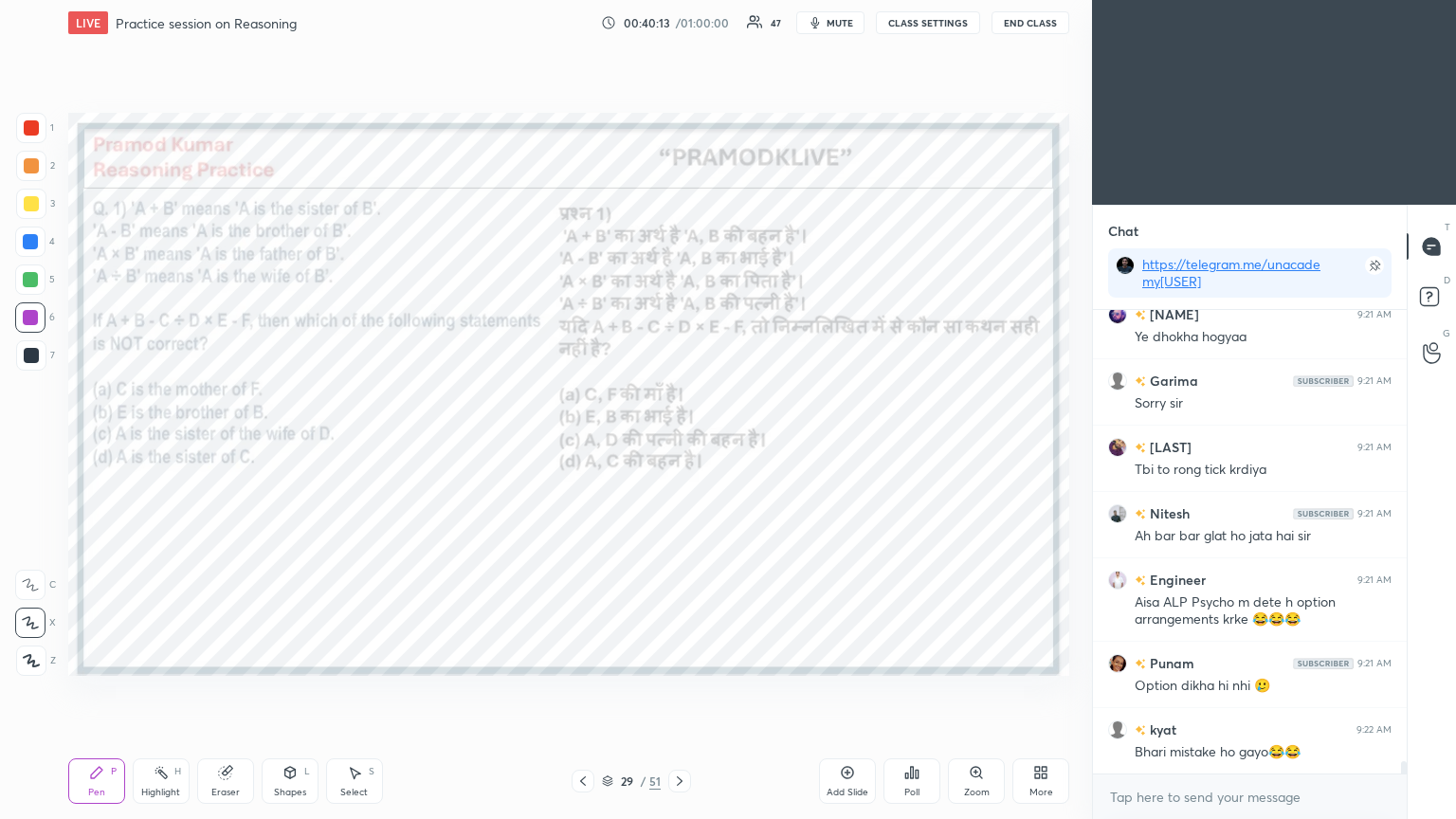 click 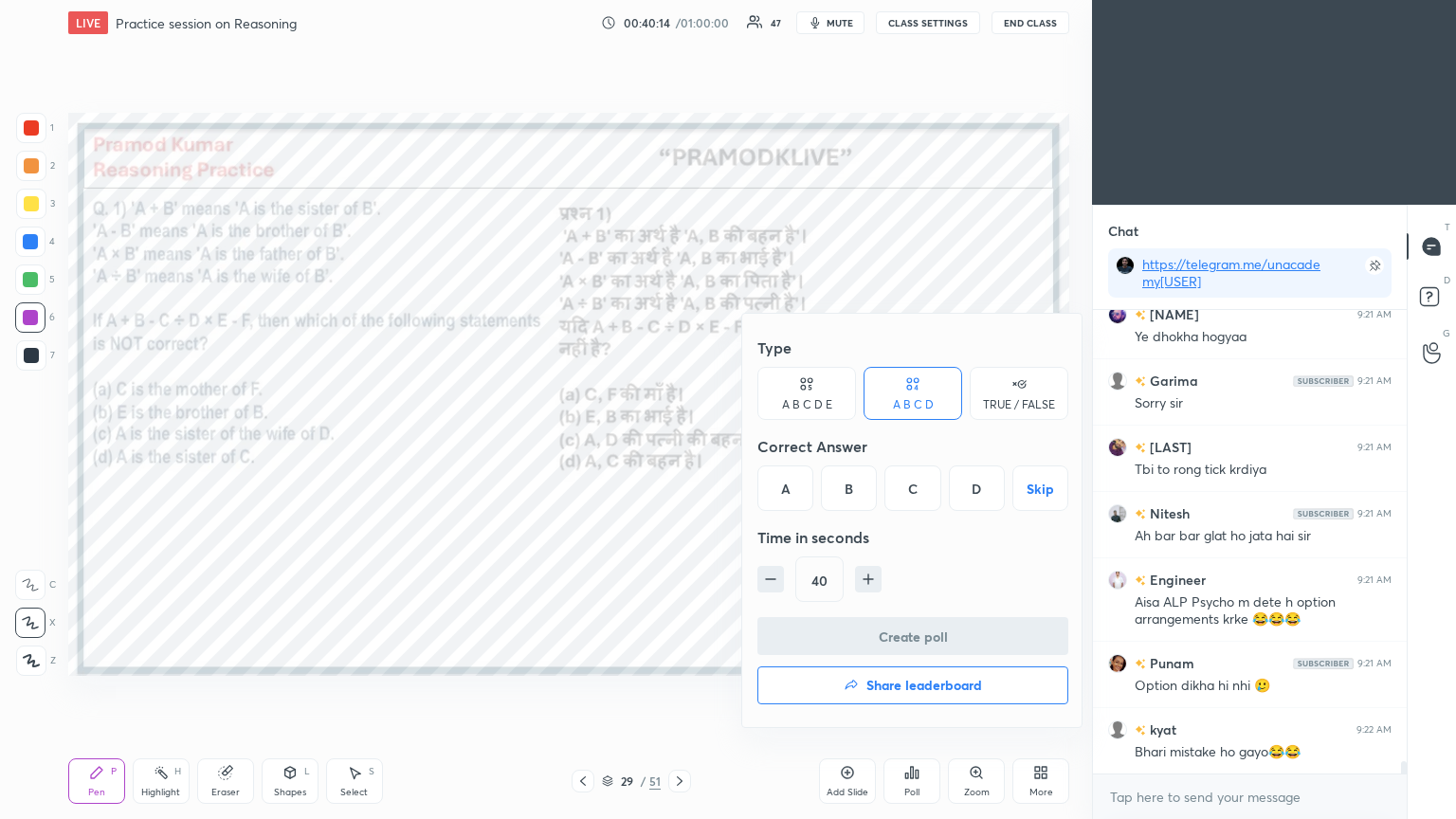 click on "B" at bounding box center (848, 488) 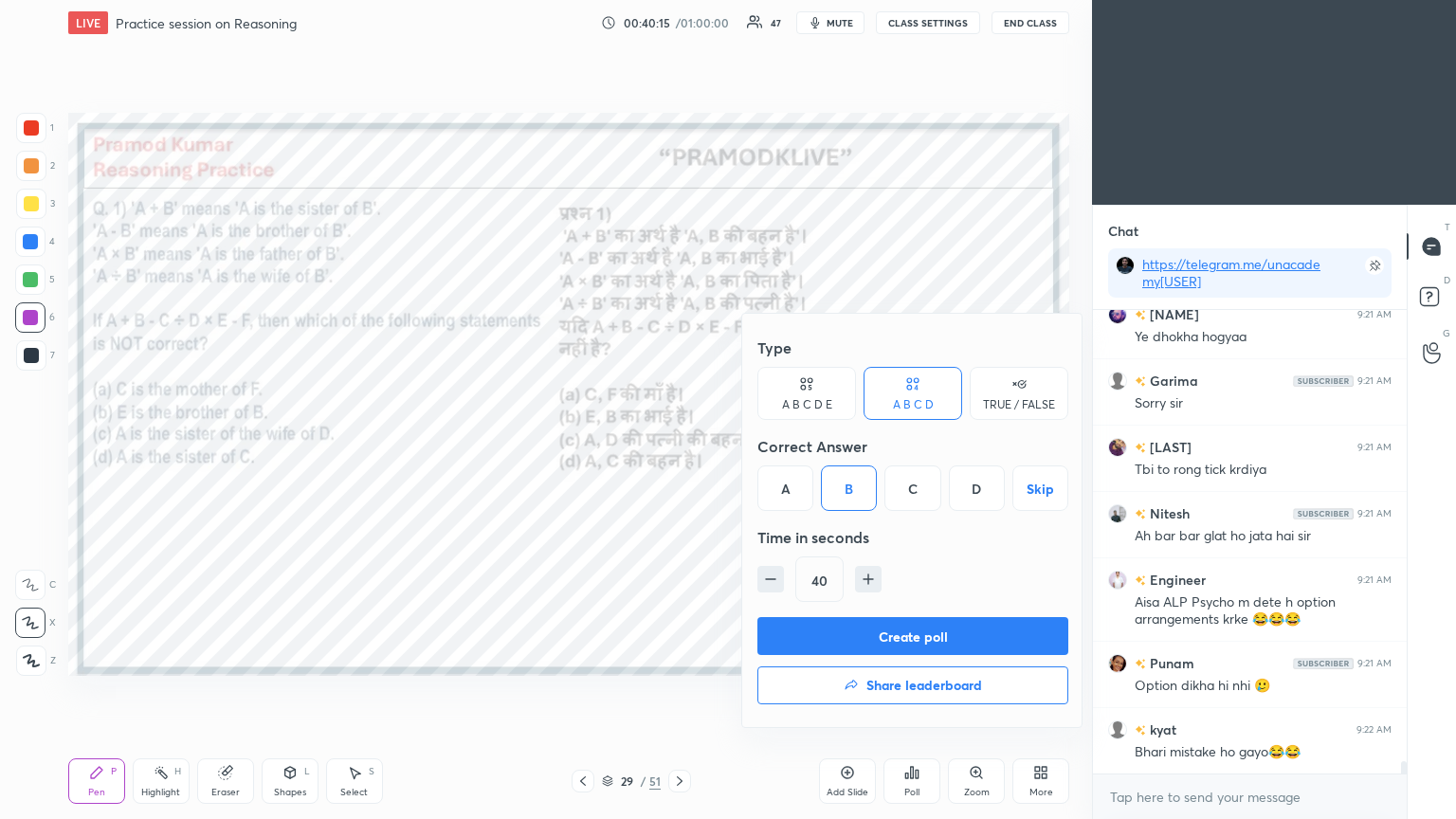 click on "Create poll" at bounding box center (913, 636) 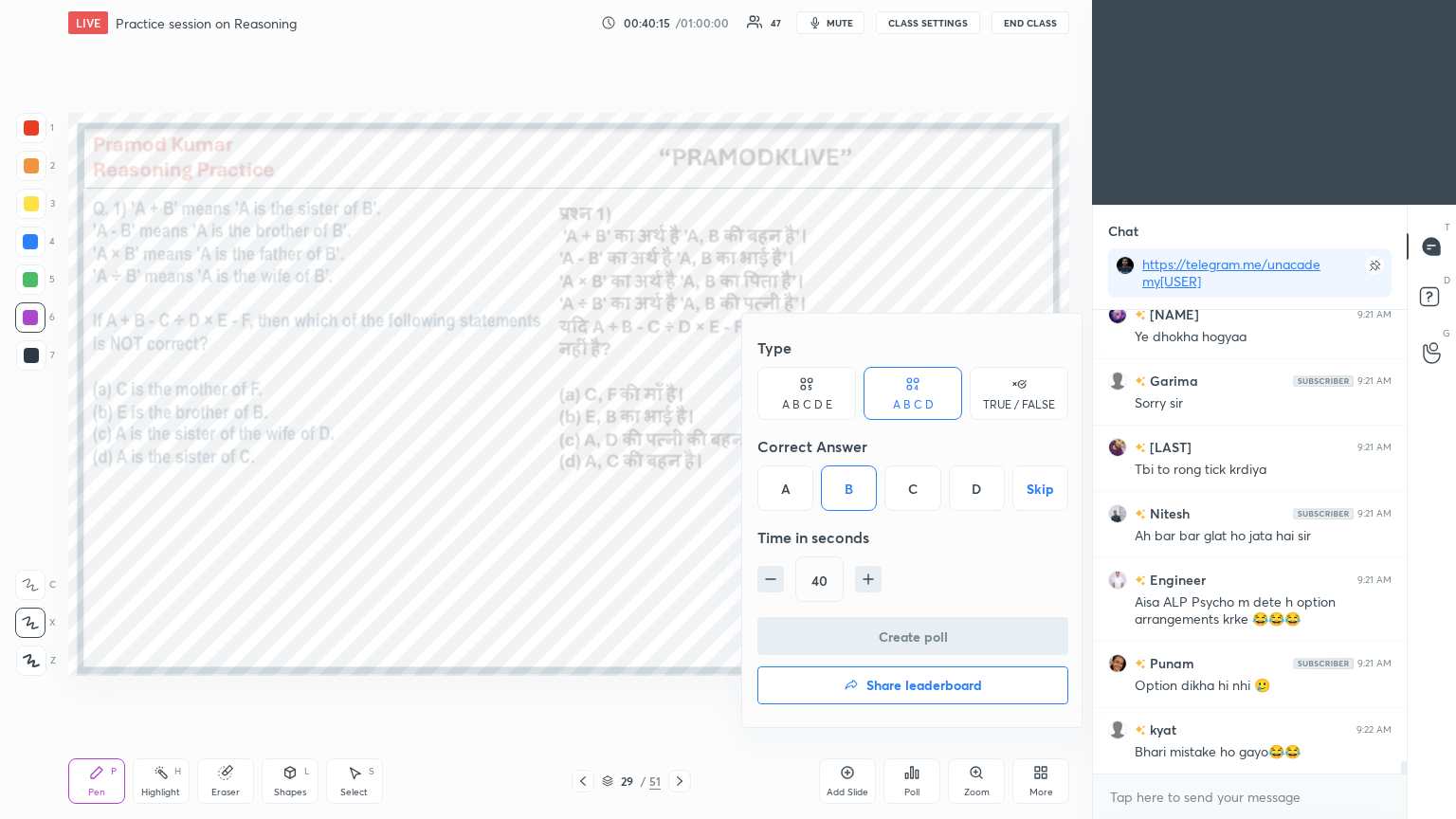 scroll, scrollTop: 281, scrollLeft: 308, axis: both 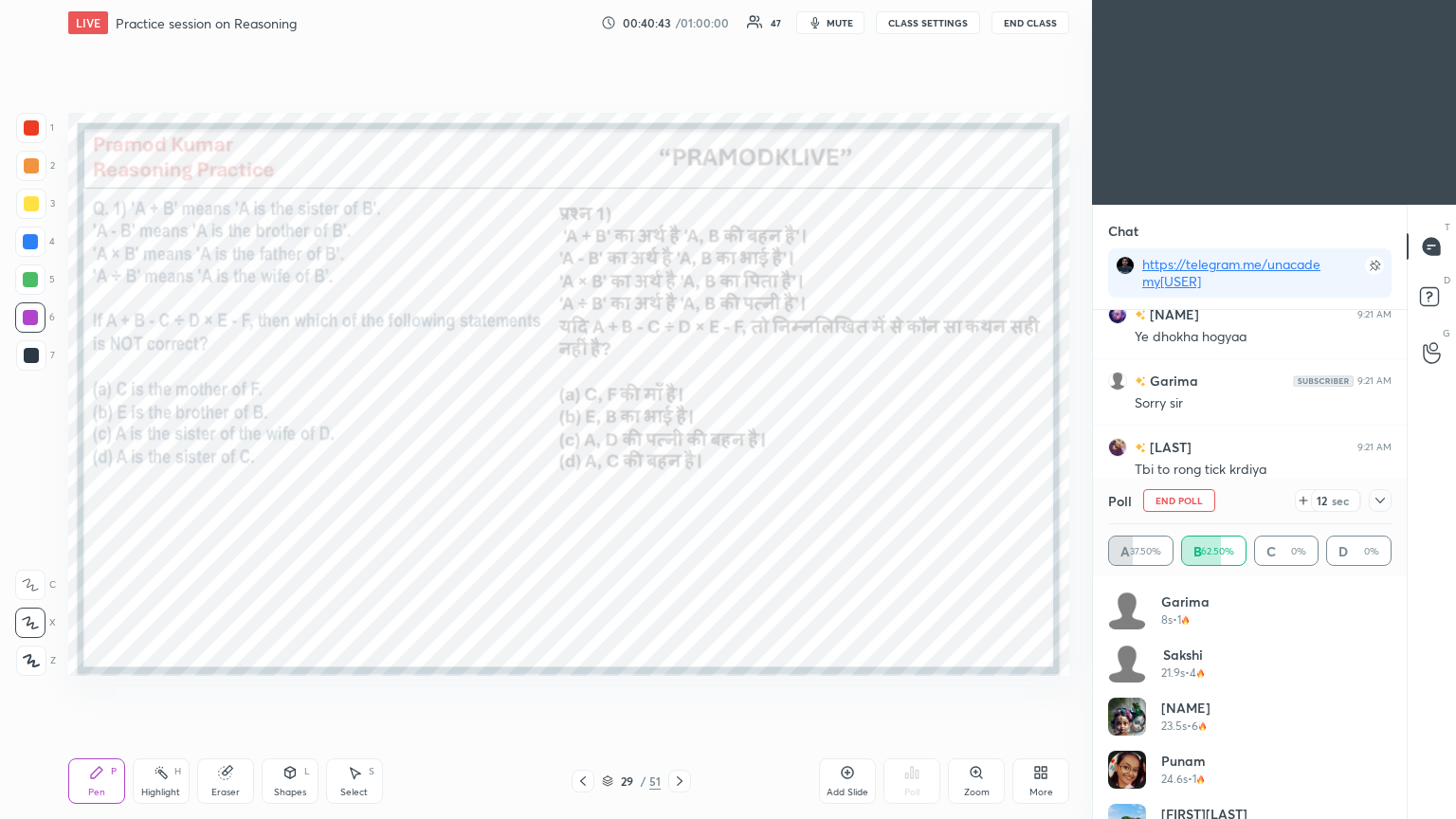 click 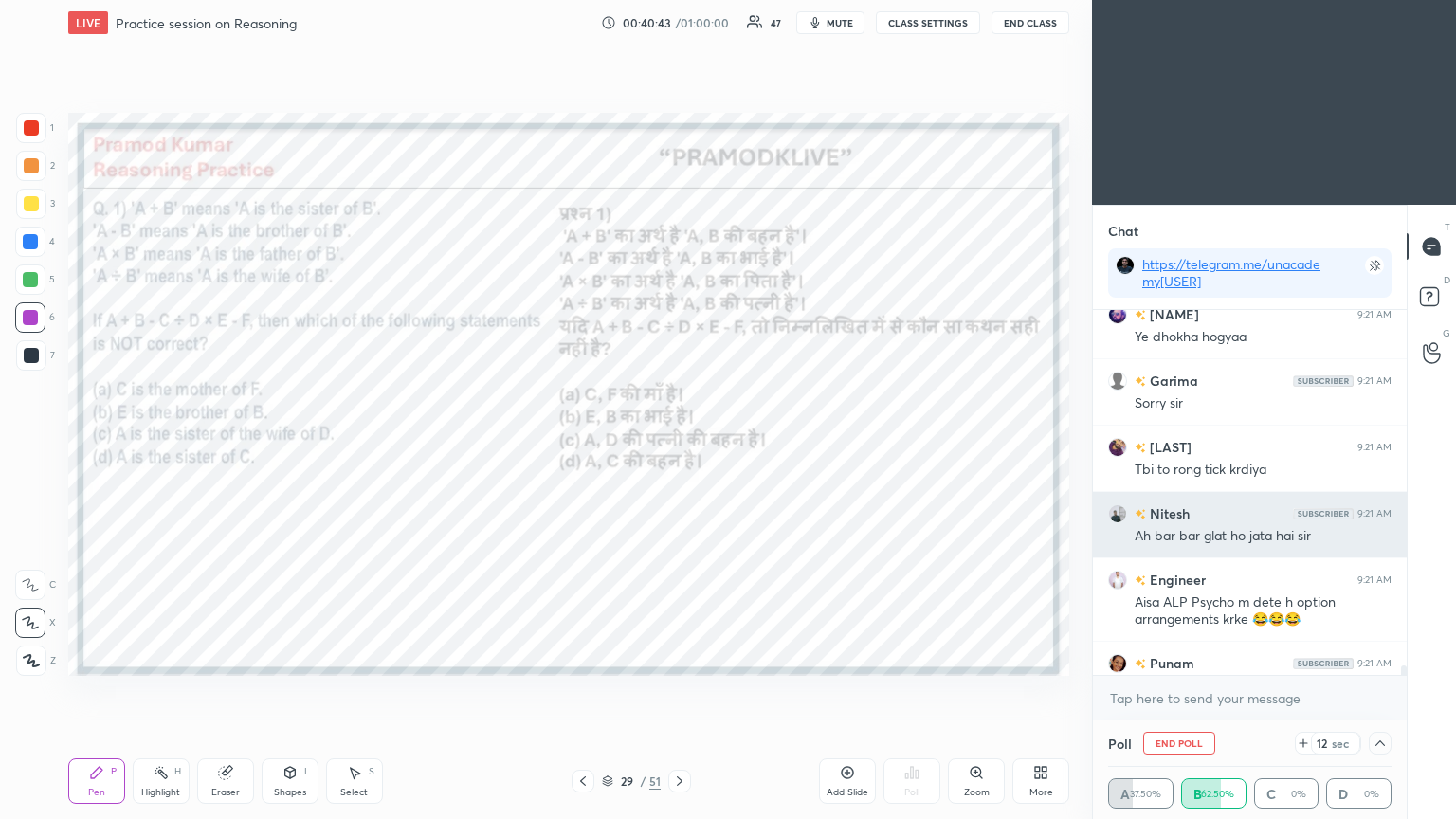 scroll, scrollTop: 0, scrollLeft: 0, axis: both 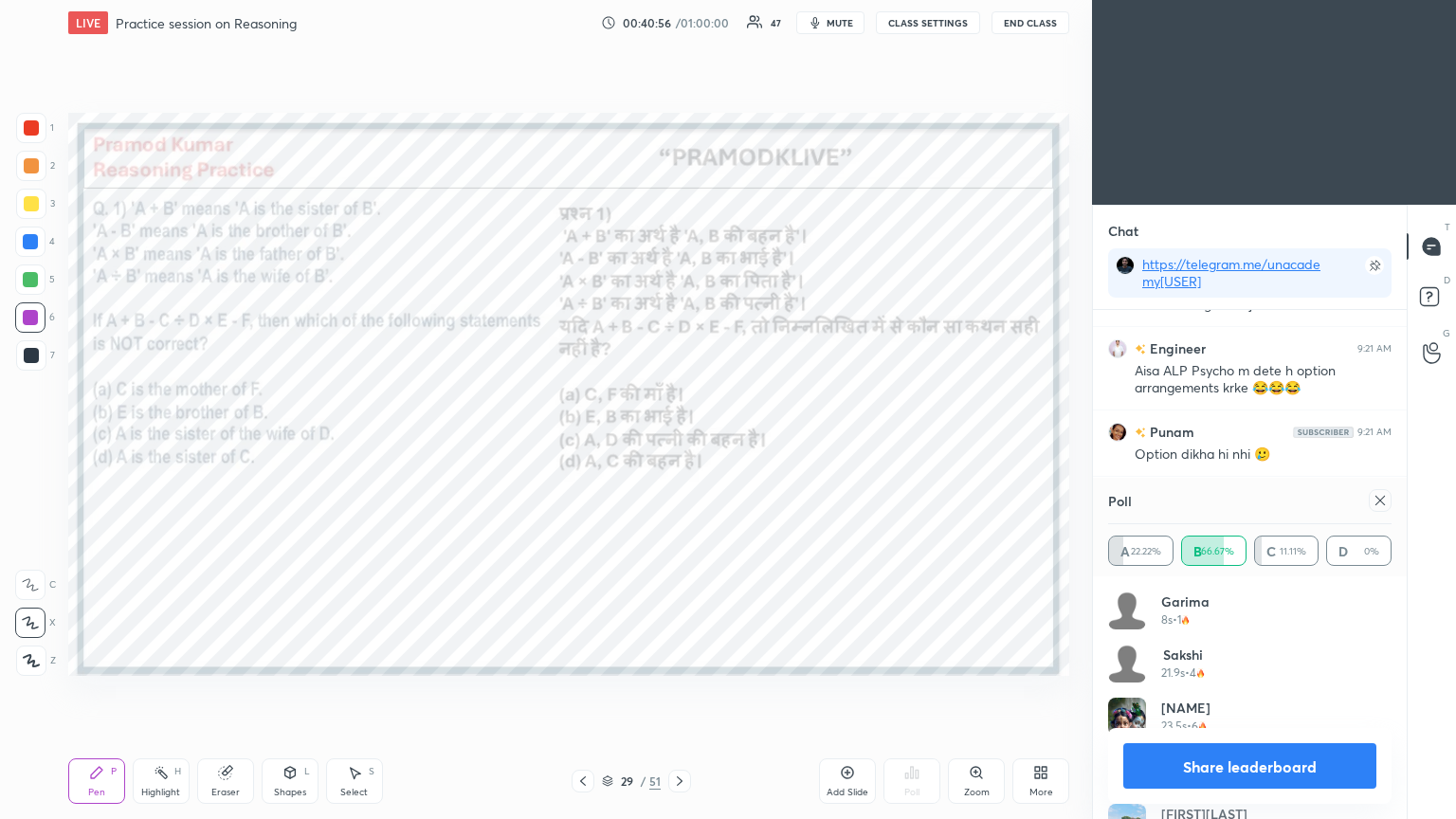 click at bounding box center (1376, 500) 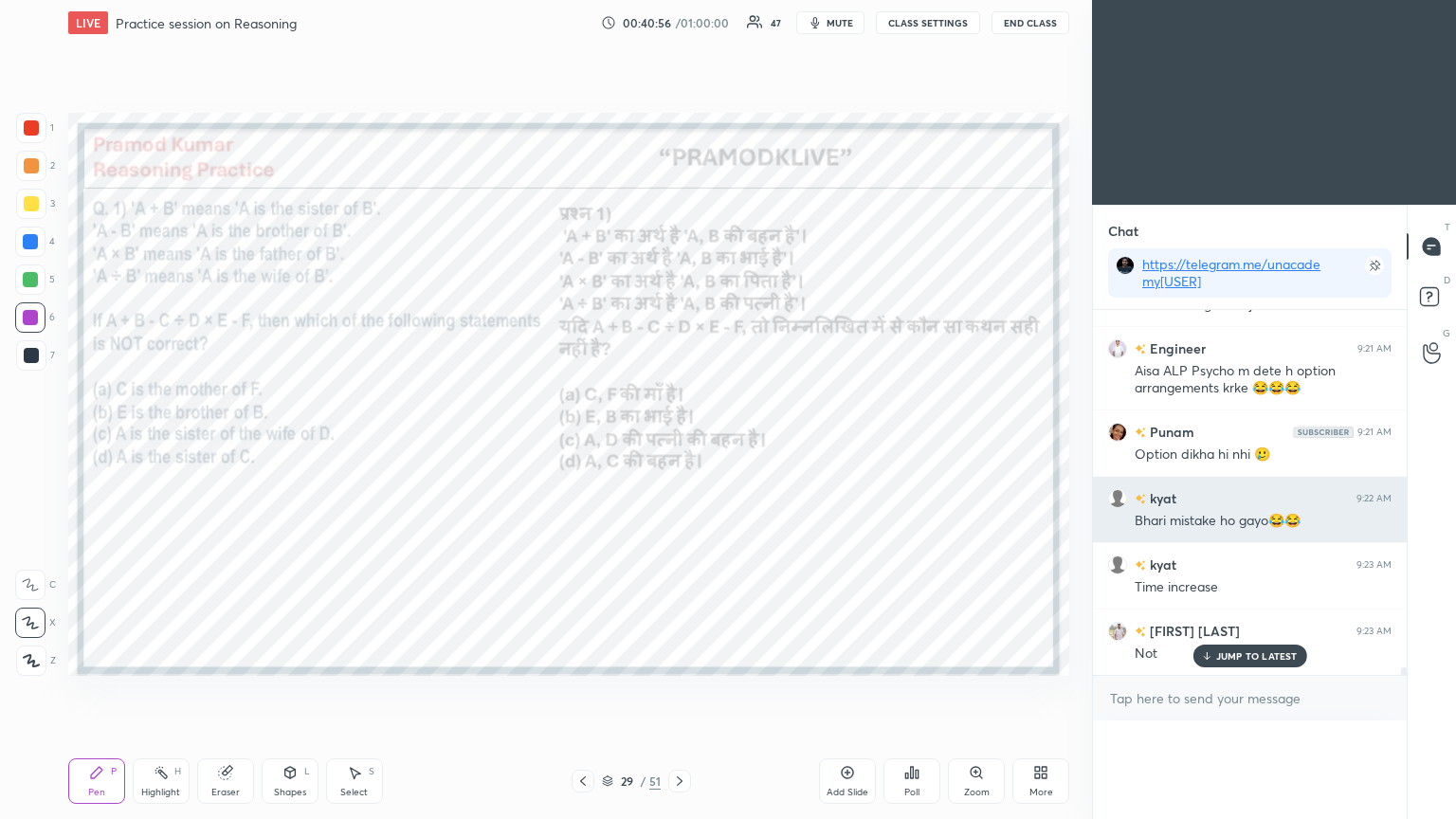 scroll, scrollTop: 143, scrollLeft: 278, axis: both 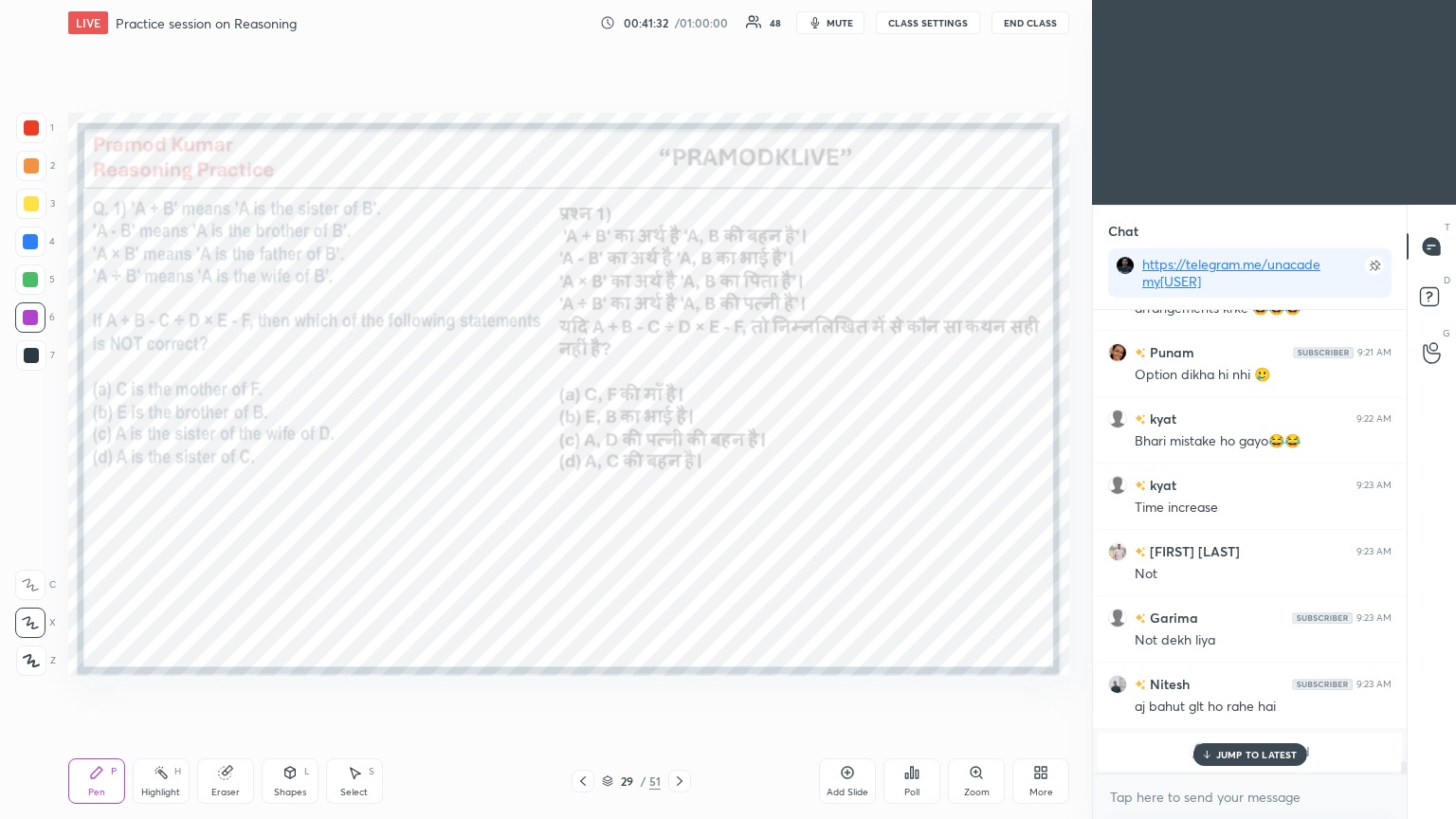 click on "JUMP TO LATEST" at bounding box center (1257, 755) 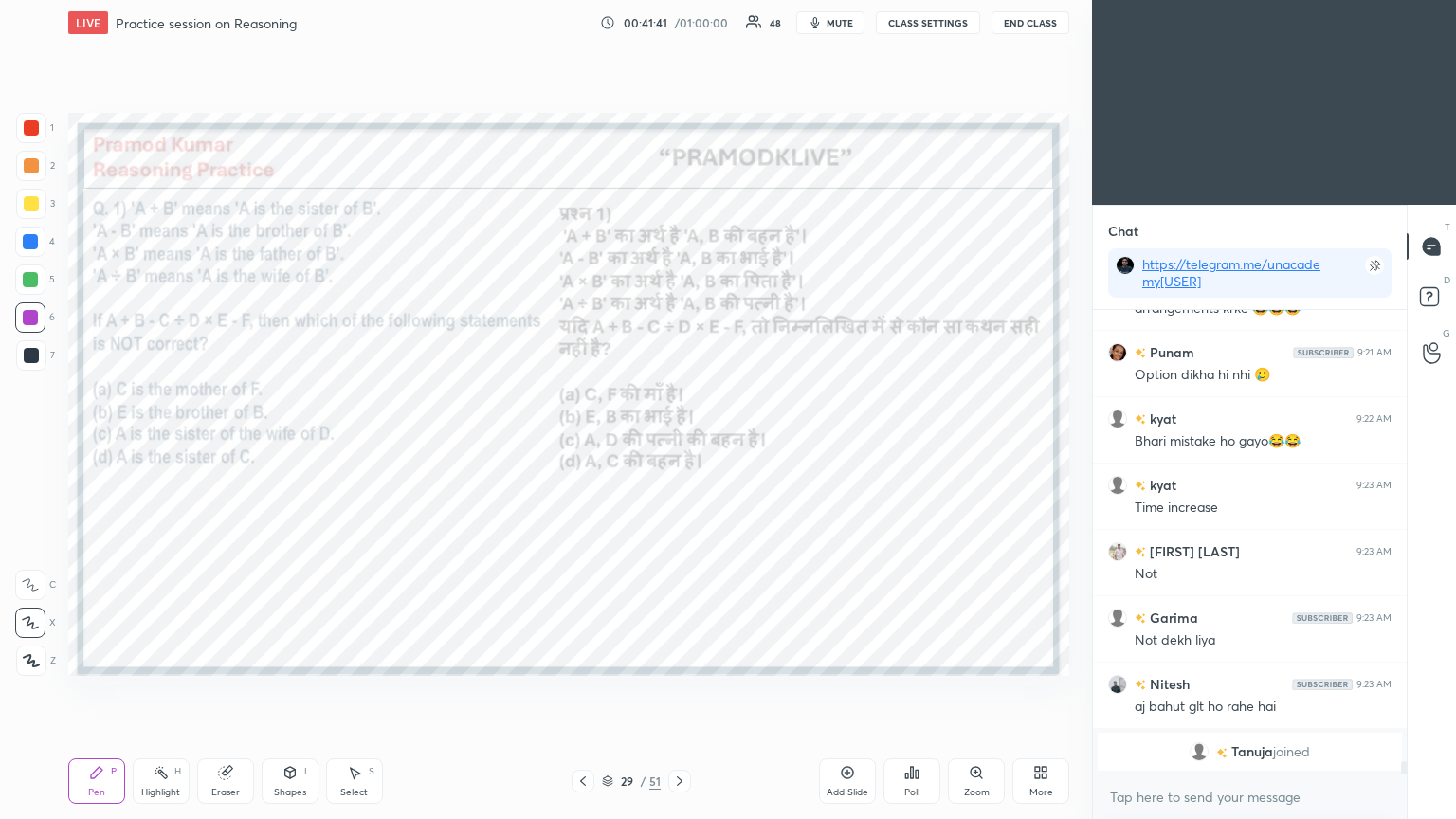 click at bounding box center (30, 242) 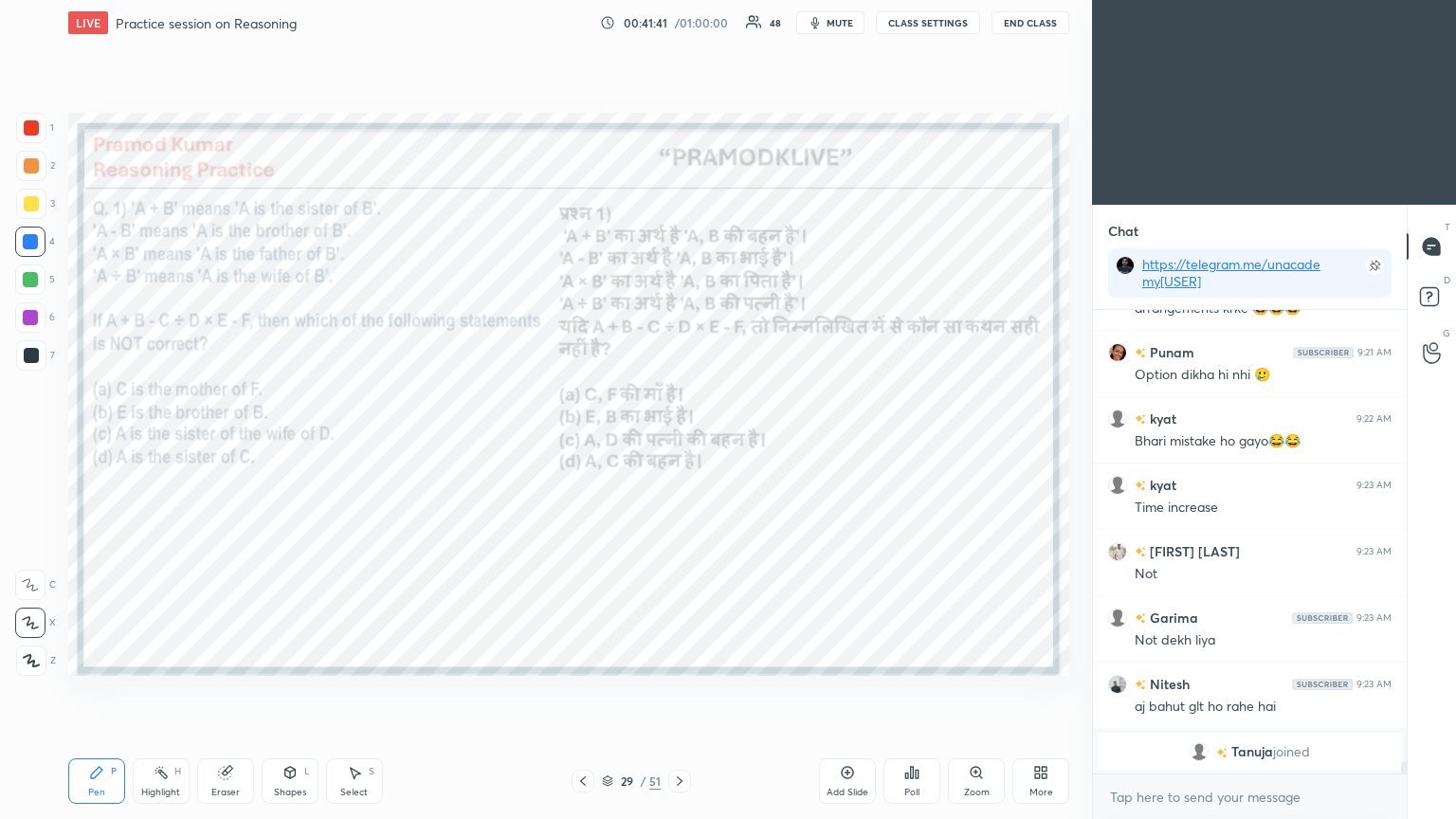 click at bounding box center (30, 242) 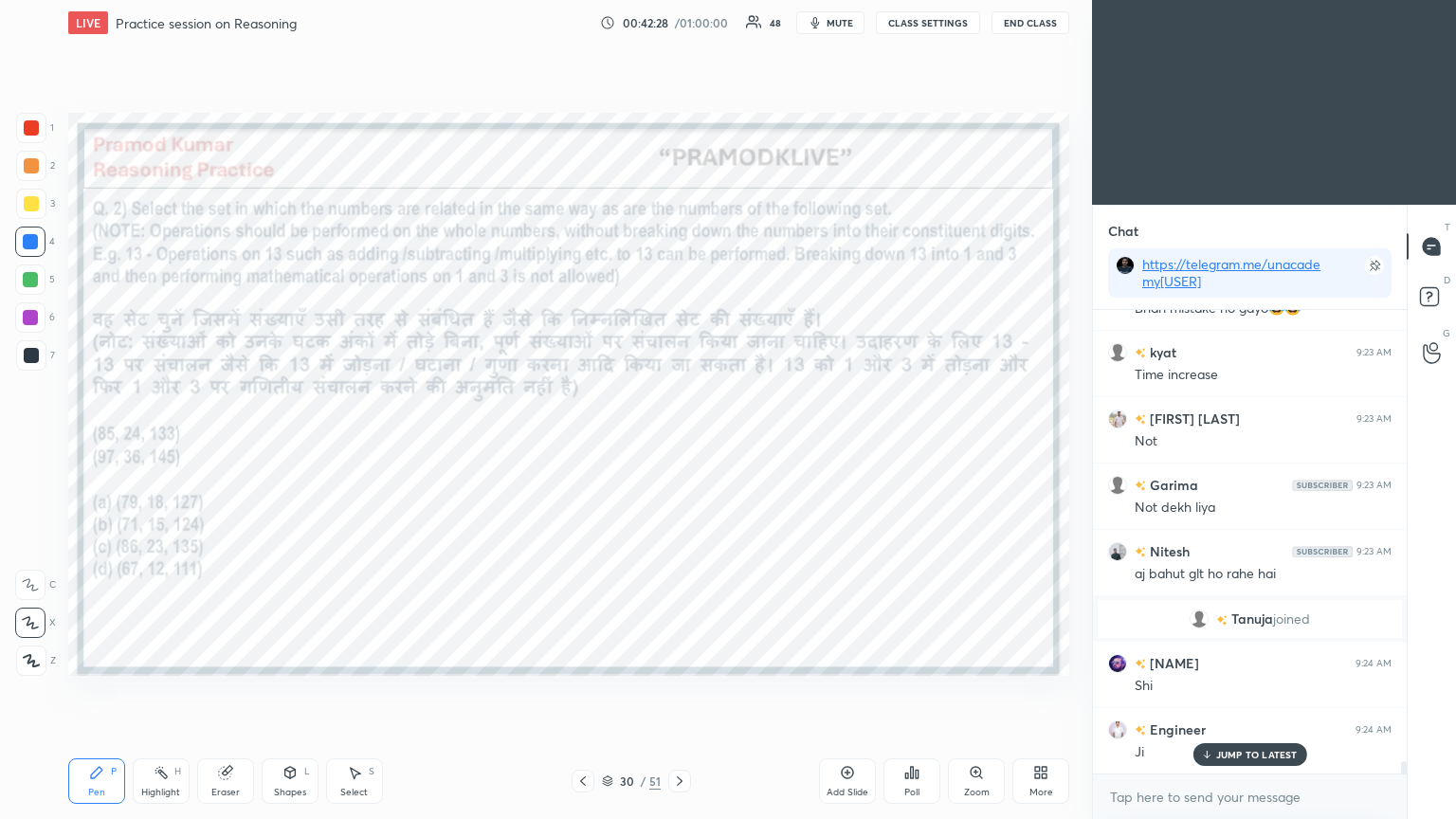 scroll, scrollTop: 17615, scrollLeft: 0, axis: vertical 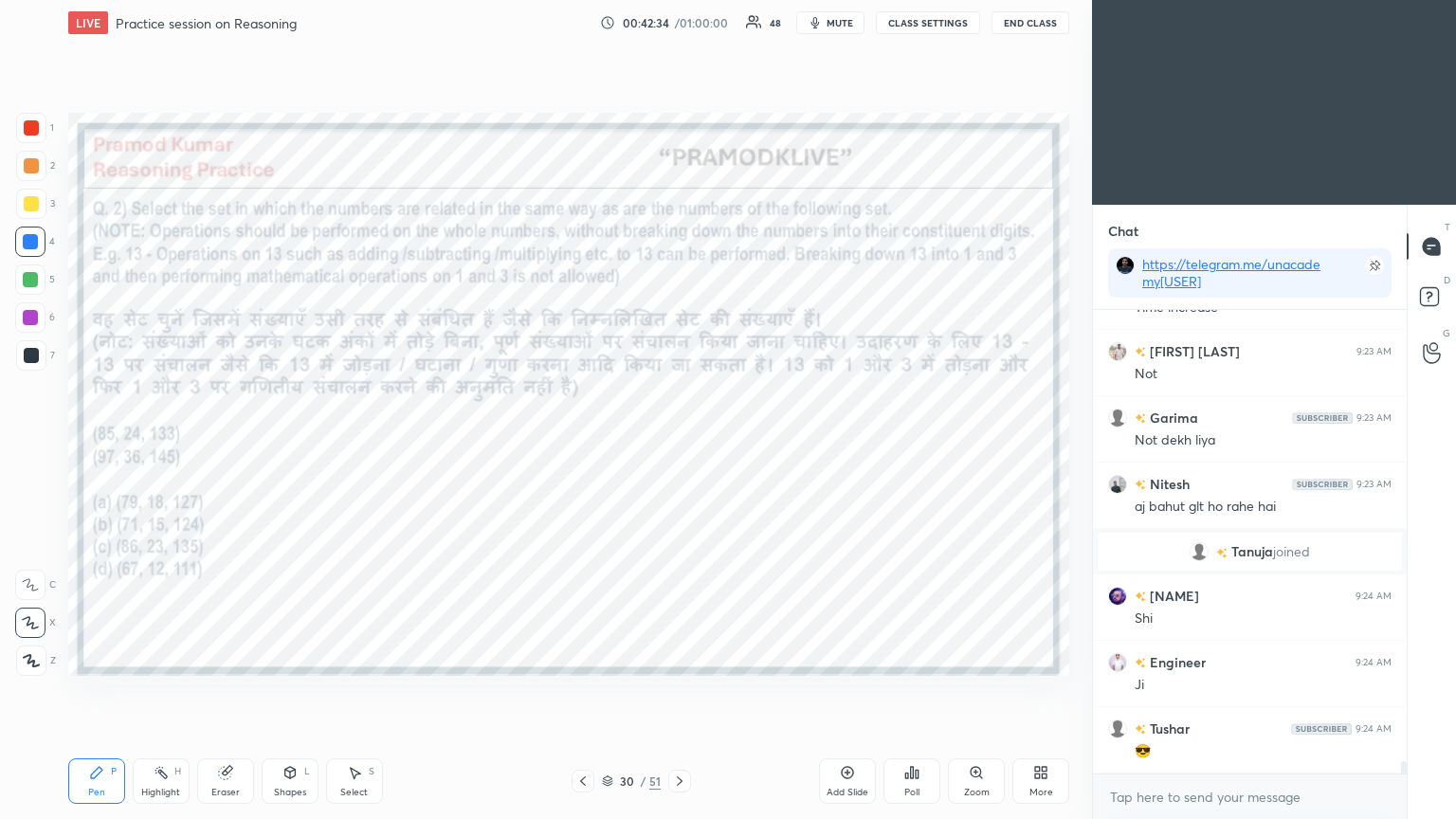 click on "Poll" at bounding box center (912, 781) 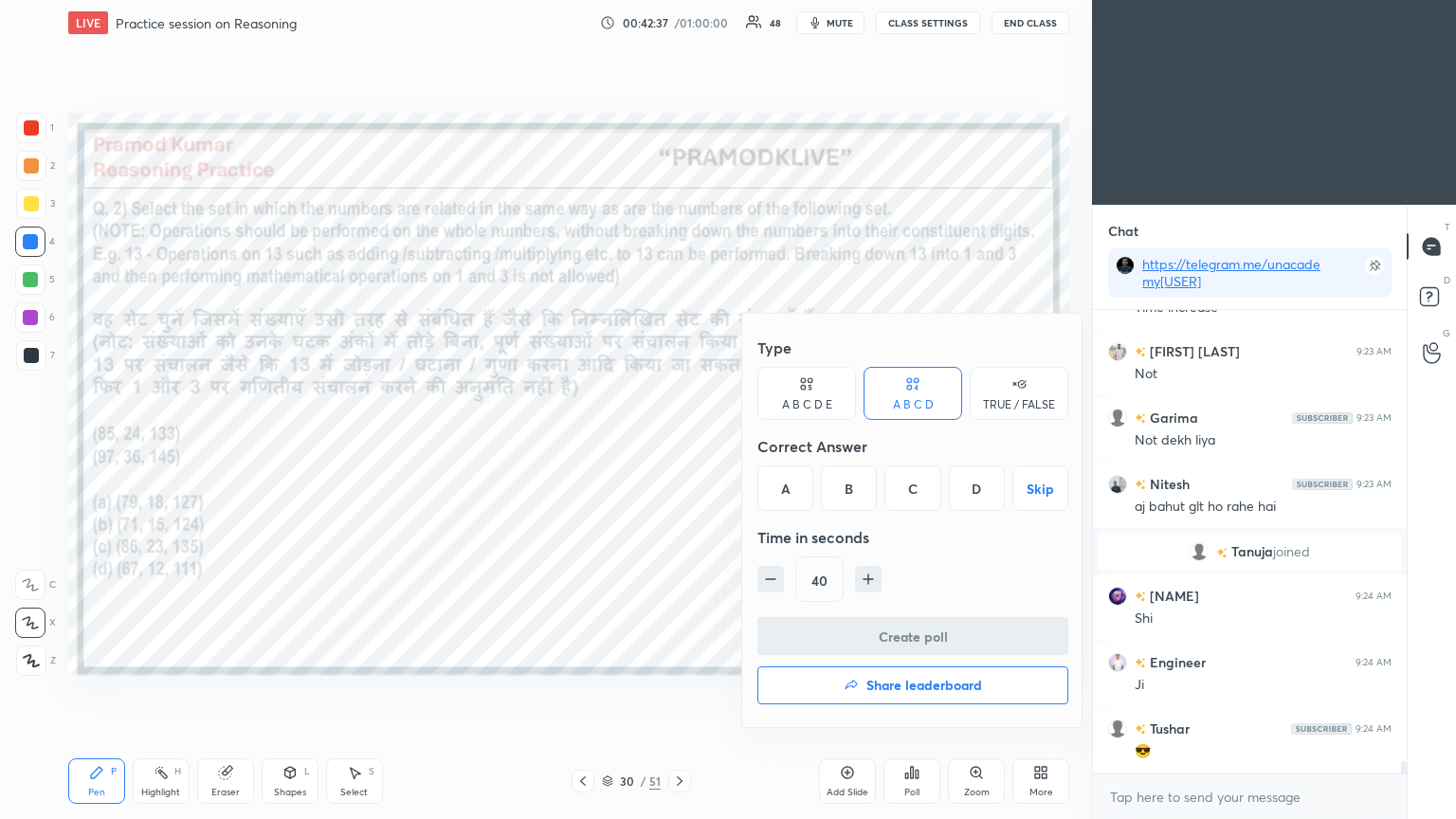 click on "A" at bounding box center [785, 488] 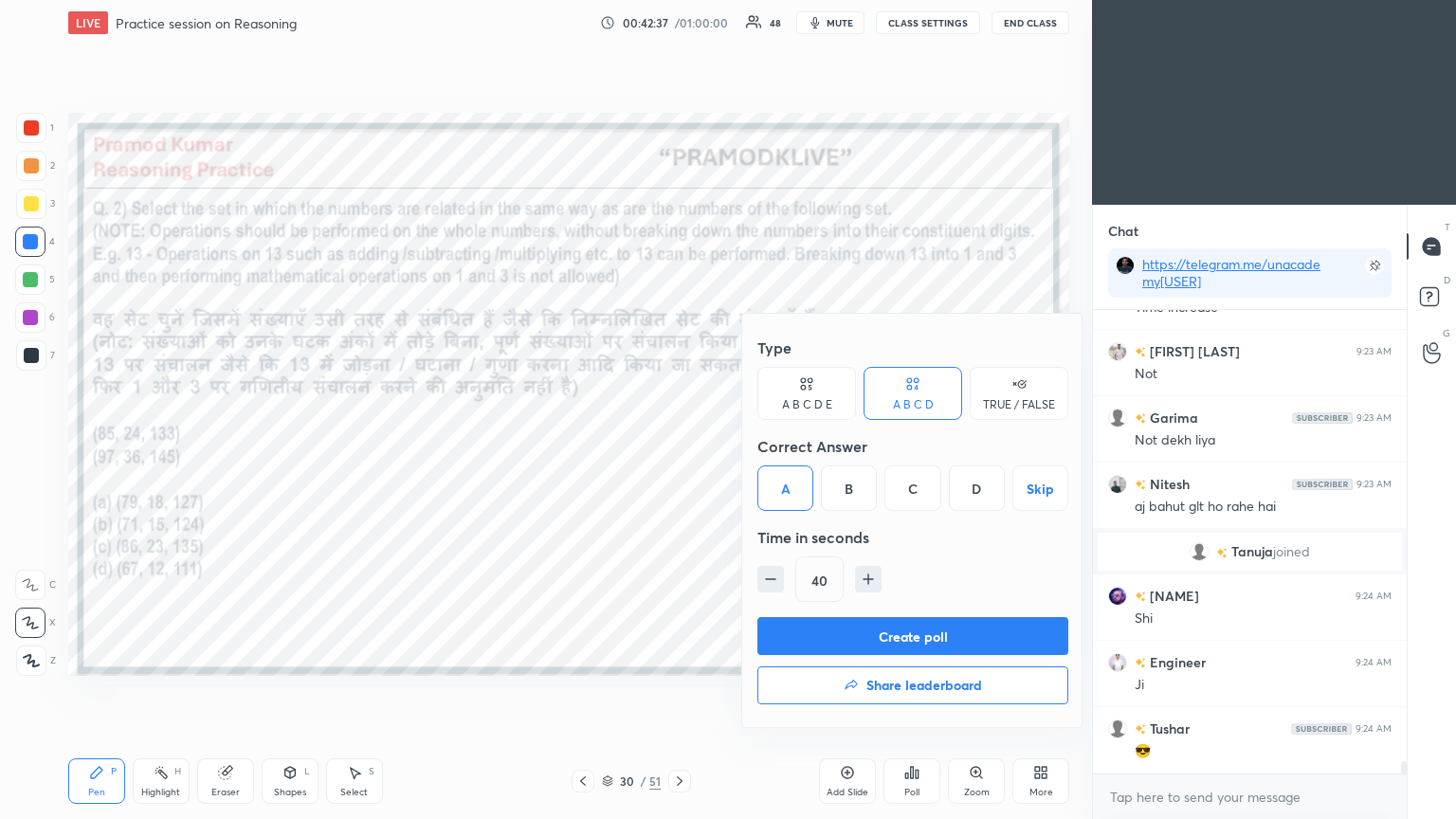 click on "Create poll" at bounding box center (913, 636) 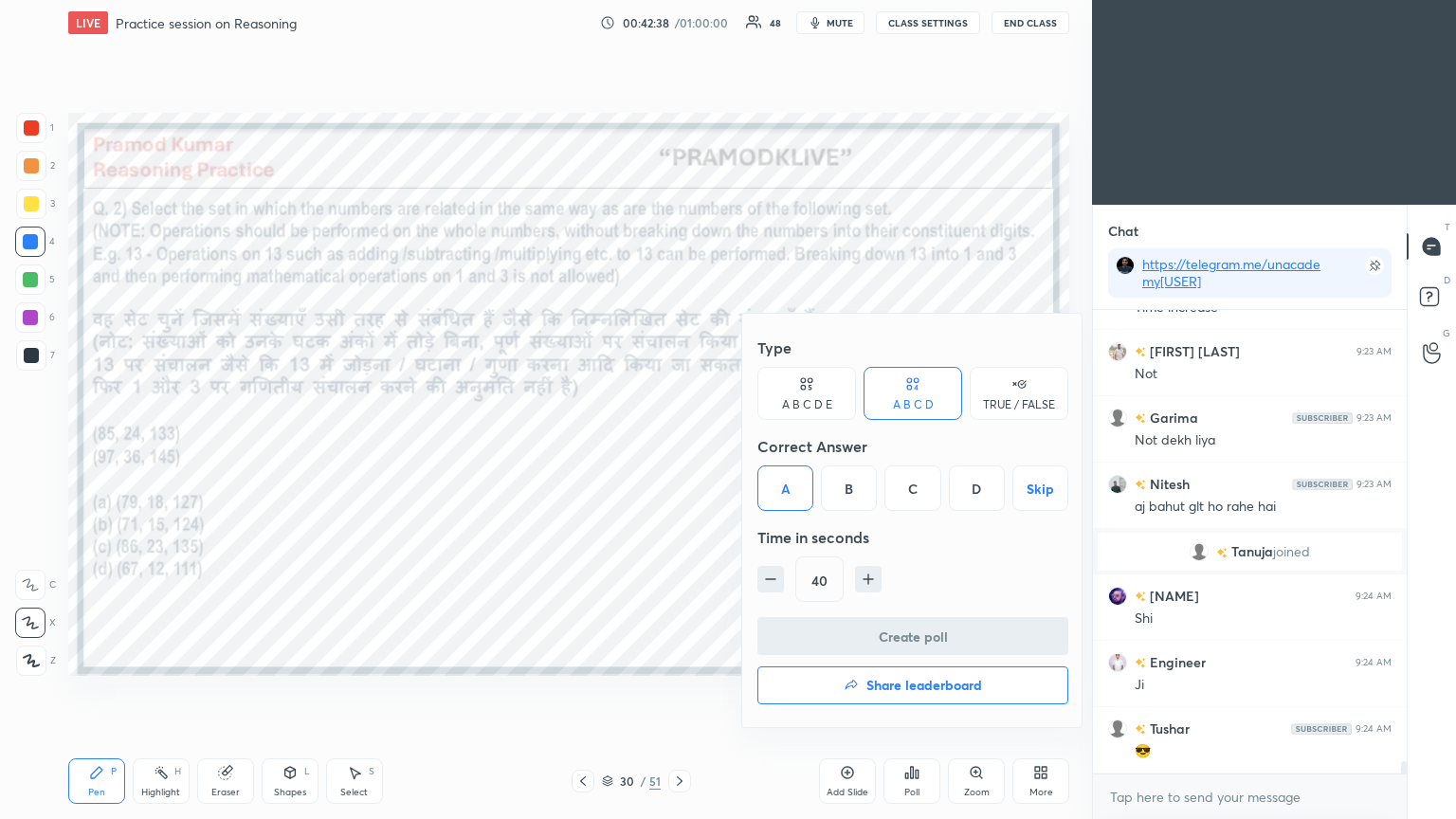 scroll, scrollTop: 281, scrollLeft: 308, axis: both 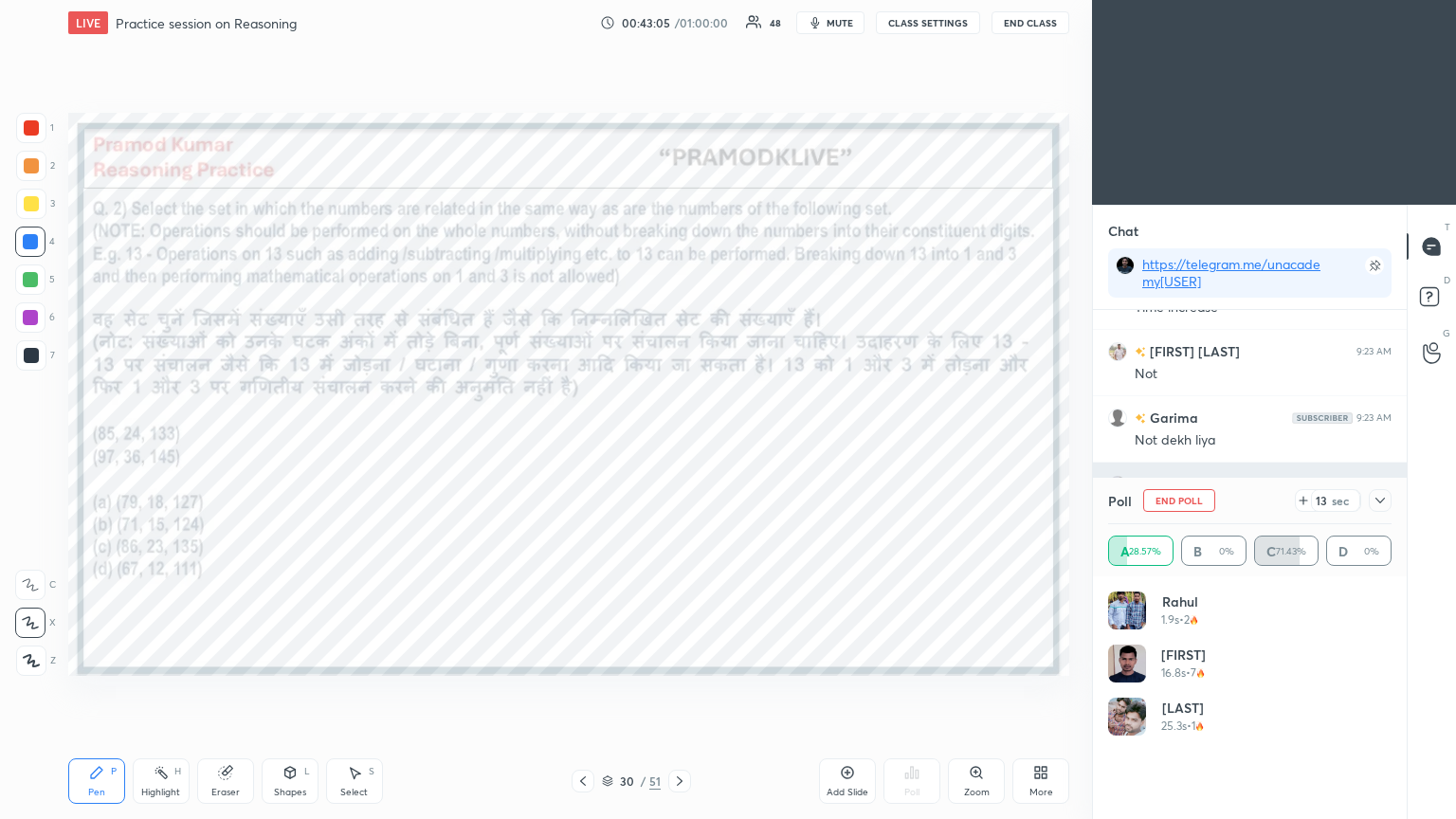 click 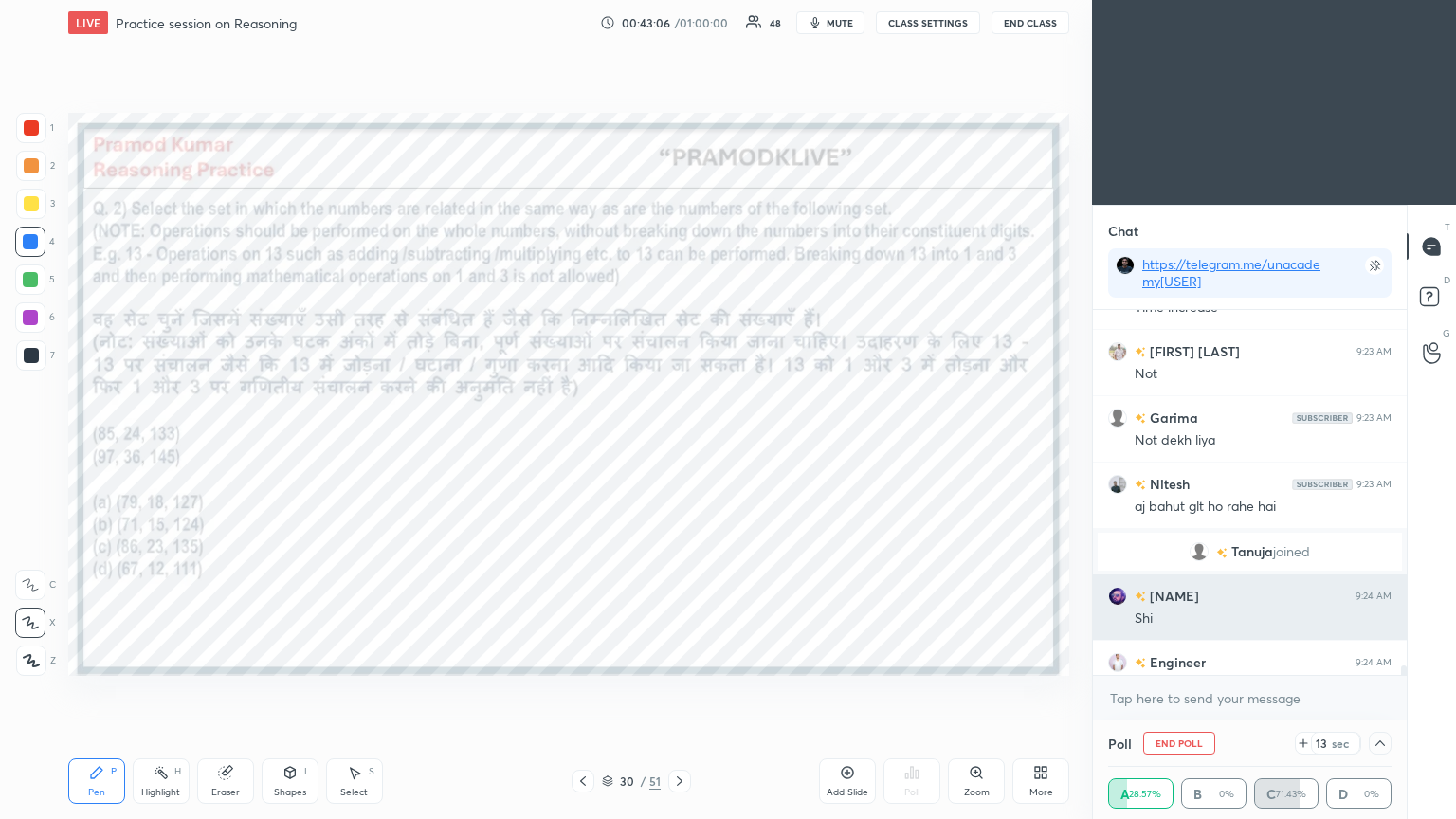 scroll, scrollTop: 0, scrollLeft: 6, axis: horizontal 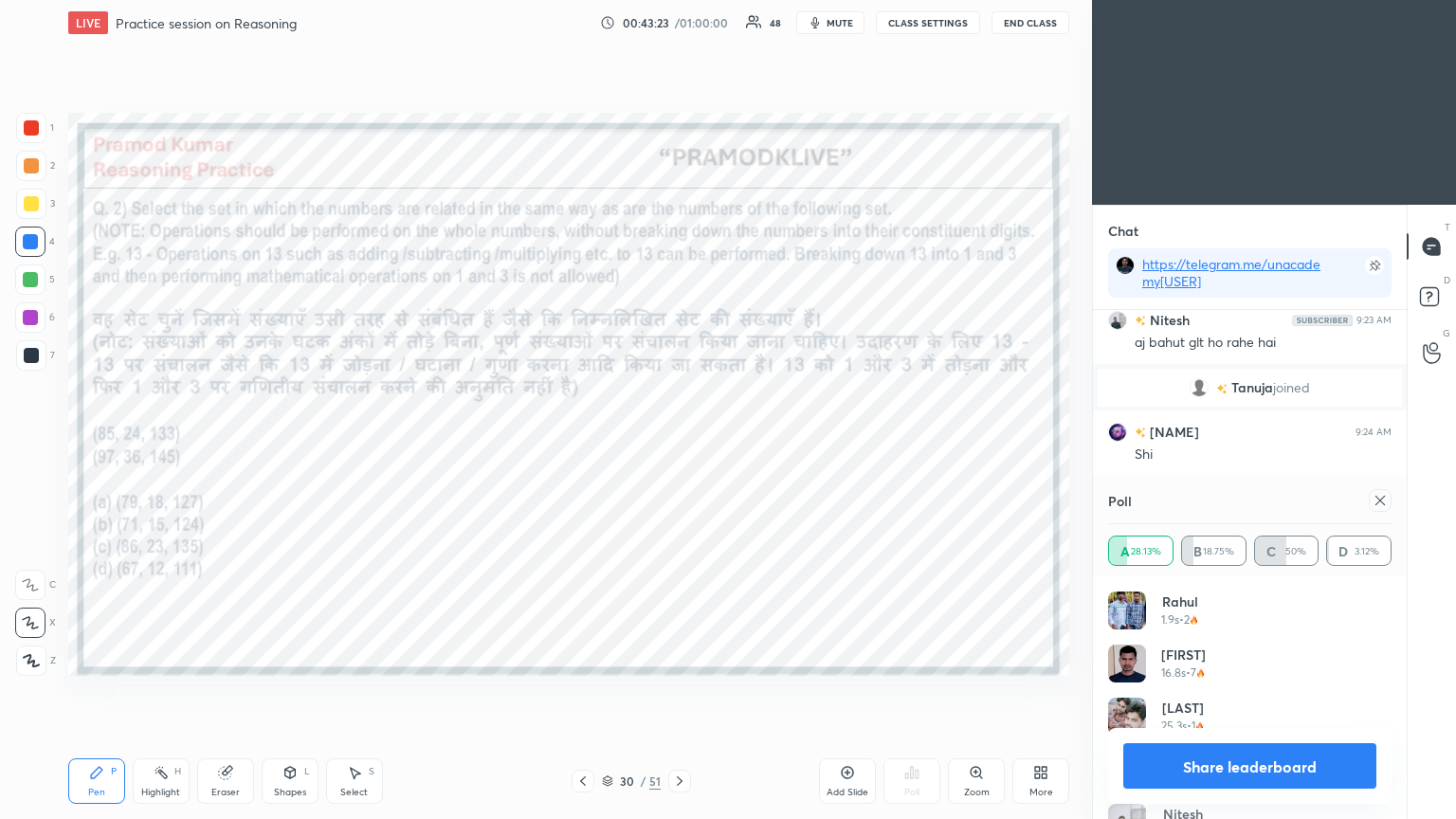 click 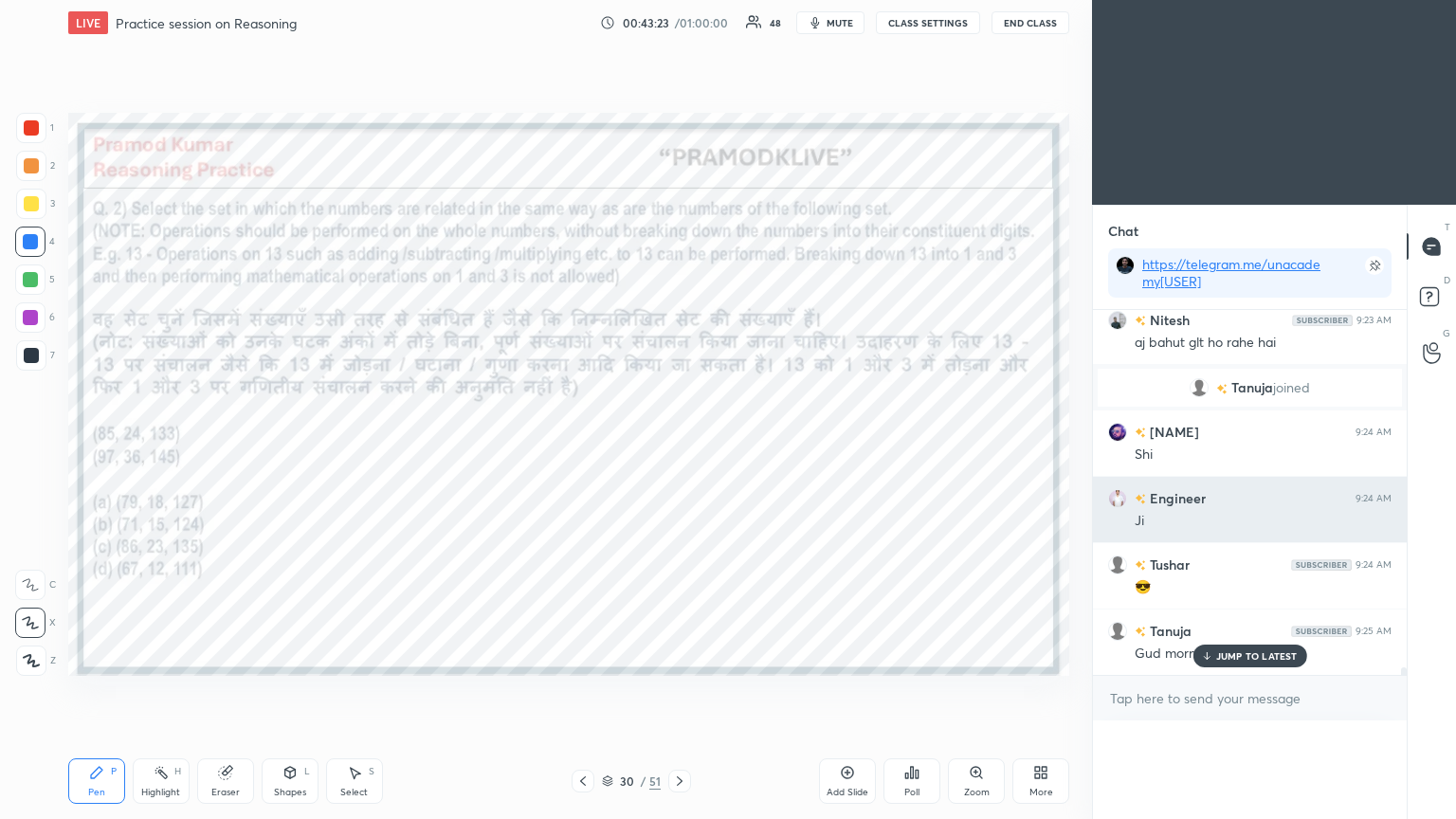 scroll, scrollTop: 0, scrollLeft: 0, axis: both 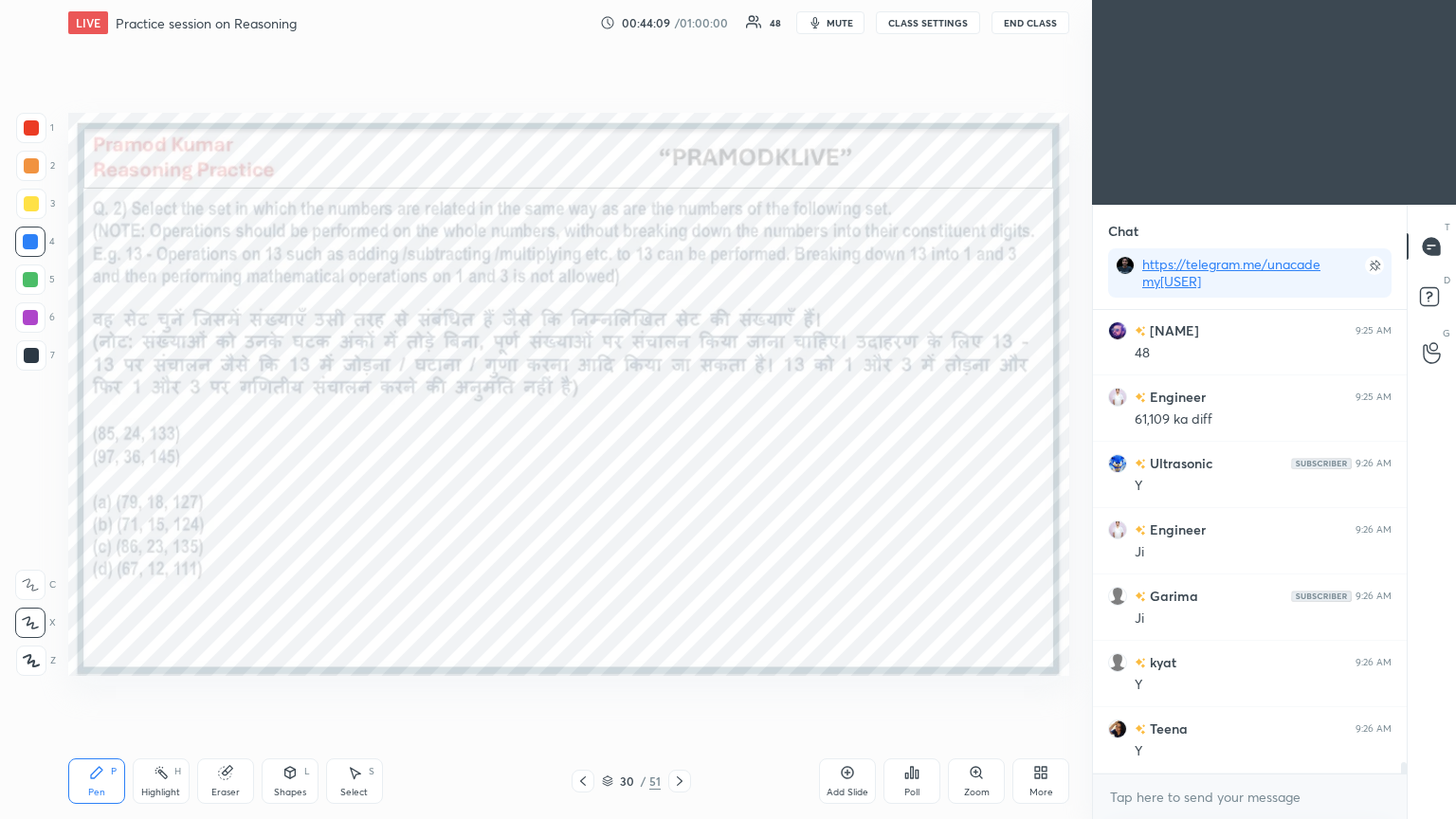 click 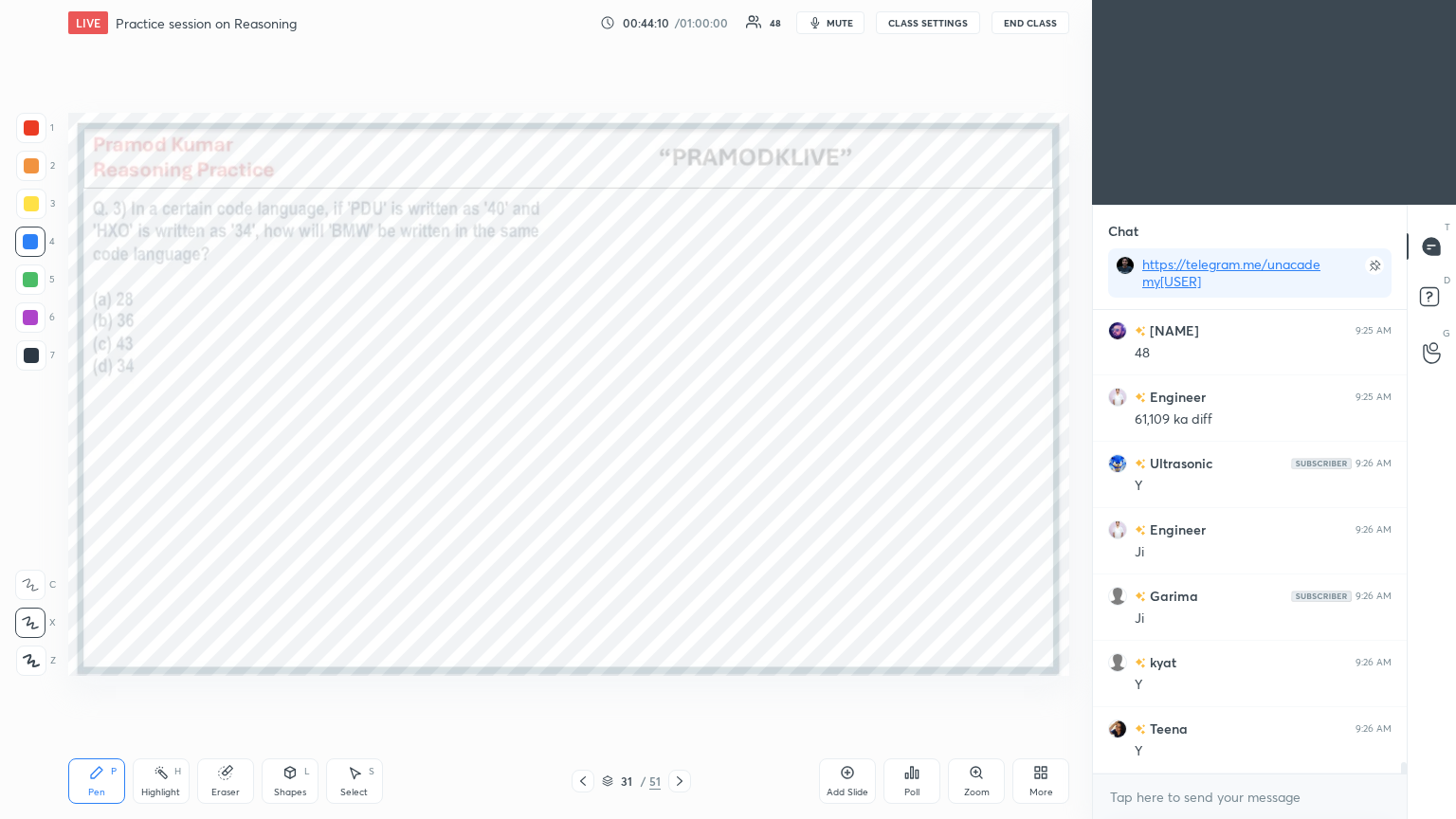 scroll, scrollTop: 18211, scrollLeft: 0, axis: vertical 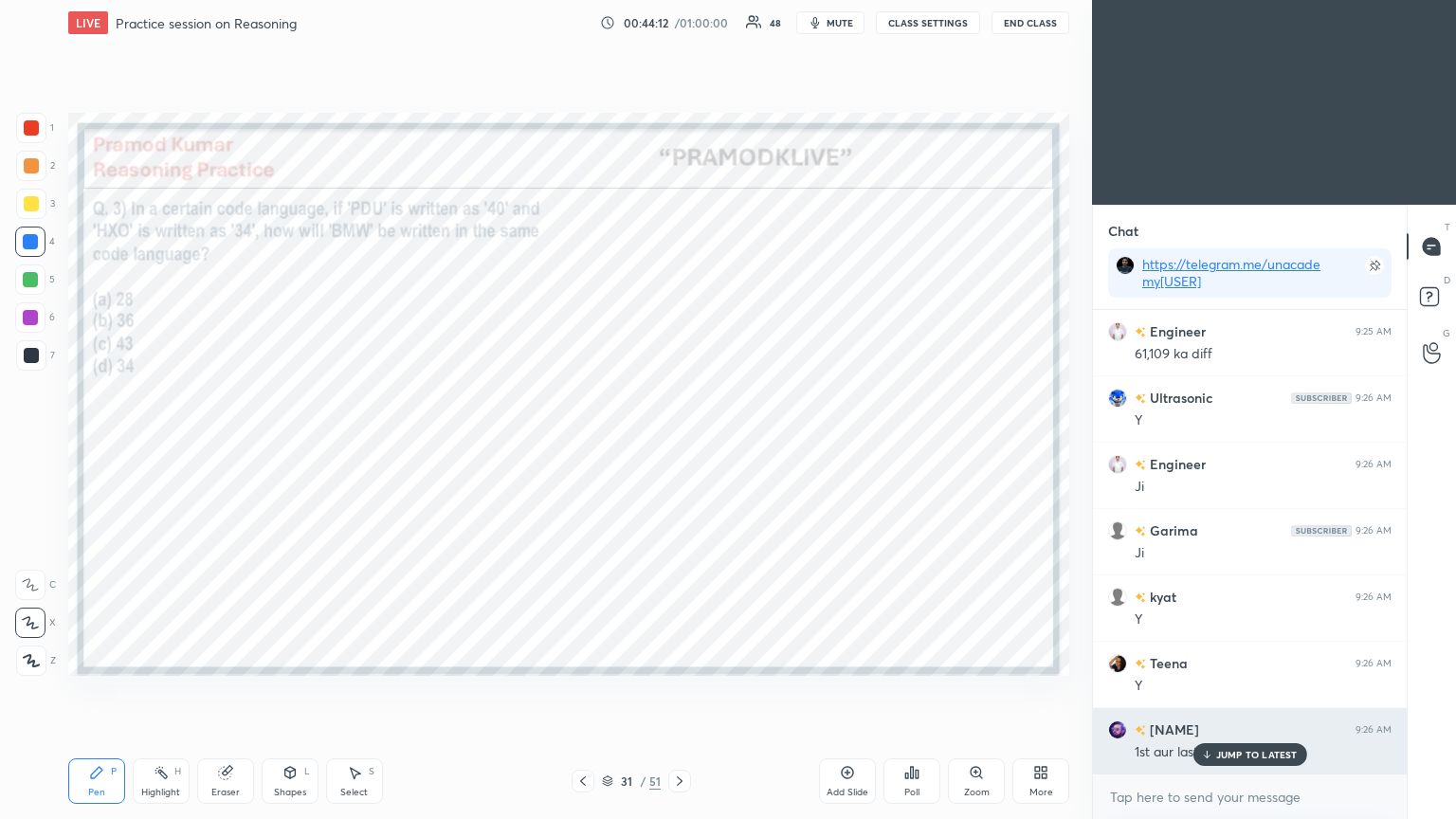 click on "JUMP TO LATEST" at bounding box center (1249, 755) 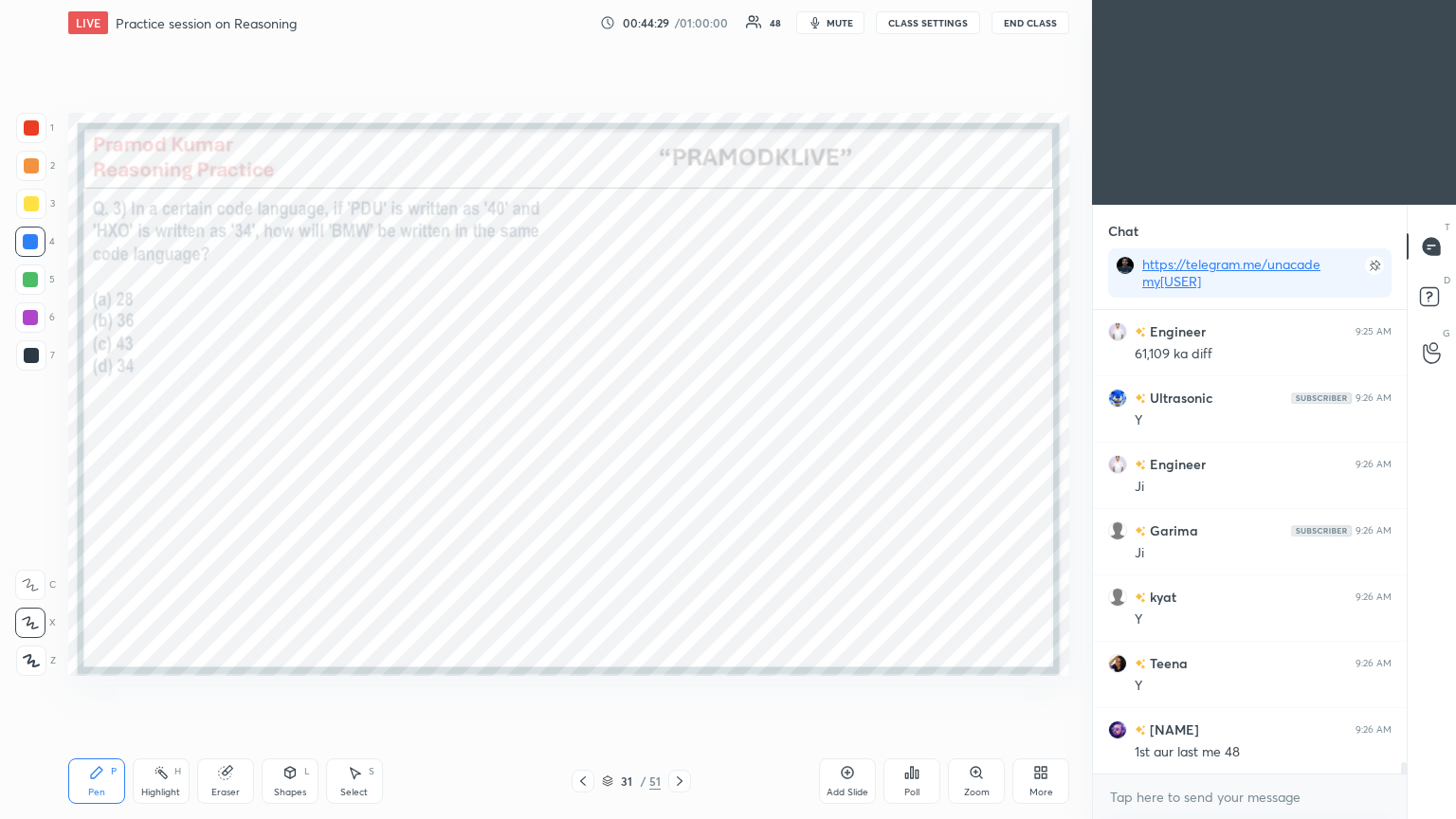 click on "Poll" at bounding box center (912, 781) 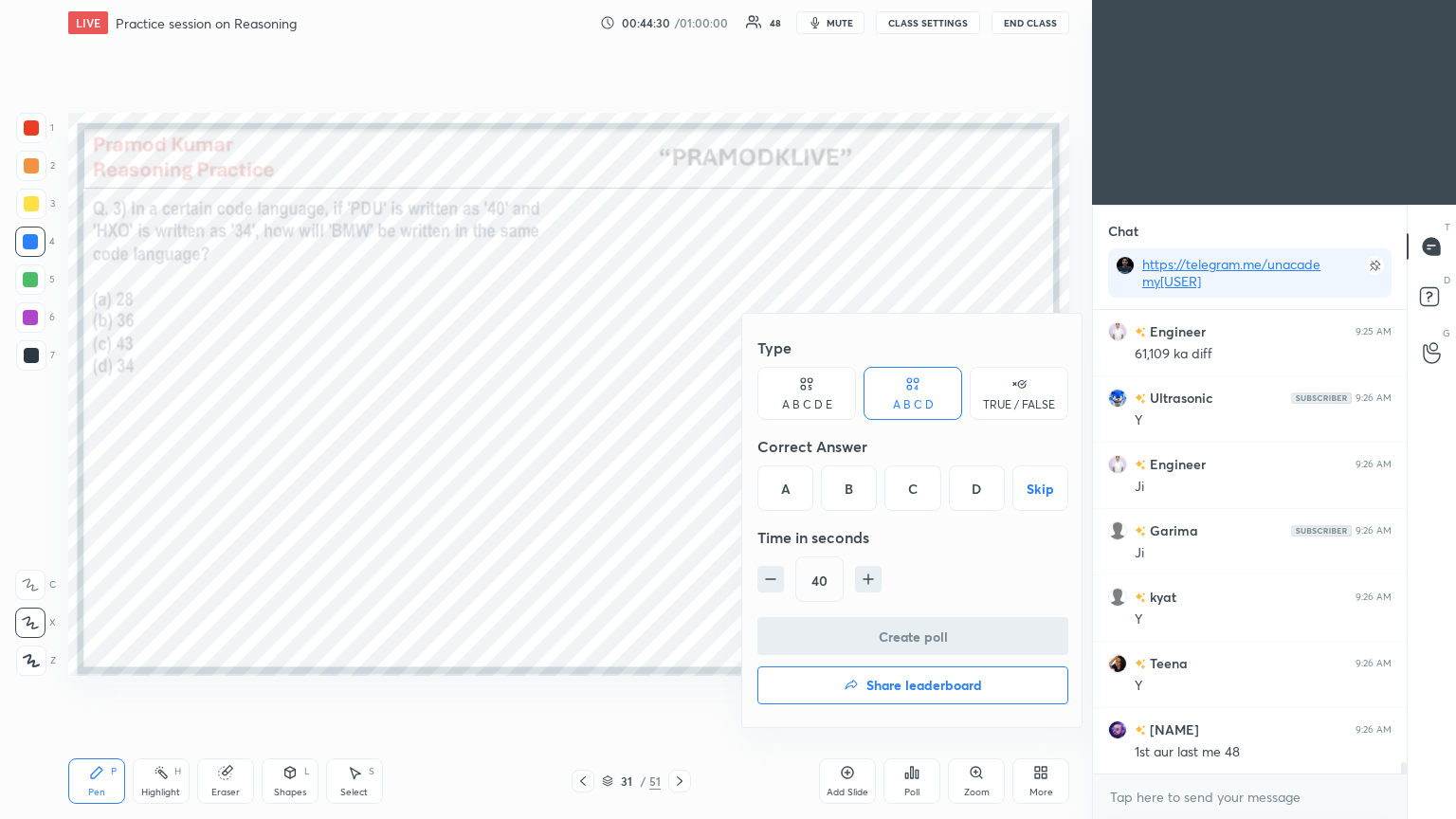 click on "C" at bounding box center (912, 488) 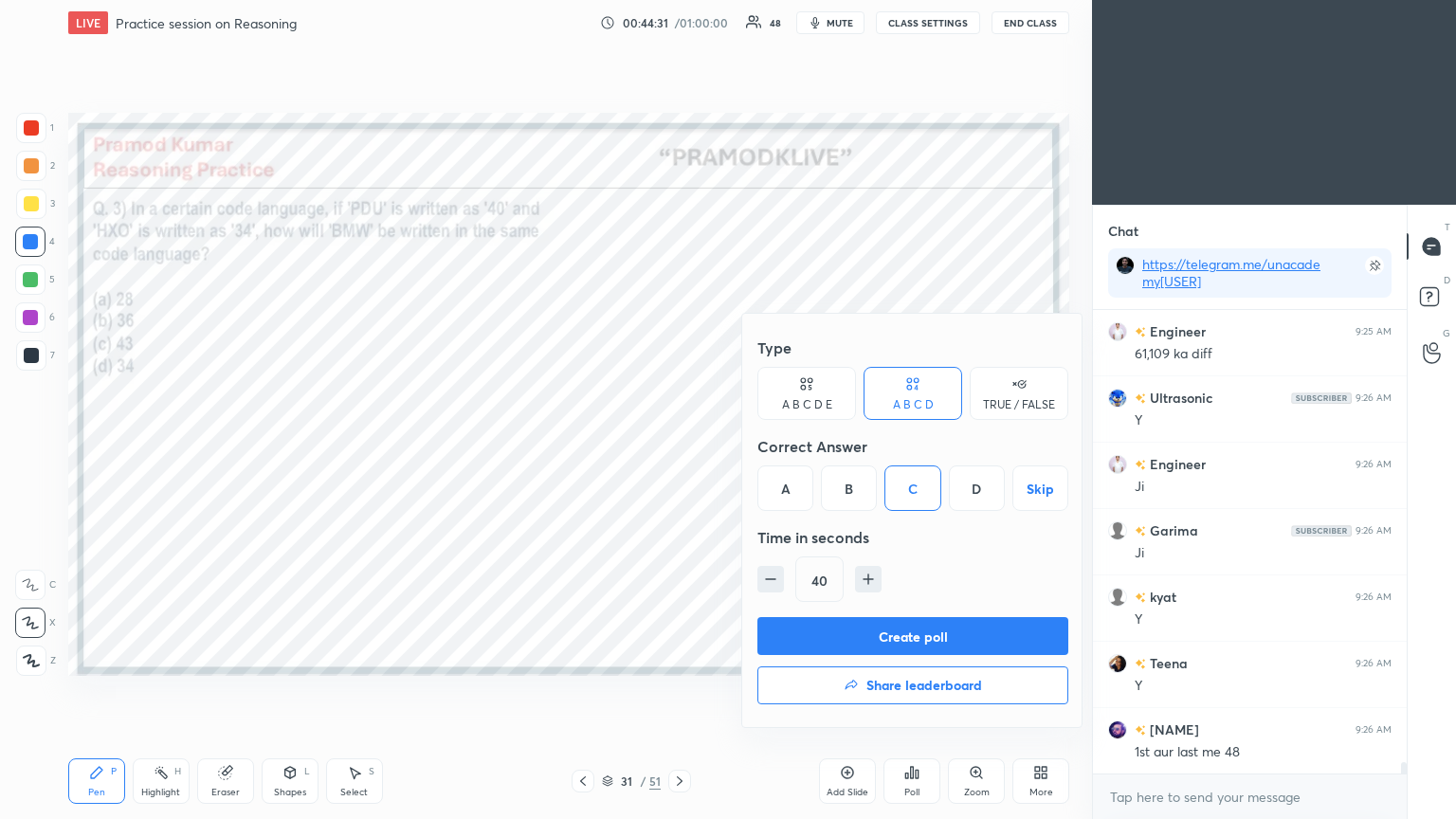 click on "Create poll" at bounding box center [913, 636] 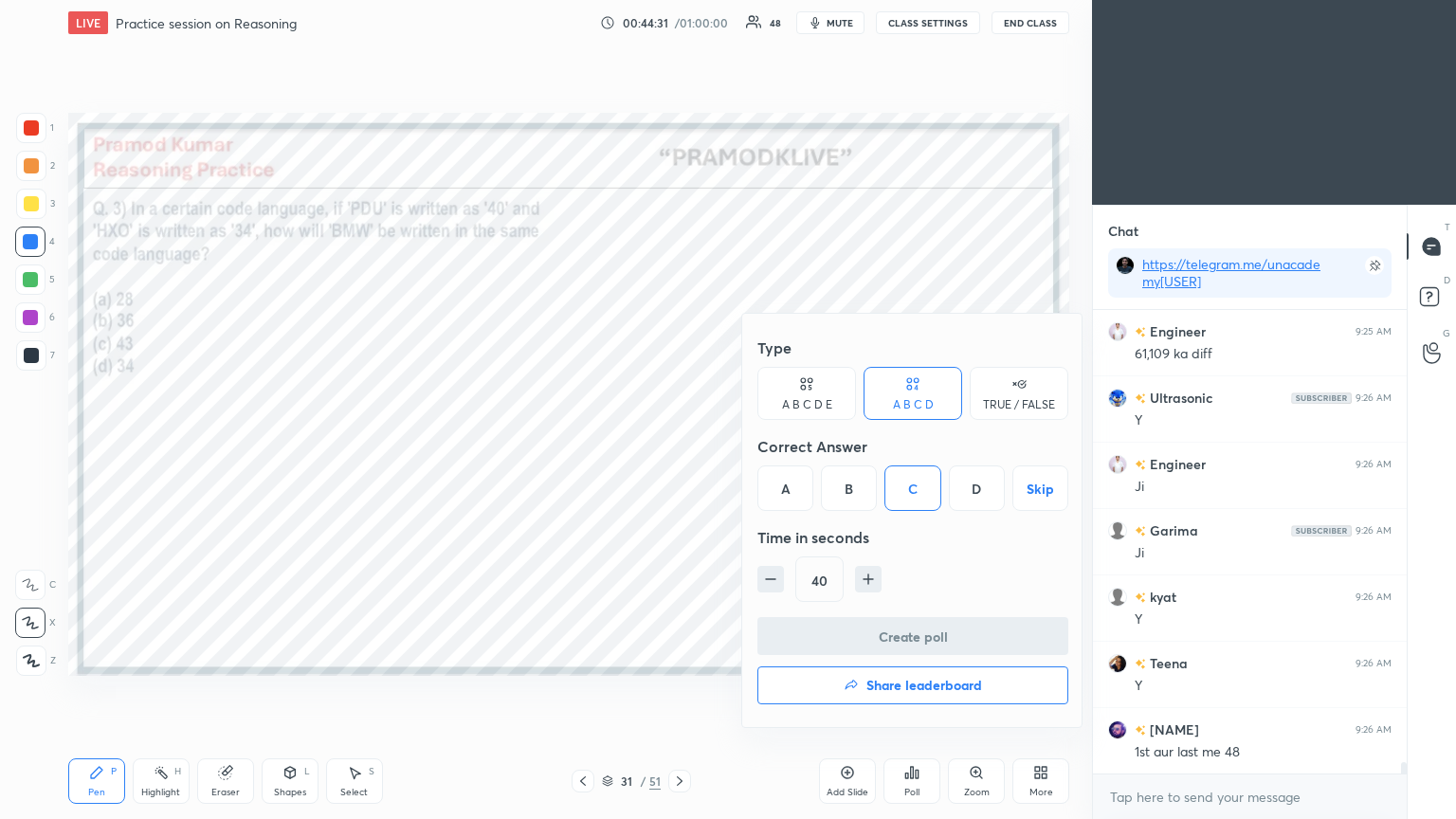 scroll, scrollTop: 237, scrollLeft: 308, axis: both 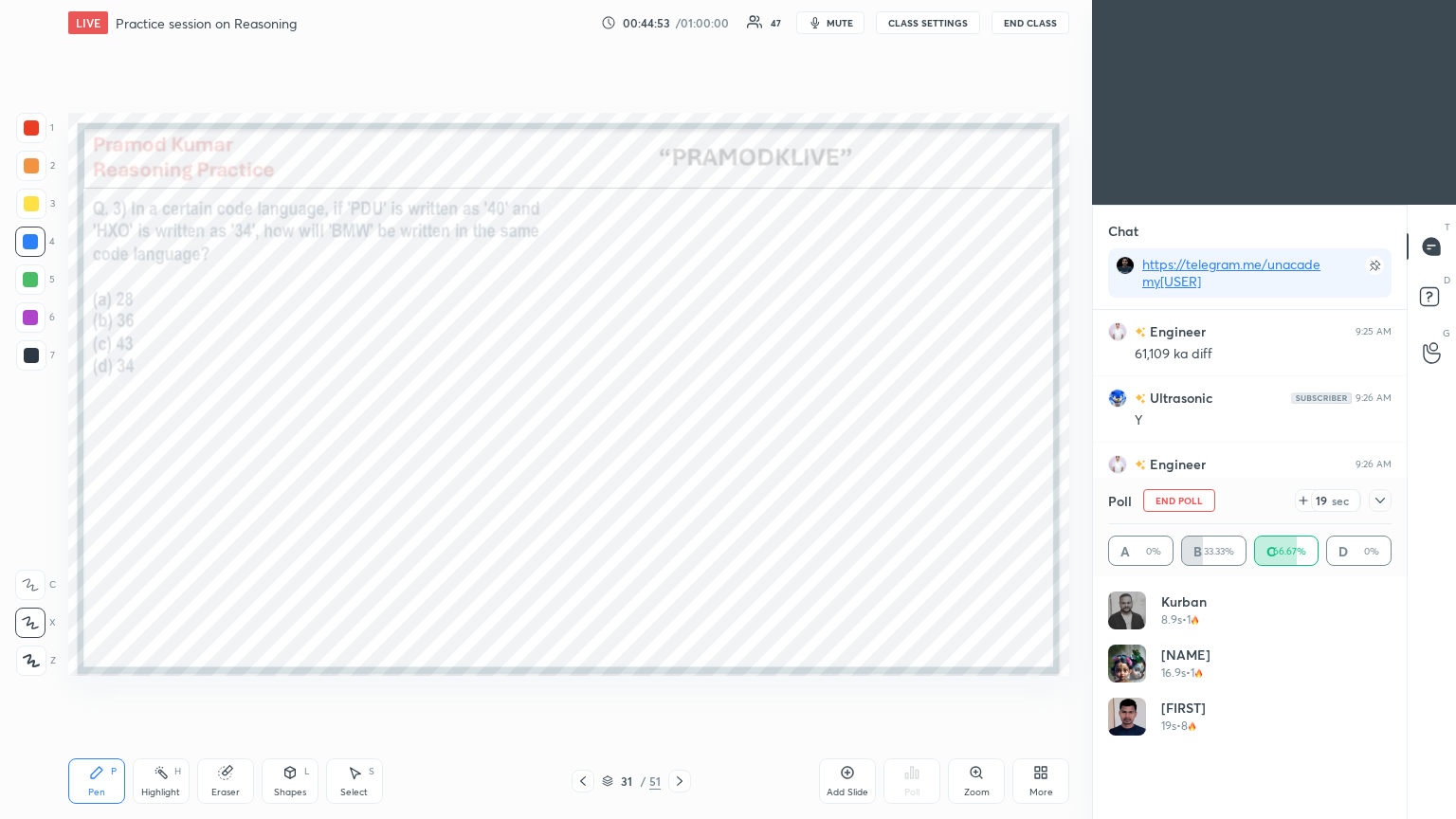 click 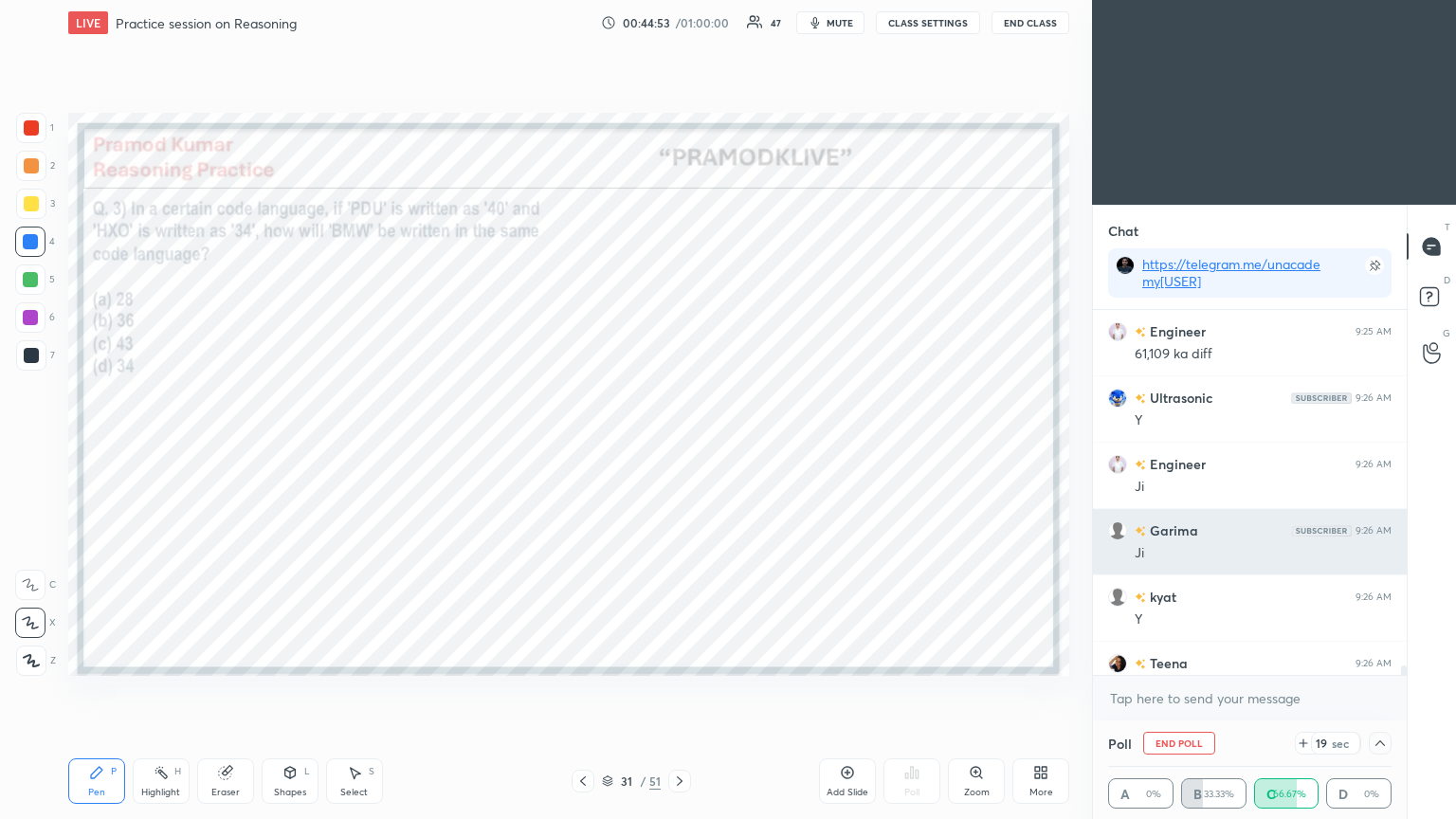 scroll, scrollTop: 174, scrollLeft: 278, axis: both 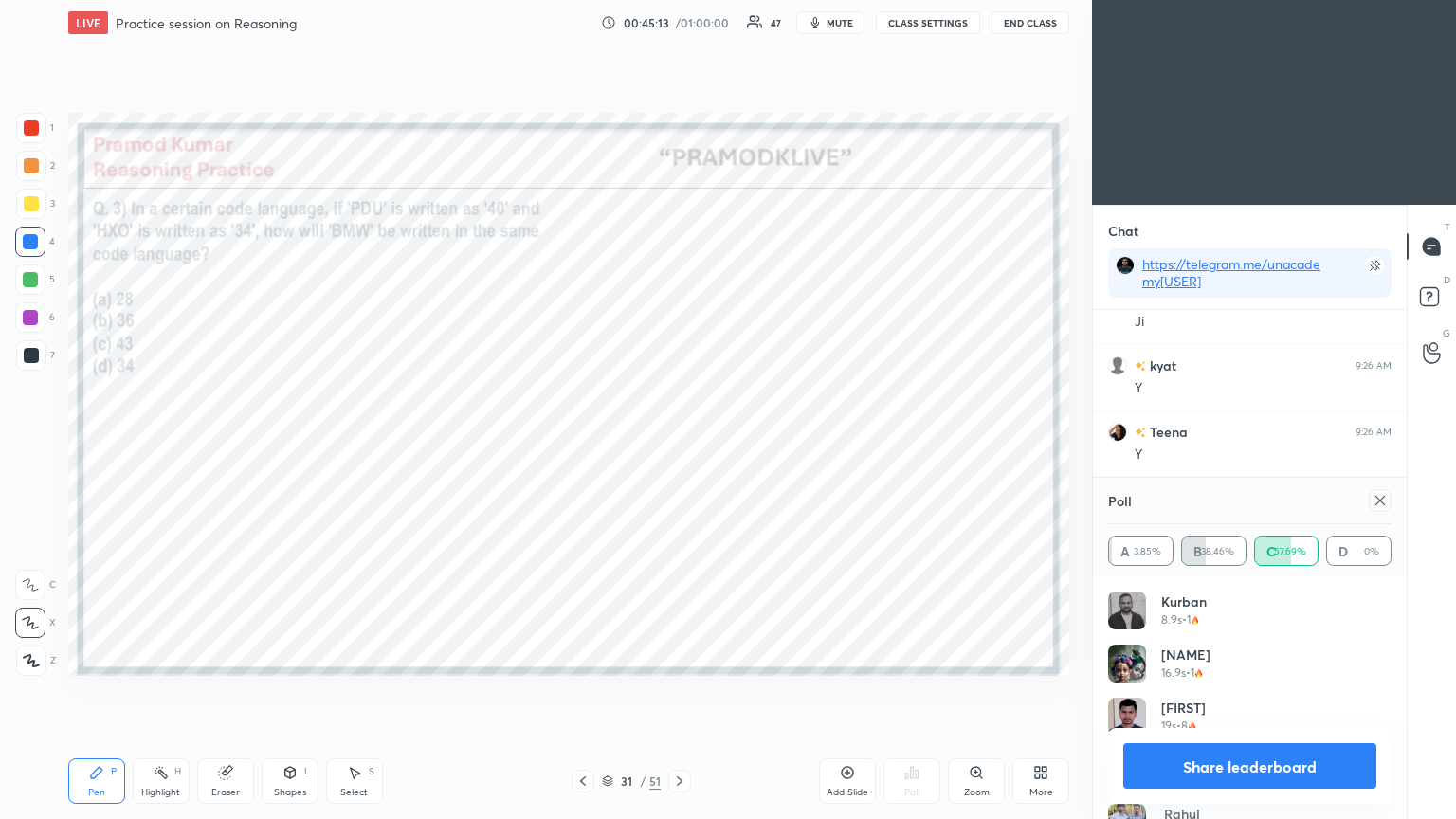 click 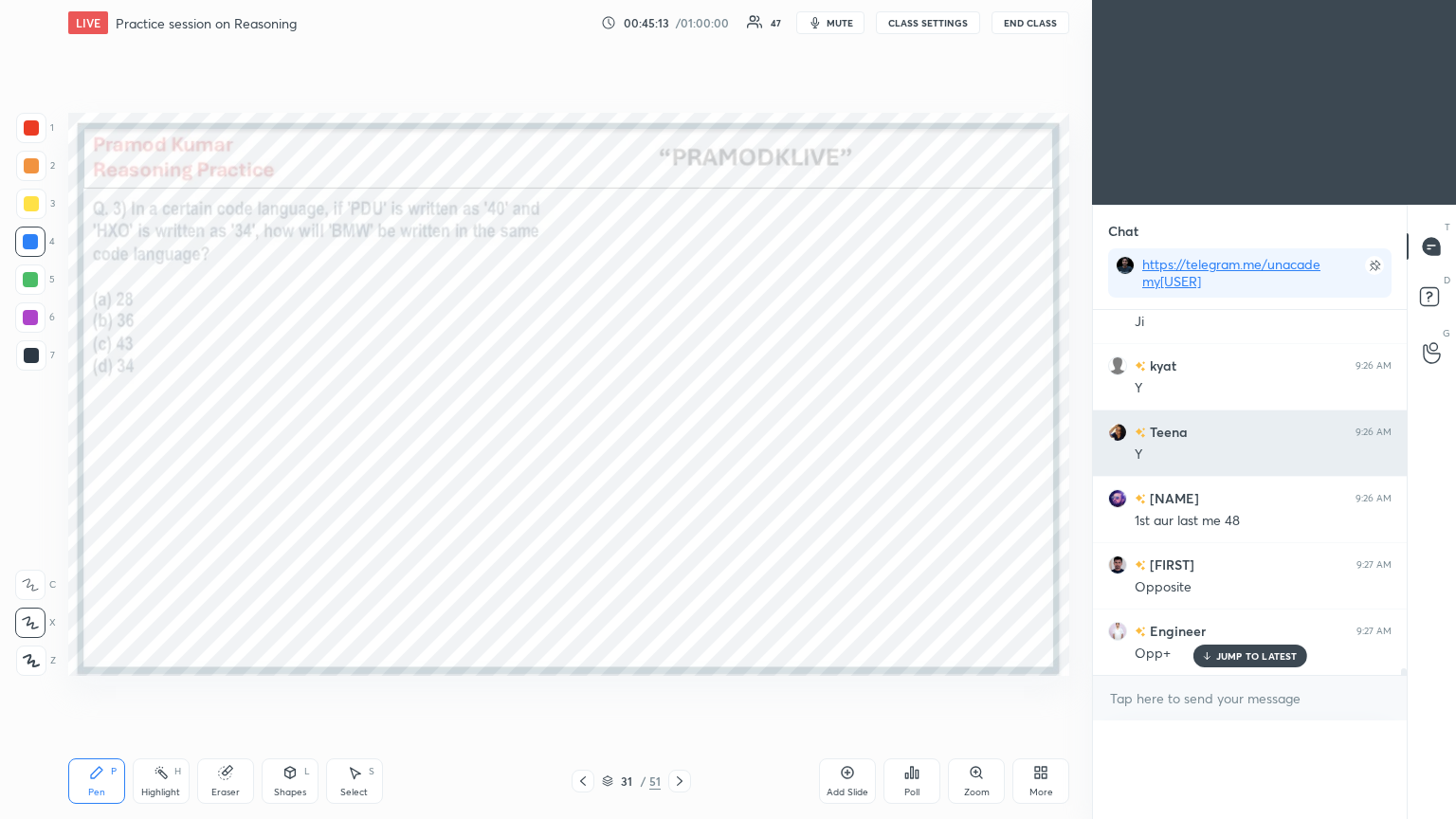 scroll, scrollTop: 0, scrollLeft: 6, axis: horizontal 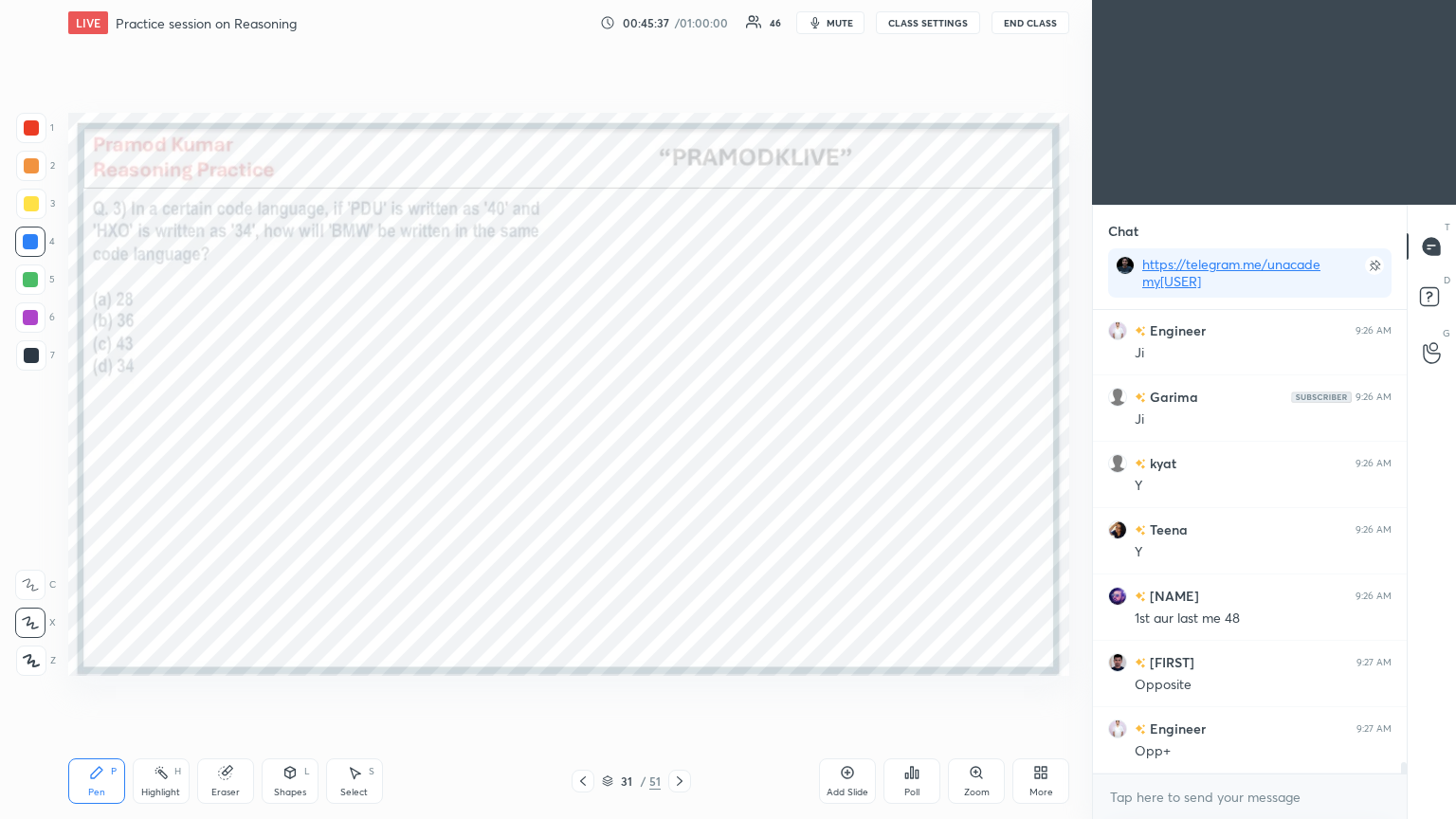 click 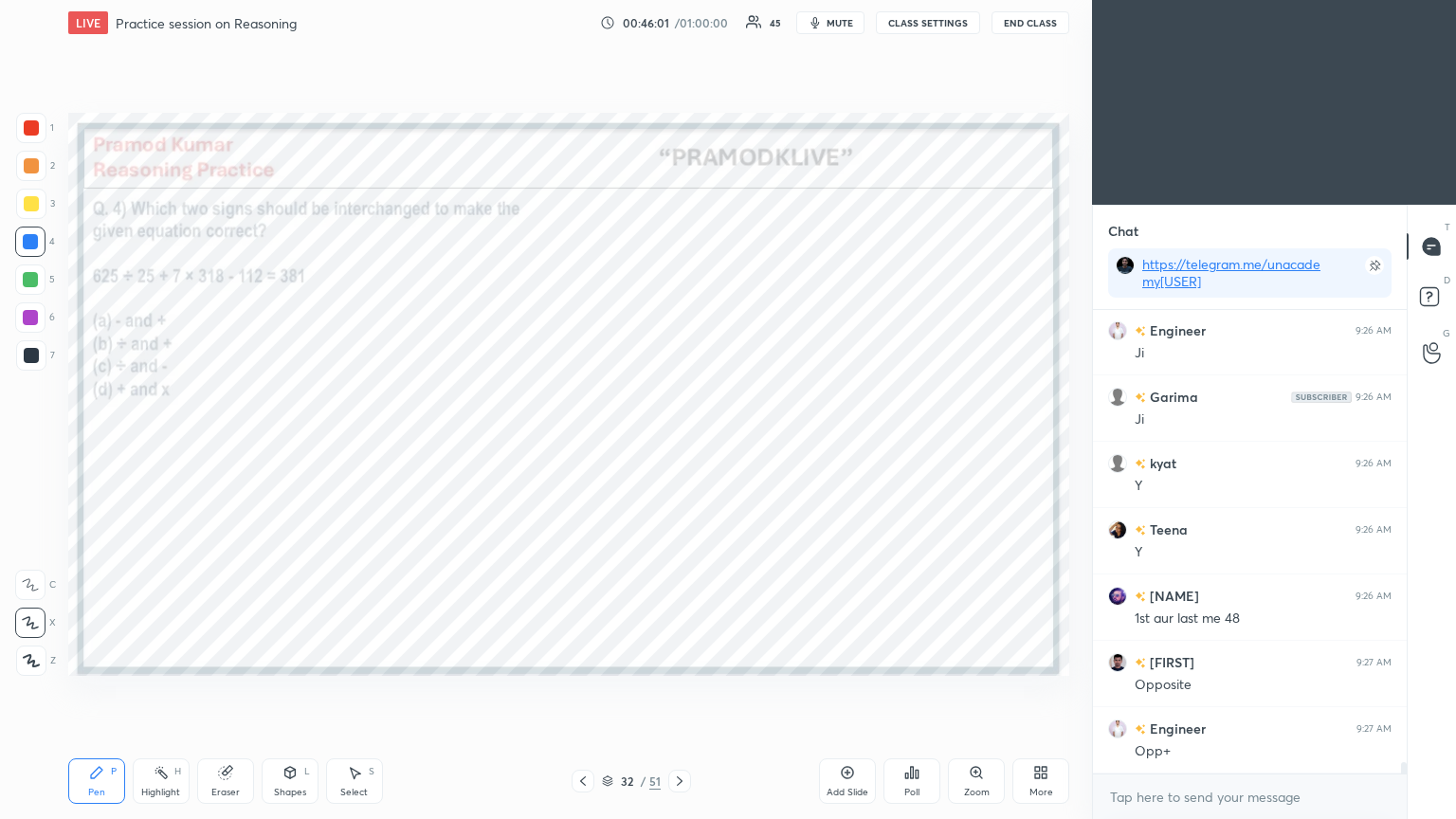click on "Poll" at bounding box center (912, 781) 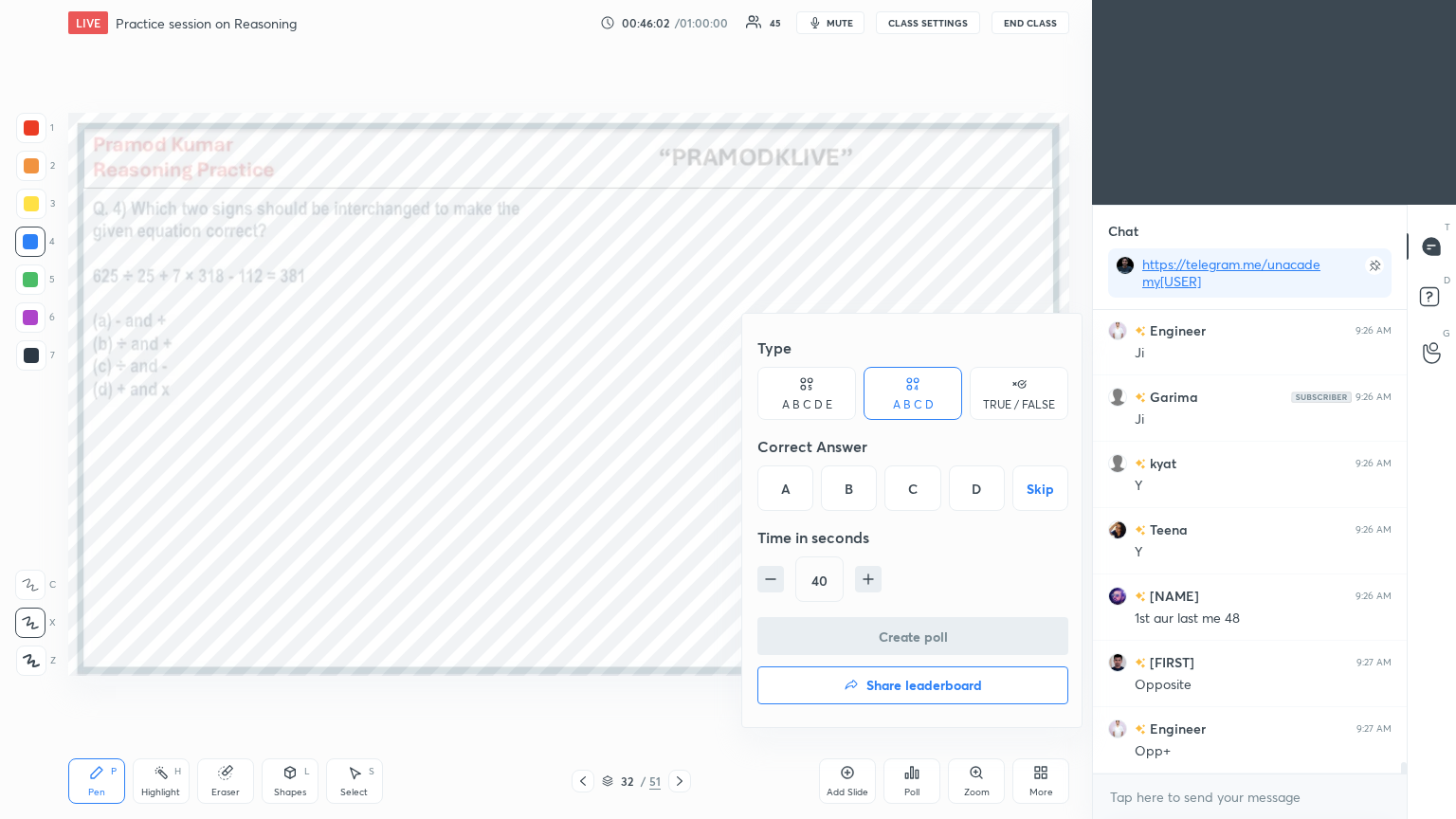 click on "D" at bounding box center (976, 488) 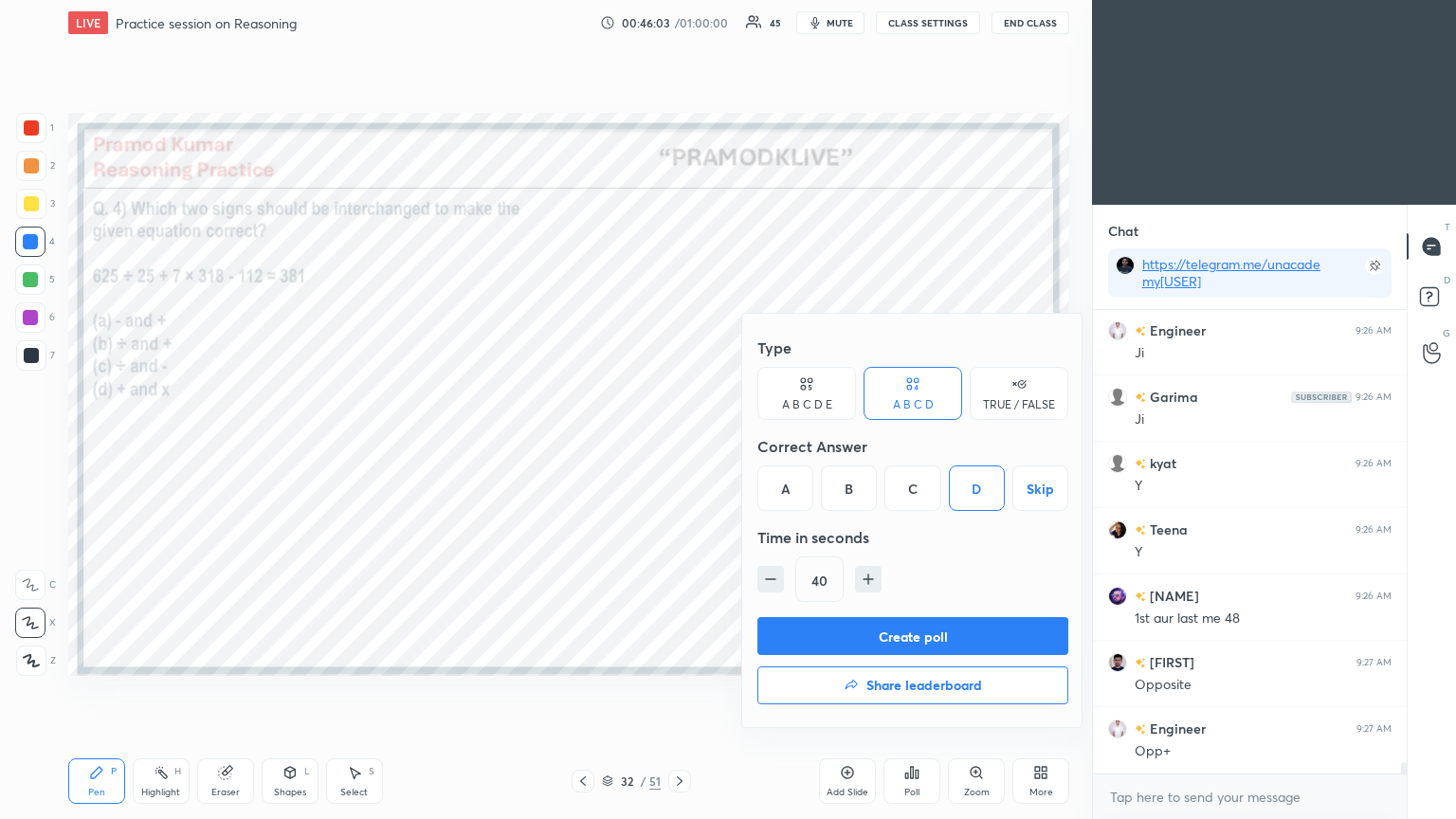 click on "Create poll" at bounding box center [913, 636] 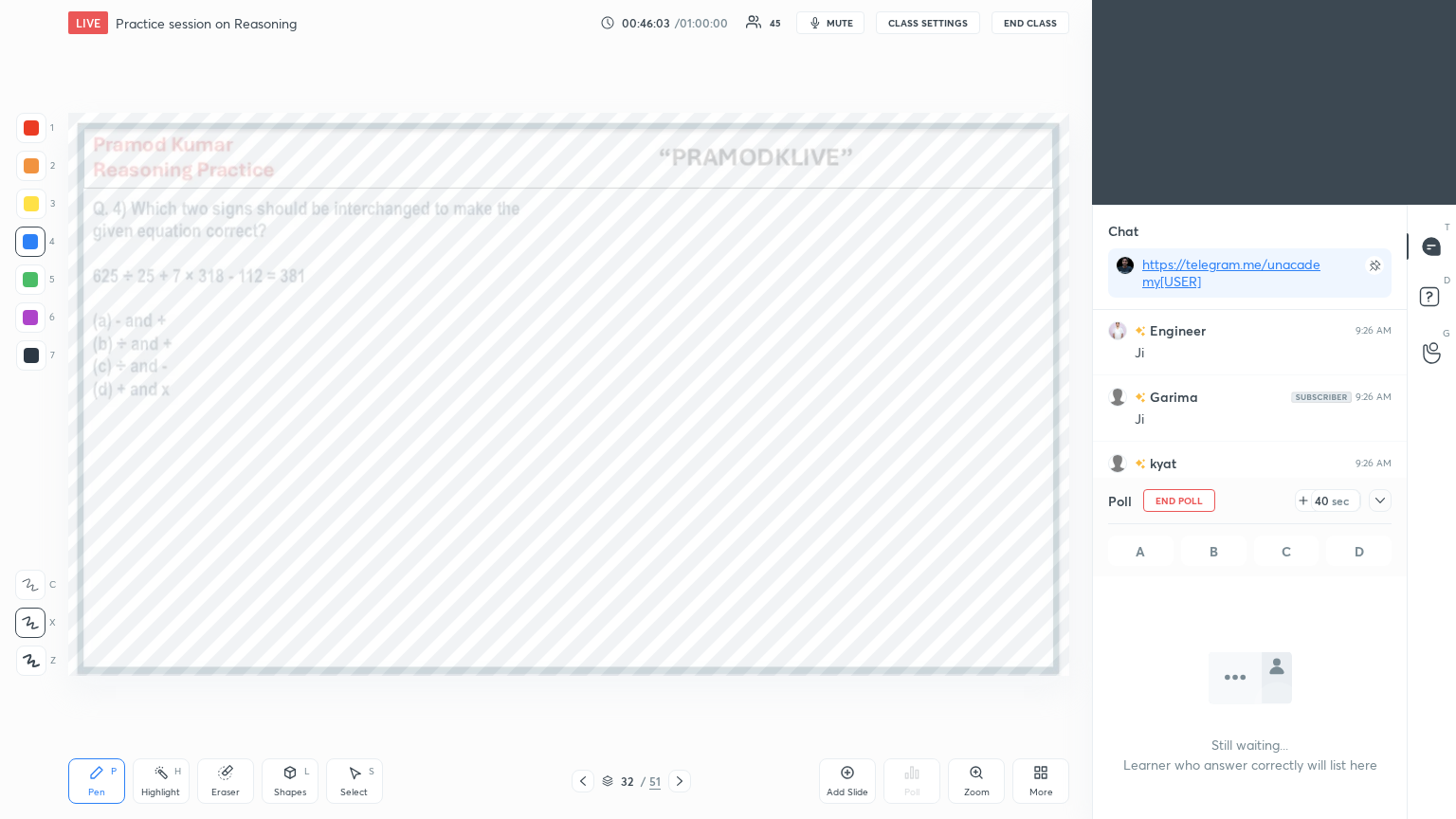 scroll, scrollTop: 237, scrollLeft: 308, axis: both 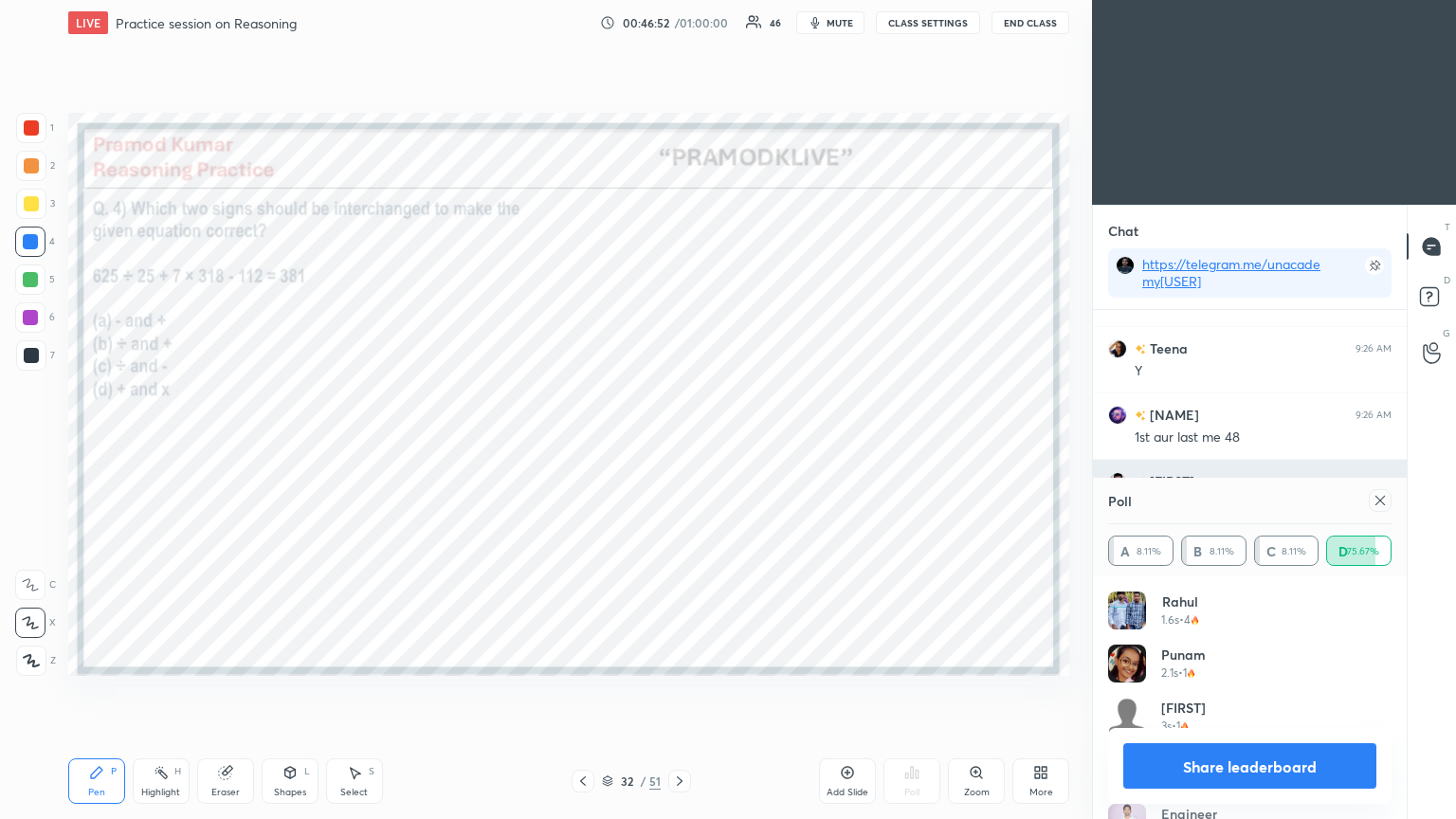 click 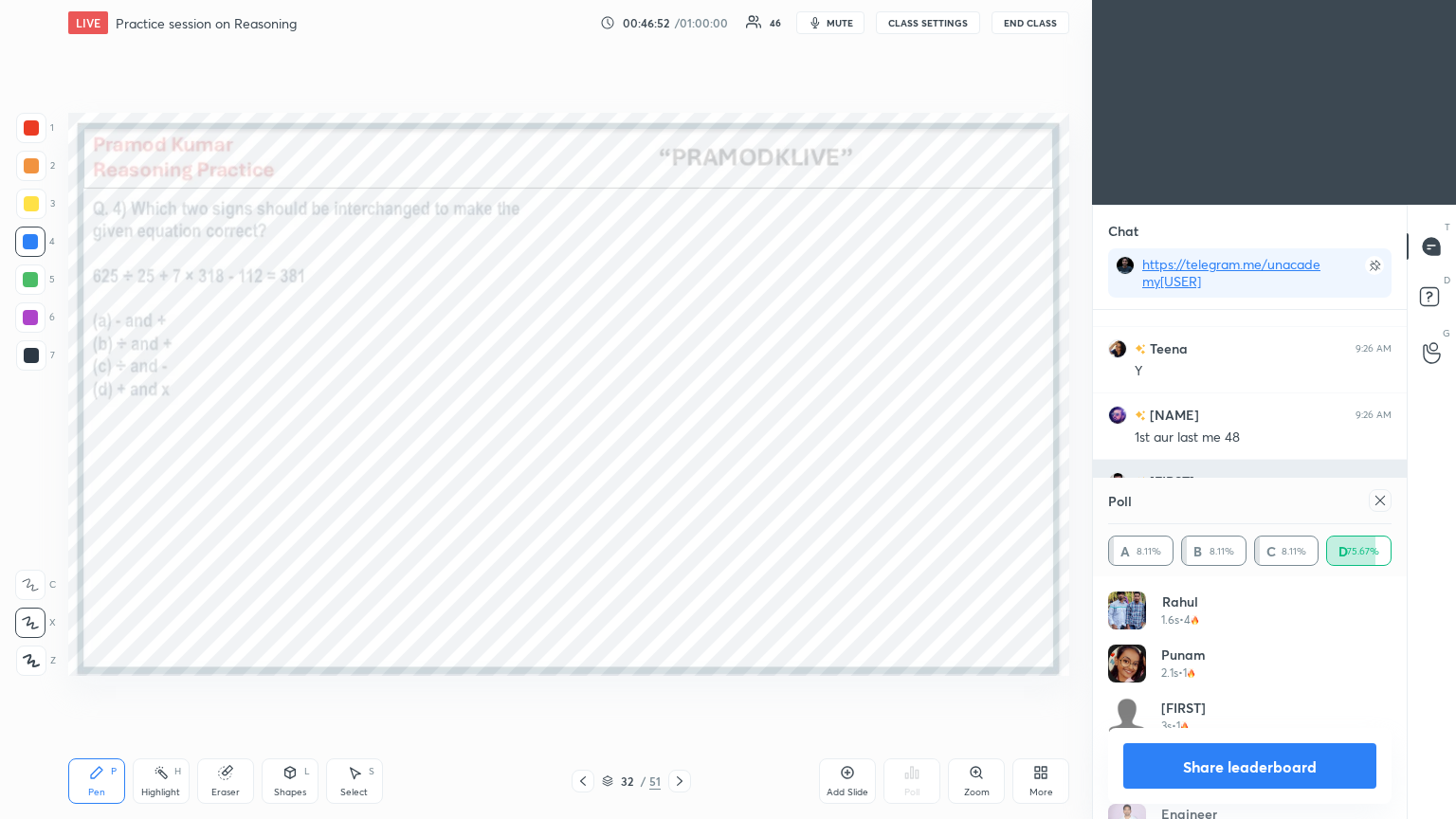 scroll, scrollTop: 143, scrollLeft: 278, axis: both 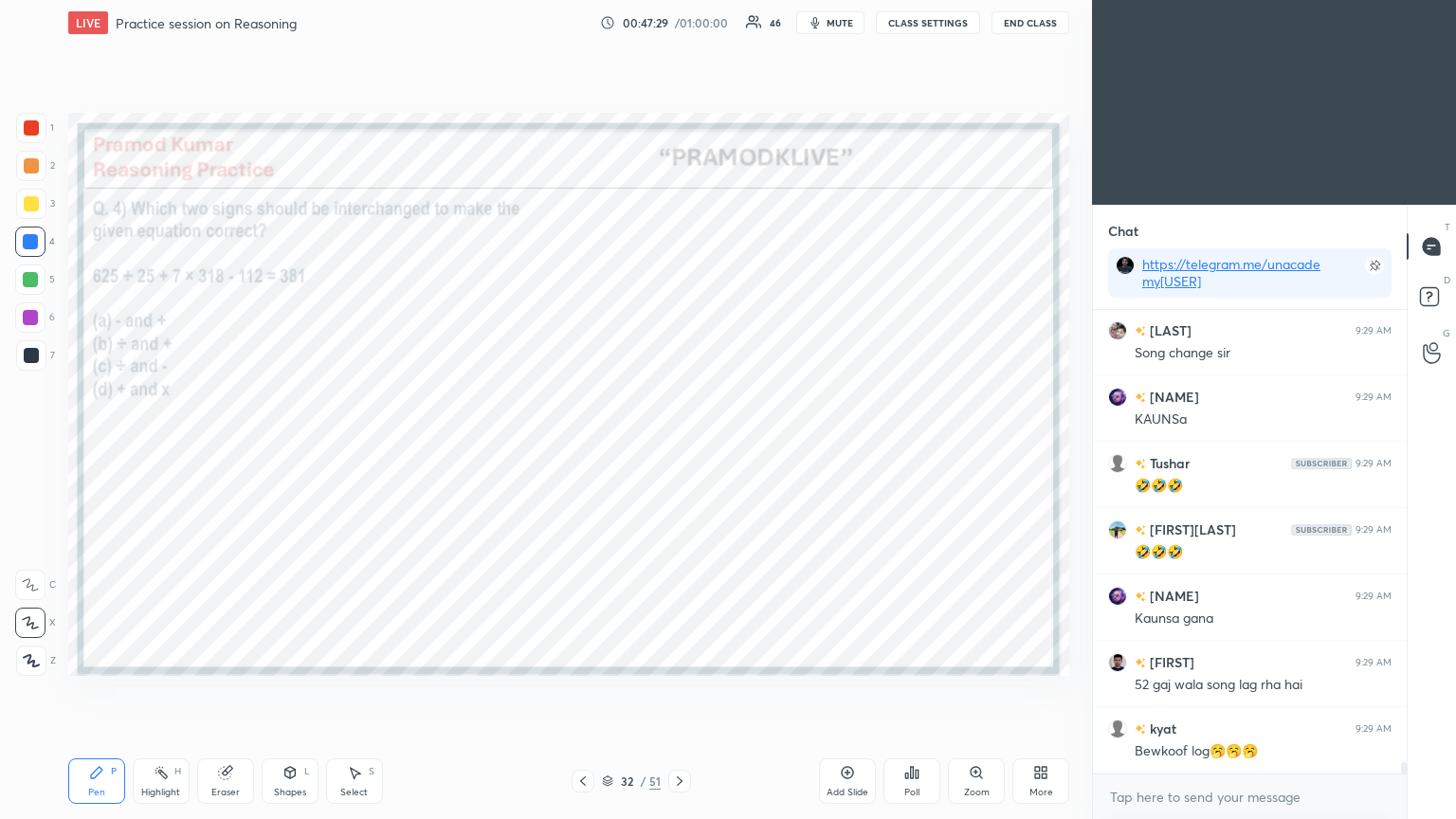 click 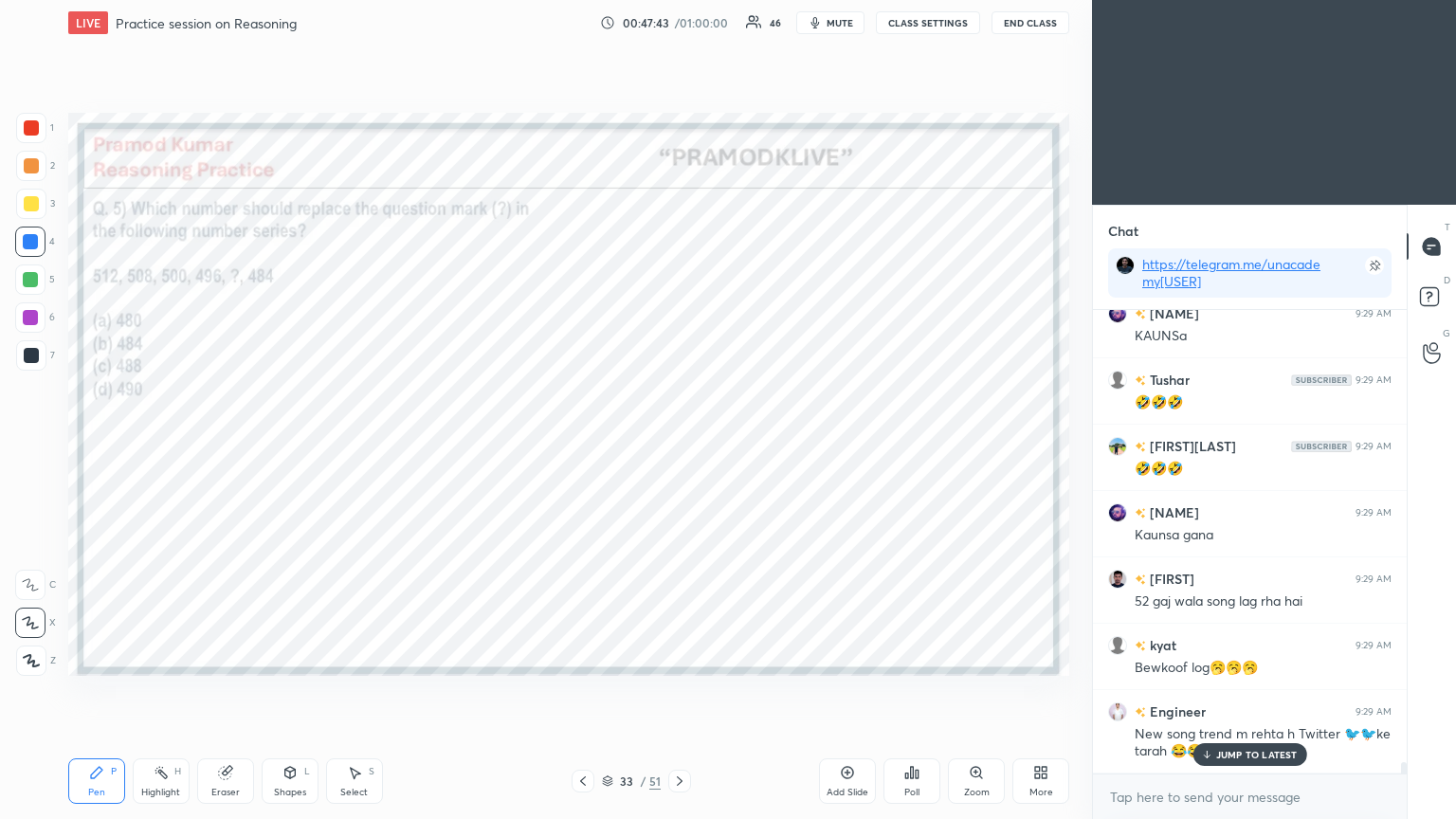scroll, scrollTop: 19042, scrollLeft: 0, axis: vertical 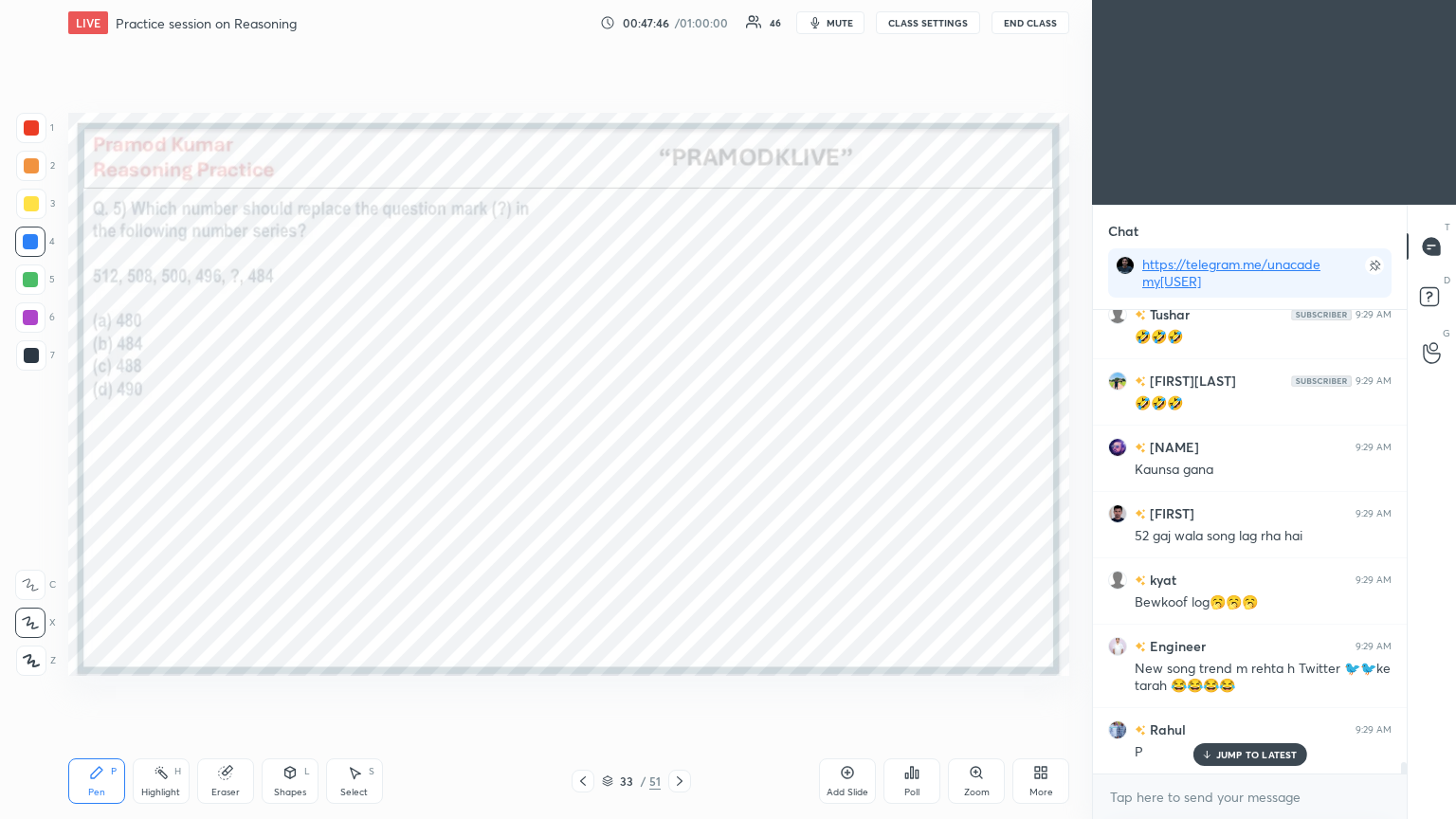 click on "Poll" at bounding box center [912, 781] 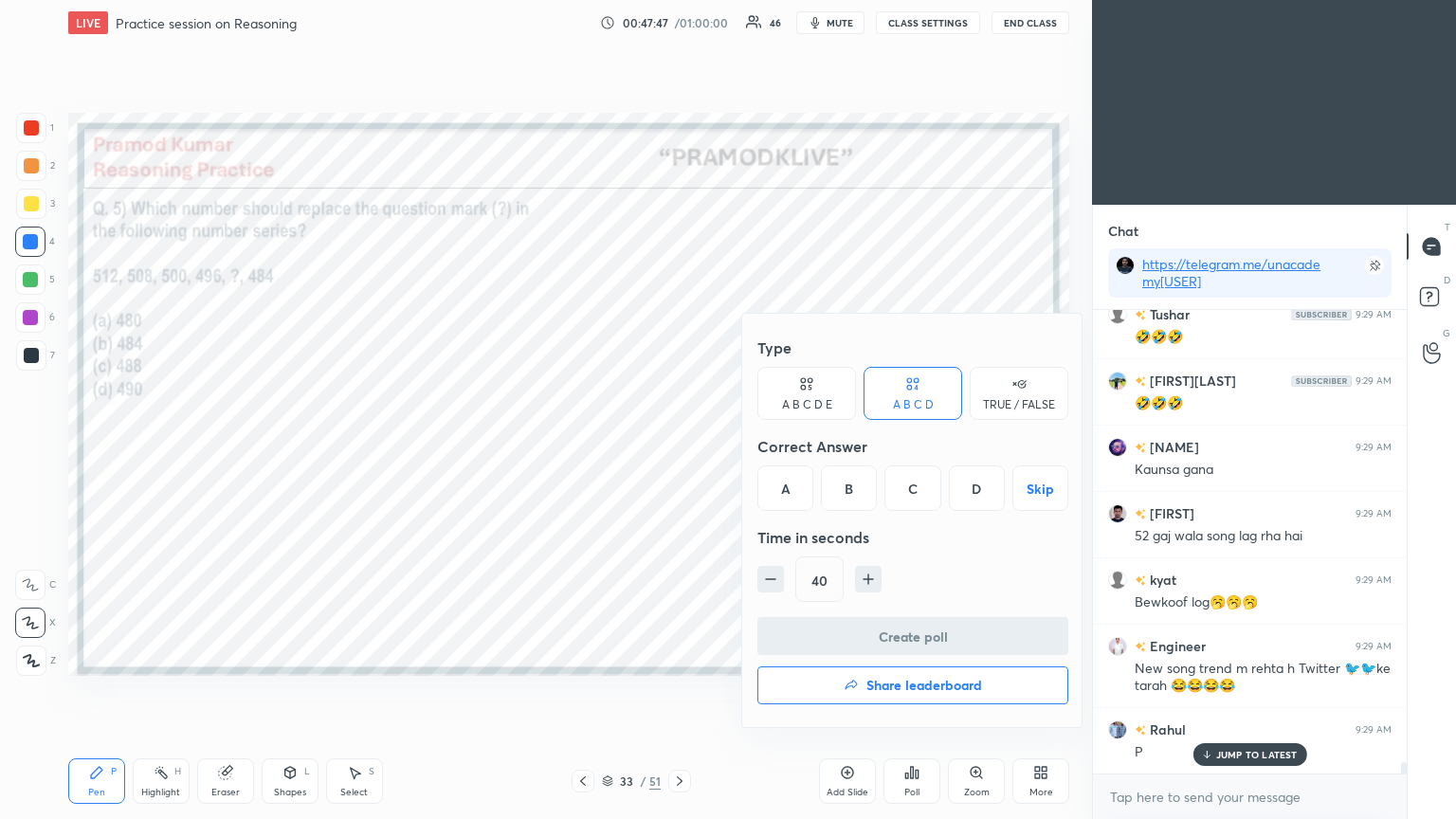click on "C" at bounding box center [912, 488] 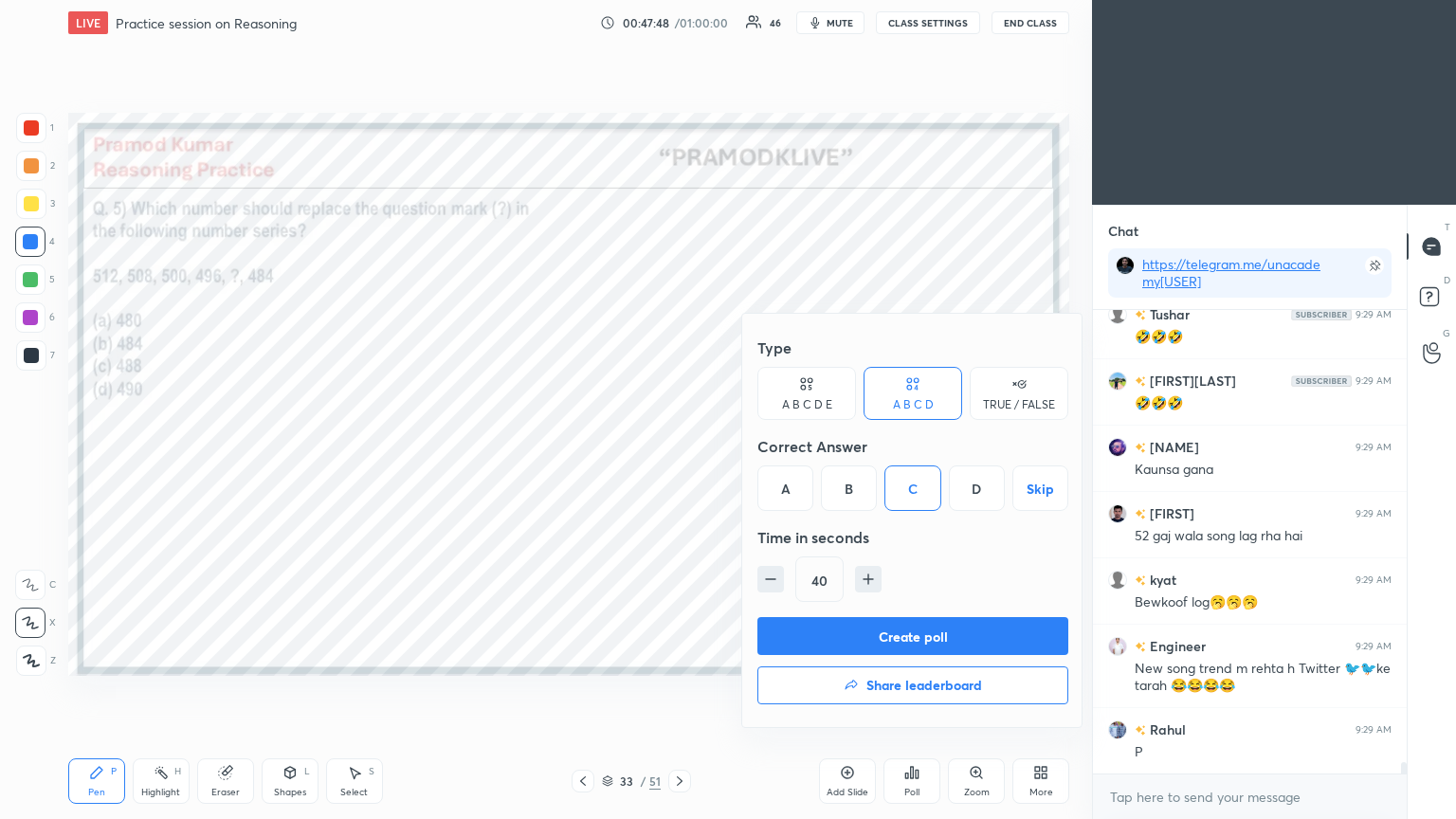 click on "Create poll" at bounding box center [913, 636] 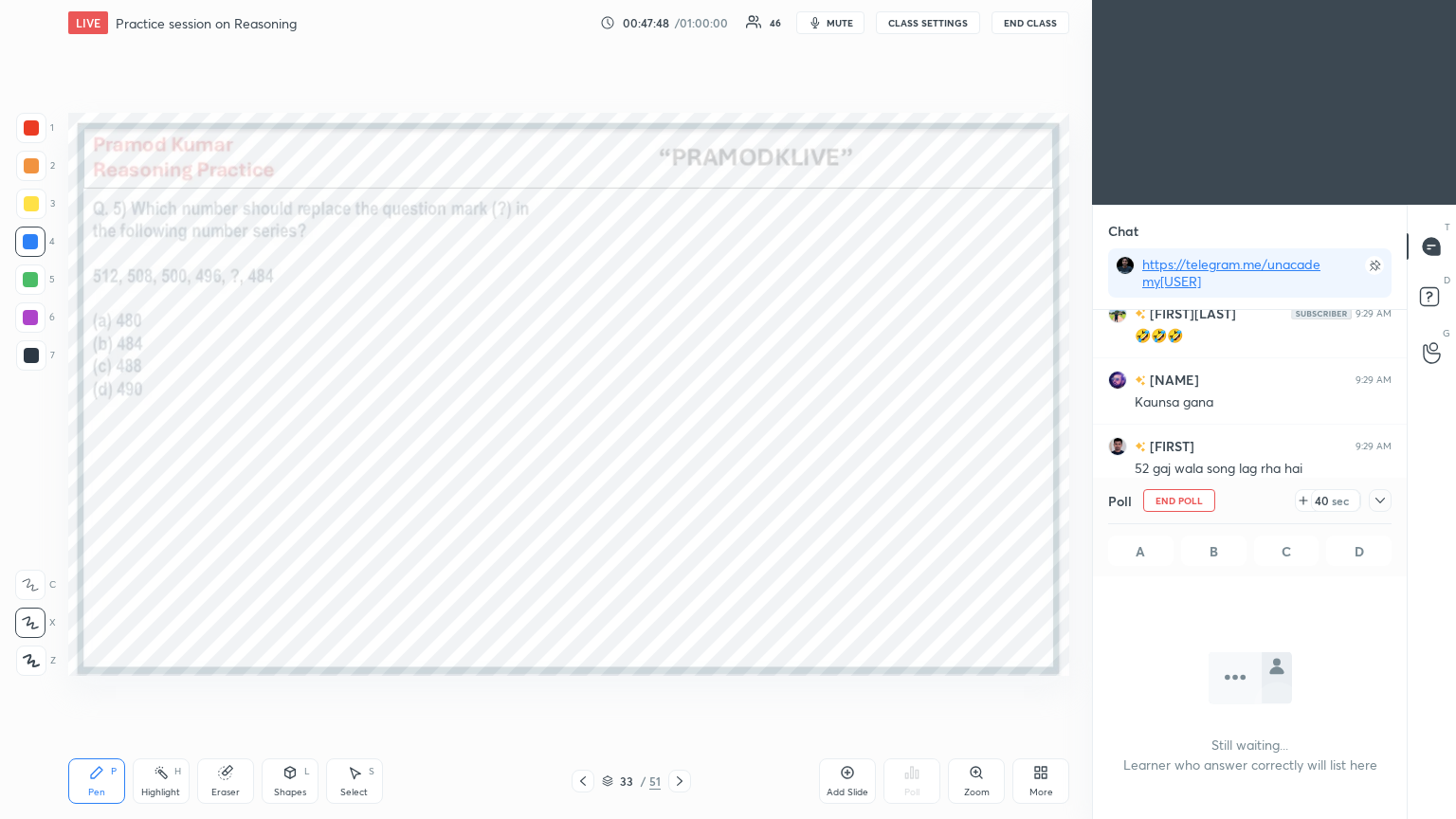 scroll, scrollTop: 281, scrollLeft: 308, axis: both 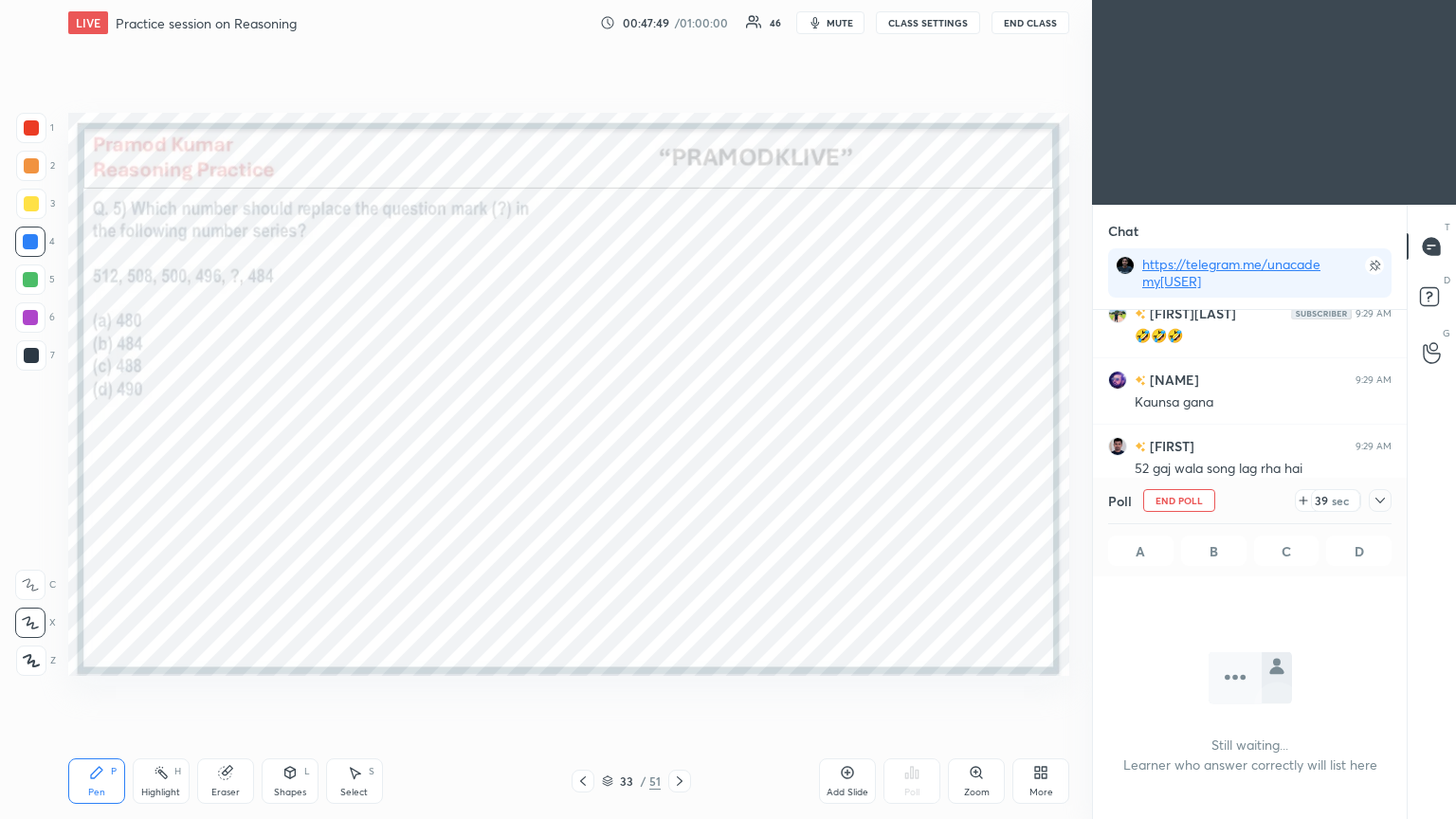click 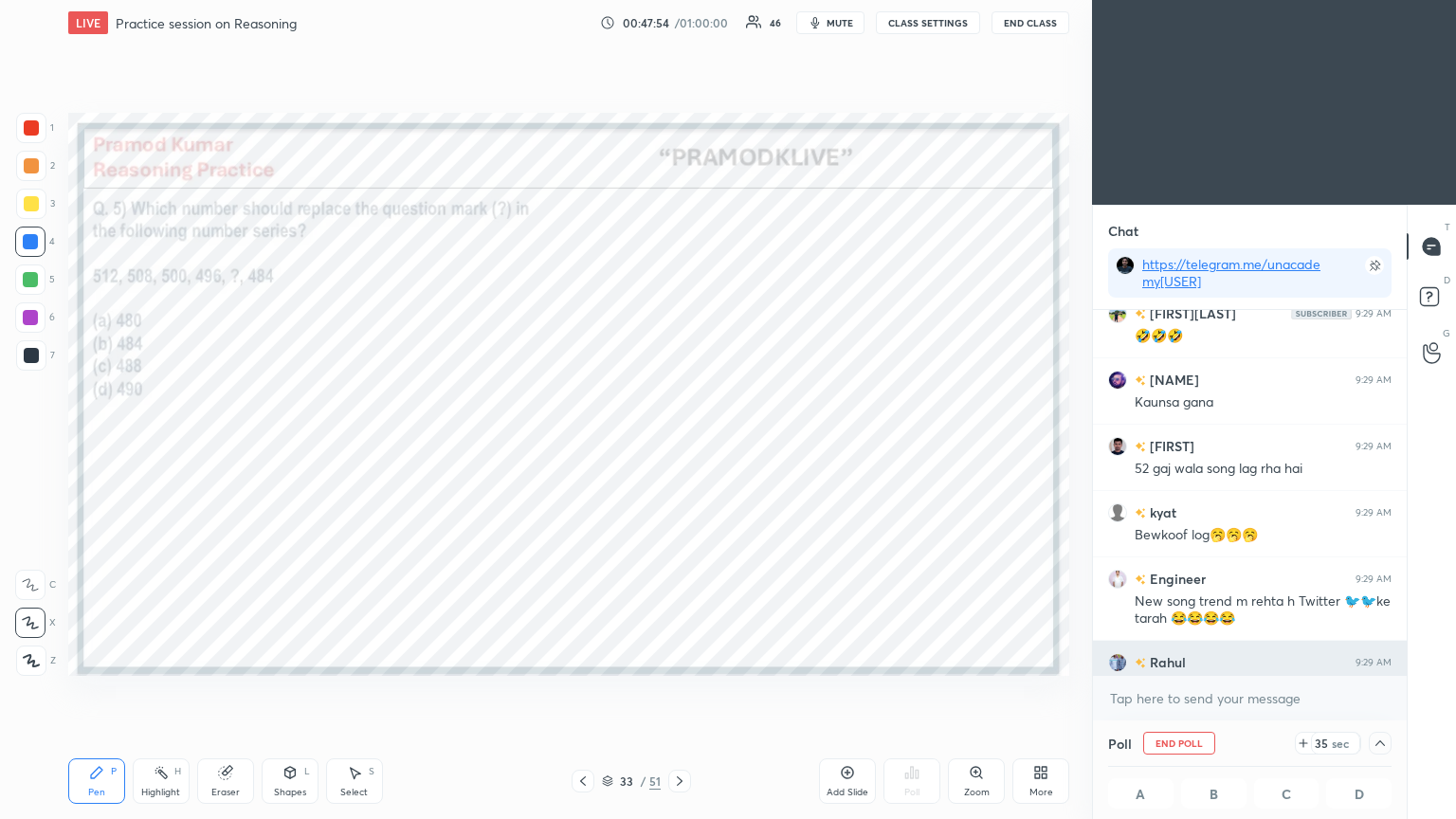 click on "[FIRST] 9:29 AM P" at bounding box center [1249, 673] 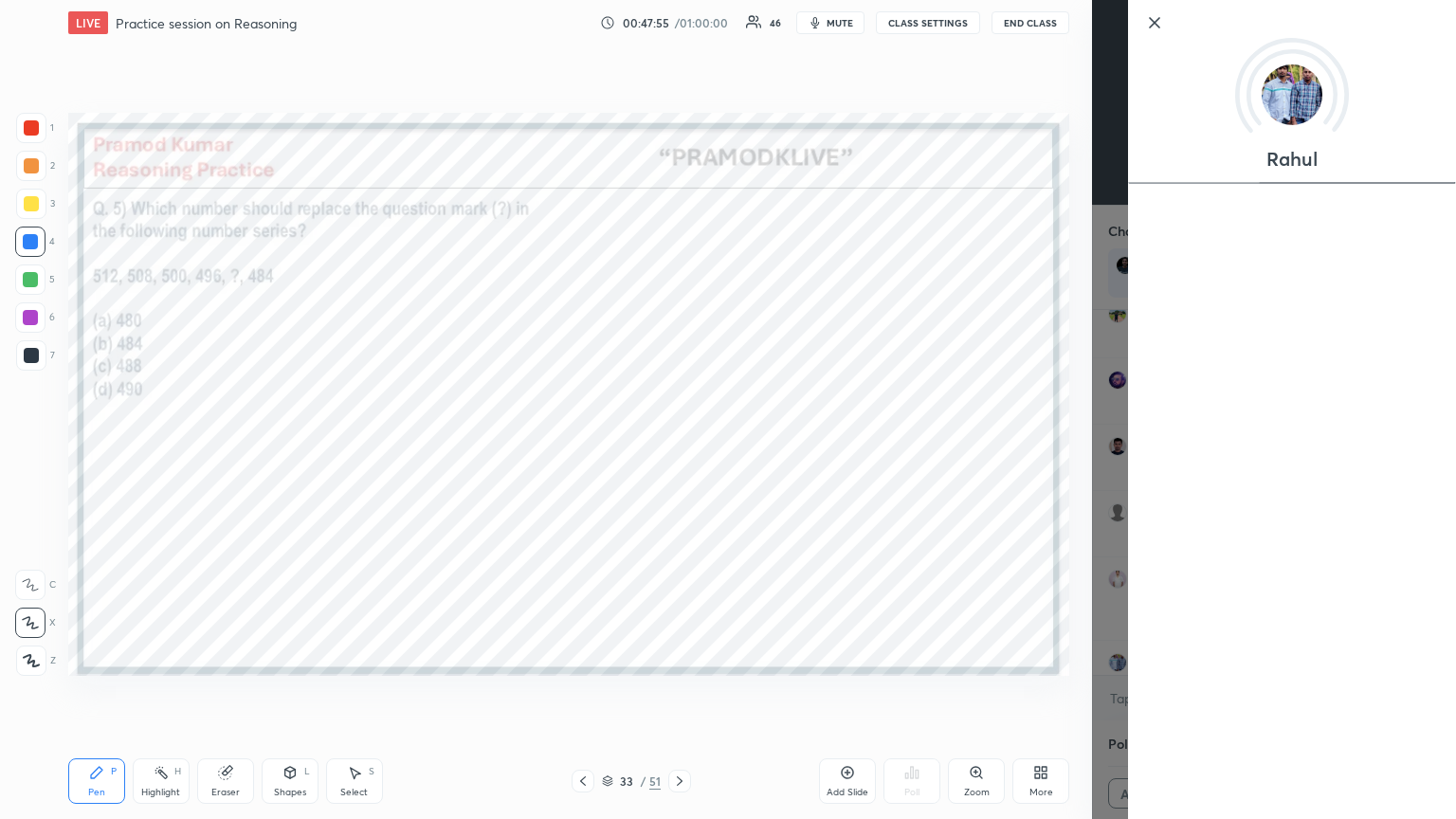 click on "Rahul" at bounding box center [1274, 410] 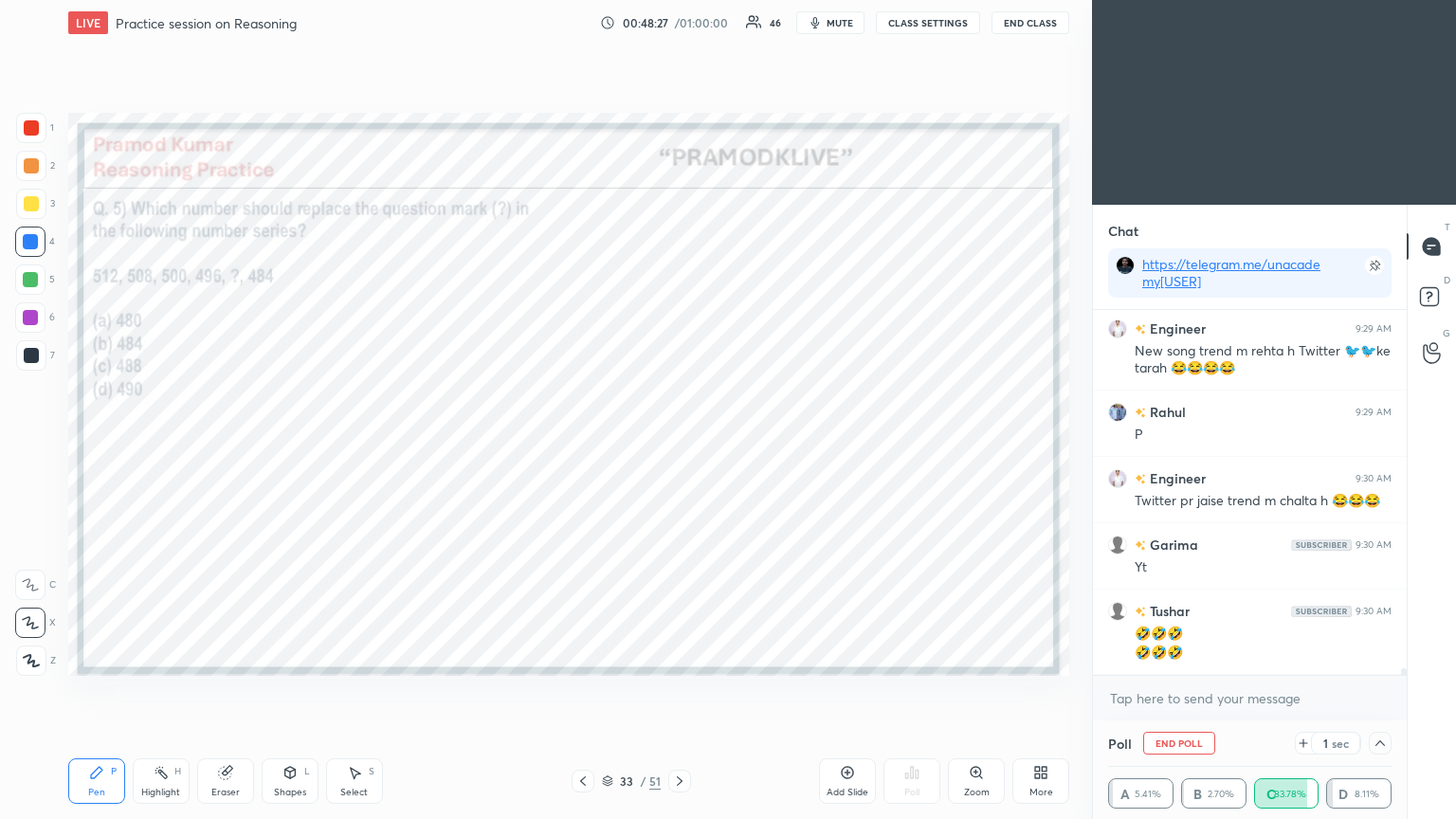 scroll, scrollTop: 19425, scrollLeft: 0, axis: vertical 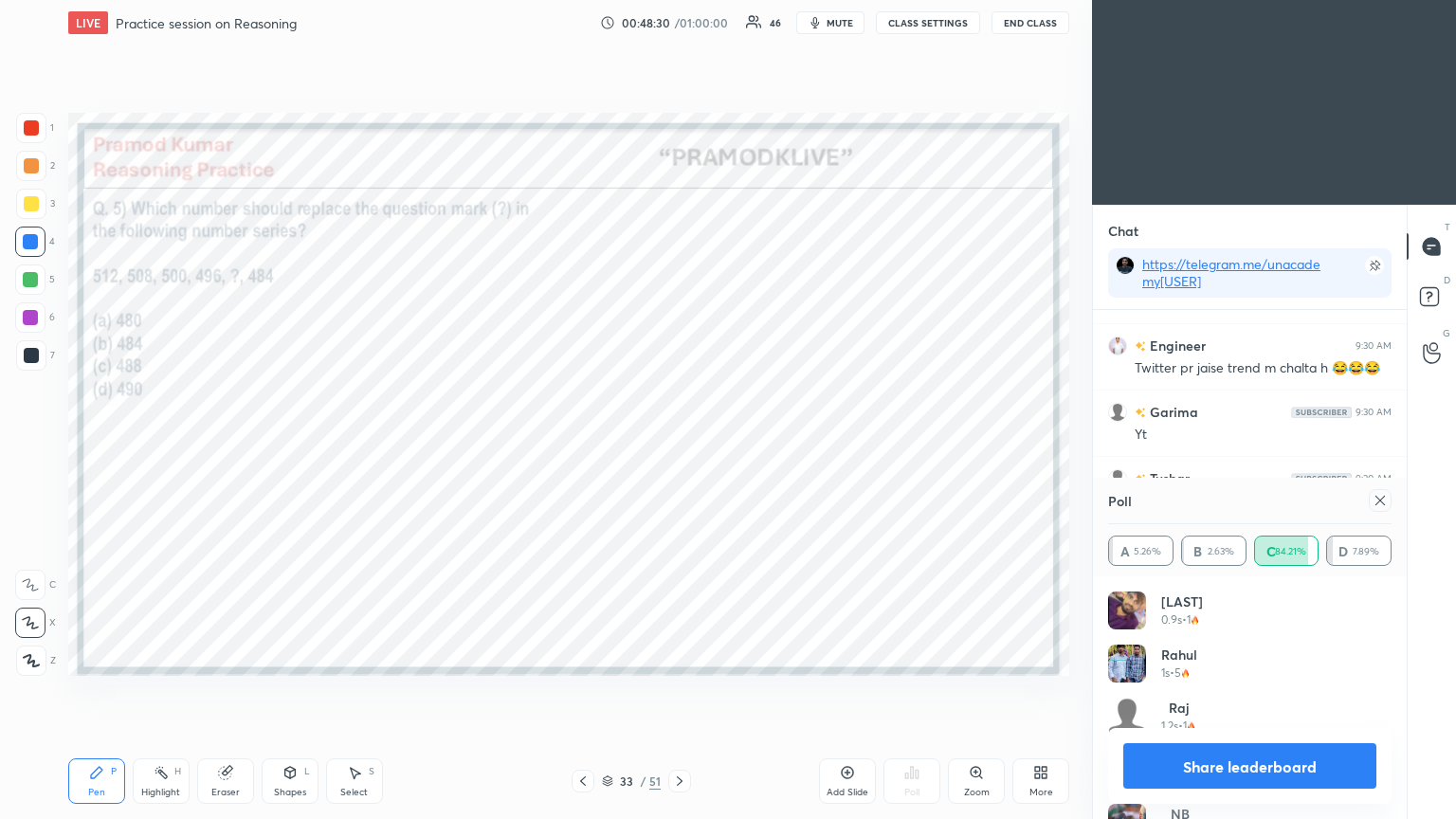 click at bounding box center [1380, 500] 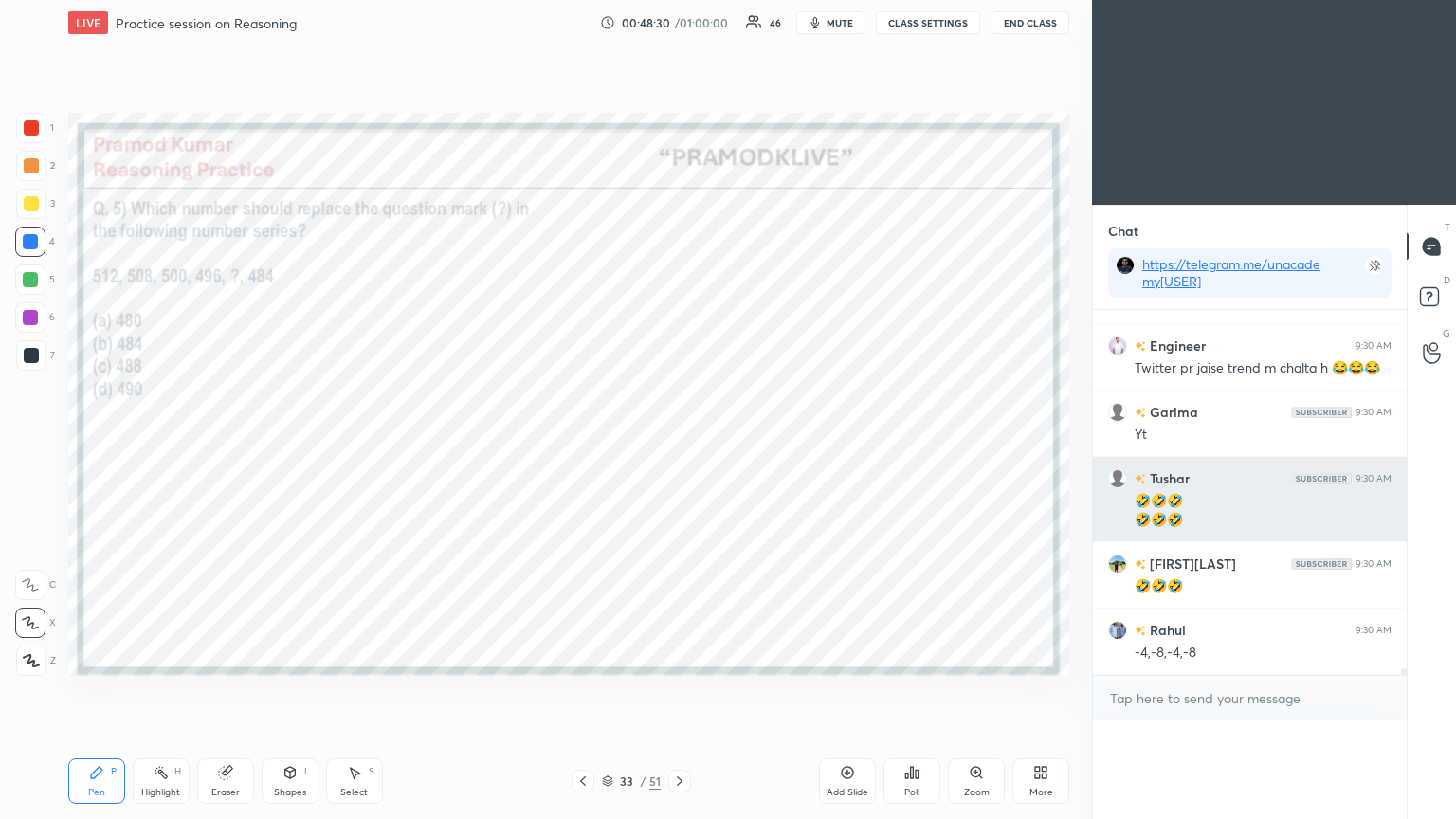scroll, scrollTop: 143, scrollLeft: 278, axis: both 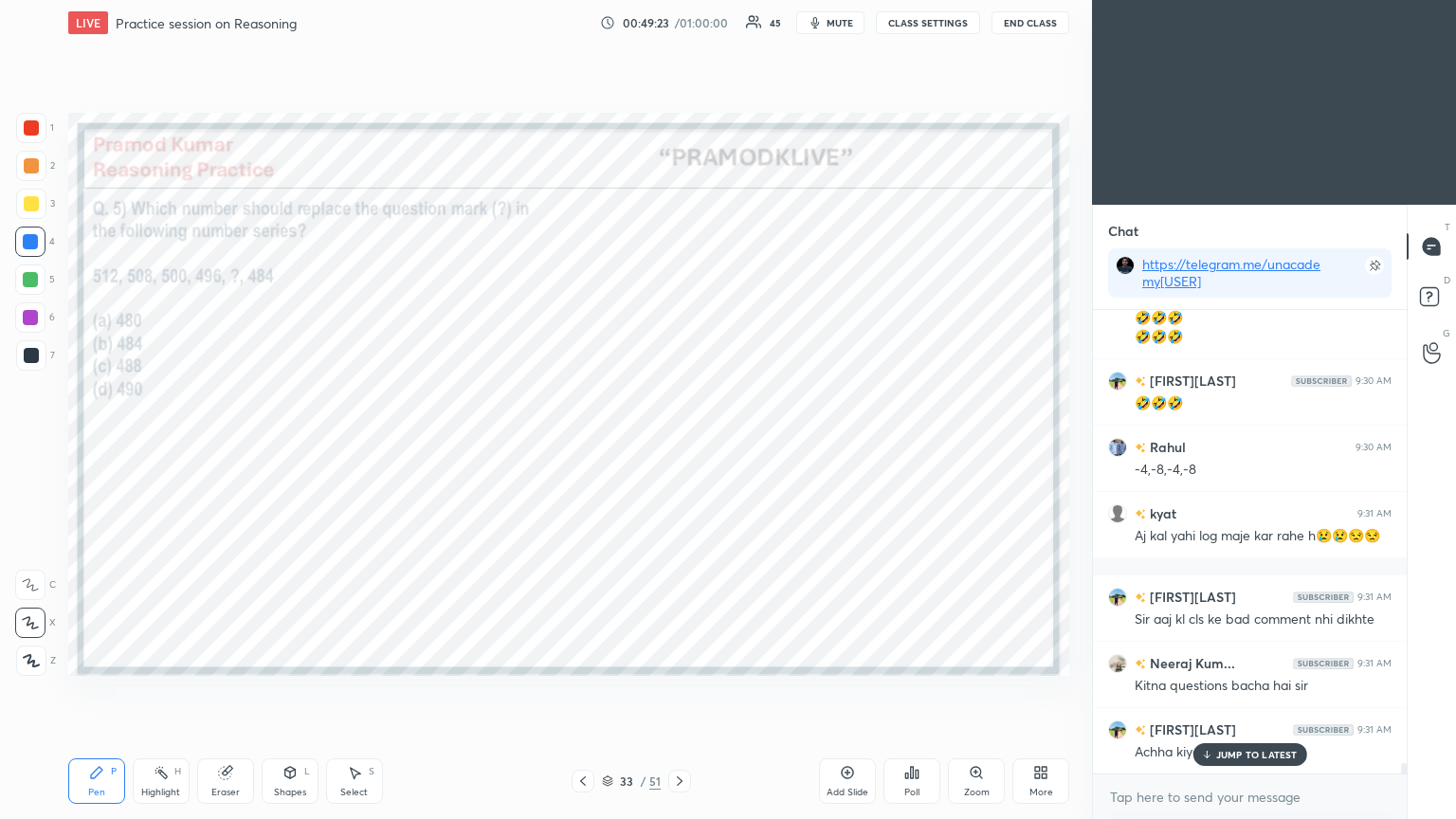 click 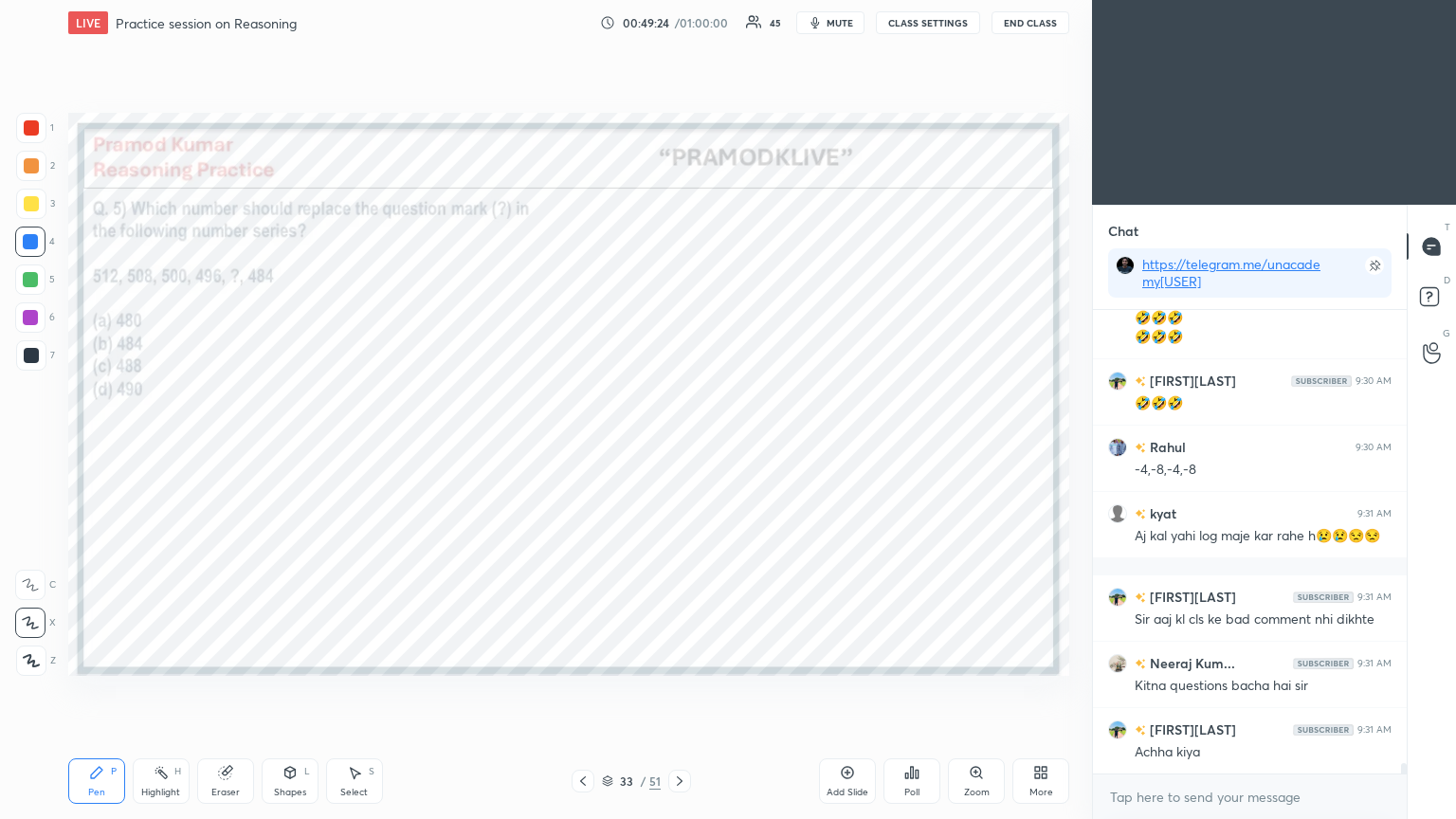 click 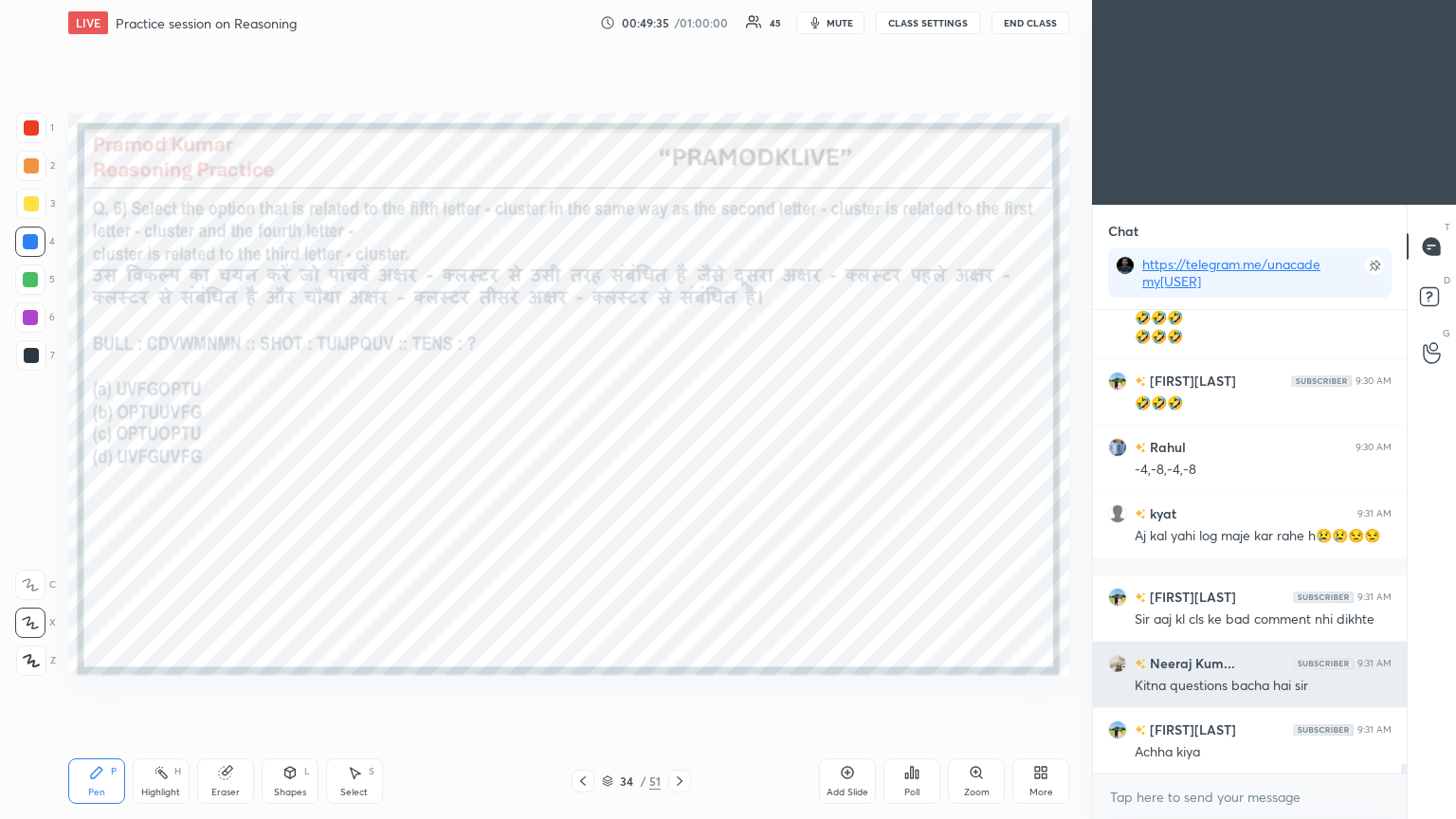 click on "Neeraj Kum..." at bounding box center [1191, 663] 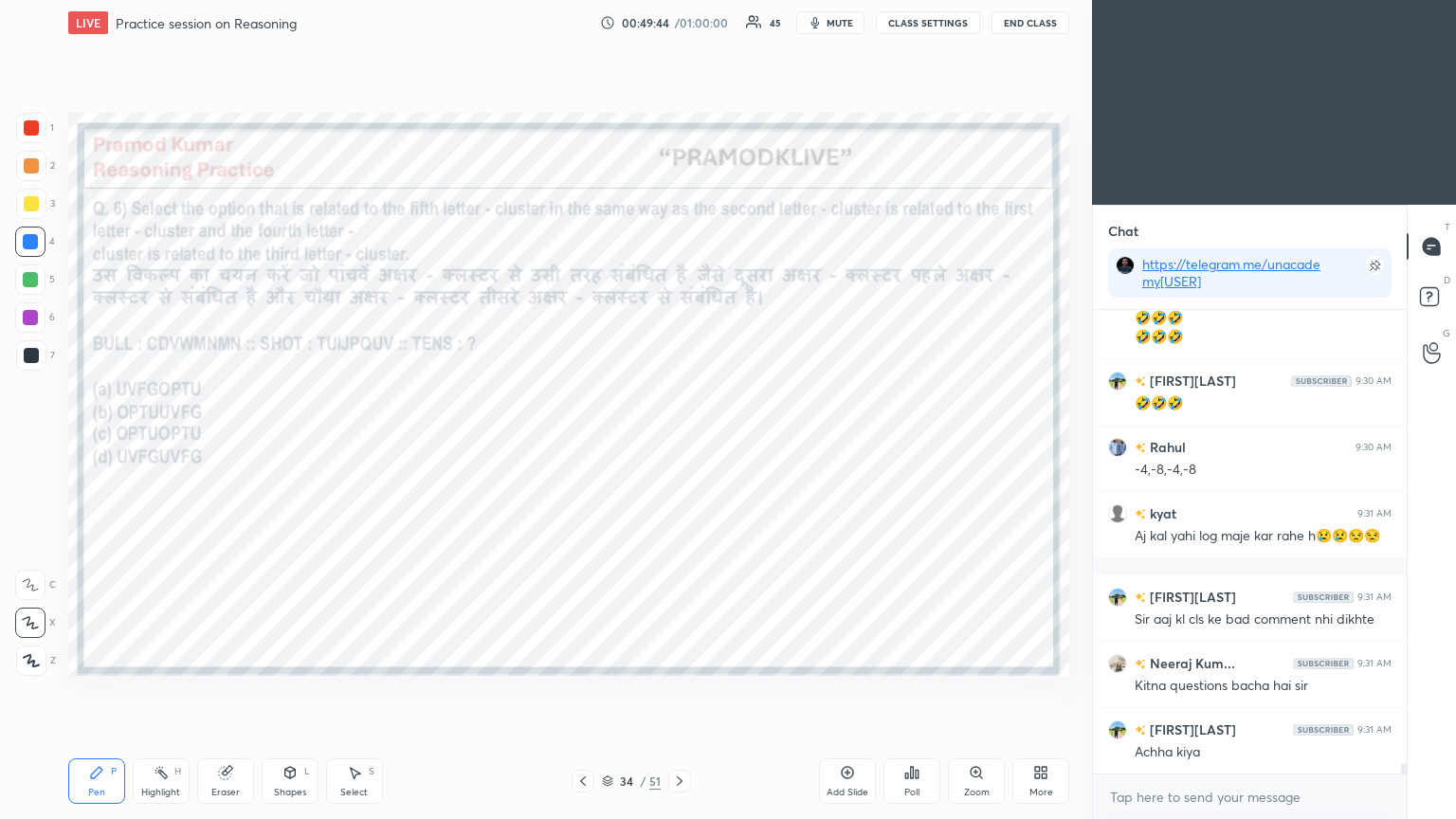 click on "Poll" at bounding box center (912, 781) 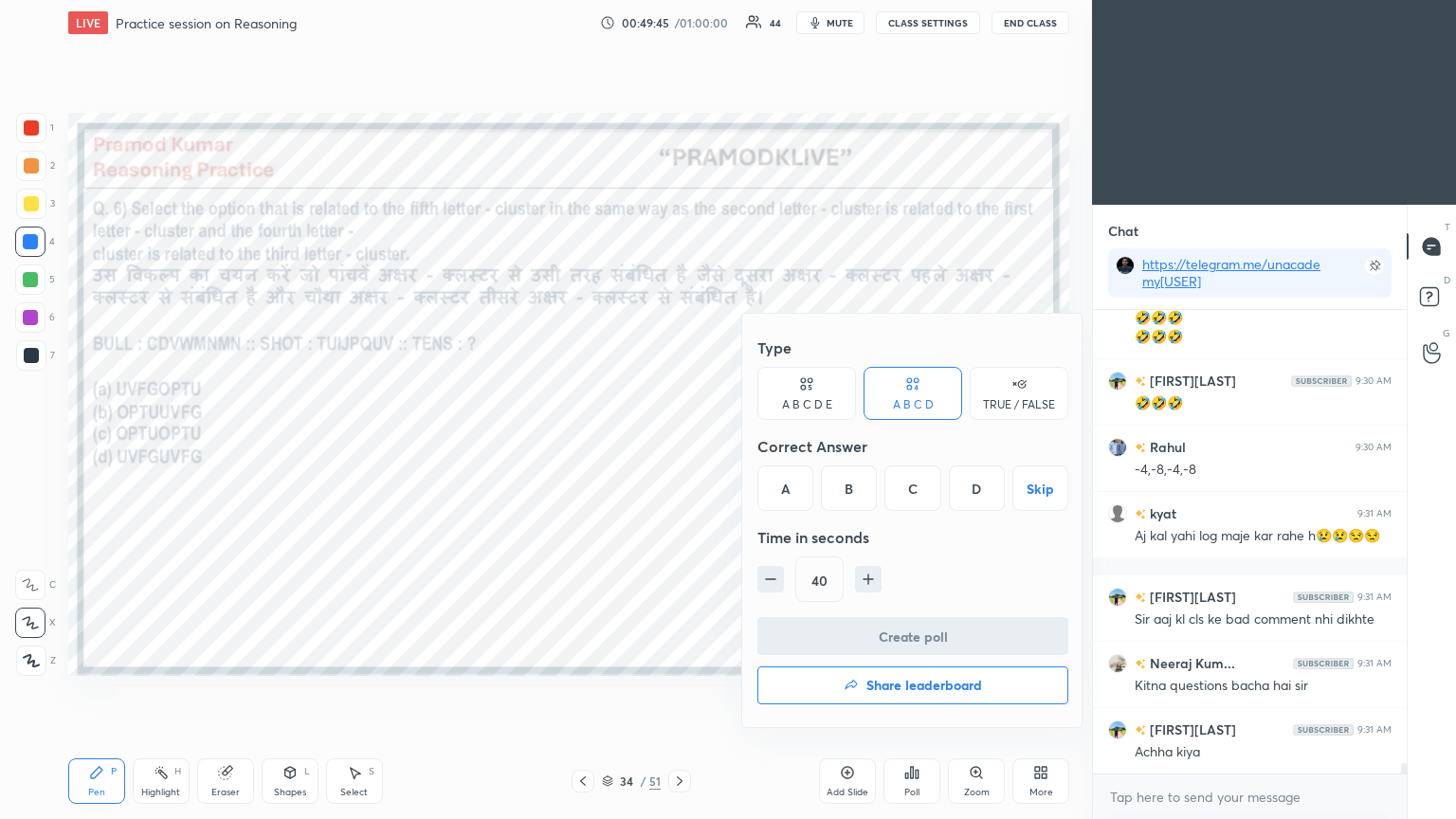 click on "A" at bounding box center [785, 488] 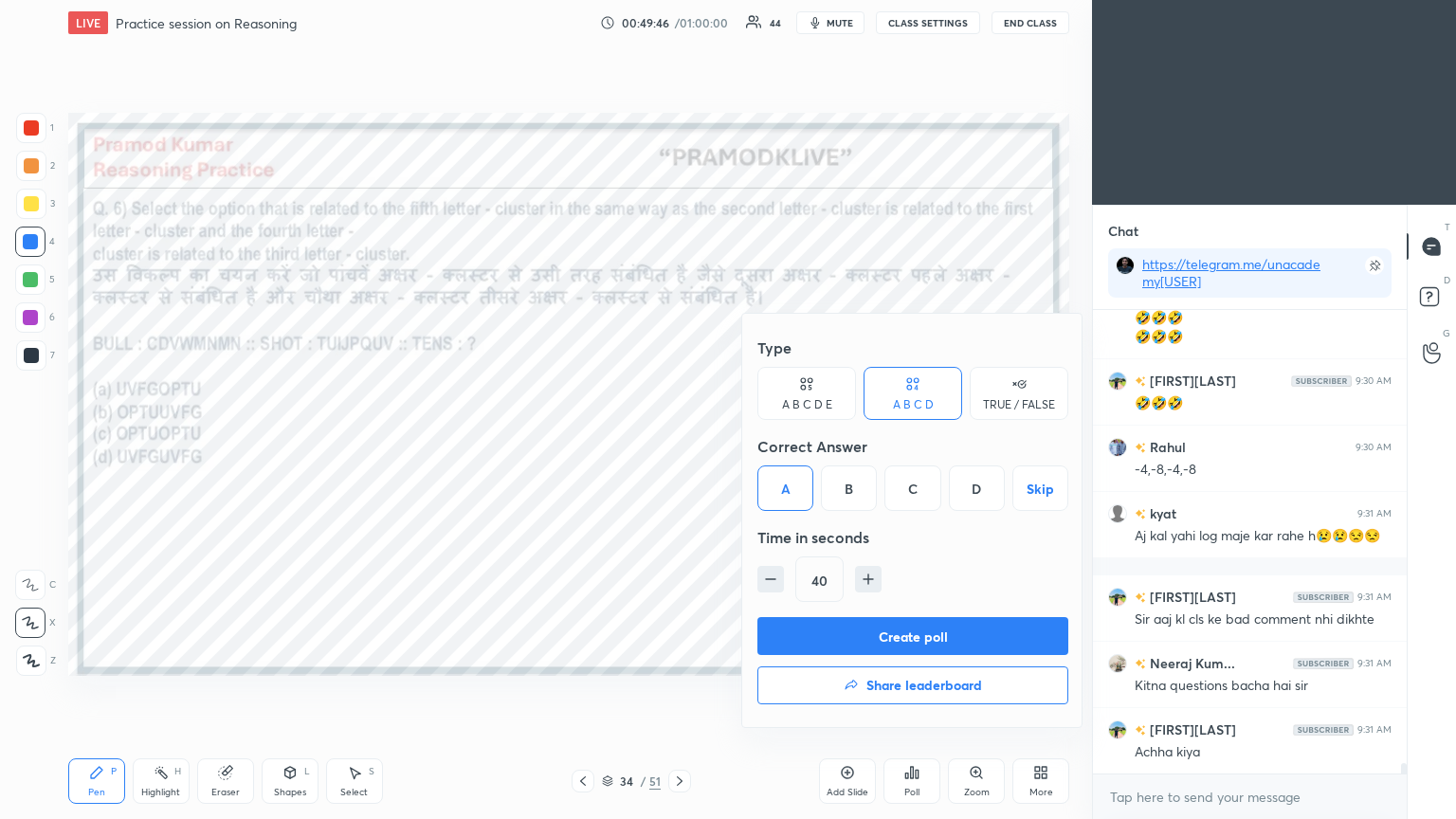 click on "Create poll" at bounding box center [913, 636] 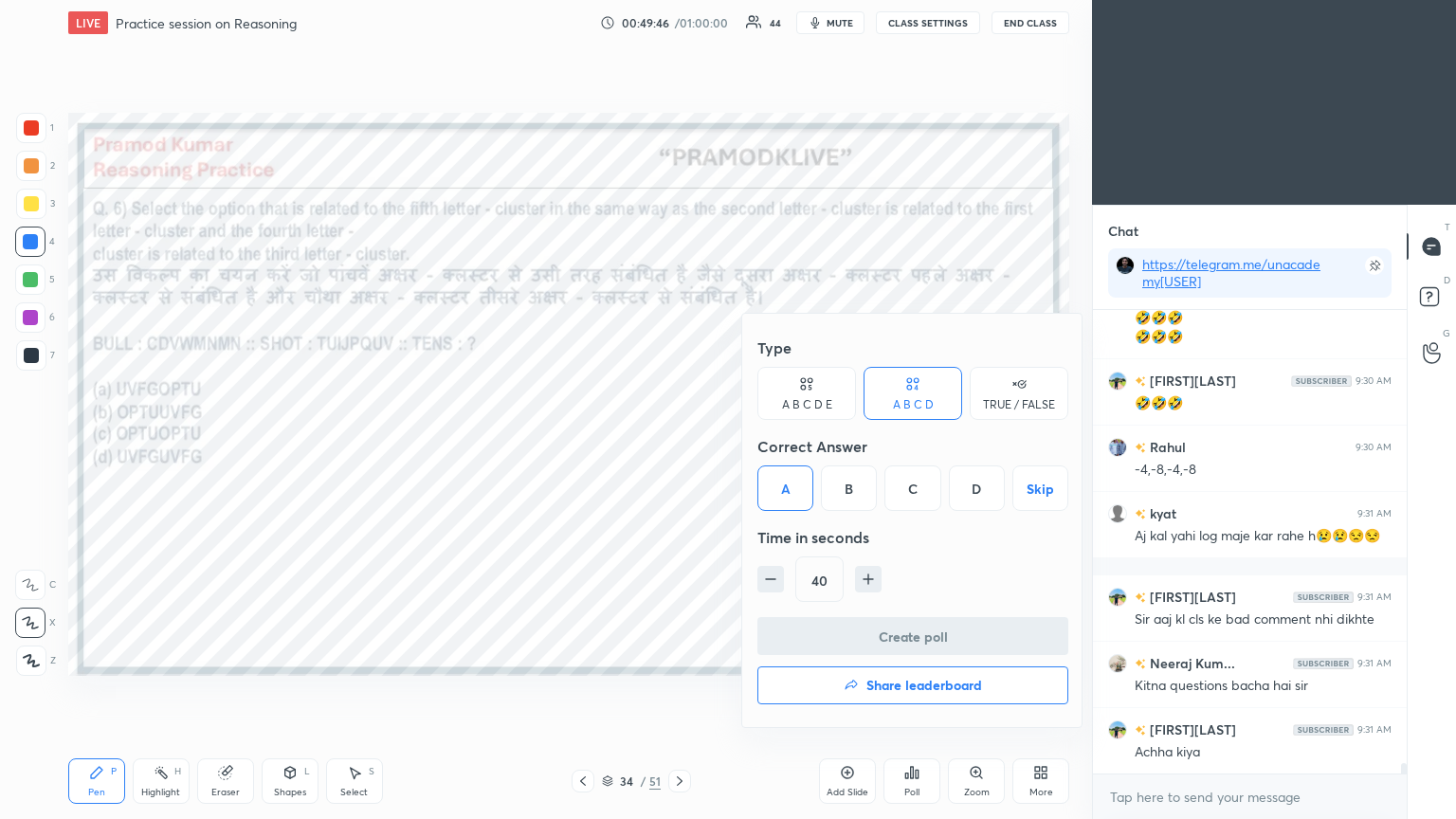 scroll, scrollTop: 281, scrollLeft: 308, axis: both 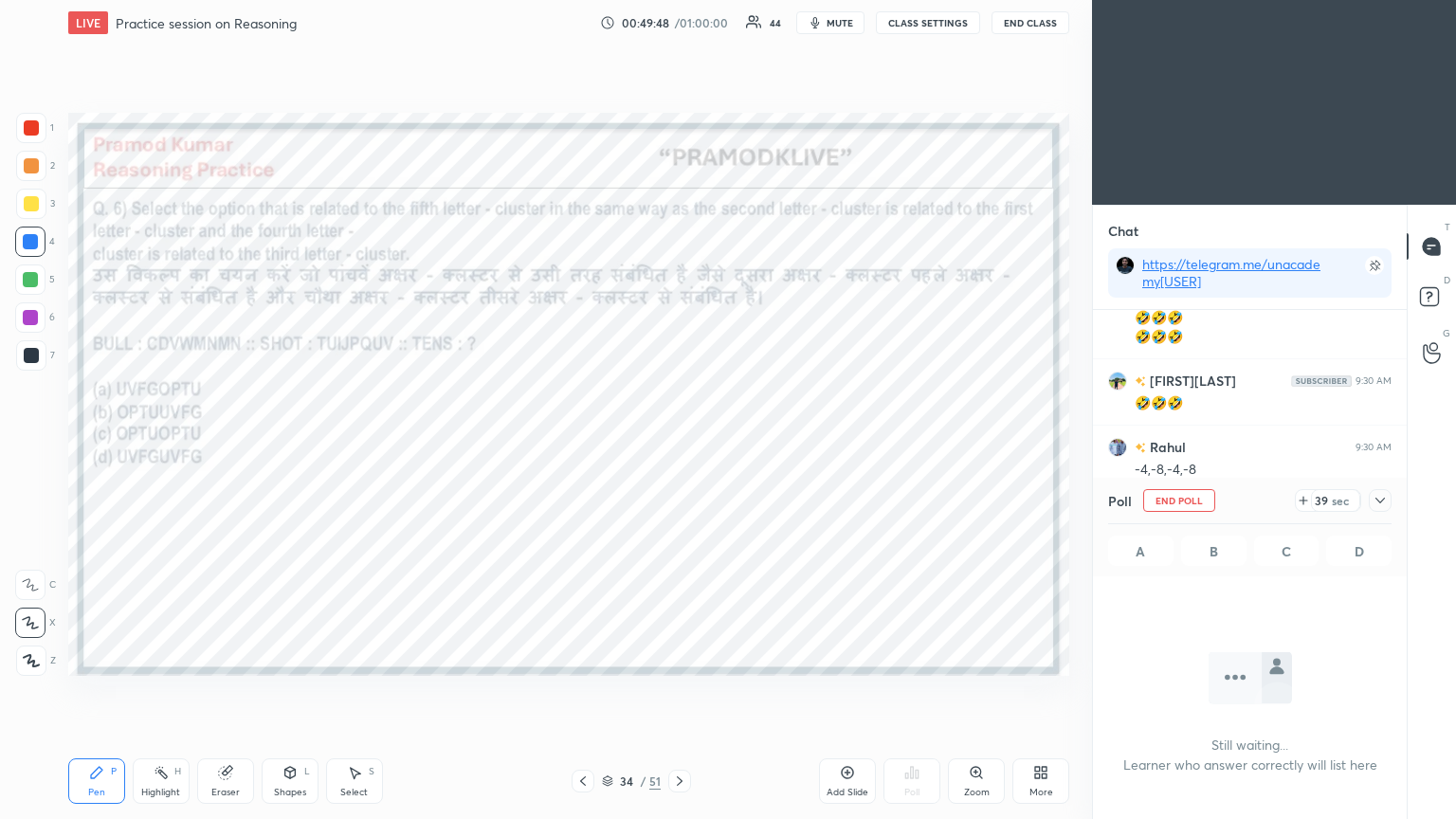 click 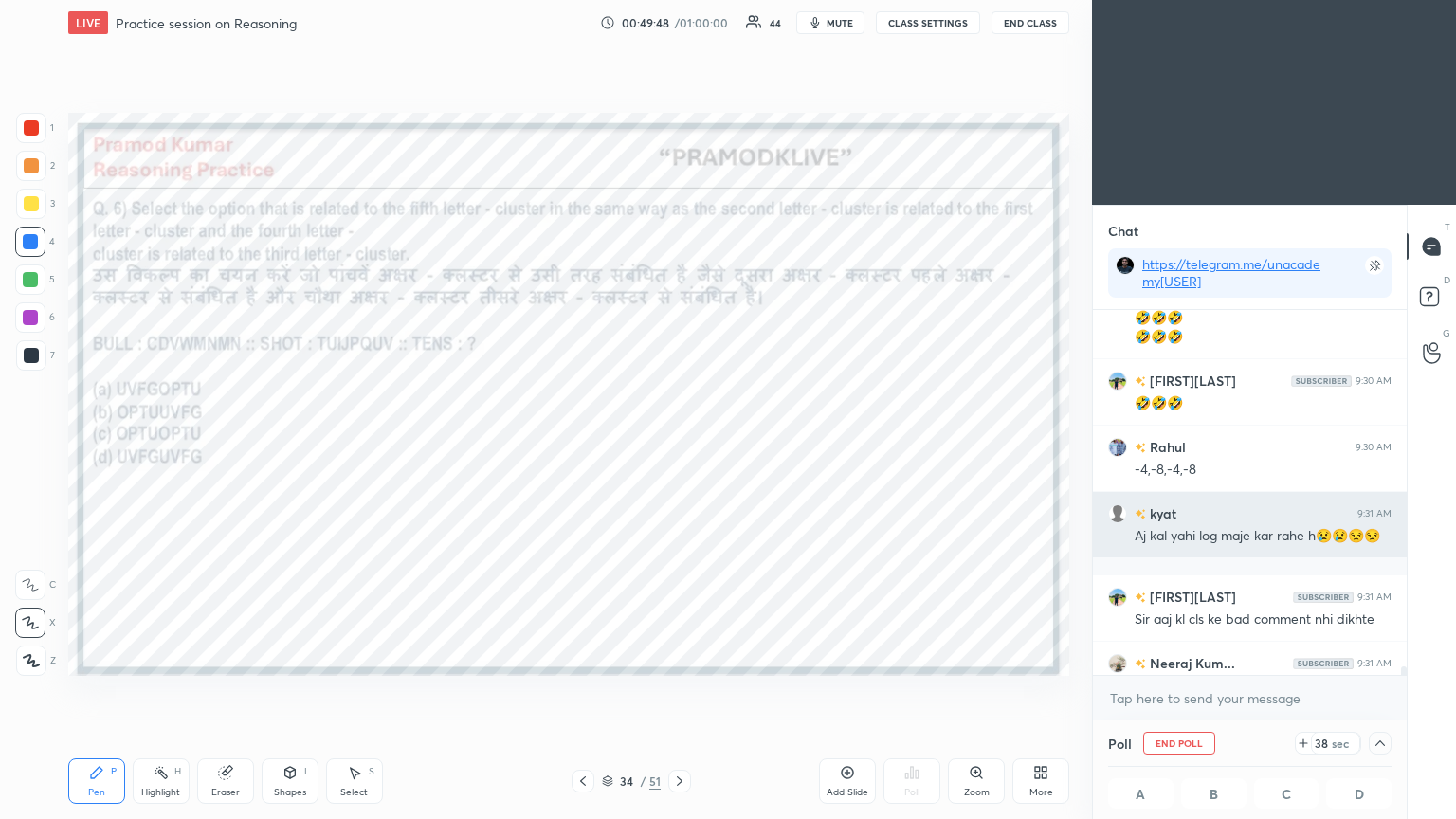 scroll, scrollTop: 0, scrollLeft: 6, axis: horizontal 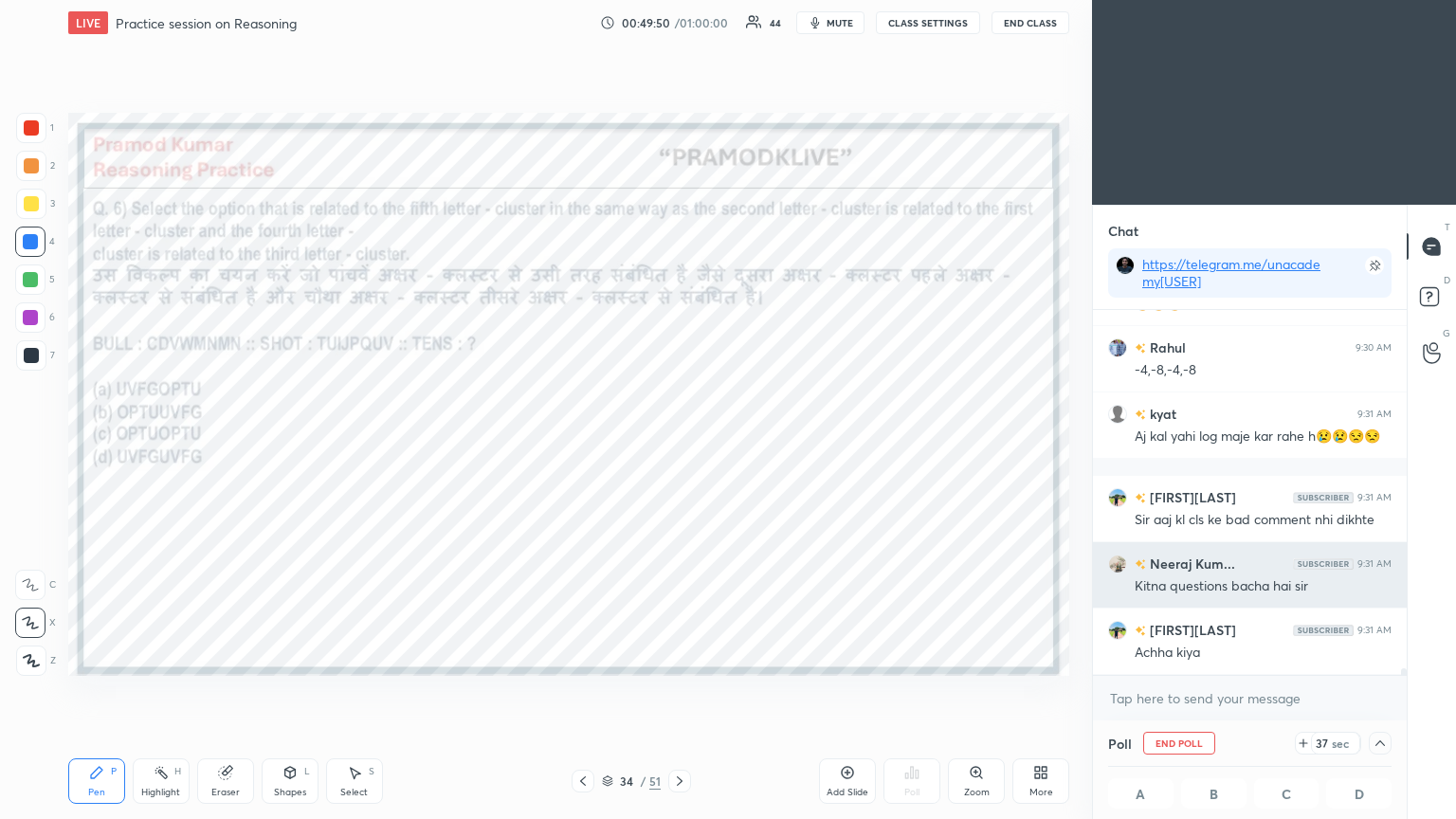 click on "Neeraj Kum..." at bounding box center [1191, 563] 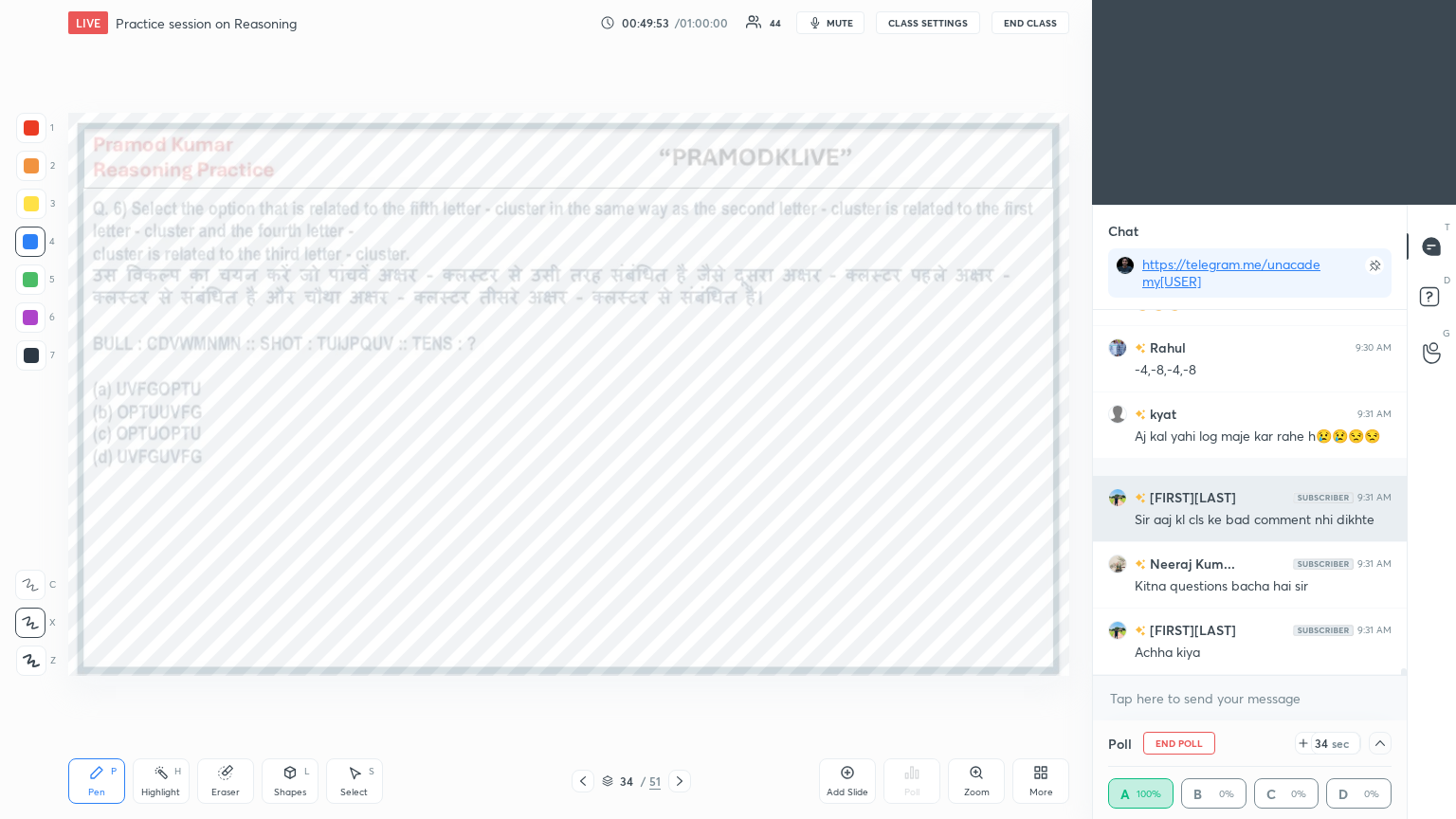 scroll, scrollTop: 19819, scrollLeft: 0, axis: vertical 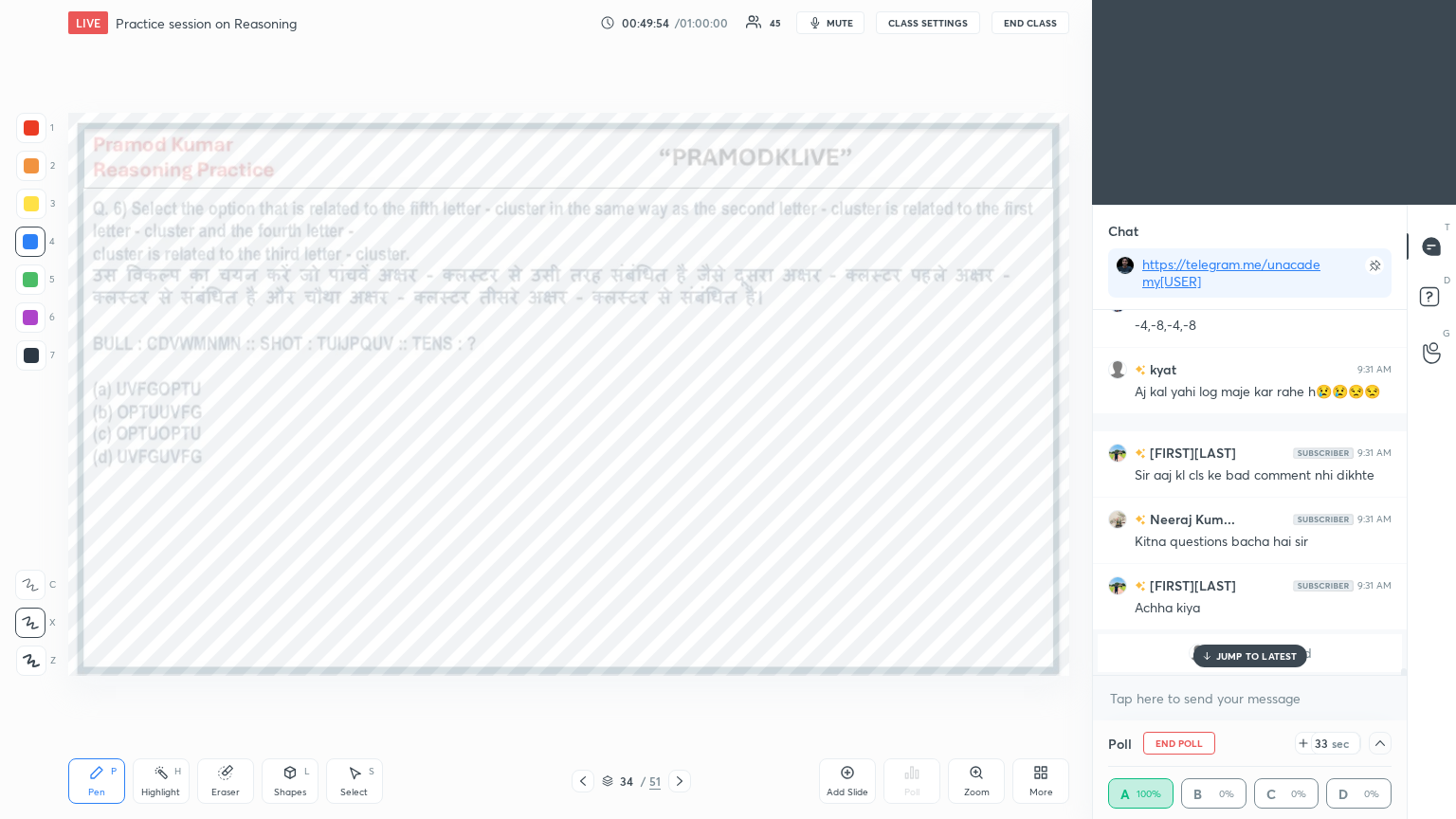 click on "JUMP TO LATEST" at bounding box center [1257, 656] 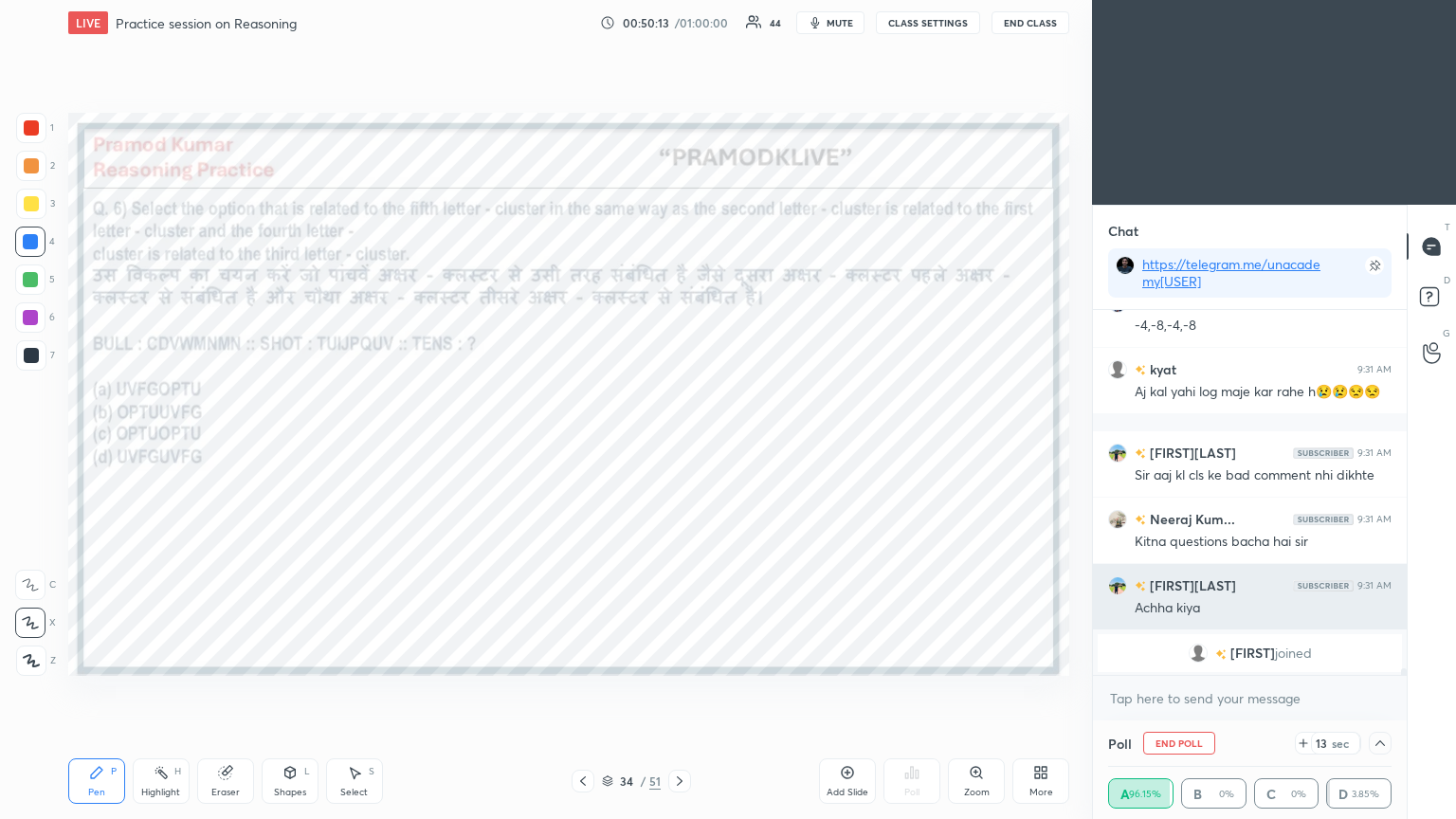 scroll, scrollTop: 326, scrollLeft: 308, axis: both 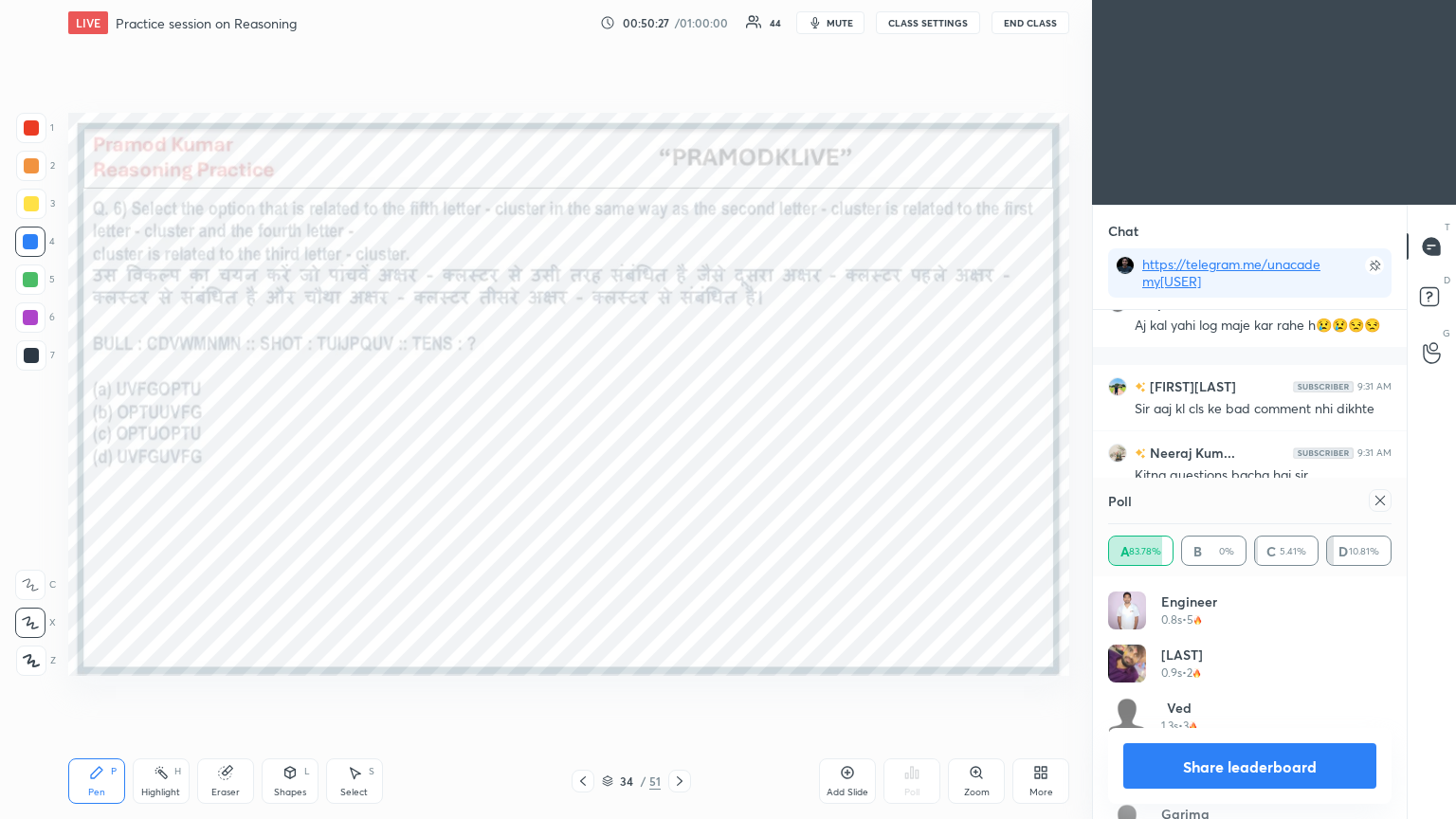 click at bounding box center [1380, 500] 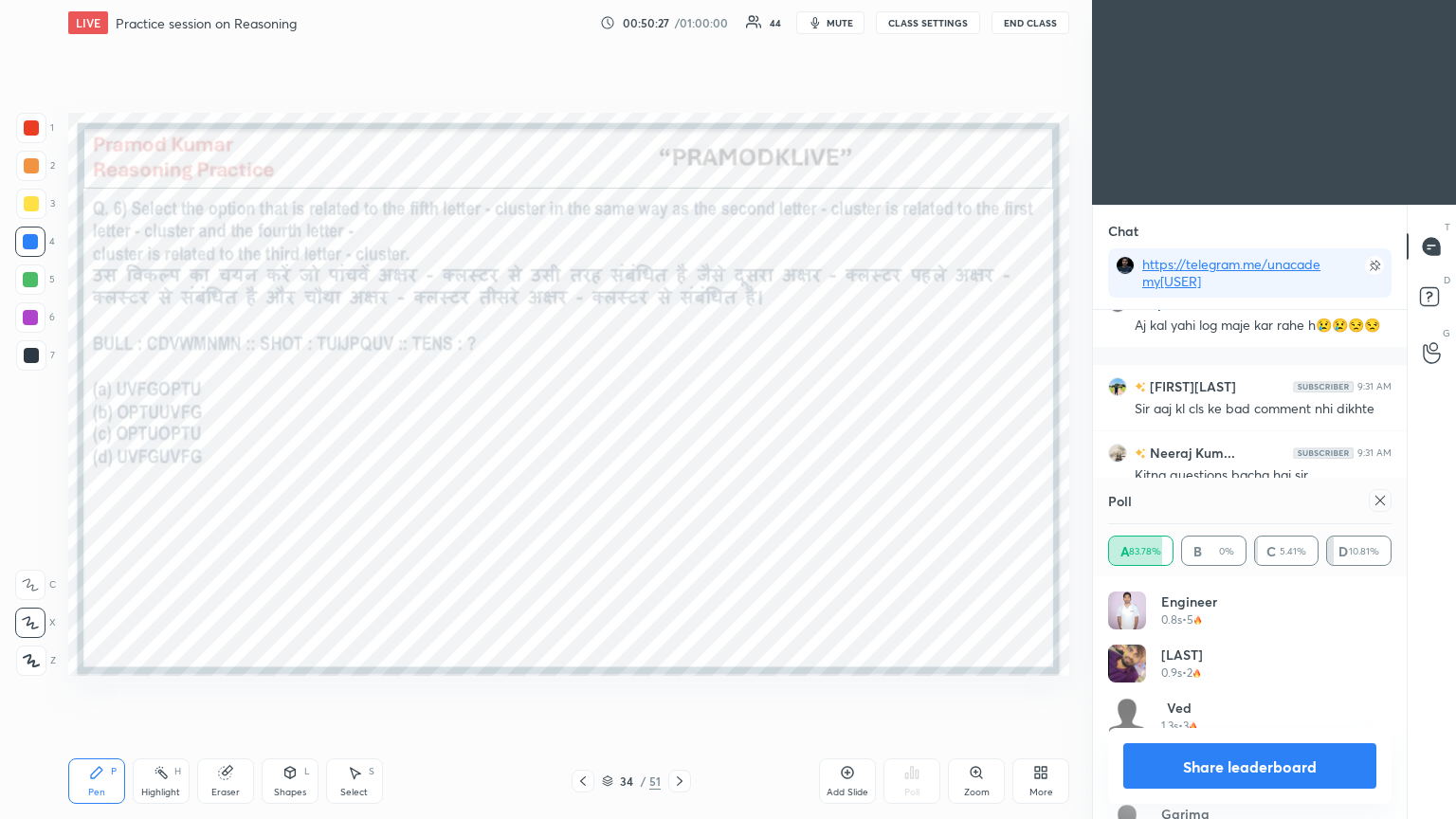 scroll, scrollTop: 142, scrollLeft: 278, axis: both 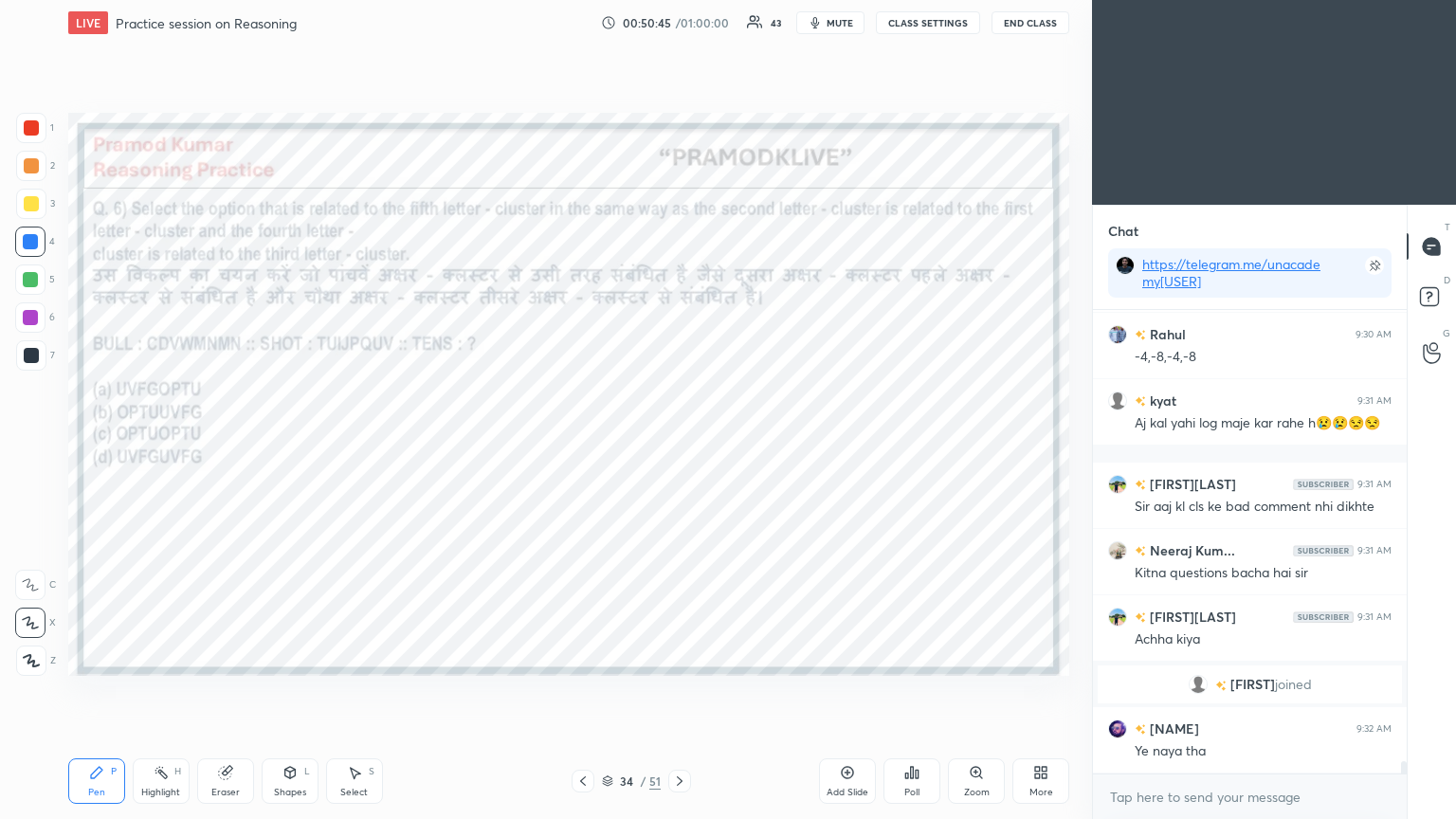 click 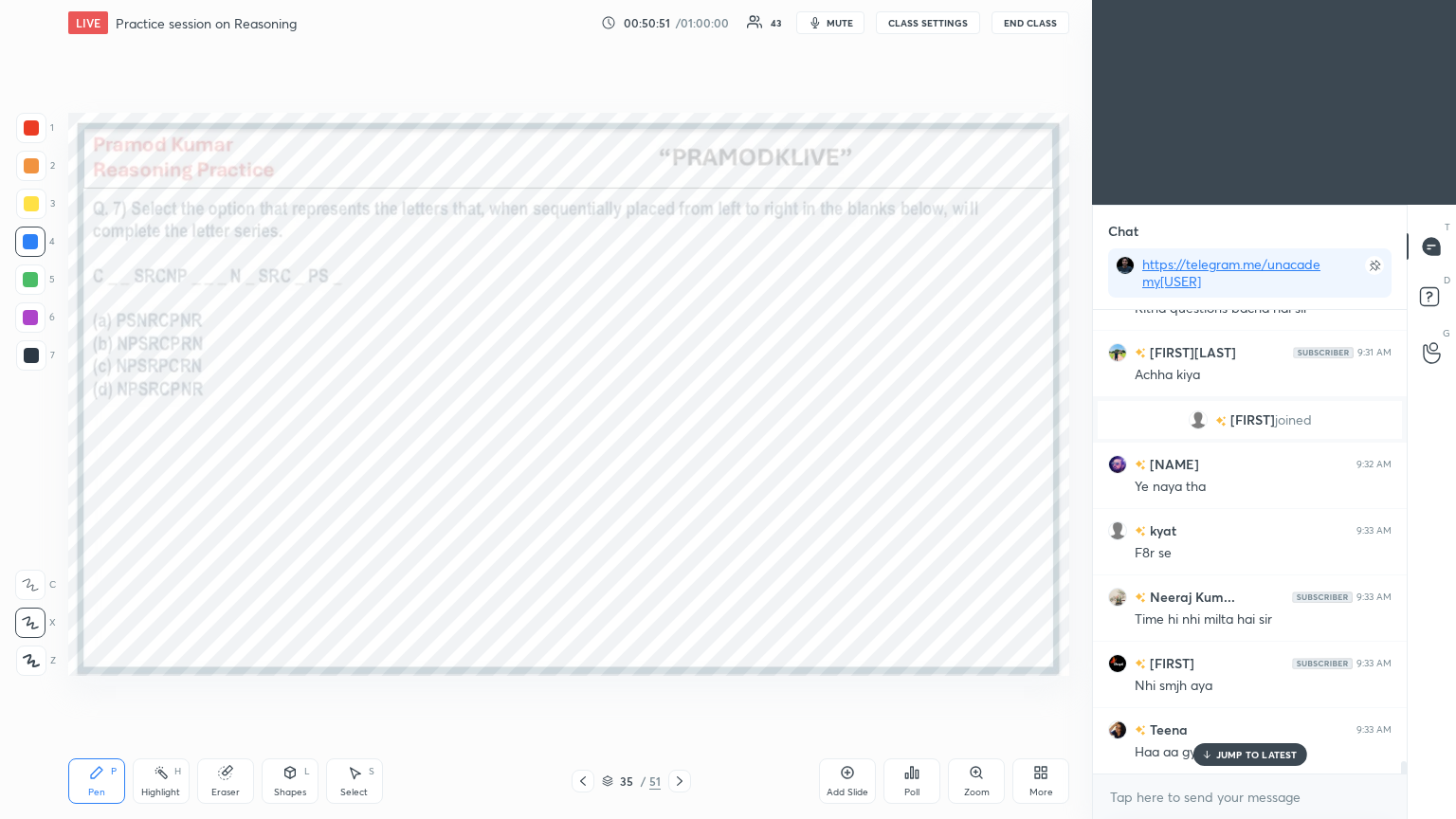 click 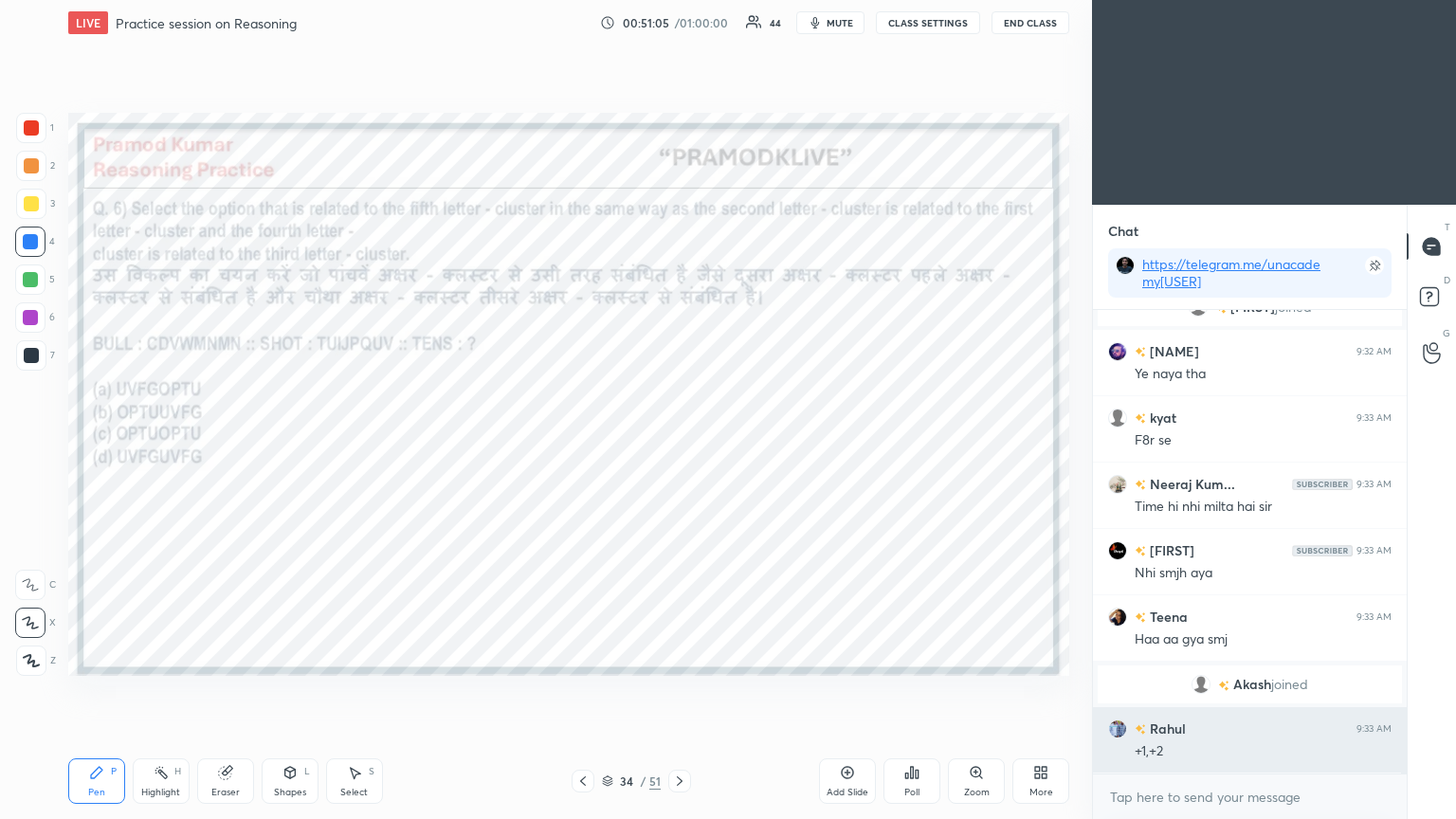 click on "[FIRST] [TIME] Achha kiya [FIRST]  joined [FIRST] [TIME] Ye naya tha kyat [TIME] F8r se [FIRST] [LAST] [TIME] Time hi nhi milta hai sir [FIRST] [TIME] Nhi smjh aya [FIRST] [TIME] Haa aa gya smj [FIRST]  joined [FIRST] [TIME] +1,+2" at bounding box center (1249, 541) 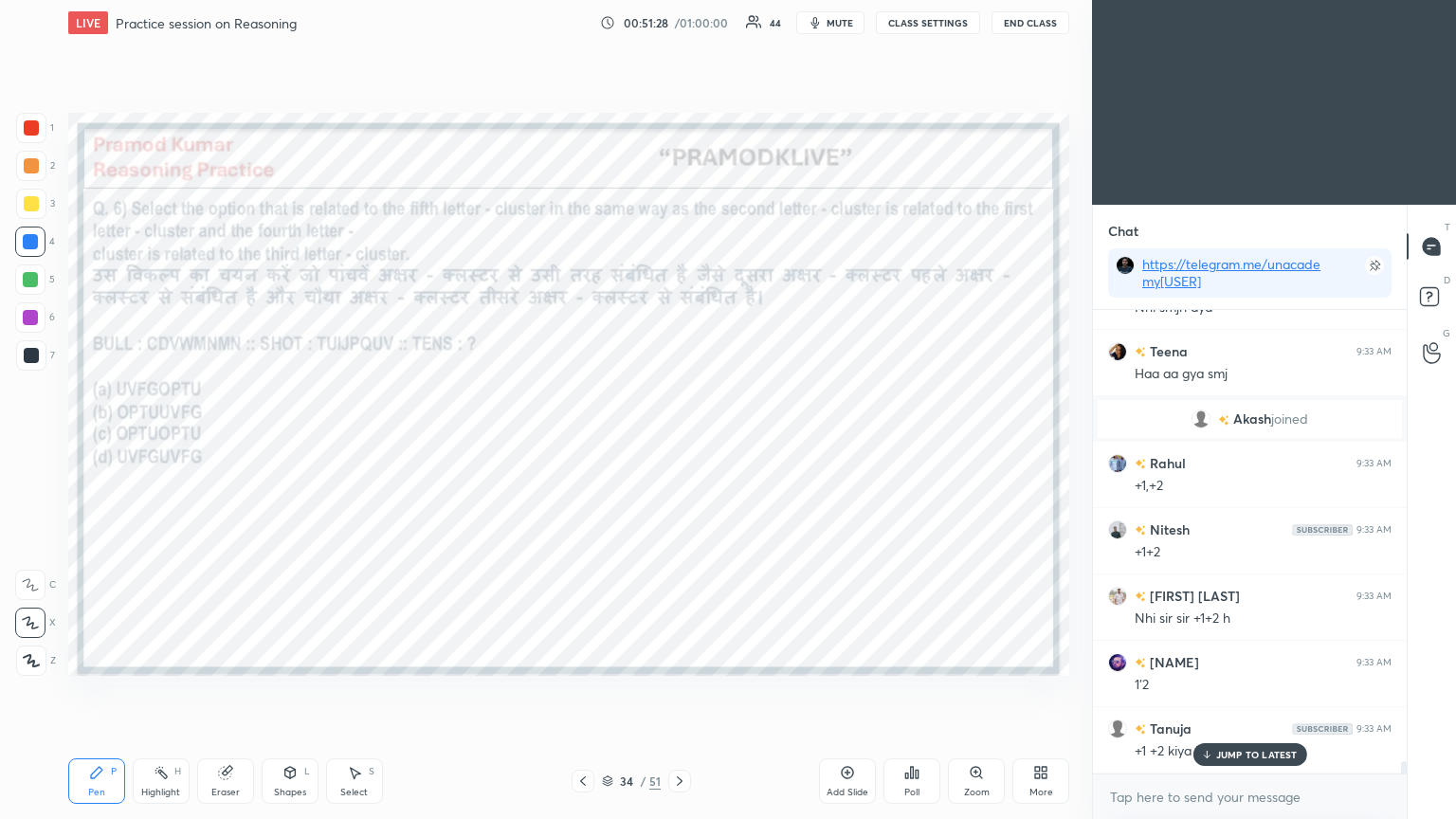 scroll, scrollTop: 17586, scrollLeft: 0, axis: vertical 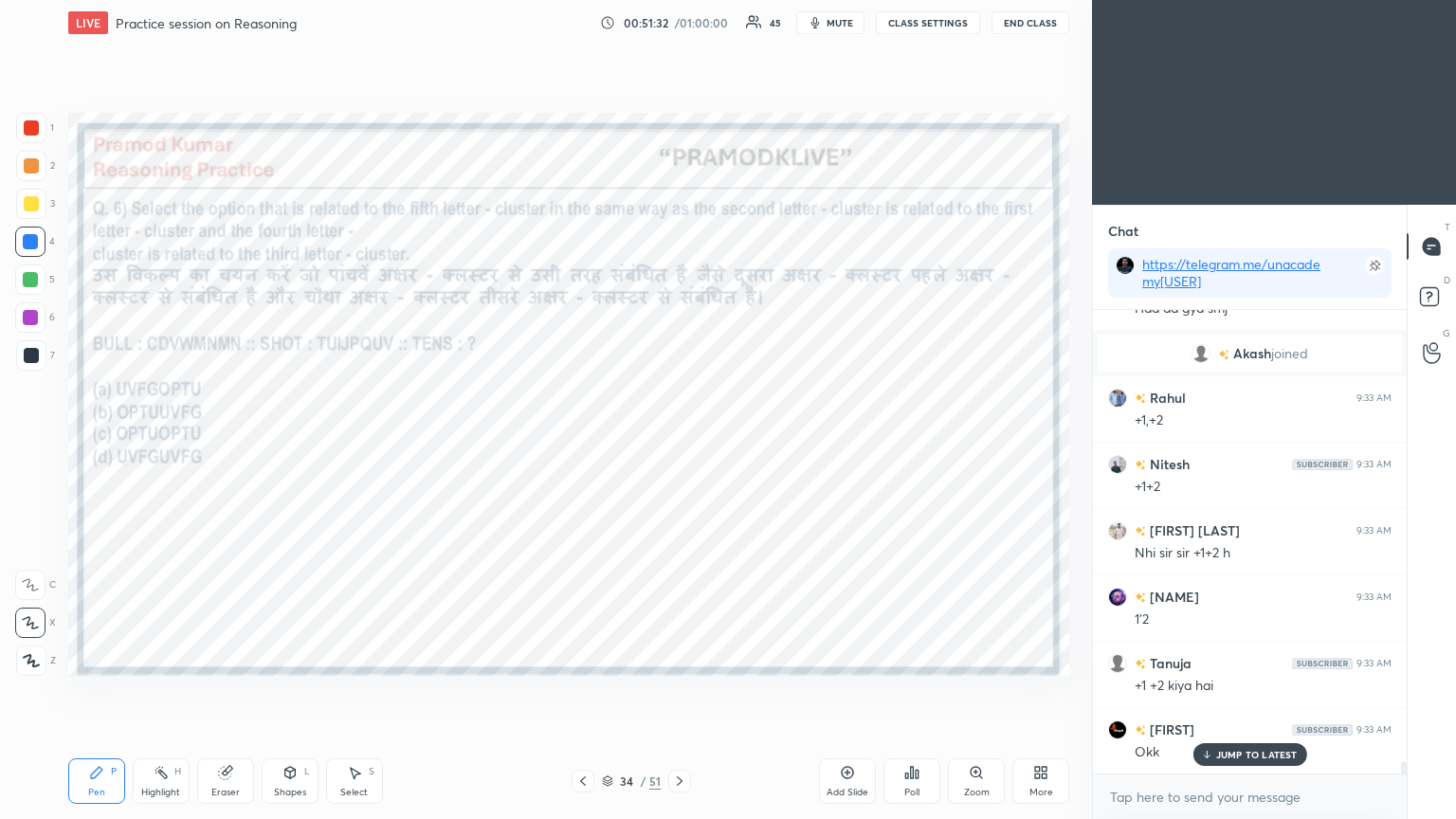 click 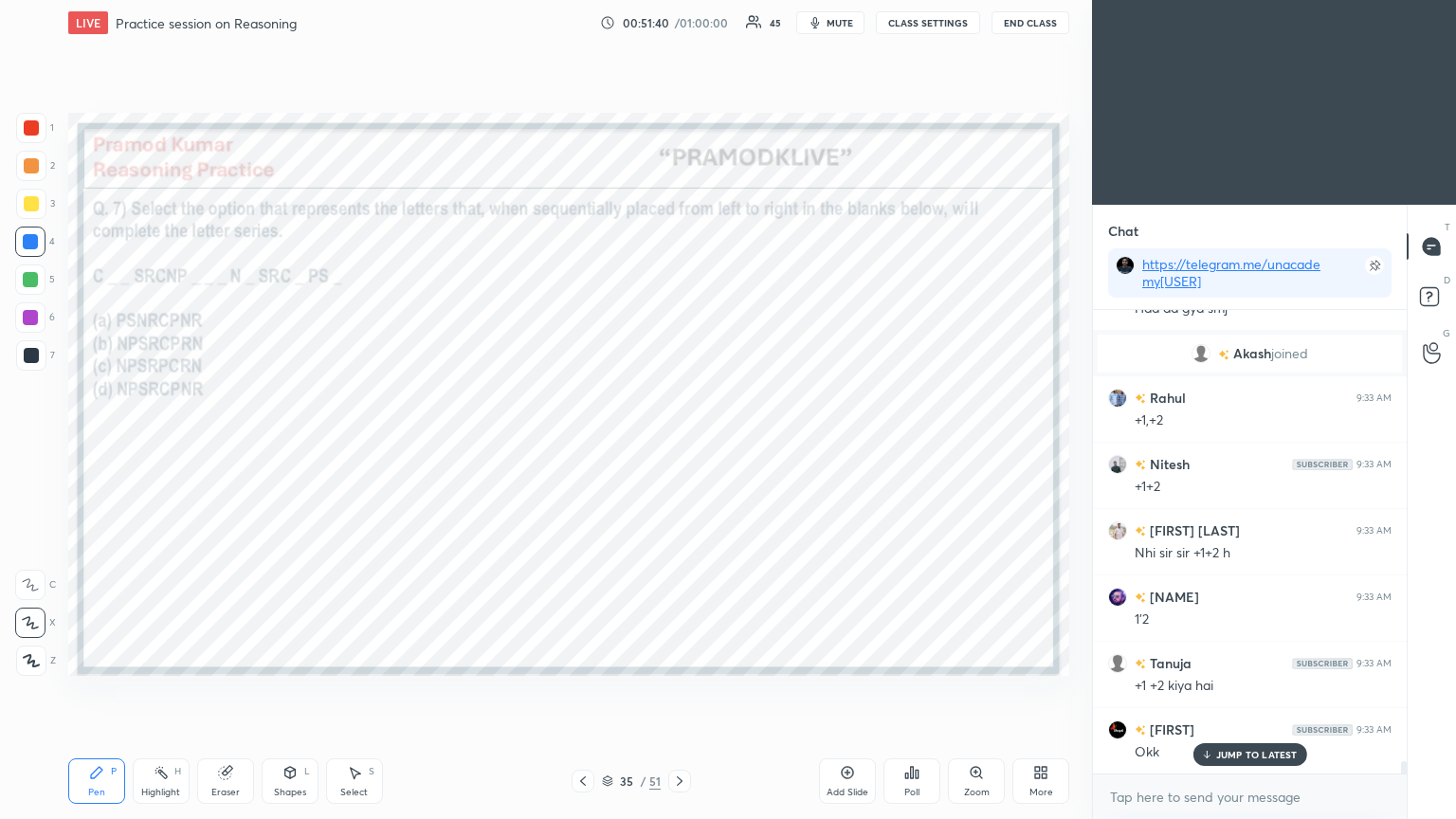 click 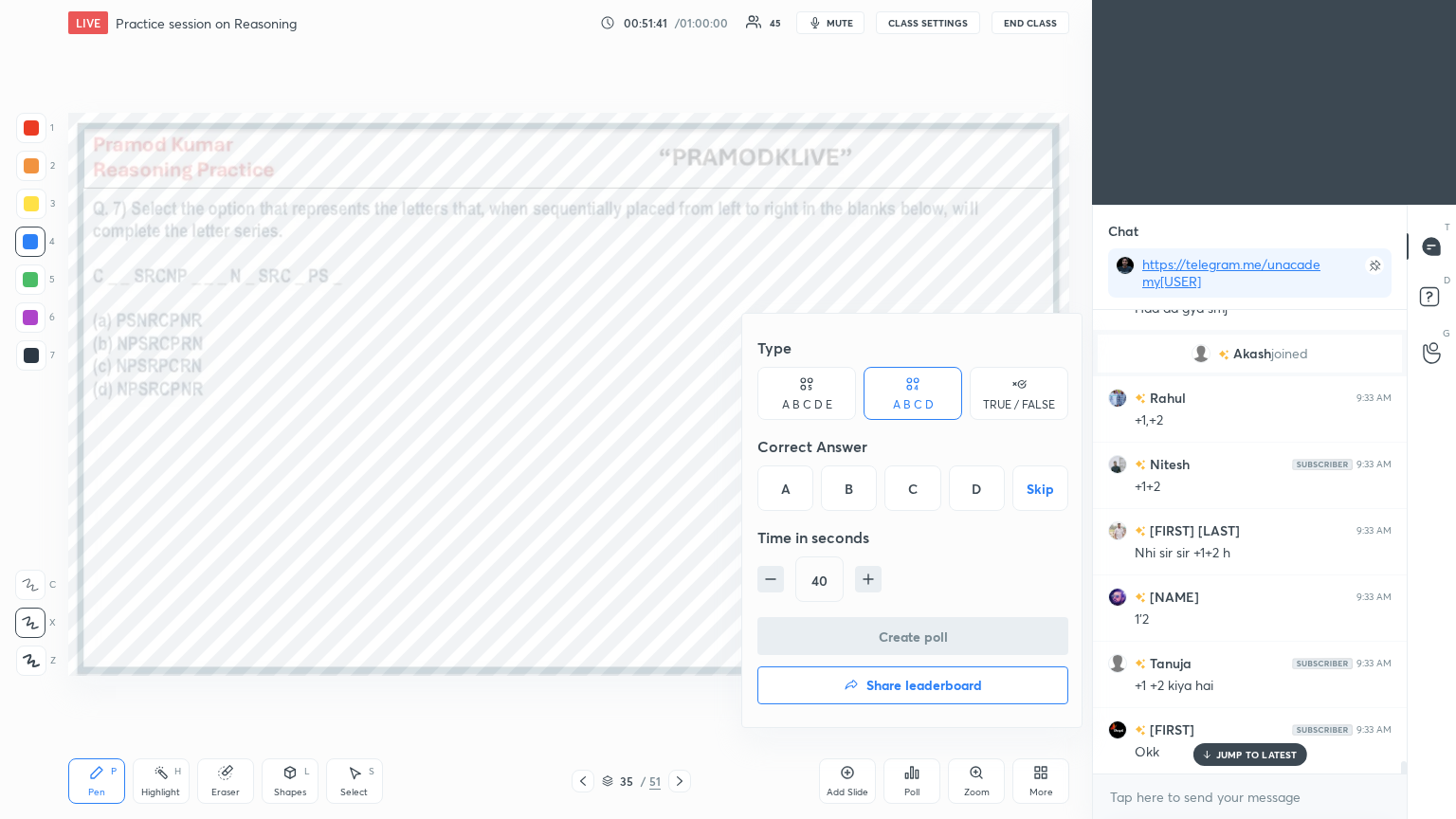 click on "D" at bounding box center [976, 488] 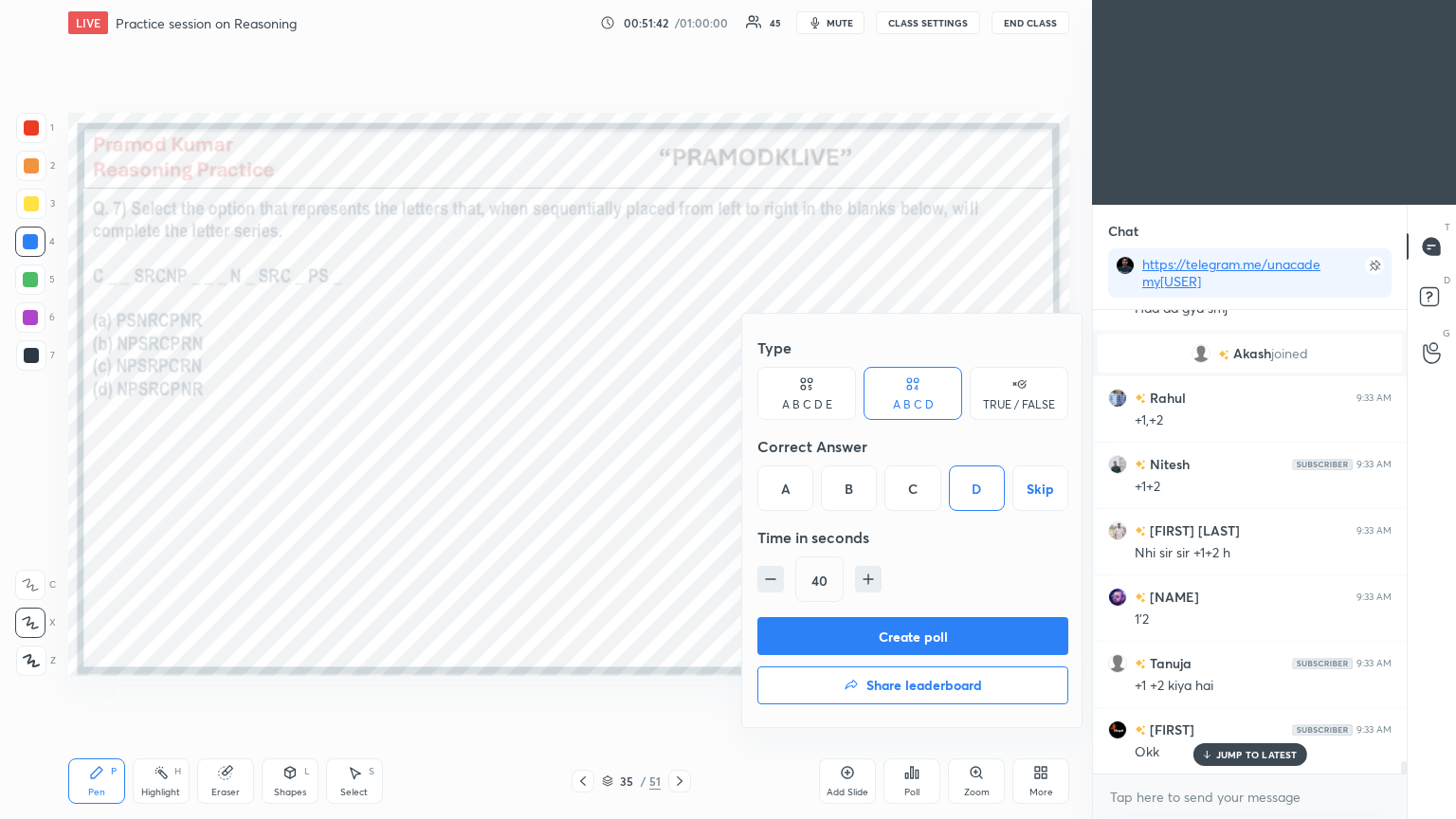 click on "Create poll" at bounding box center [913, 636] 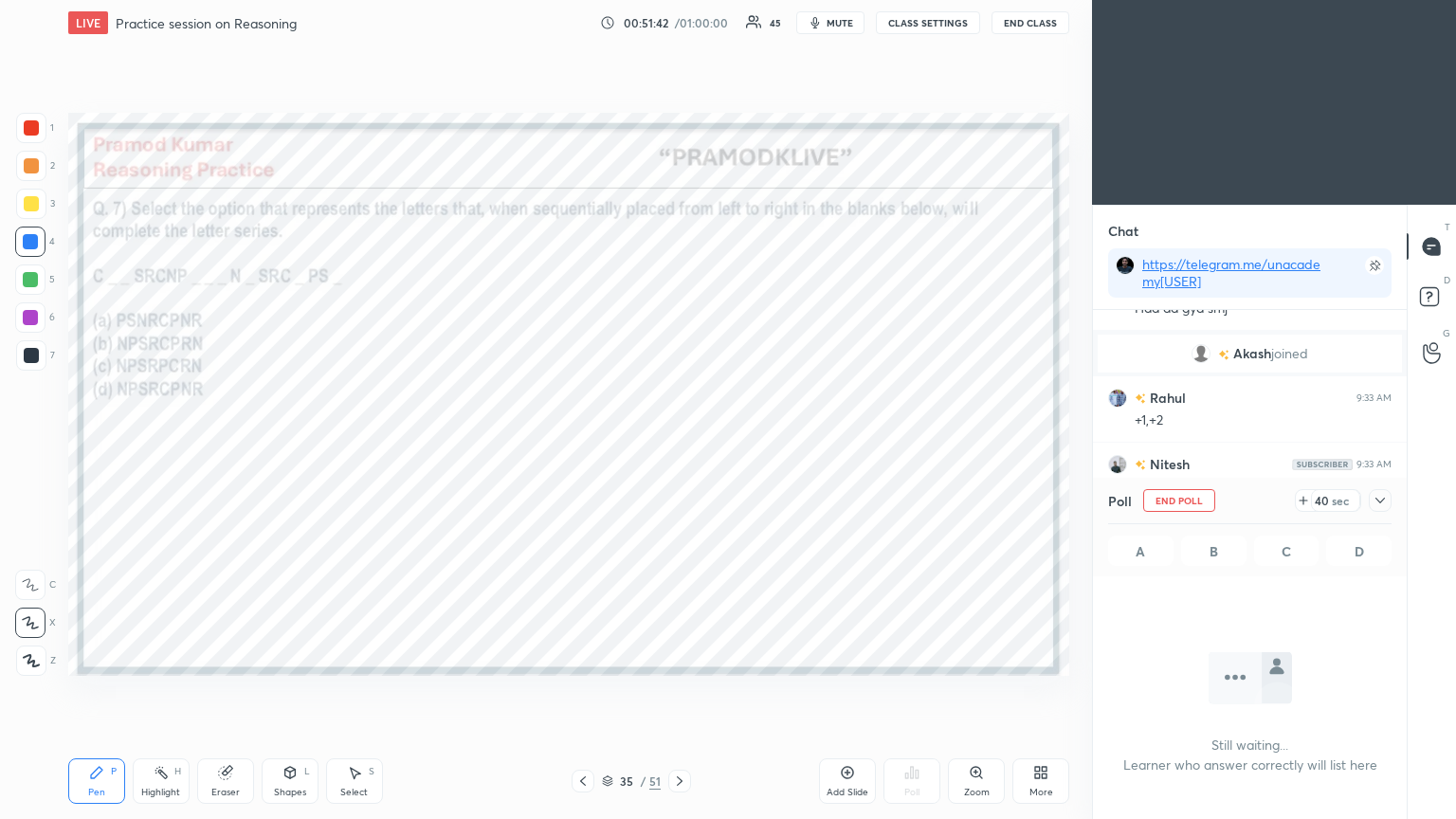 scroll, scrollTop: 237, scrollLeft: 308, axis: both 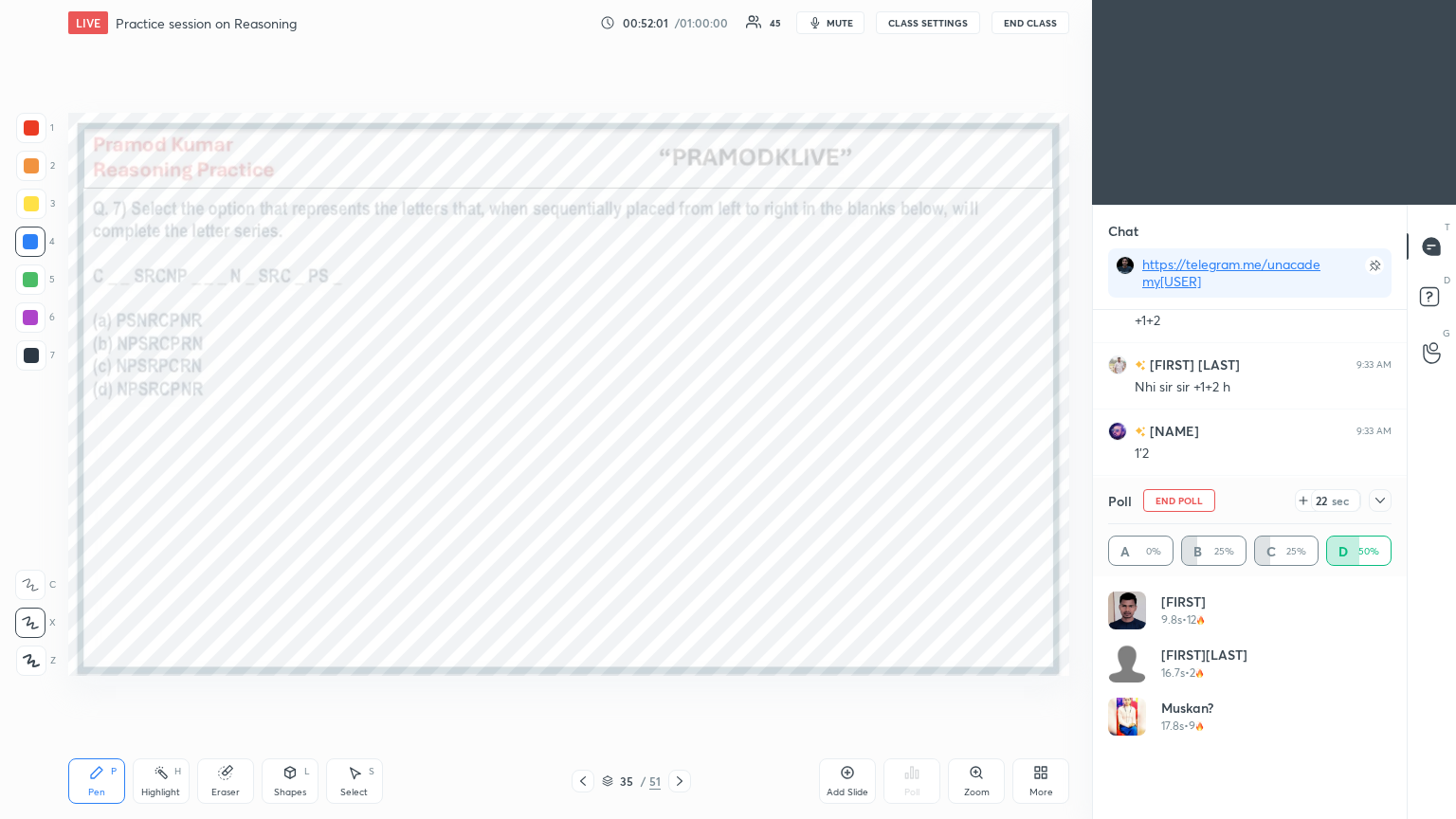 click 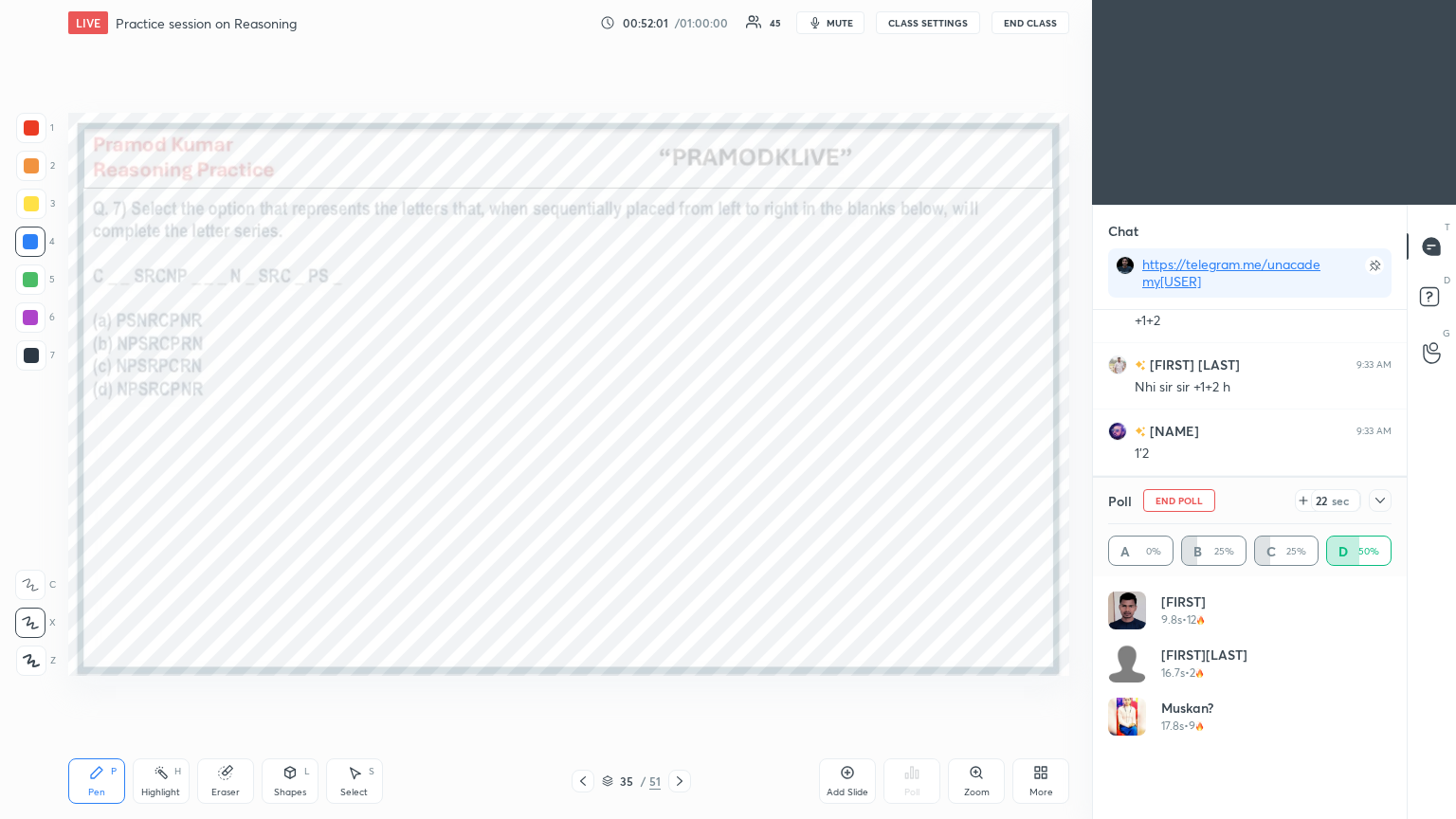 scroll, scrollTop: 174, scrollLeft: 278, axis: both 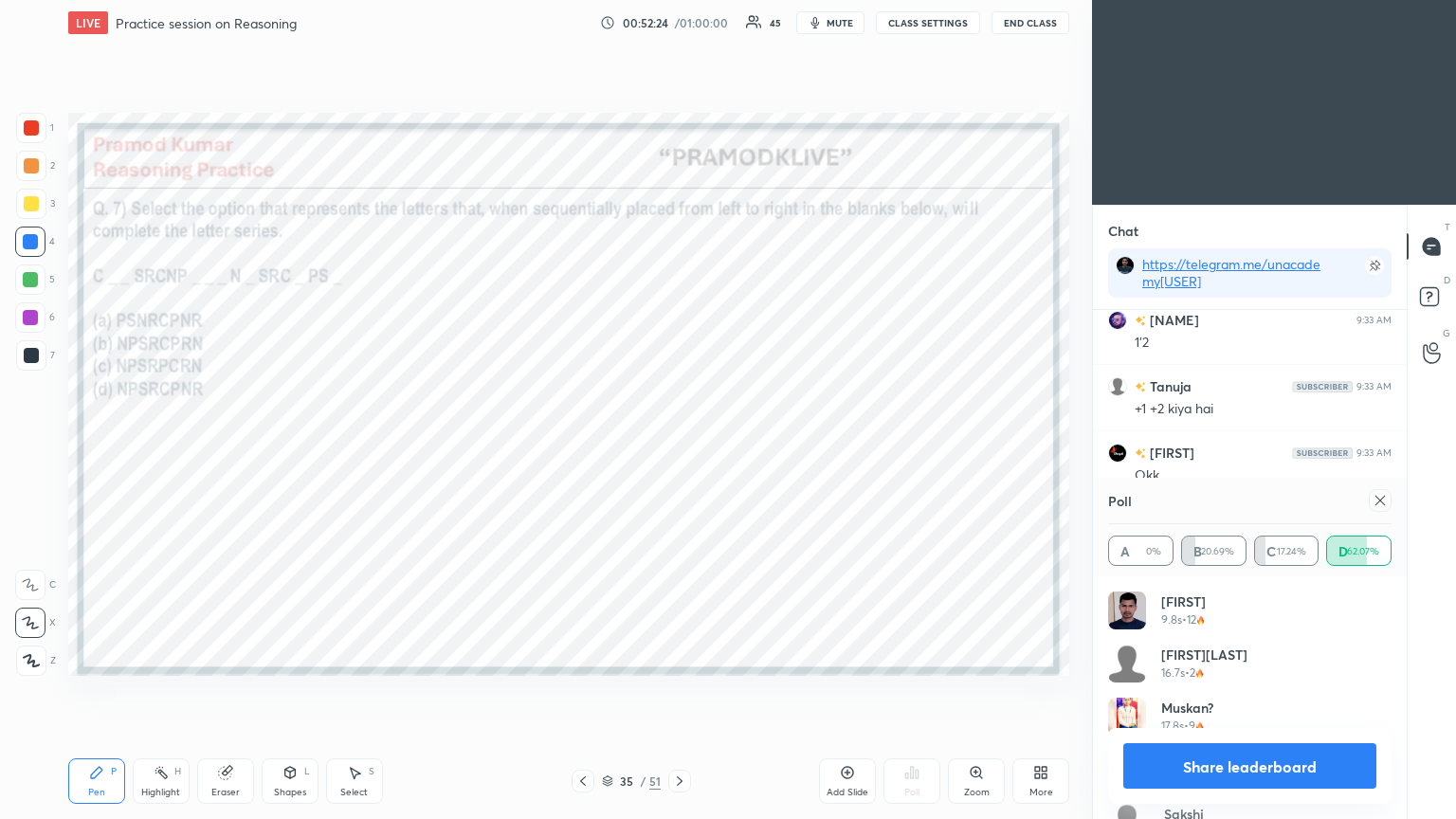 click 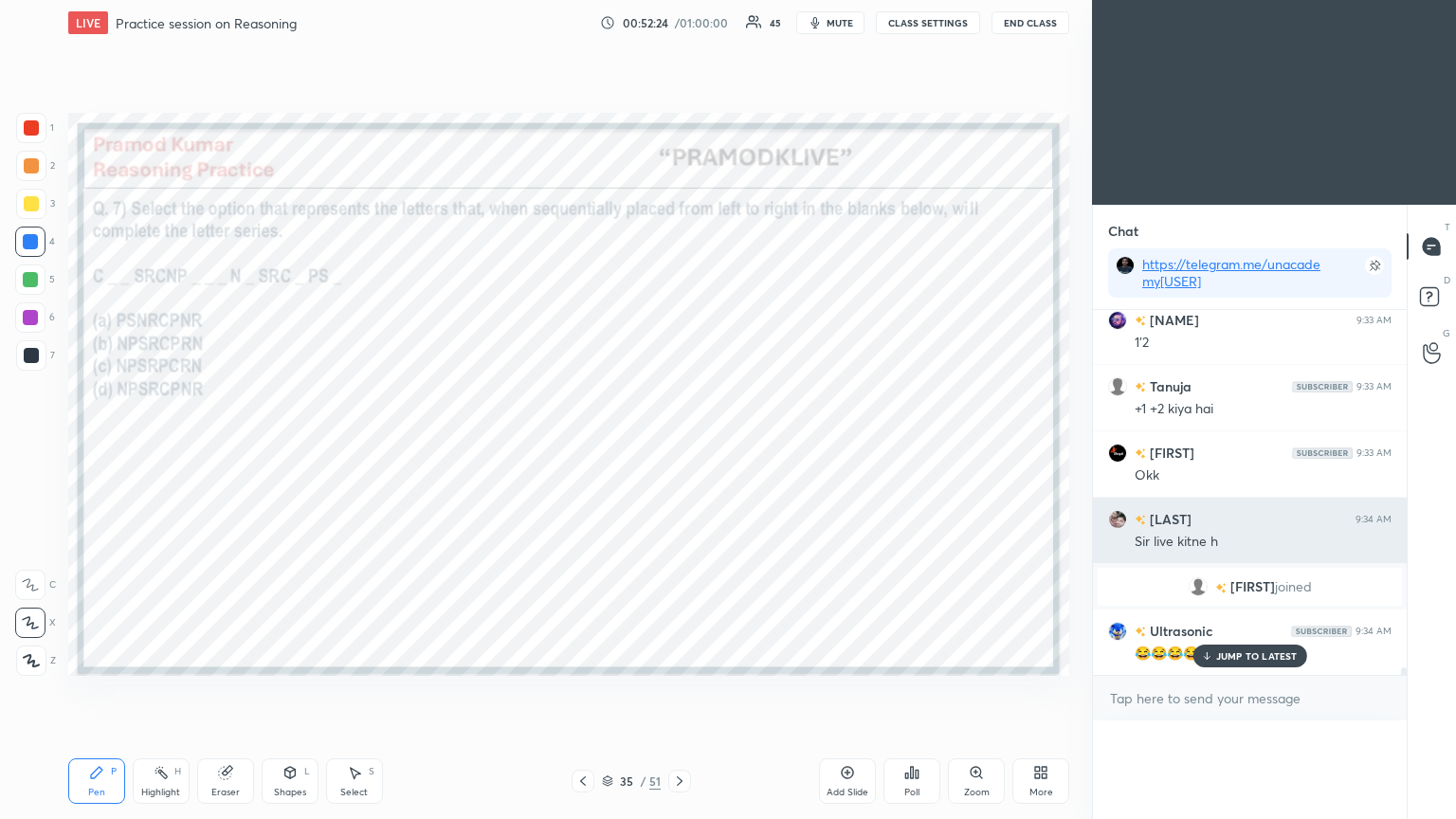 scroll, scrollTop: 143, scrollLeft: 278, axis: both 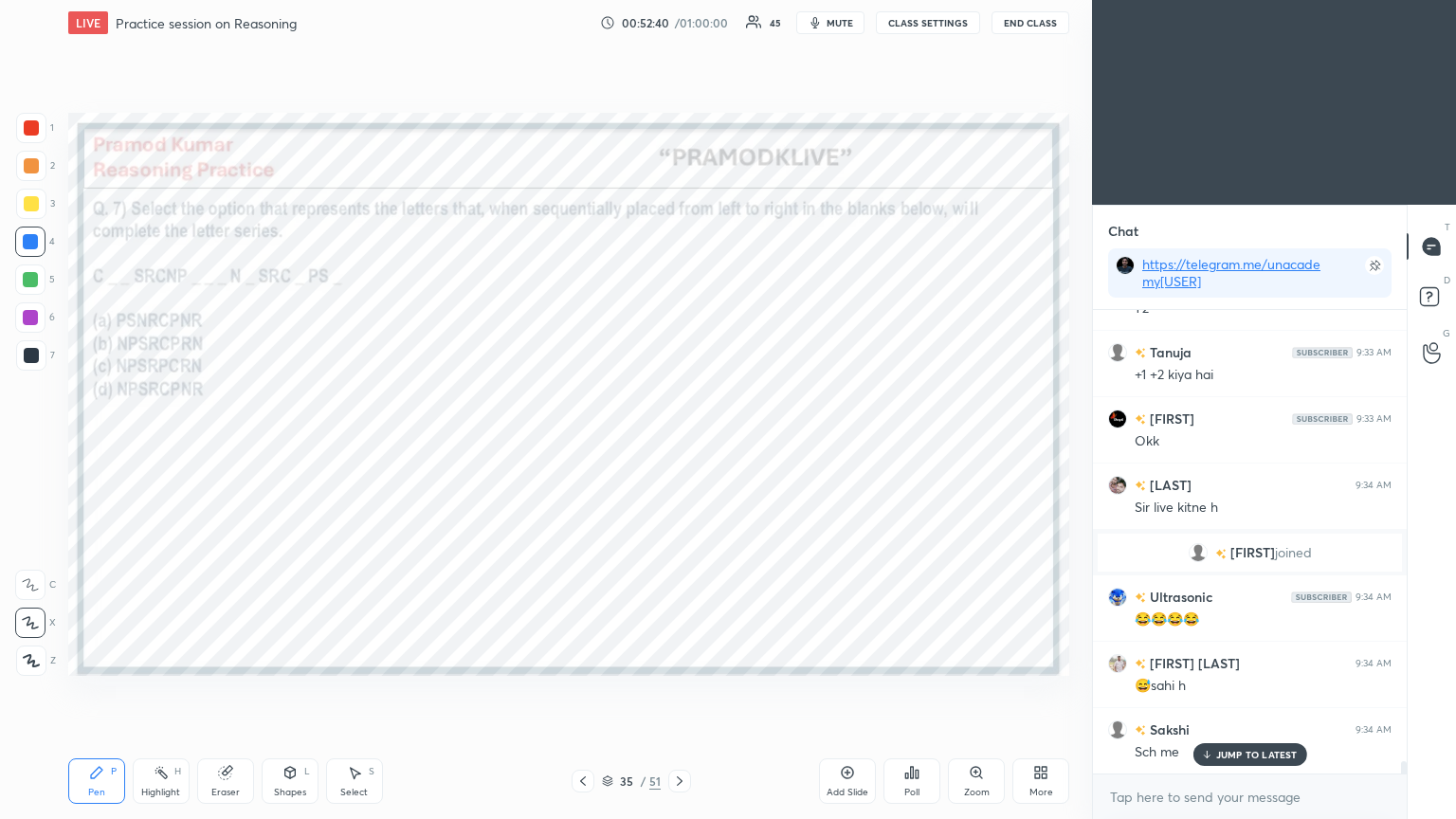 click 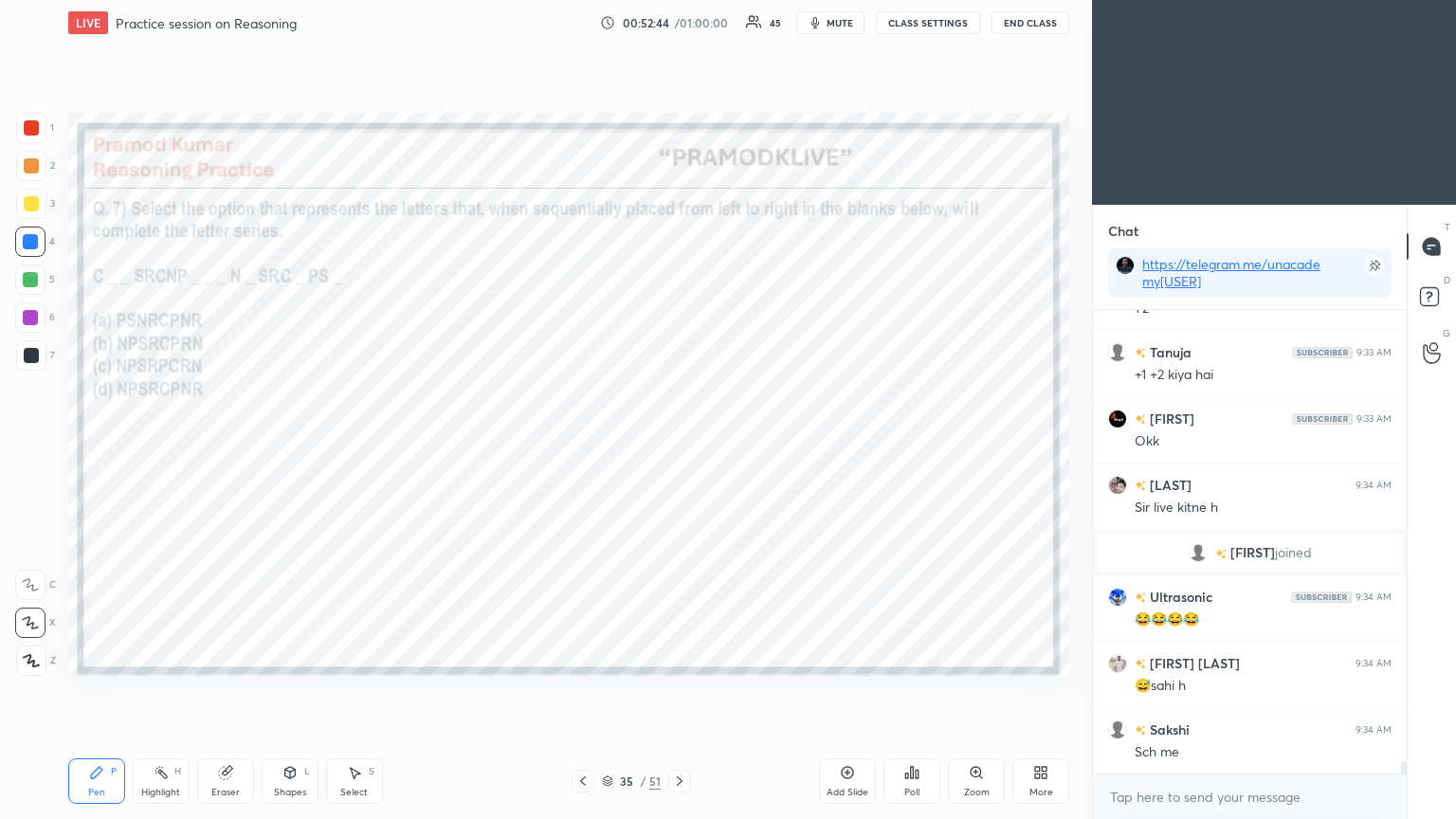 scroll, scrollTop: 17664, scrollLeft: 0, axis: vertical 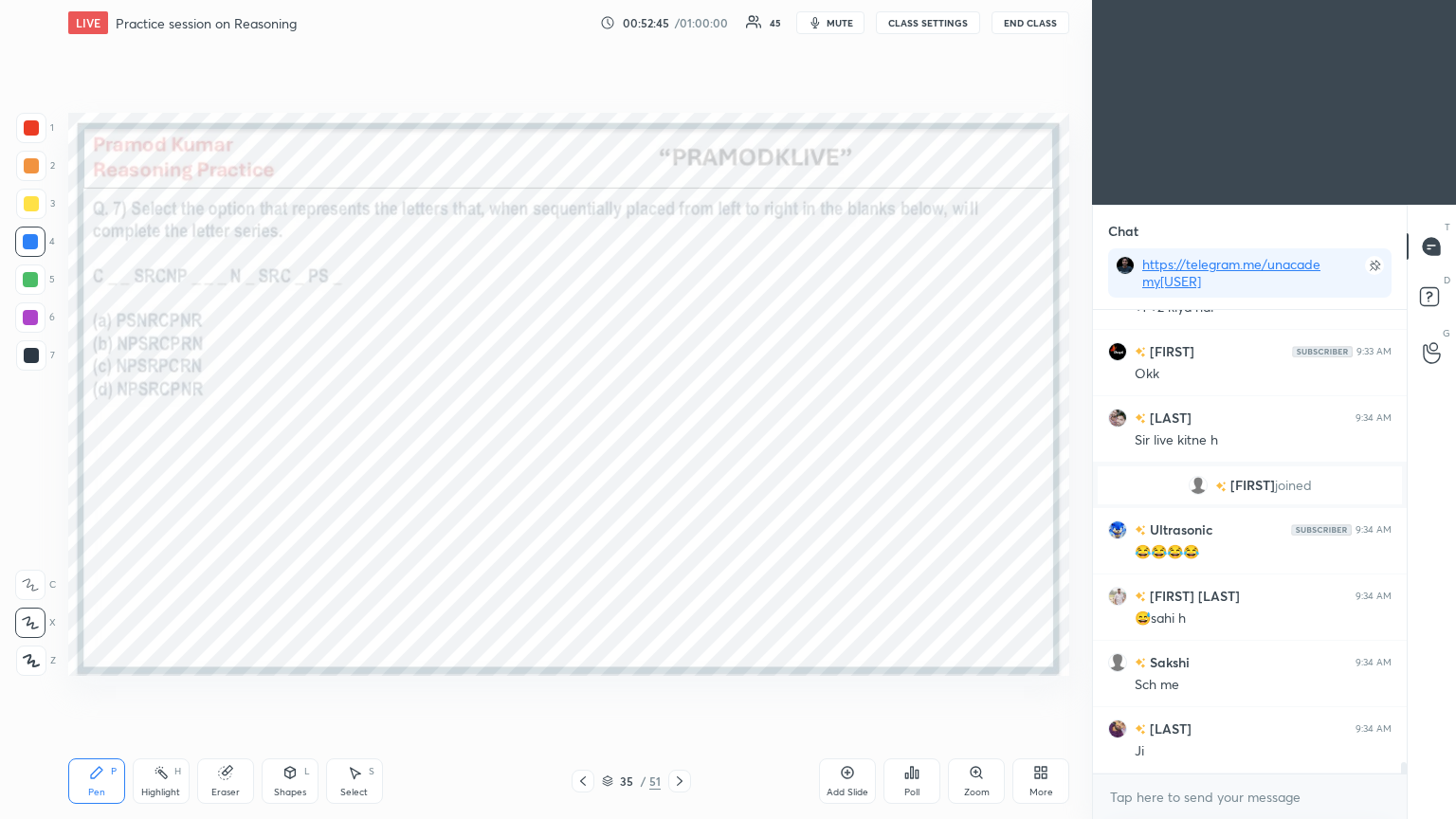 click on "35 / 51" at bounding box center [631, 781] 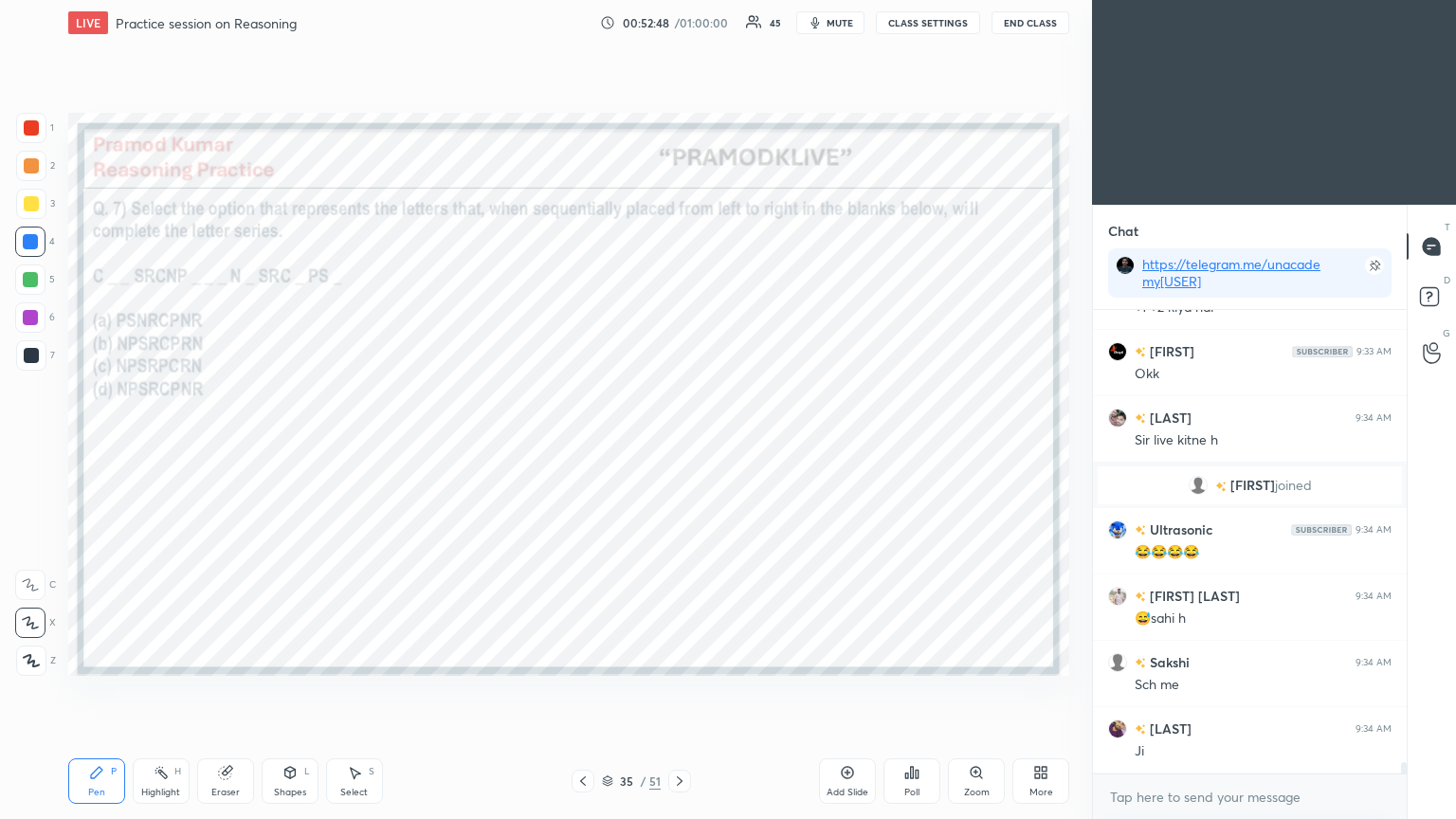 click 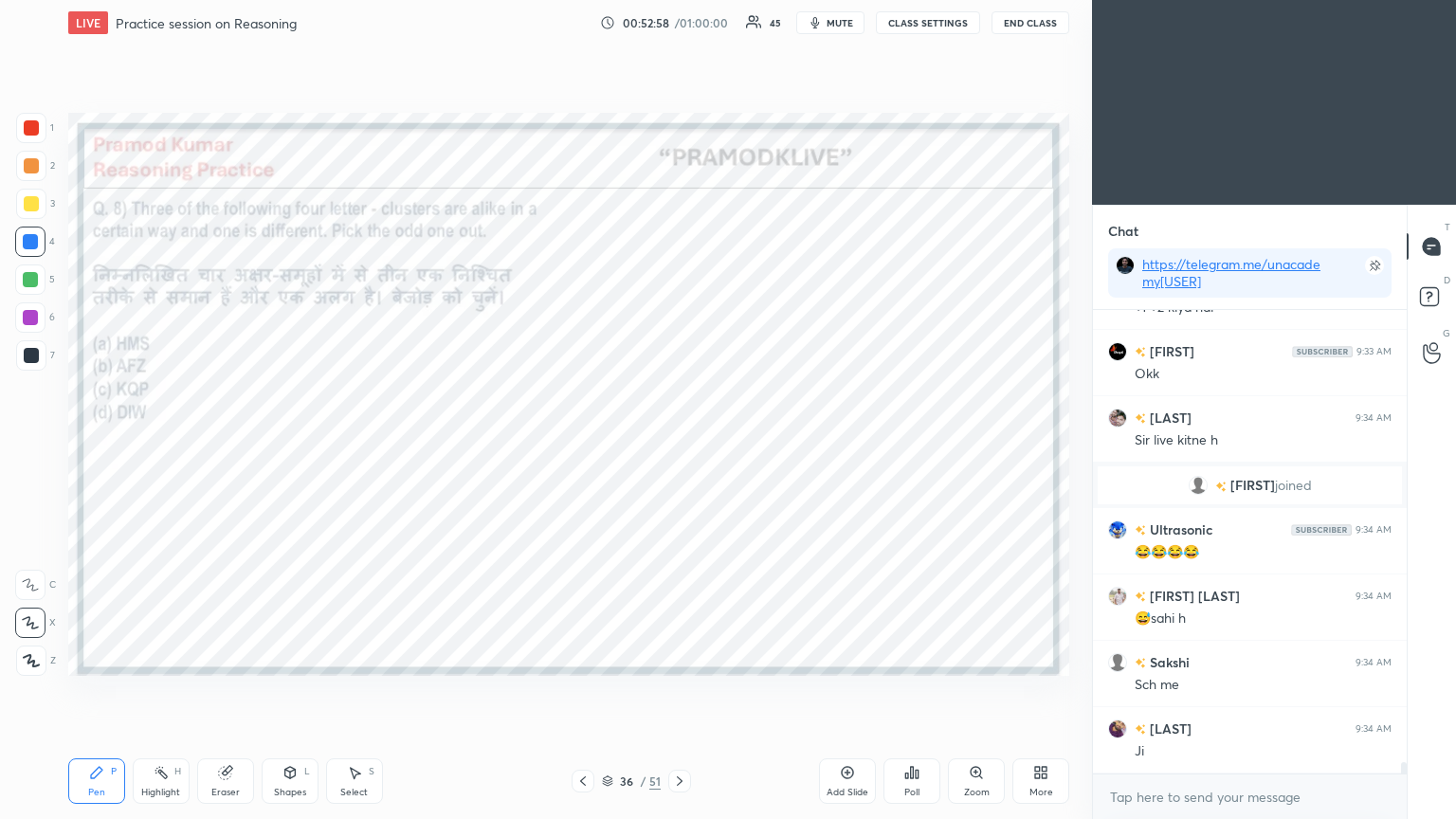 click 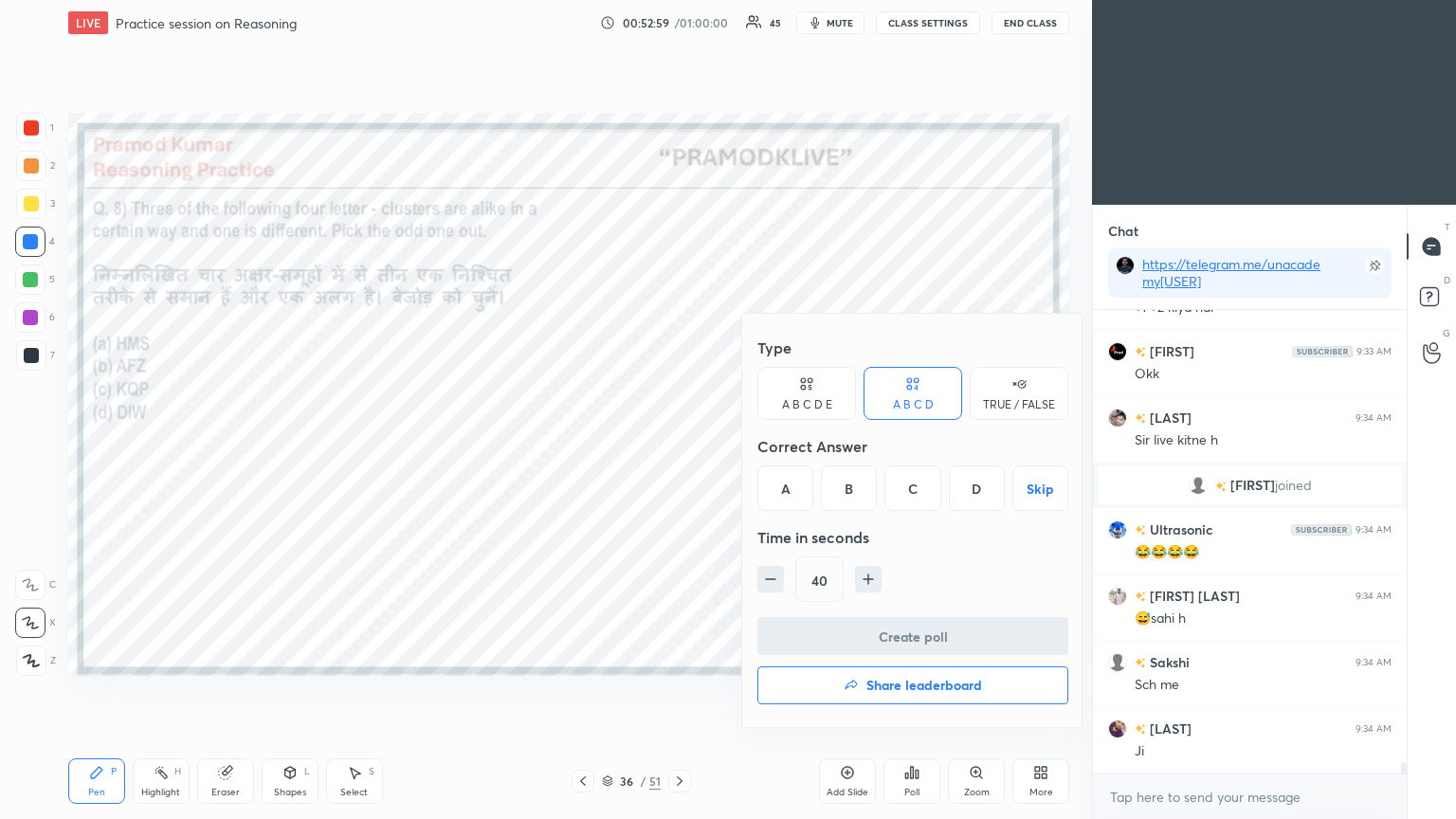 click on "C" at bounding box center (912, 488) 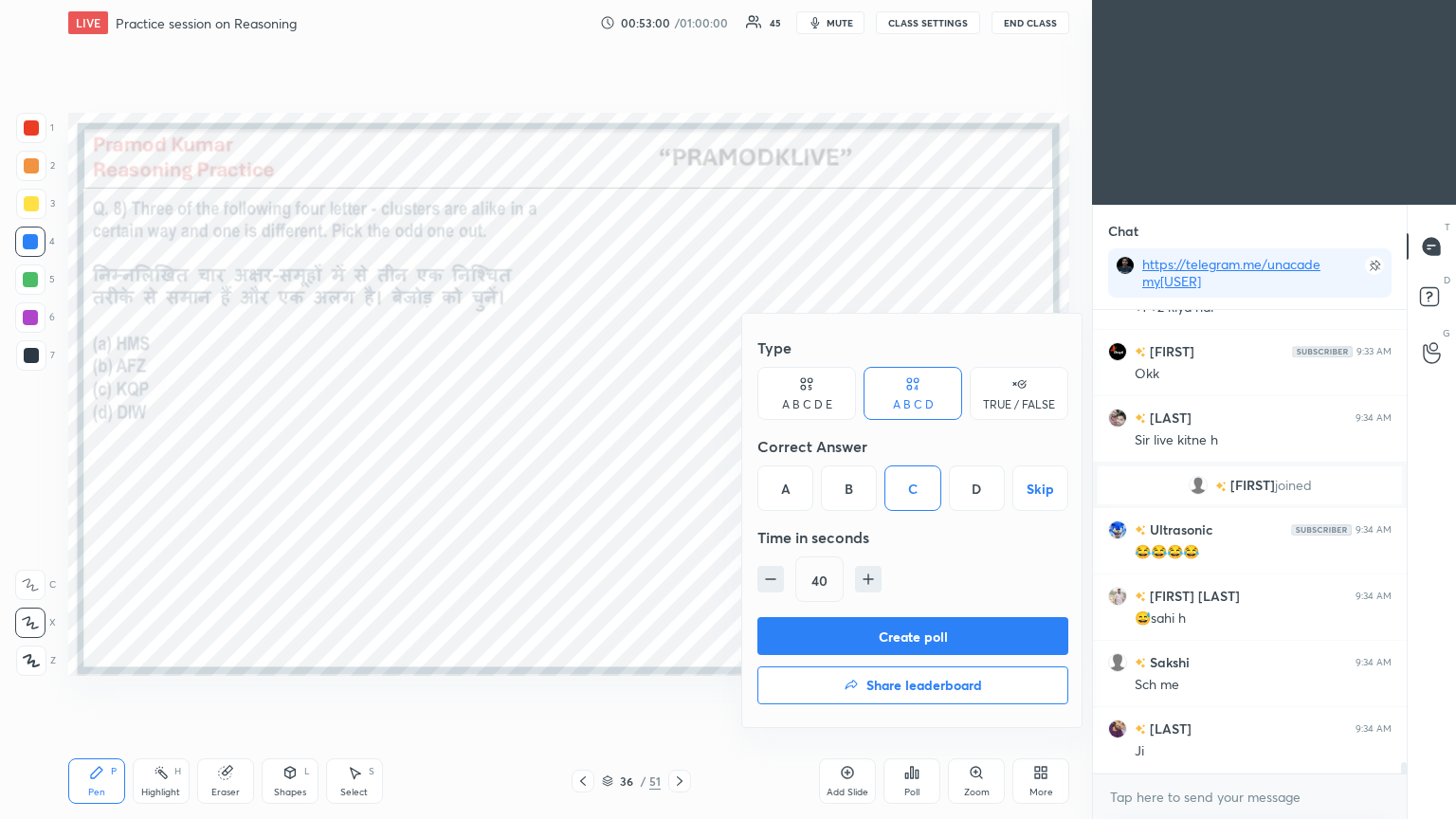 click on "Create poll" at bounding box center [913, 636] 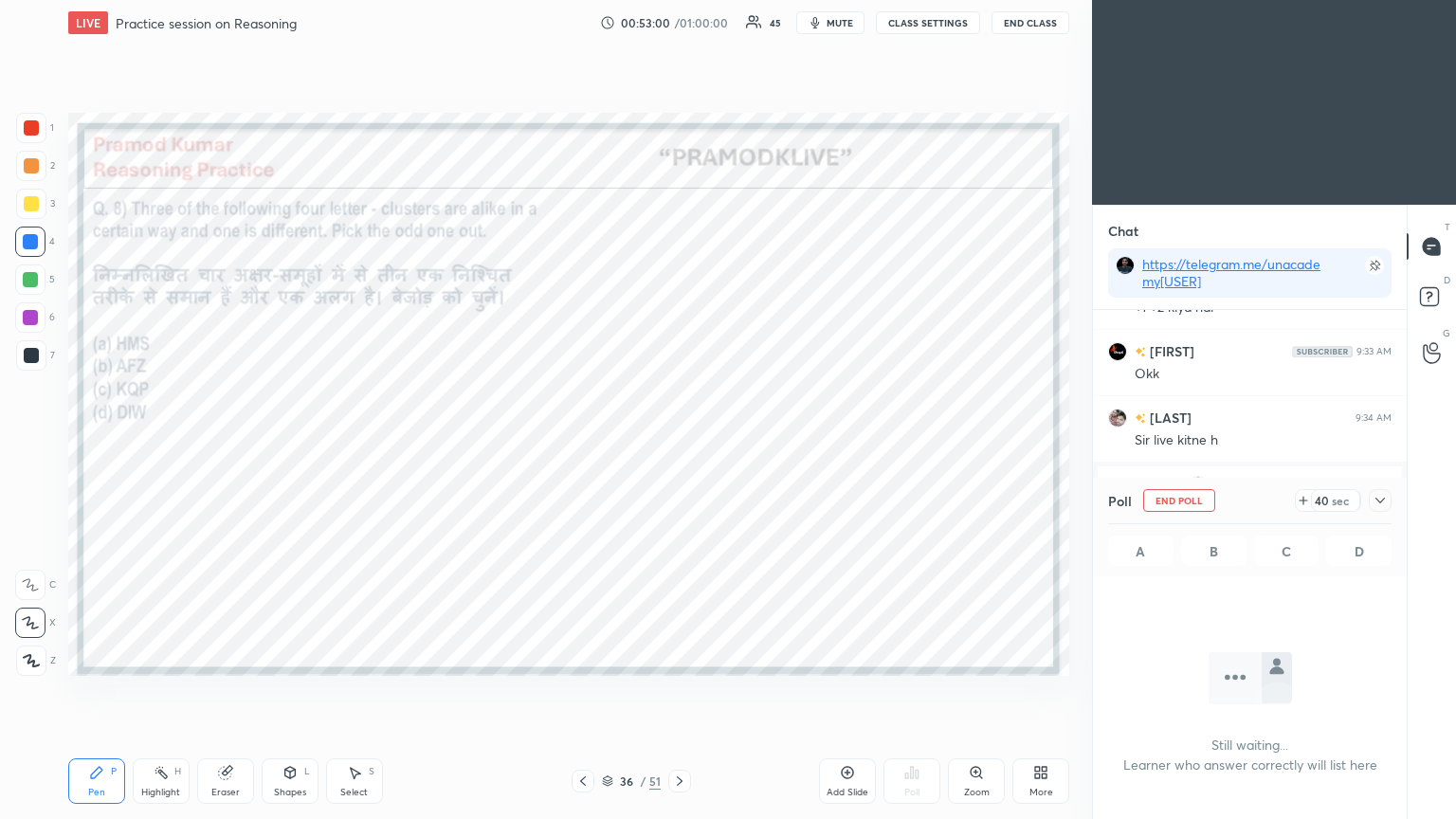 scroll, scrollTop: 281, scrollLeft: 308, axis: both 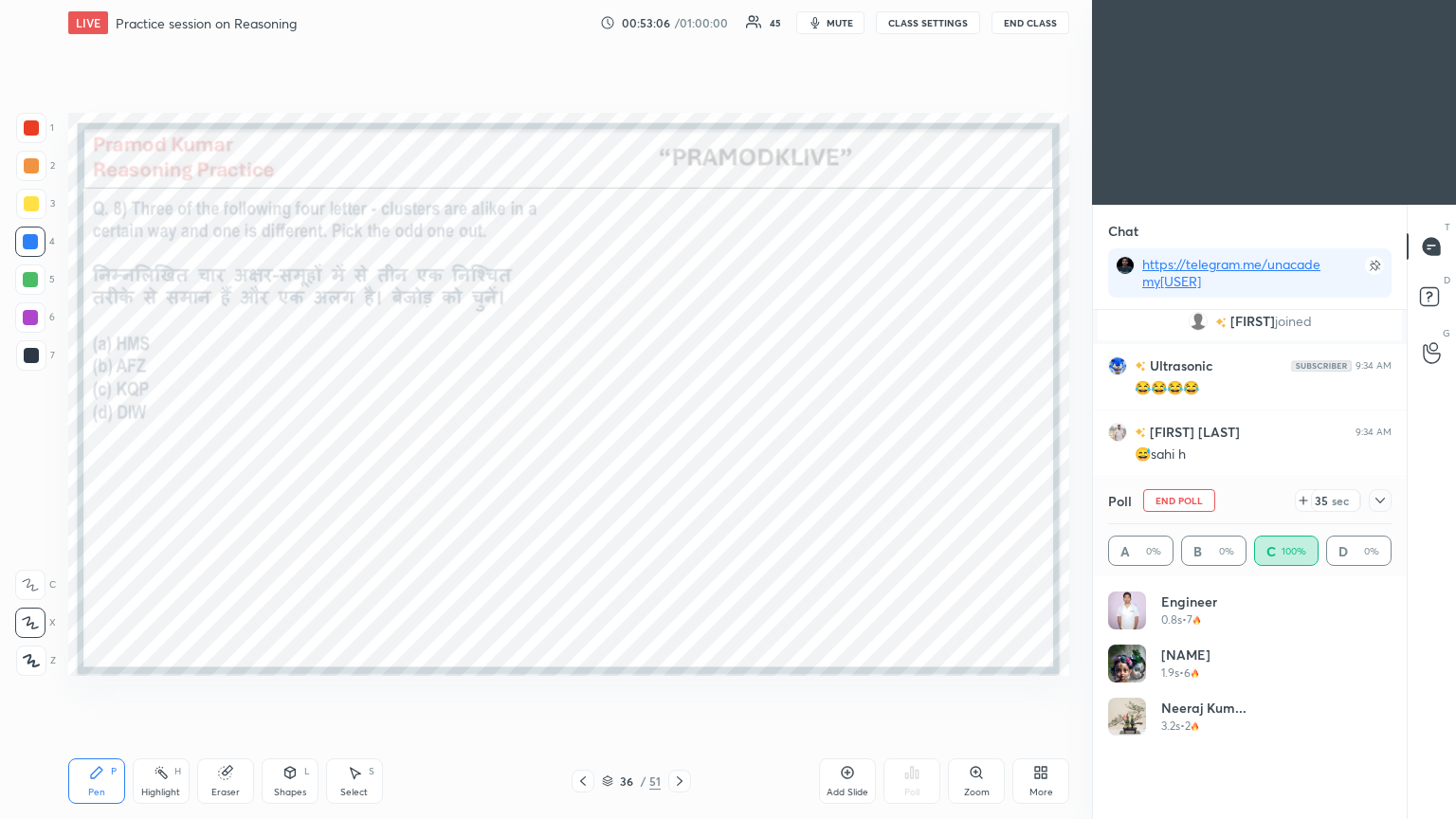 click 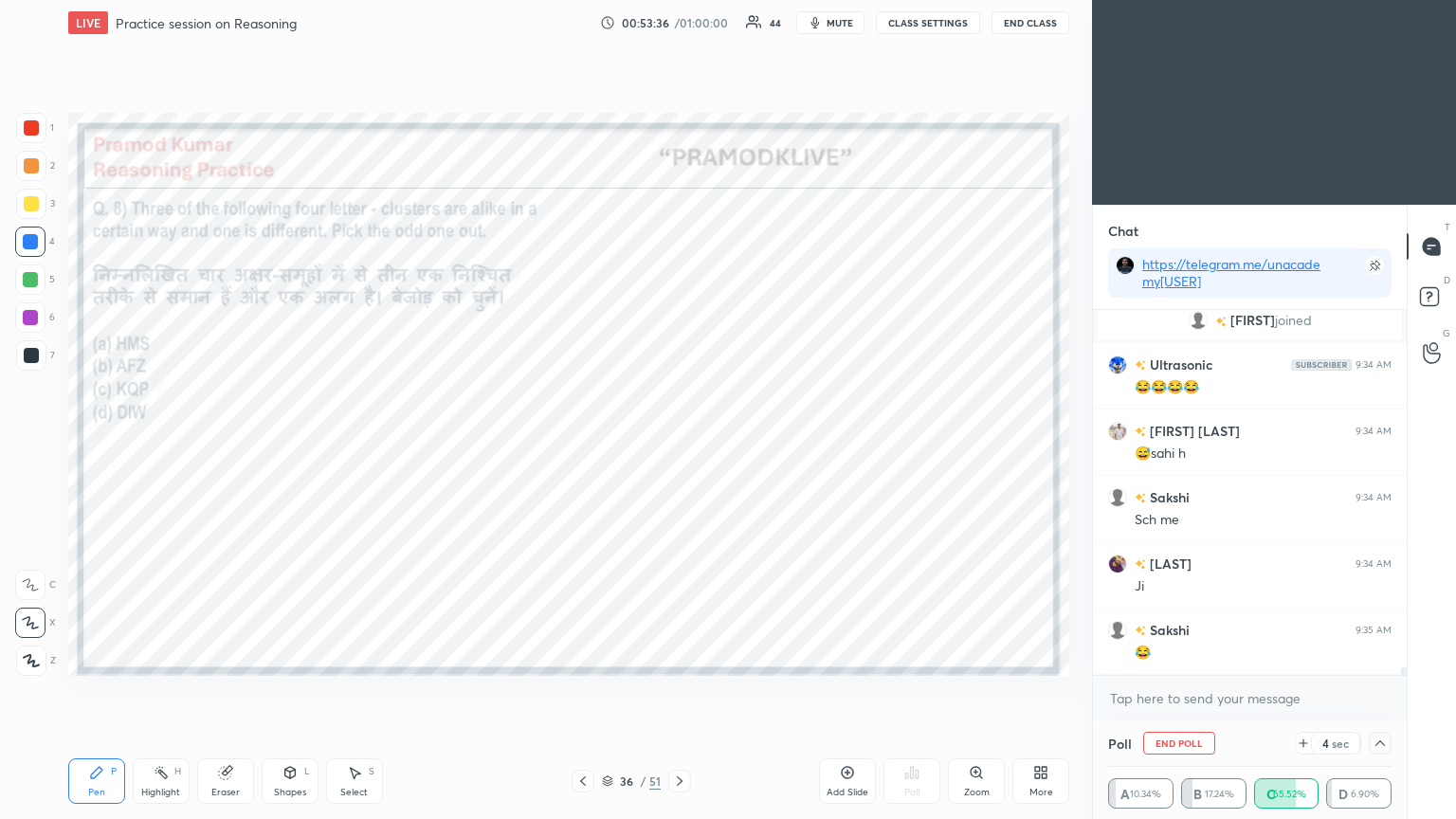 click on "mute" at bounding box center [840, 23] 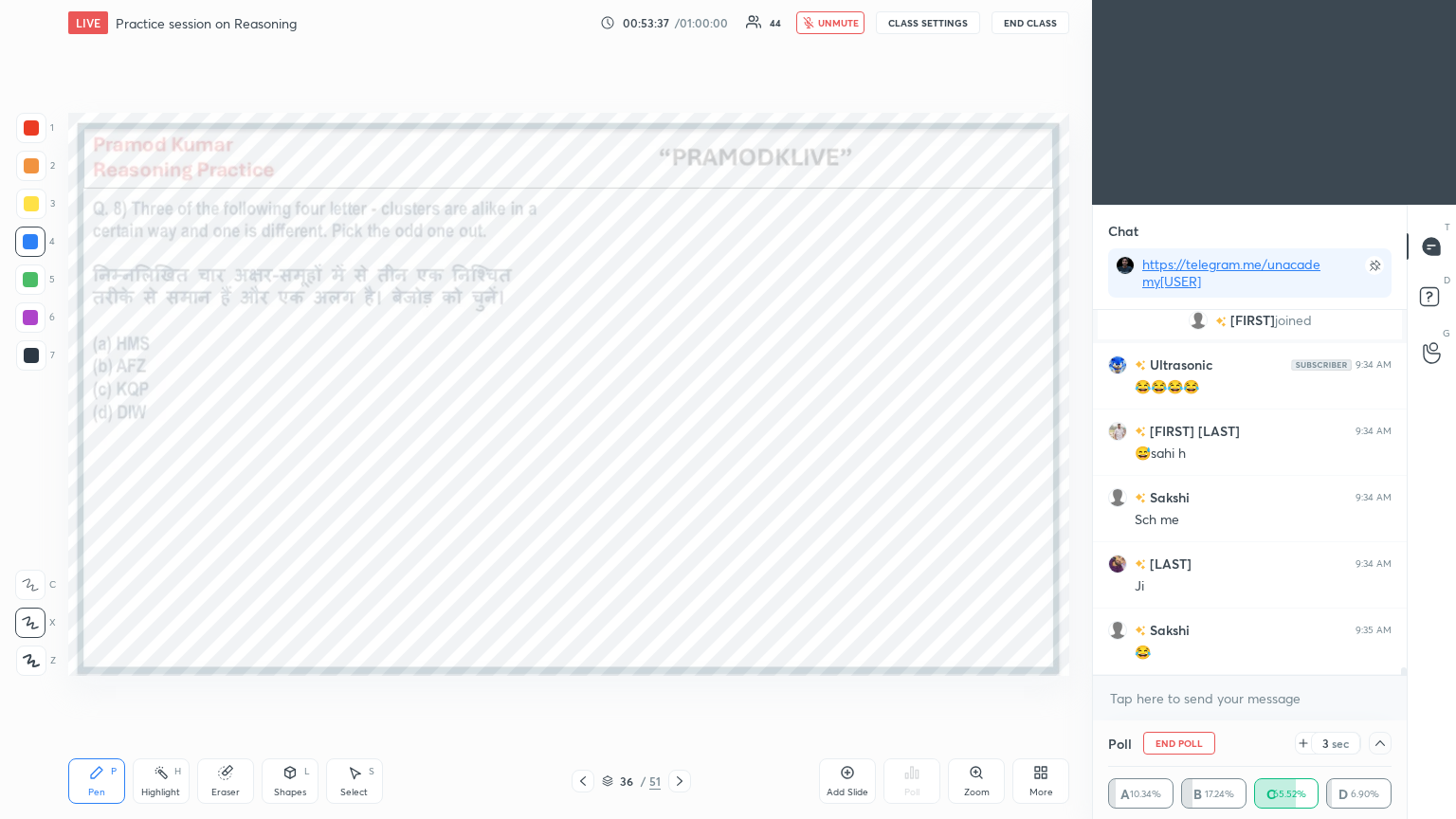 click on "End Class" at bounding box center [1030, 23] 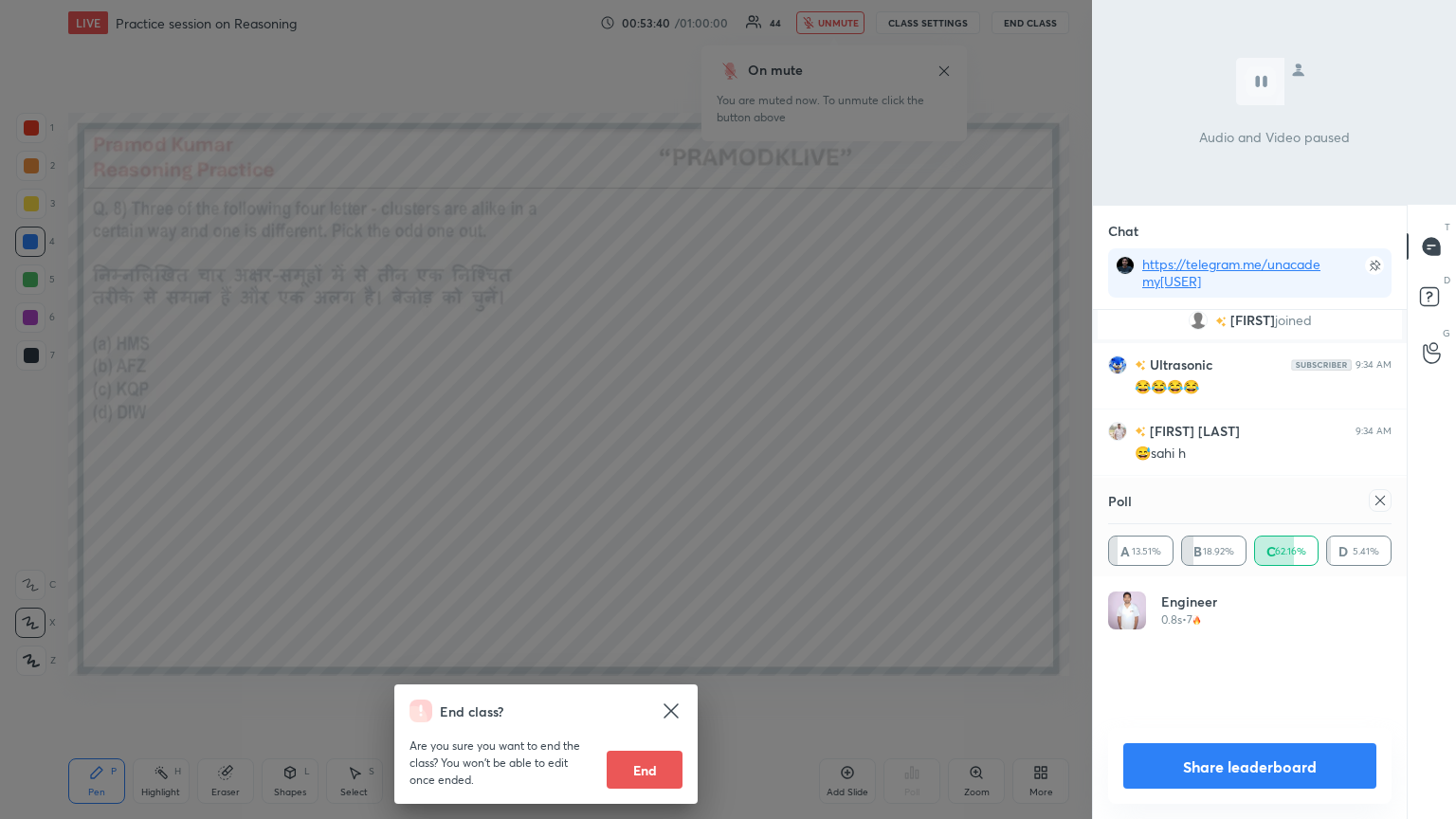 scroll, scrollTop: 0, scrollLeft: 0, axis: both 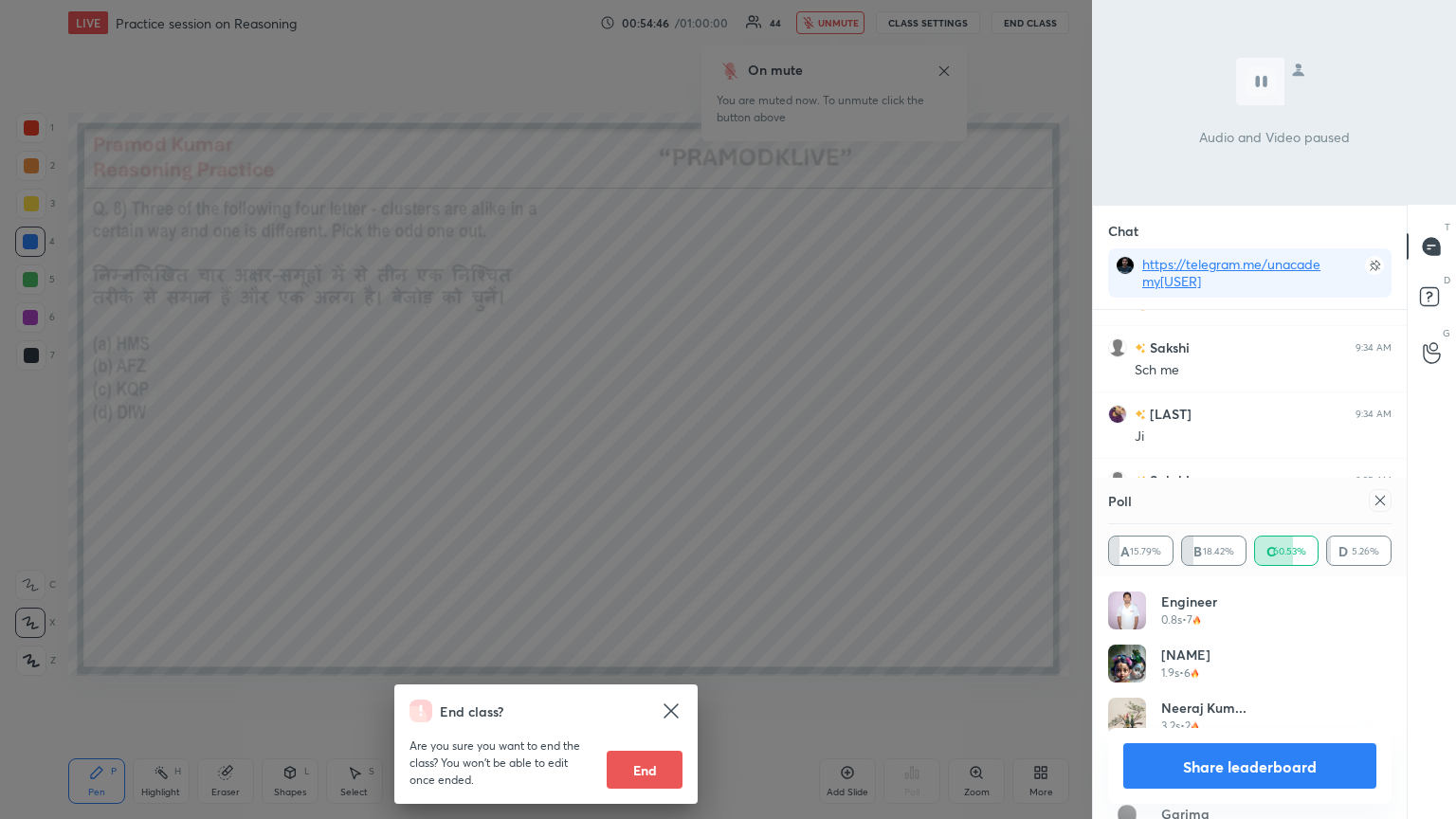 click at bounding box center (1380, 500) 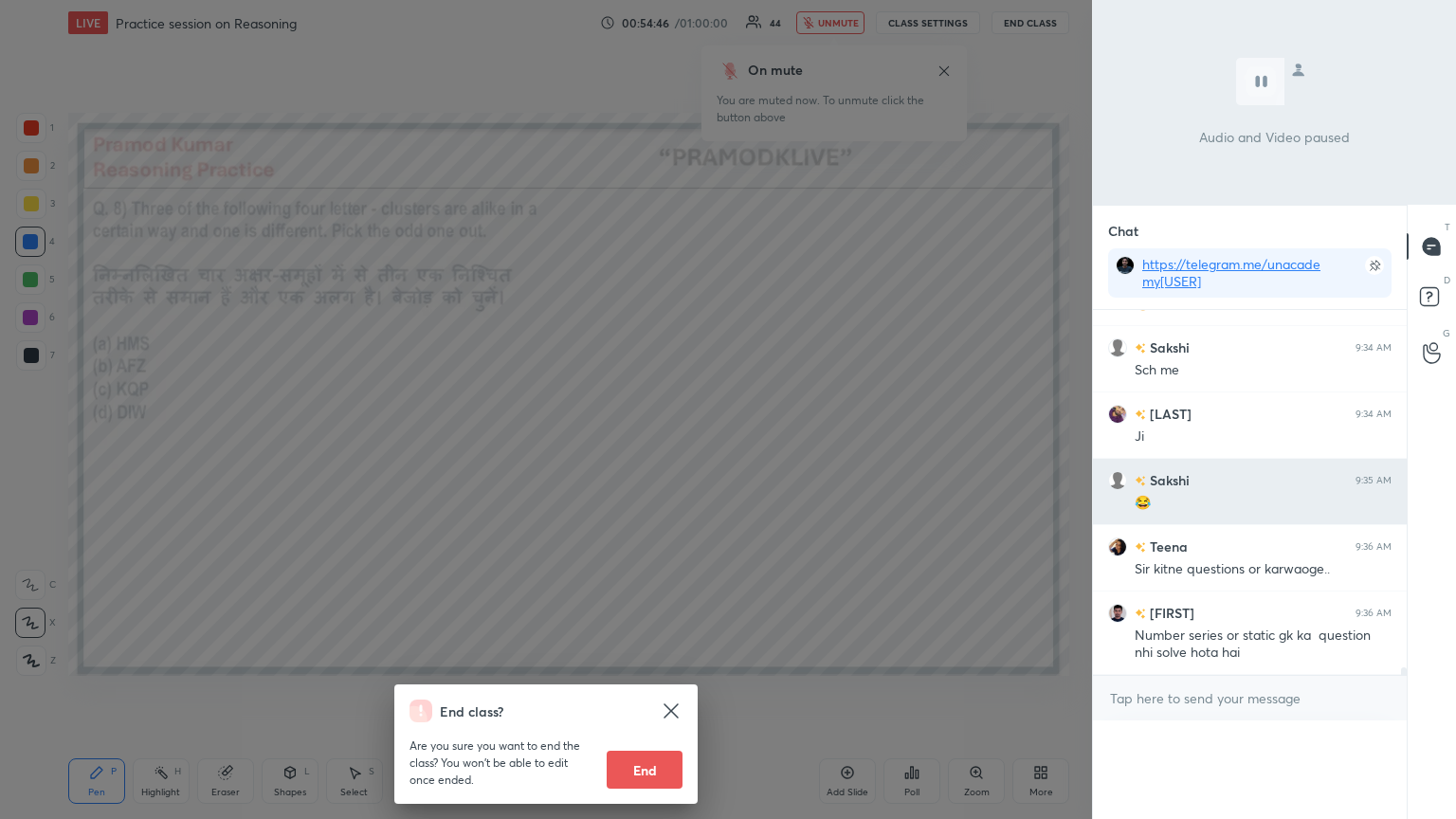 scroll, scrollTop: 143, scrollLeft: 278, axis: both 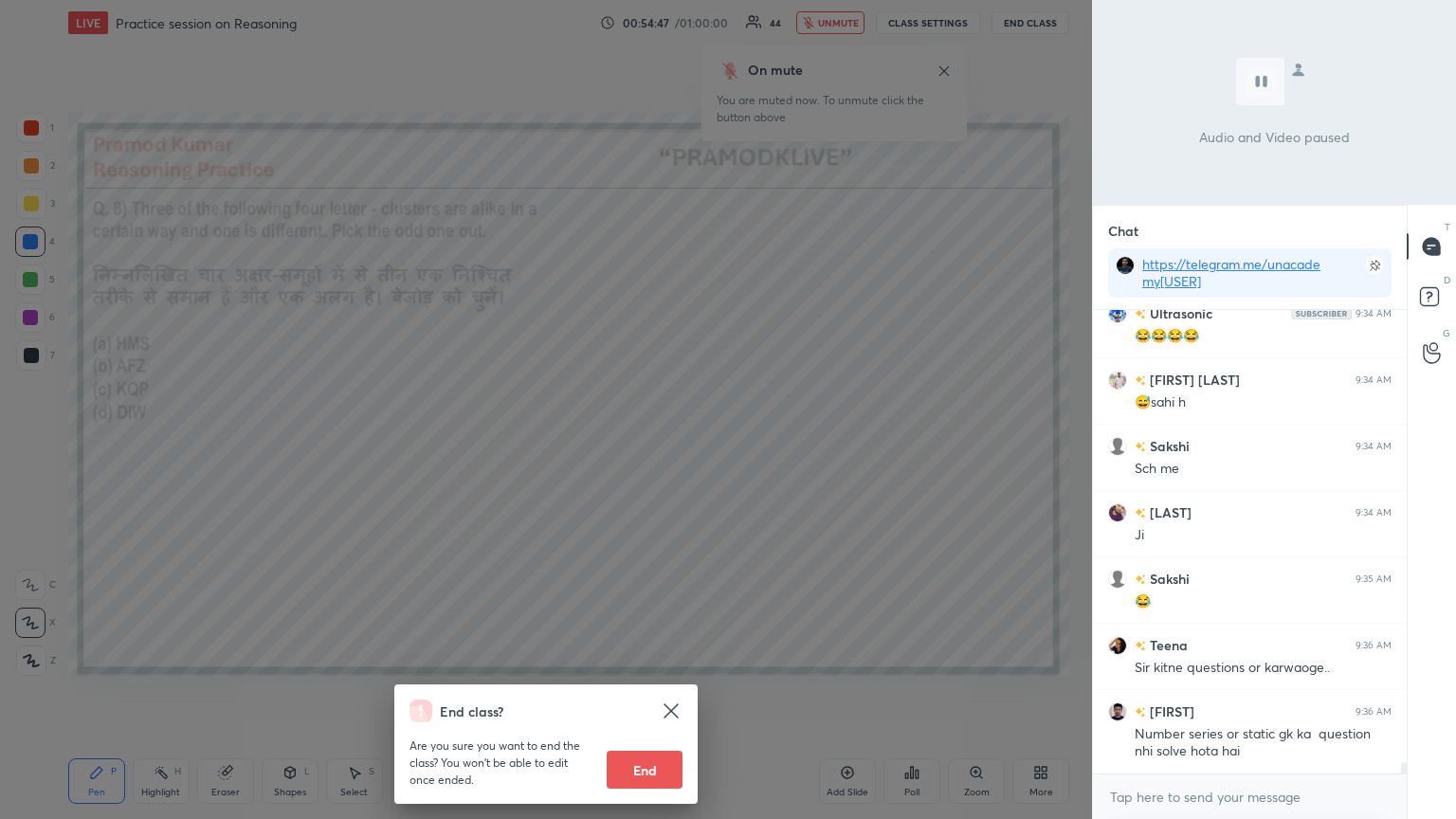 click on "End class? Are you sure you want to end the class? You won’t be able to edit once ended. End" at bounding box center (546, 410) 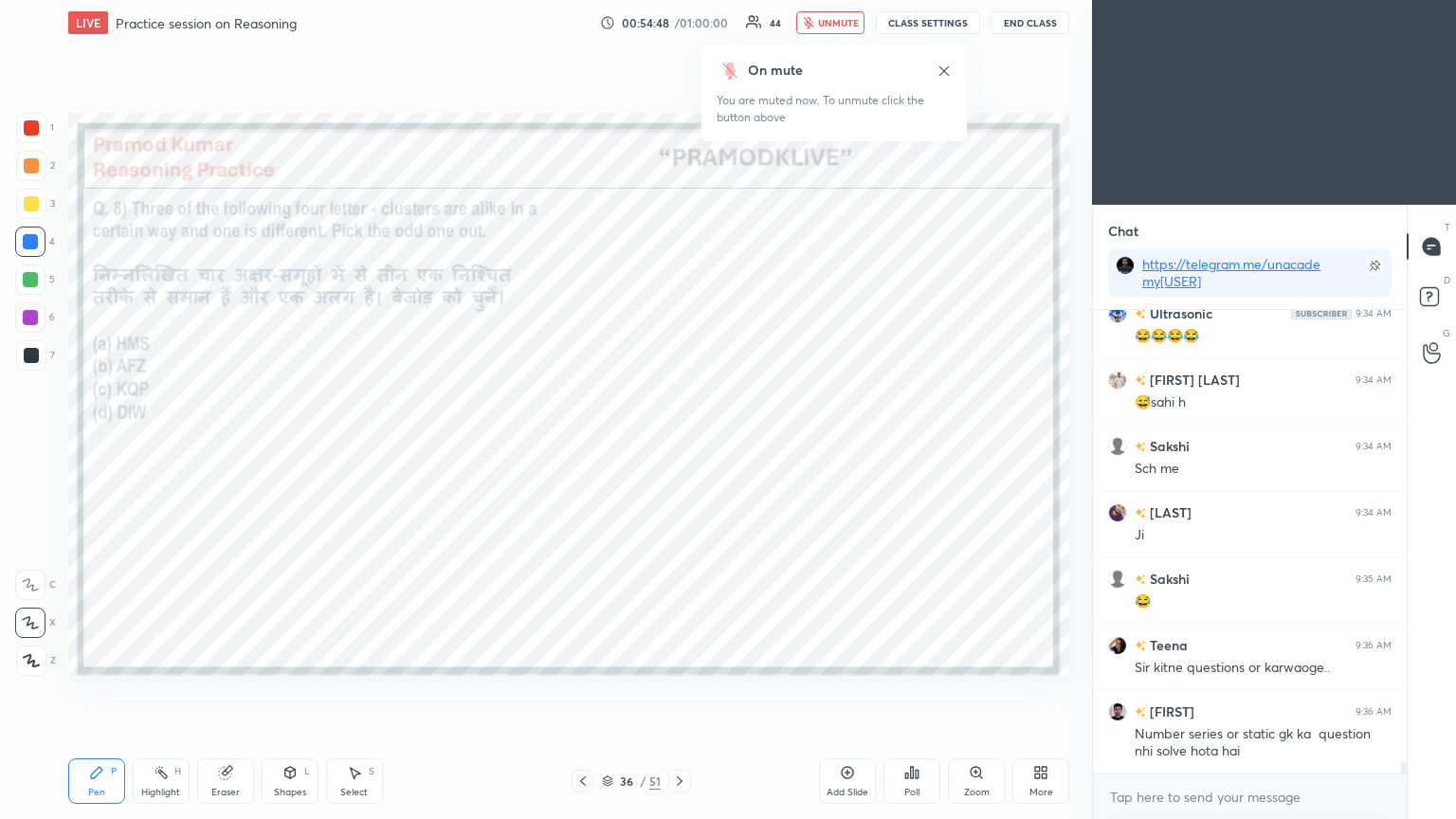 click 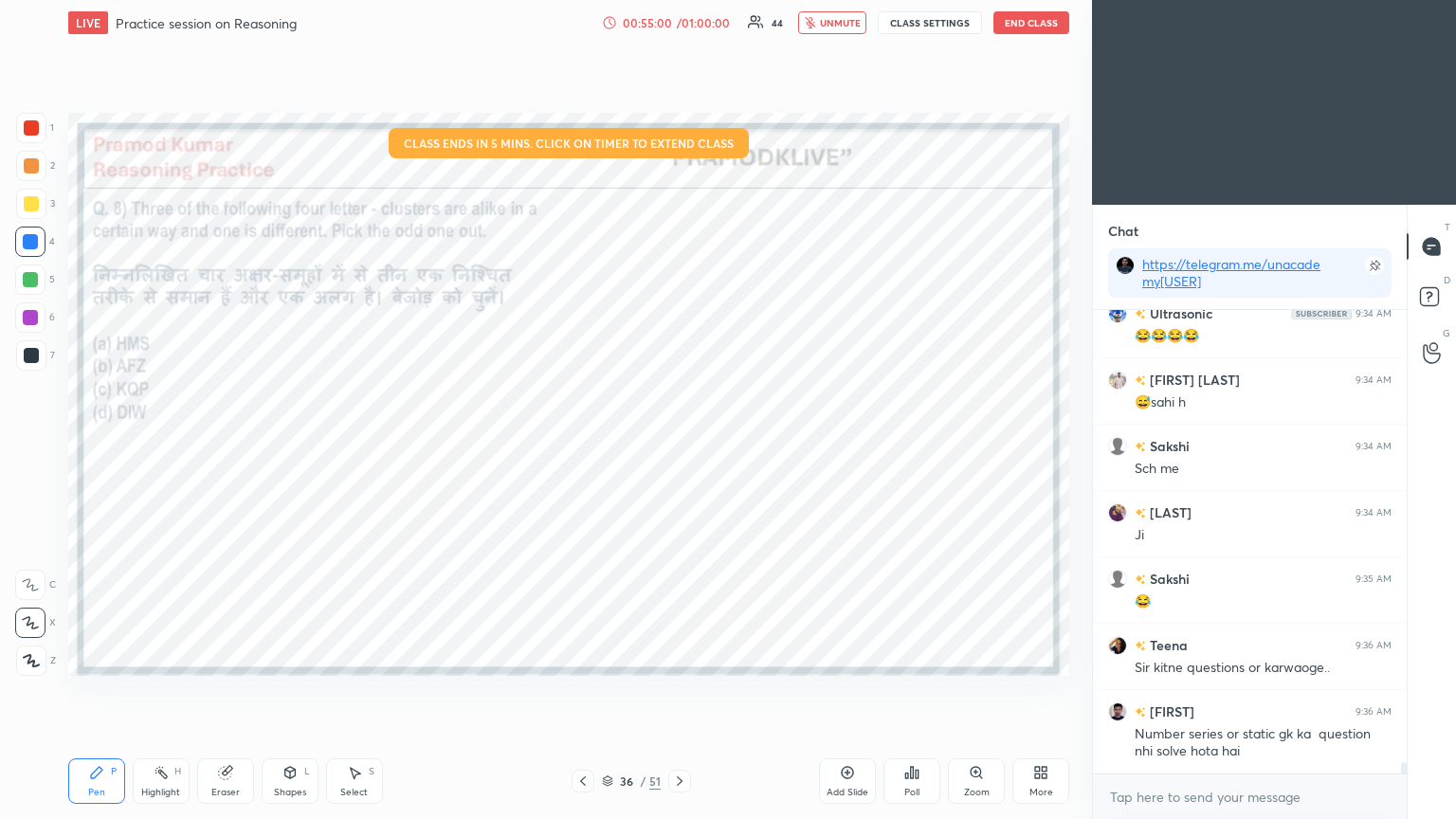 click on "unmute" at bounding box center (840, 23) 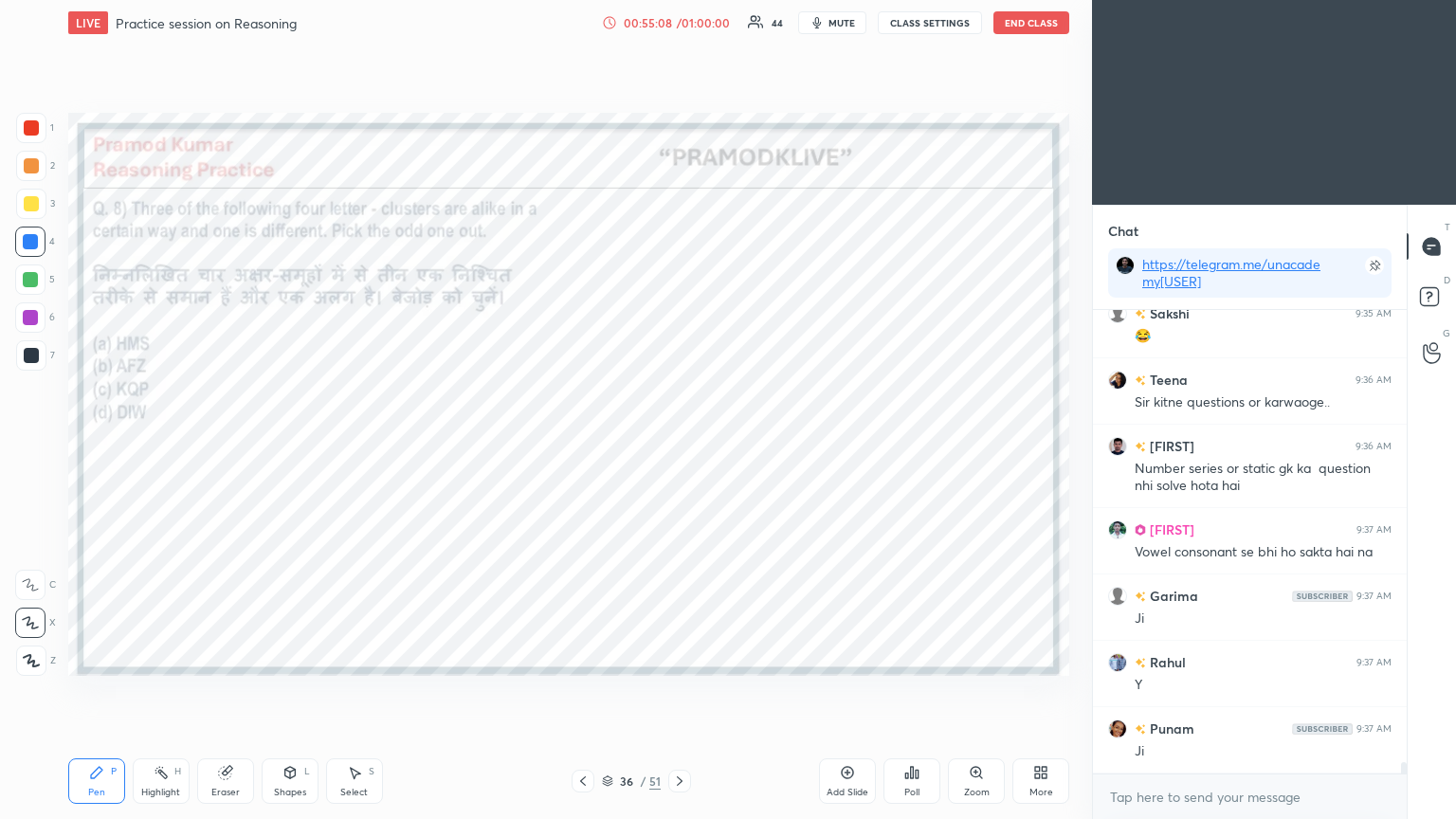 scroll, scrollTop: 18211, scrollLeft: 0, axis: vertical 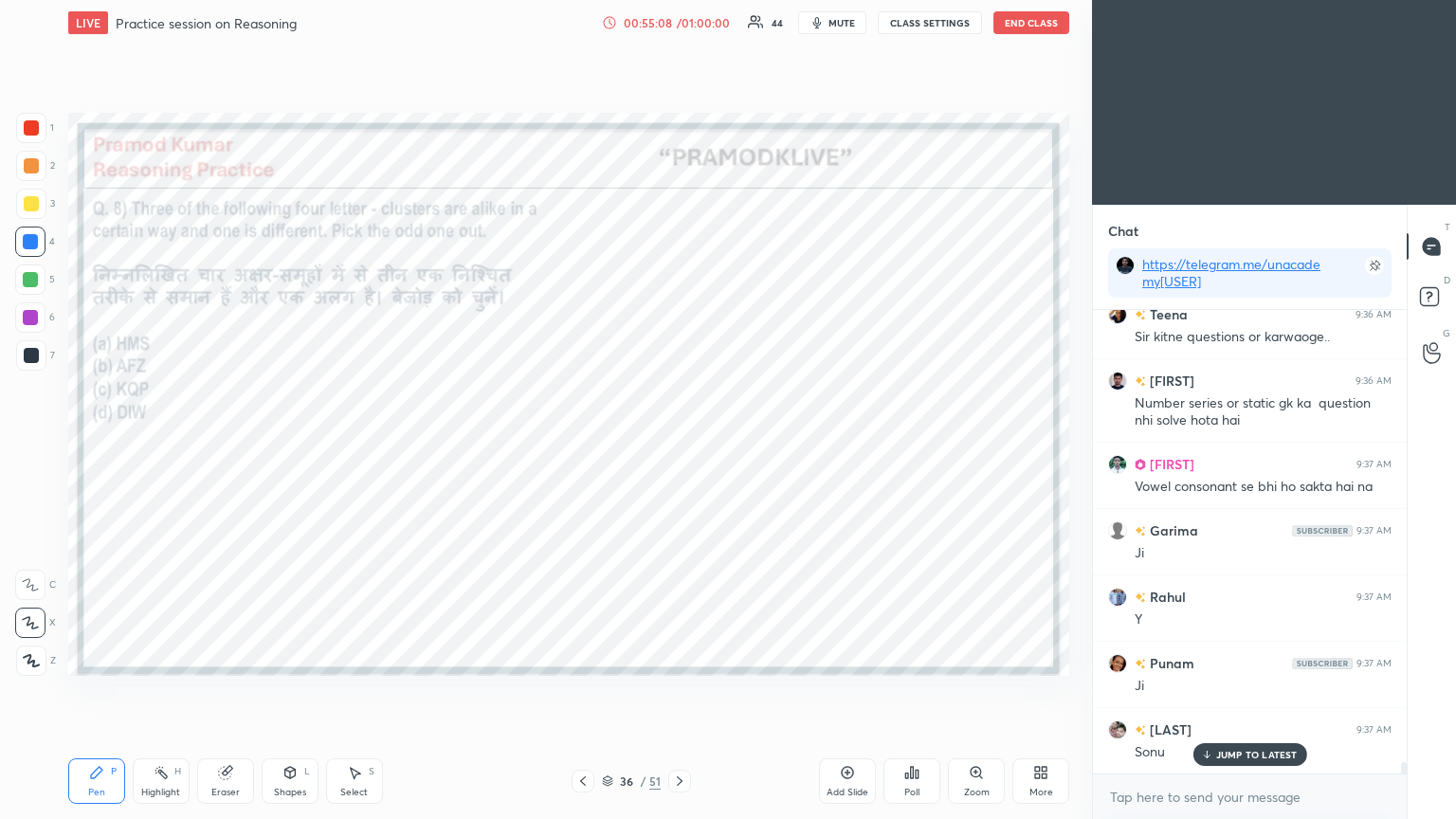 type on "x" 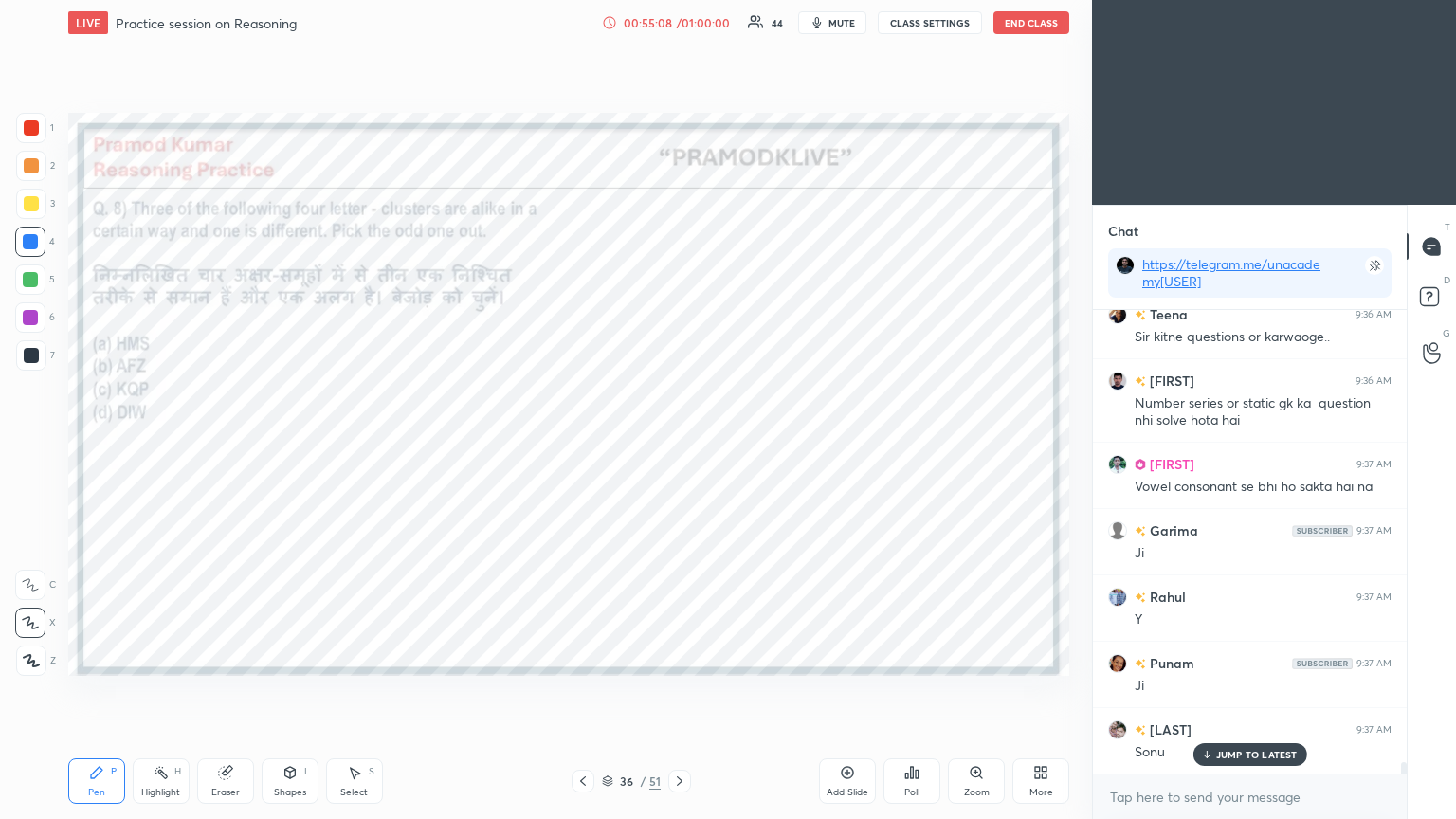 scroll, scrollTop: 7, scrollLeft: 6, axis: both 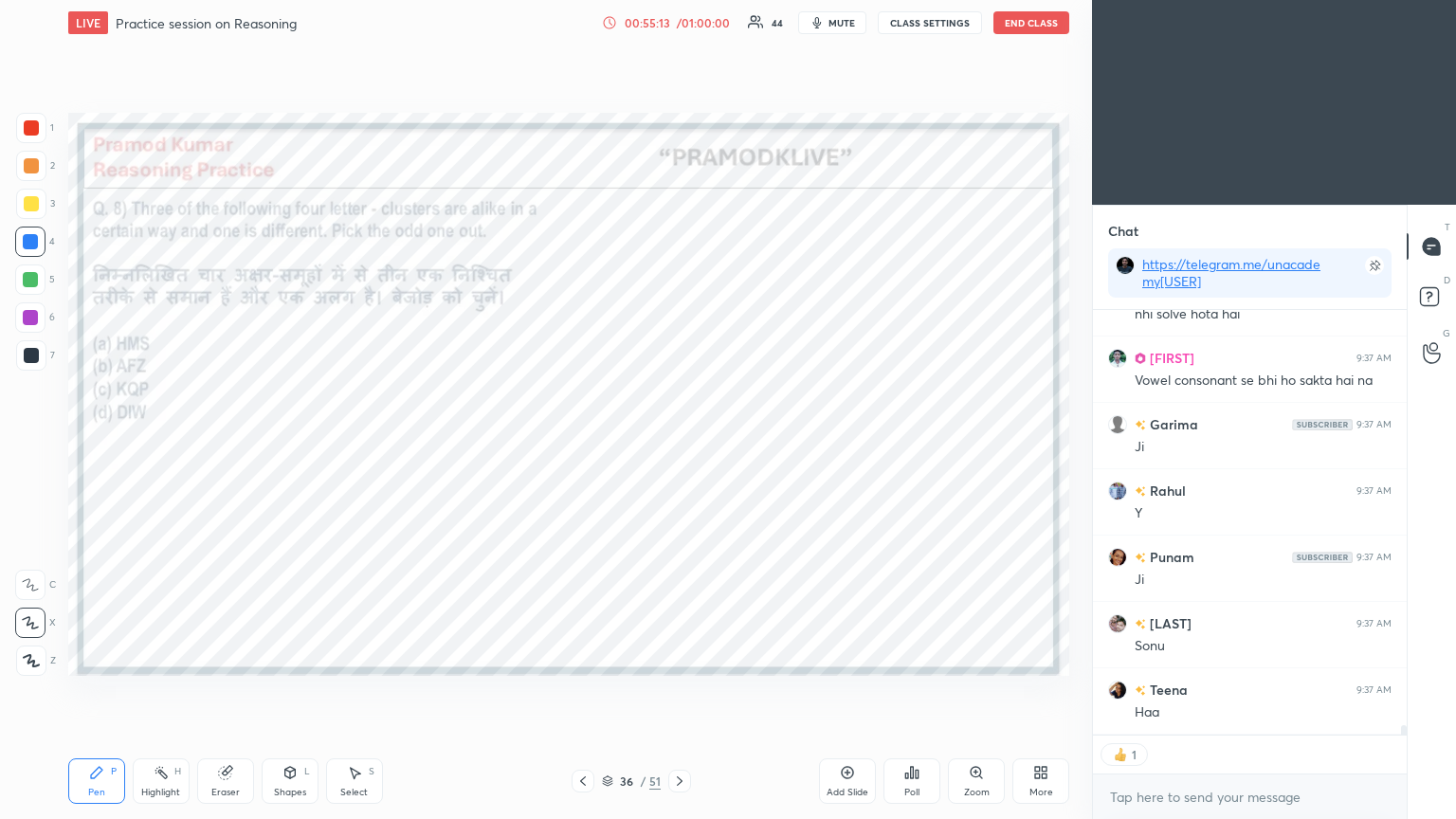 type 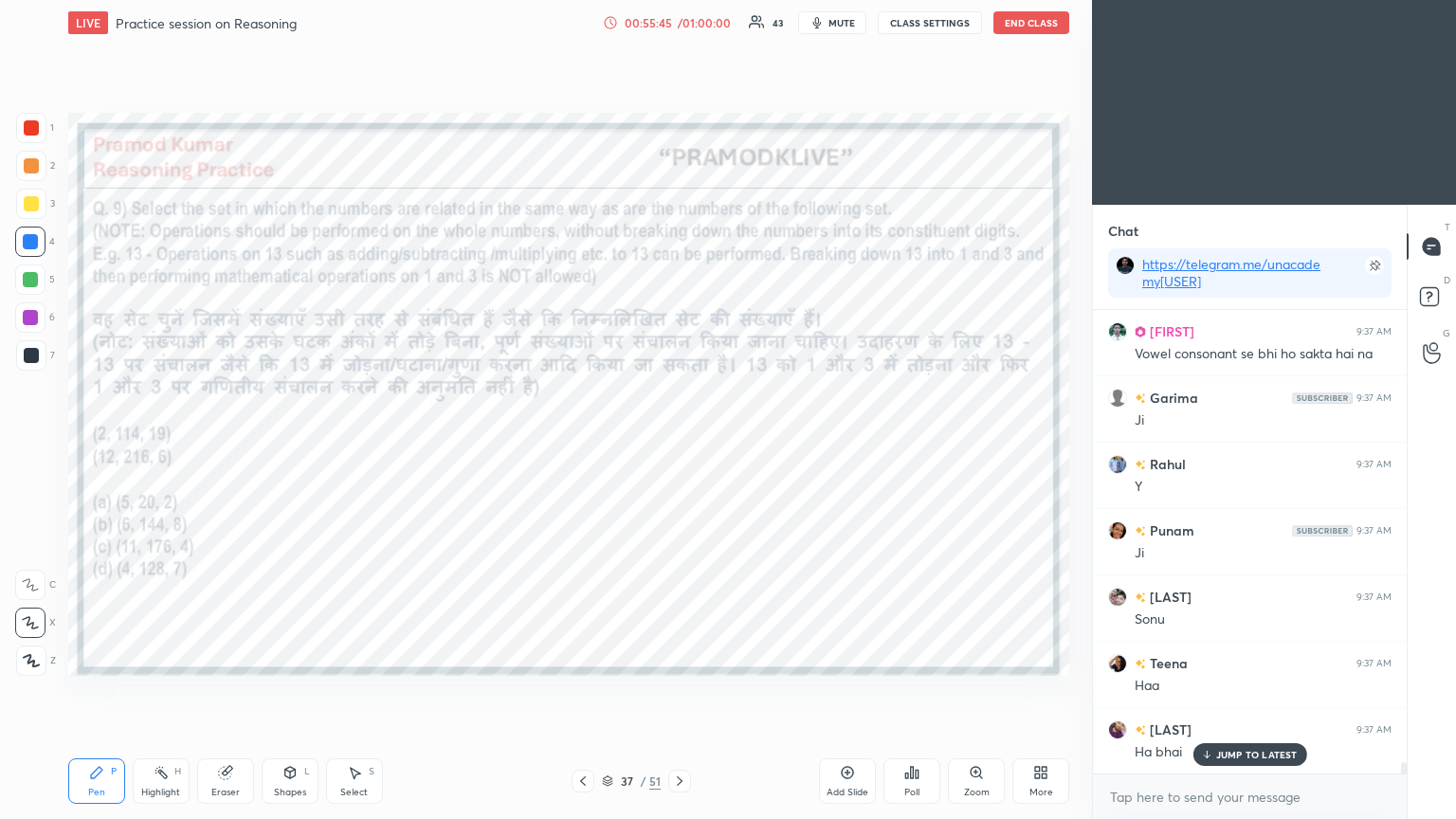 scroll, scrollTop: 18411, scrollLeft: 0, axis: vertical 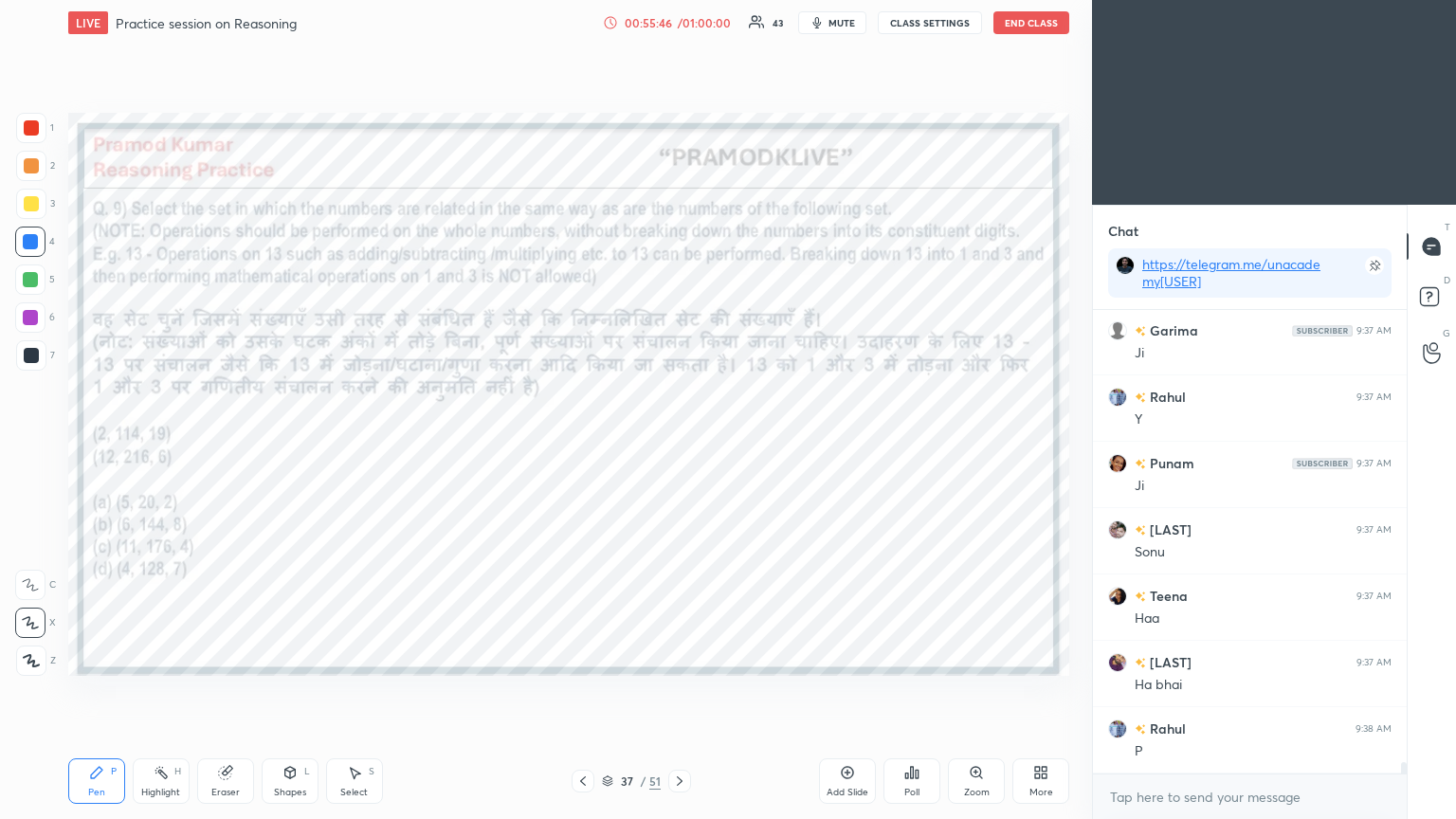 click on "Poll" at bounding box center (912, 781) 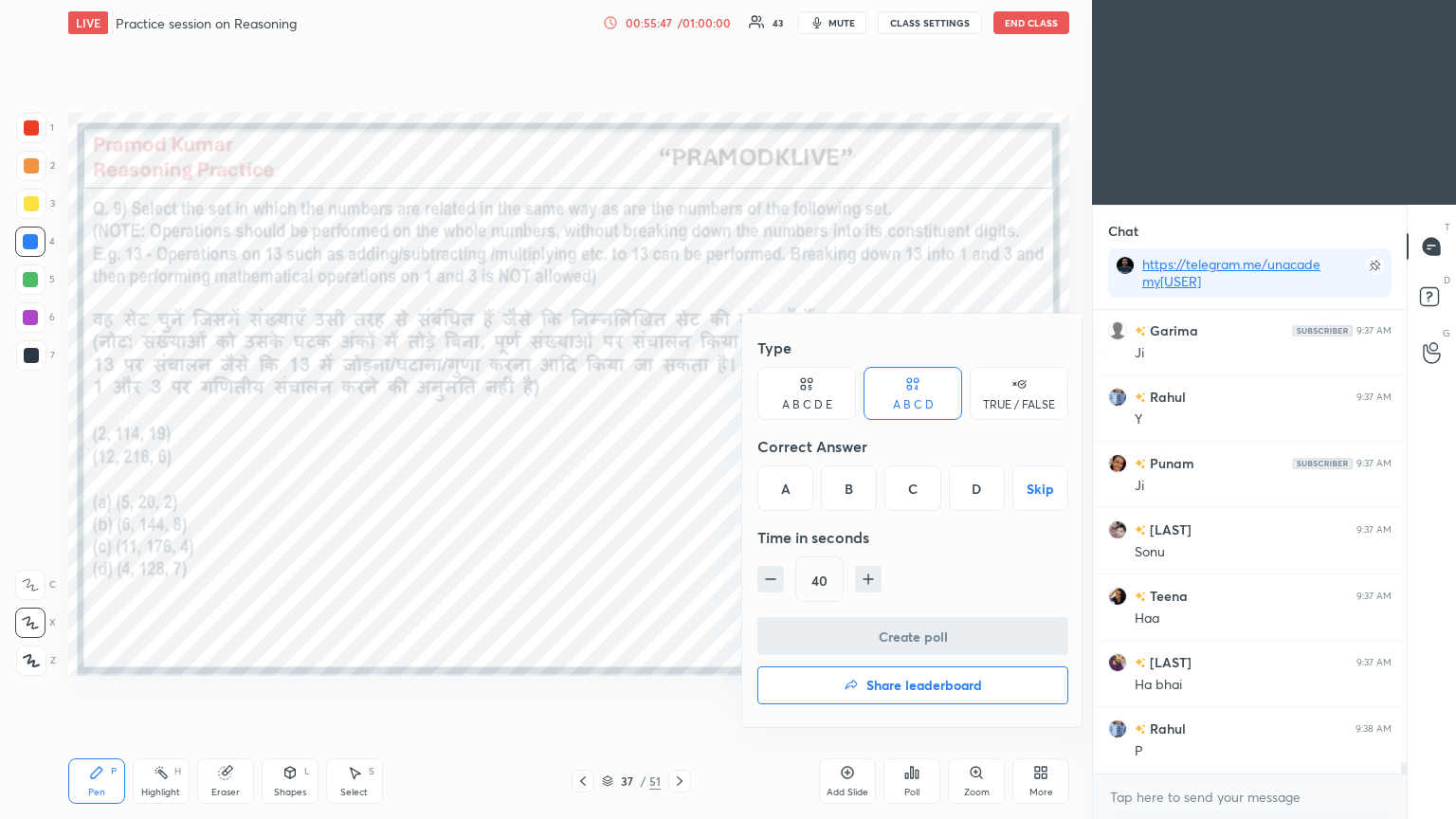 click on "B" at bounding box center (848, 488) 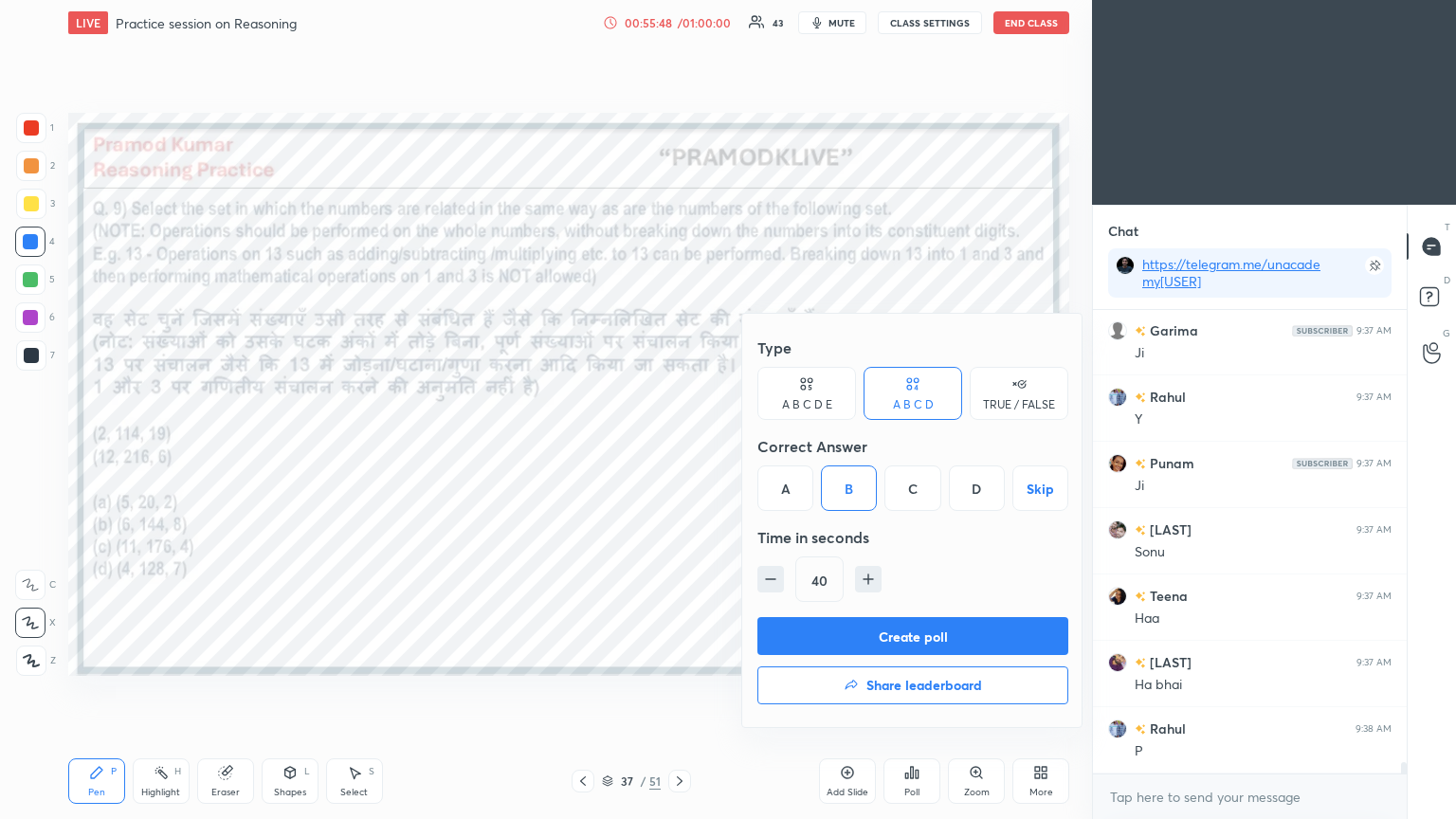 click on "Create poll" at bounding box center (913, 636) 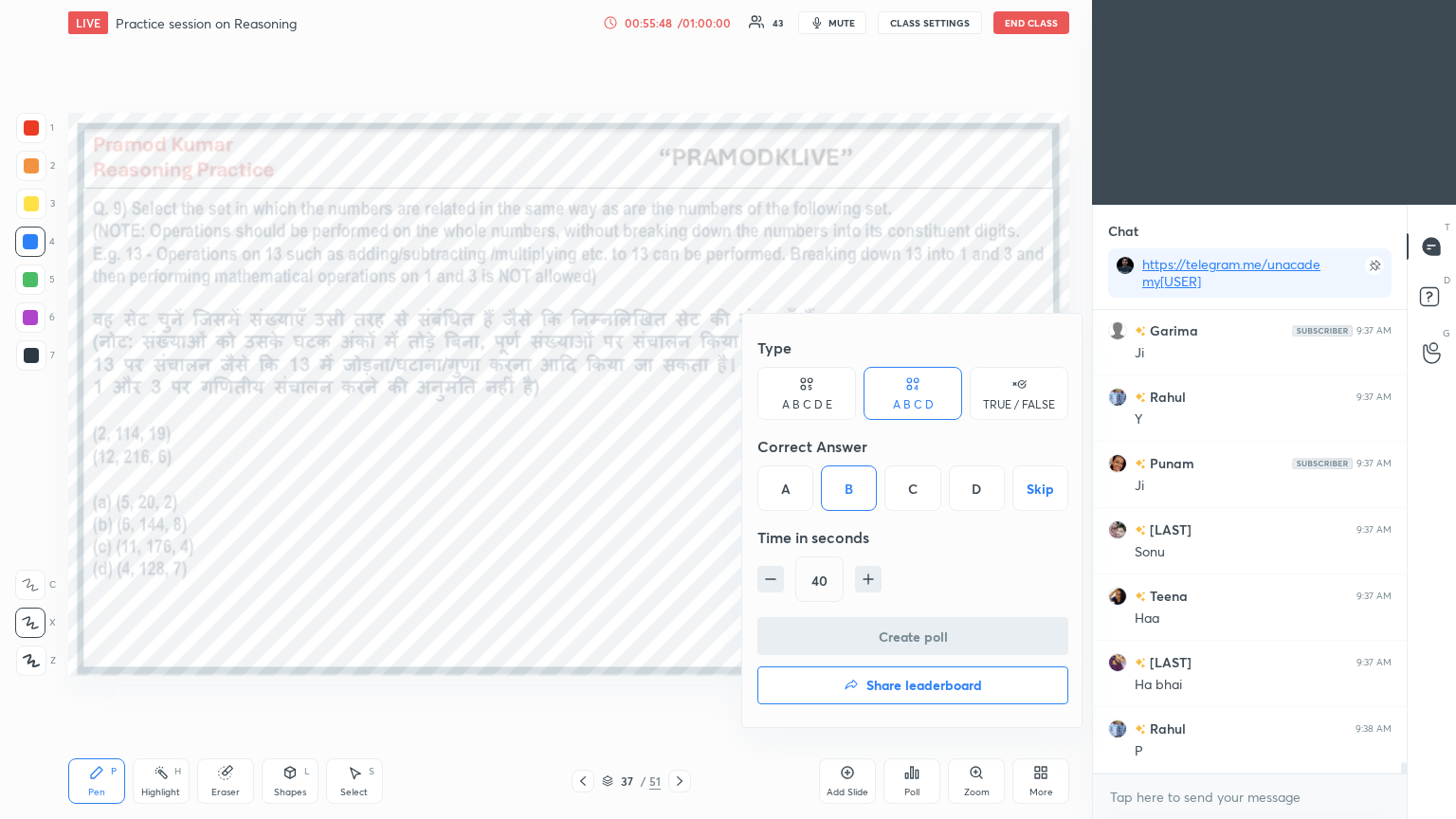 scroll, scrollTop: 281, scrollLeft: 308, axis: both 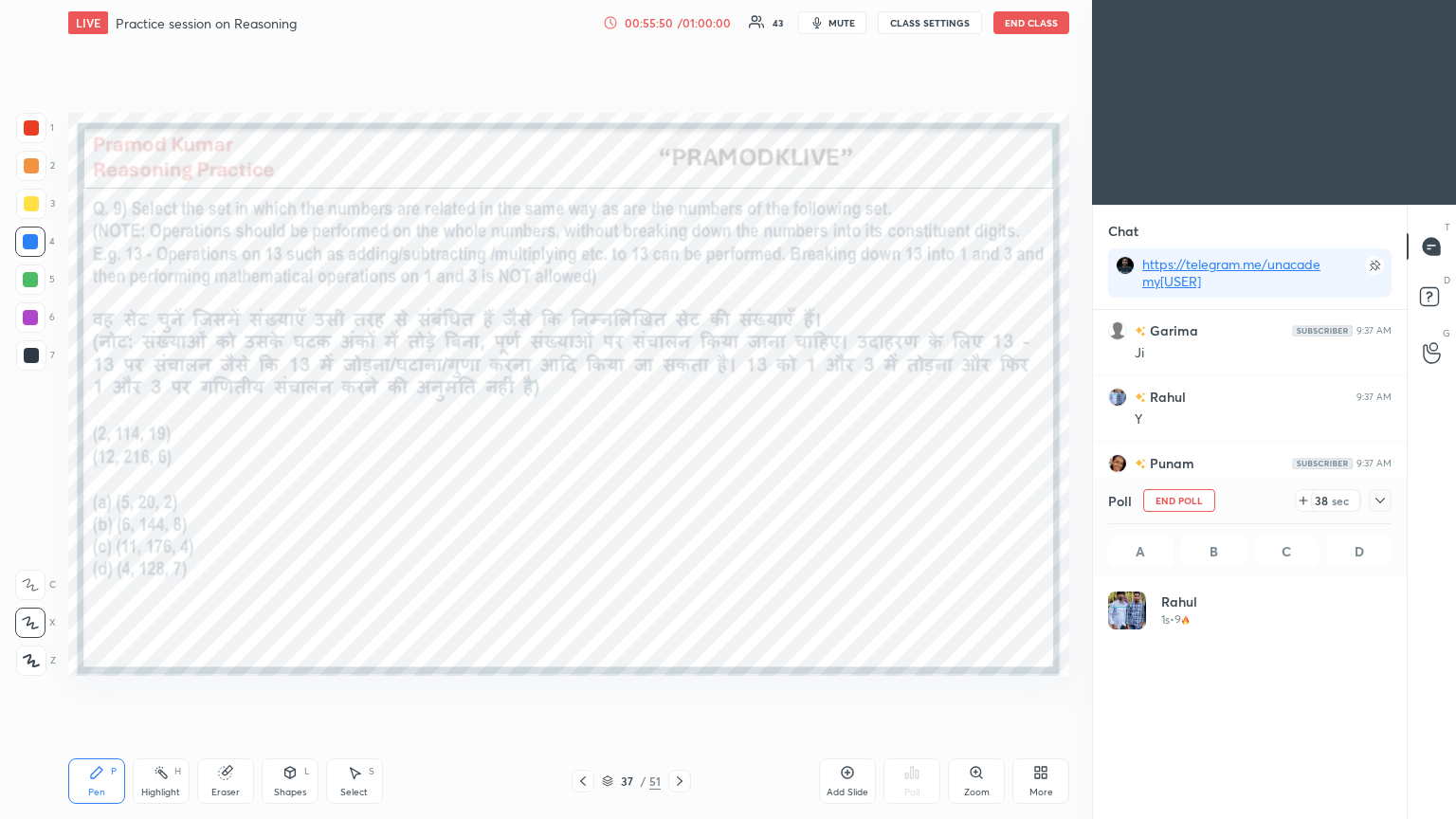click on "mute" at bounding box center [842, 23] 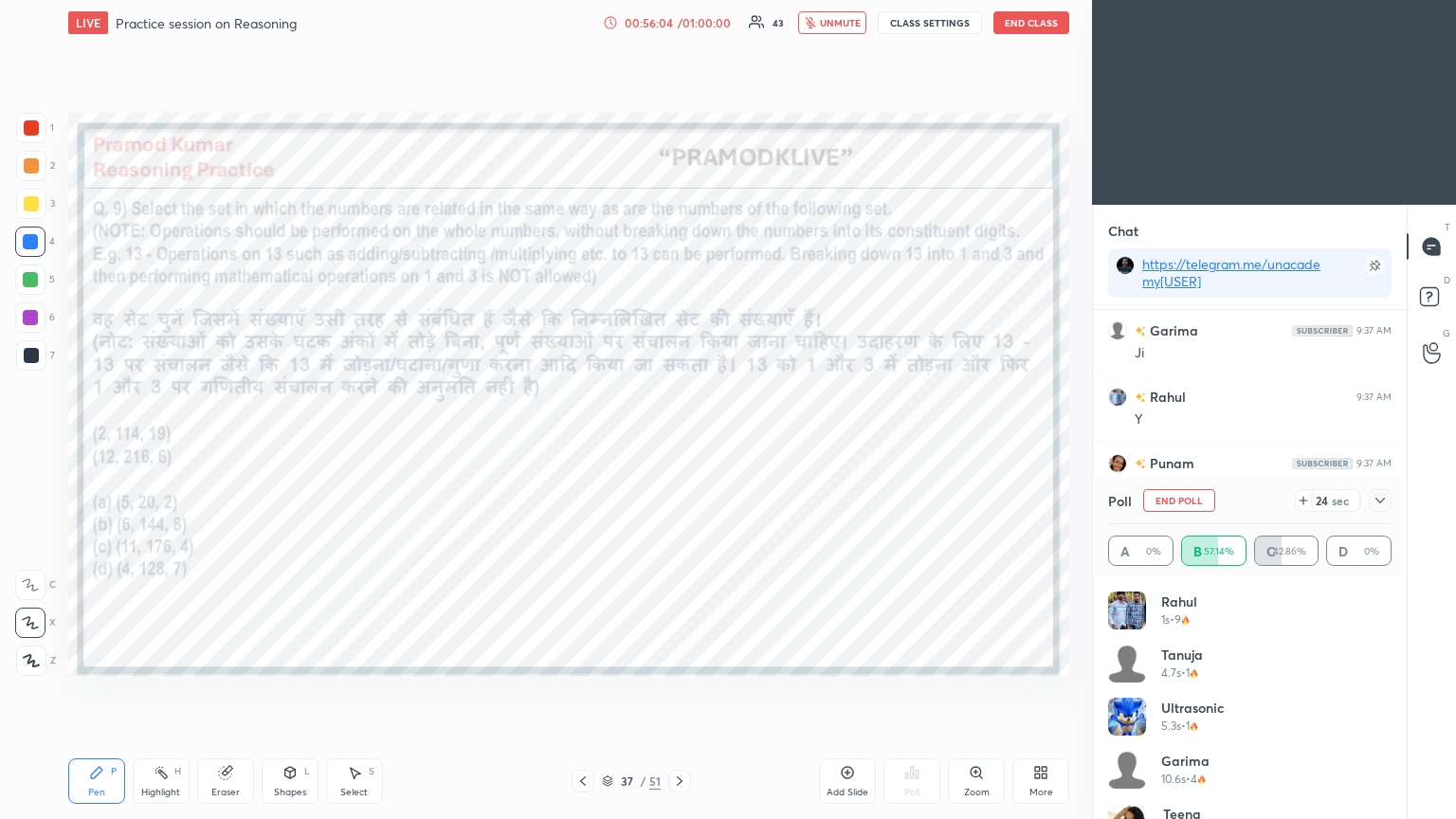 click on "End Class" at bounding box center (1031, 23) 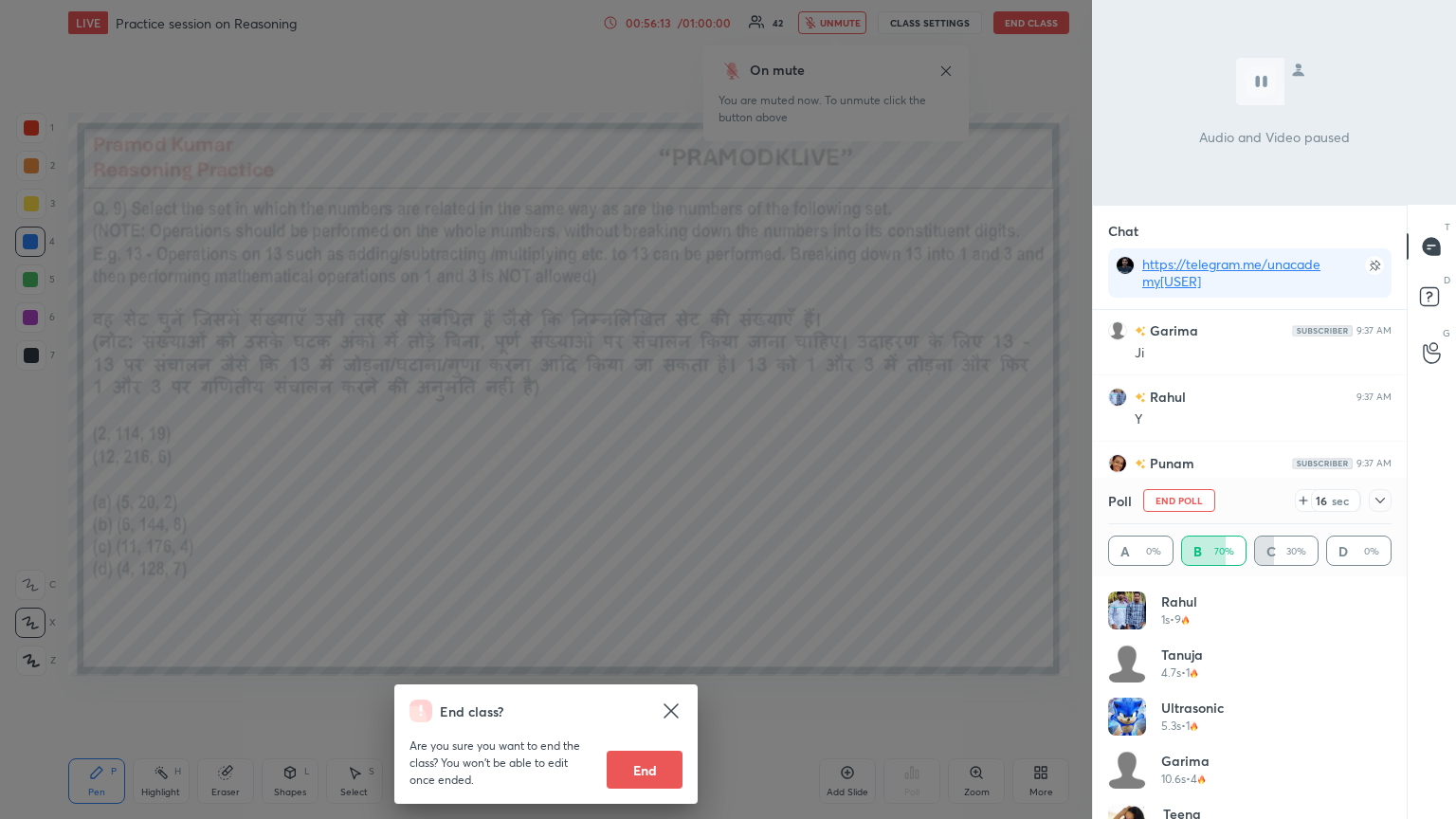 click on "End class? Are you sure you want to end the class? You won’t be able to edit once ended. End" at bounding box center (546, 410) 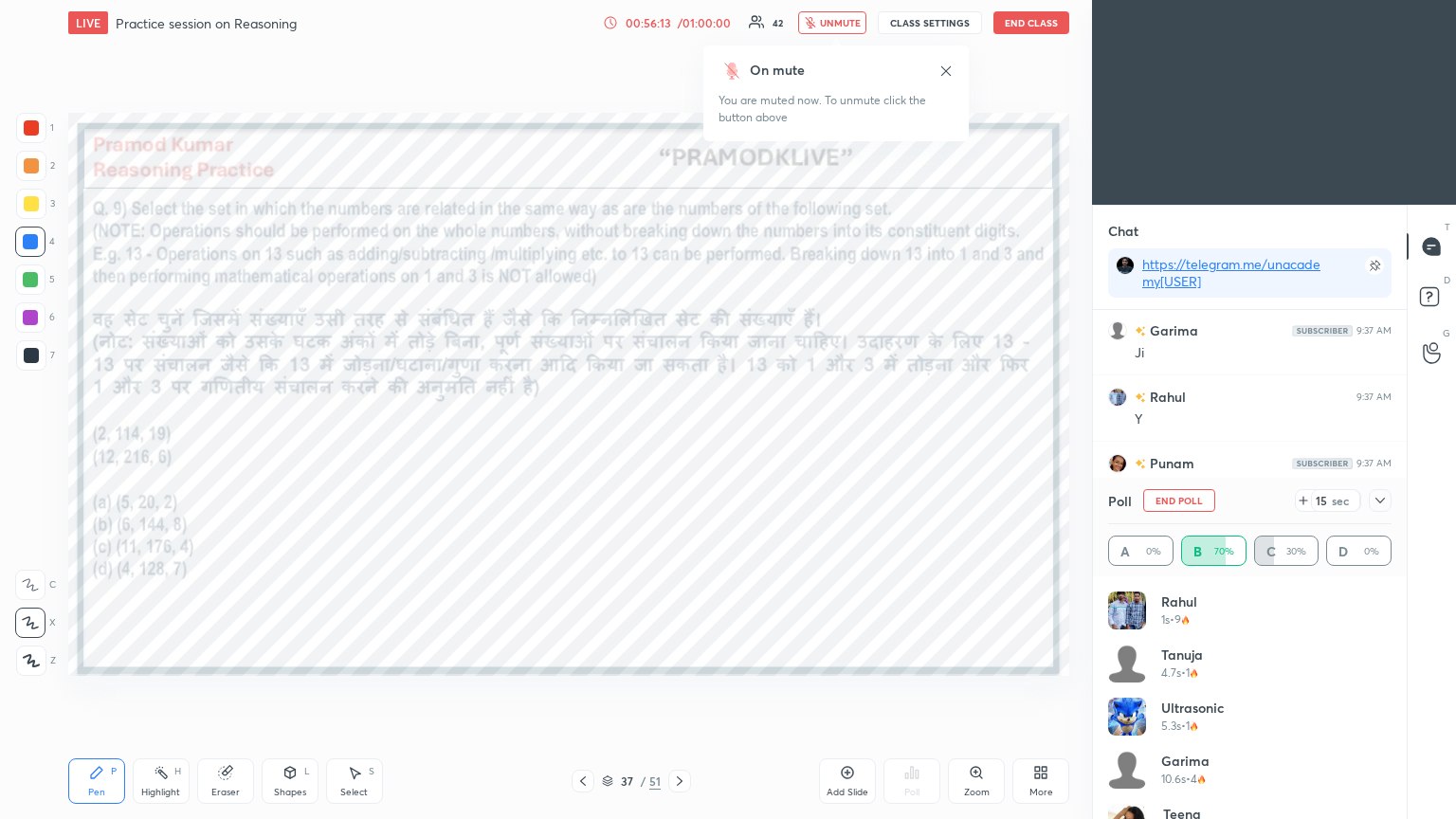 click 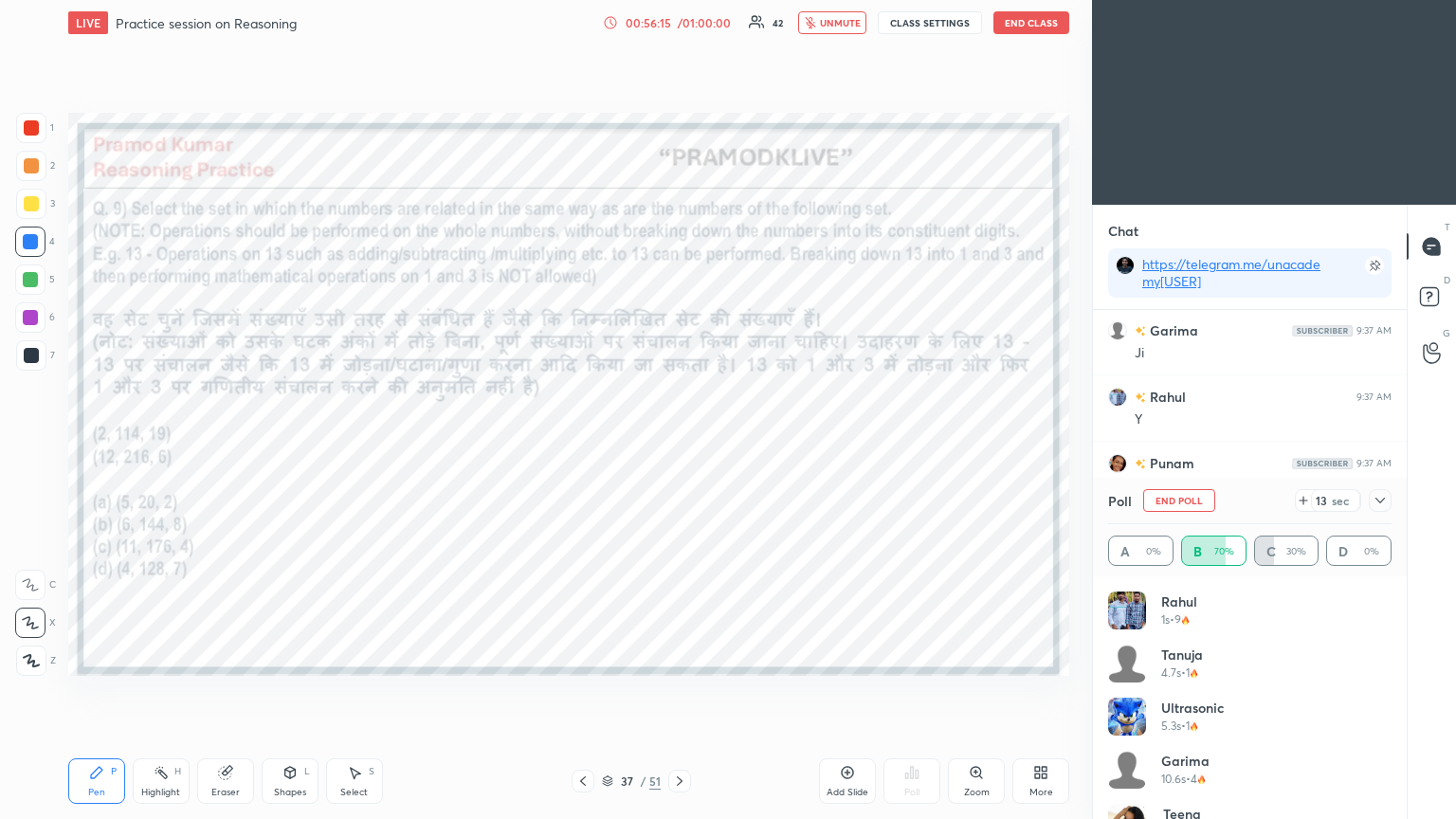 click on "unmute" at bounding box center [840, 23] 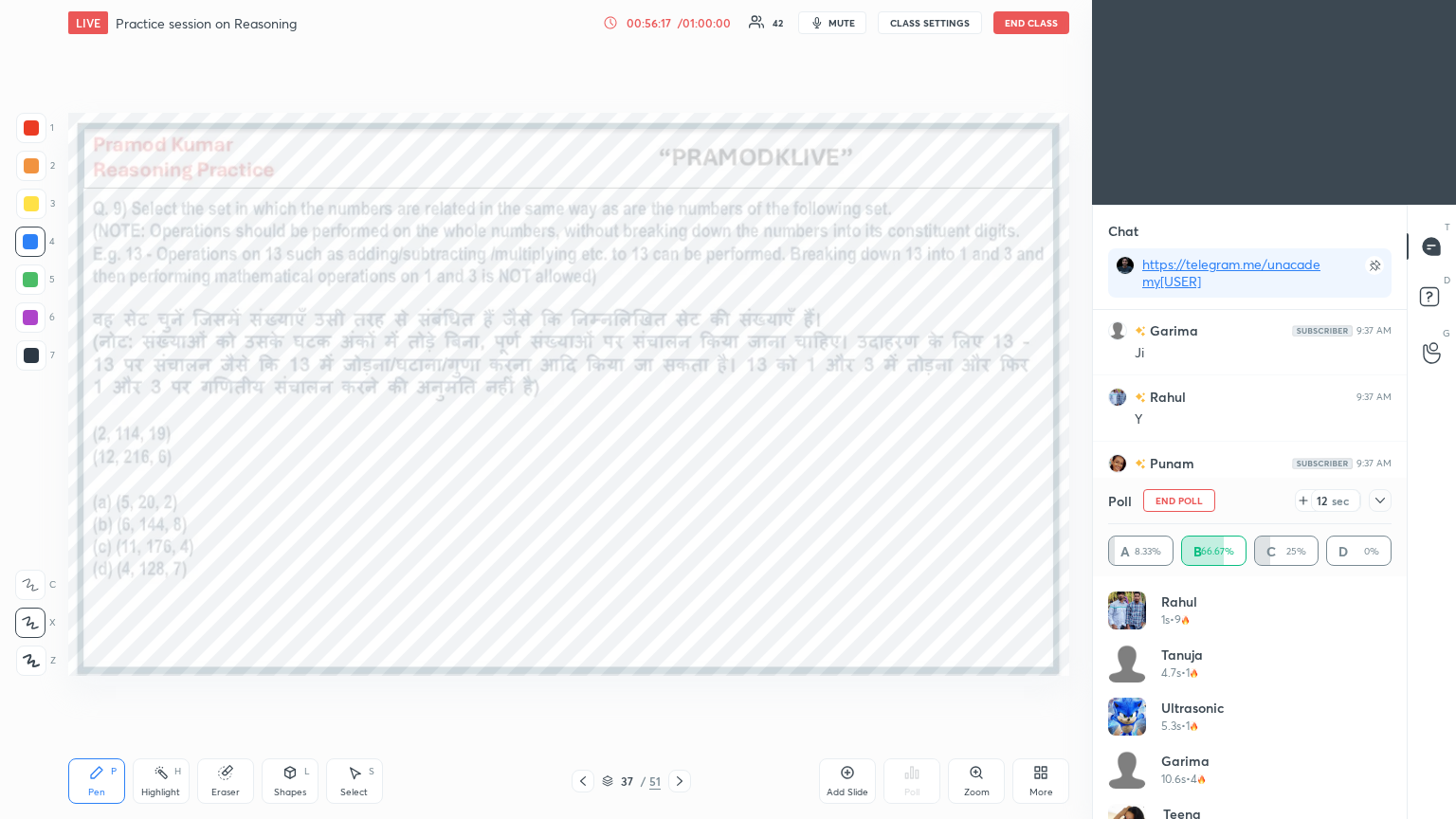 click 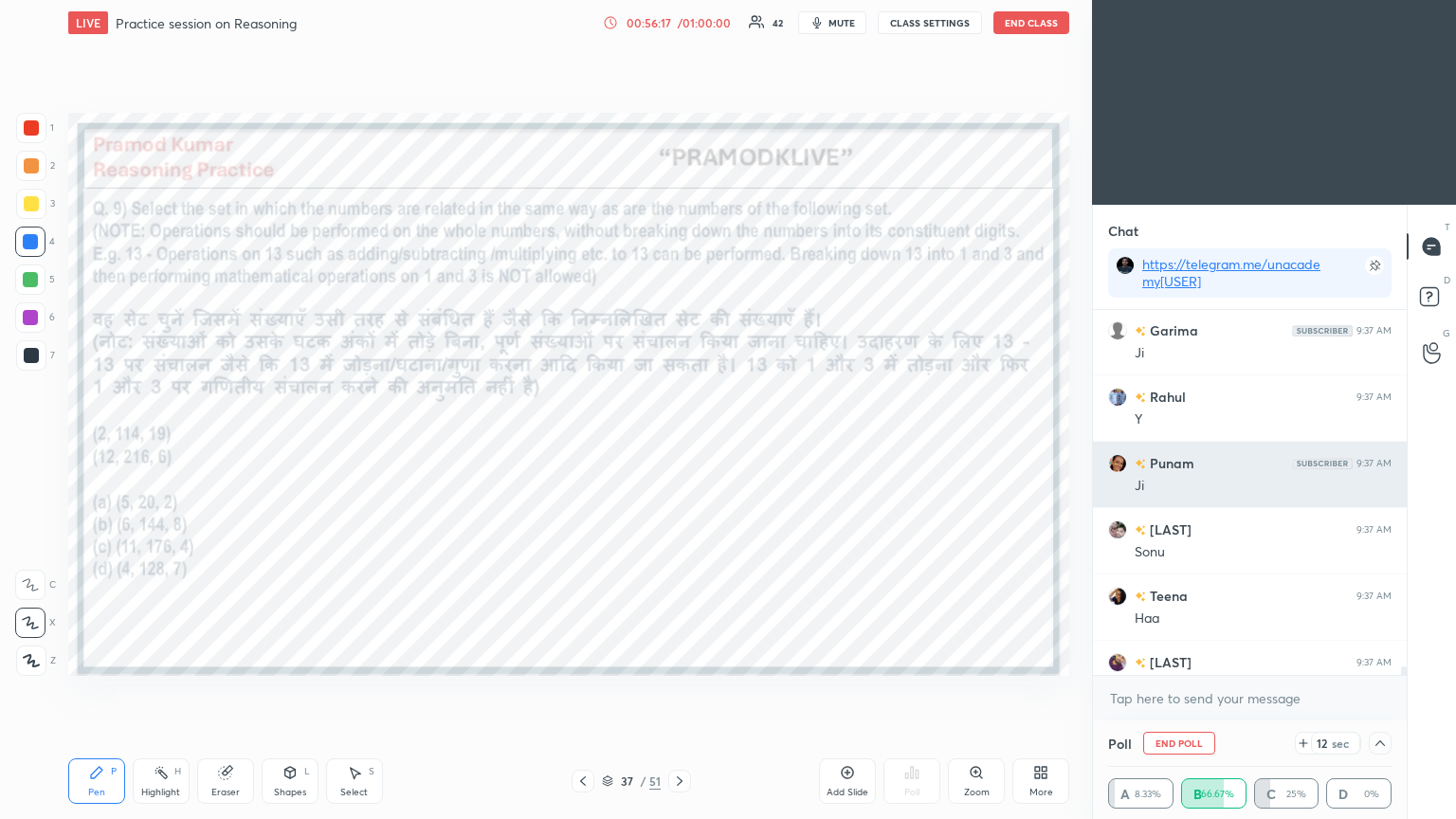 scroll, scrollTop: 66, scrollLeft: 278, axis: both 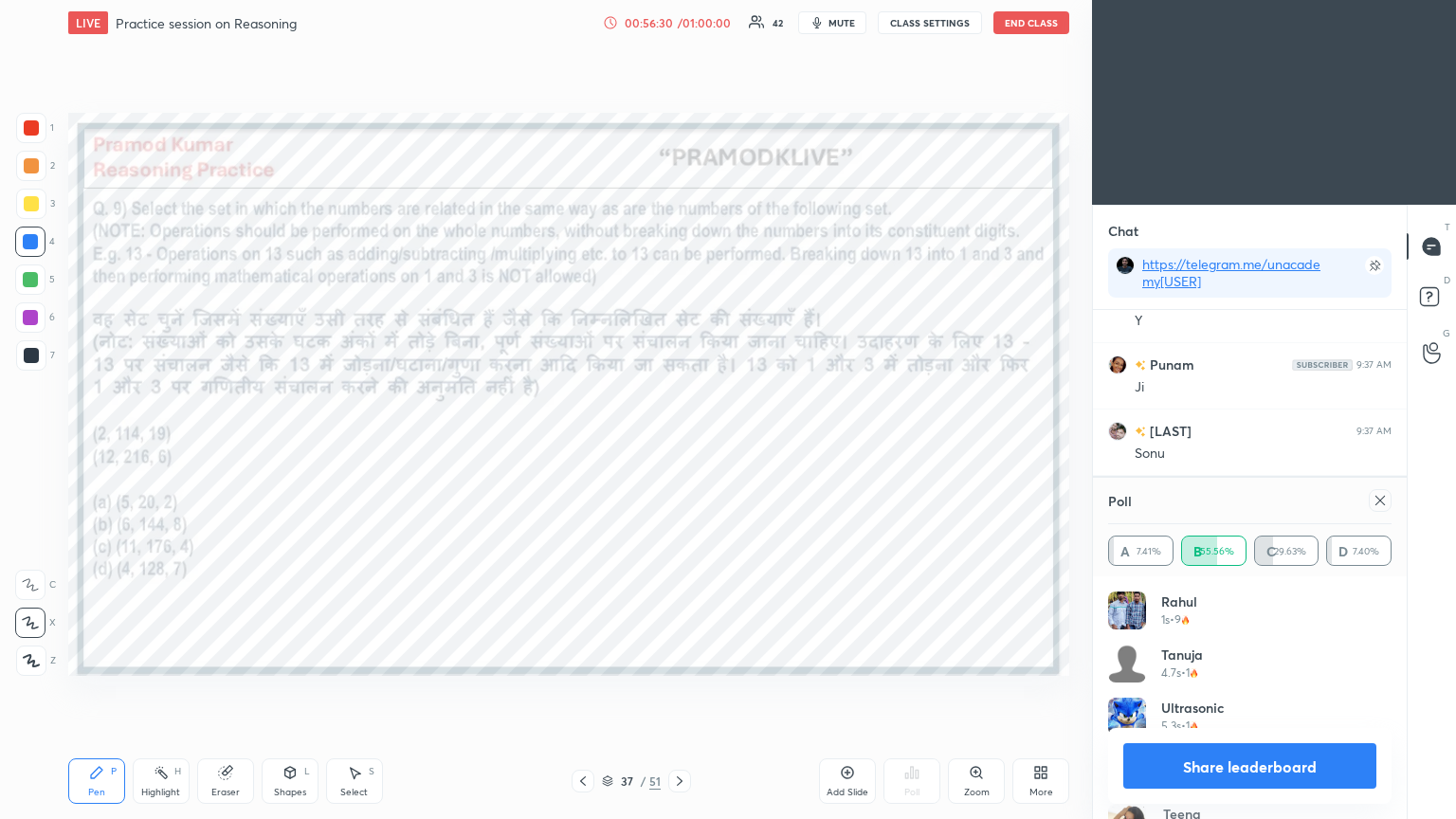 click 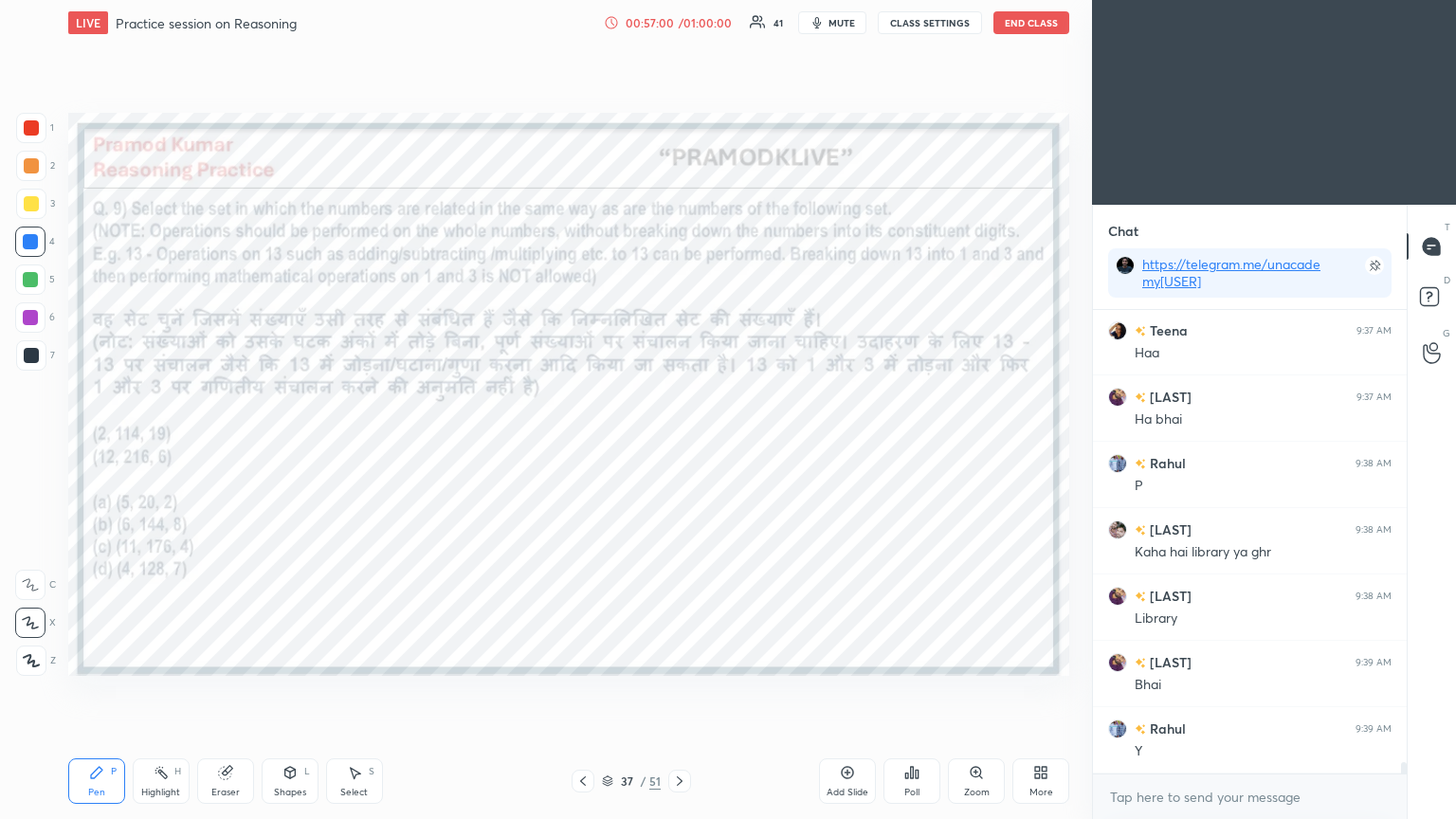 click at bounding box center [680, 781] 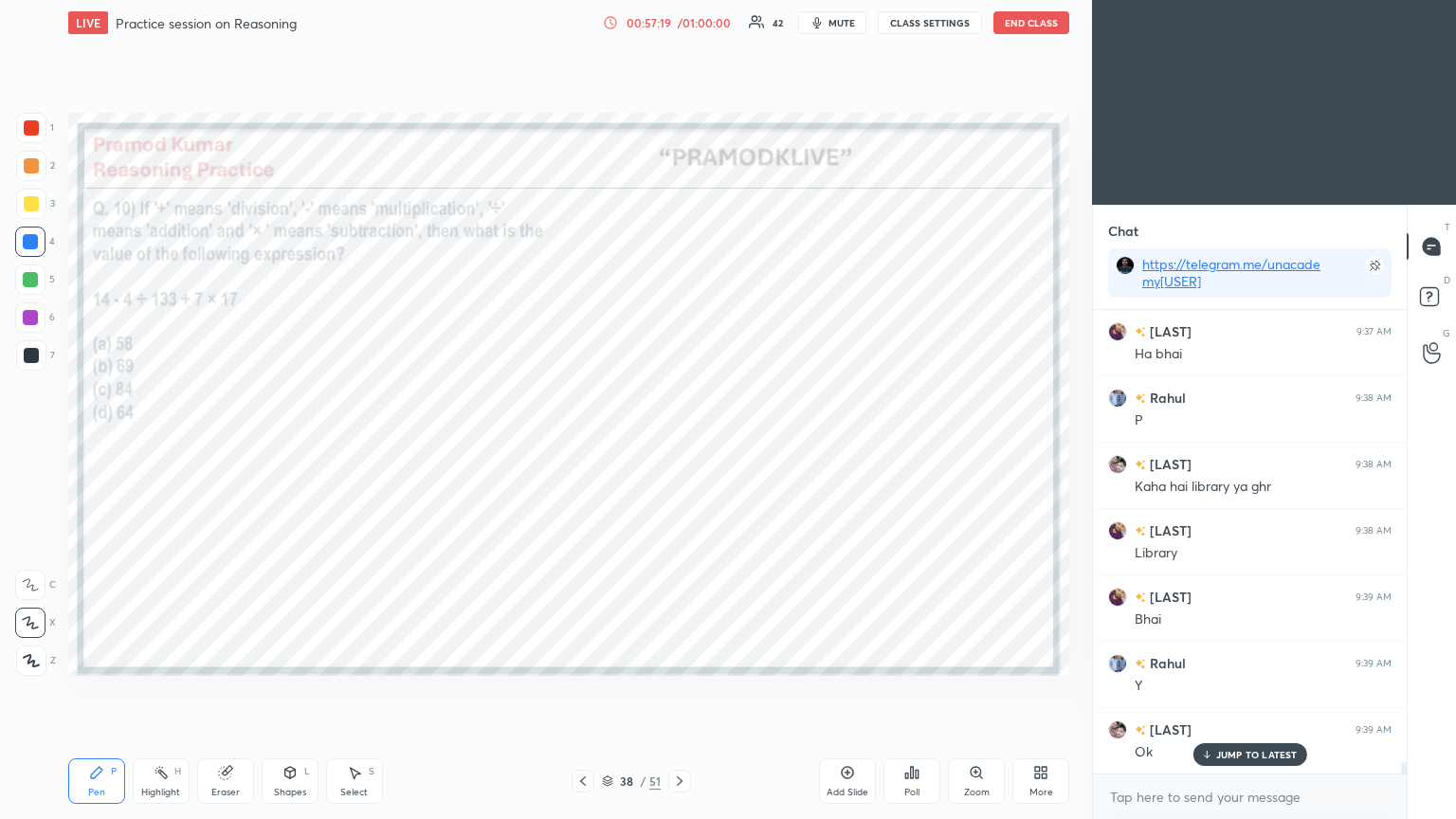 click on "Poll" at bounding box center [912, 781] 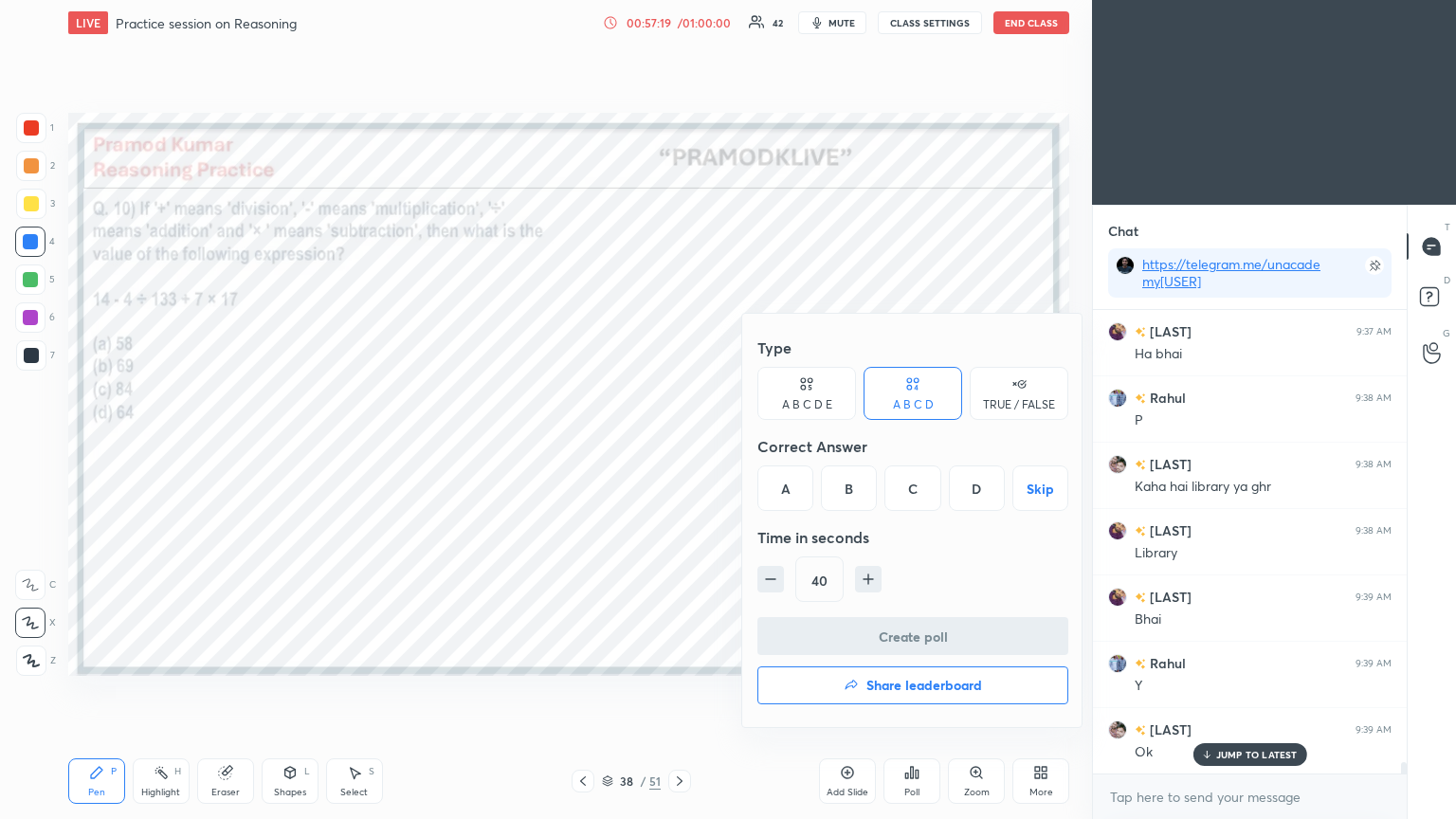 click on "A" at bounding box center [785, 488] 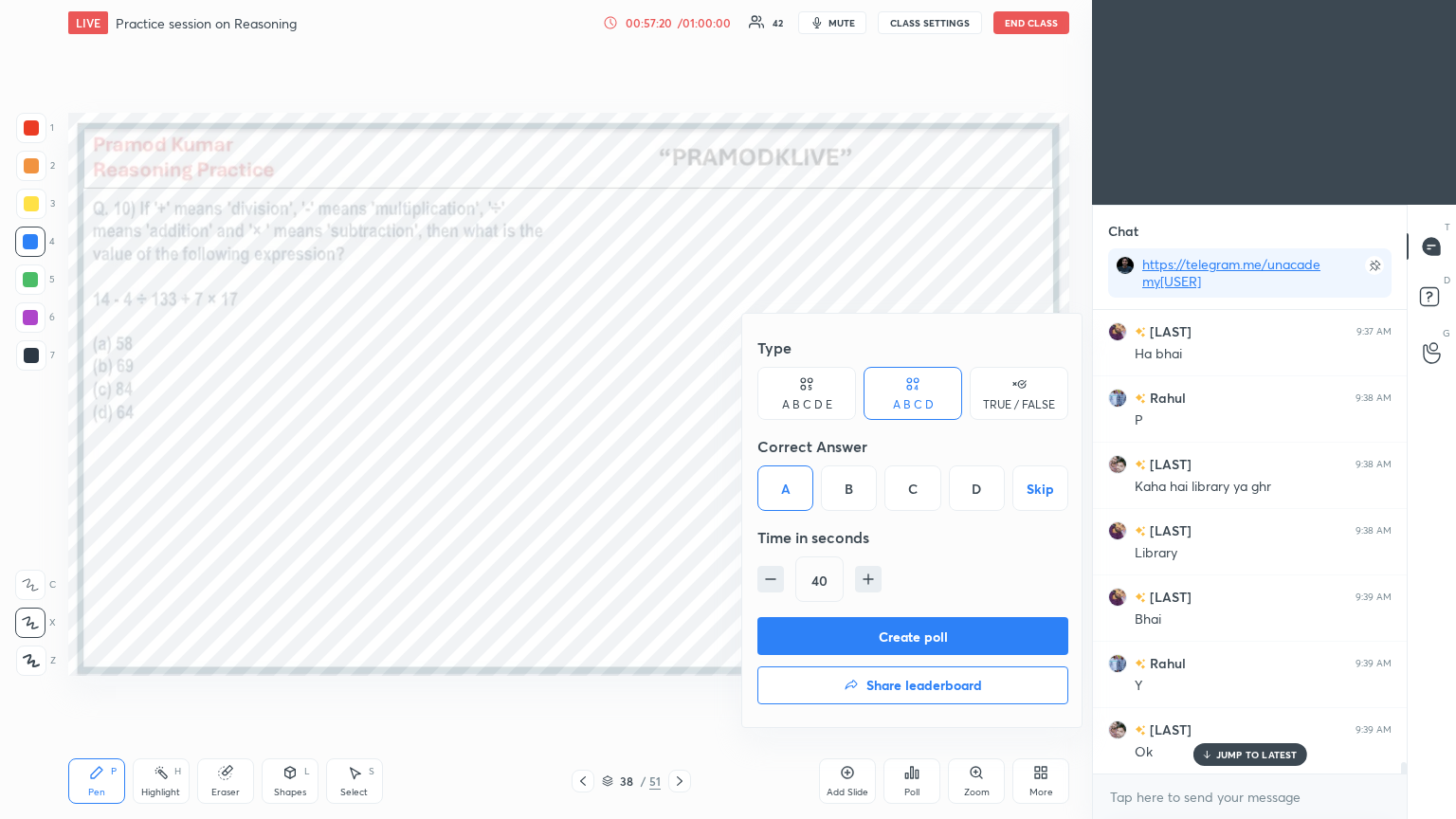 click on "Create poll" at bounding box center (913, 636) 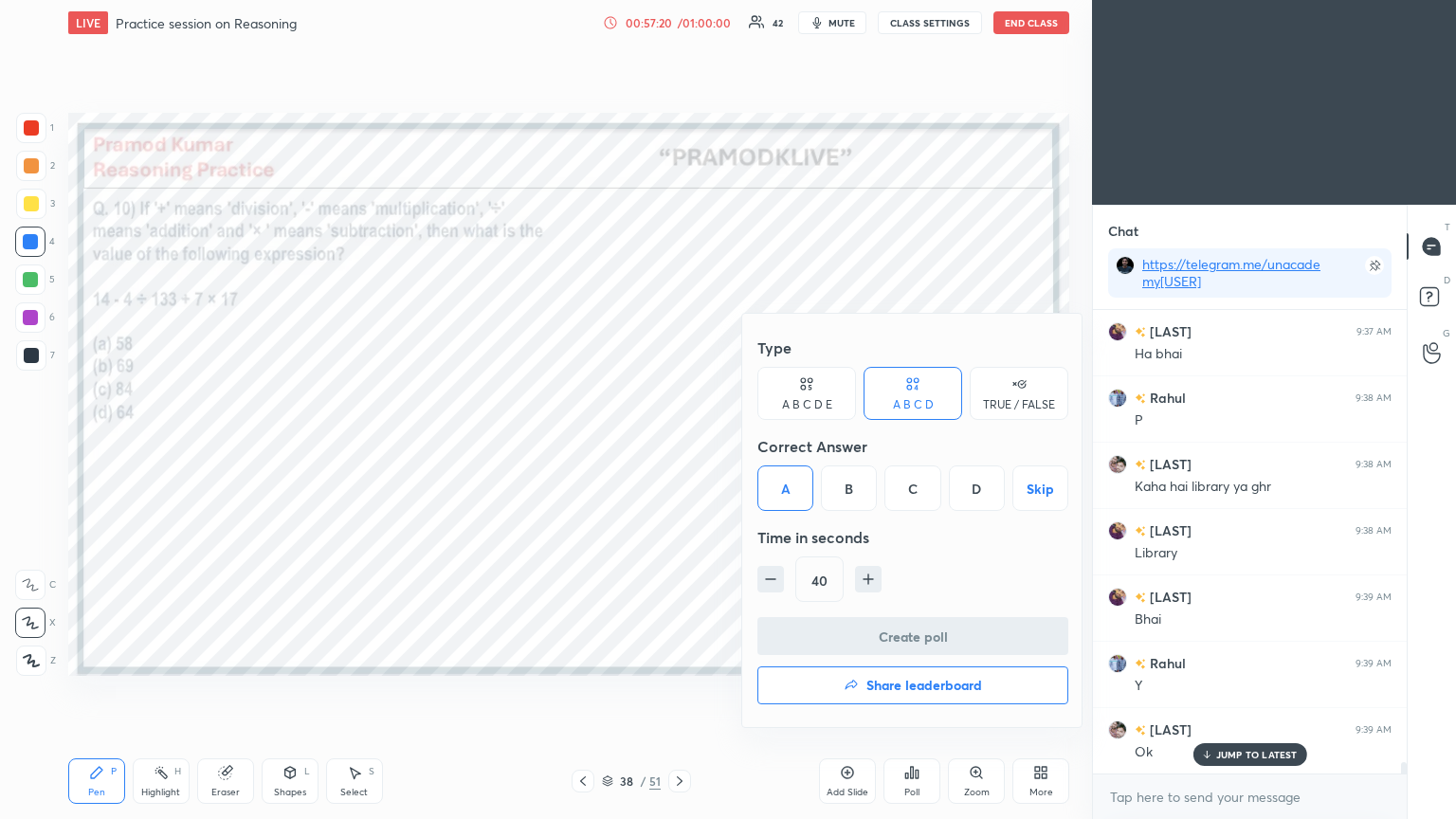 scroll, scrollTop: 281, scrollLeft: 308, axis: both 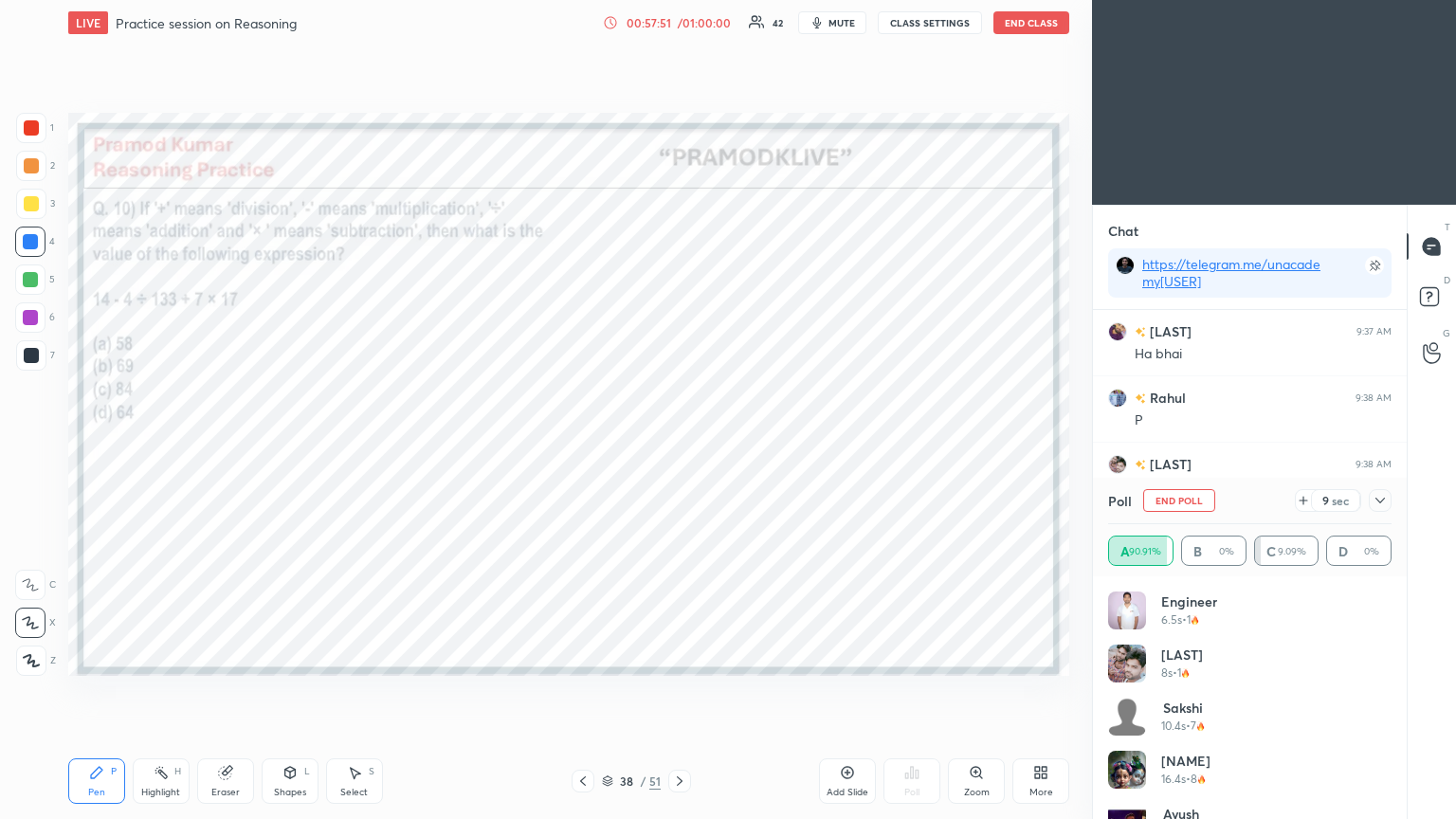 click 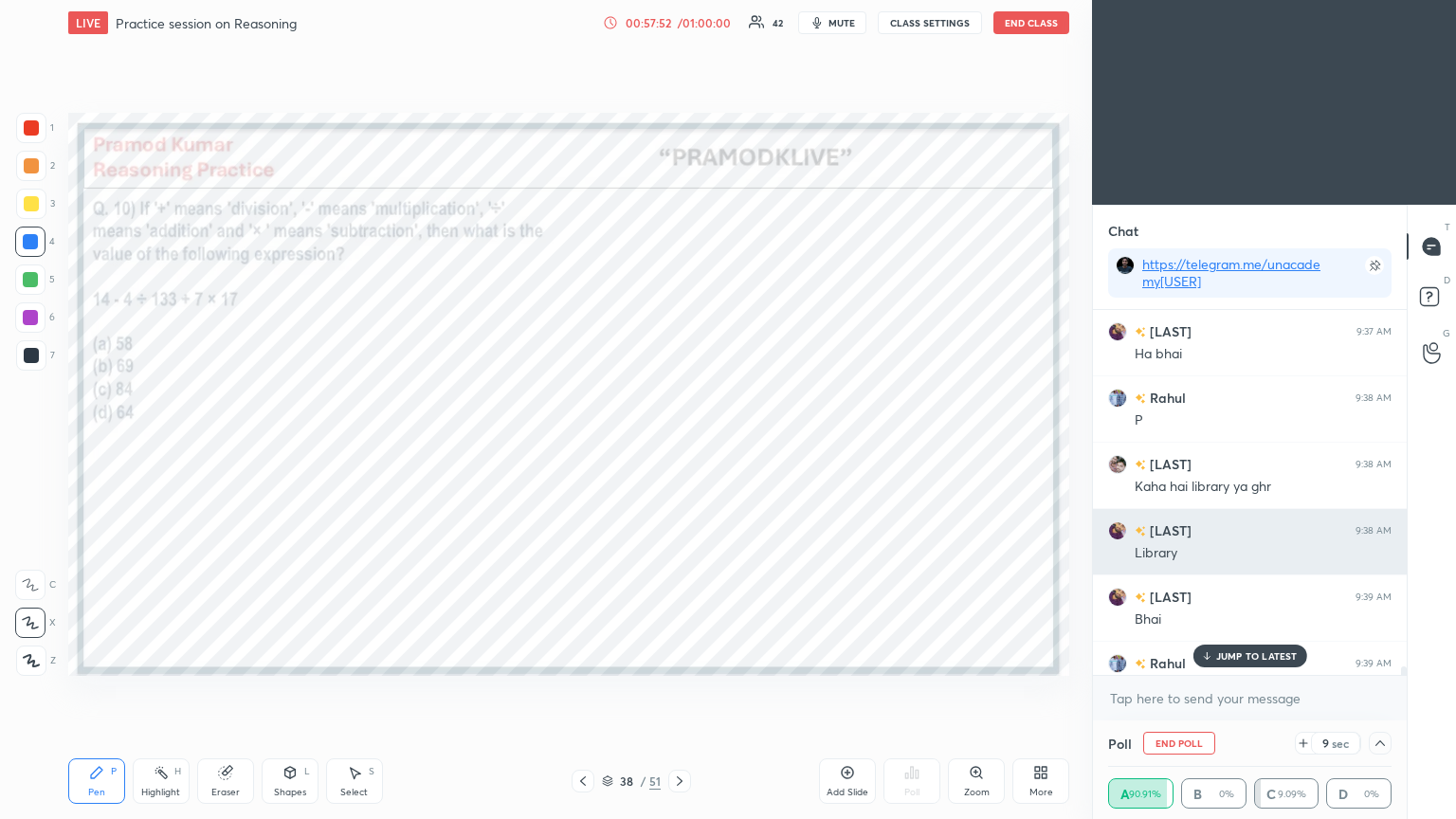 scroll, scrollTop: 174, scrollLeft: 278, axis: both 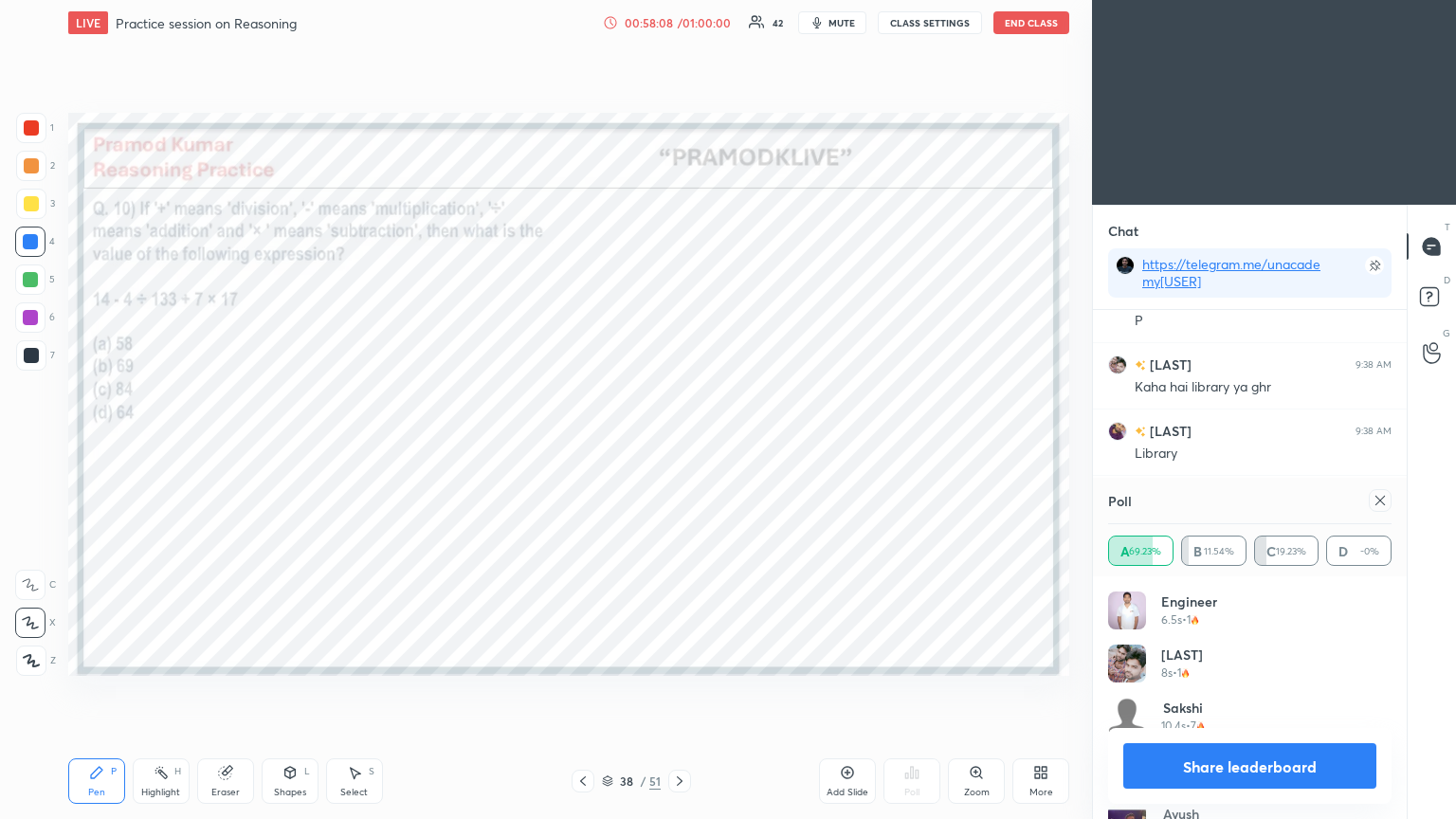 click 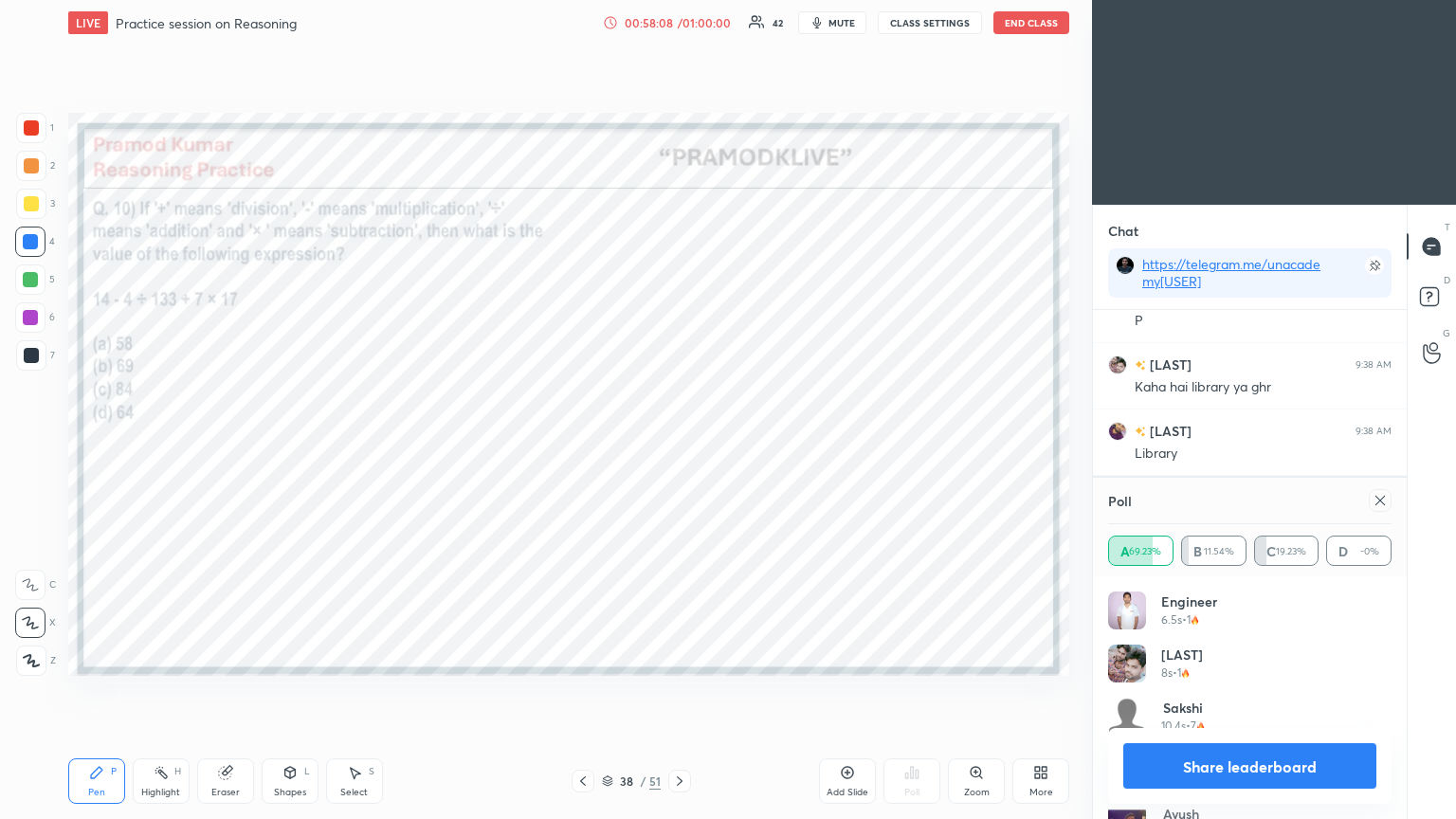 scroll, scrollTop: 143, scrollLeft: 278, axis: both 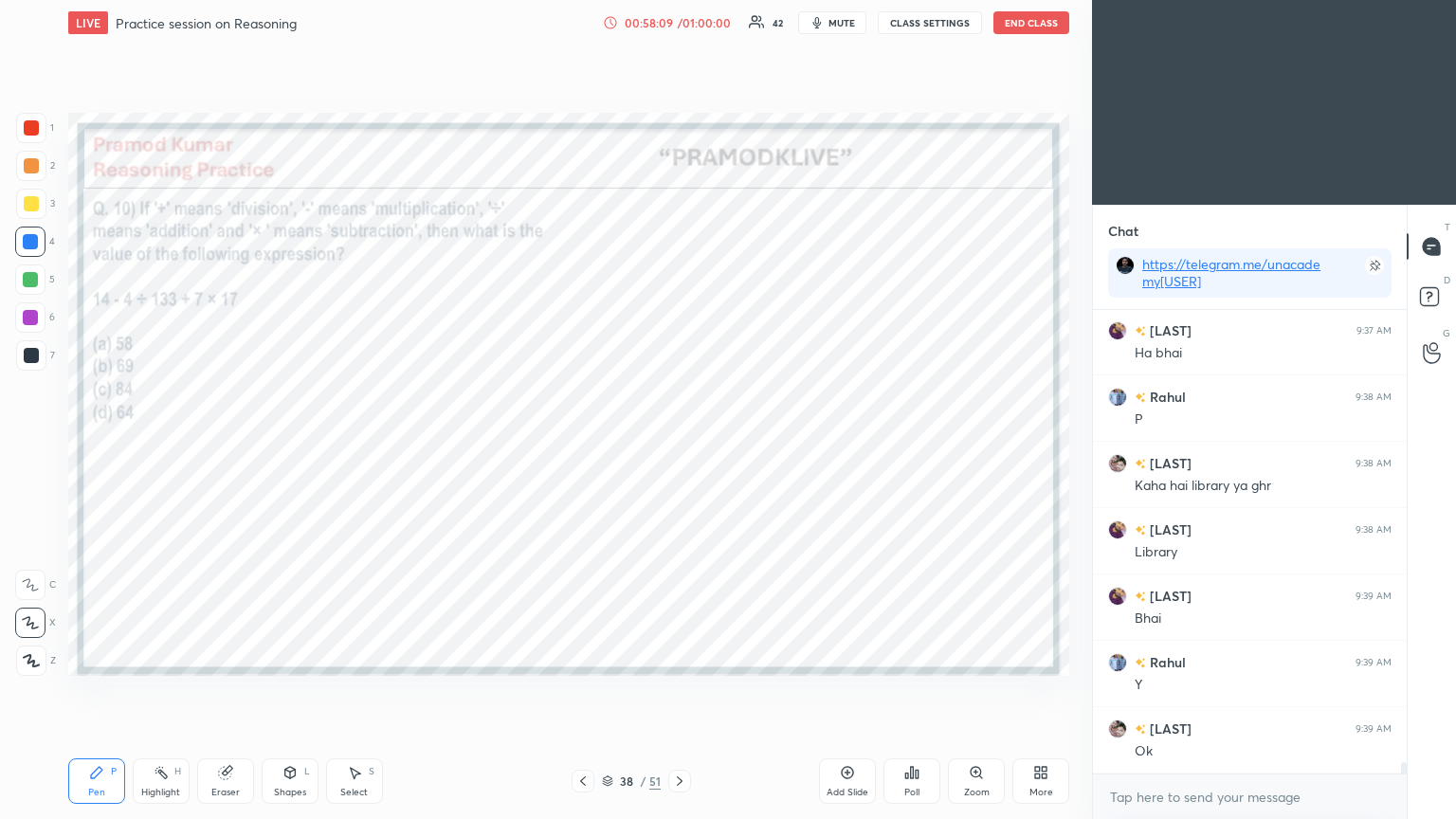 click on "Poll" at bounding box center (912, 781) 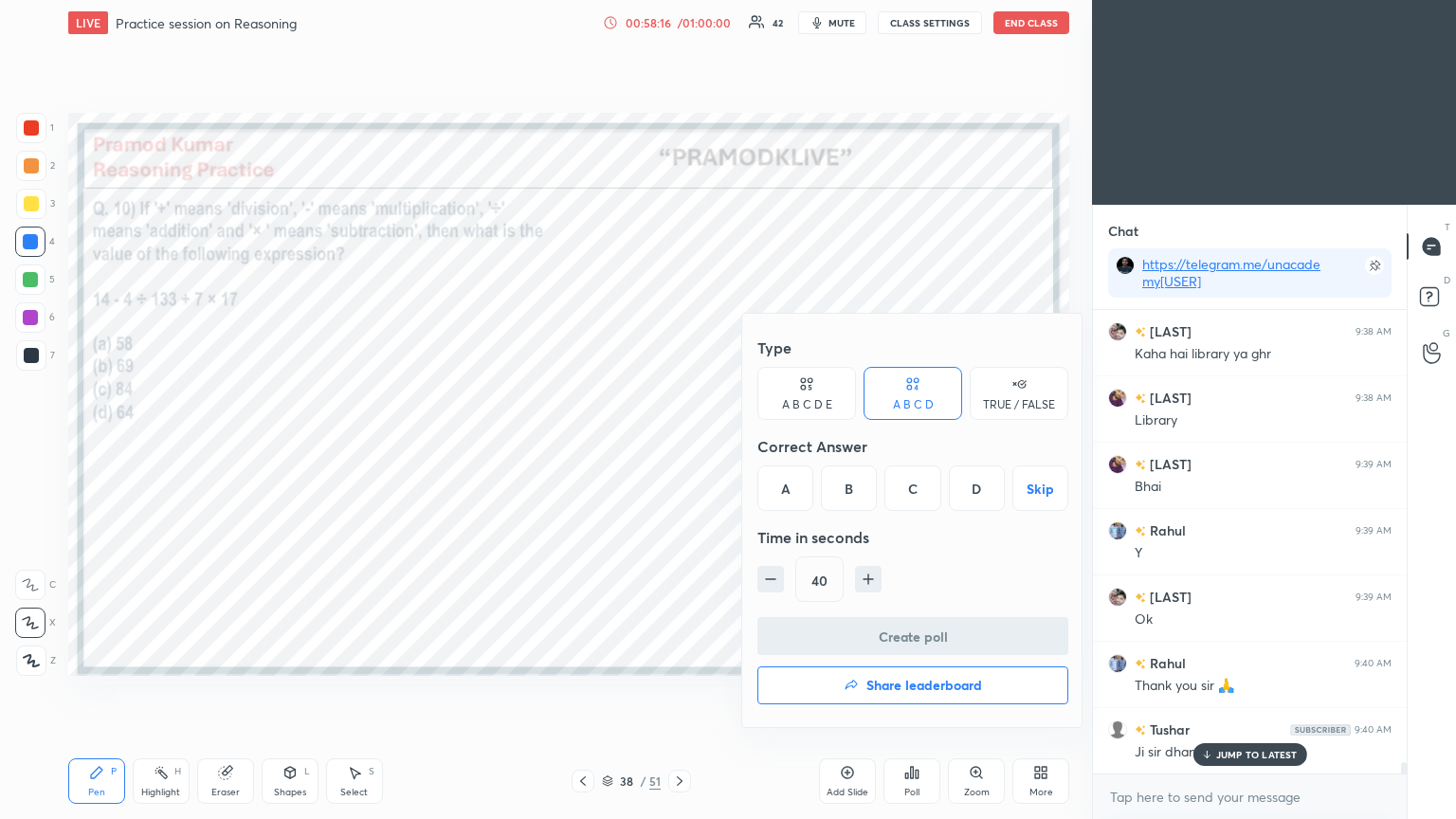 click at bounding box center [728, 410] 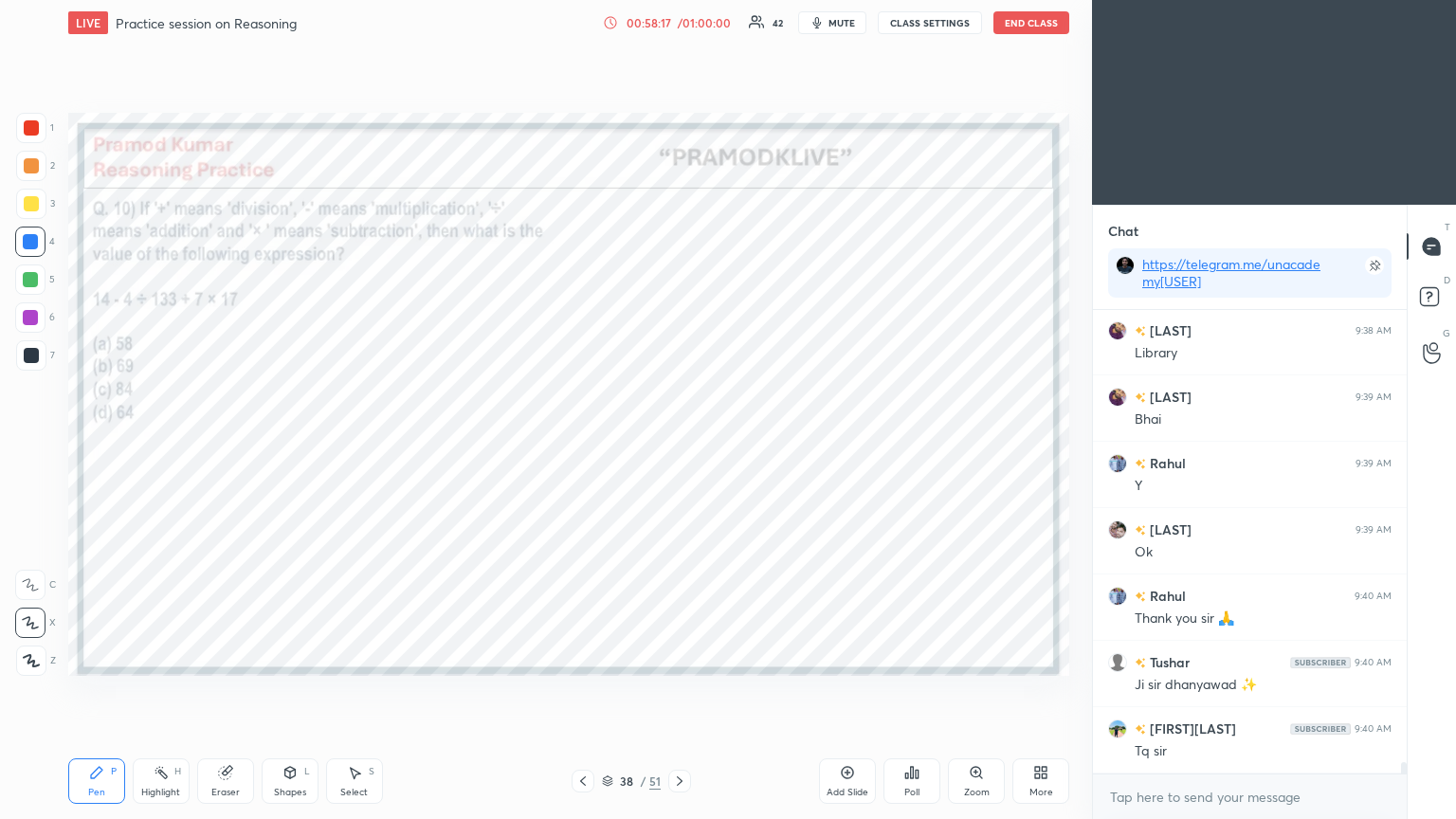click on "Poll" at bounding box center [912, 781] 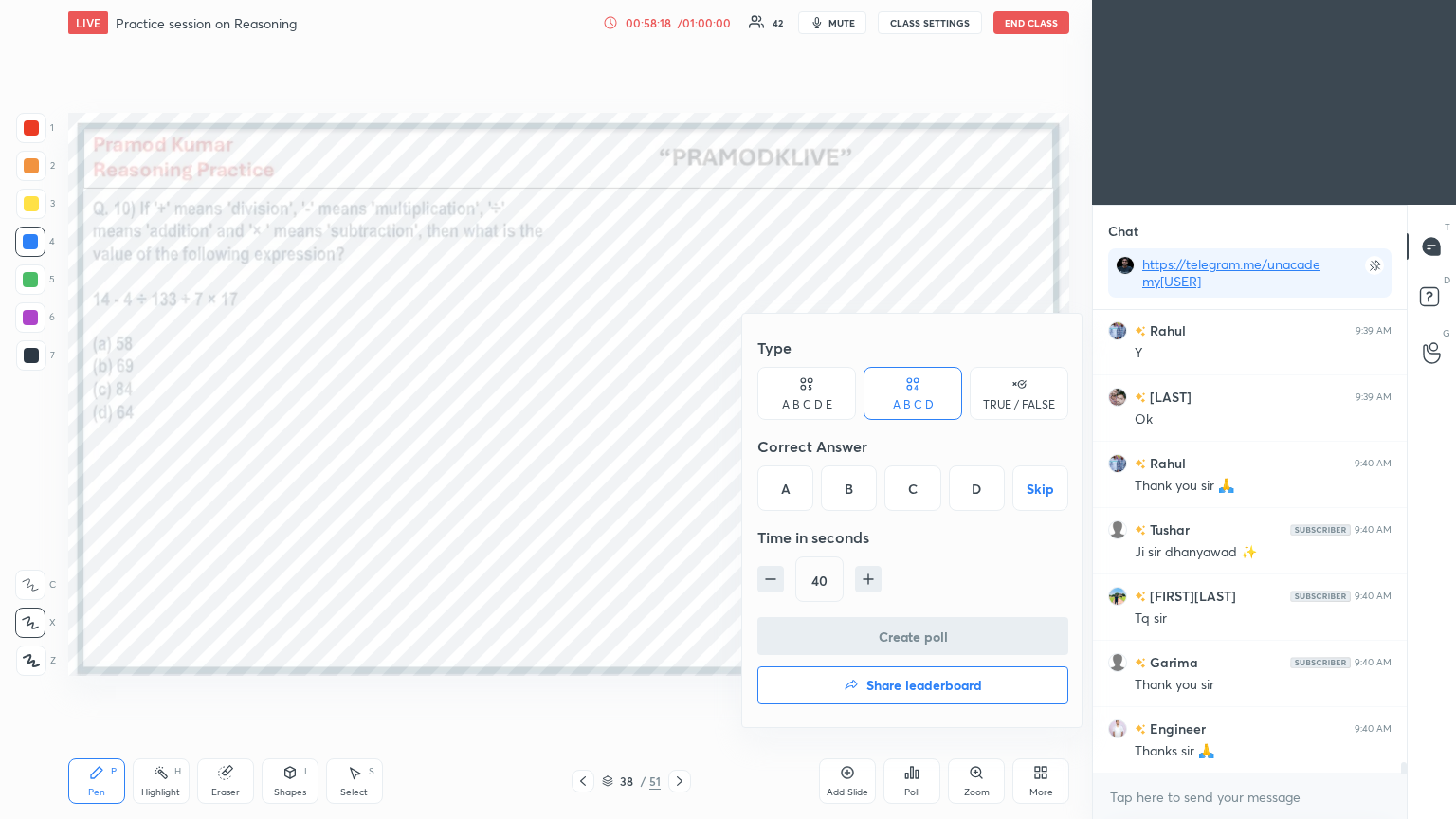 click on "Share leaderboard" at bounding box center (924, 685) 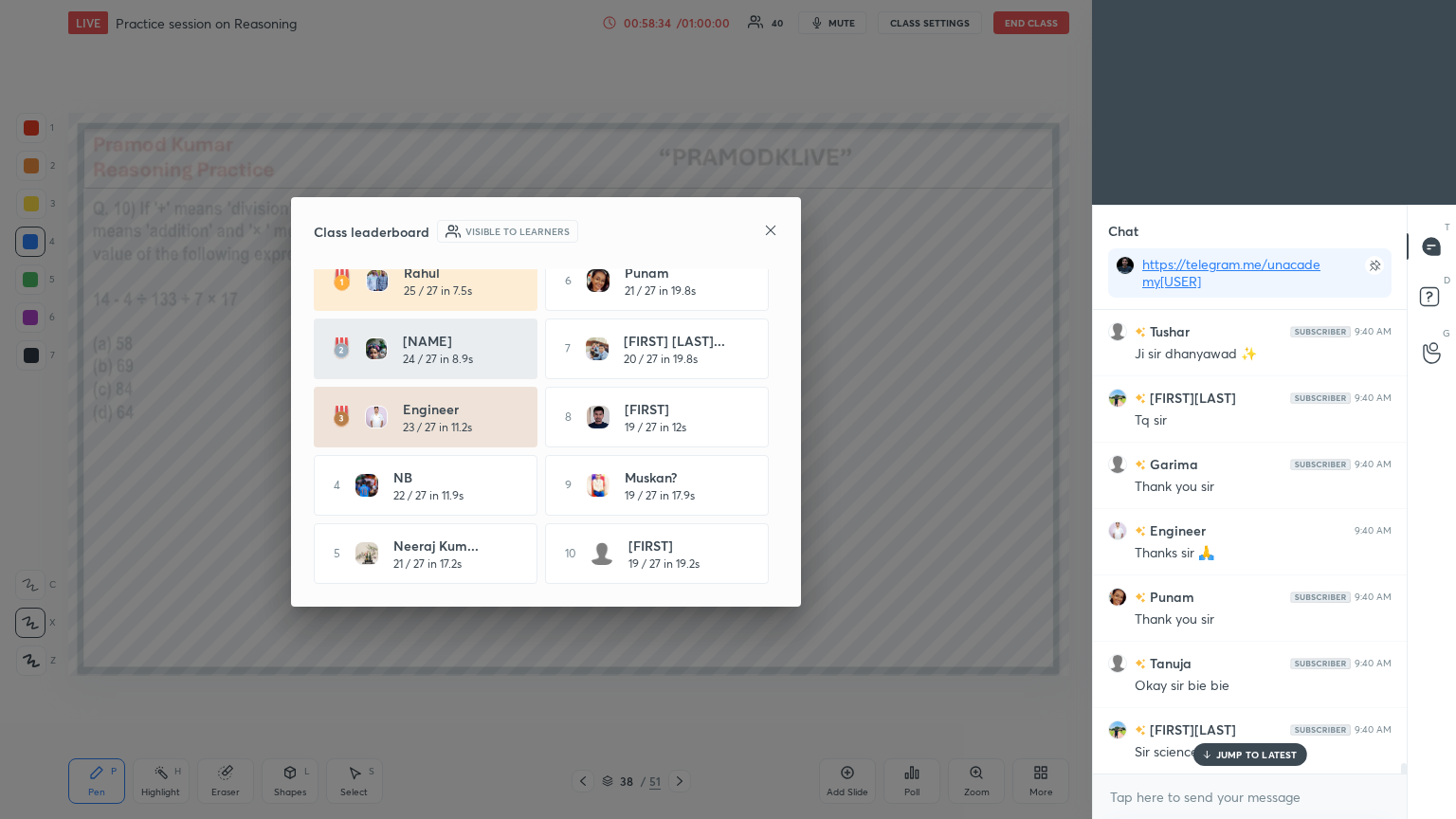 click 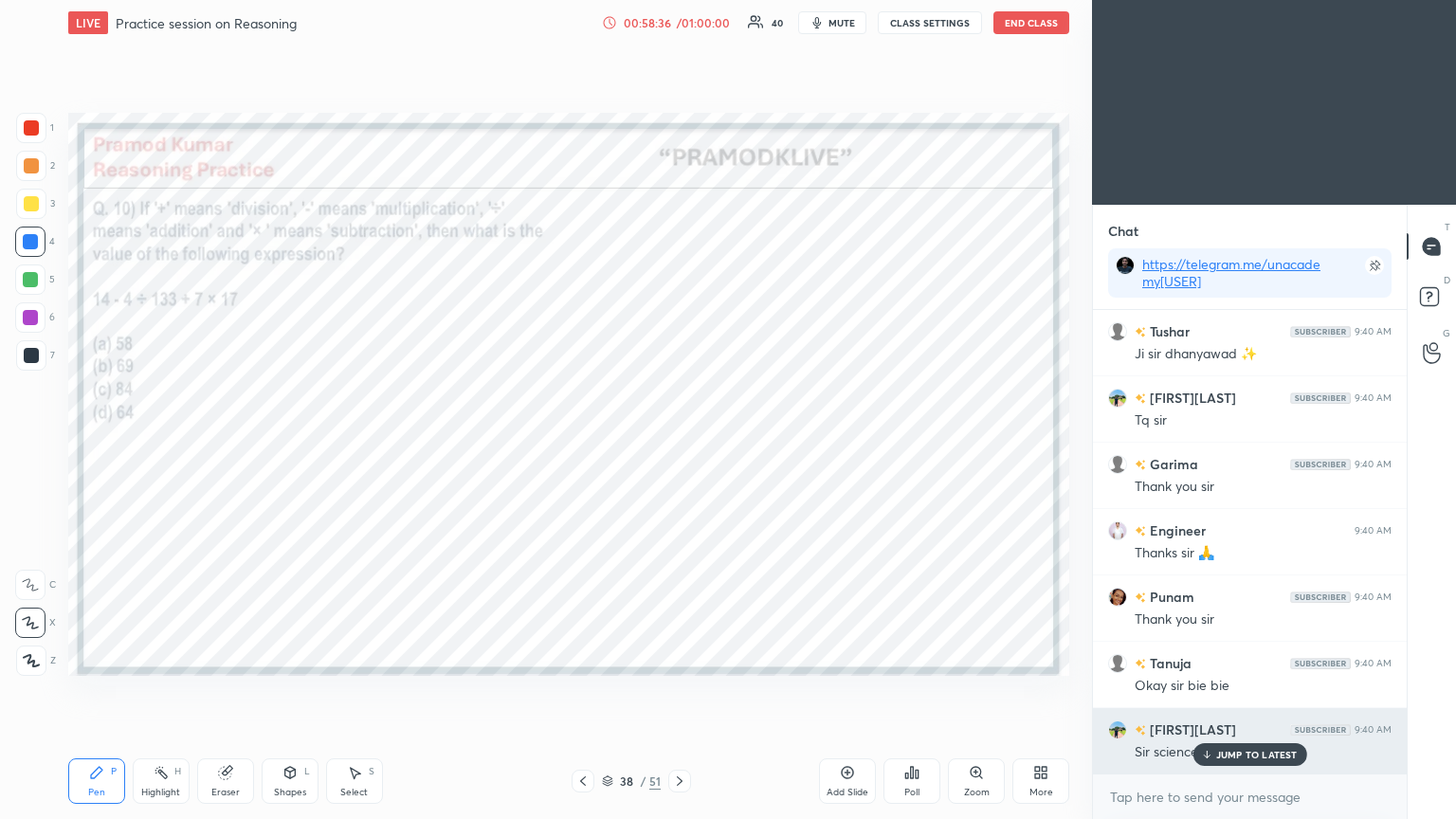 click on "JUMP TO LATEST" at bounding box center [1257, 755] 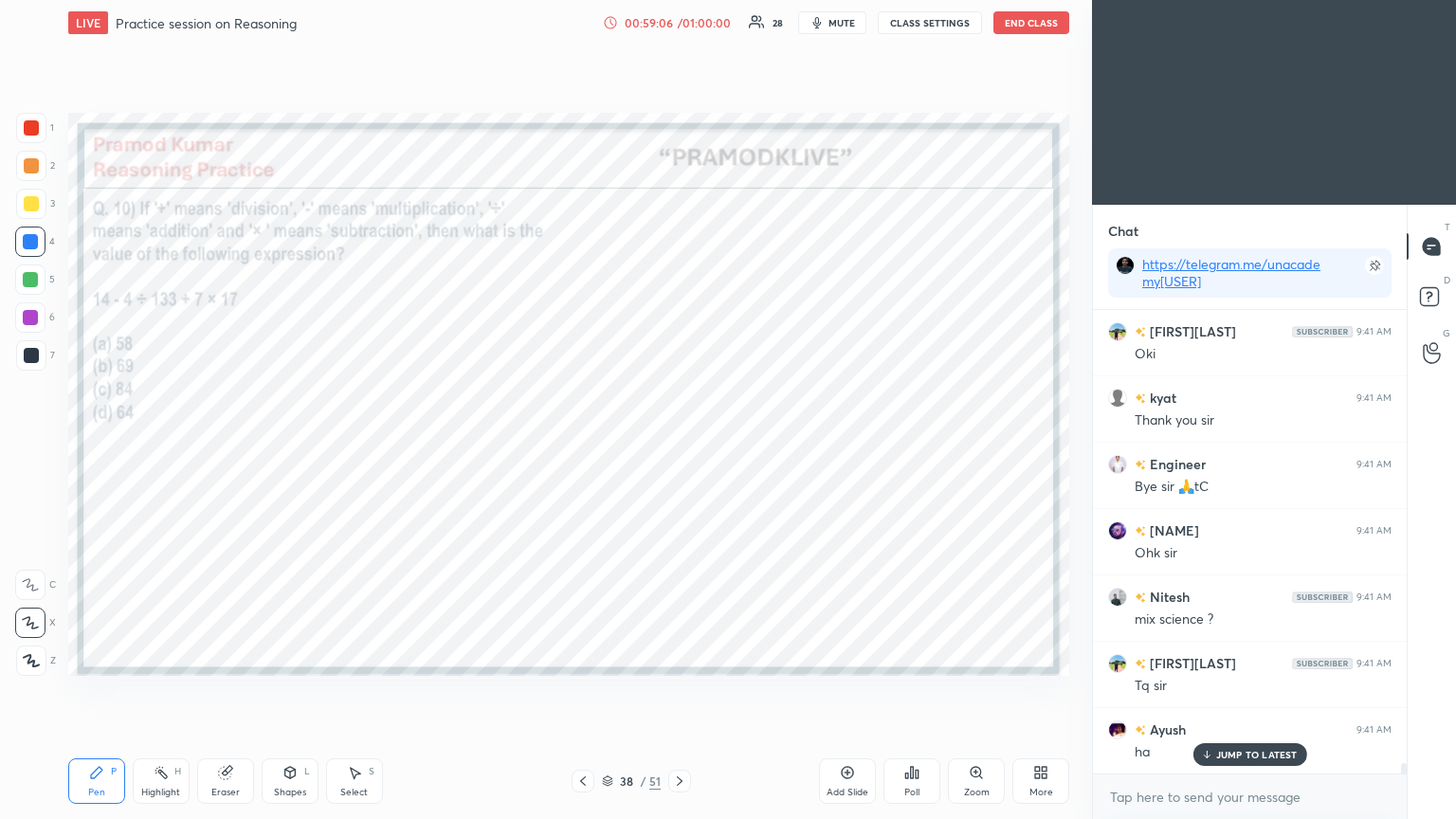 click on "mute" at bounding box center (842, 23) 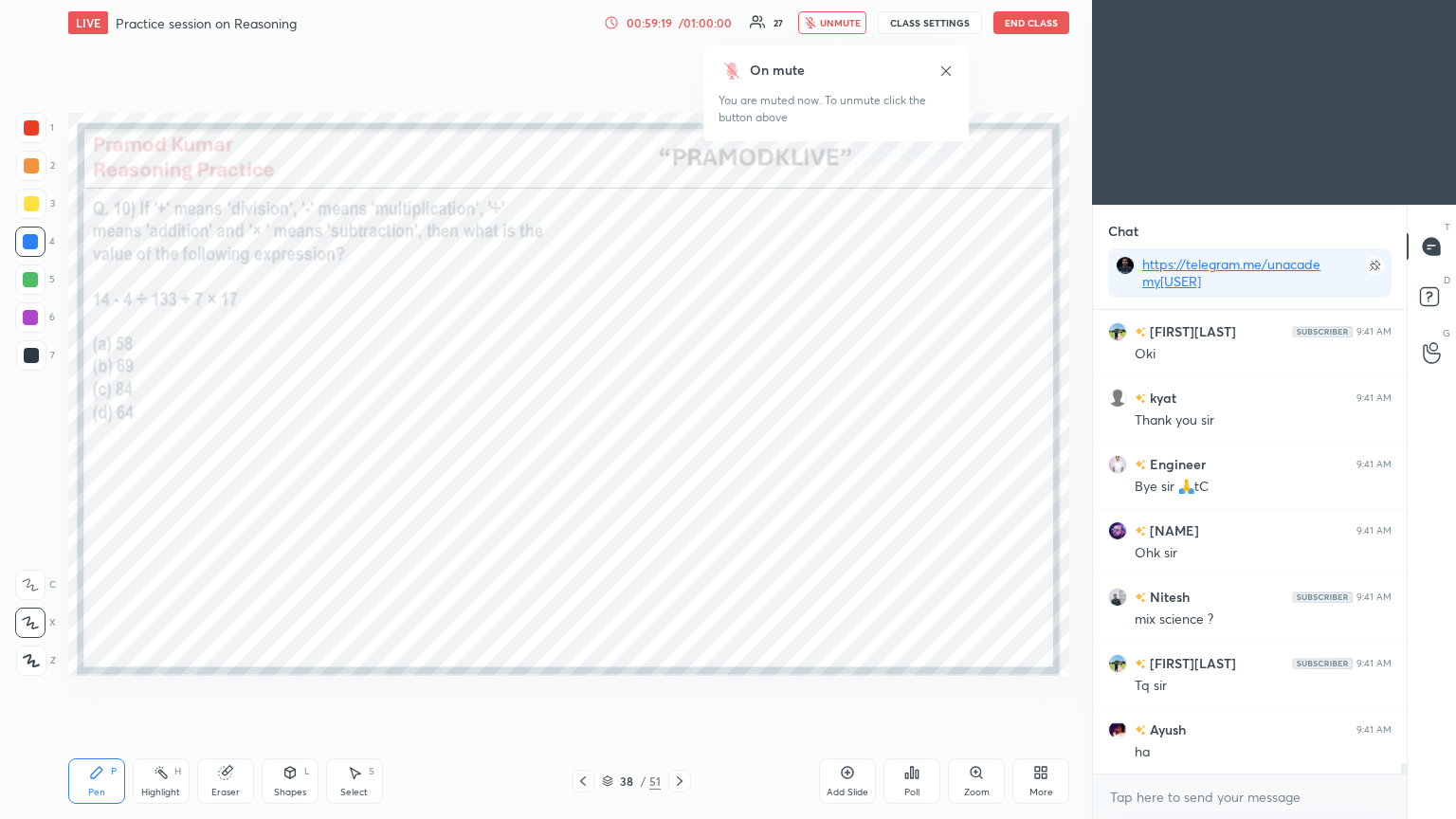 scroll, scrollTop: 20402, scrollLeft: 0, axis: vertical 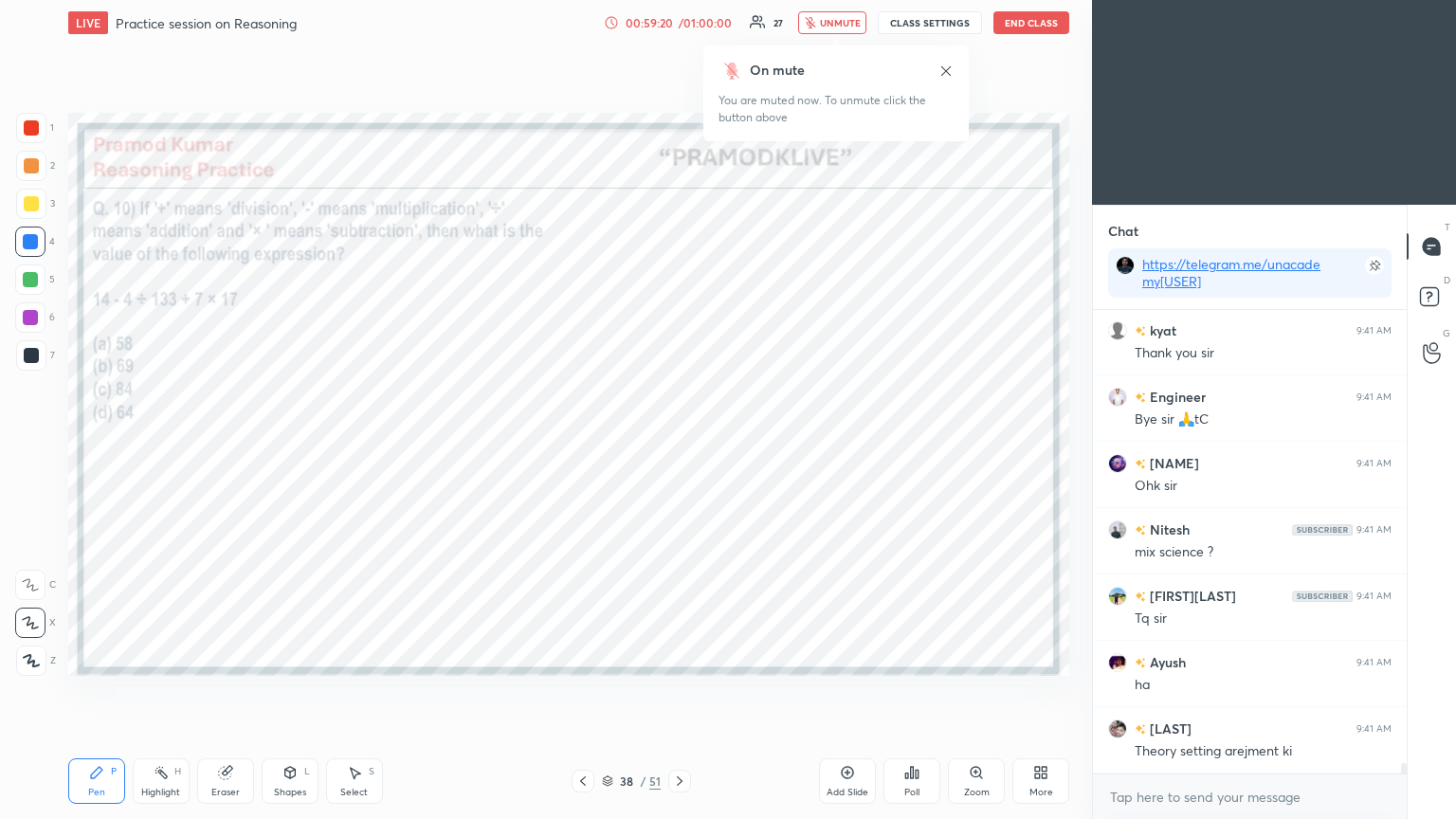 click on "unmute" at bounding box center (840, 23) 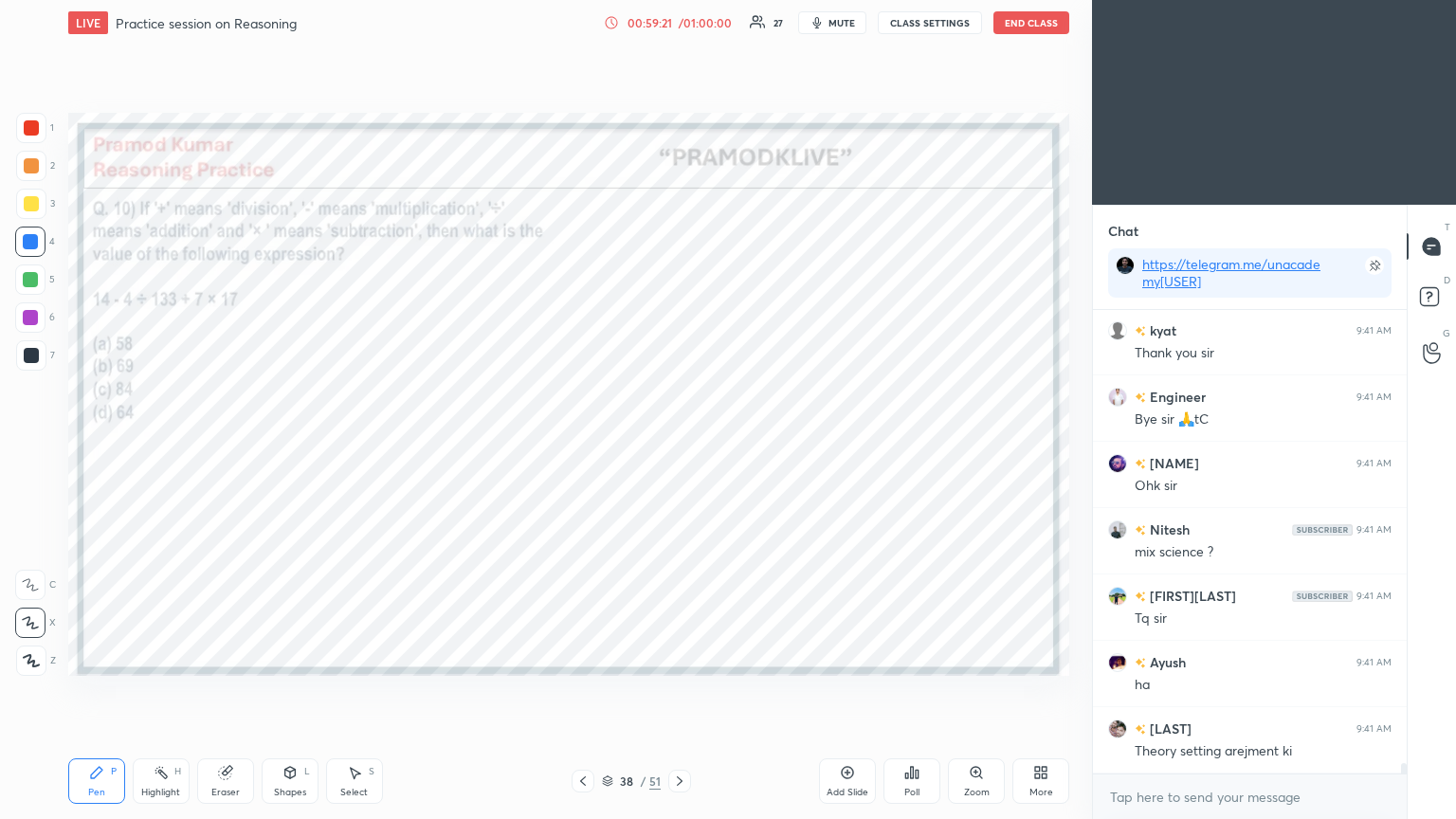 scroll, scrollTop: 20467, scrollLeft: 0, axis: vertical 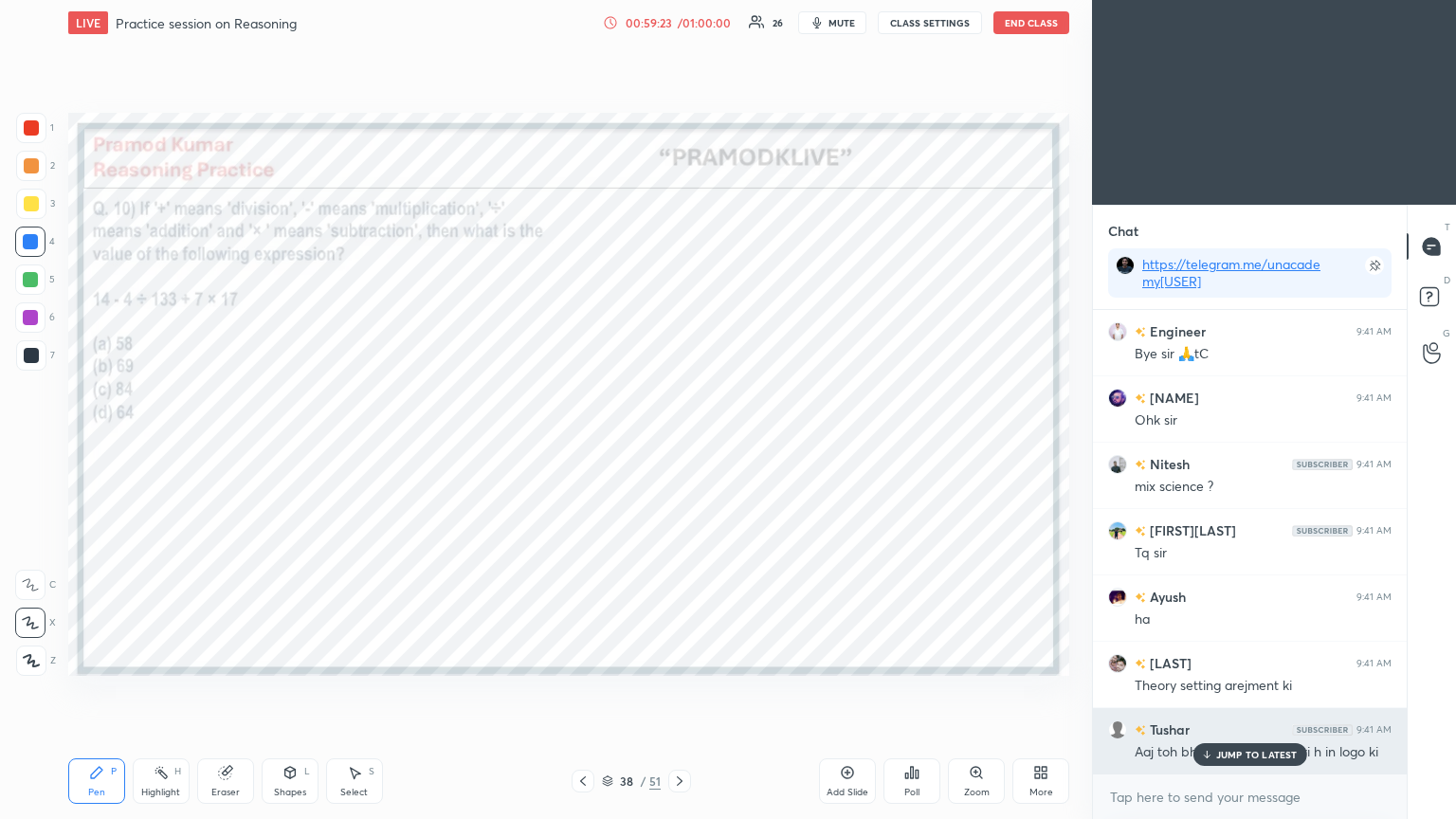 click on "JUMP TO LATEST" at bounding box center (1257, 755) 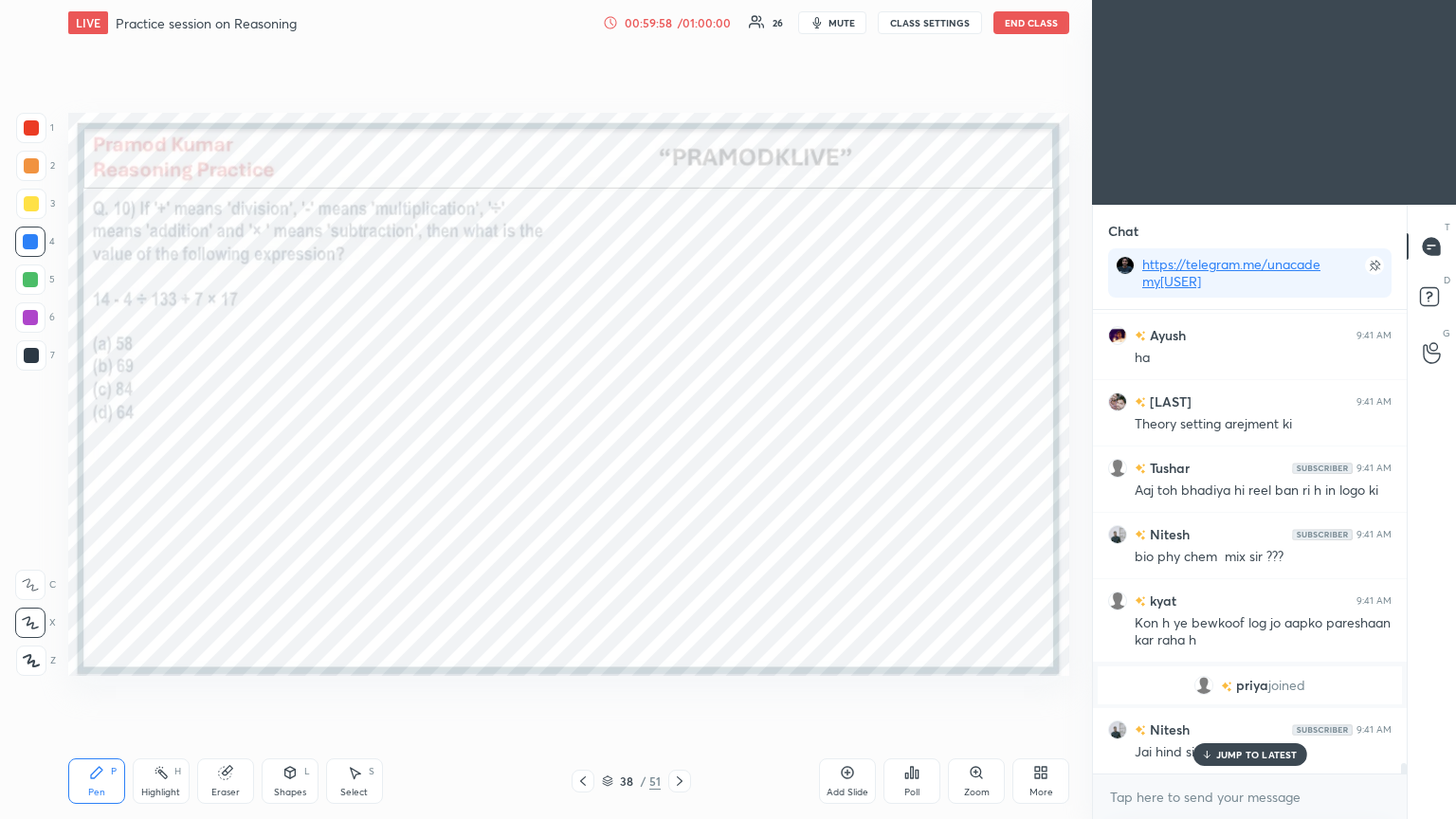 scroll, scrollTop: 19951, scrollLeft: 0, axis: vertical 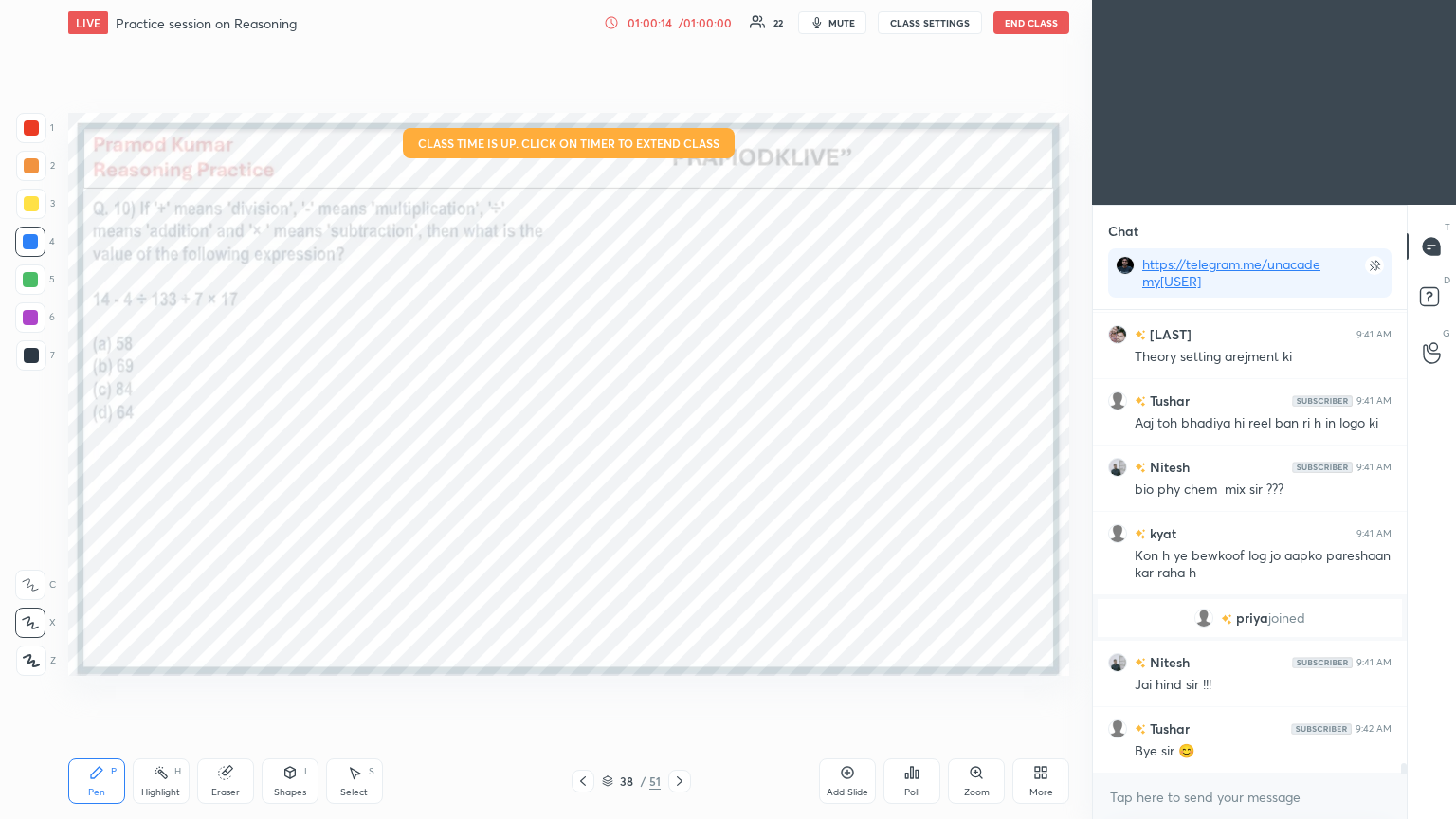 click on "End Class" at bounding box center [1031, 23] 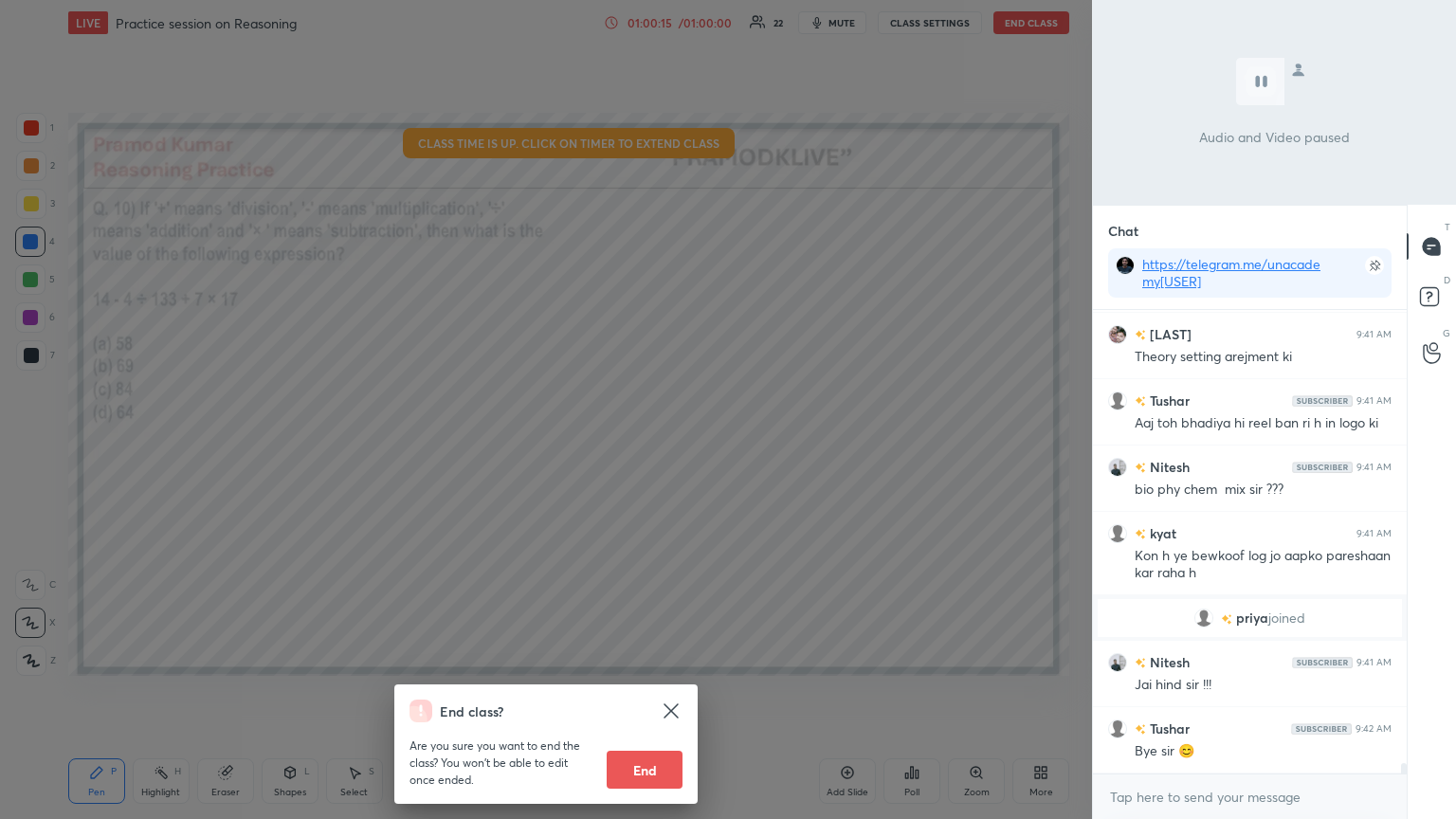 click on "End" at bounding box center [645, 770] 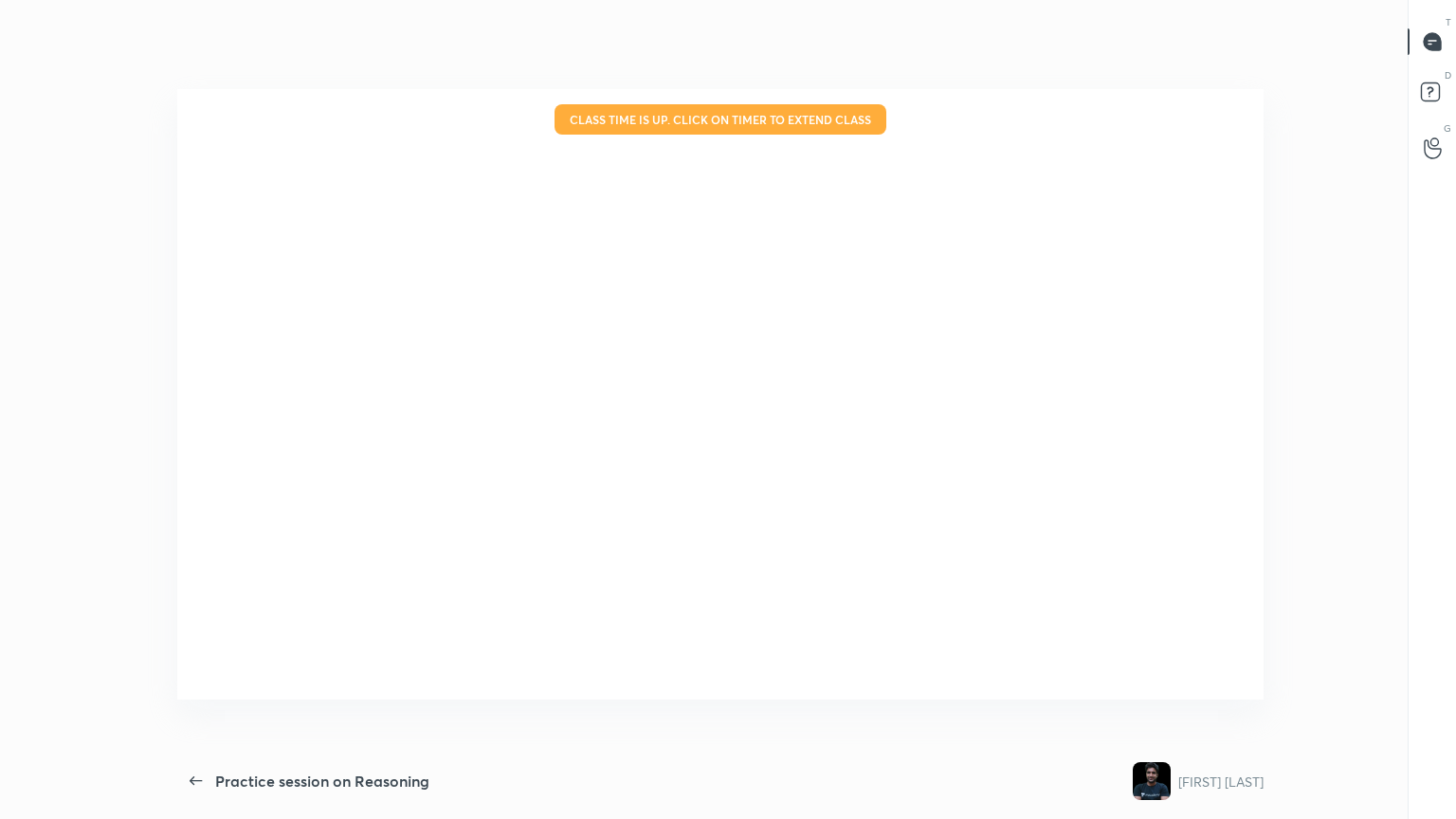 scroll, scrollTop: 94094, scrollLeft: 93612, axis: both 